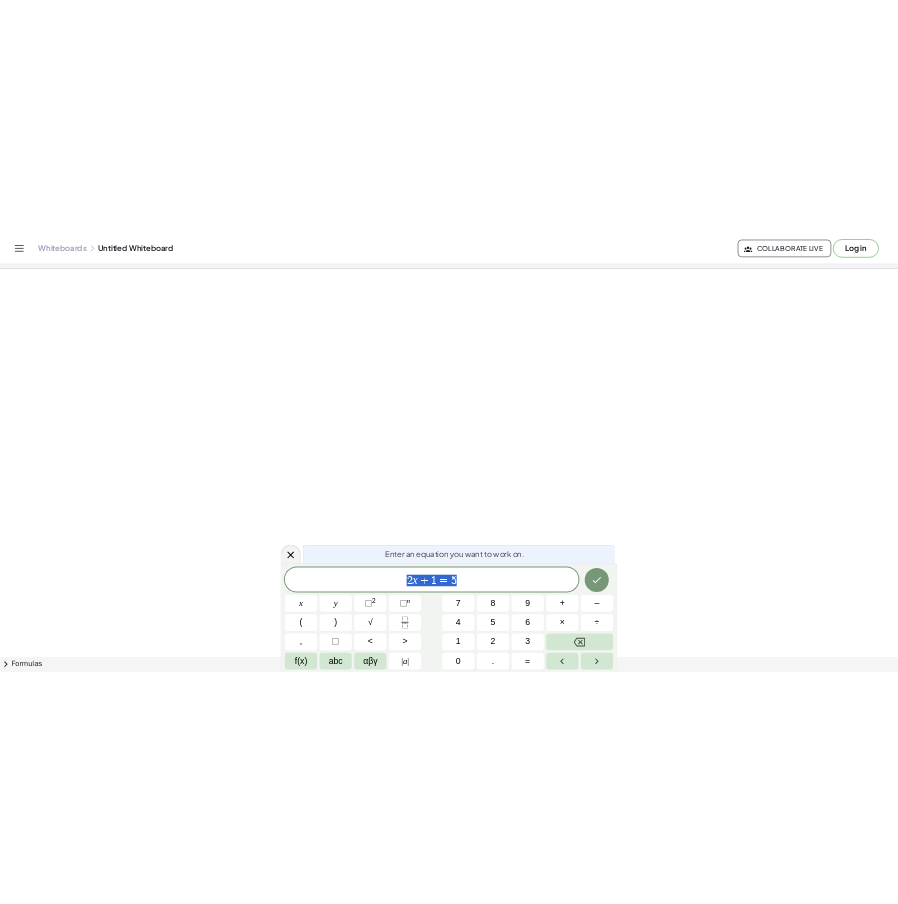 scroll, scrollTop: 0, scrollLeft: 0, axis: both 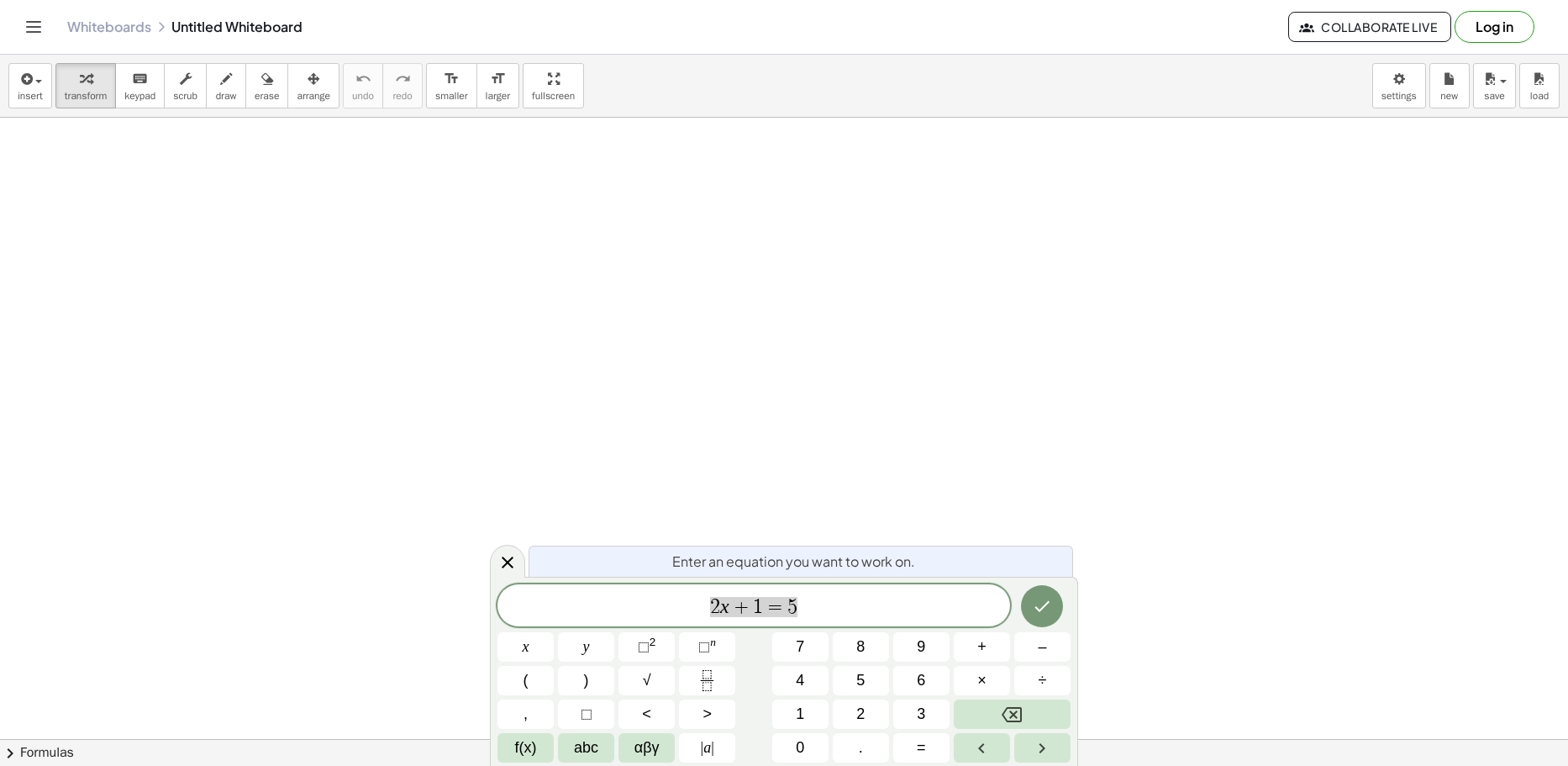 click at bounding box center [784, 794] 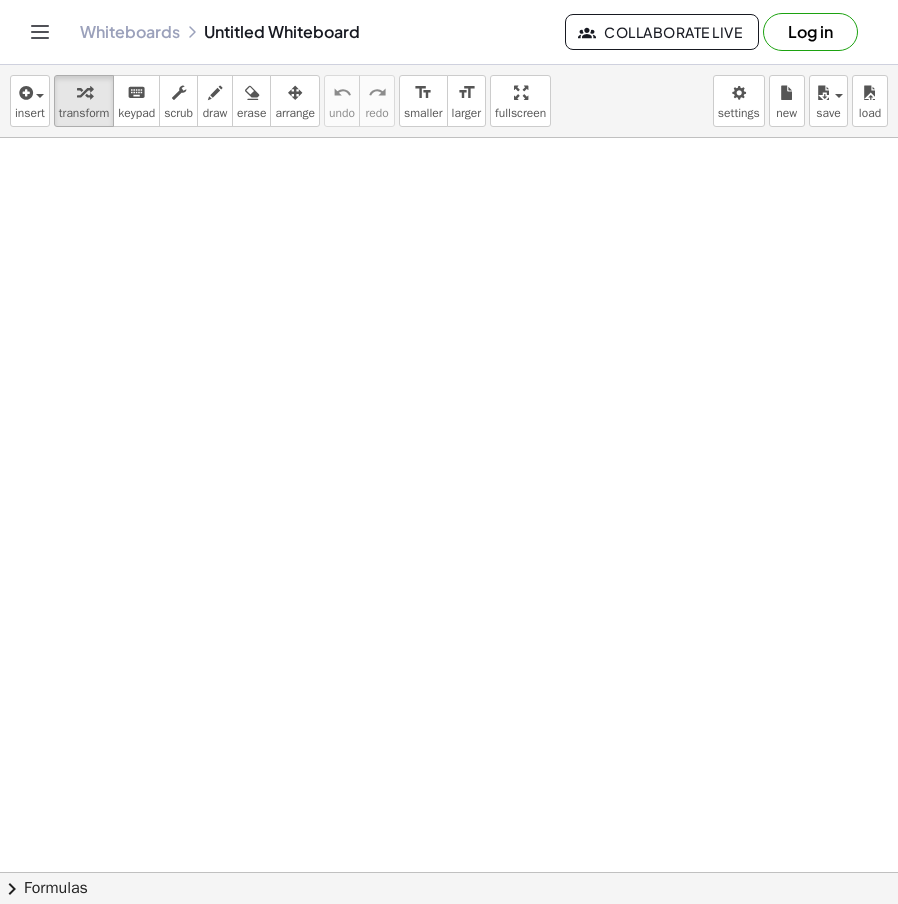 click at bounding box center (449, 942) 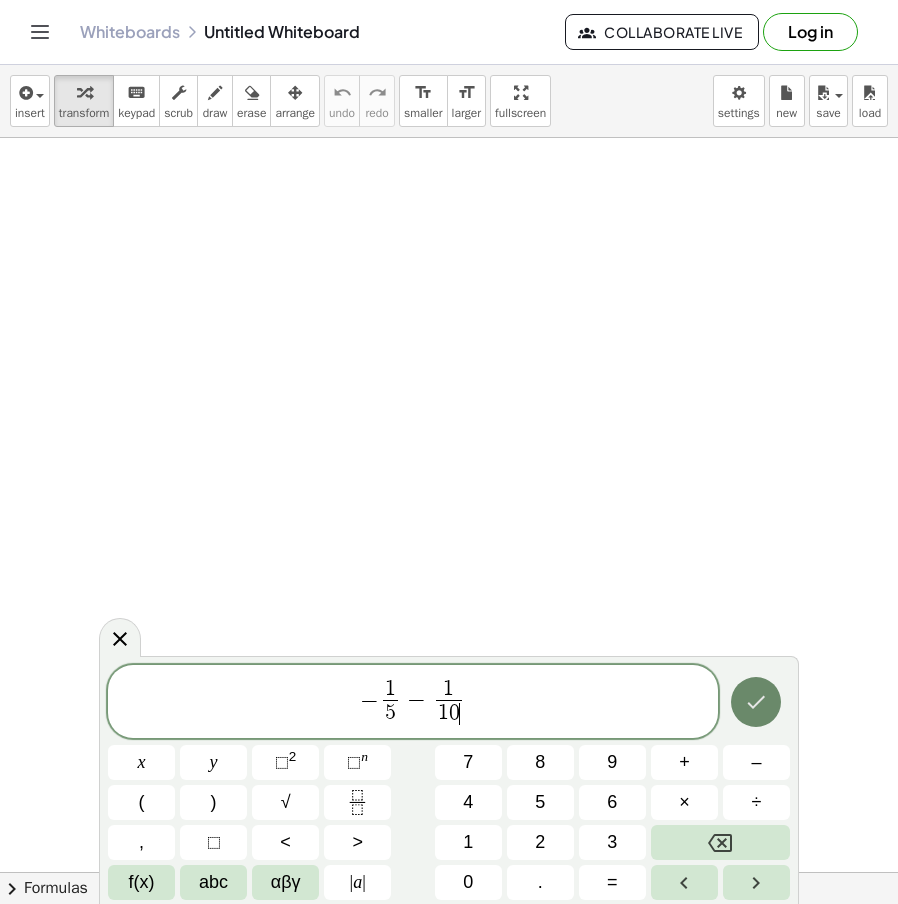 click 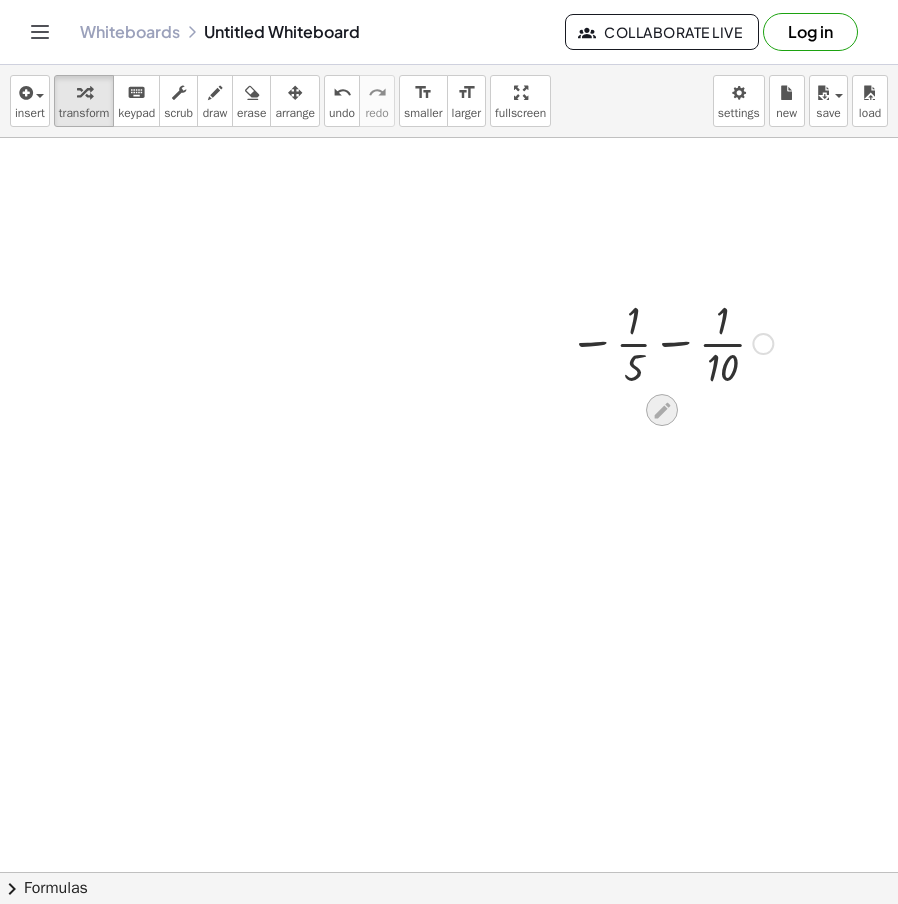 click 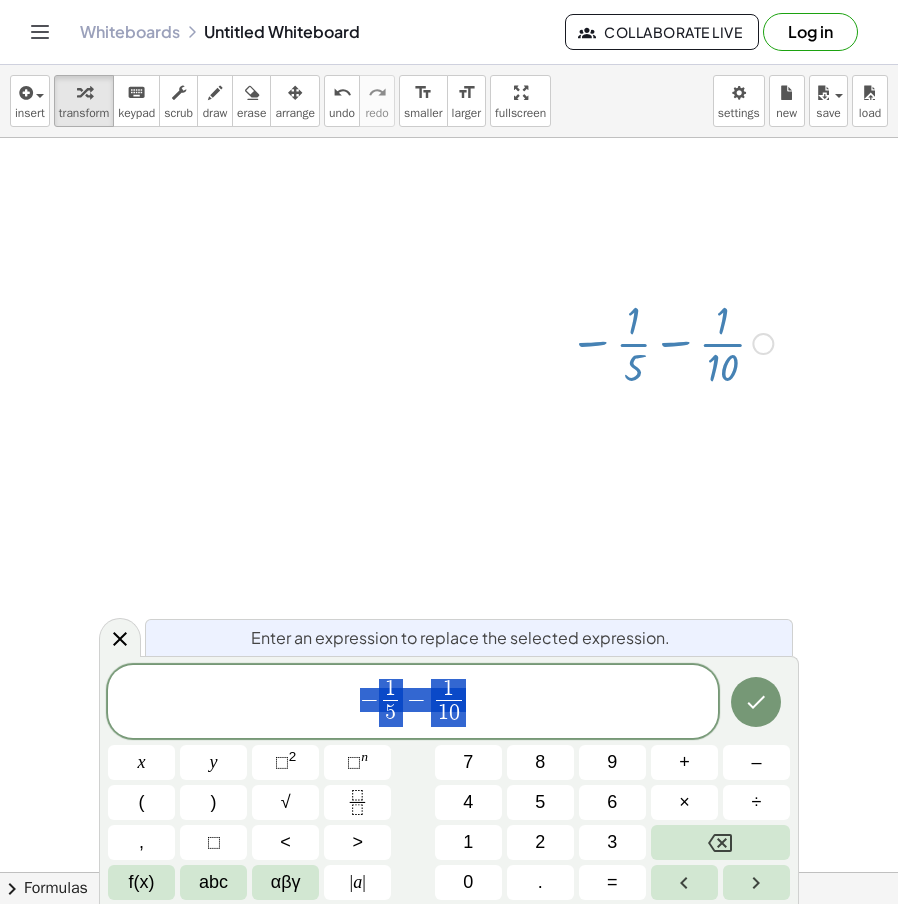 click at bounding box center (449, 942) 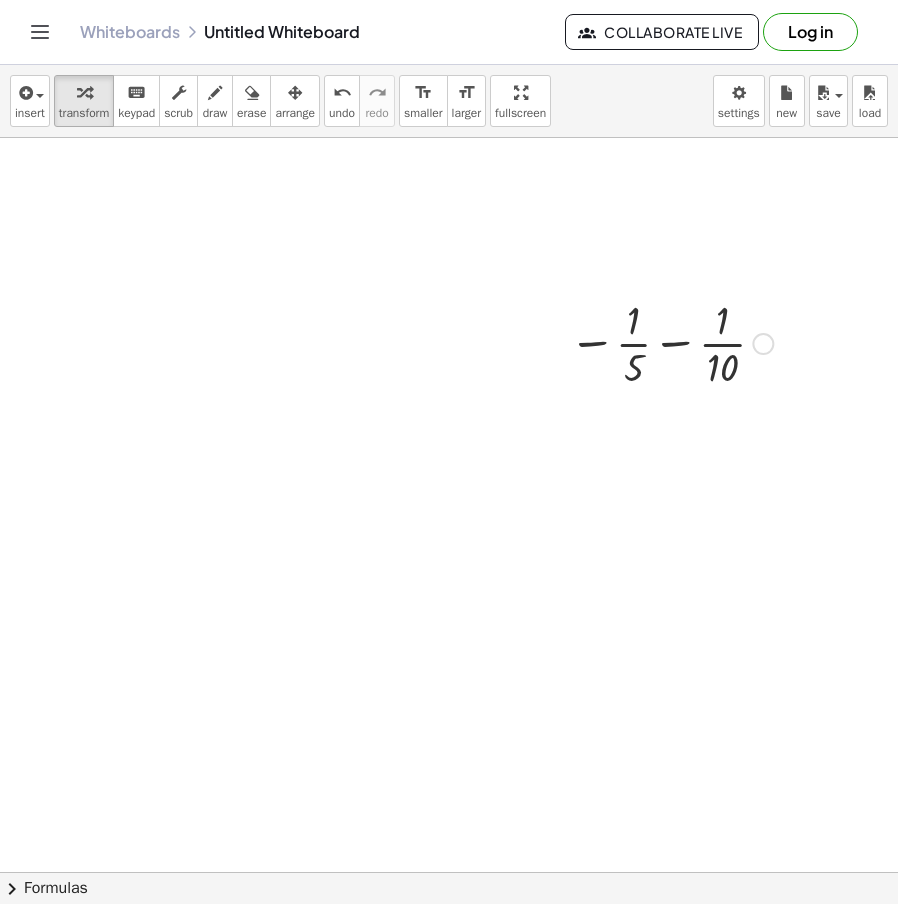 click at bounding box center [763, 344] 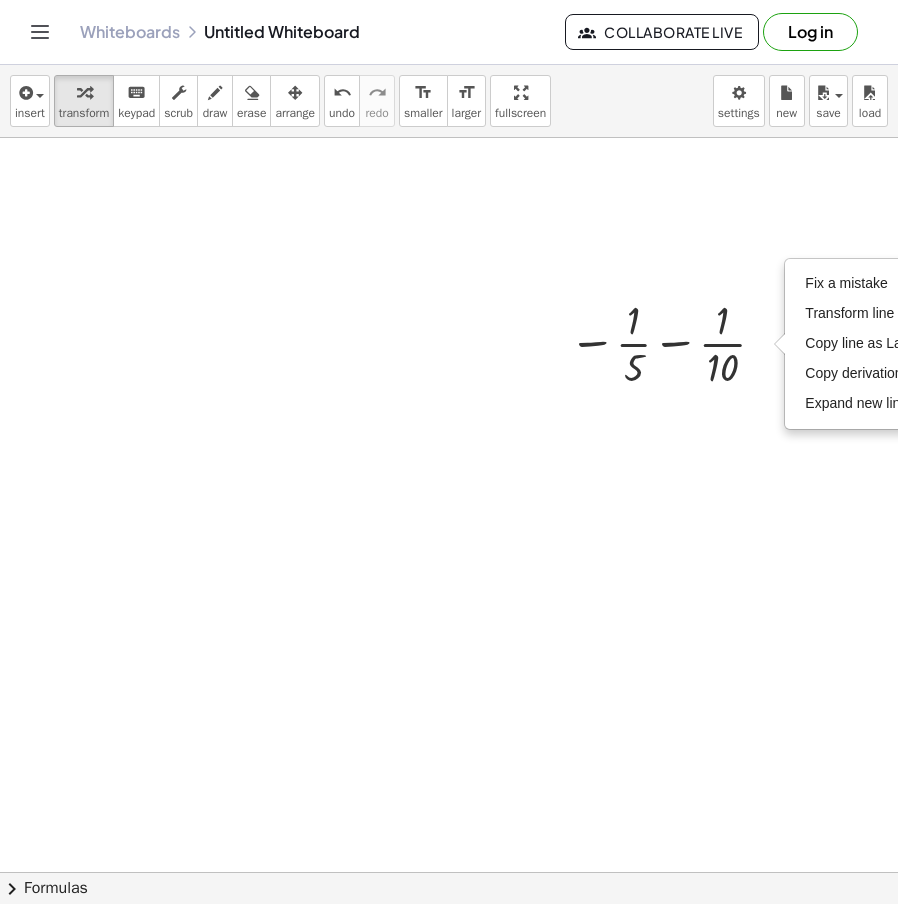 click at bounding box center [449, 942] 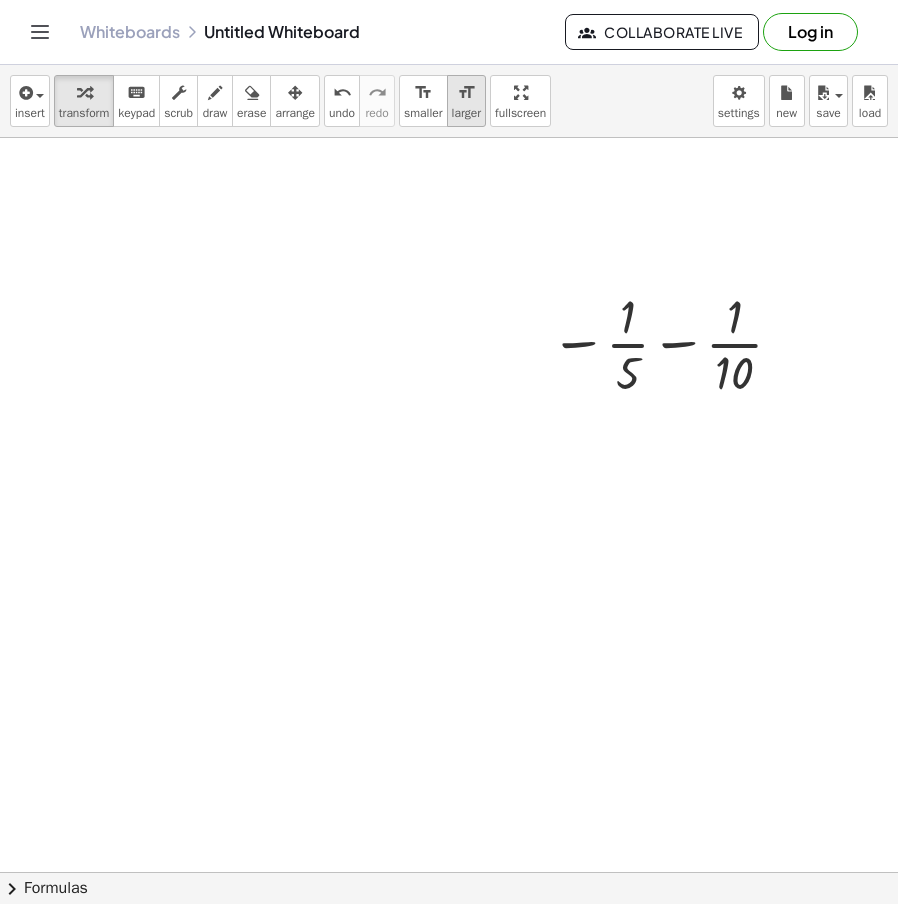 click on "larger" at bounding box center [466, 113] 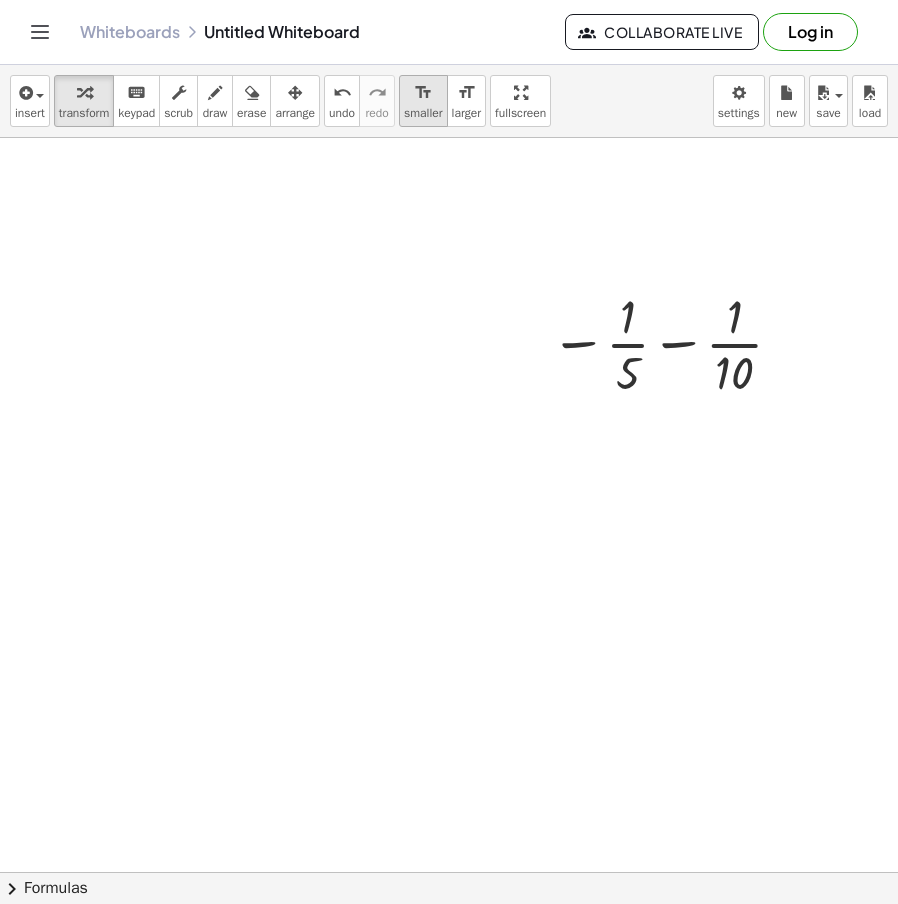 click on "smaller" at bounding box center (423, 113) 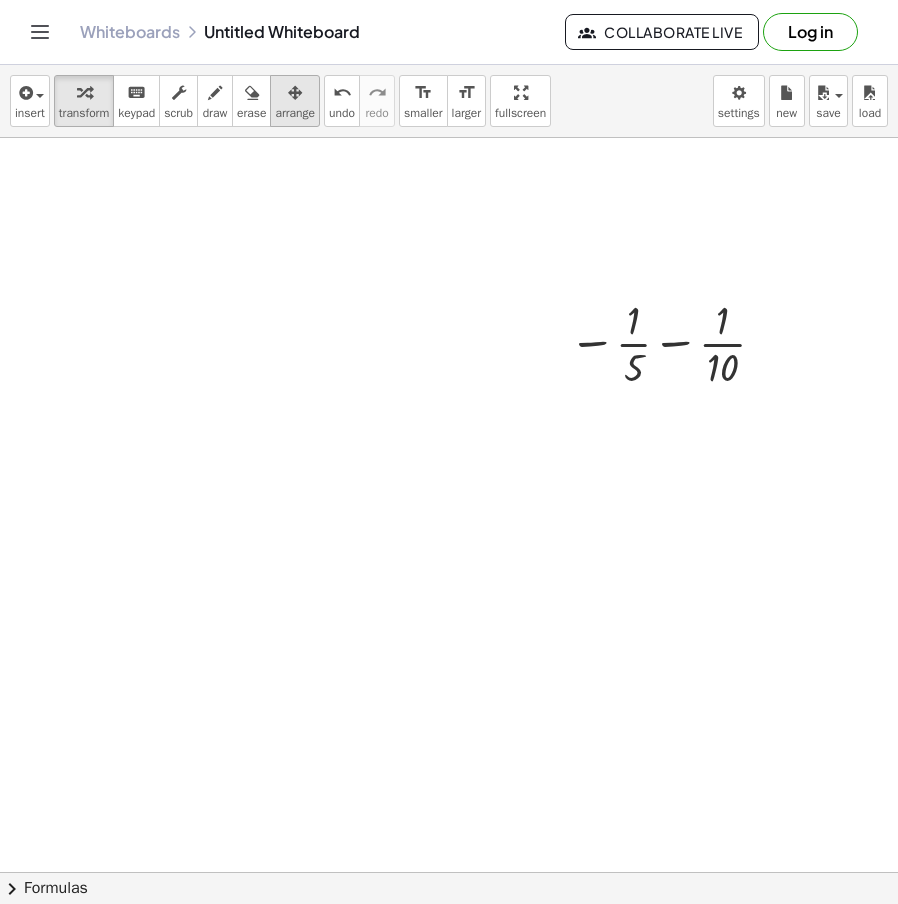 click on "arrange" at bounding box center [295, 113] 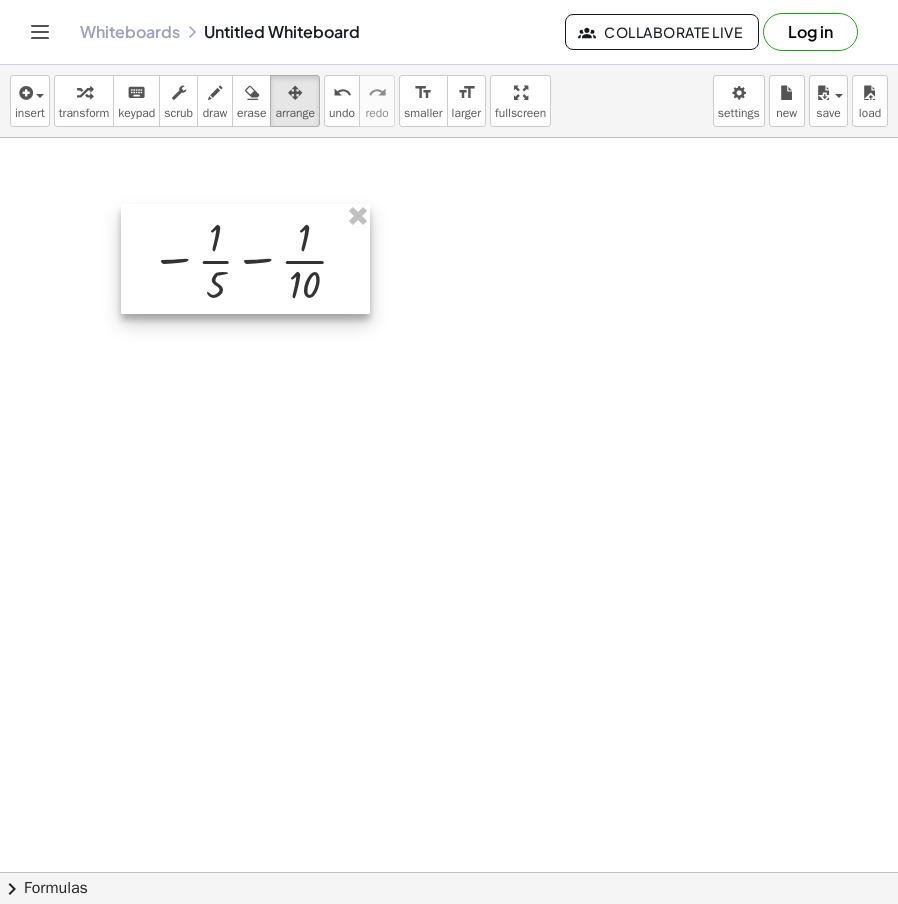 drag, startPoint x: 684, startPoint y: 303, endPoint x: 266, endPoint y: 223, distance: 425.58664 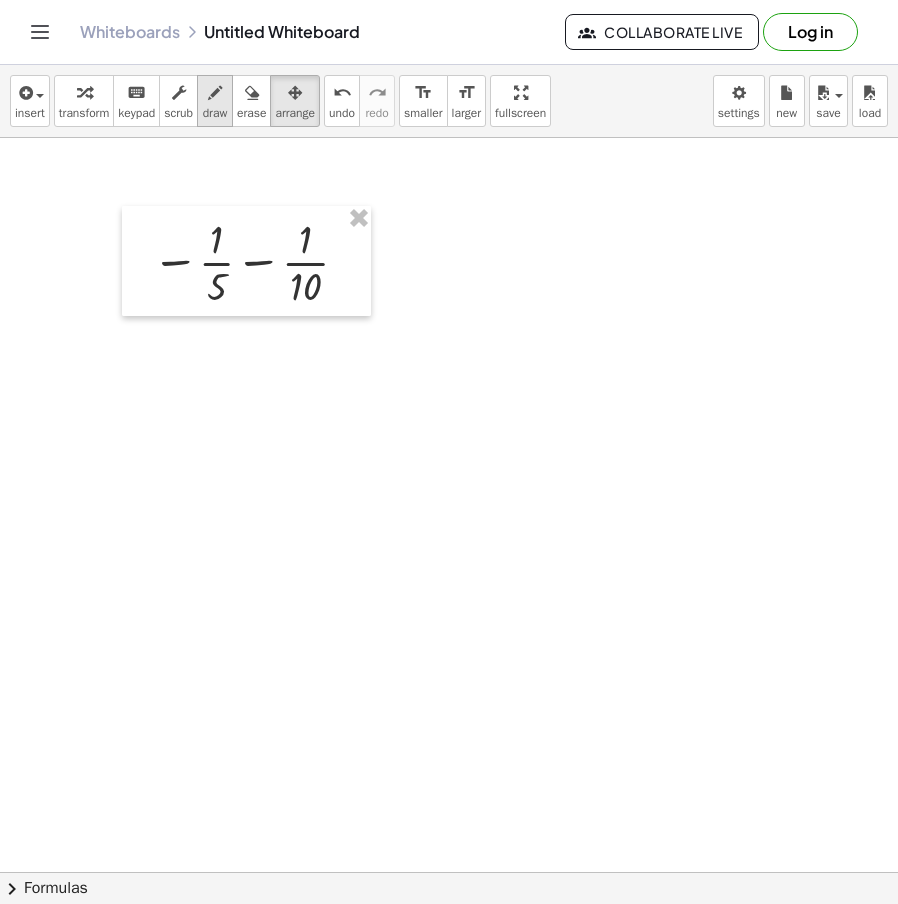 click on "draw" at bounding box center [215, 113] 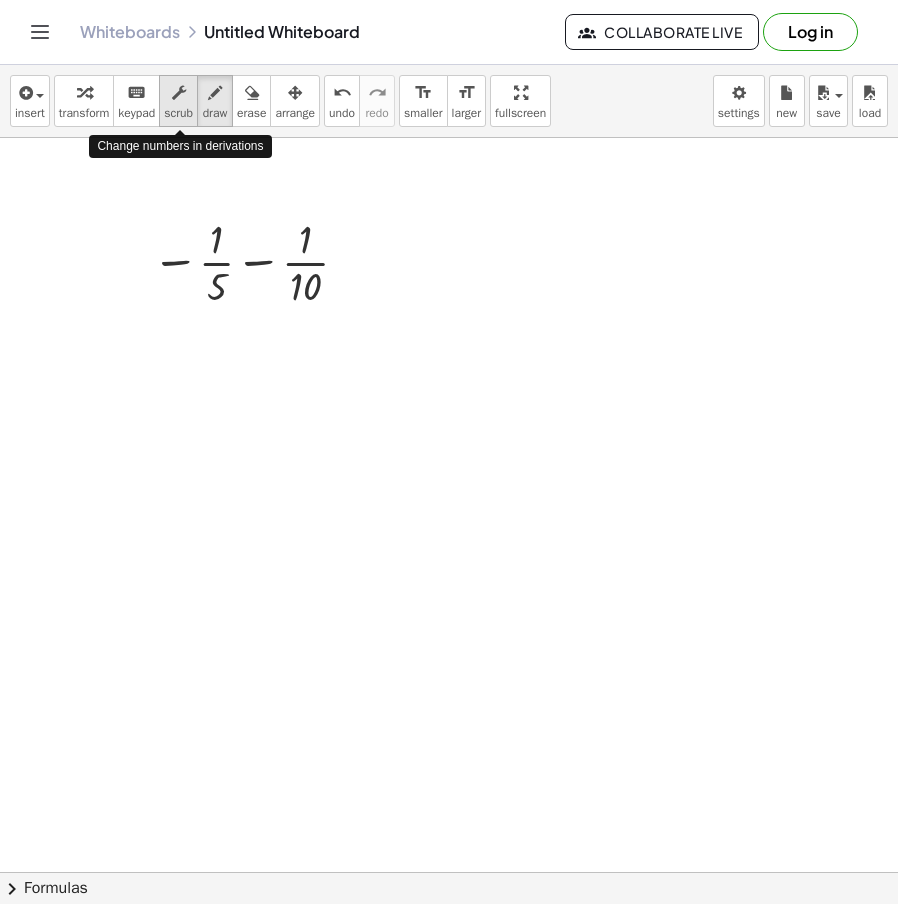 click at bounding box center (179, 93) 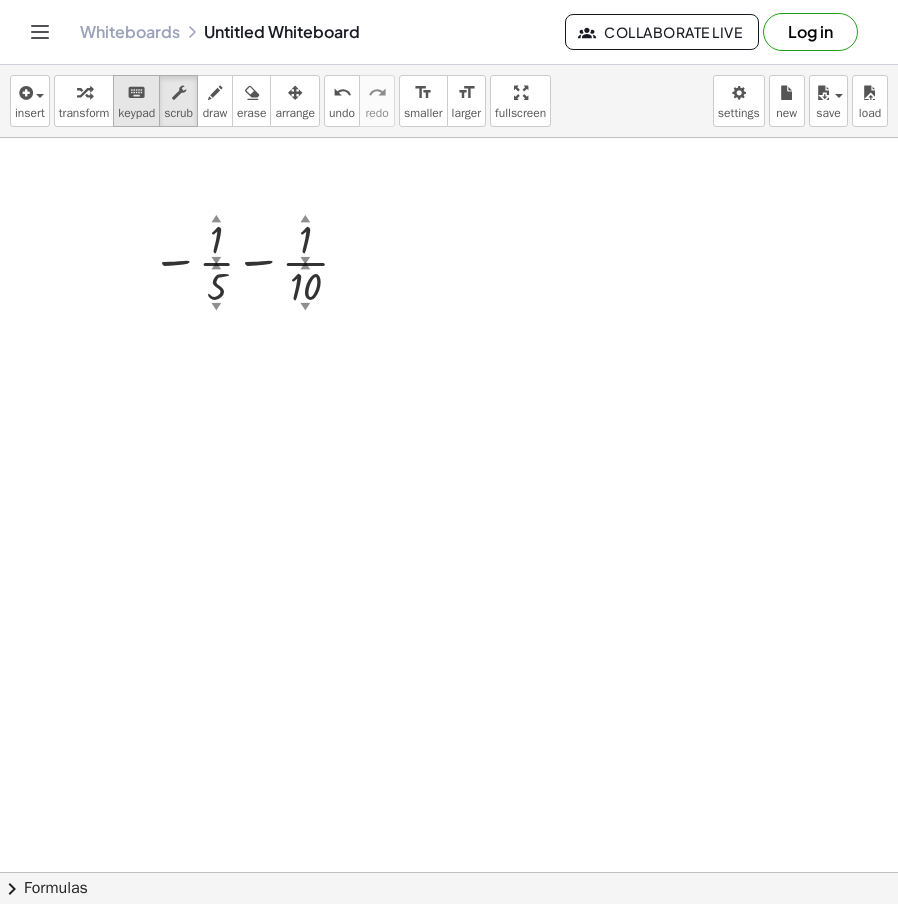 click on "keypad" at bounding box center (136, 113) 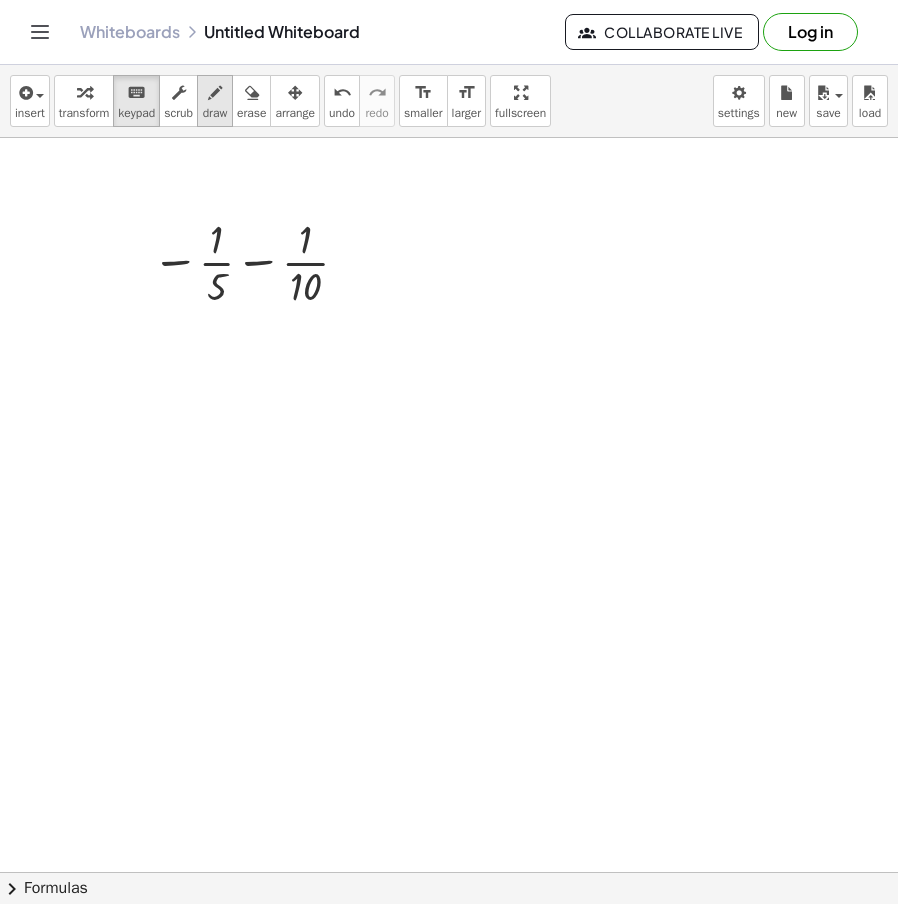 click on "draw" at bounding box center (215, 113) 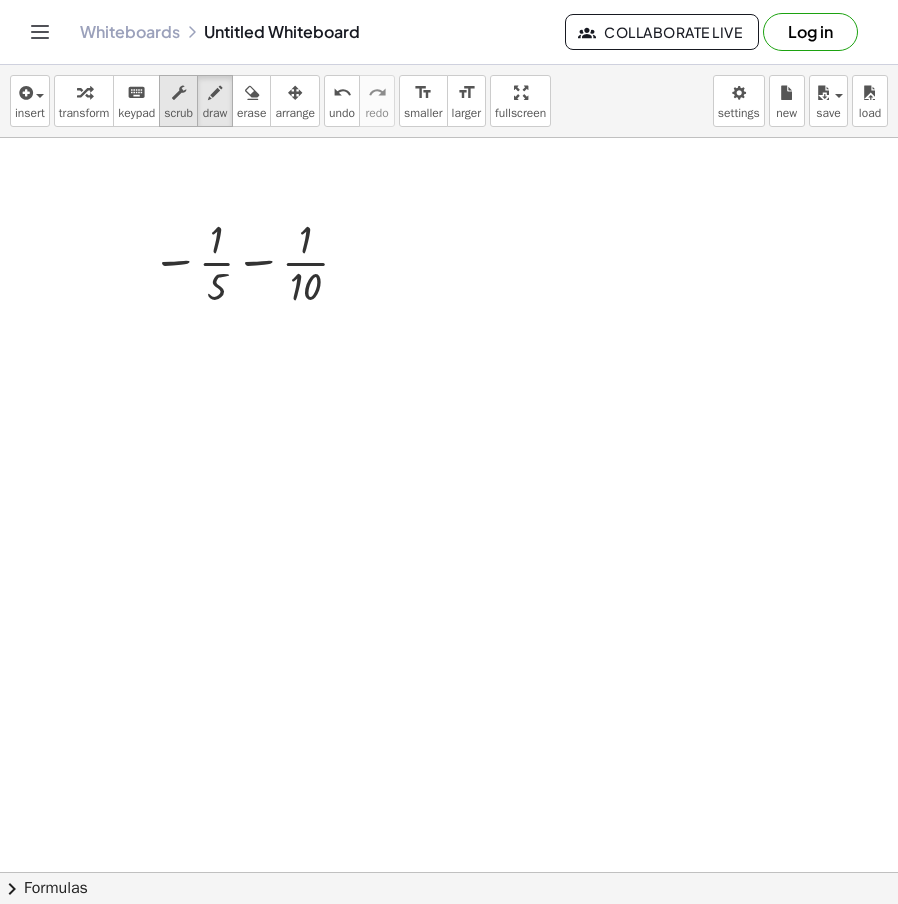 click at bounding box center [179, 93] 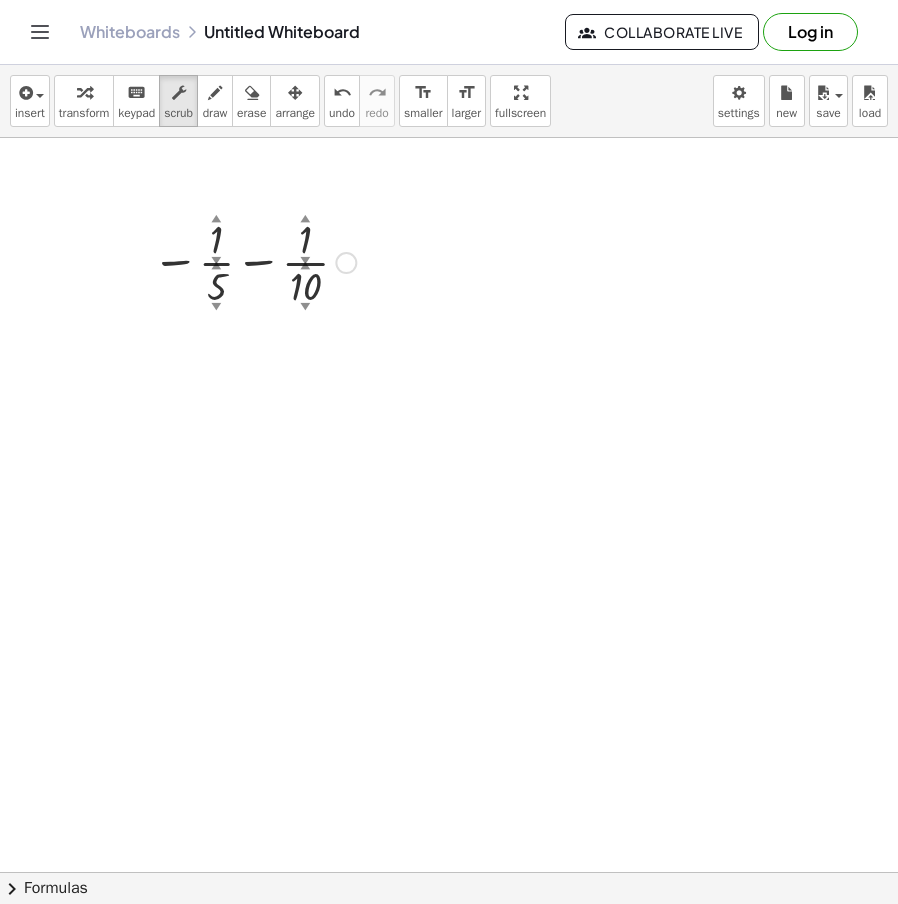 click on "Fix a mistake Transform line Copy line as LaTeX Copy derivation as LaTeX Expand new lines: On" at bounding box center [346, 263] 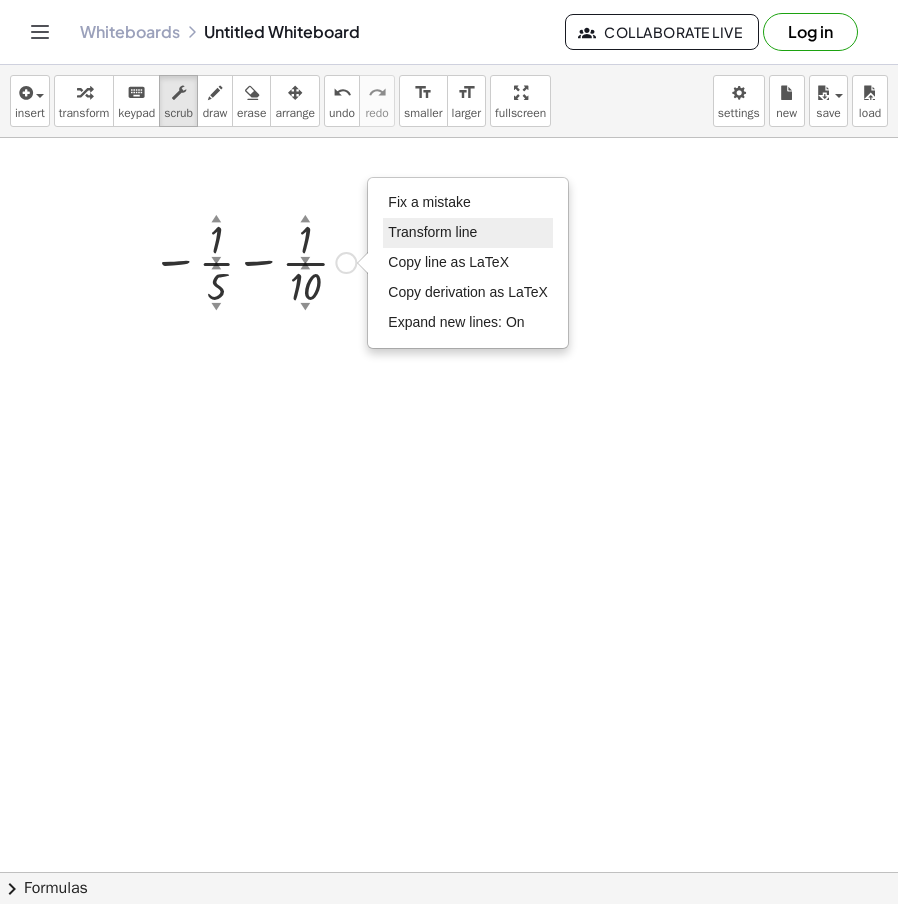 click on "Transform line" at bounding box center [432, 232] 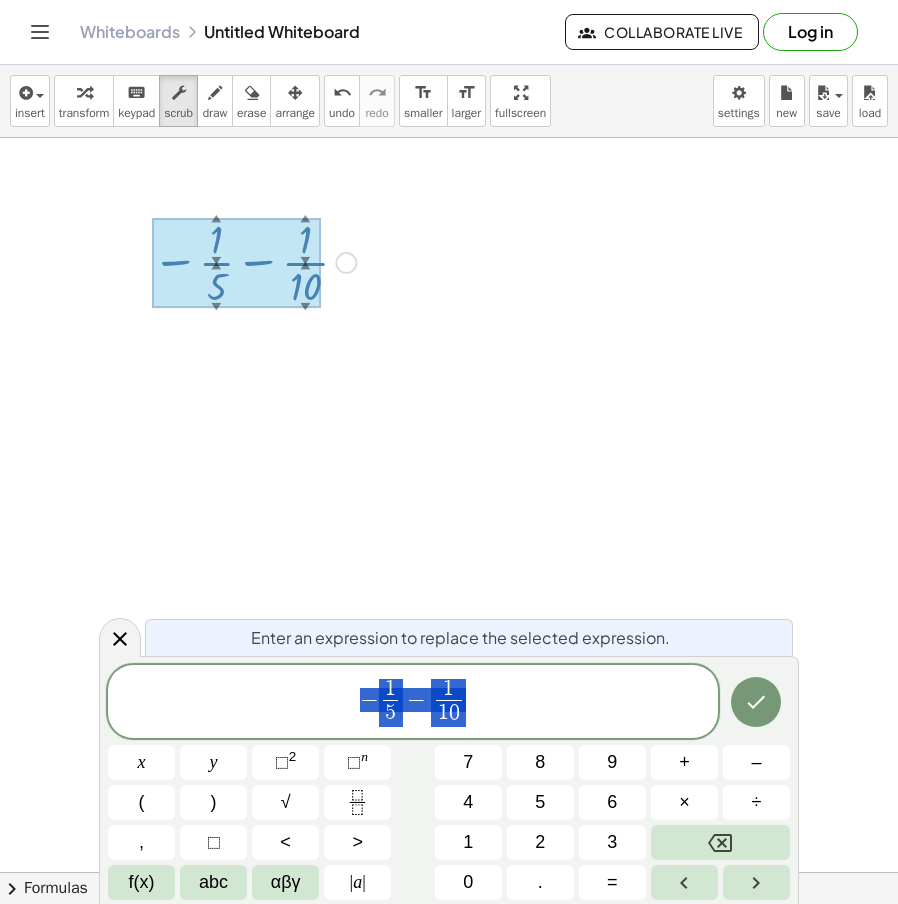 click 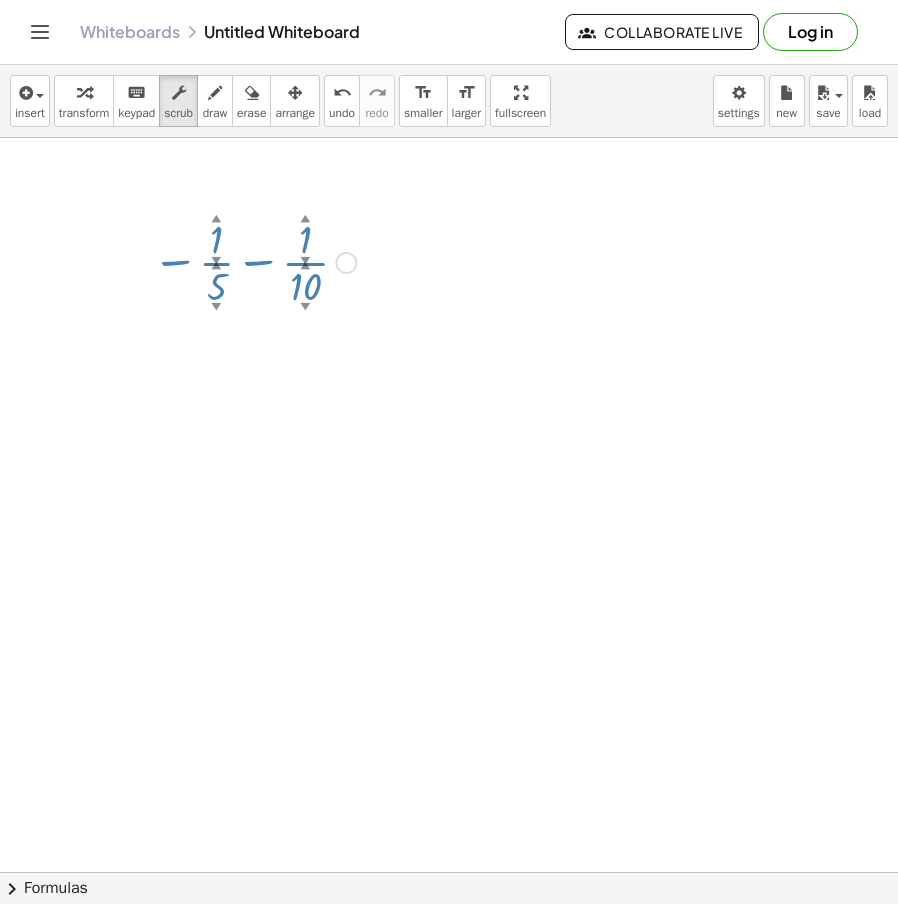 drag, startPoint x: 446, startPoint y: 538, endPoint x: 426, endPoint y: 519, distance: 27.58623 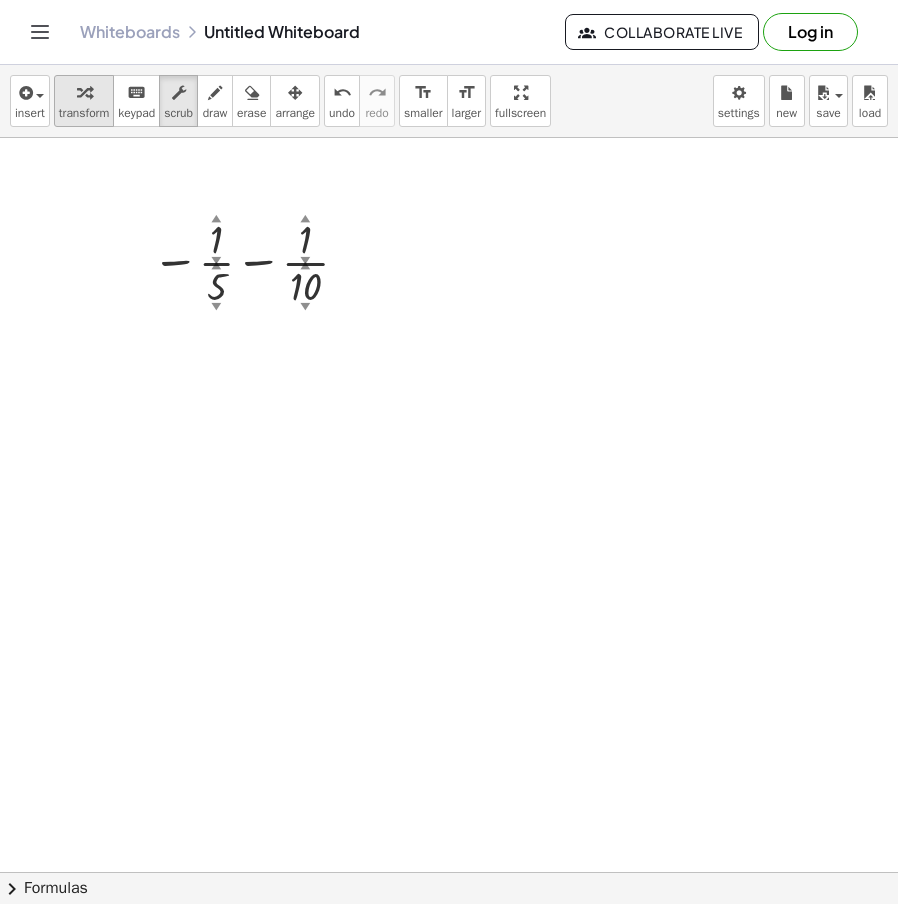 click on "transform" at bounding box center [84, 113] 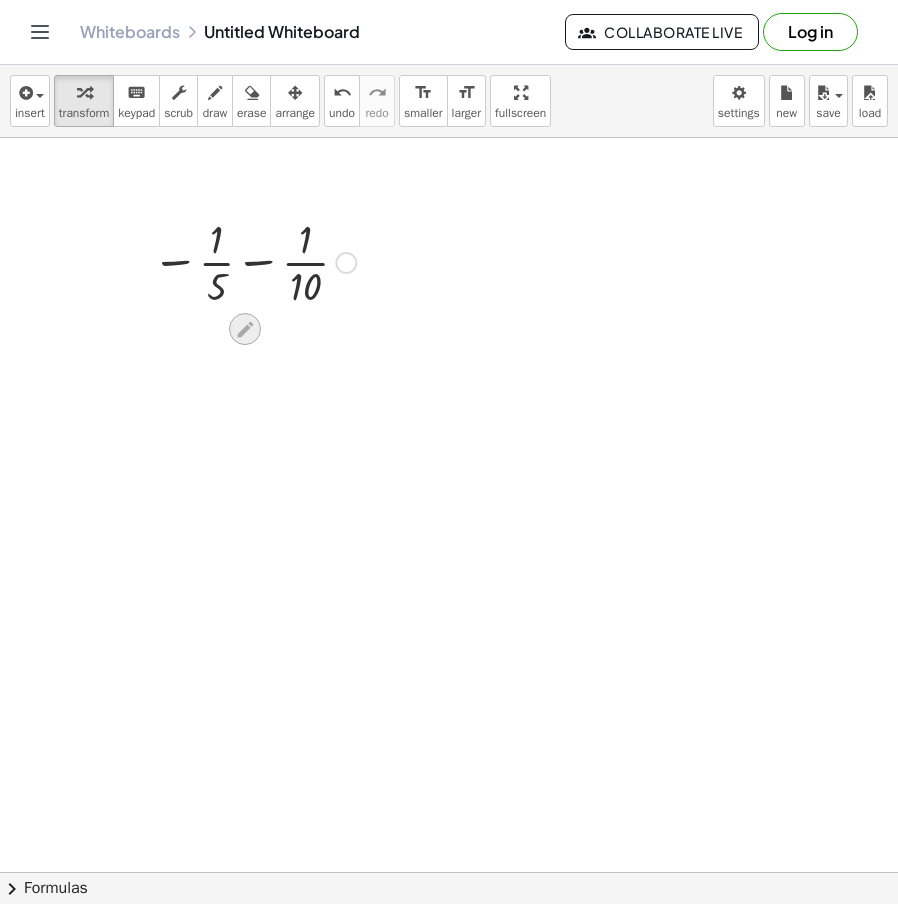 click 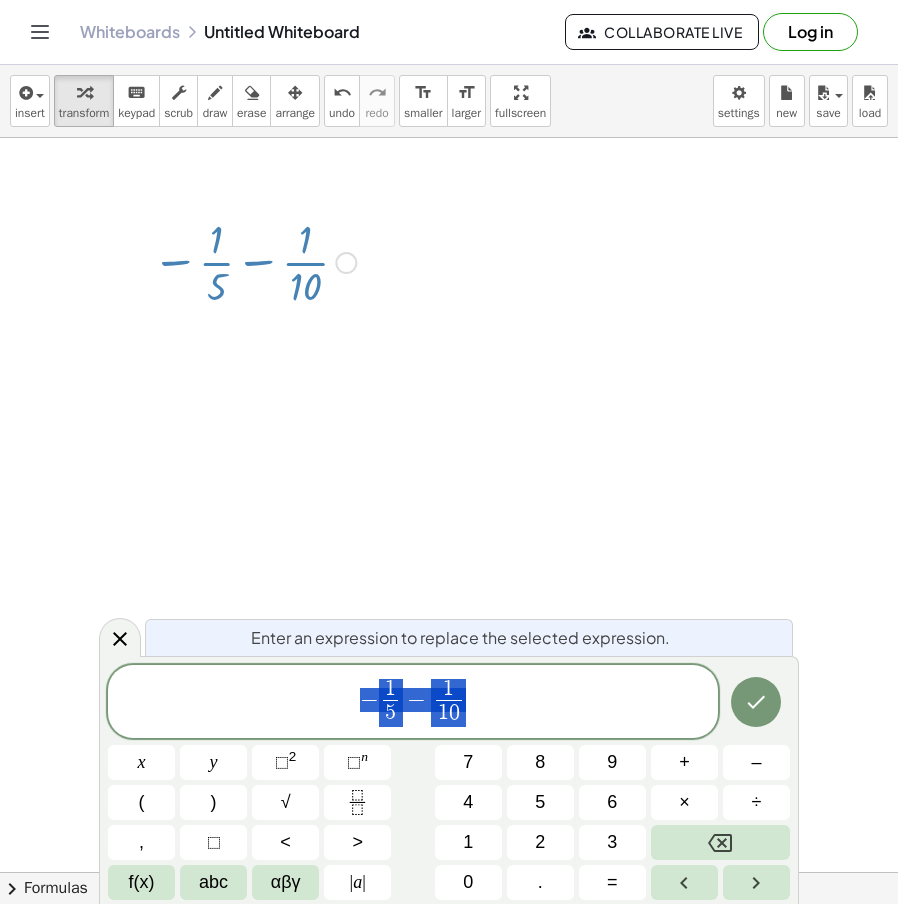 click at bounding box center [449, 942] 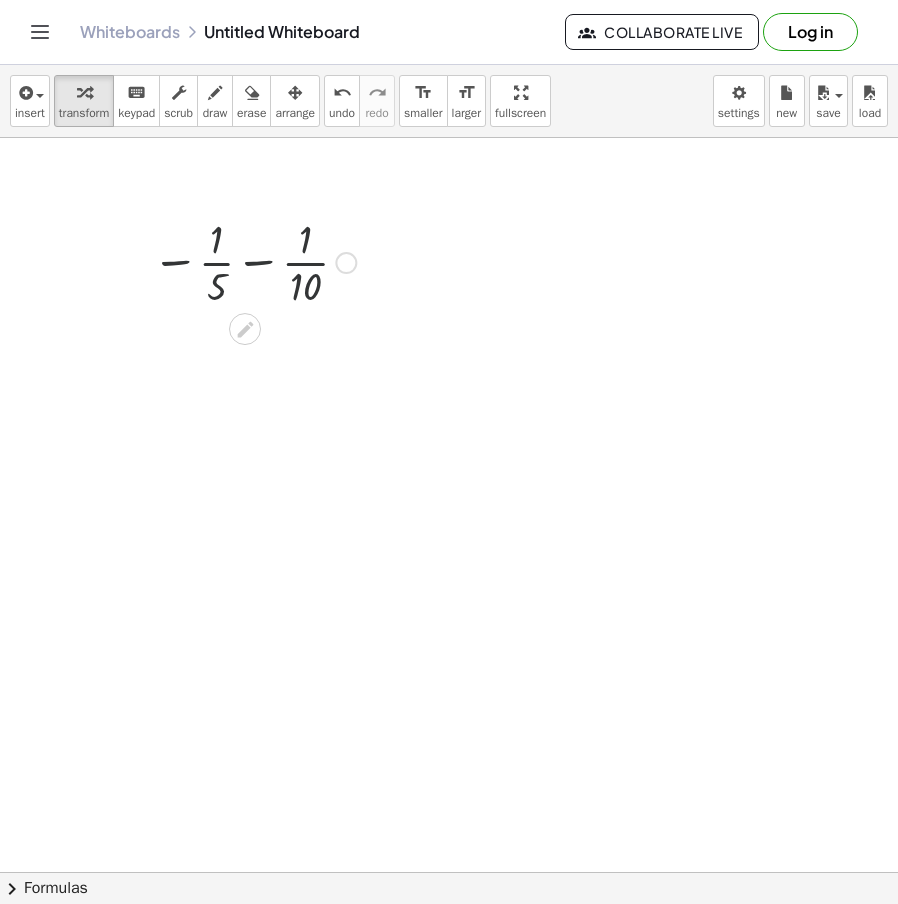 click on "Fix a mistake Transform line Copy line as LaTeX Copy derivation as LaTeX Expand new lines: On" at bounding box center (346, 263) 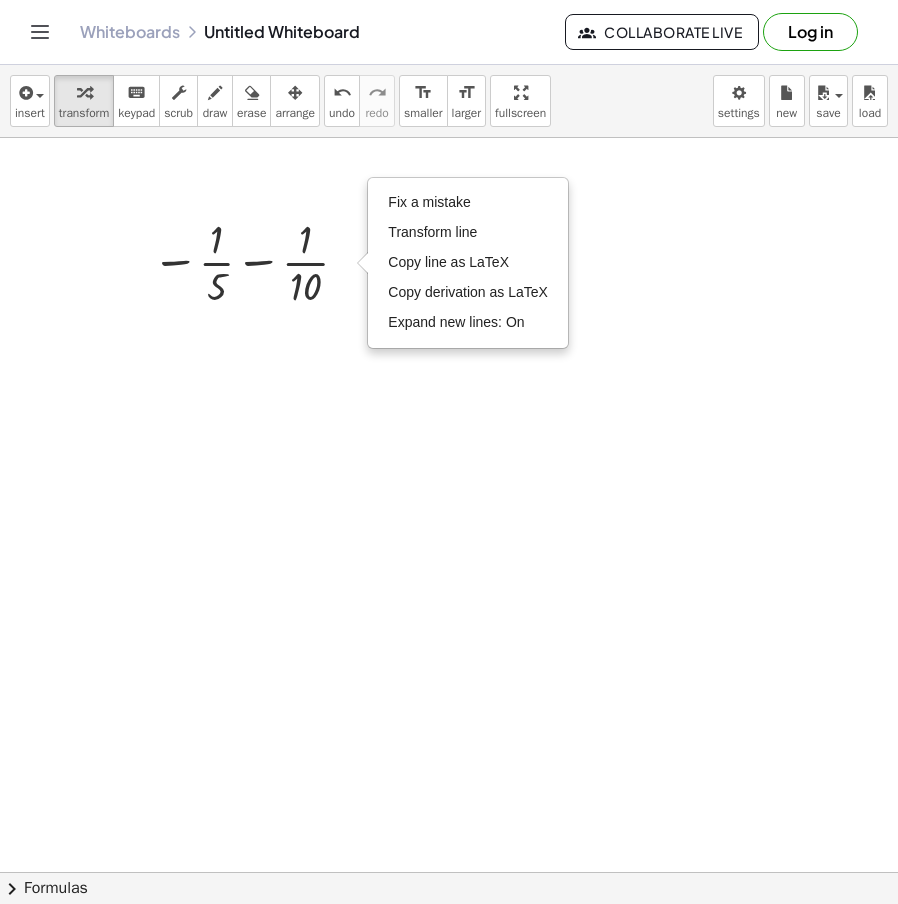 click at bounding box center (449, 942) 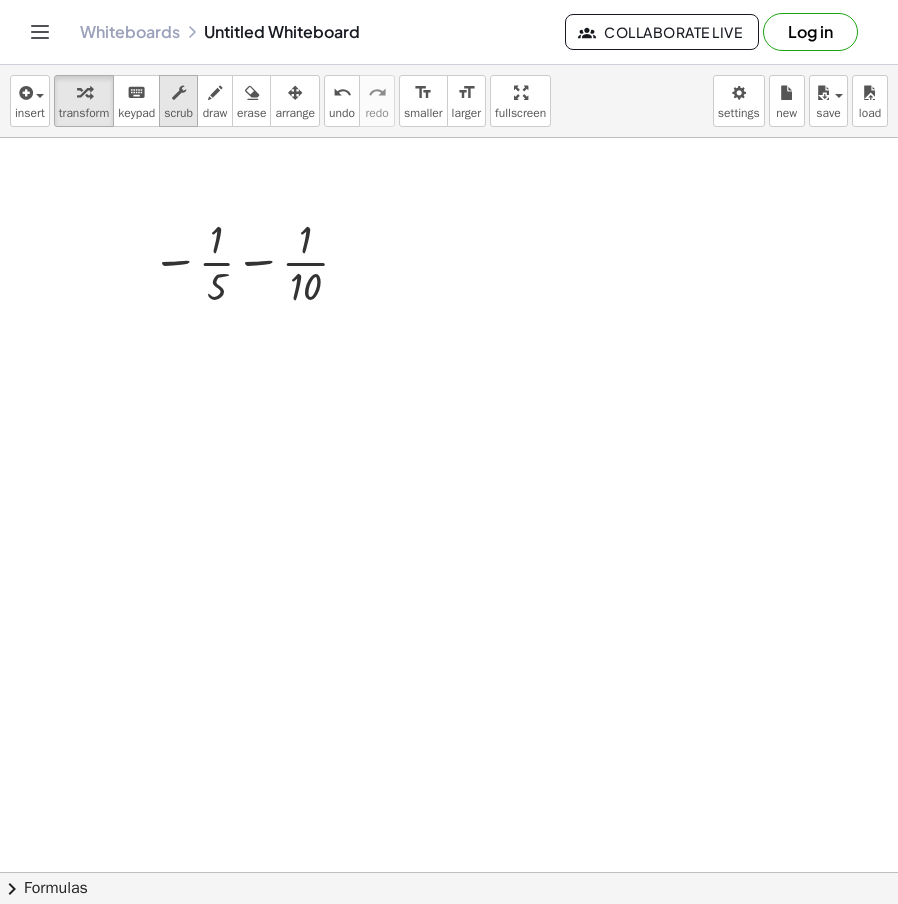 click on "scrub" at bounding box center [178, 113] 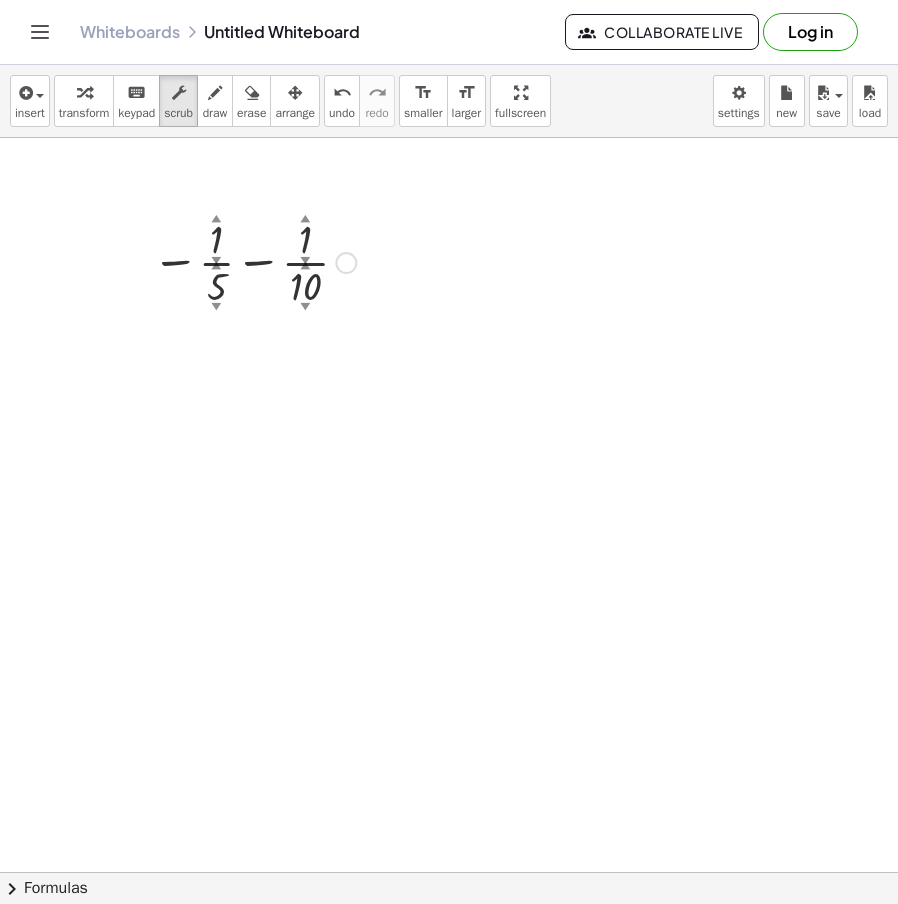 click on "Fix a mistake Transform line Copy line as LaTeX Copy derivation as LaTeX Expand new lines: On" at bounding box center [346, 263] 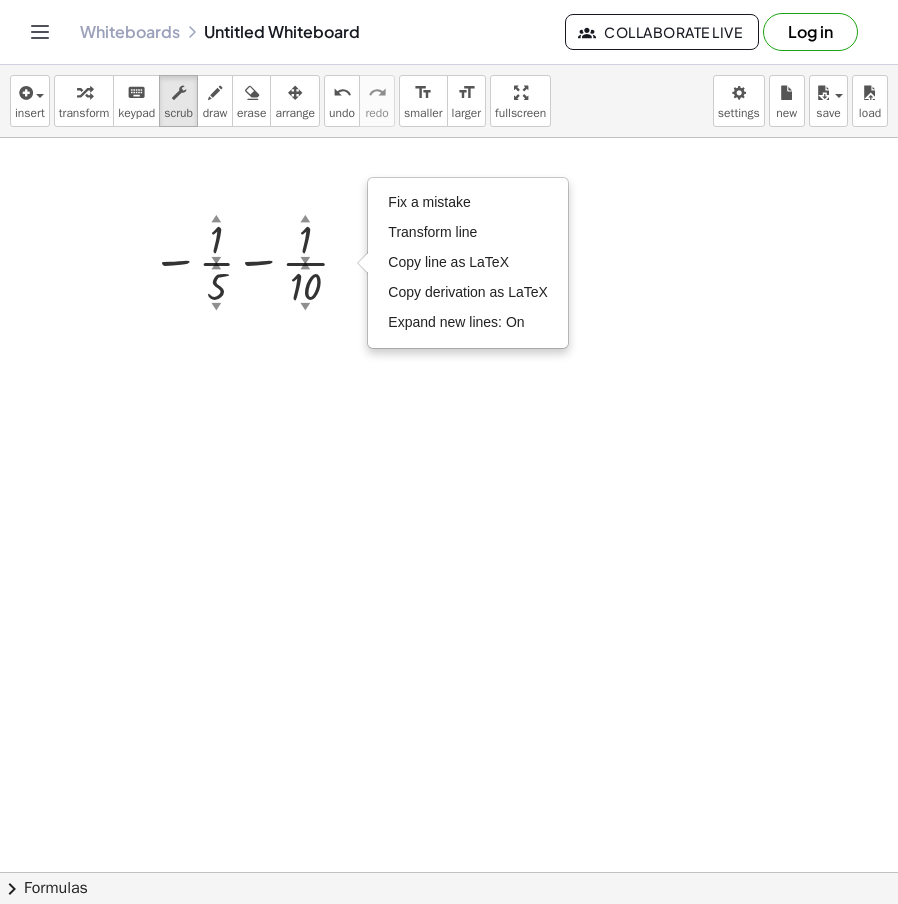drag, startPoint x: 341, startPoint y: 534, endPoint x: 339, endPoint y: 519, distance: 15.132746 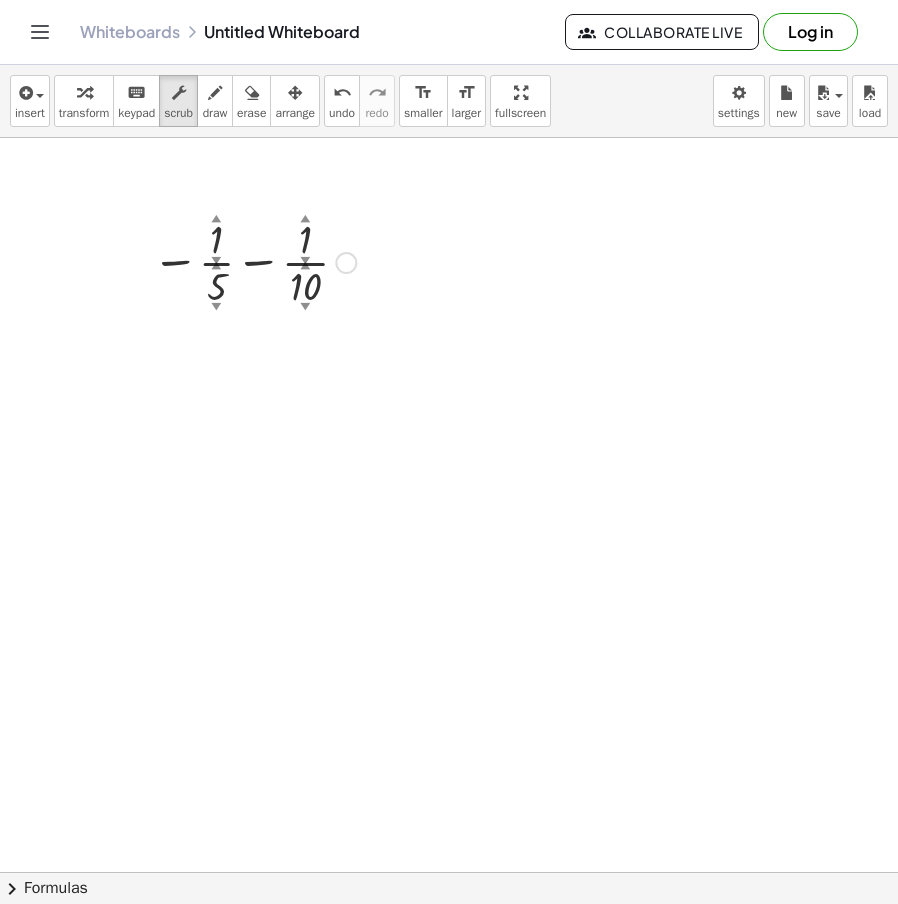 click on "▲" at bounding box center [216, 266] 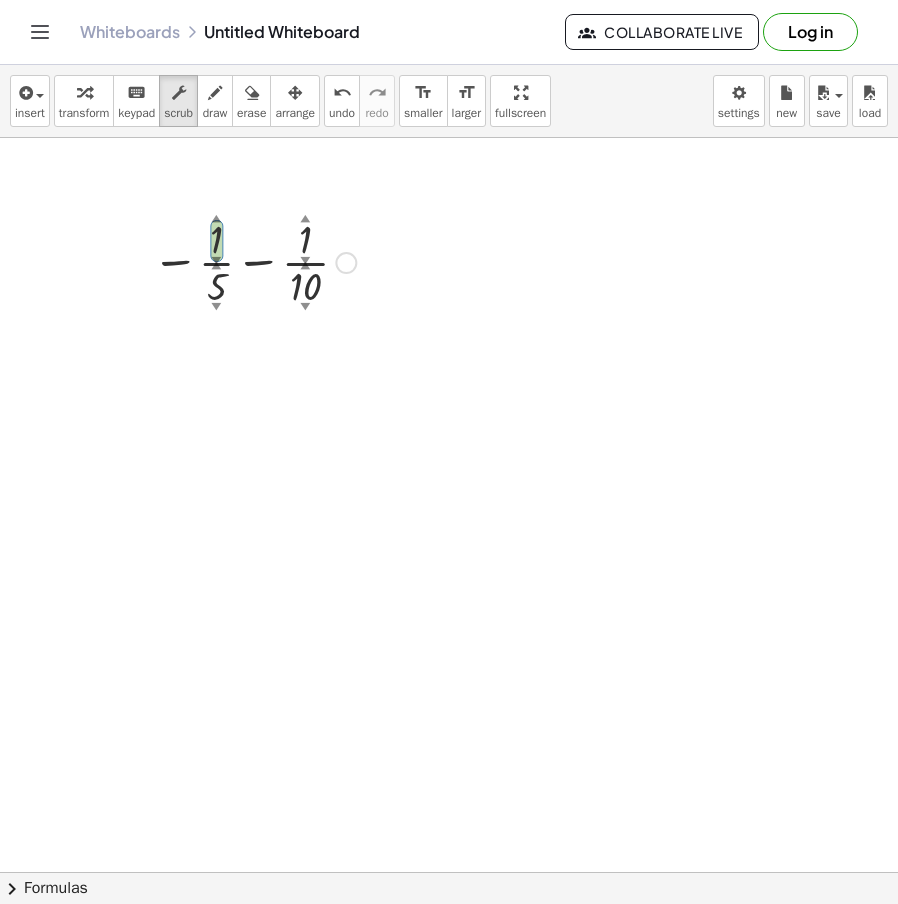 click on "▲" at bounding box center [216, 219] 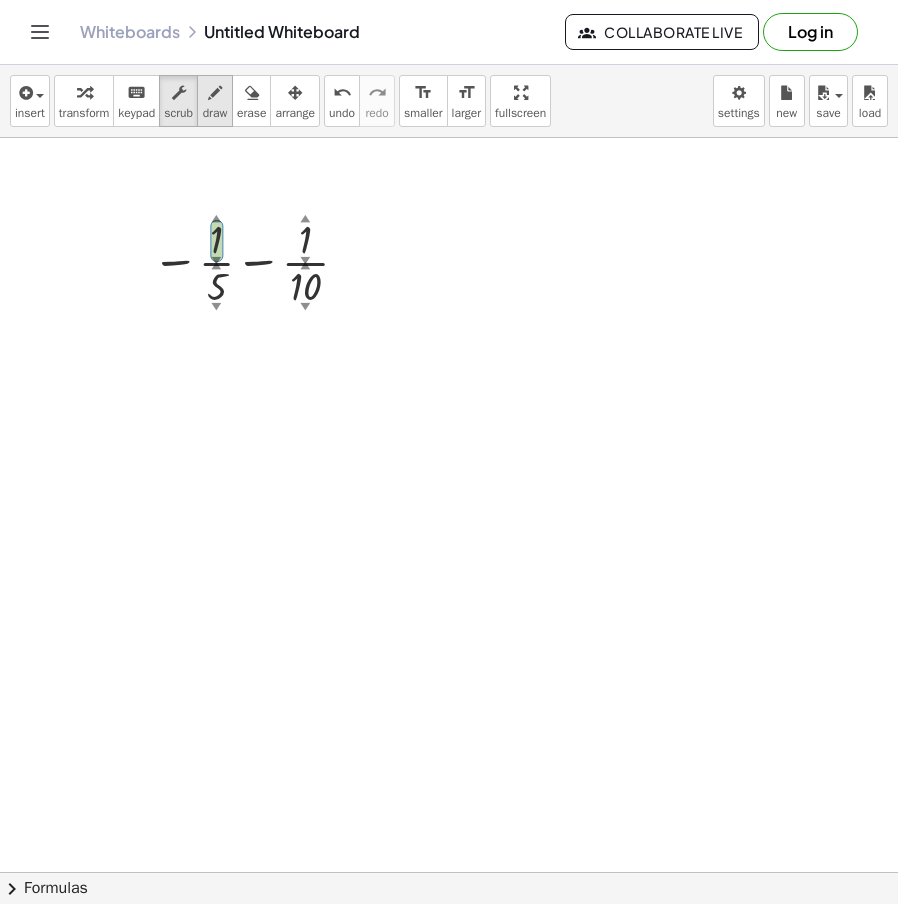 click on "draw" at bounding box center [215, 113] 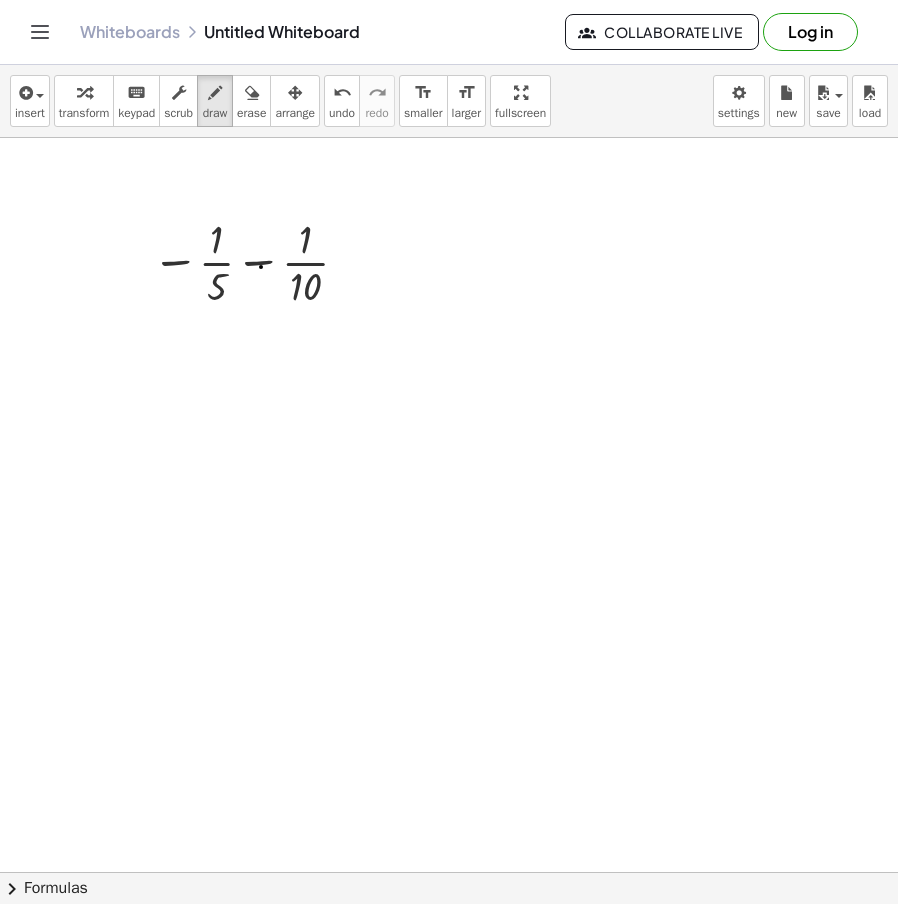 click at bounding box center [449, 942] 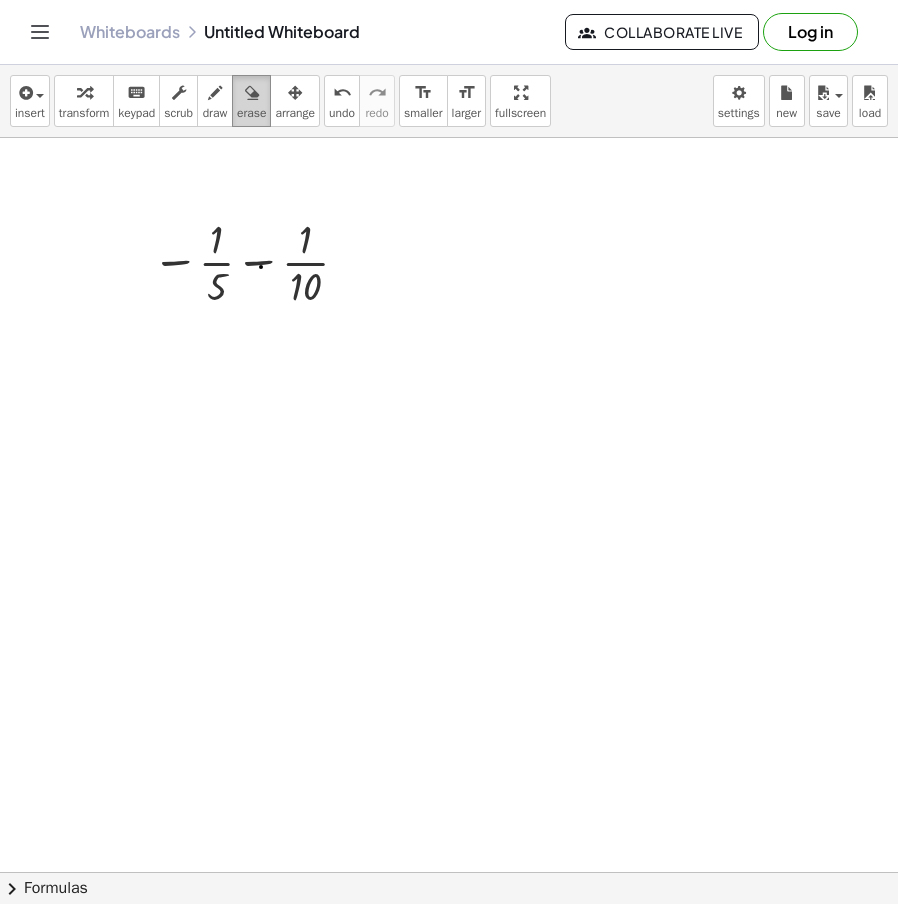click on "erase" at bounding box center (251, 113) 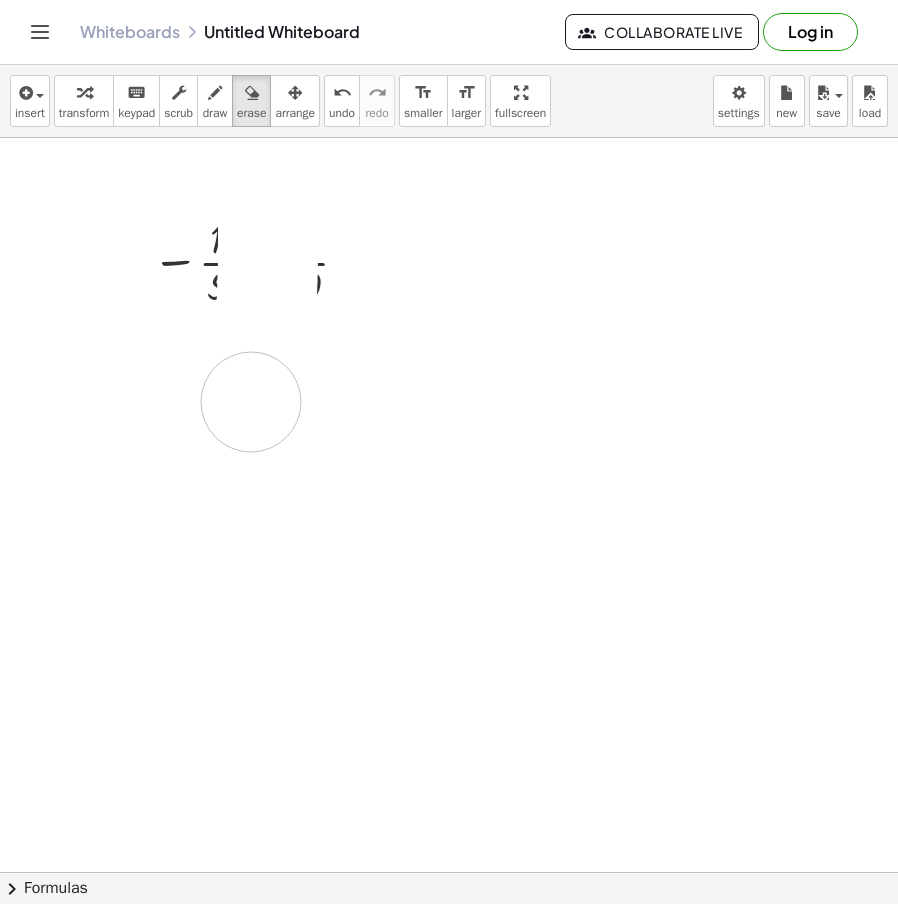drag, startPoint x: 268, startPoint y: 224, endPoint x: 283, endPoint y: 368, distance: 144.77914 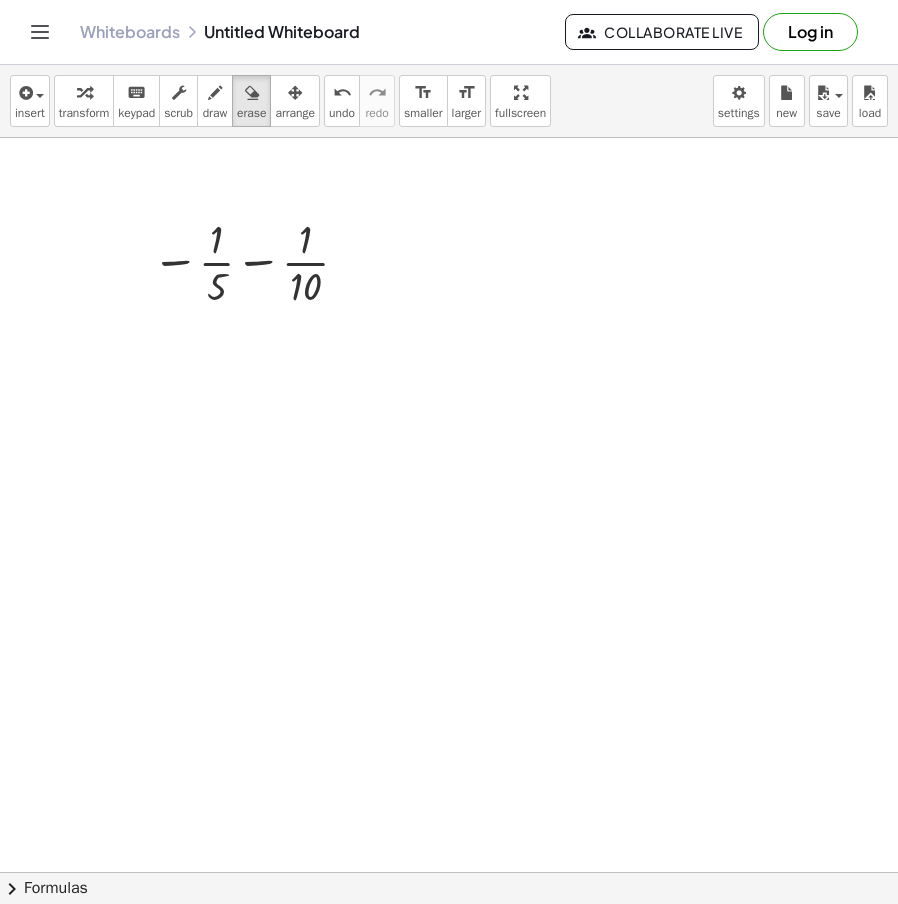 click at bounding box center [449, 942] 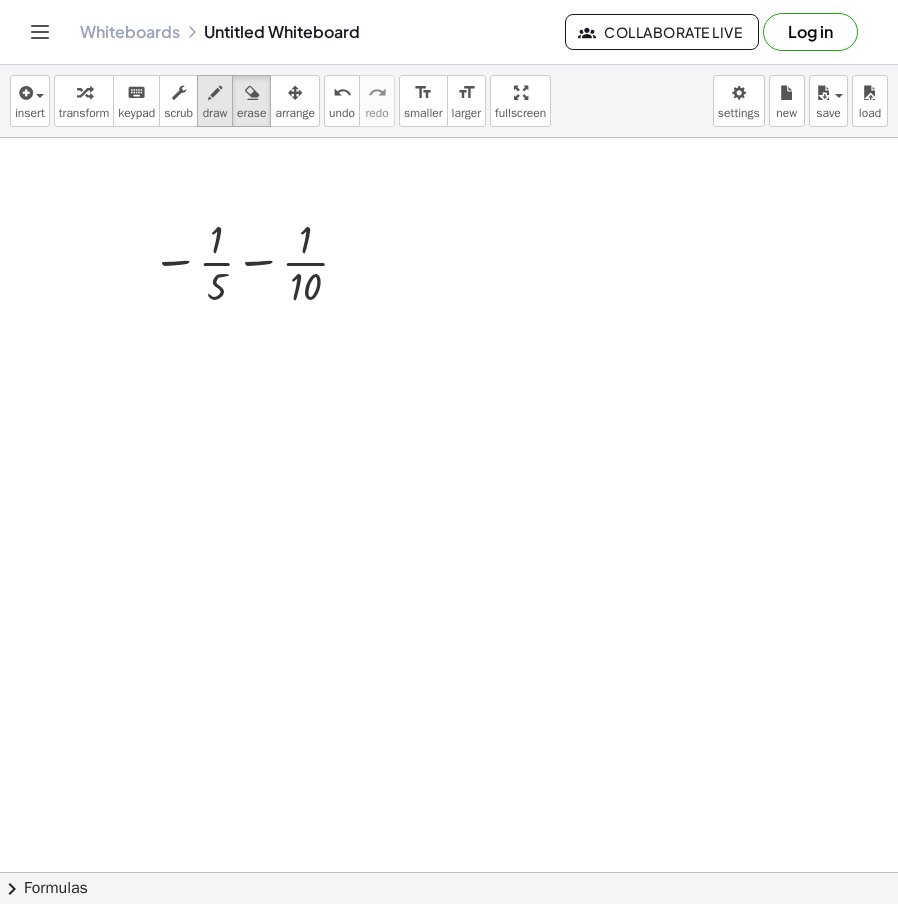 drag, startPoint x: 207, startPoint y: 111, endPoint x: 218, endPoint y: 121, distance: 14.866069 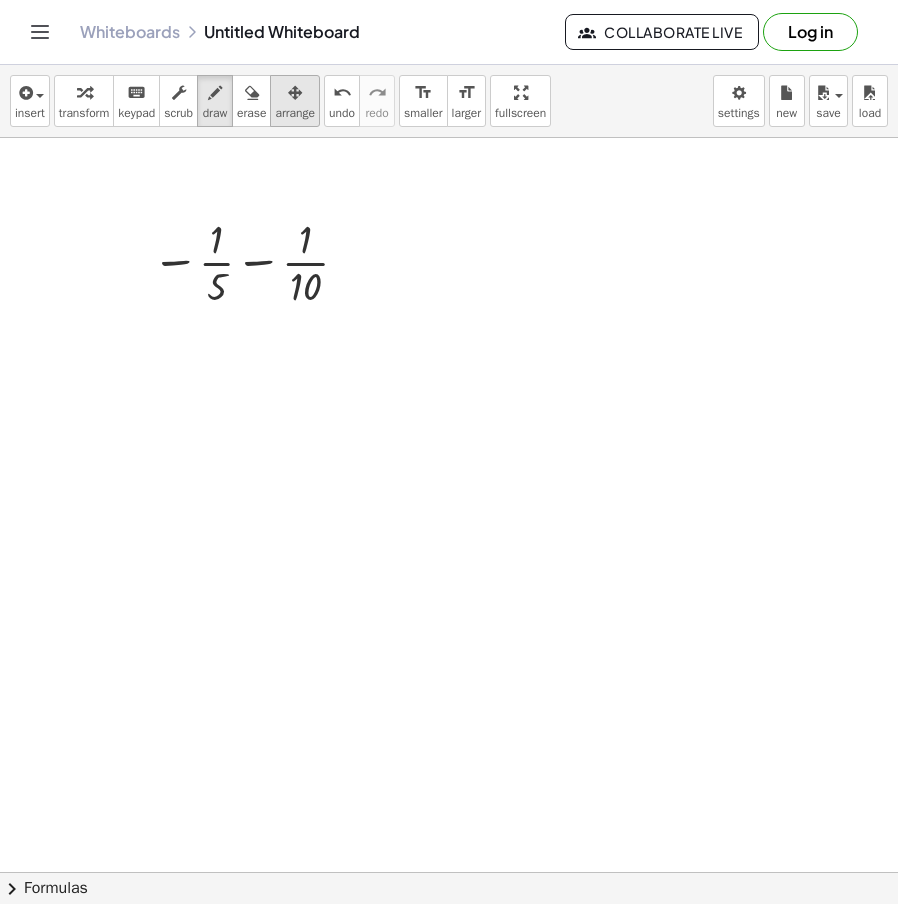 click on "arrange" at bounding box center (295, 113) 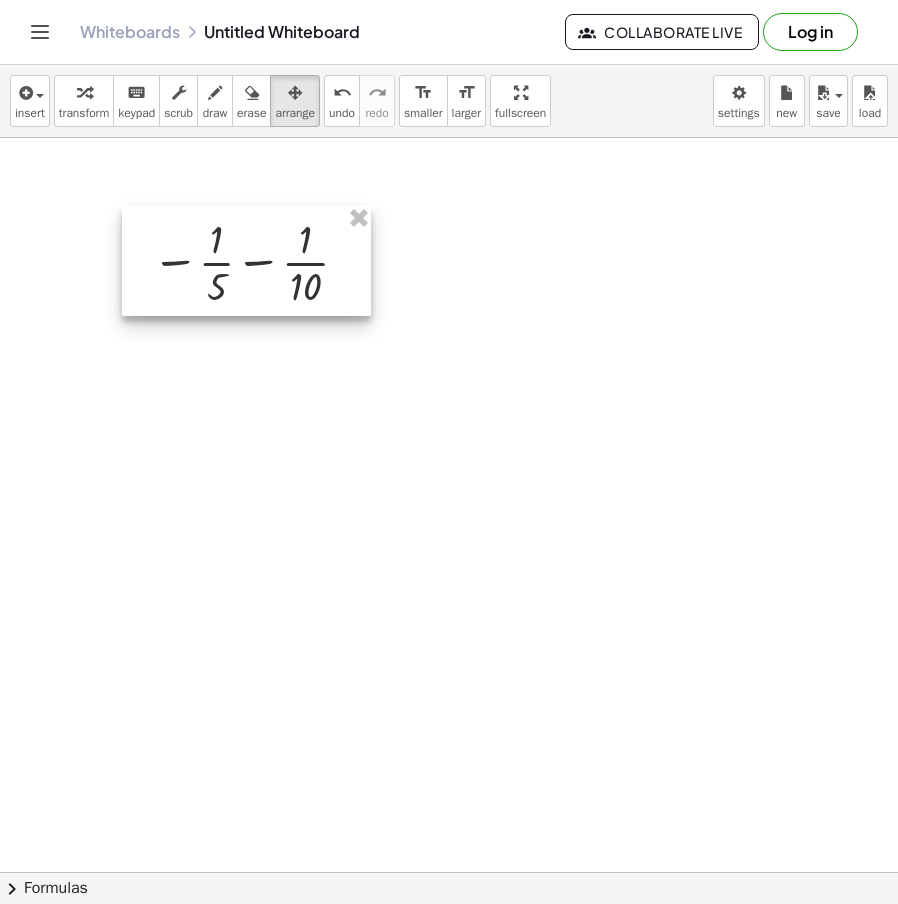 click at bounding box center (246, 261) 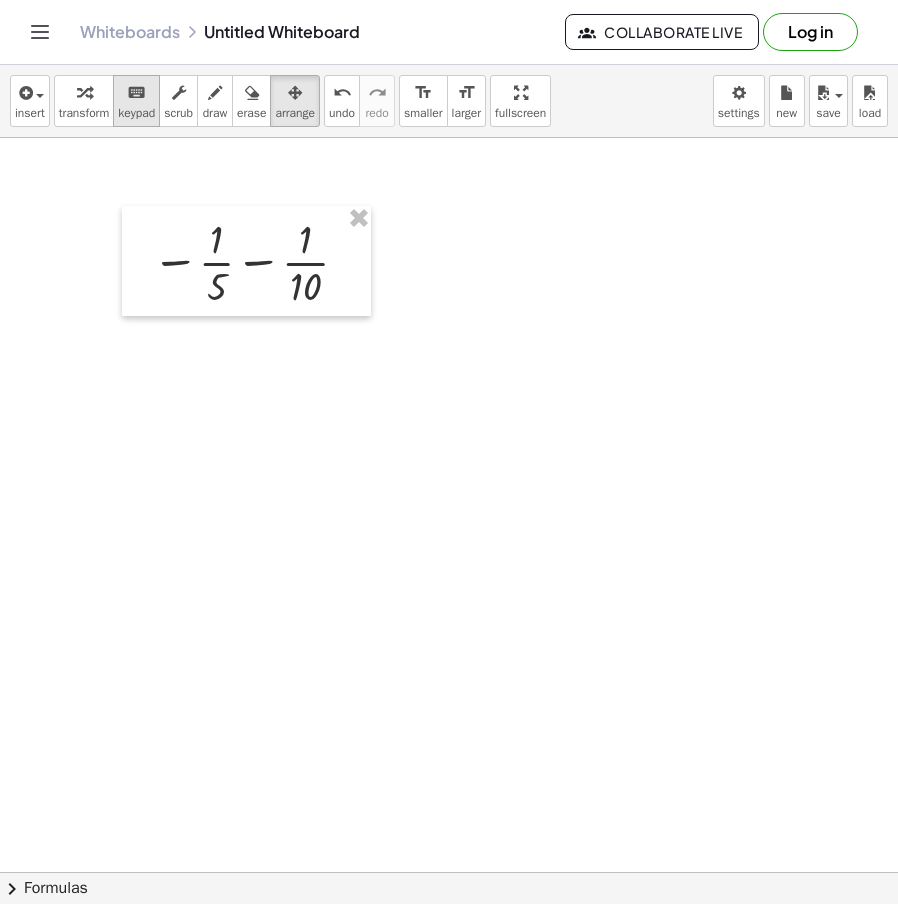 click on "keypad" at bounding box center (136, 113) 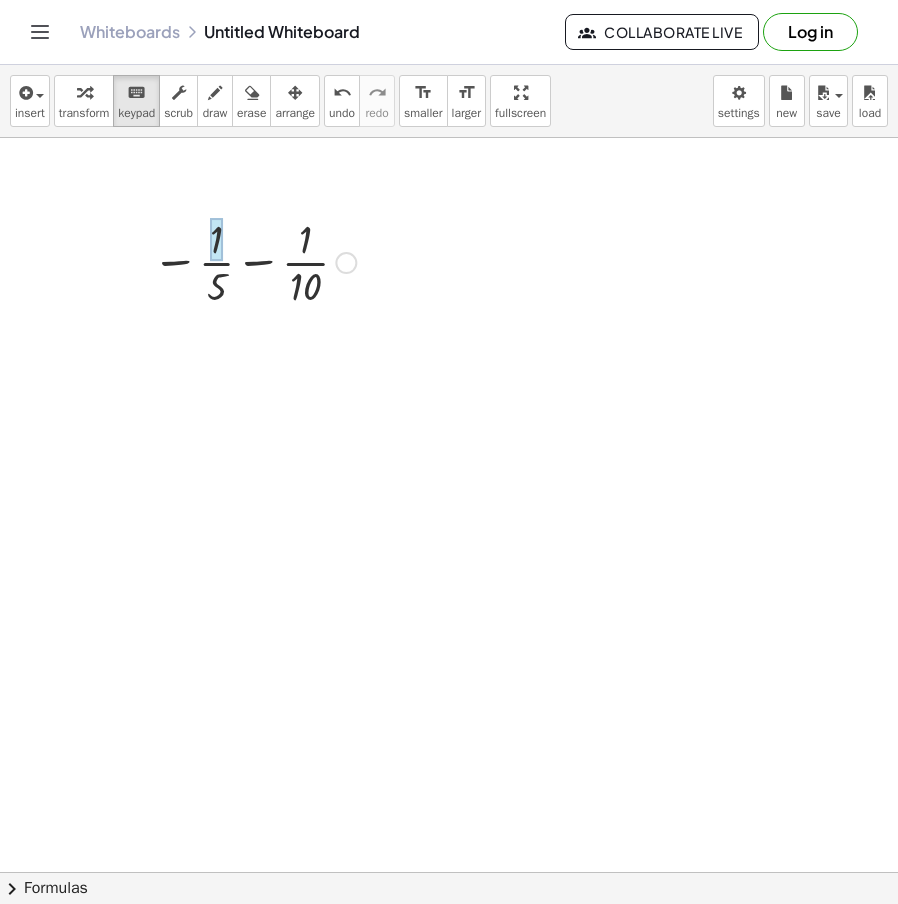 click at bounding box center [216, 240] 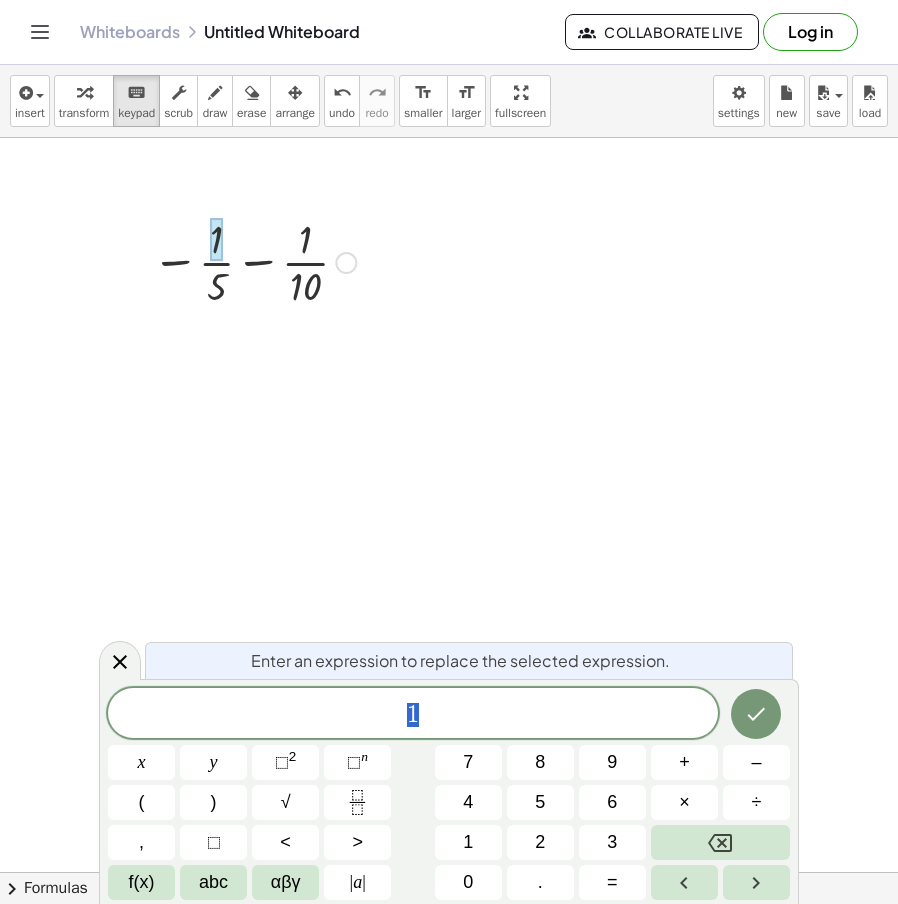 click at bounding box center (449, 942) 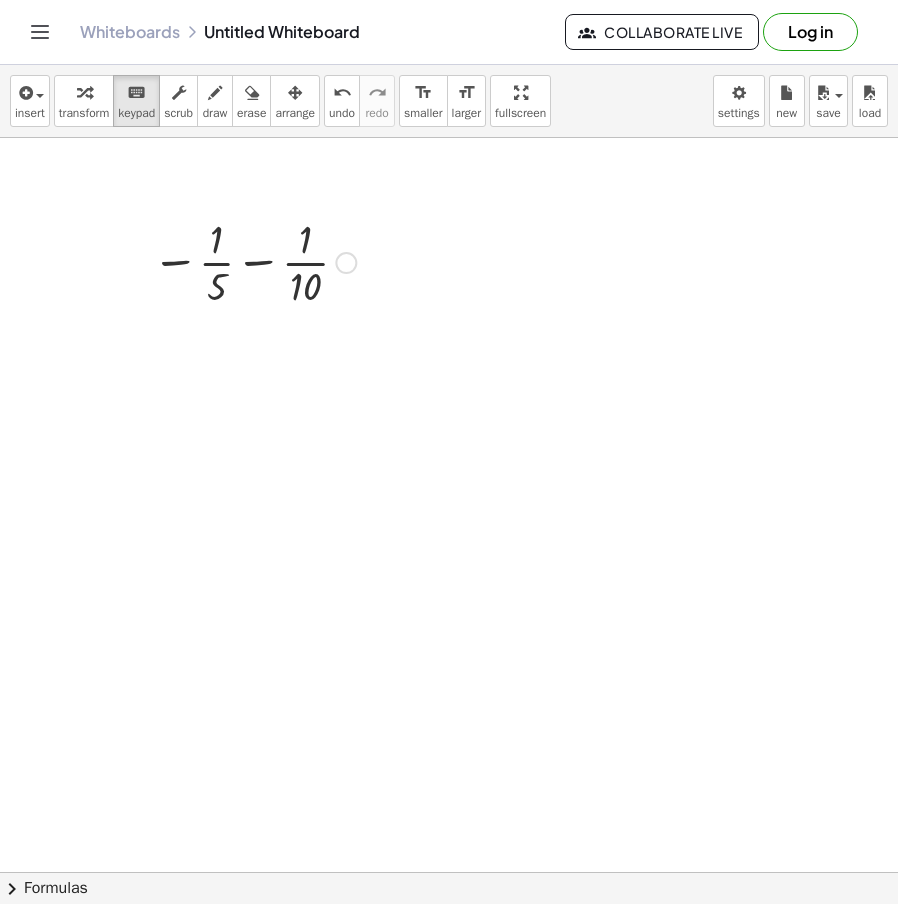 click on "Fix a mistake Transform line Copy line as LaTeX Copy derivation as LaTeX Expand new lines: On" at bounding box center (346, 263) 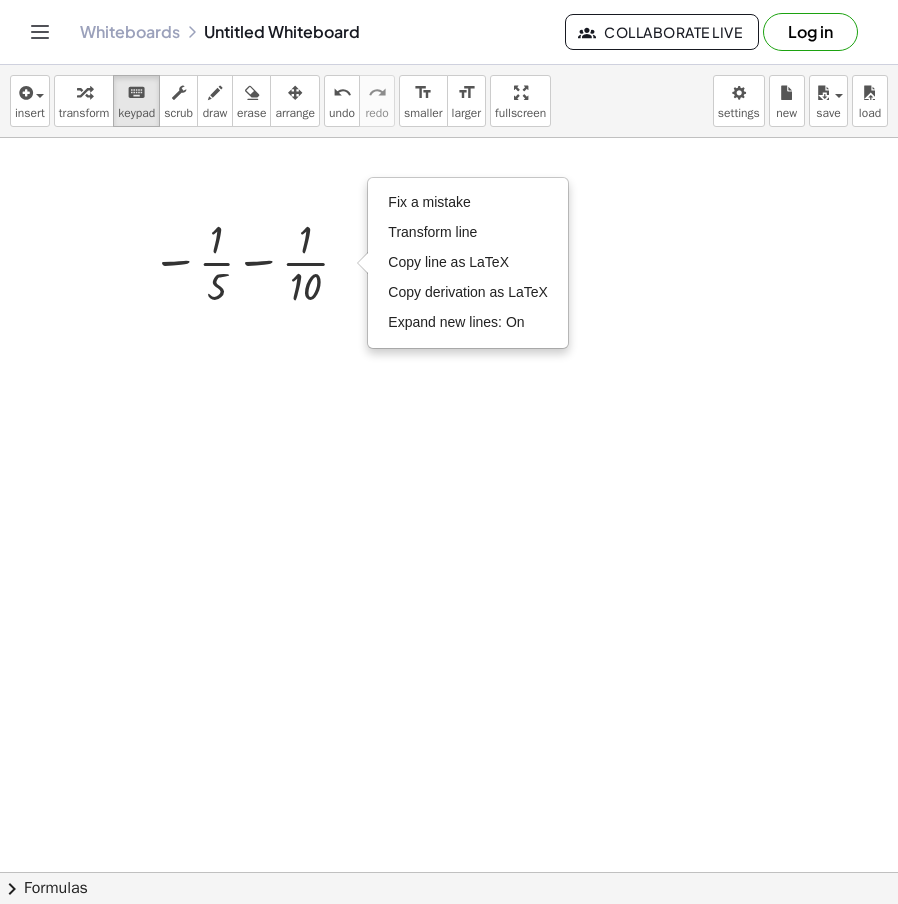 click at bounding box center [449, 942] 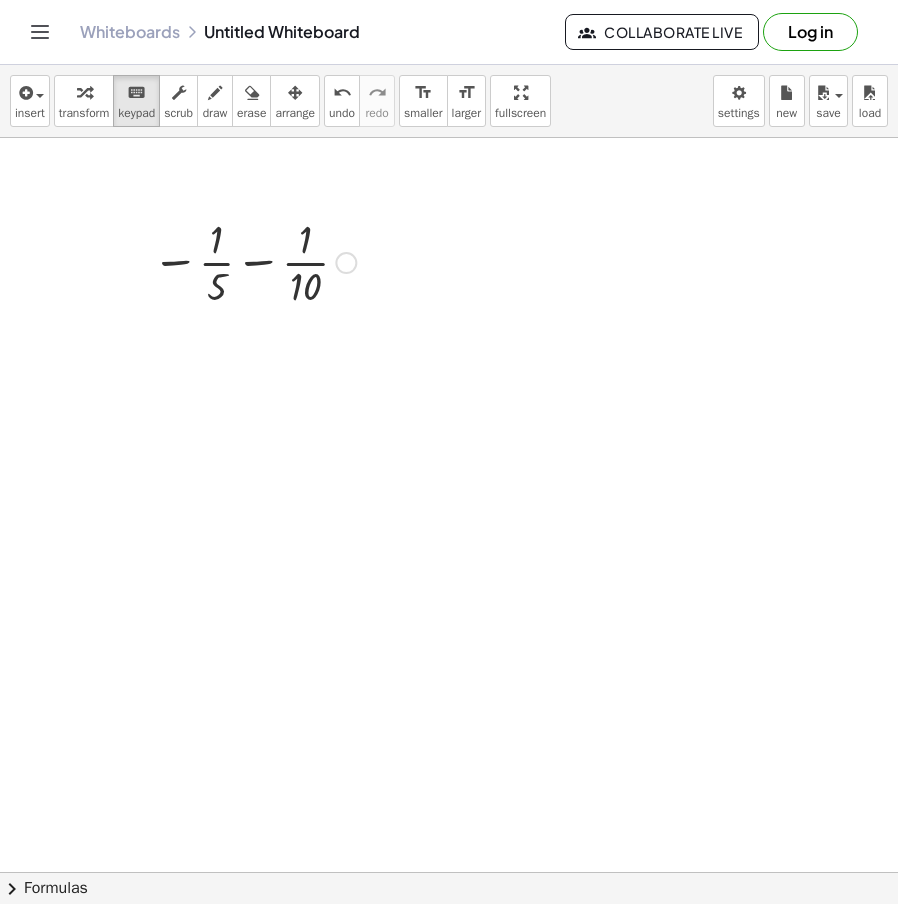 click at bounding box center [254, 261] 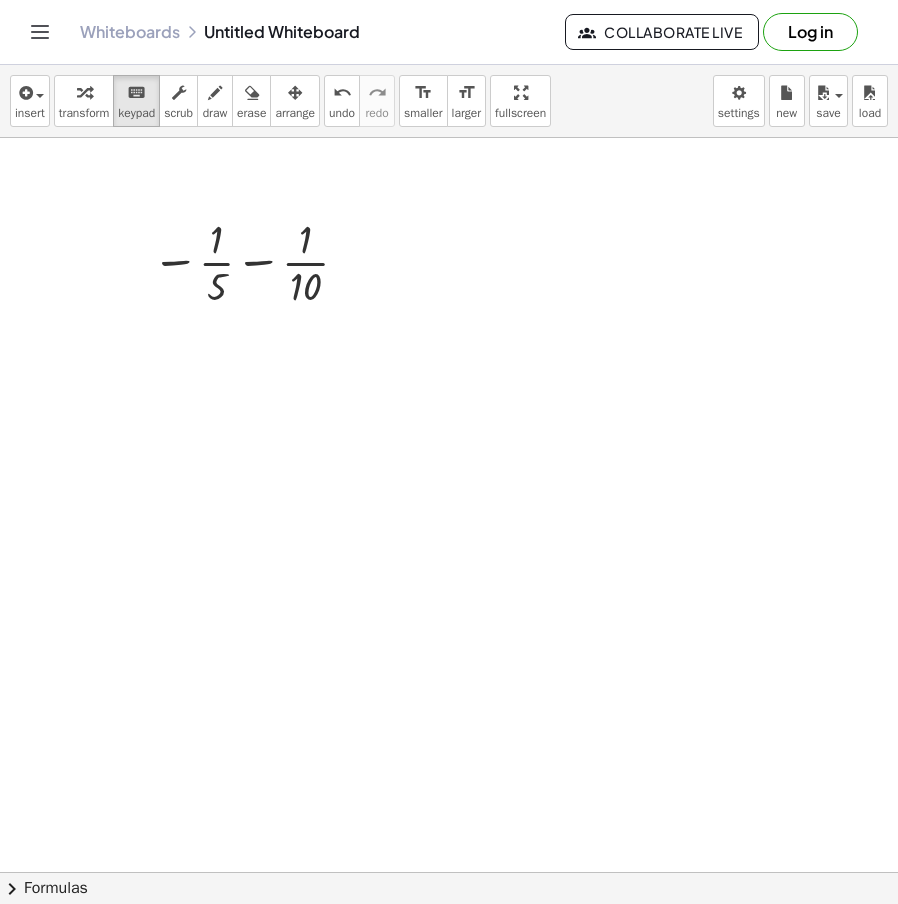 drag, startPoint x: 251, startPoint y: 278, endPoint x: 270, endPoint y: 338, distance: 62.936478 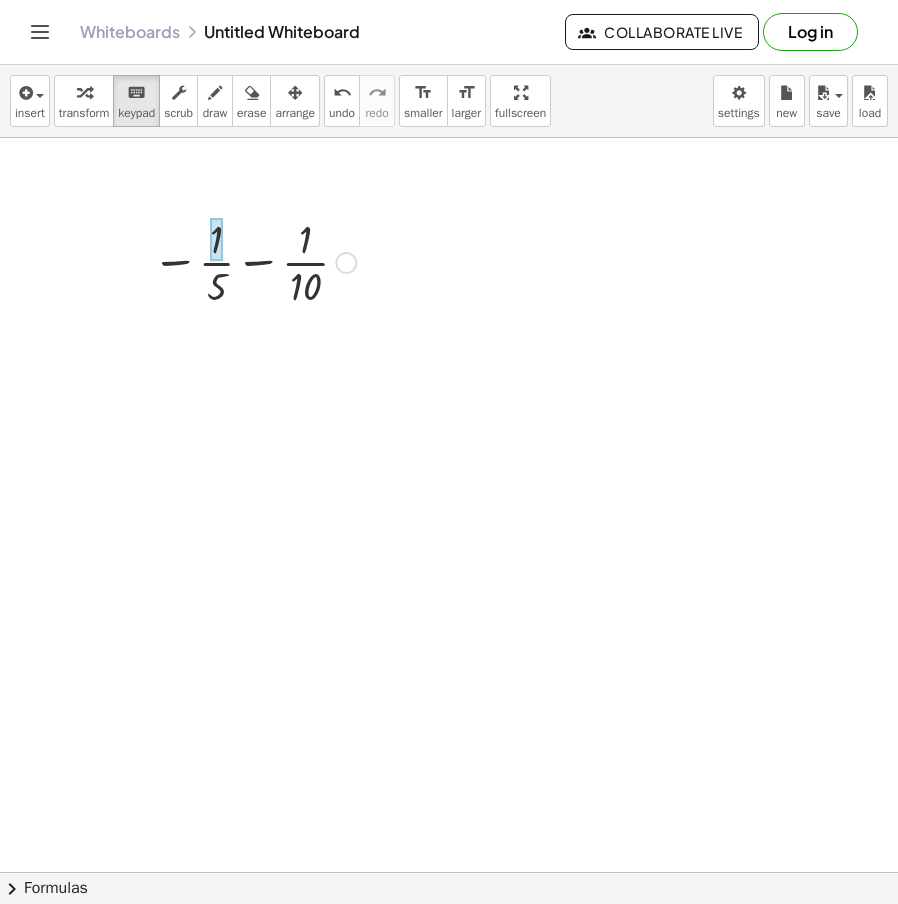 click at bounding box center [216, 240] 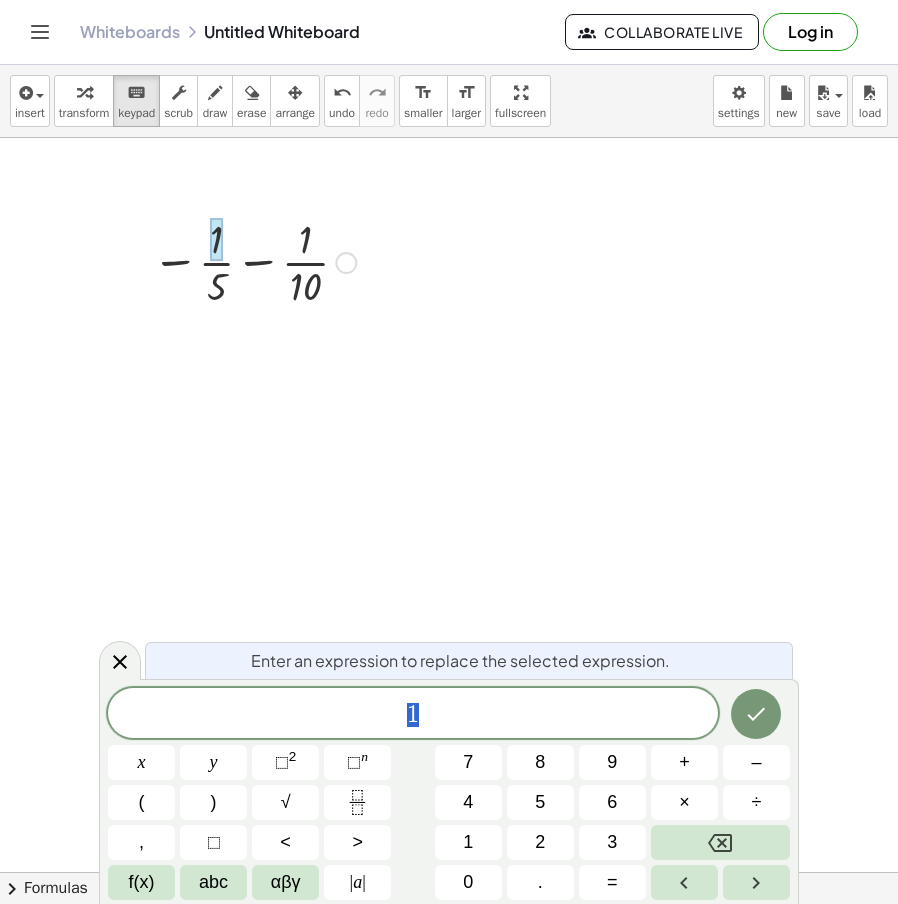 drag, startPoint x: 471, startPoint y: 414, endPoint x: 363, endPoint y: 396, distance: 109.48972 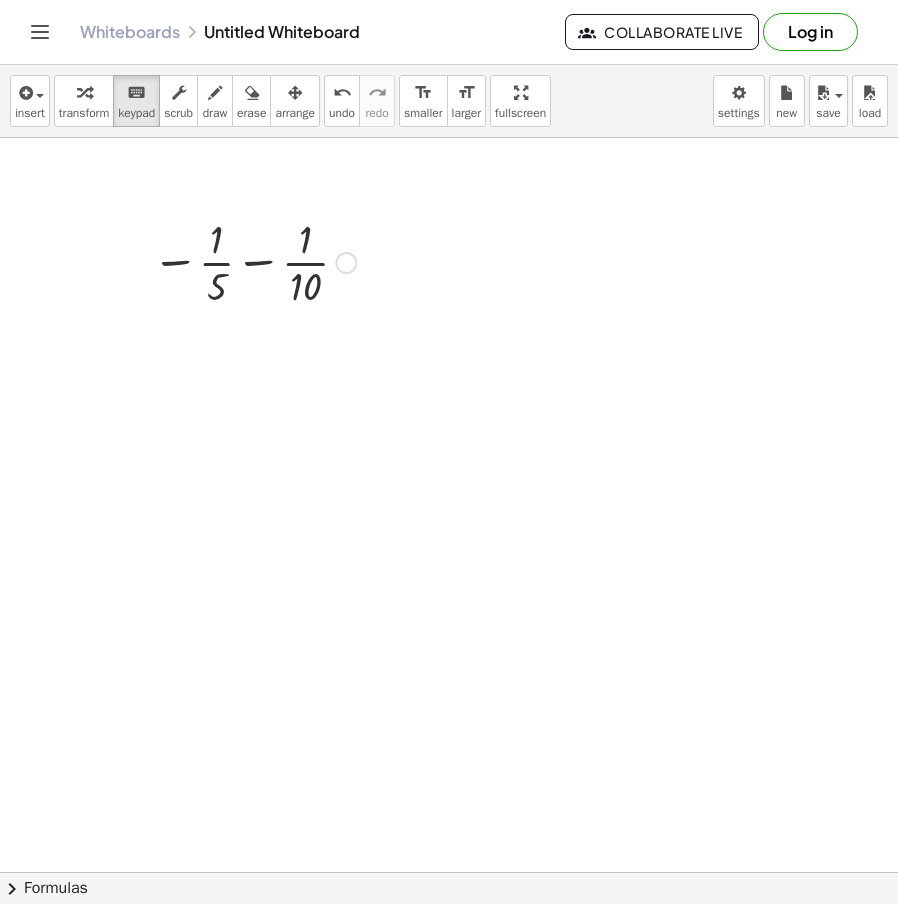 click at bounding box center [254, 261] 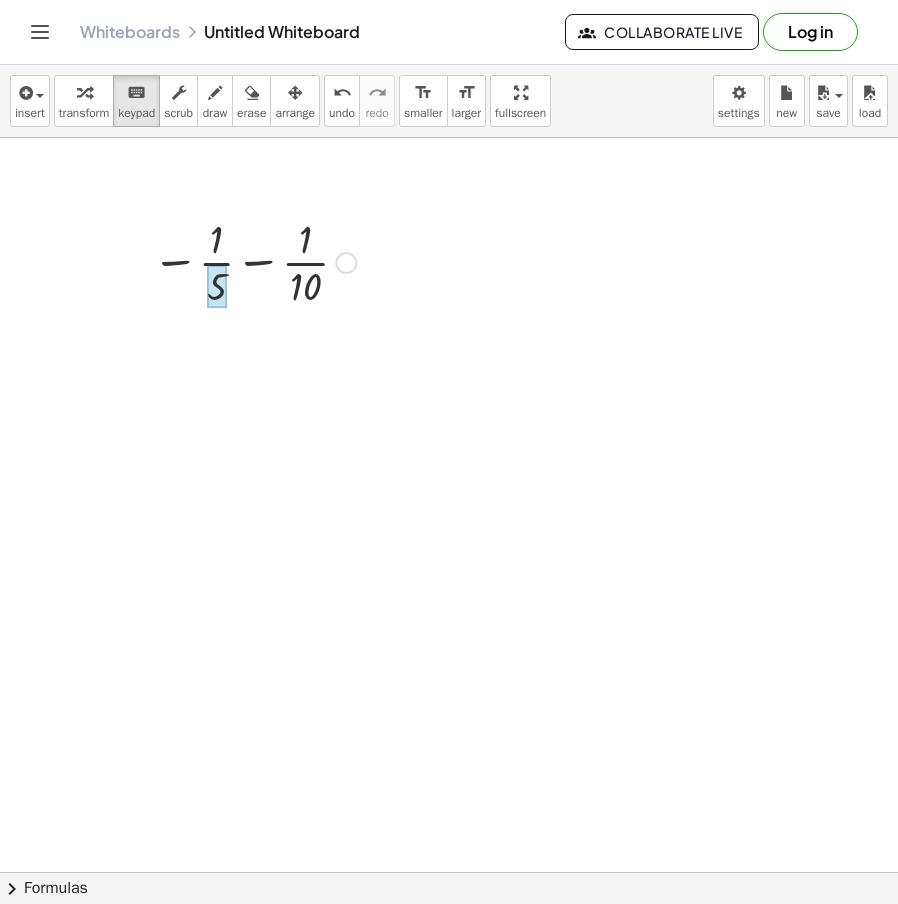 click at bounding box center [217, 287] 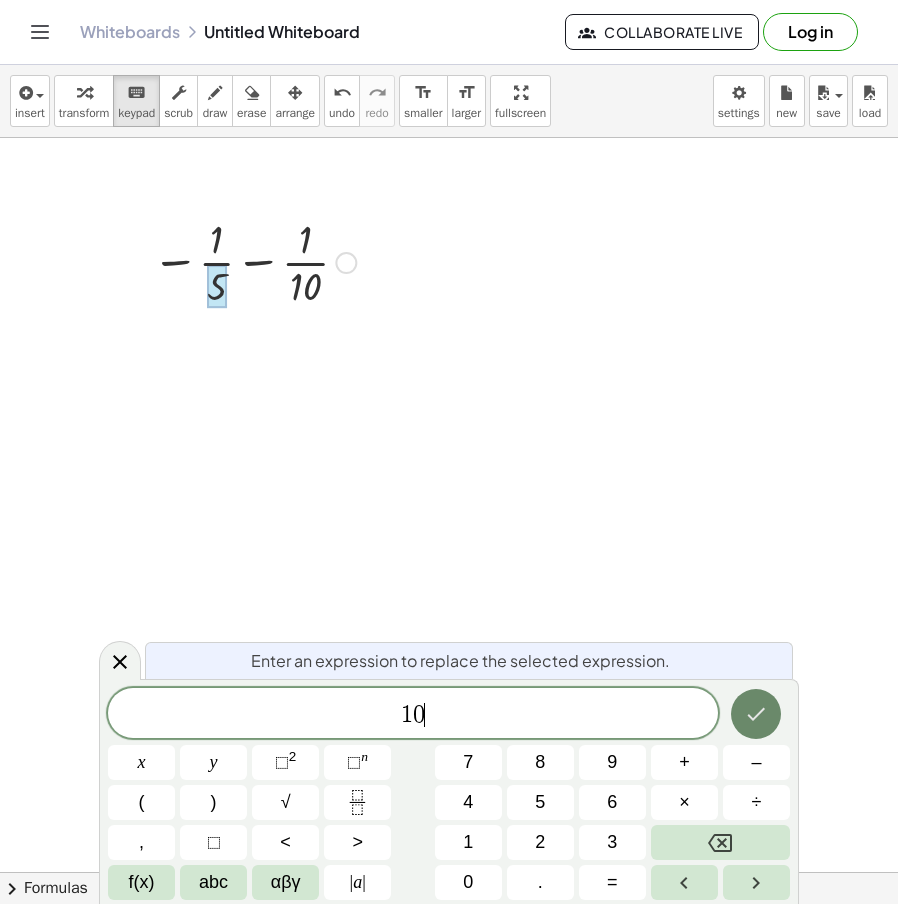 click at bounding box center [756, 714] 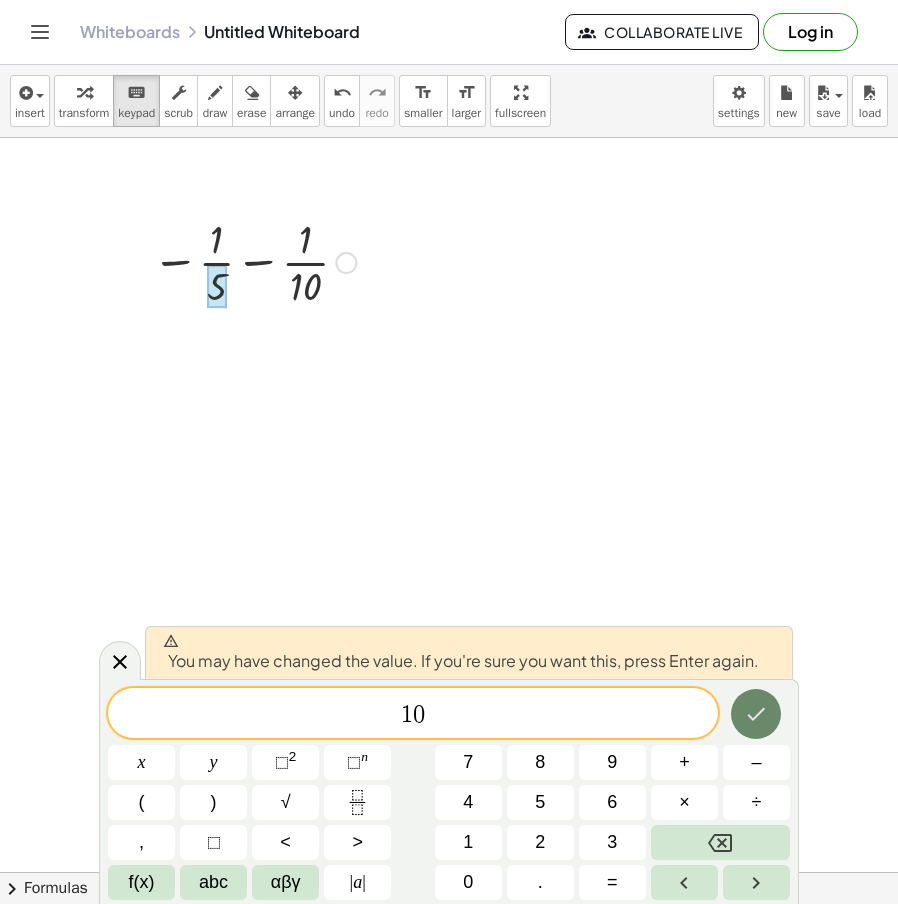 click at bounding box center (756, 714) 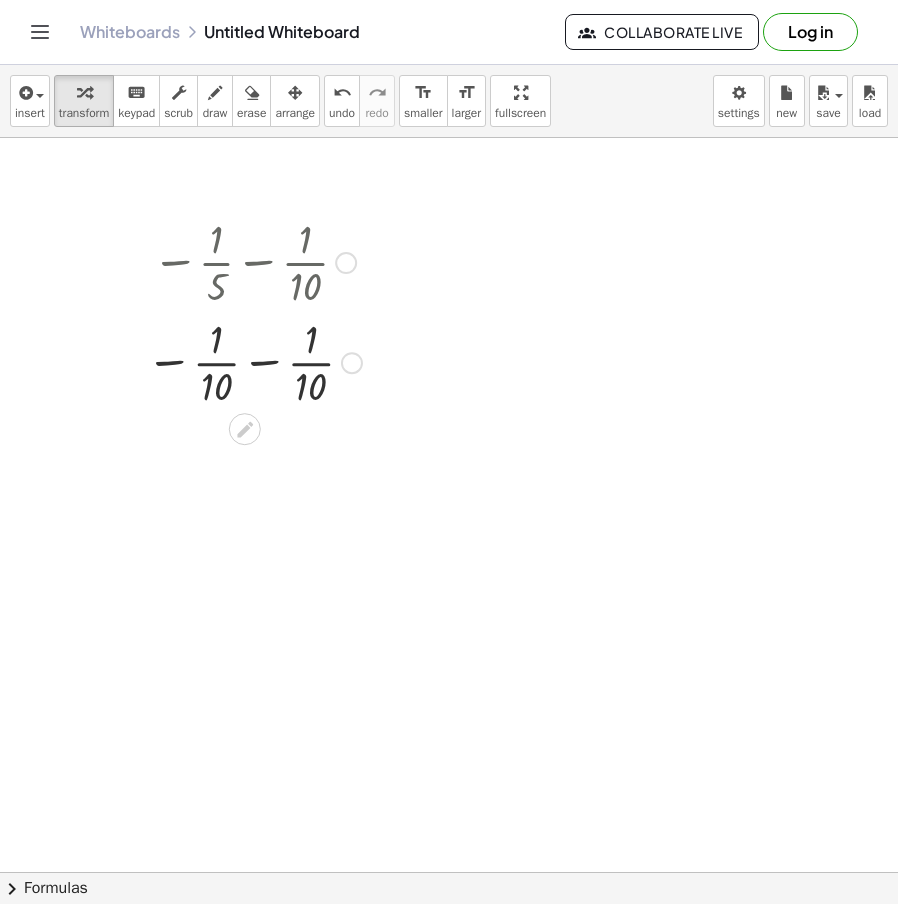 click at bounding box center (254, 361) 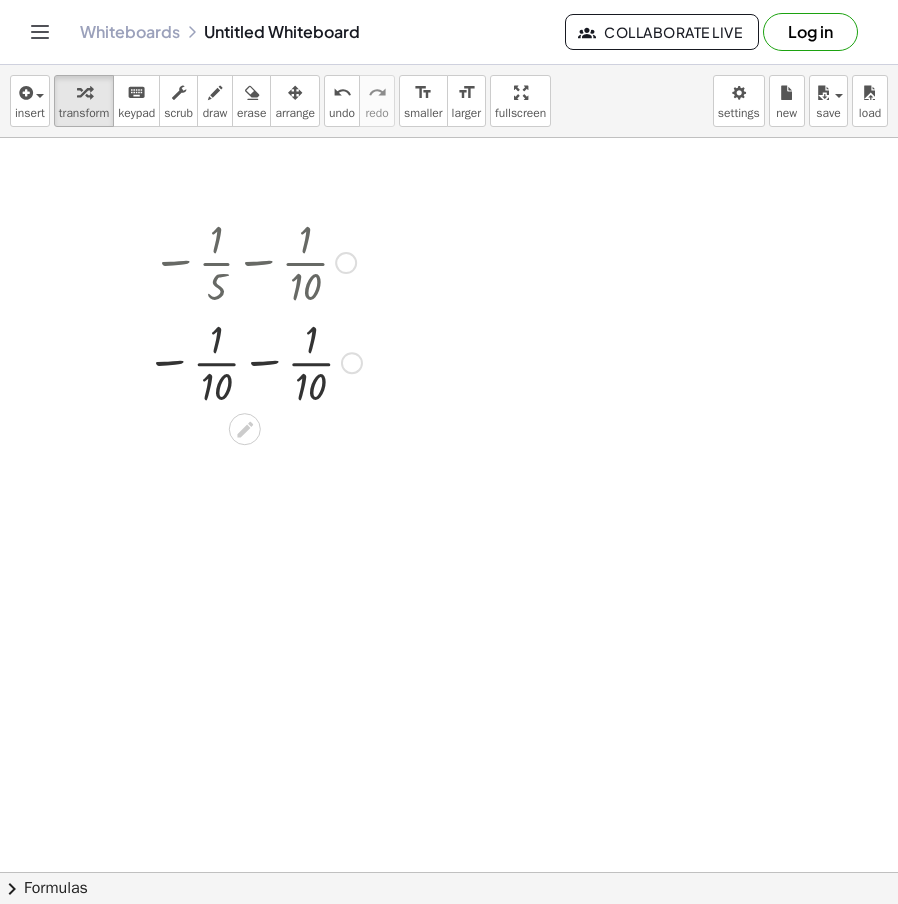 click at bounding box center [254, 361] 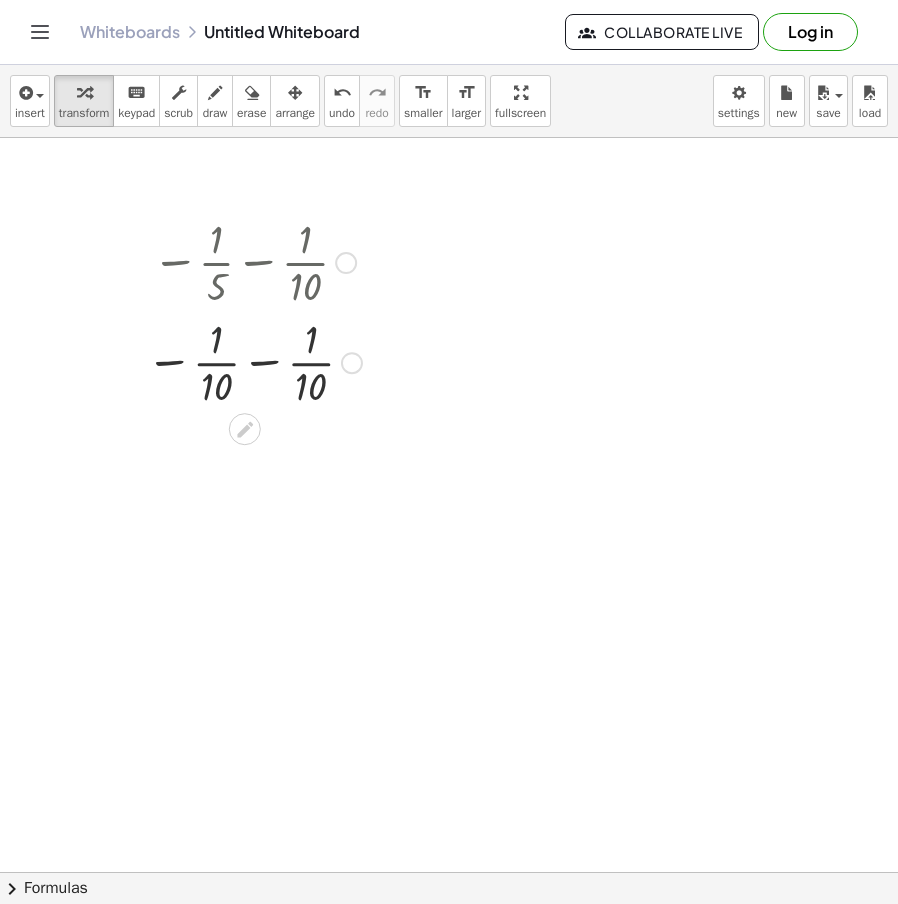 click at bounding box center [254, 361] 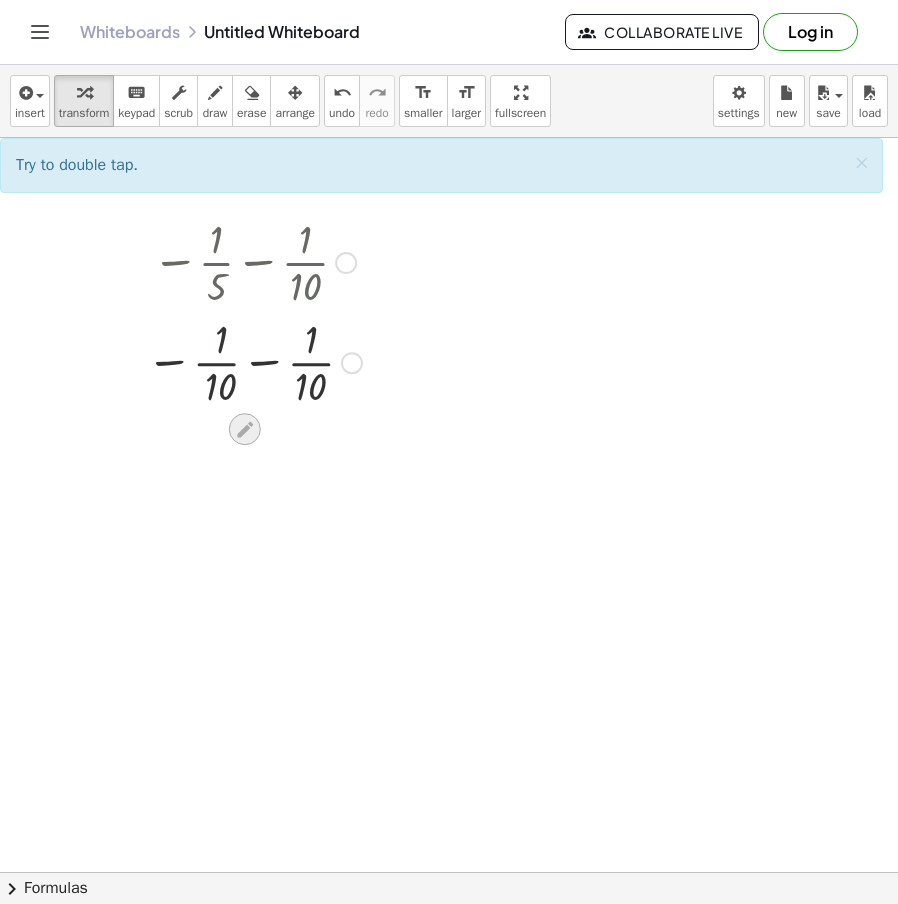 click 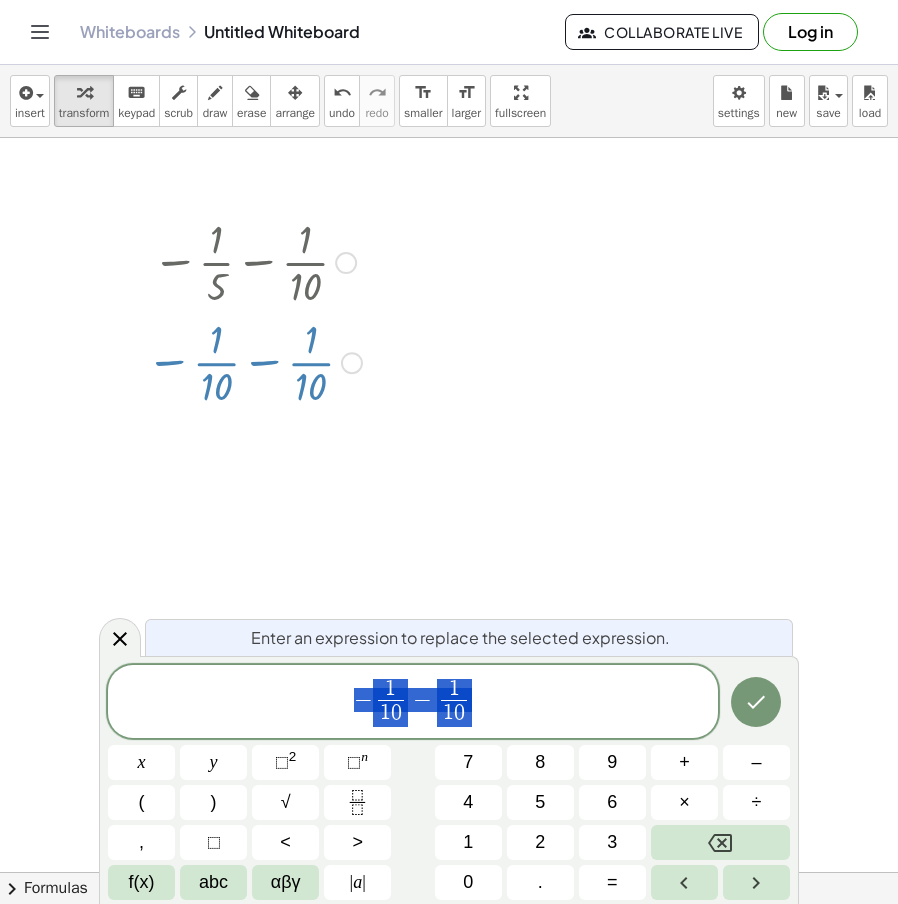 click at bounding box center [449, 942] 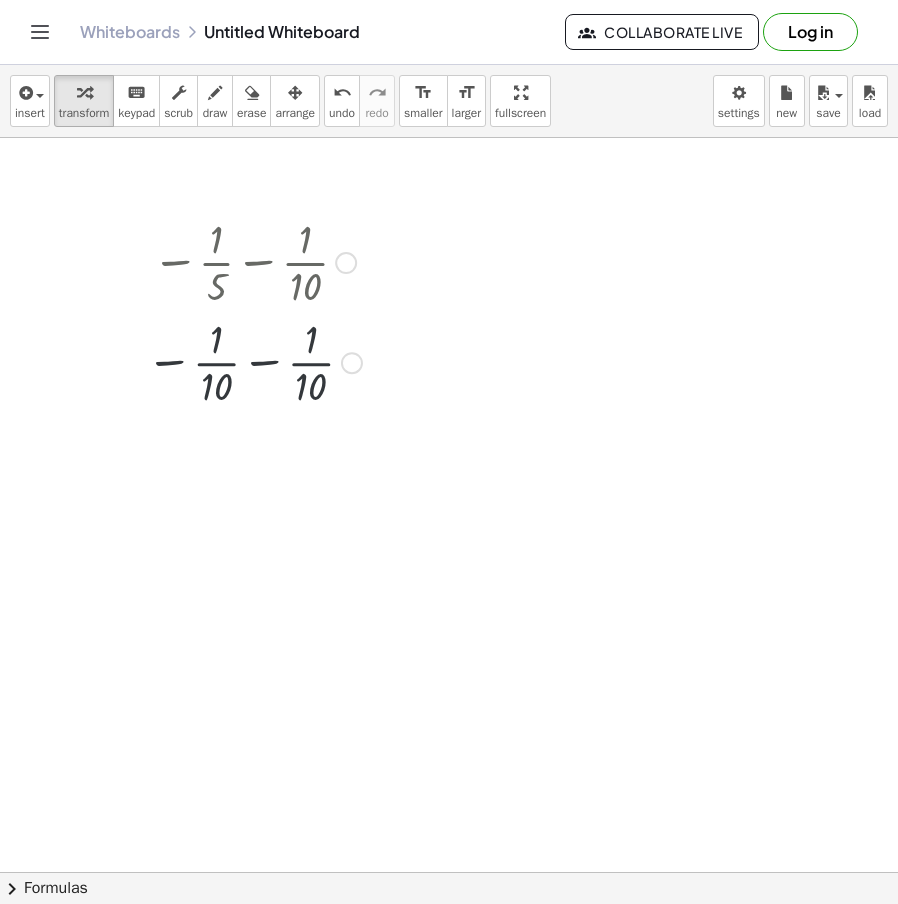 click at bounding box center [254, 361] 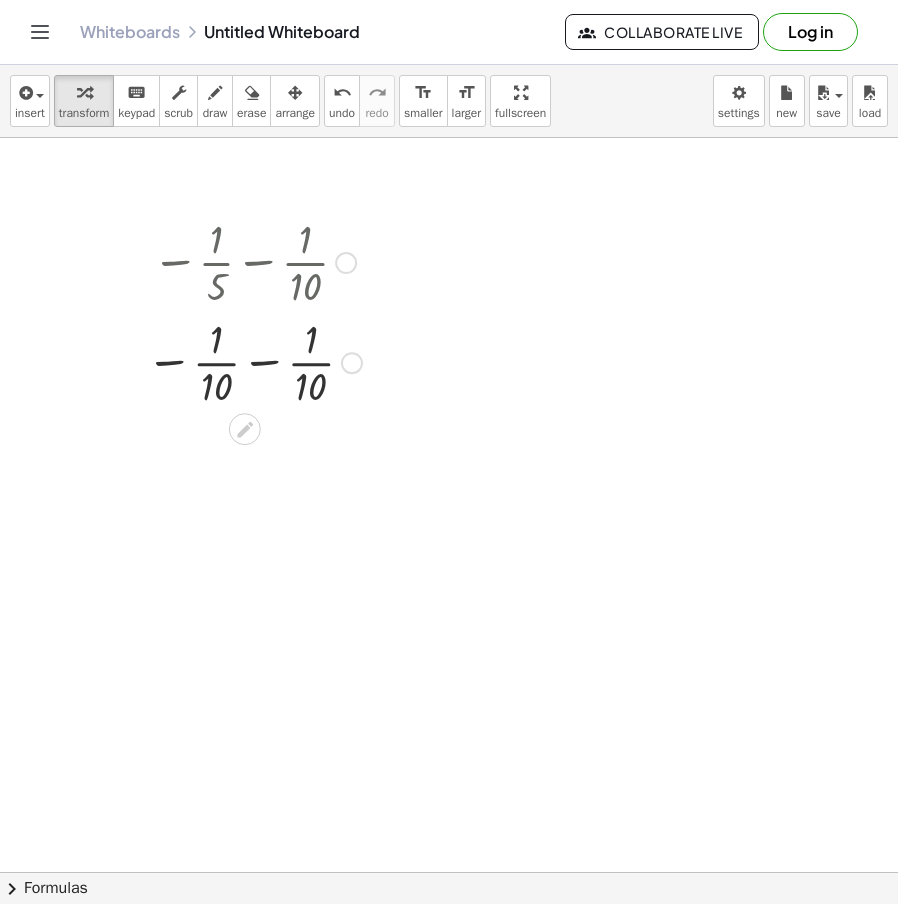 click on "Fix a mistake Transform line Copy line as LaTeX Copy derivation as LaTeX Expand new lines: On" at bounding box center [352, 363] 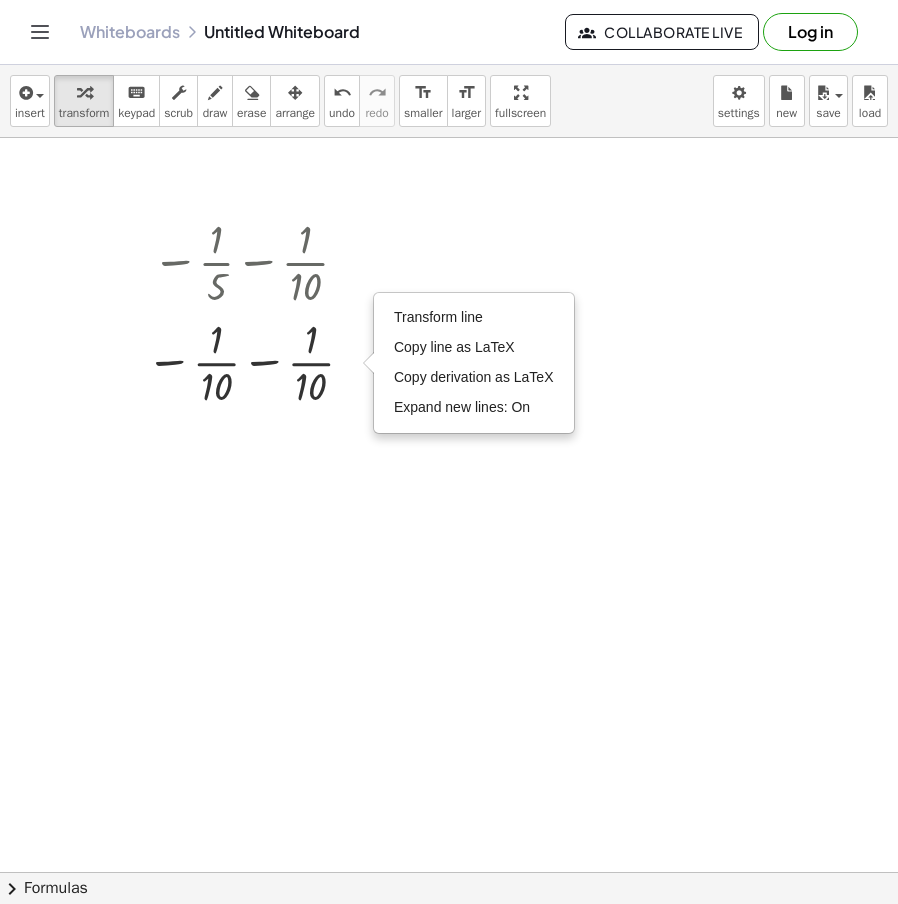 click at bounding box center (449, 942) 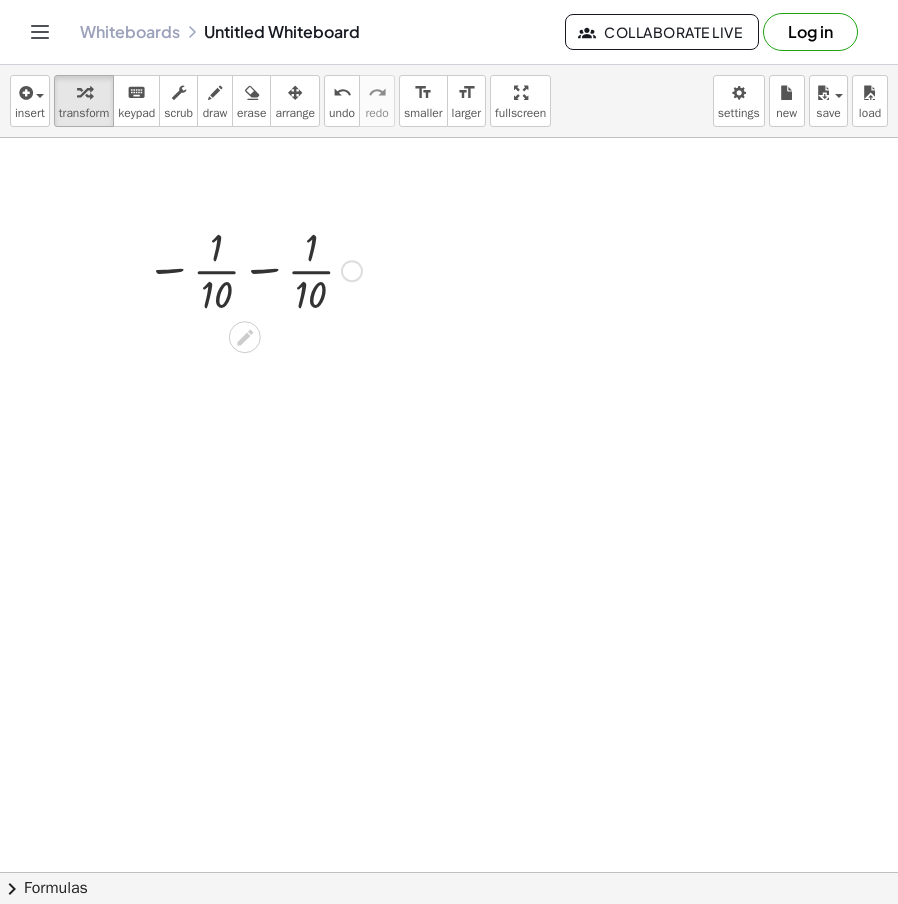 drag, startPoint x: 349, startPoint y: 365, endPoint x: 373, endPoint y: 269, distance: 98.95454 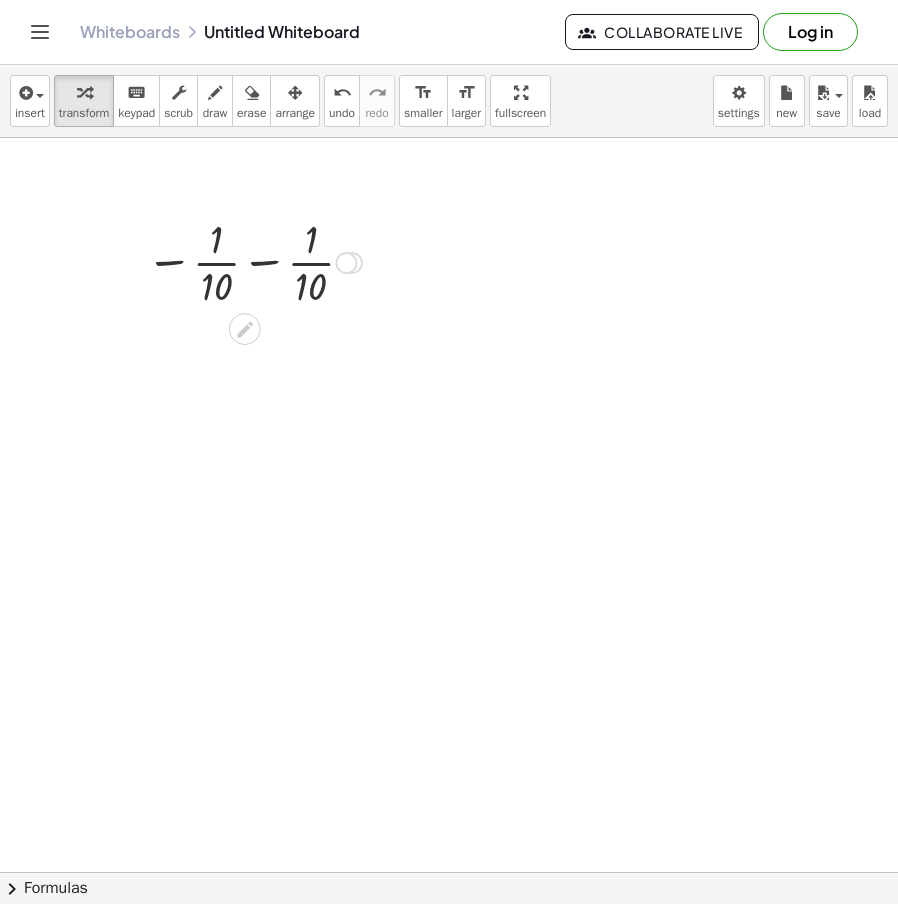 click at bounding box center (254, 261) 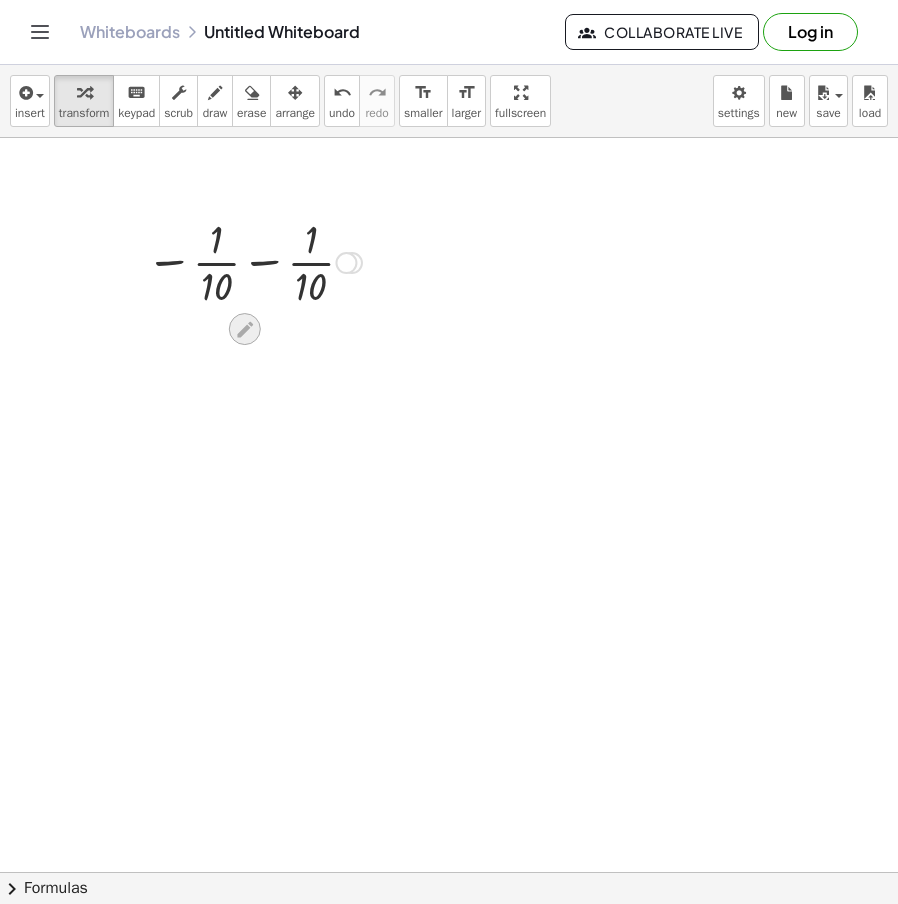 click at bounding box center (245, 329) 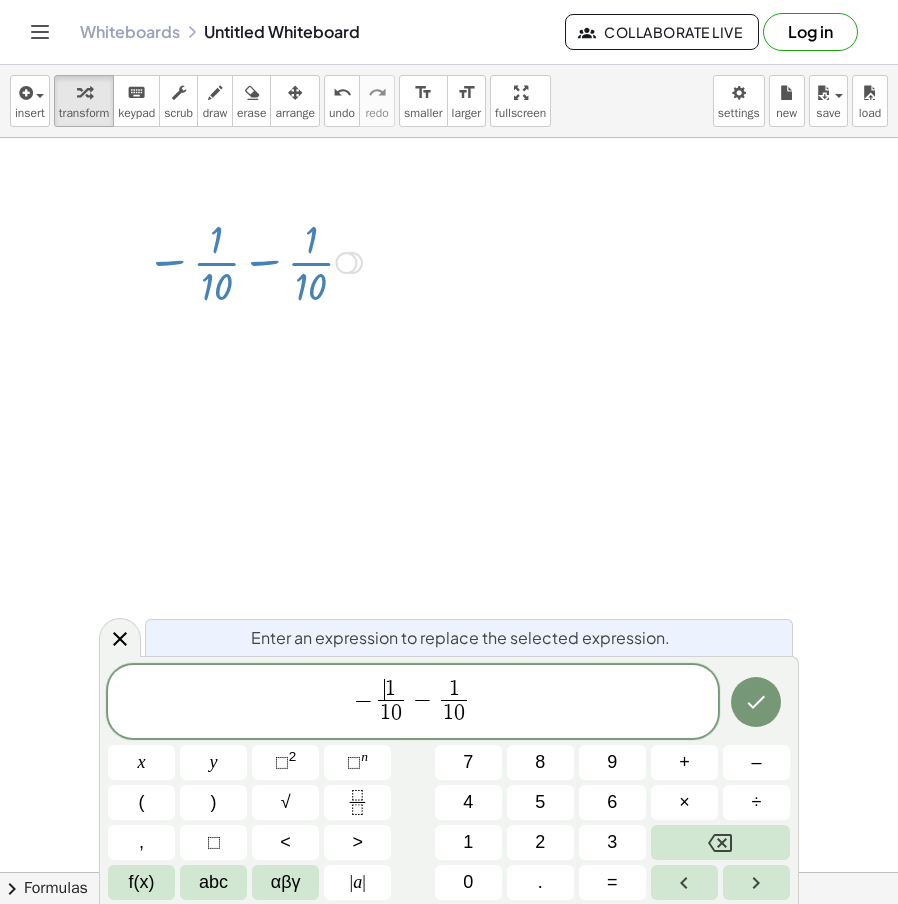 click on "​ 1" at bounding box center [391, 690] 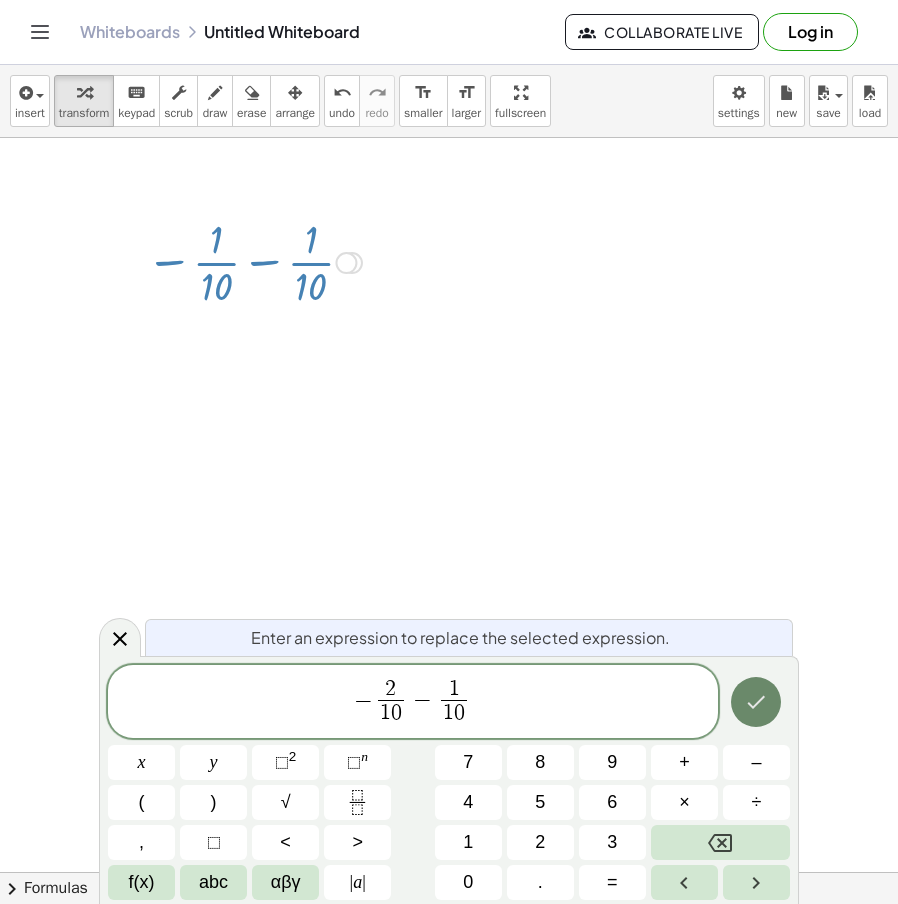 drag, startPoint x: 727, startPoint y: 720, endPoint x: 745, endPoint y: 721, distance: 18.027756 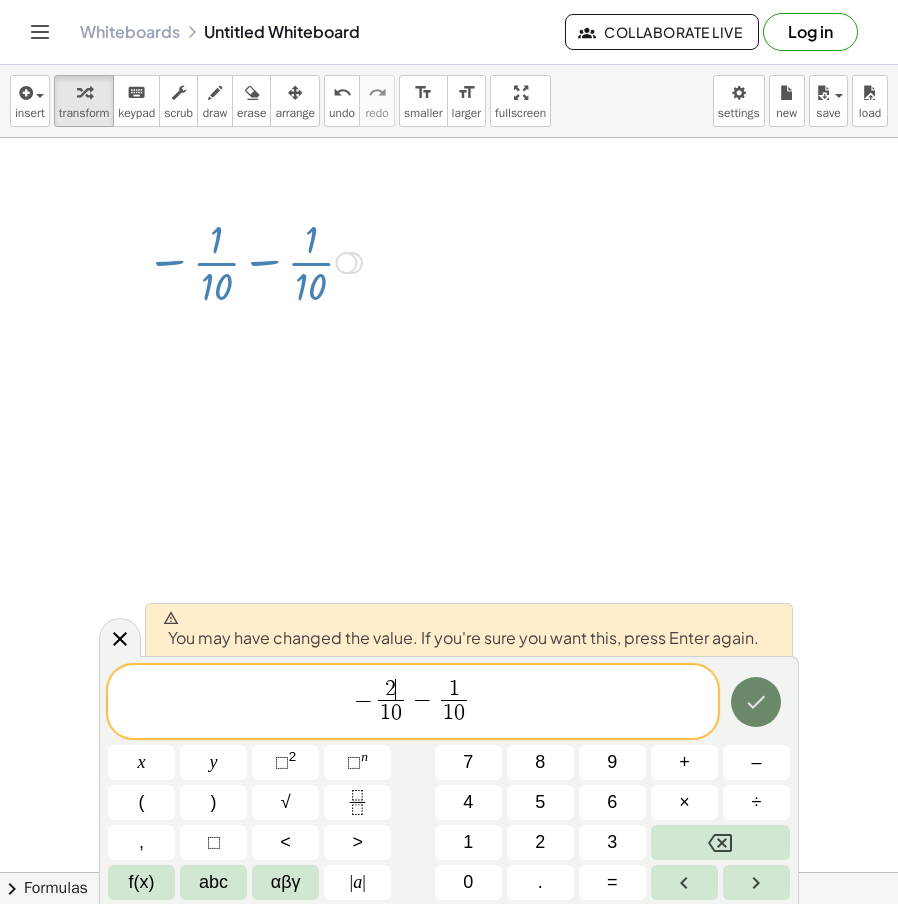 click at bounding box center [756, 702] 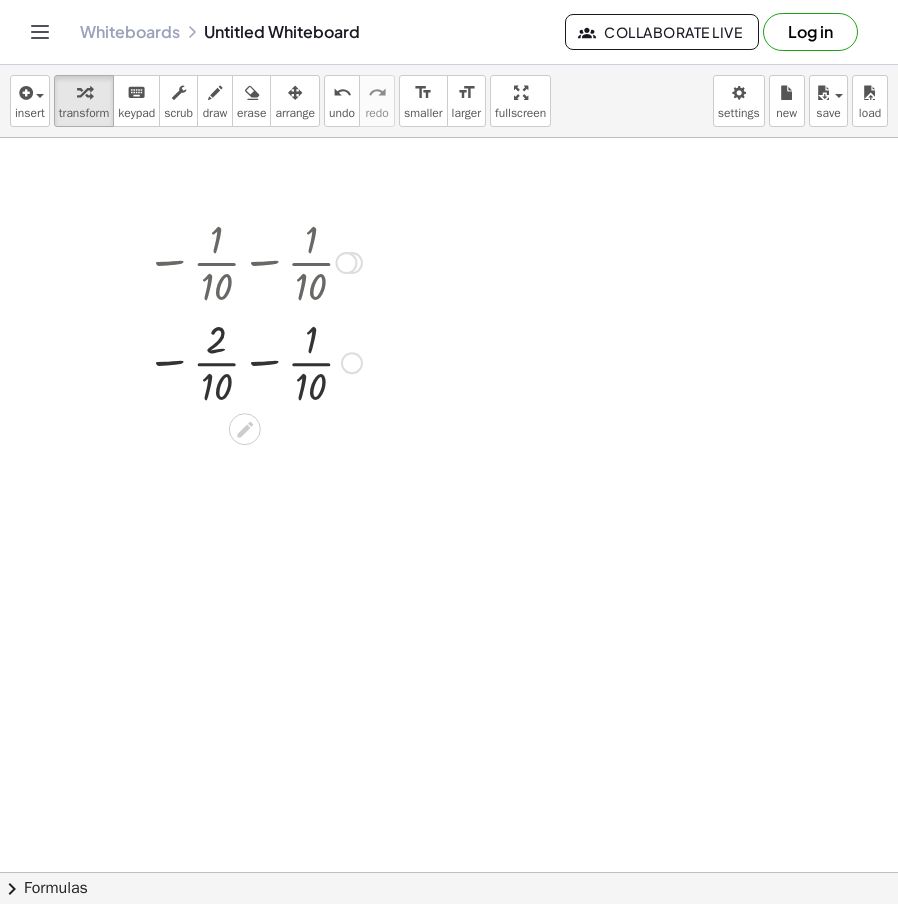 drag, startPoint x: 242, startPoint y: 440, endPoint x: 234, endPoint y: 351, distance: 89.358826 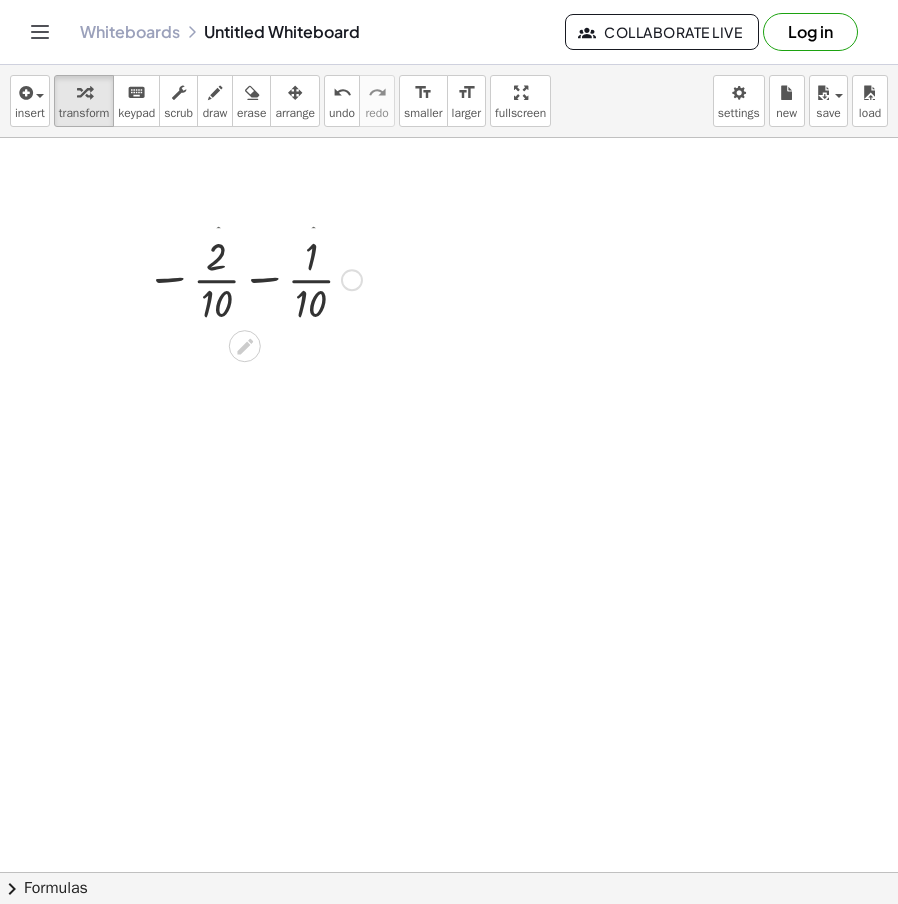 drag, startPoint x: 352, startPoint y: 367, endPoint x: 347, endPoint y: 264, distance: 103.121284 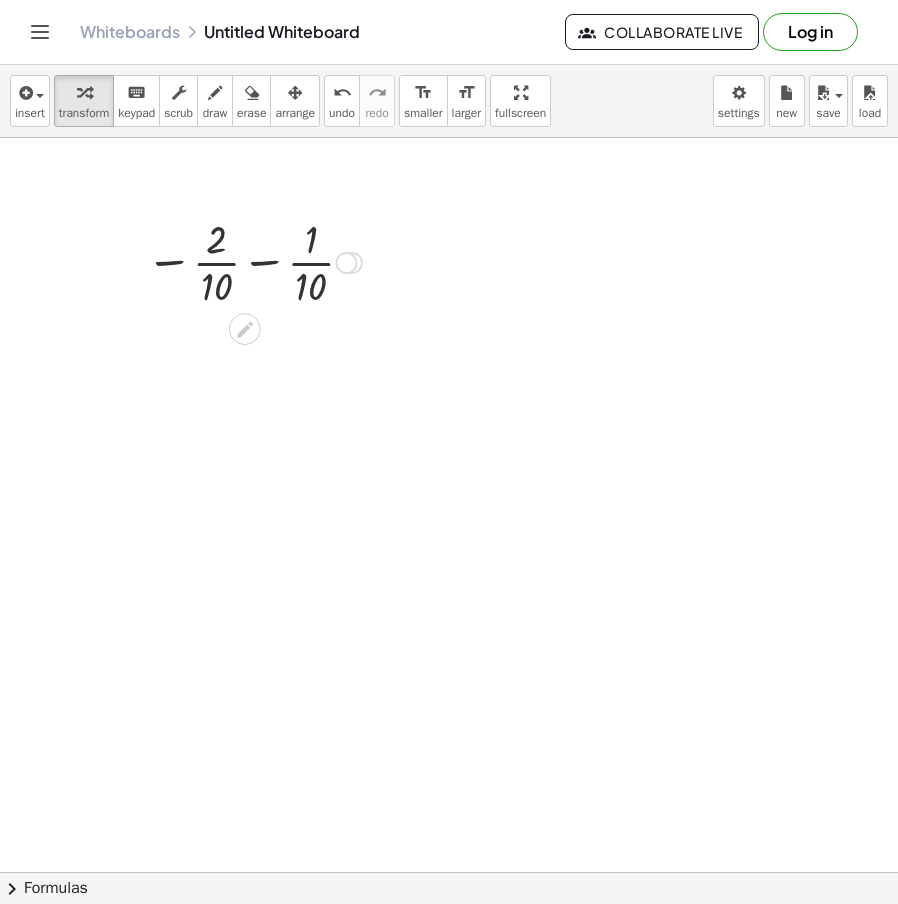 click at bounding box center (254, 261) 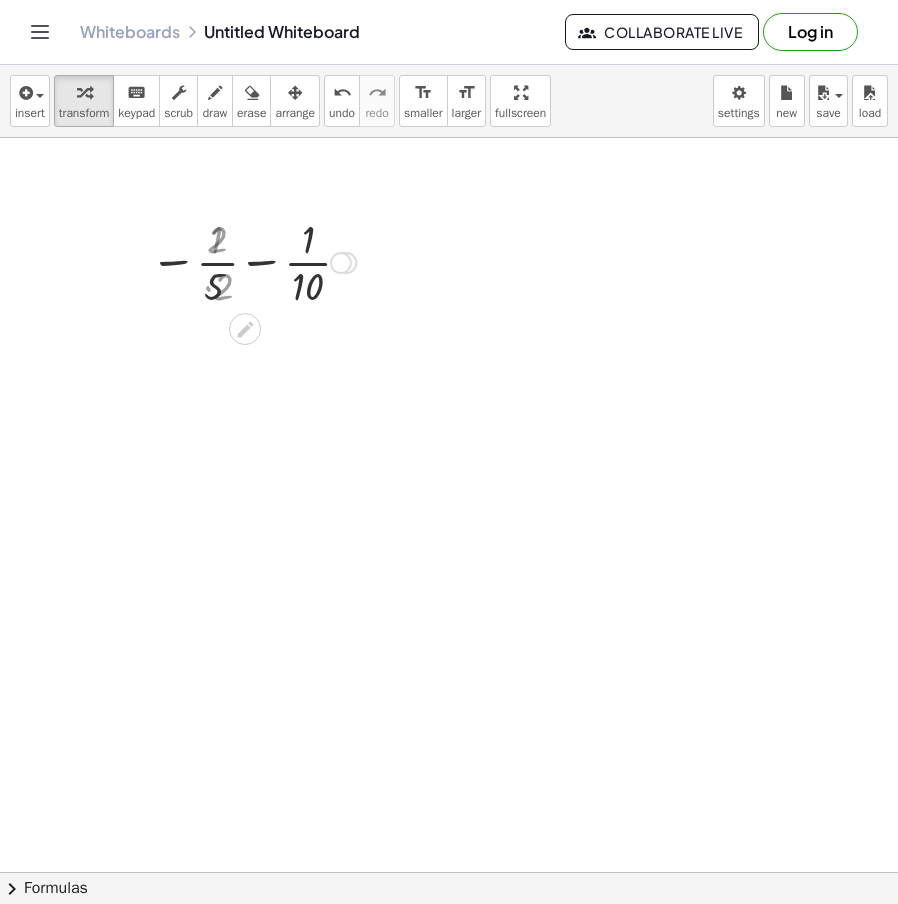 click at bounding box center (254, 261) 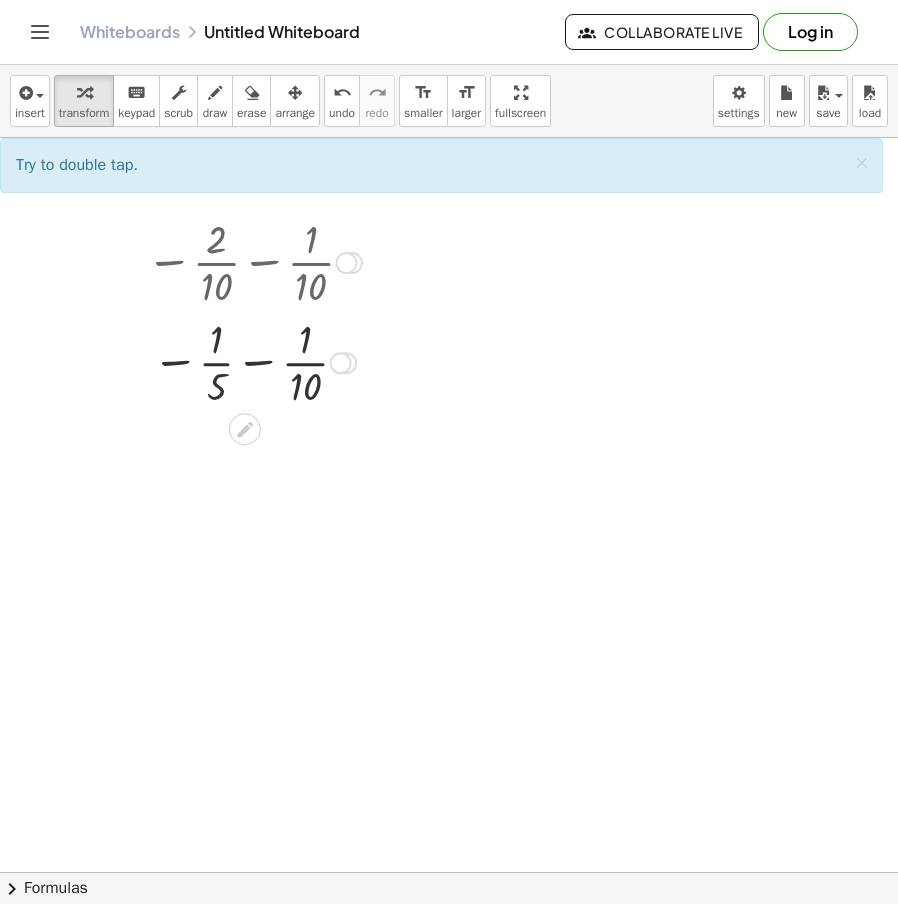 click at bounding box center (254, 361) 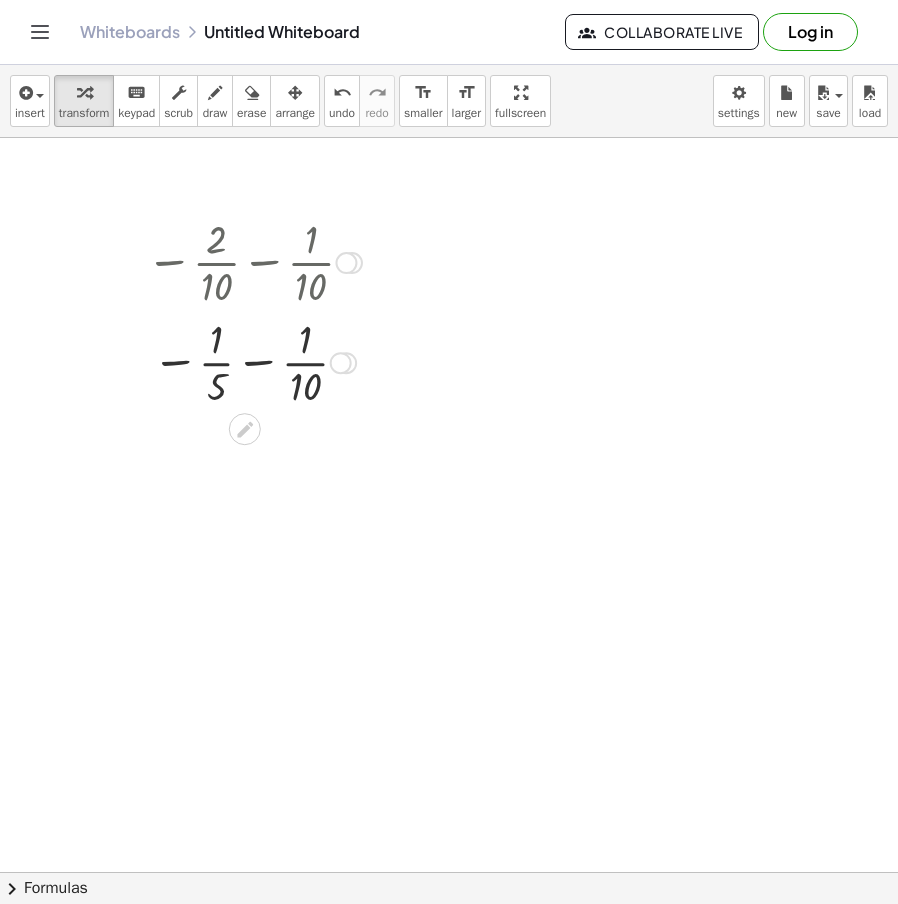 click at bounding box center (254, 361) 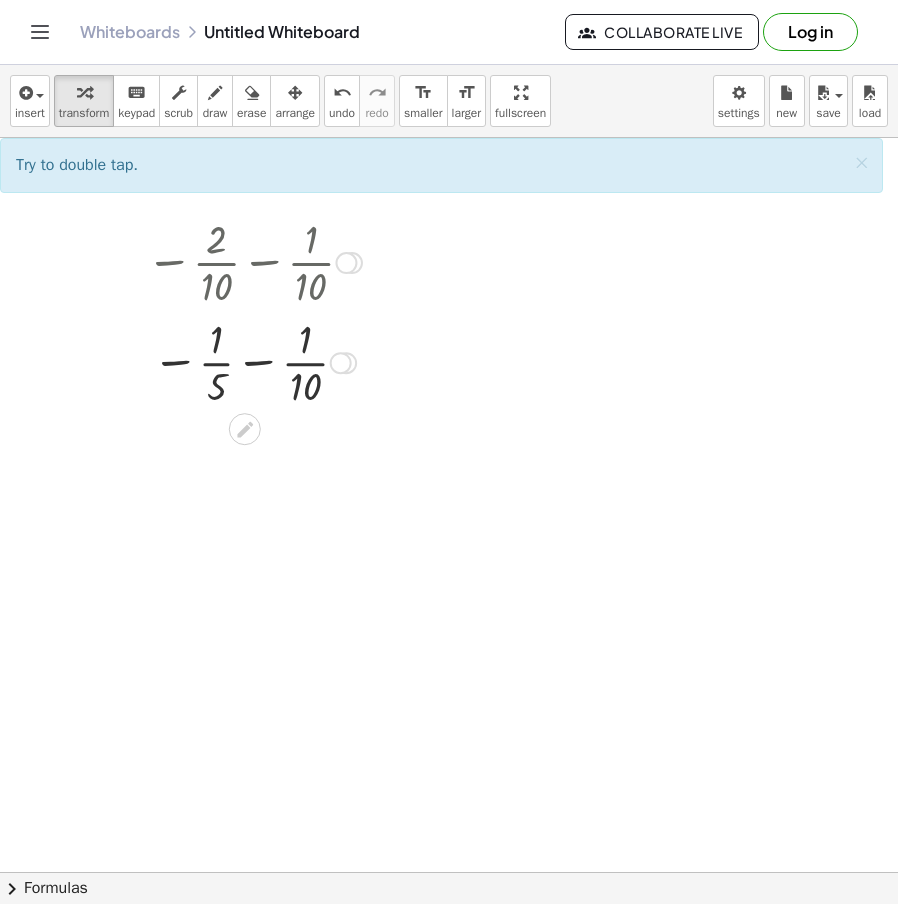 click at bounding box center (254, 261) 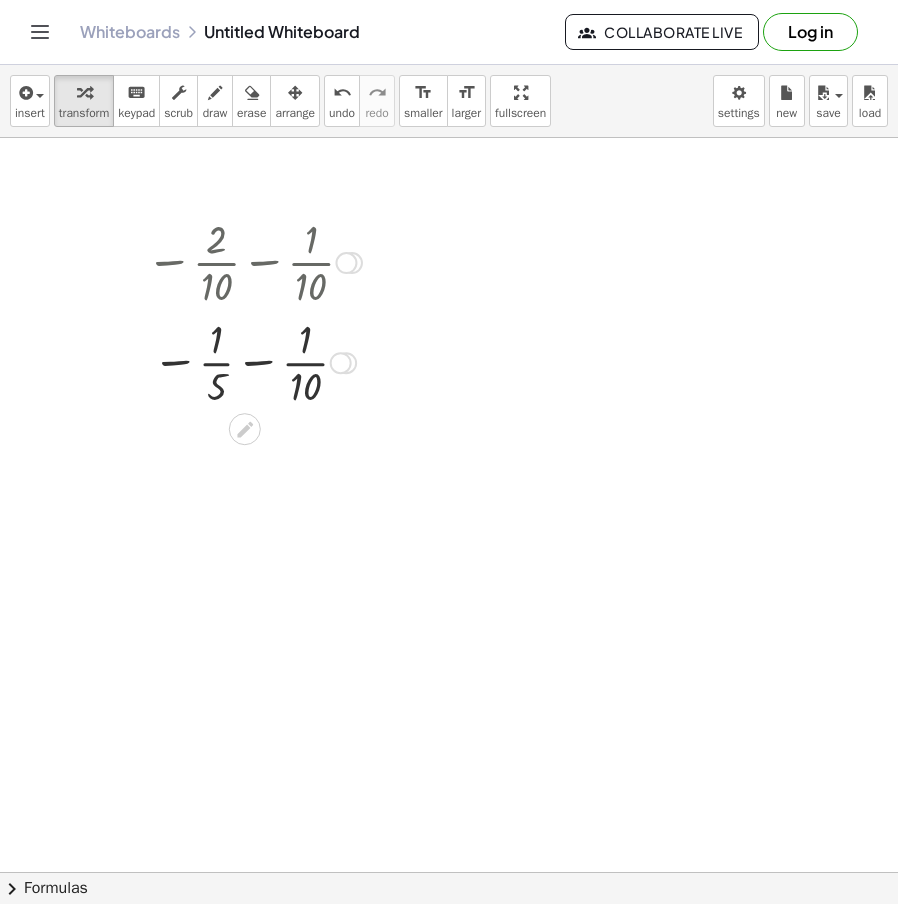 click at bounding box center (346, 263) 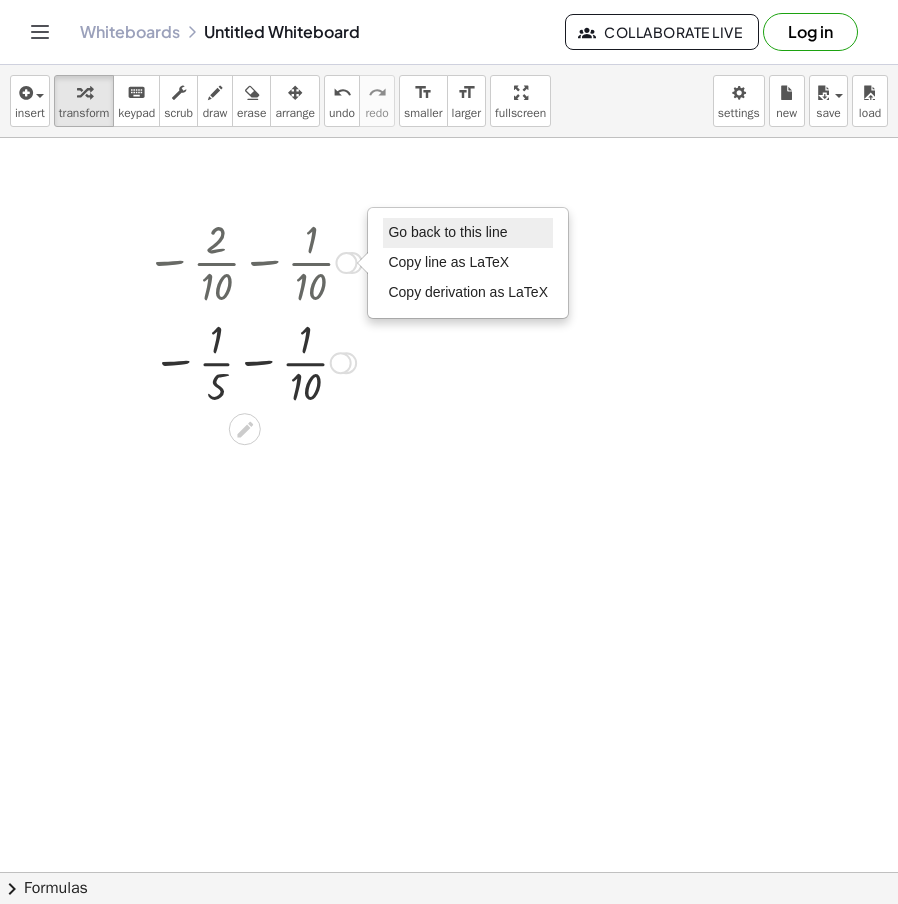 click on "Go back to this line" at bounding box center (447, 232) 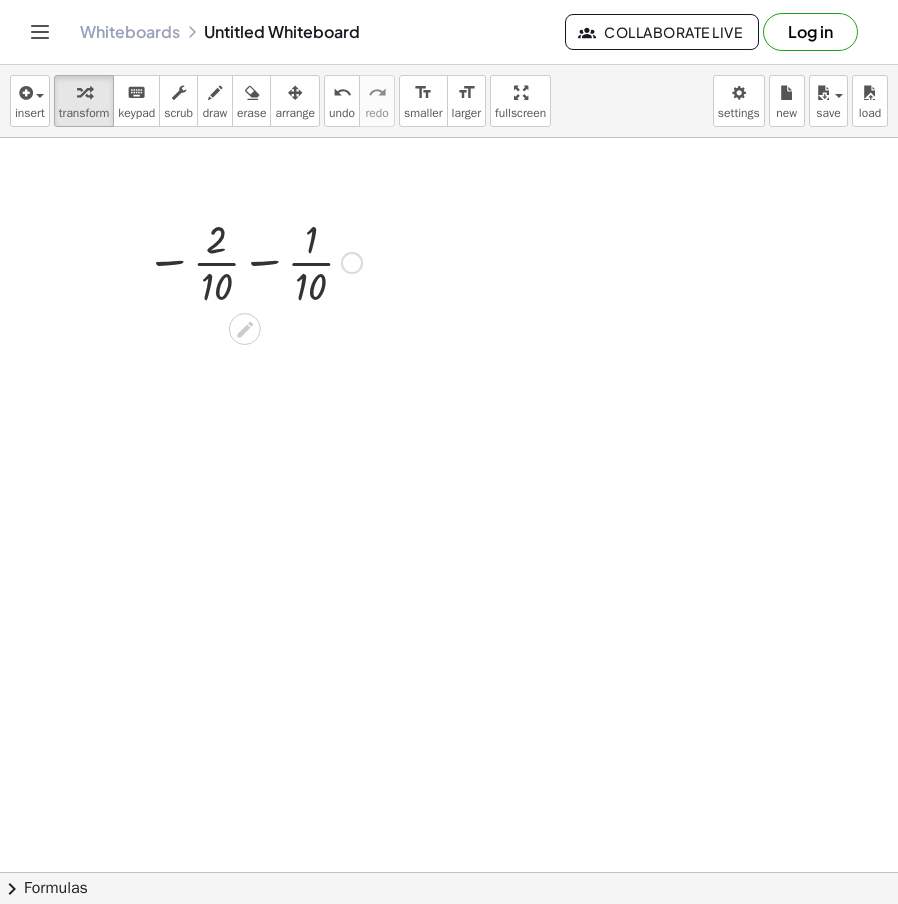 click at bounding box center (254, 261) 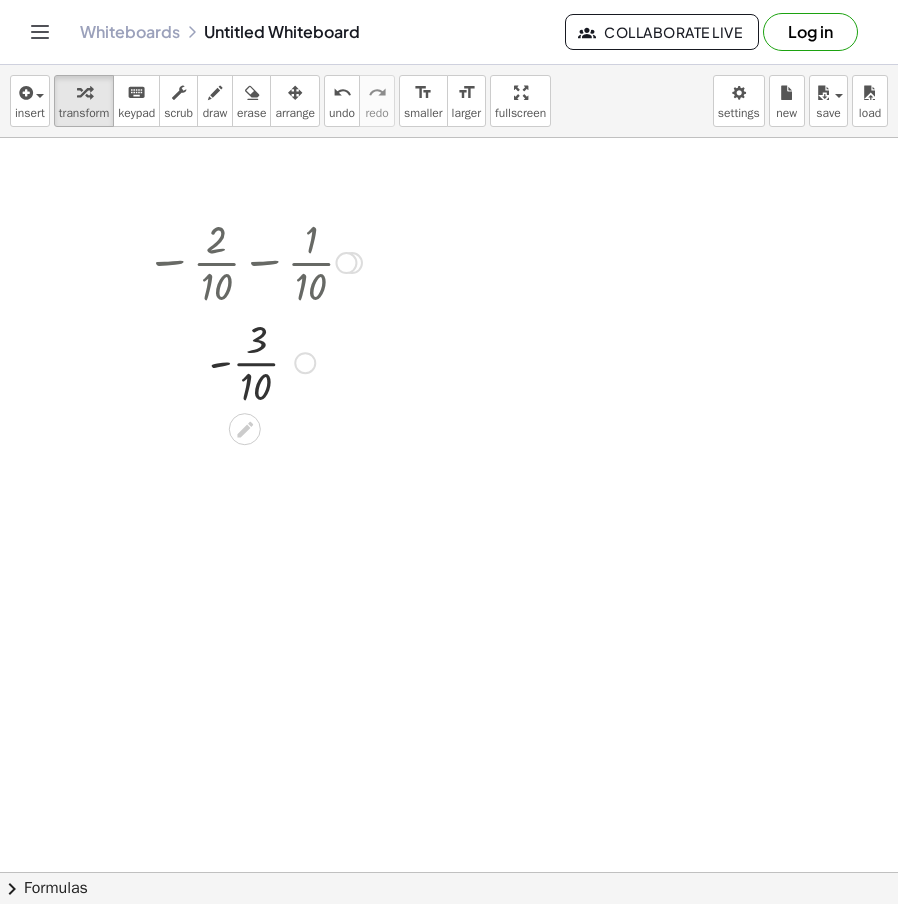 drag, startPoint x: 307, startPoint y: 362, endPoint x: 332, endPoint y: 216, distance: 148.12495 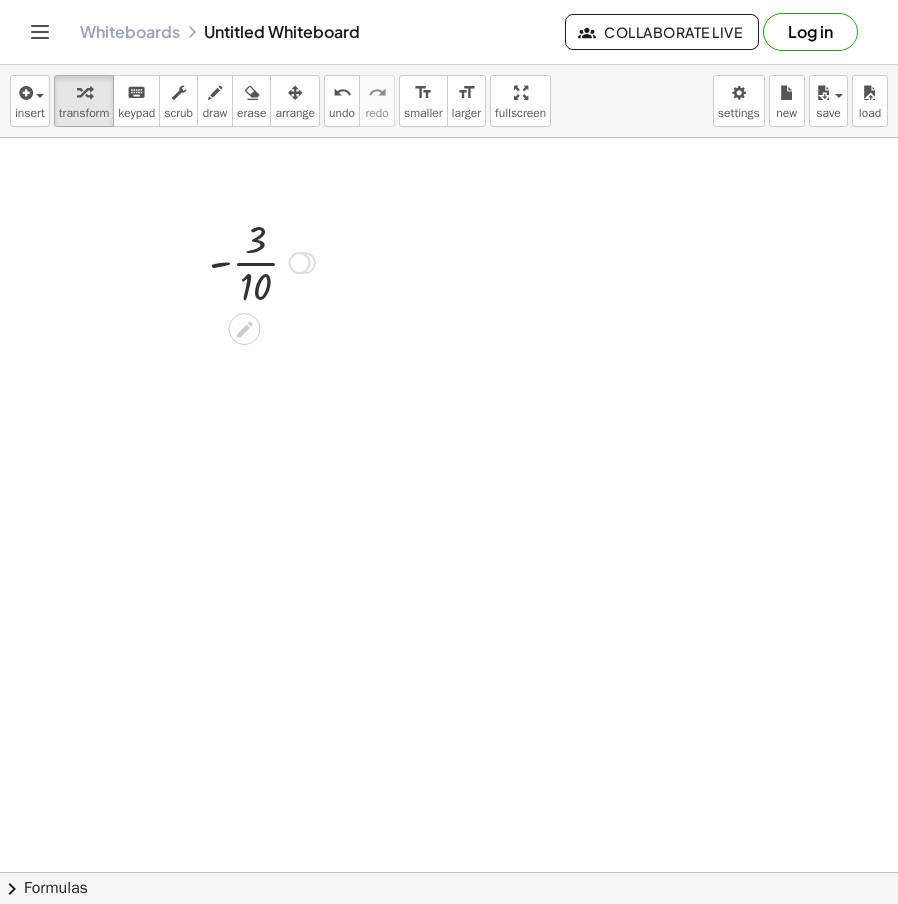 click on "Go back to this line Copy line as LaTeX Copy derivation as LaTeX" at bounding box center [299, 263] 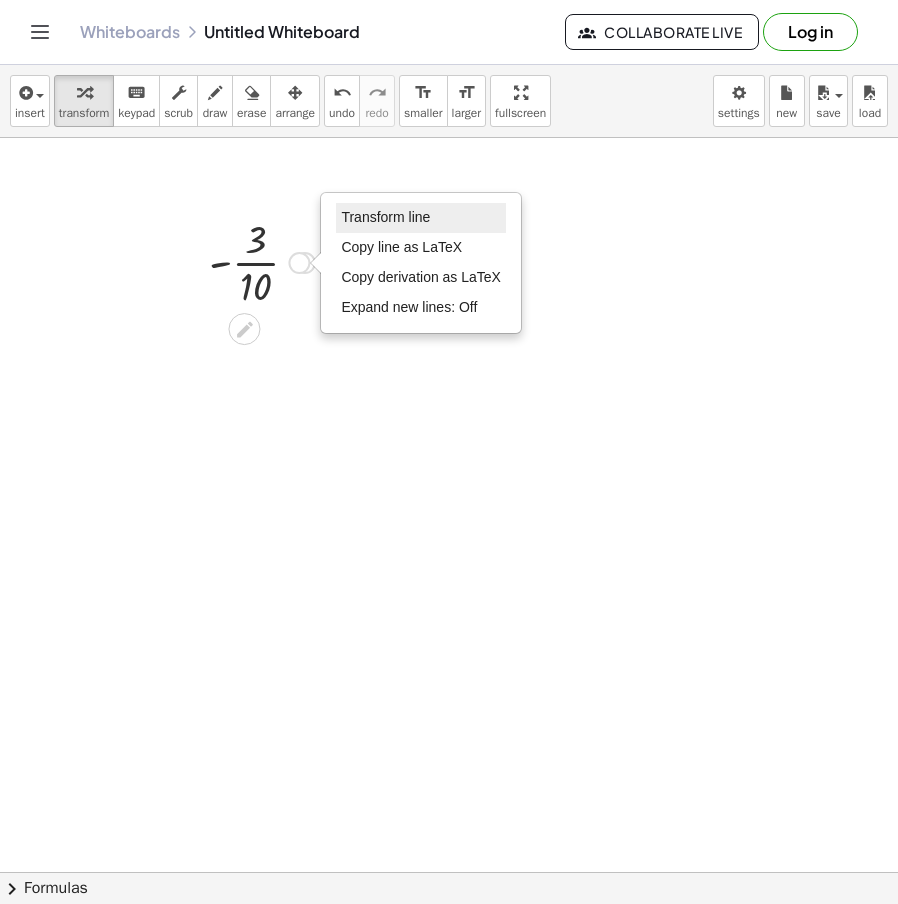 drag, startPoint x: 417, startPoint y: 218, endPoint x: 427, endPoint y: 220, distance: 10.198039 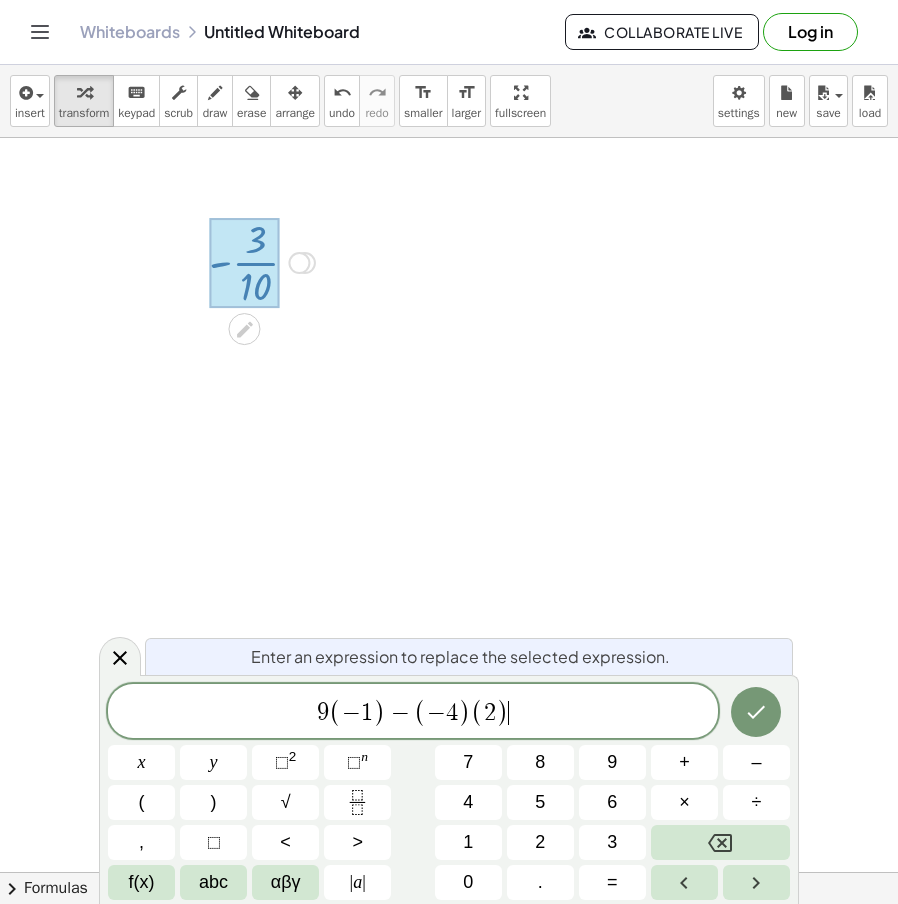 click 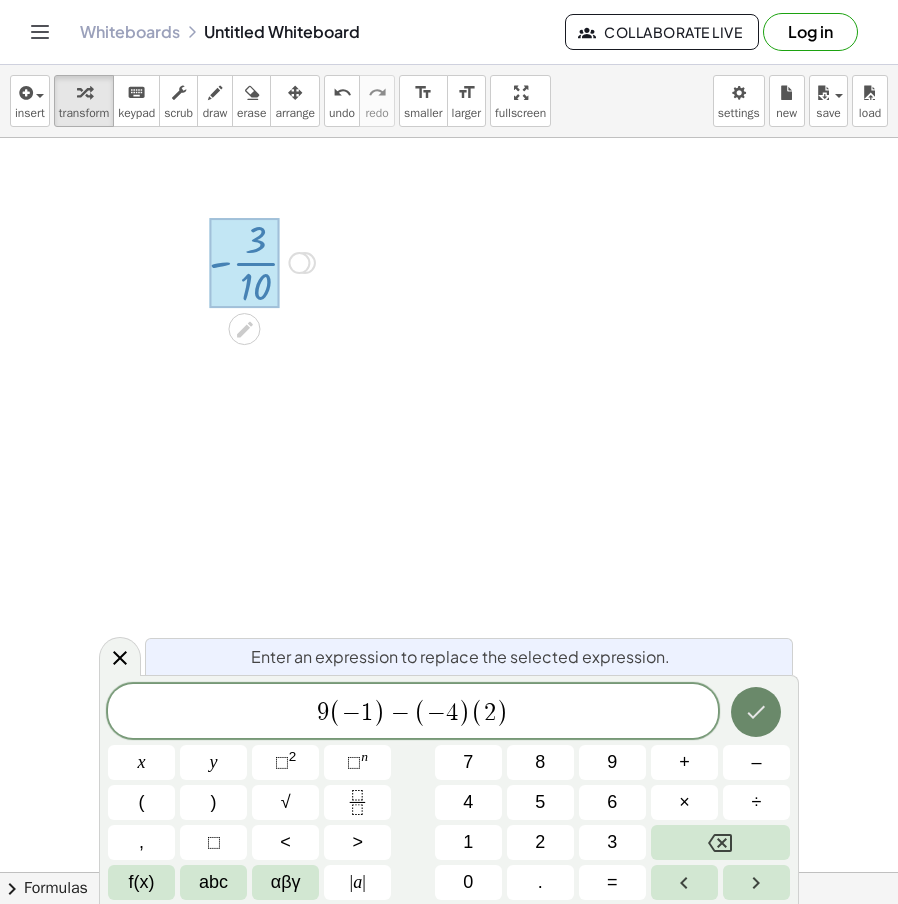 click 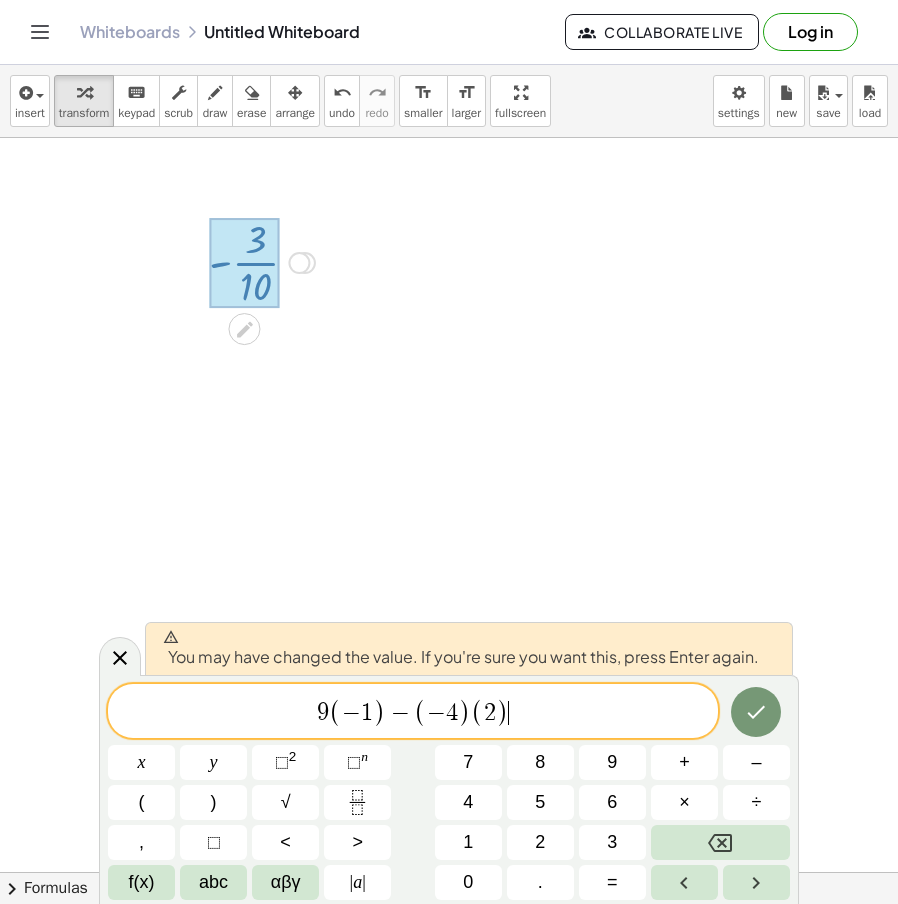 click on "9 ( − 1 ) − ( − 4 ) ( 2 ) ​" at bounding box center [413, 712] 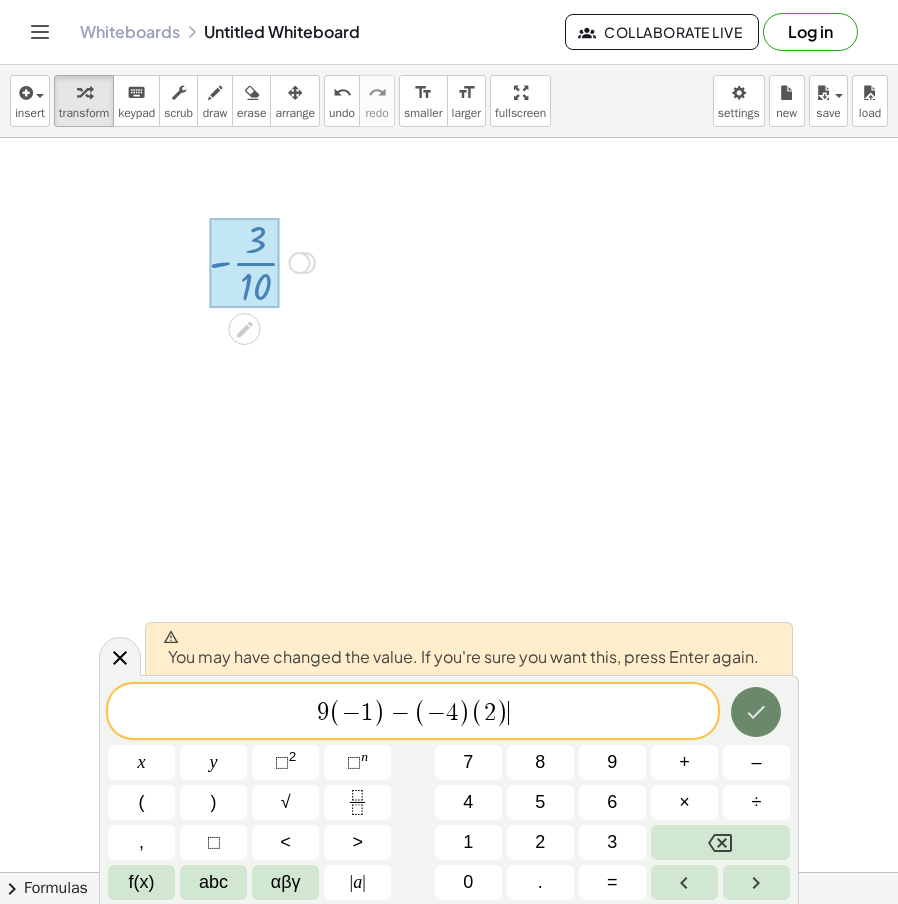 click 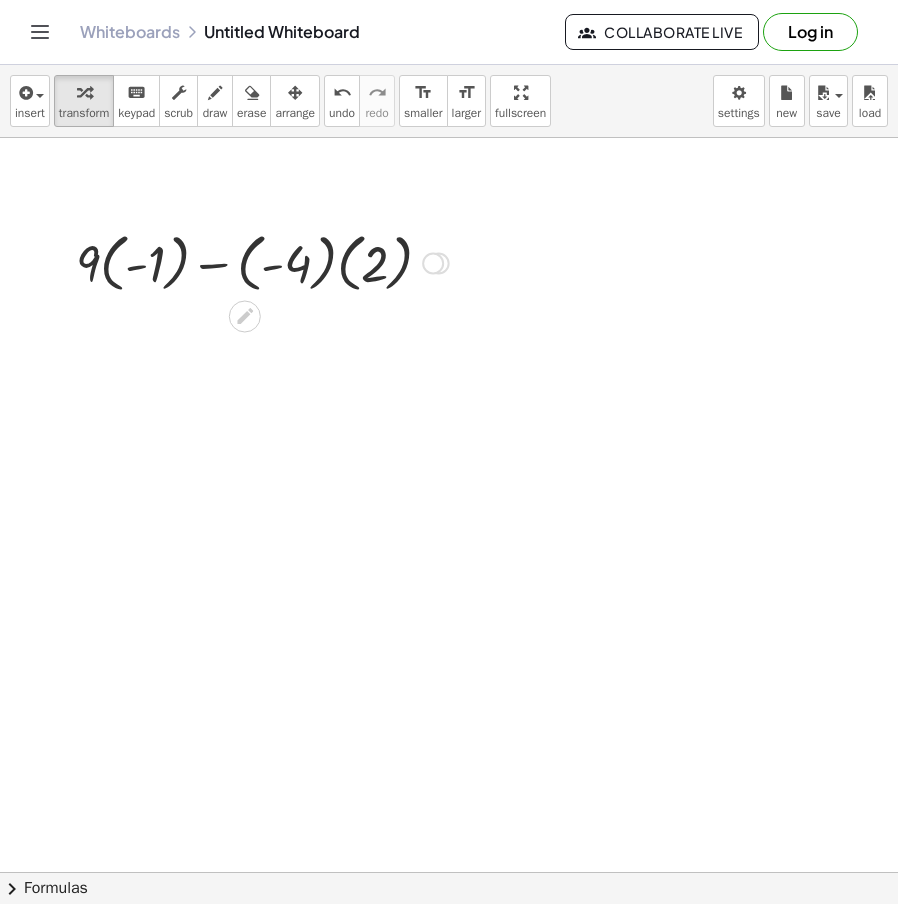 click at bounding box center (262, 261) 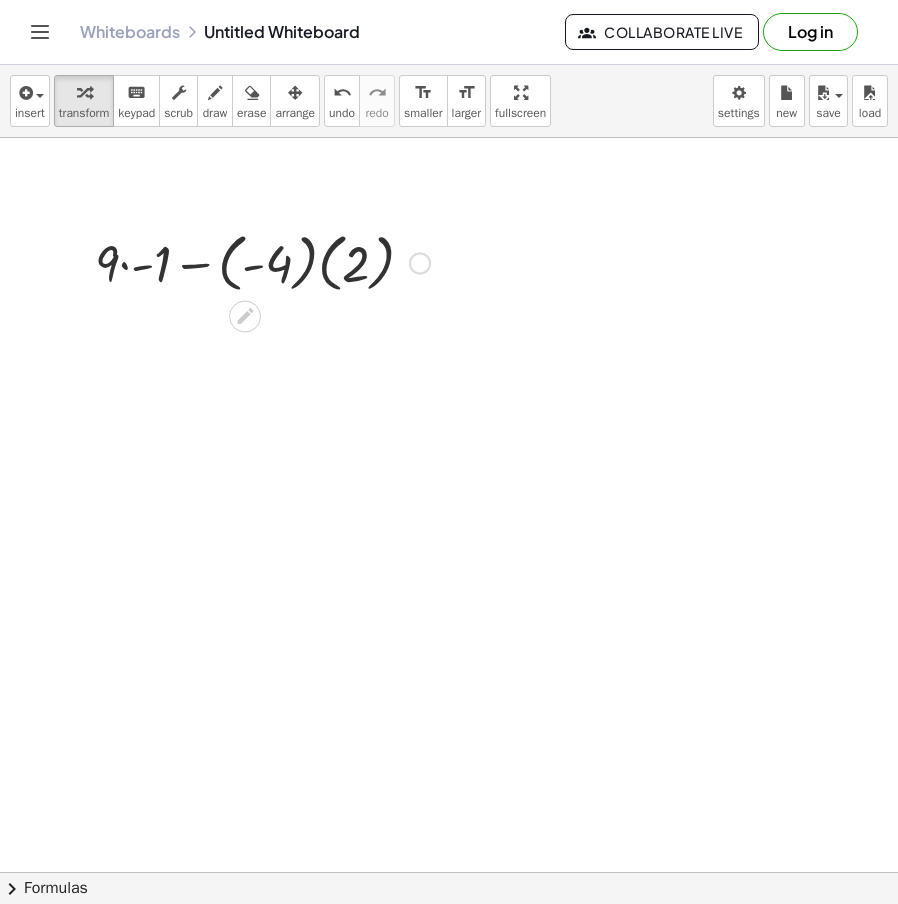 click at bounding box center (262, 261) 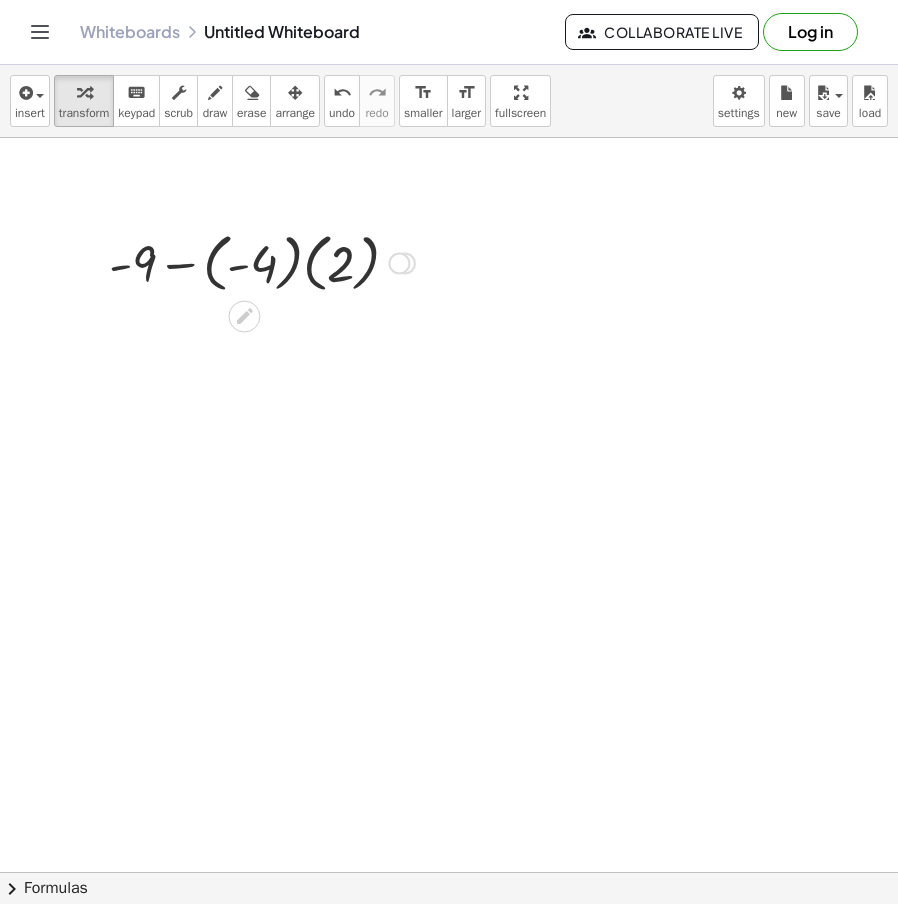 click at bounding box center (262, 261) 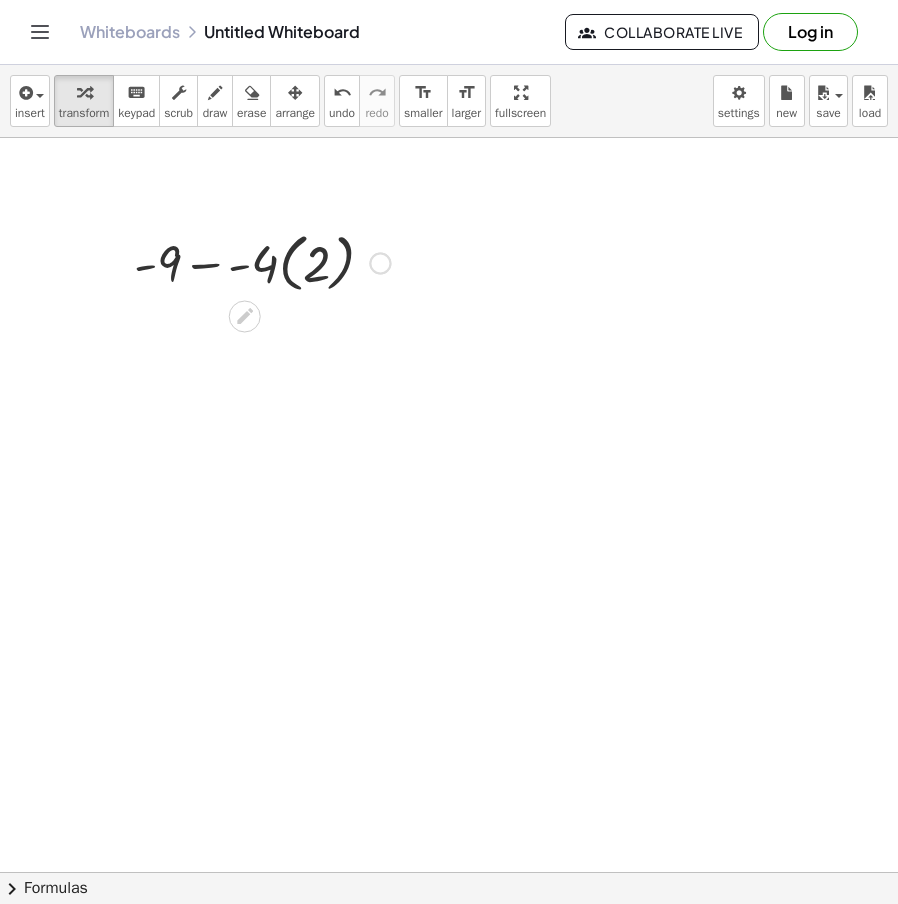 click at bounding box center (262, 261) 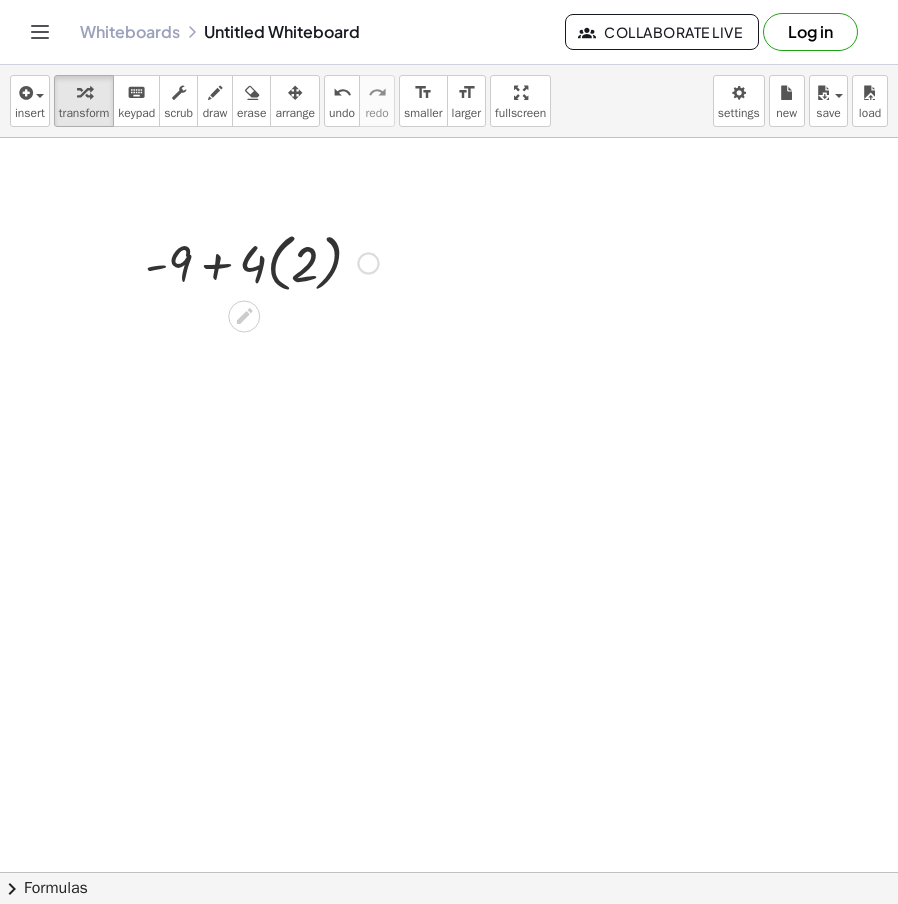 click at bounding box center [261, 261] 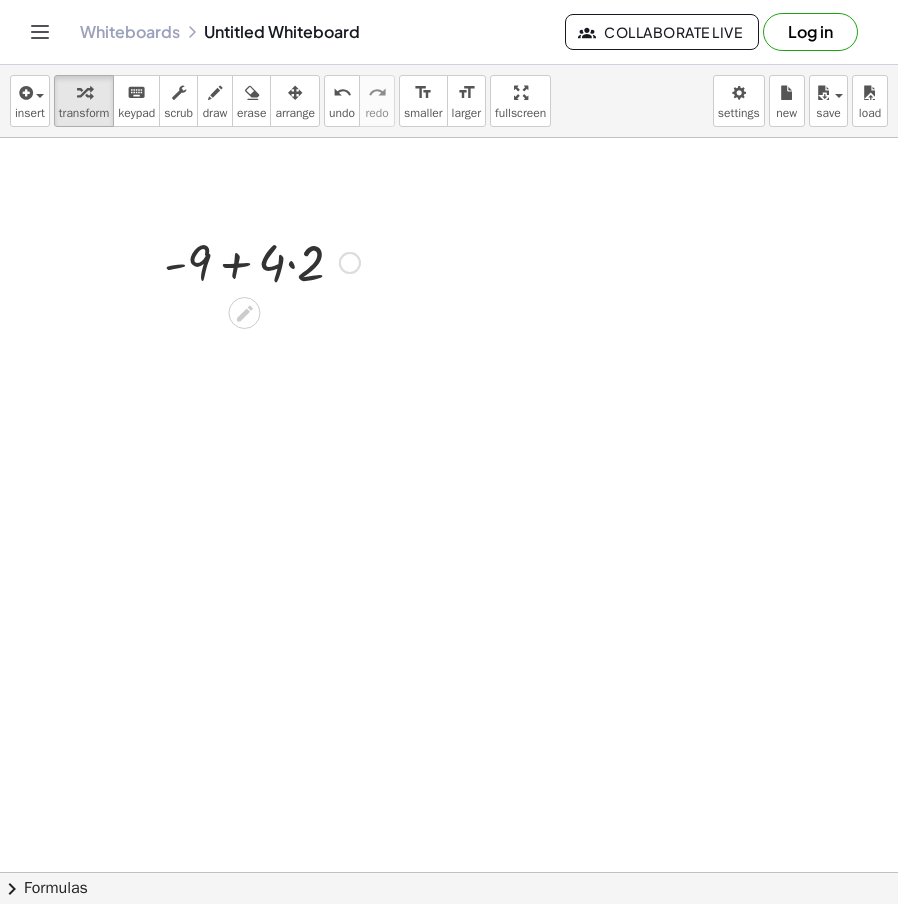 click at bounding box center [262, 261] 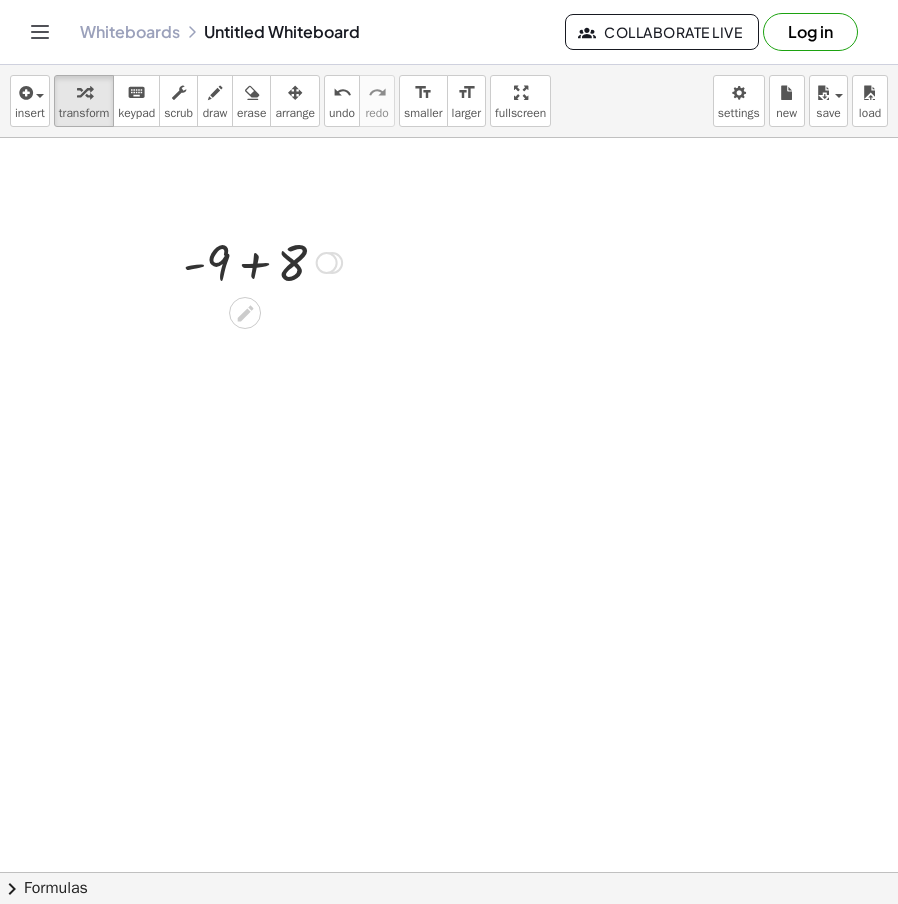 click at bounding box center [262, 261] 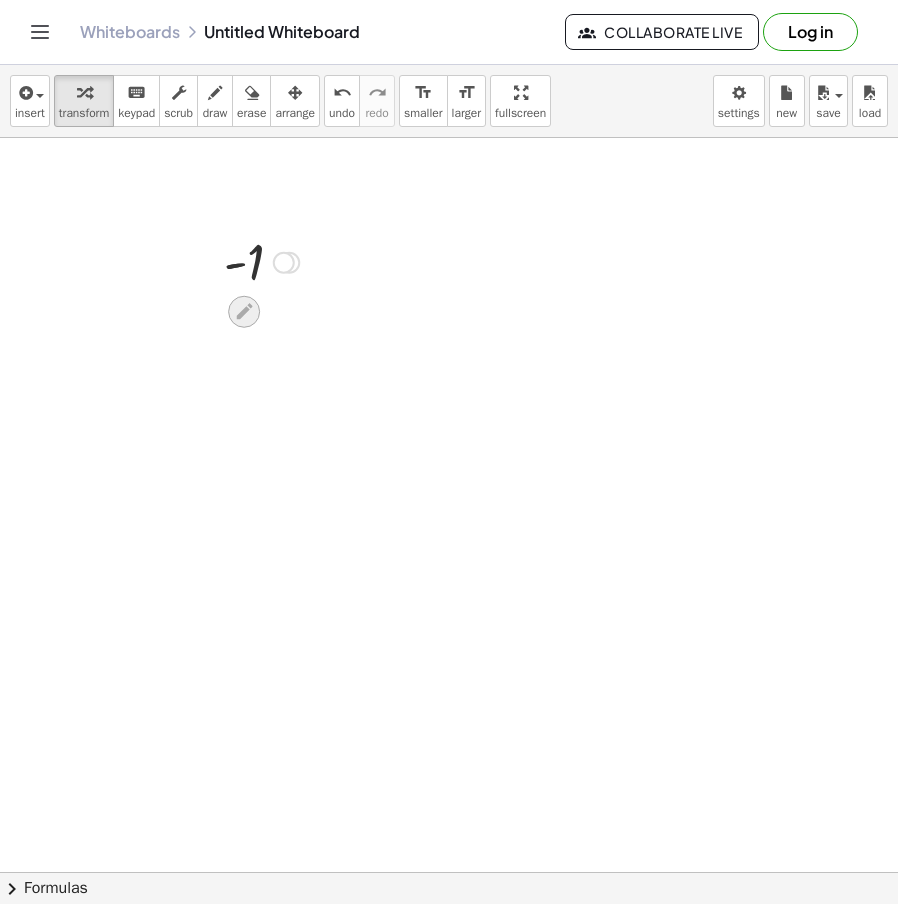 drag, startPoint x: 261, startPoint y: 305, endPoint x: 234, endPoint y: 304, distance: 27.018513 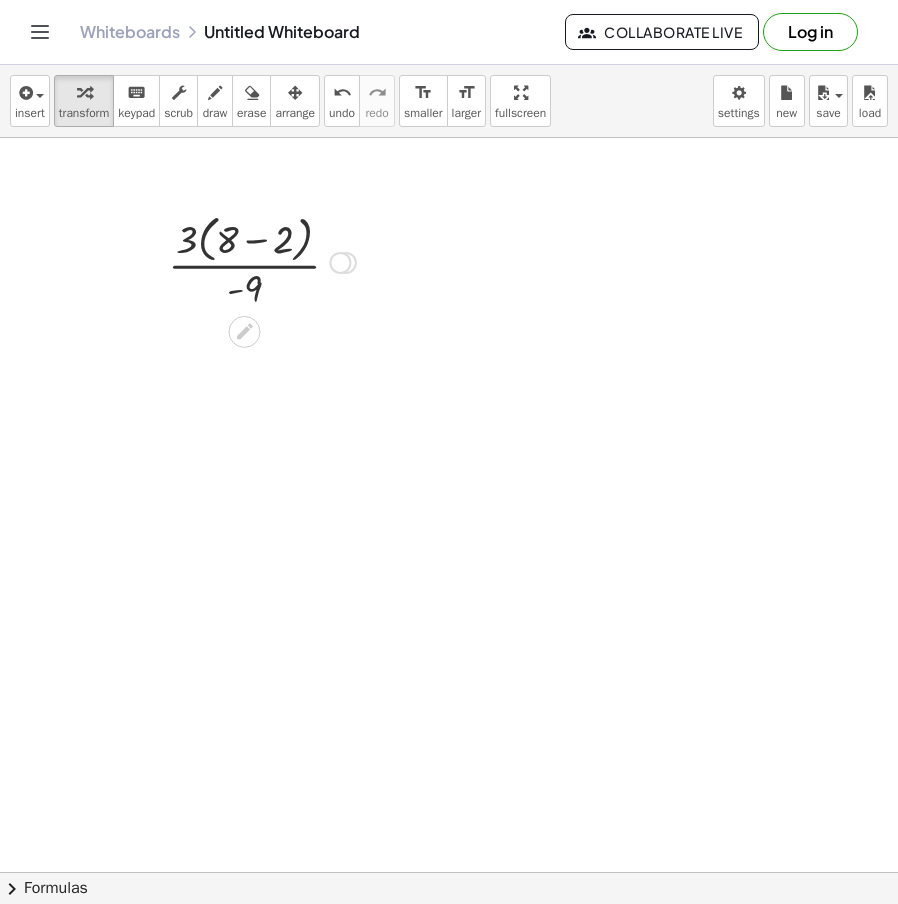 click at bounding box center (262, 261) 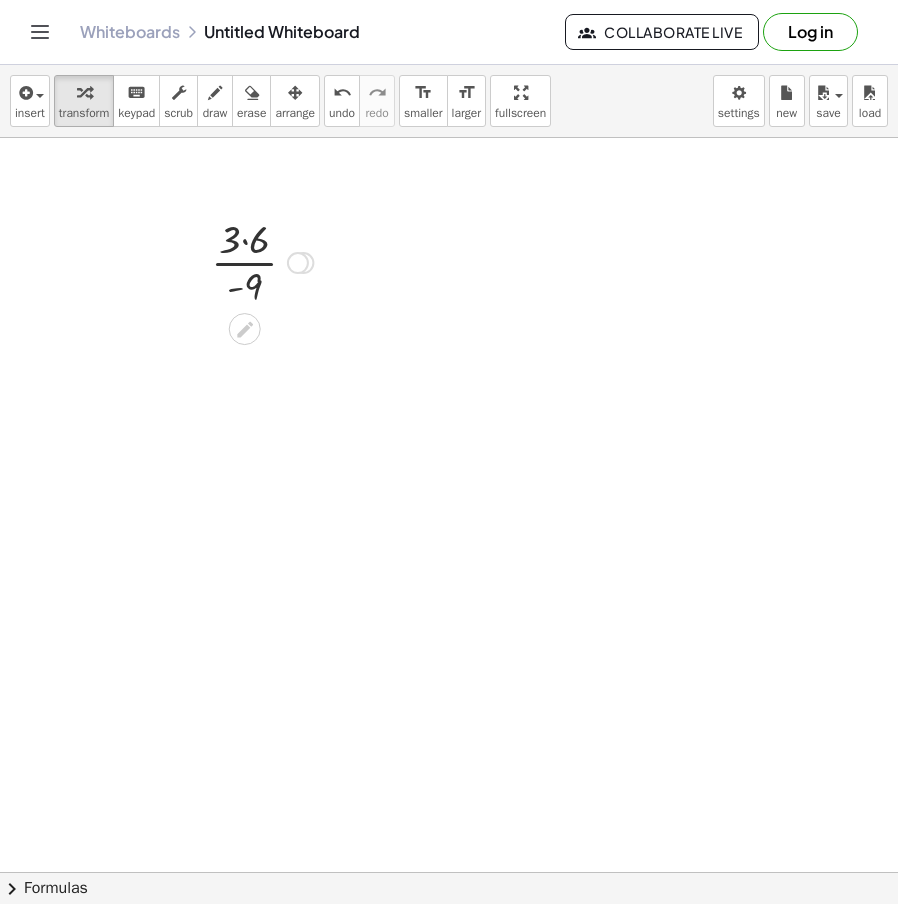 click at bounding box center [262, 261] 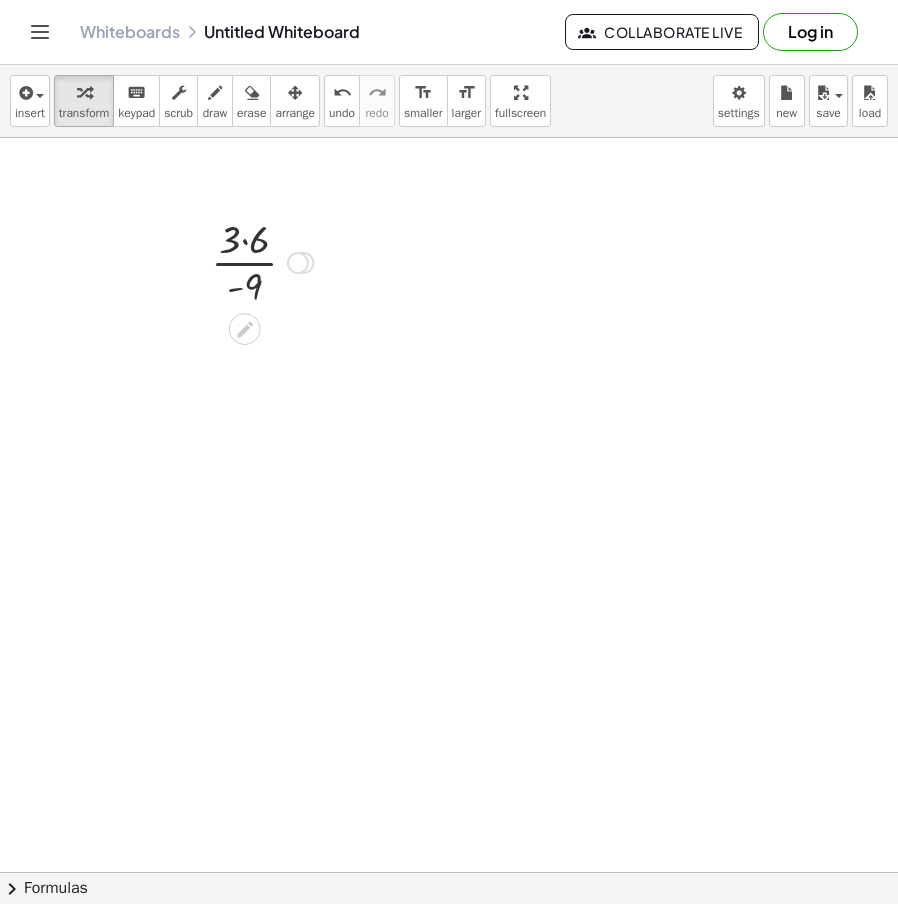 click at bounding box center [262, 261] 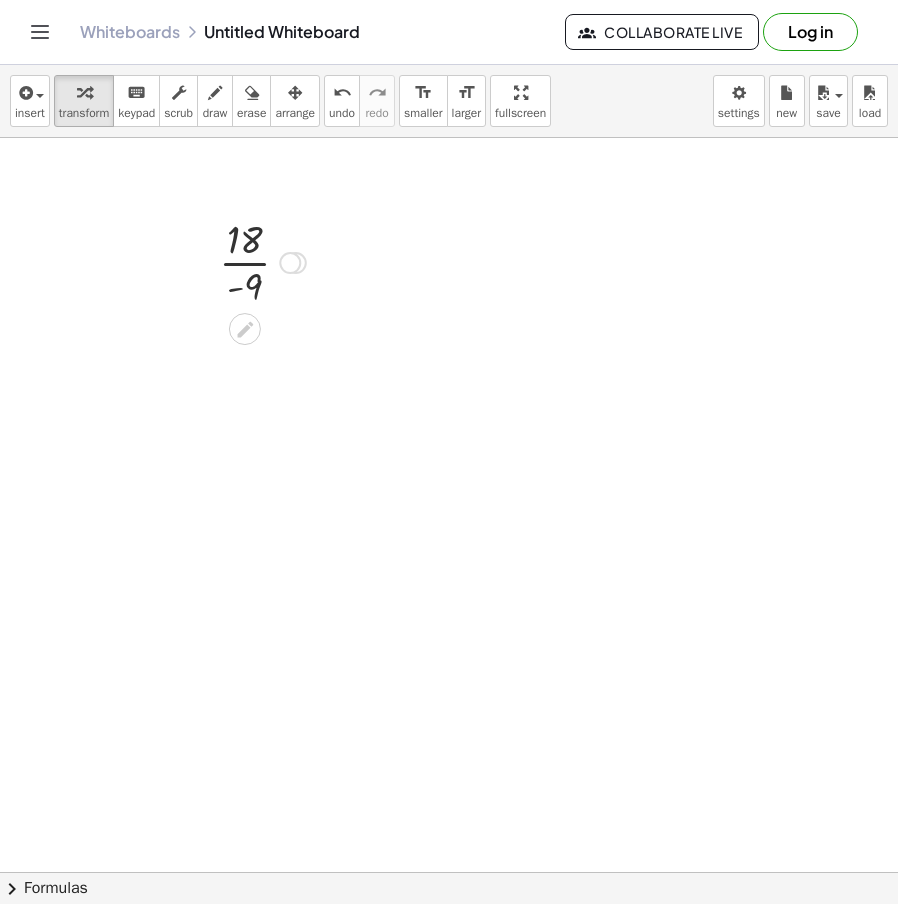 click at bounding box center [262, 261] 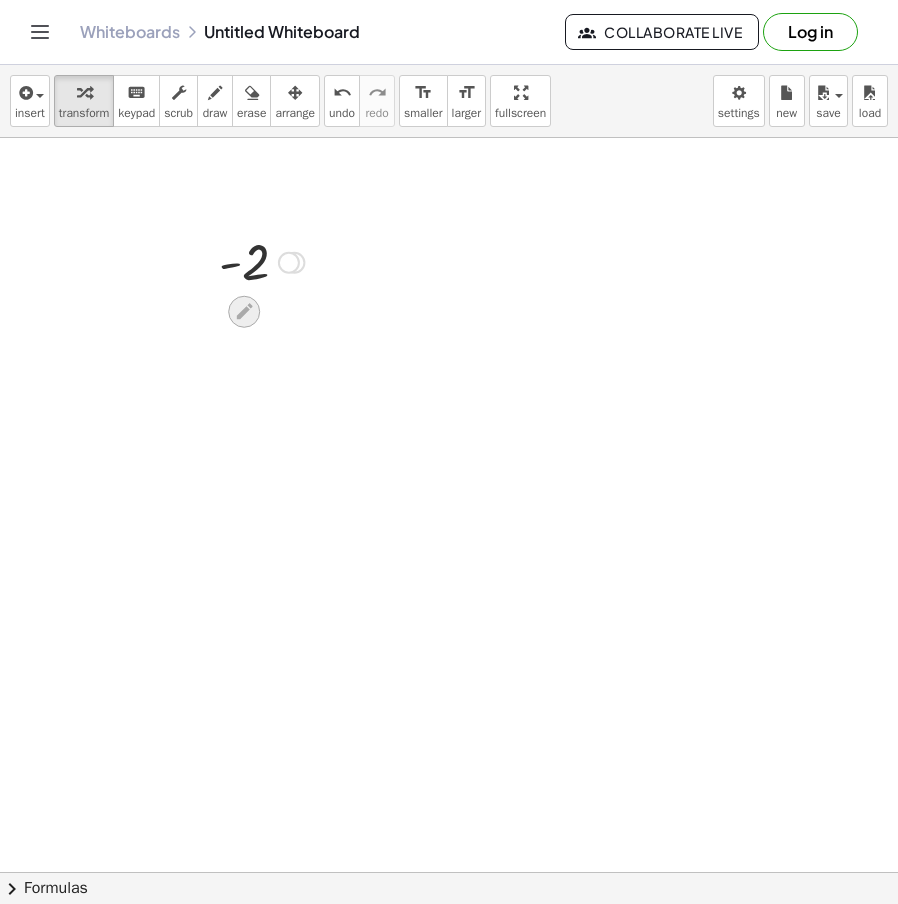 click at bounding box center [244, 312] 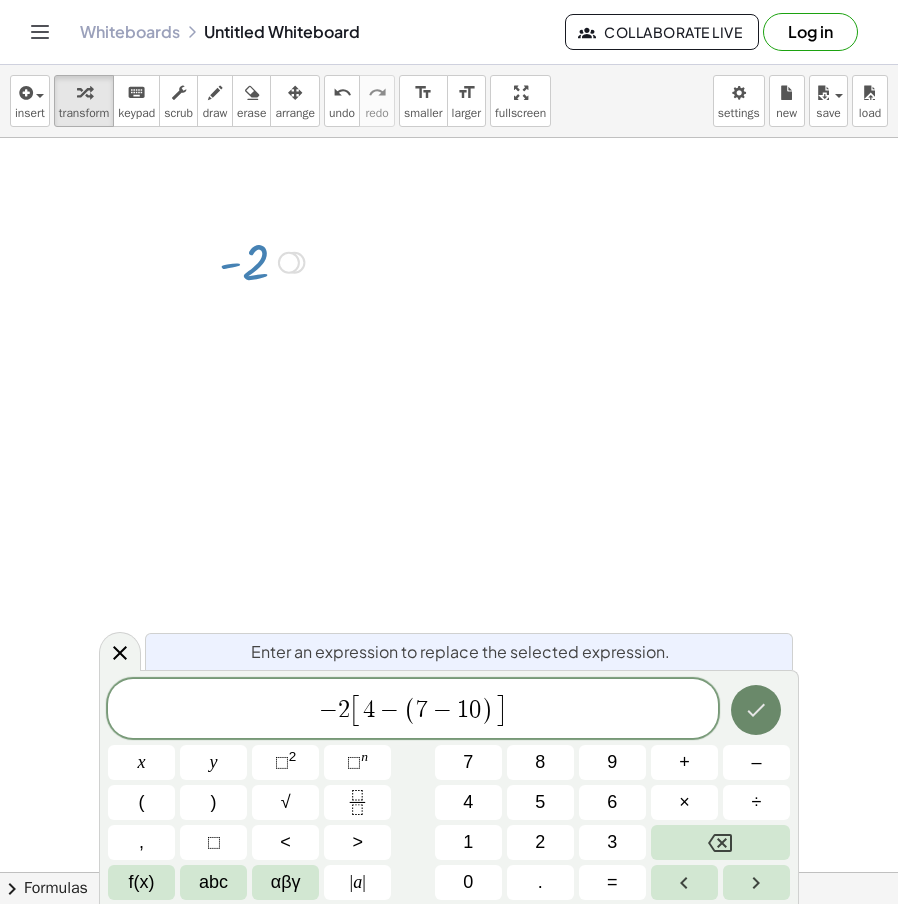 click at bounding box center (756, 710) 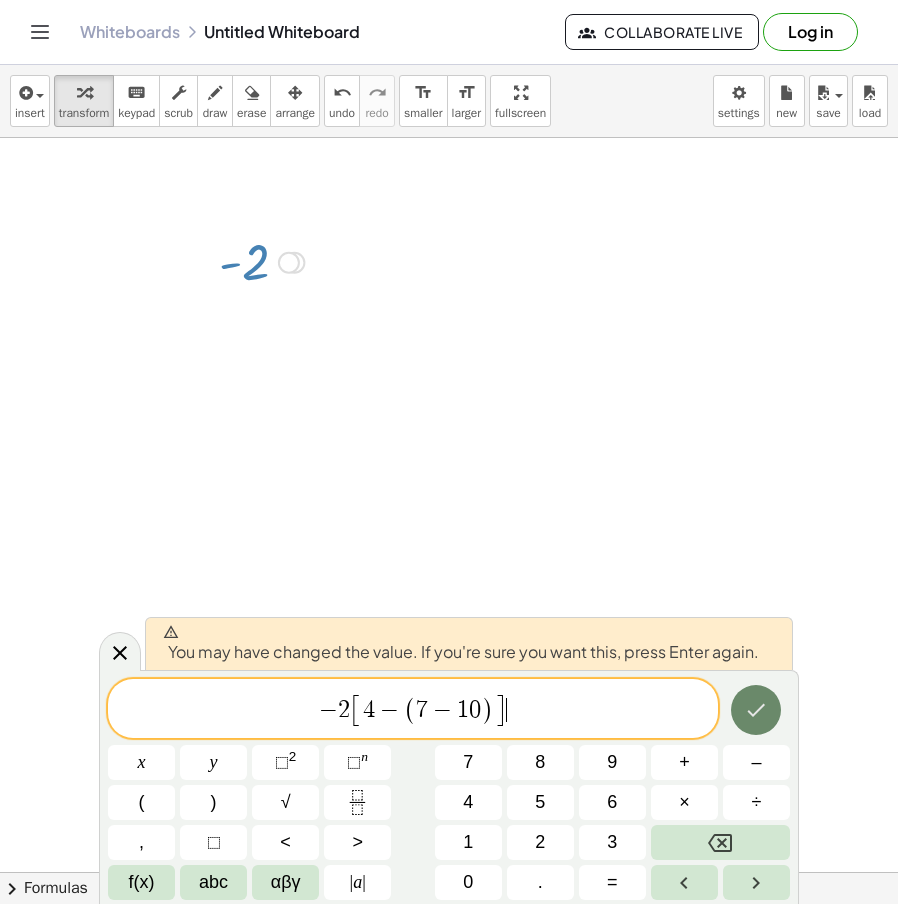 click 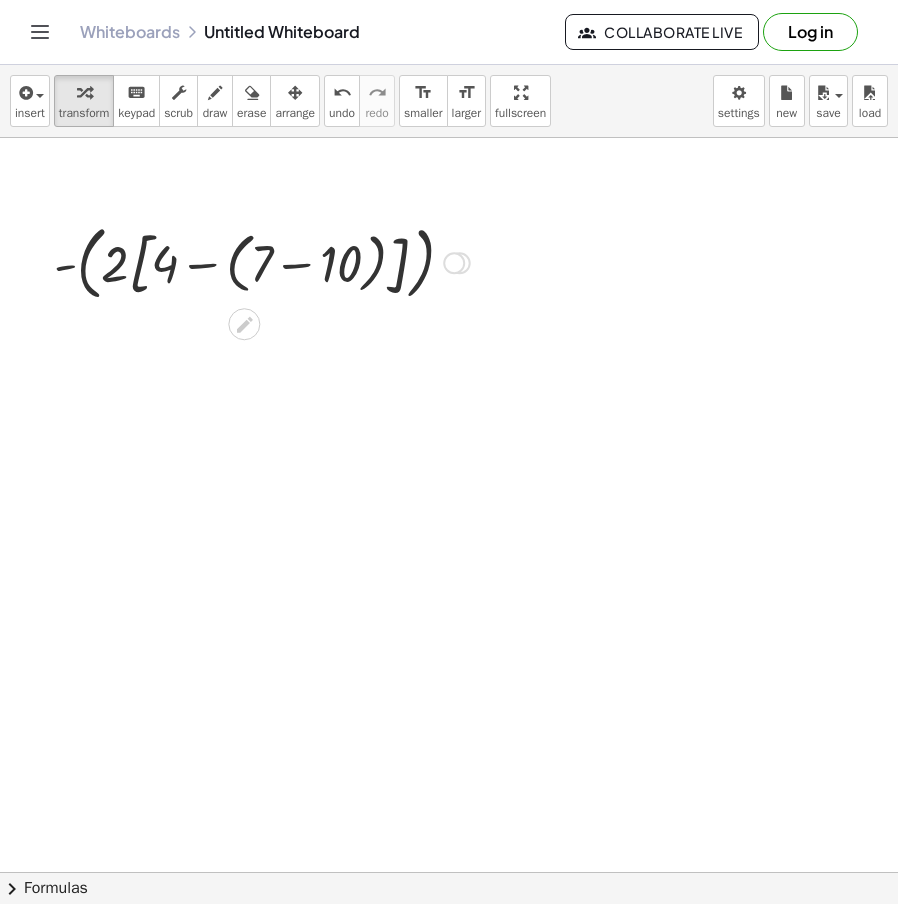 click 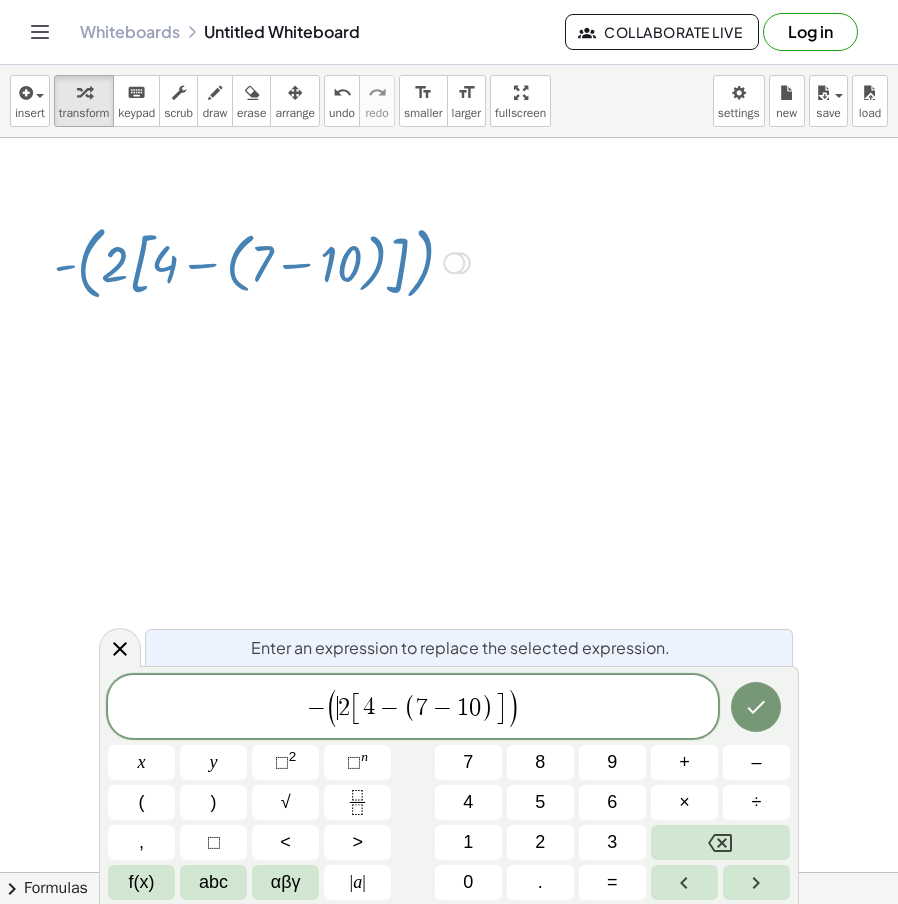 click on "(" at bounding box center [332, 708] 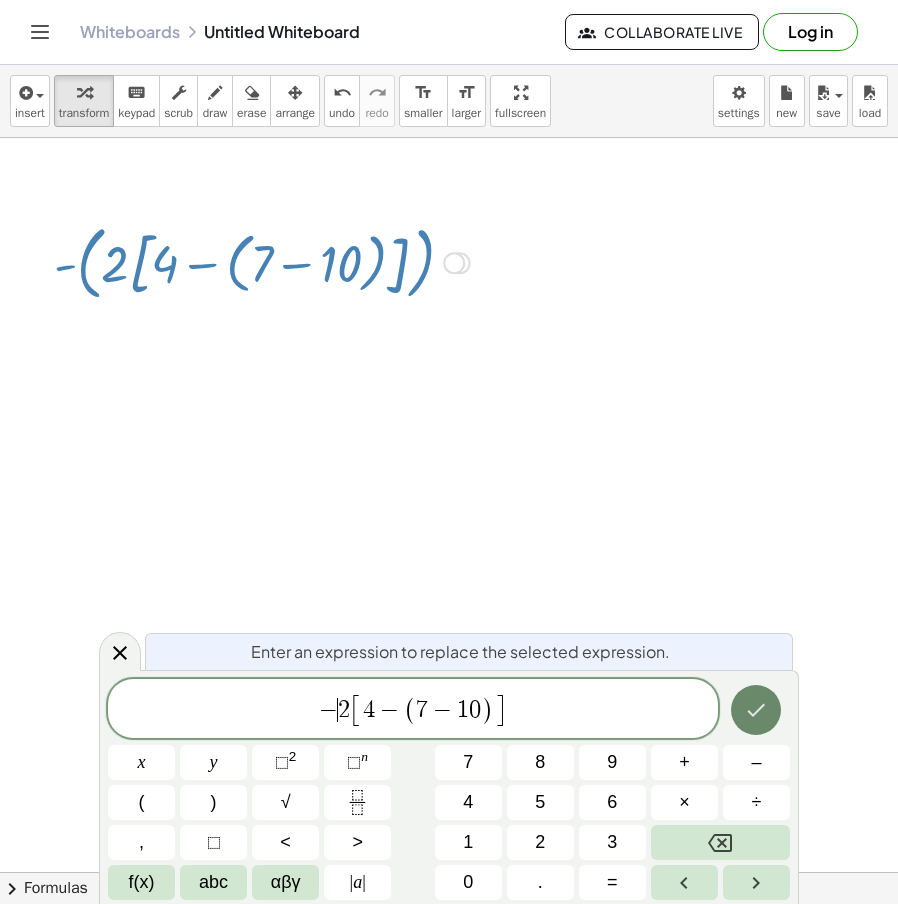click 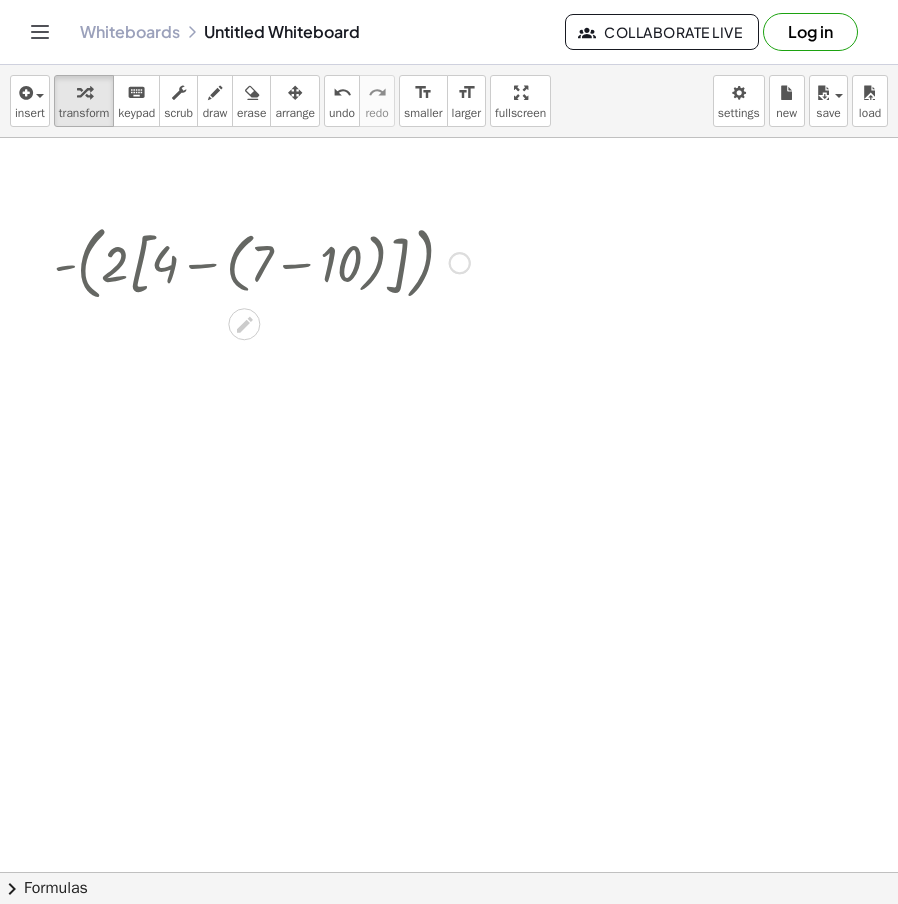 click at bounding box center (449, 942) 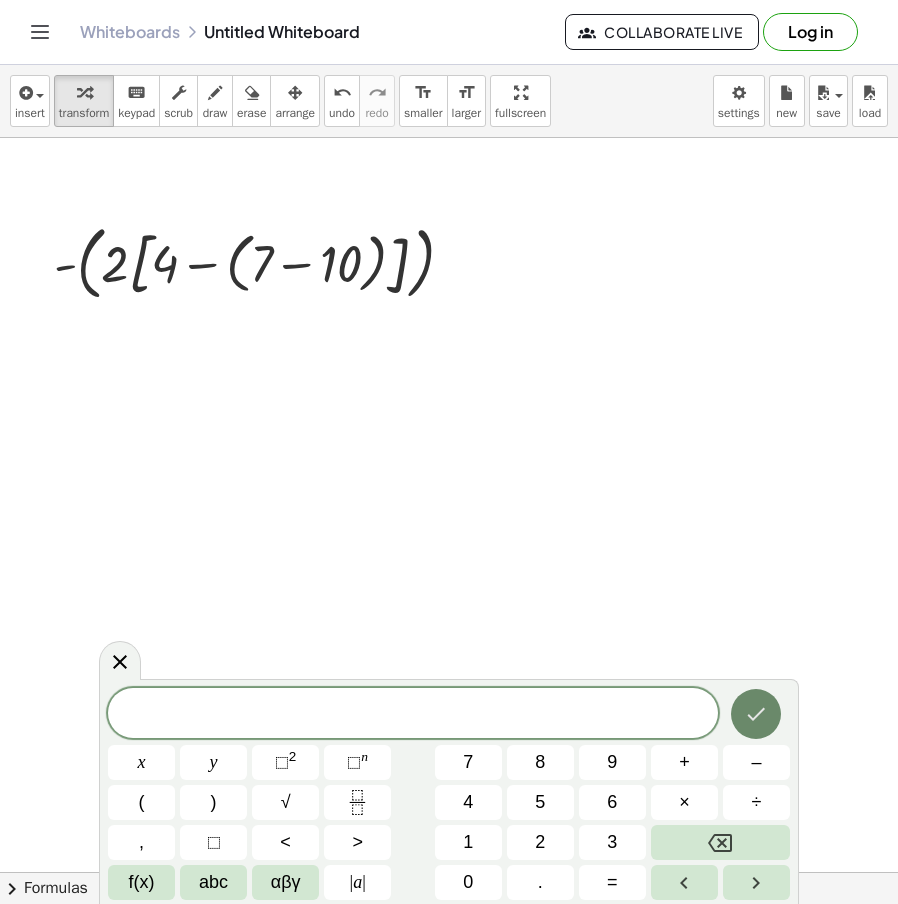 click 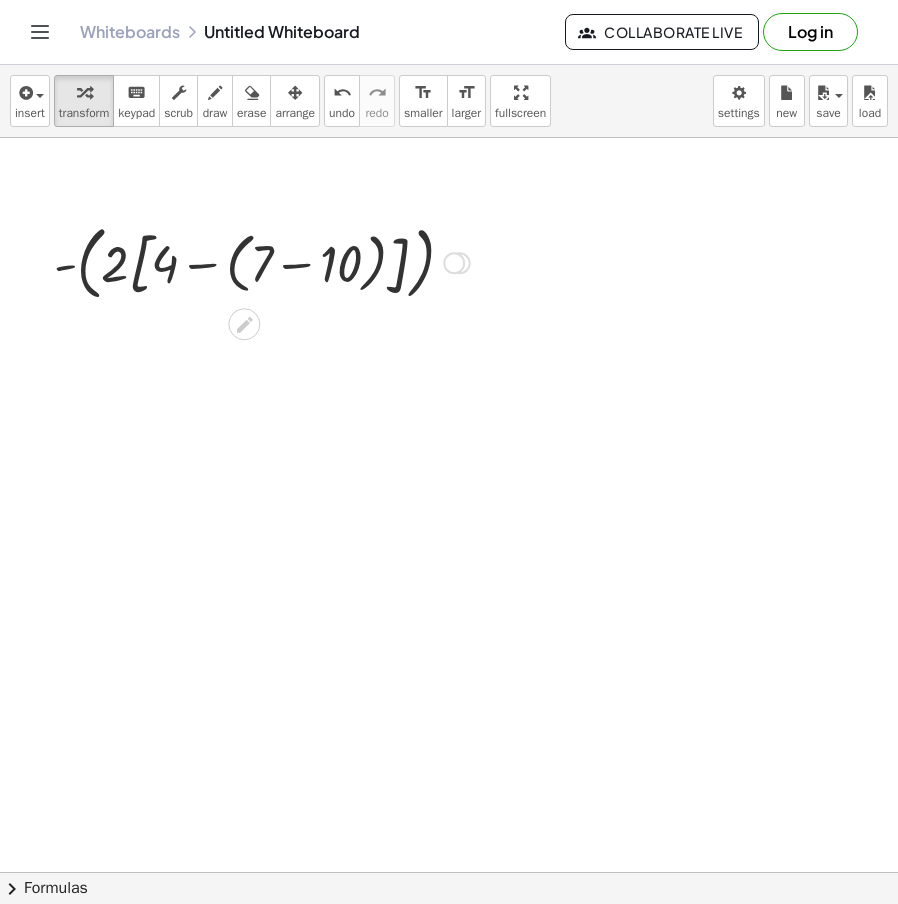 click 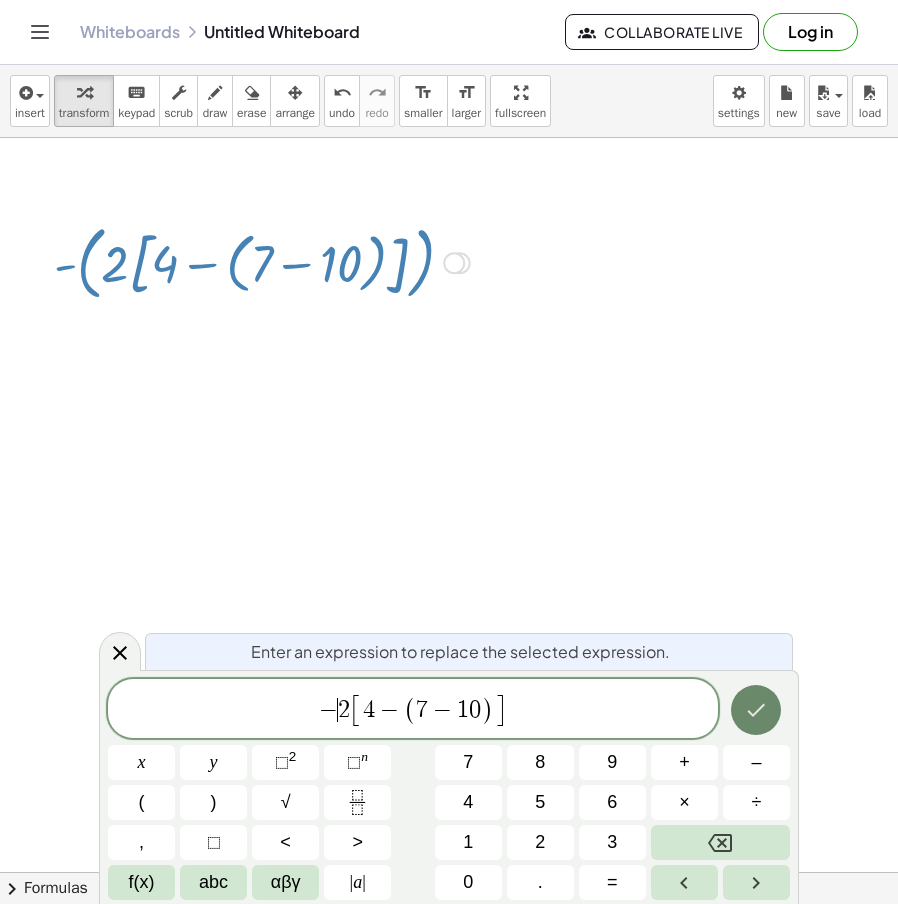 click 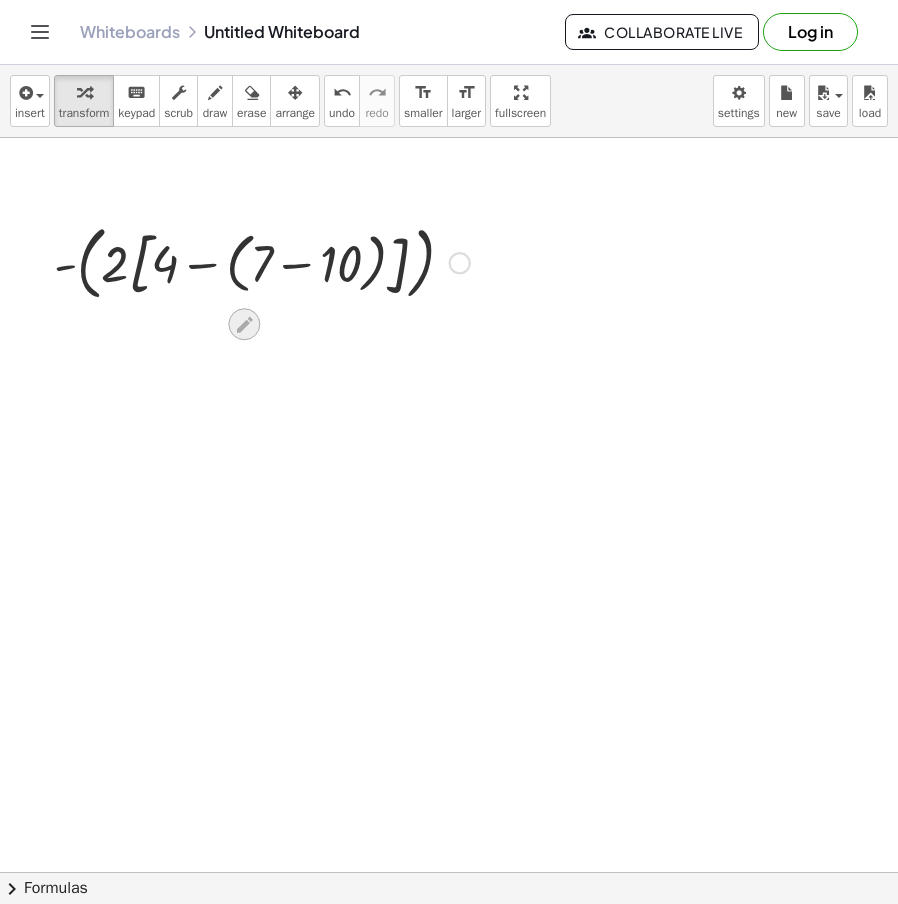 click 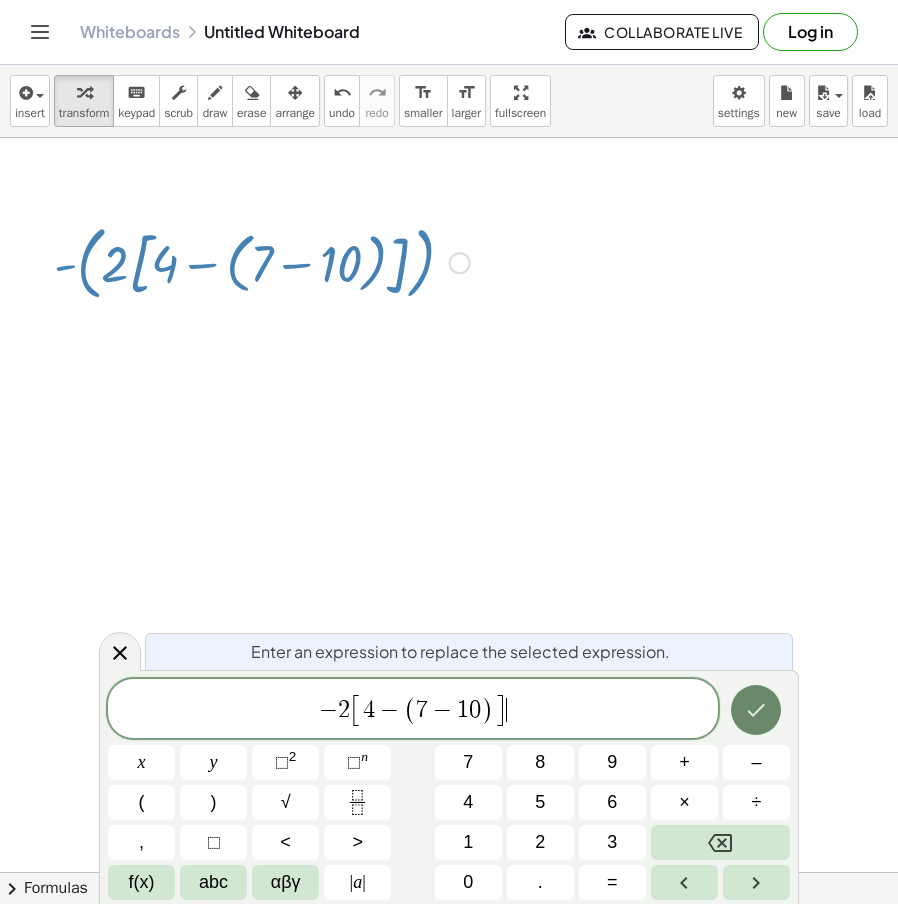 click at bounding box center (756, 710) 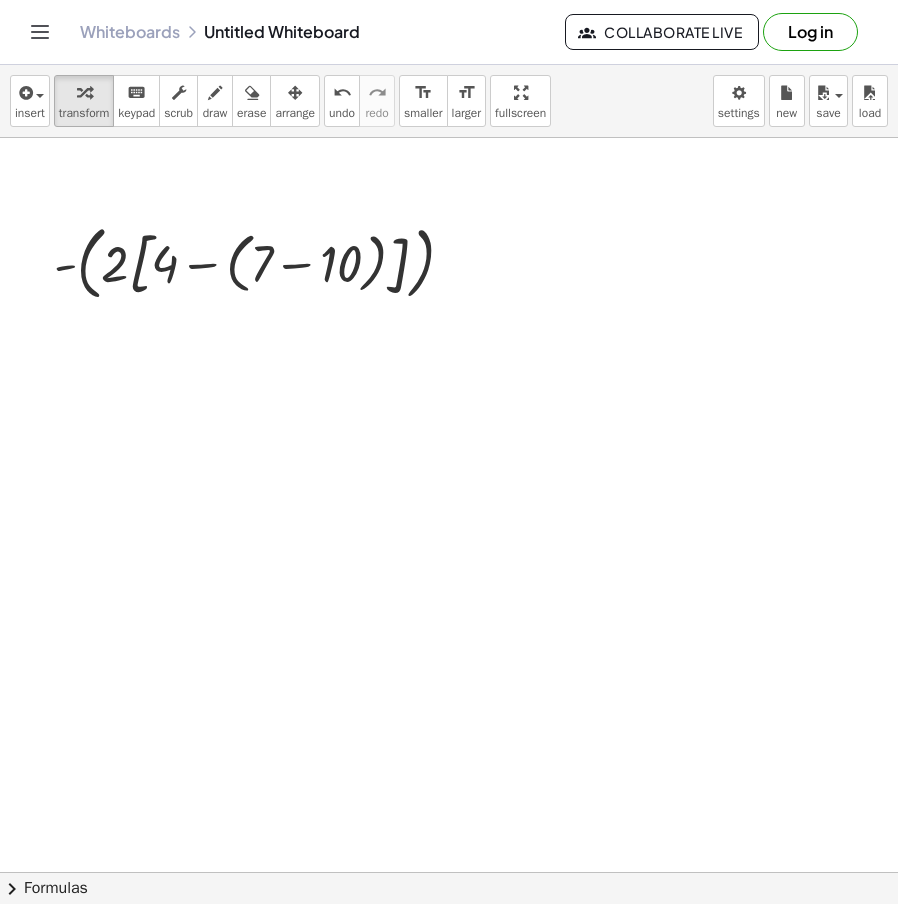 click at bounding box center (449, 942) 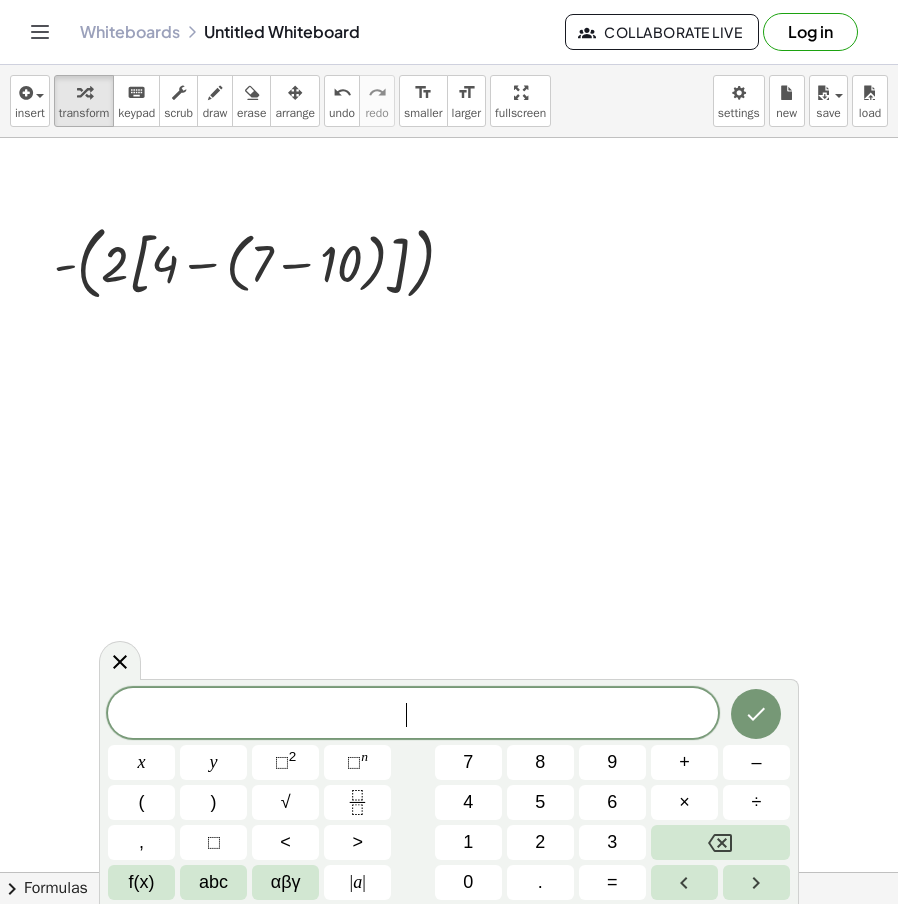 click 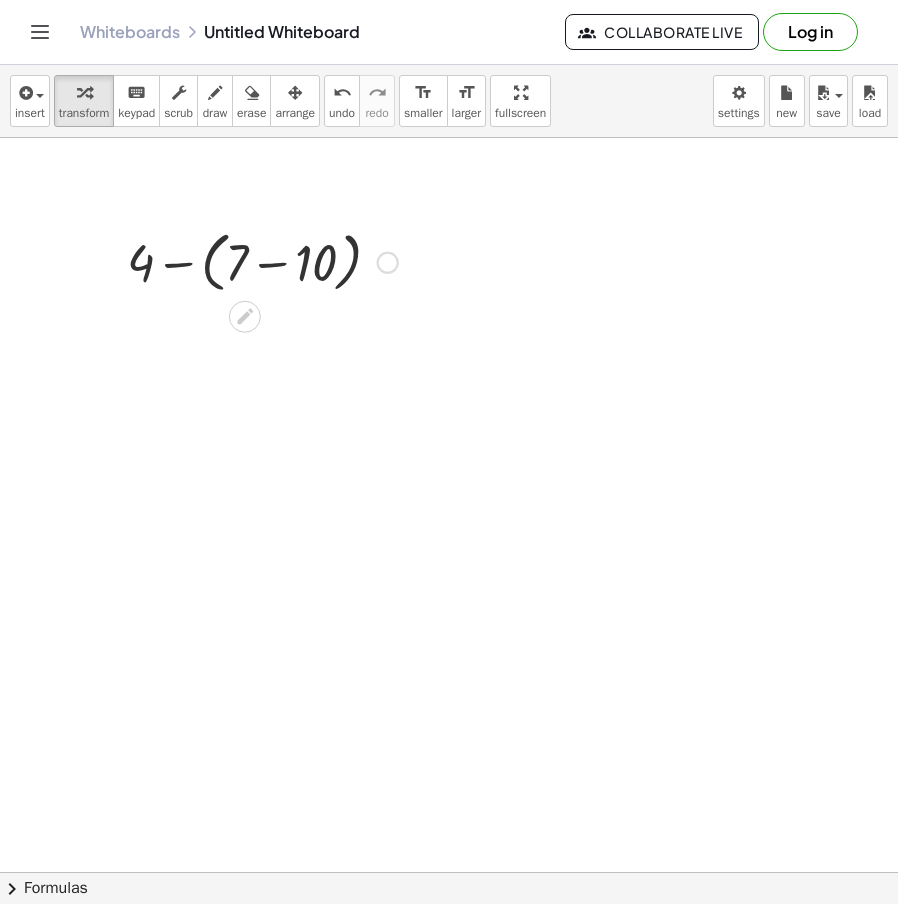 drag, startPoint x: 255, startPoint y: 261, endPoint x: 273, endPoint y: 266, distance: 18.681541 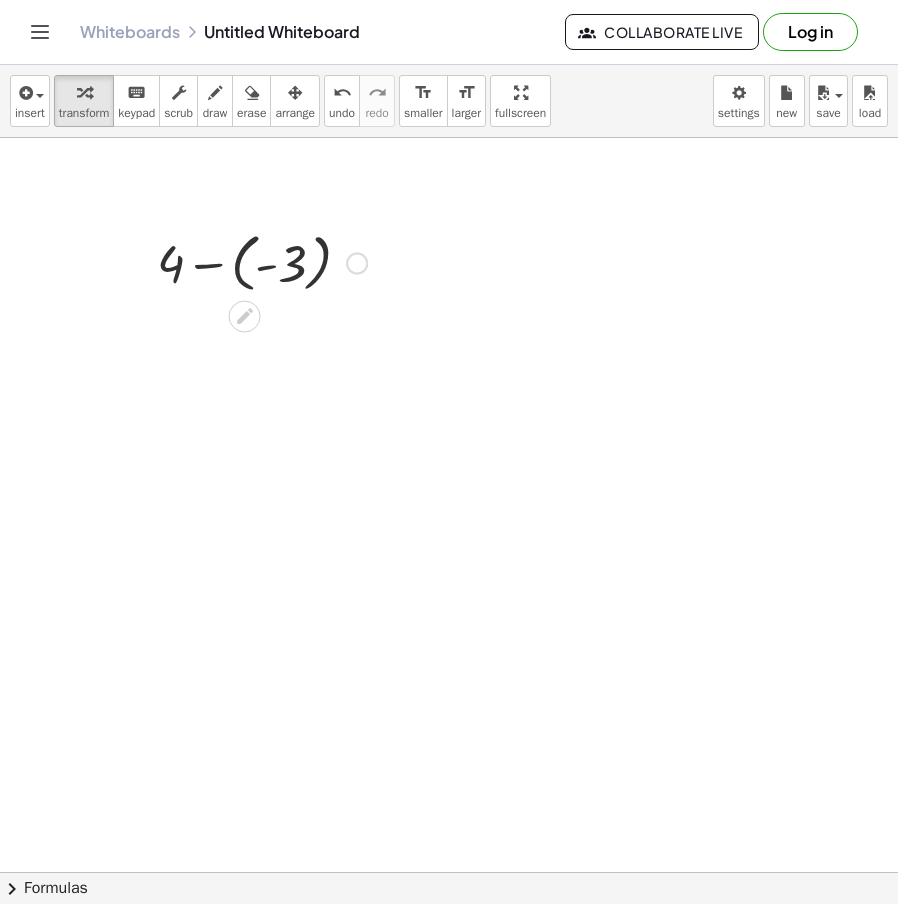 click at bounding box center [262, 261] 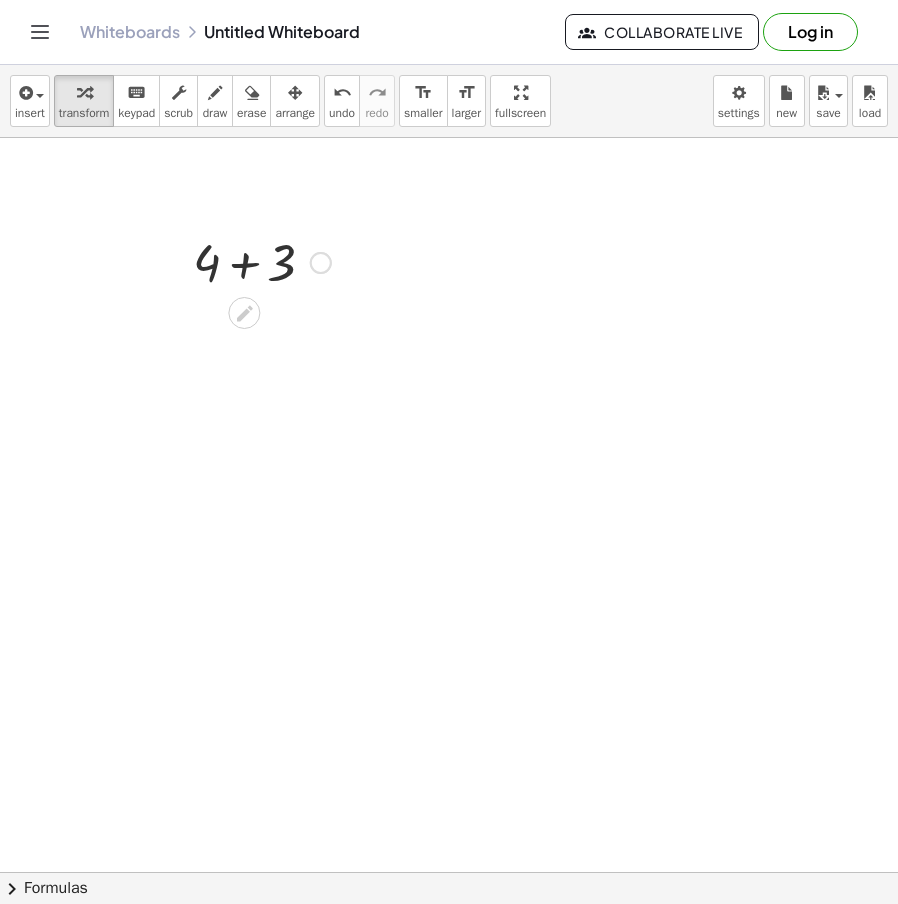 click at bounding box center [262, 261] 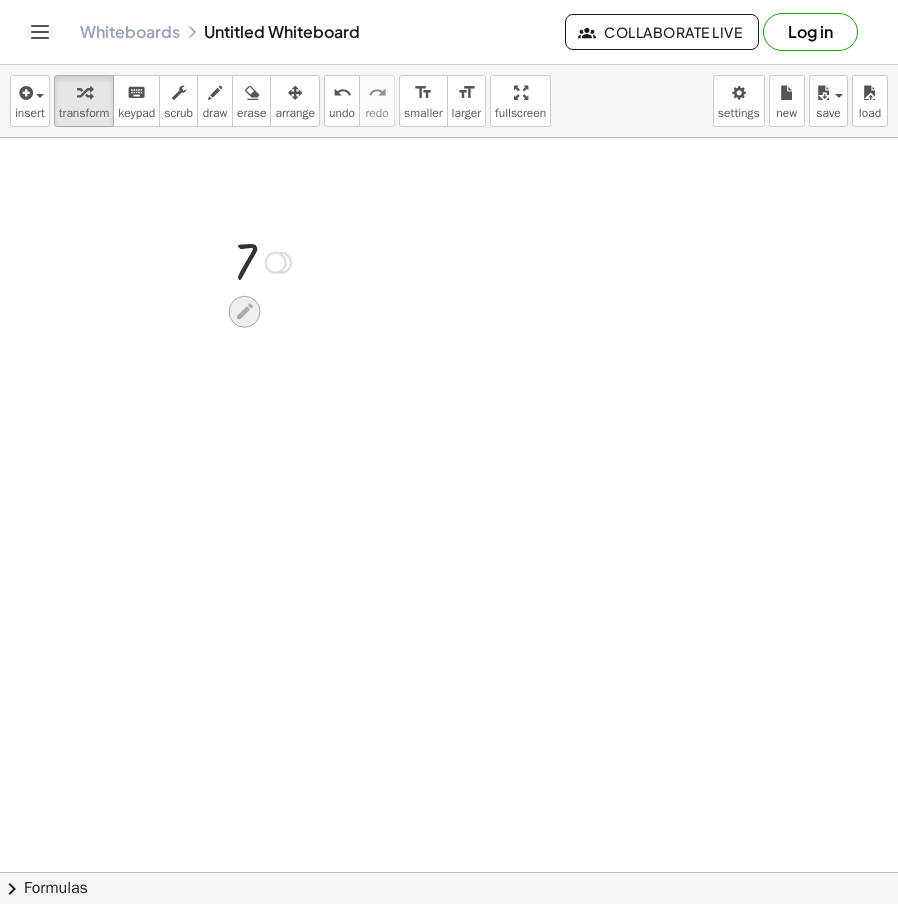 click 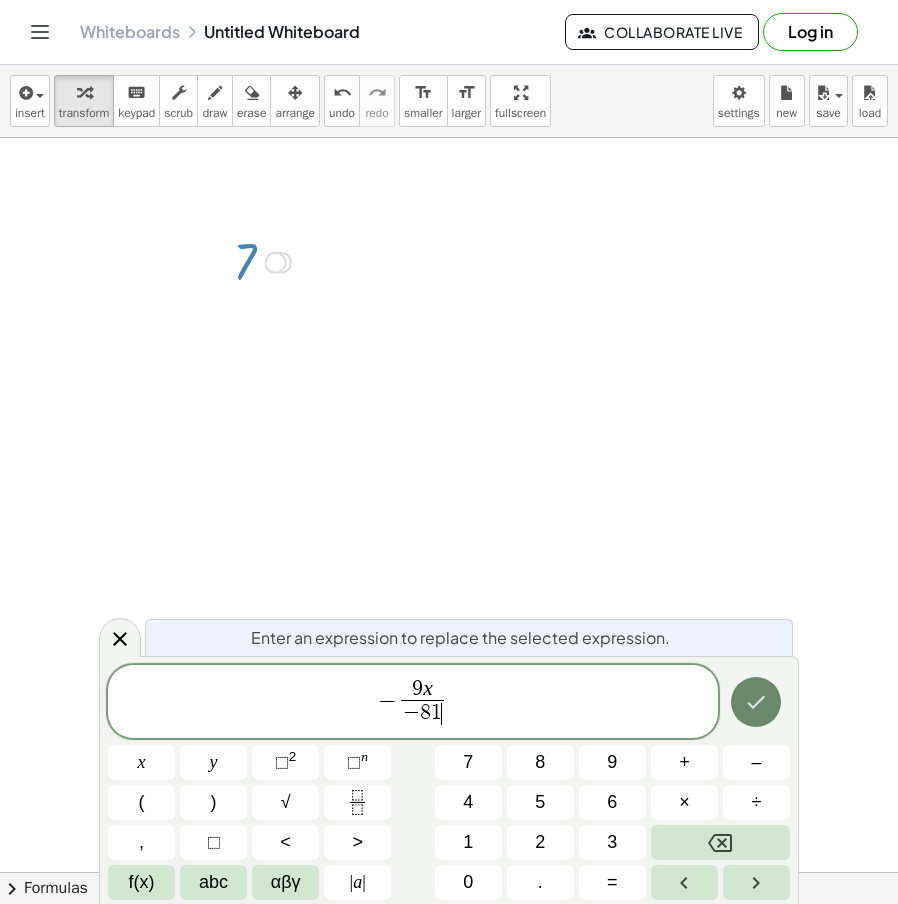 click 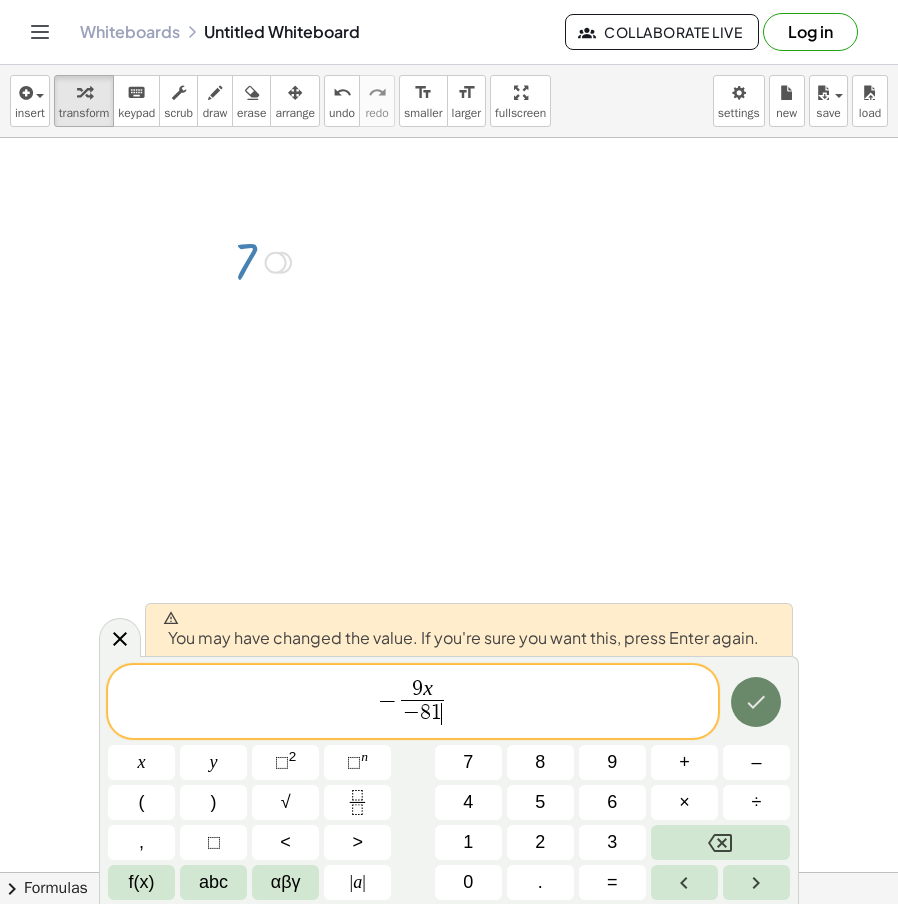 click 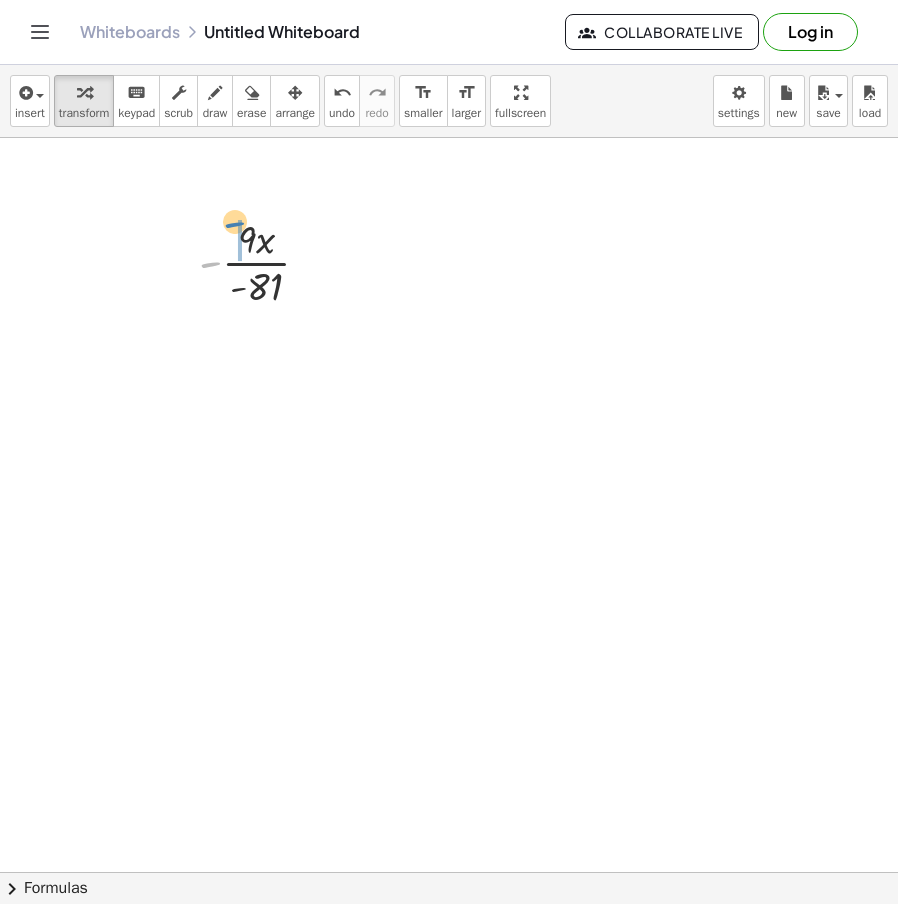 drag, startPoint x: 207, startPoint y: 256, endPoint x: 240, endPoint y: 222, distance: 47.38143 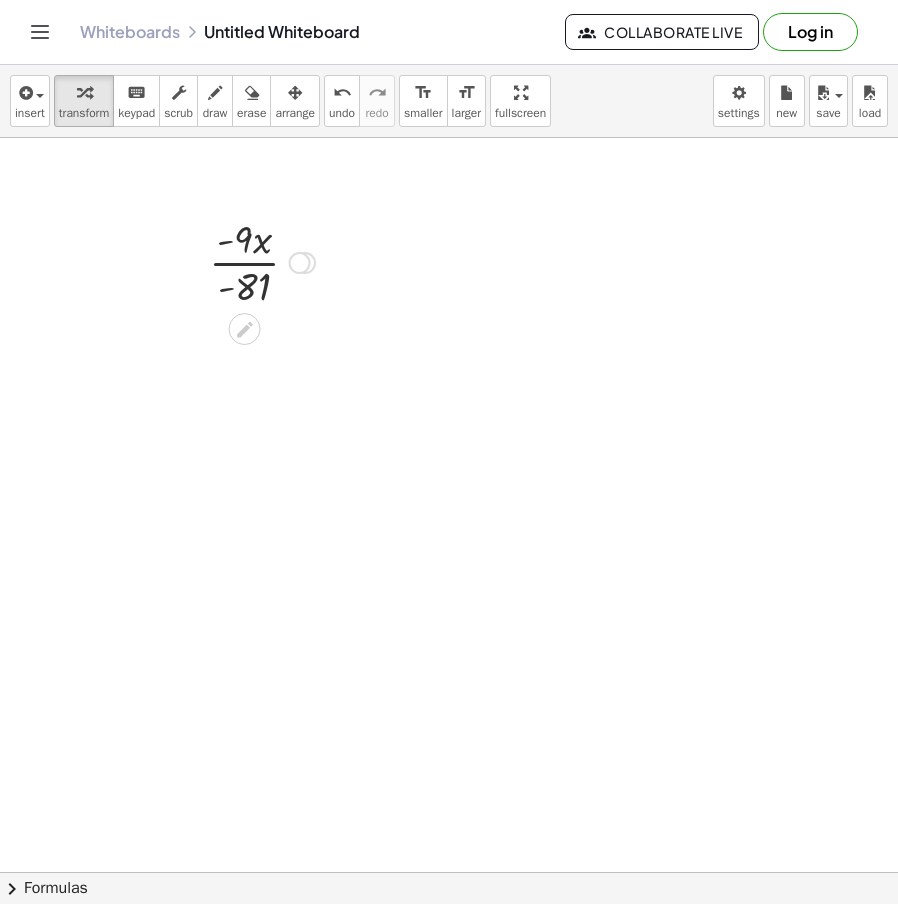 click at bounding box center [262, 261] 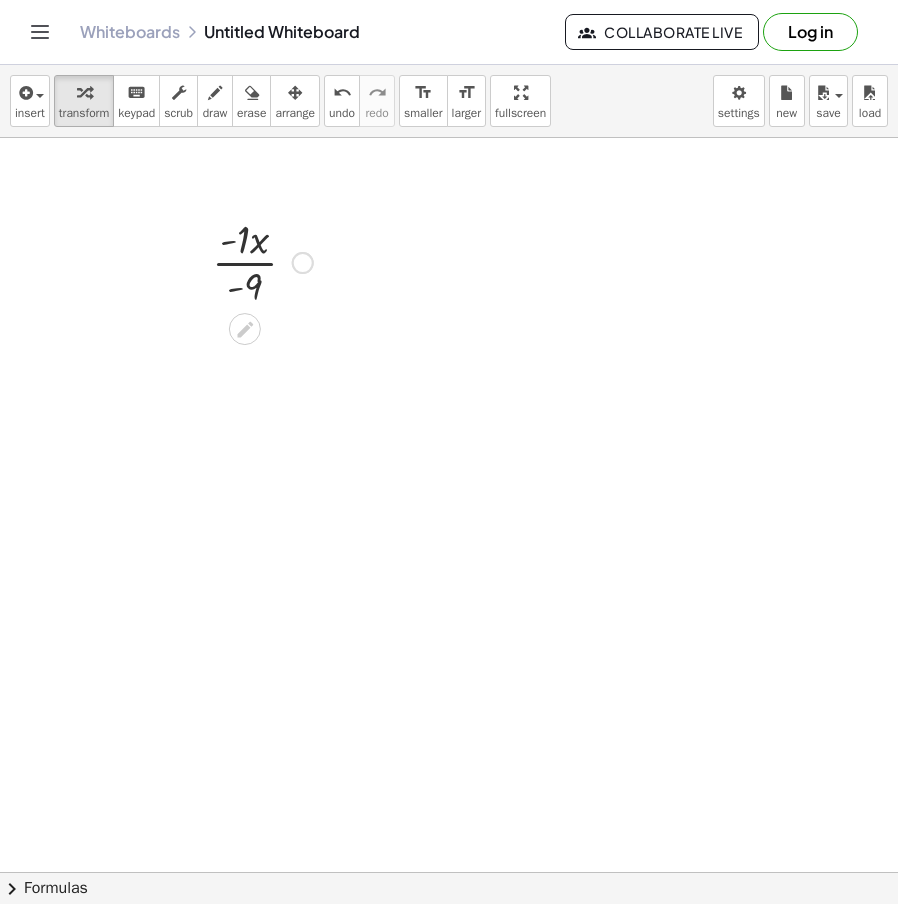 click at bounding box center [262, 261] 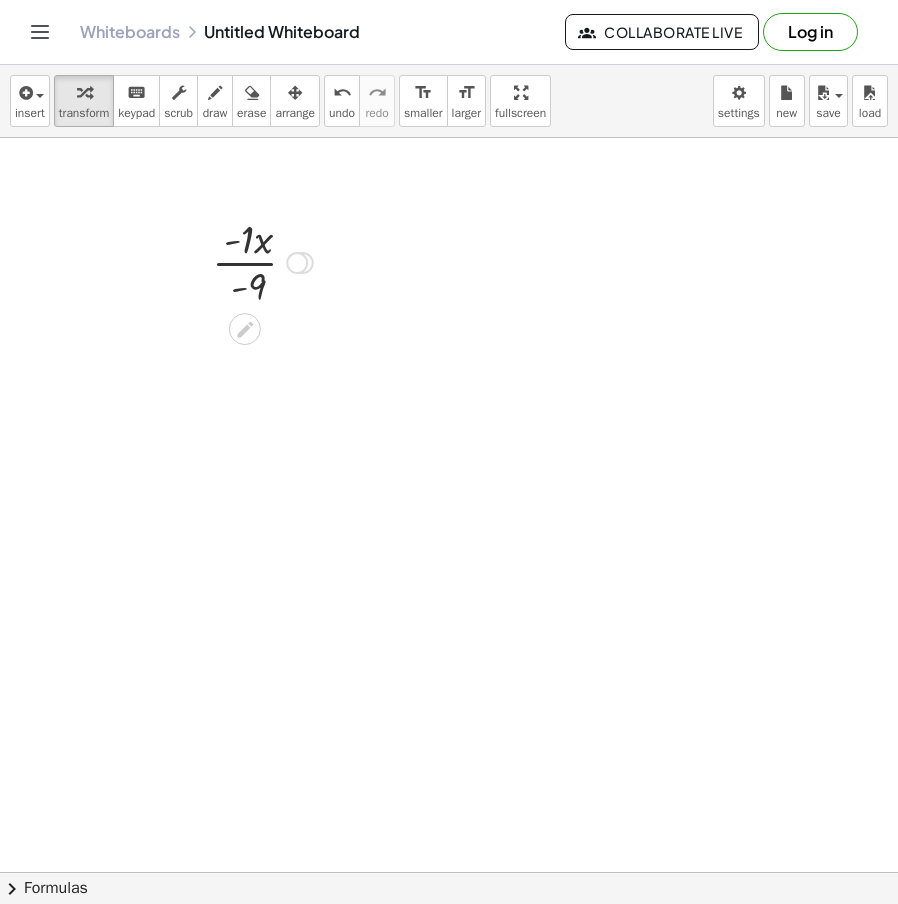 click at bounding box center (262, 261) 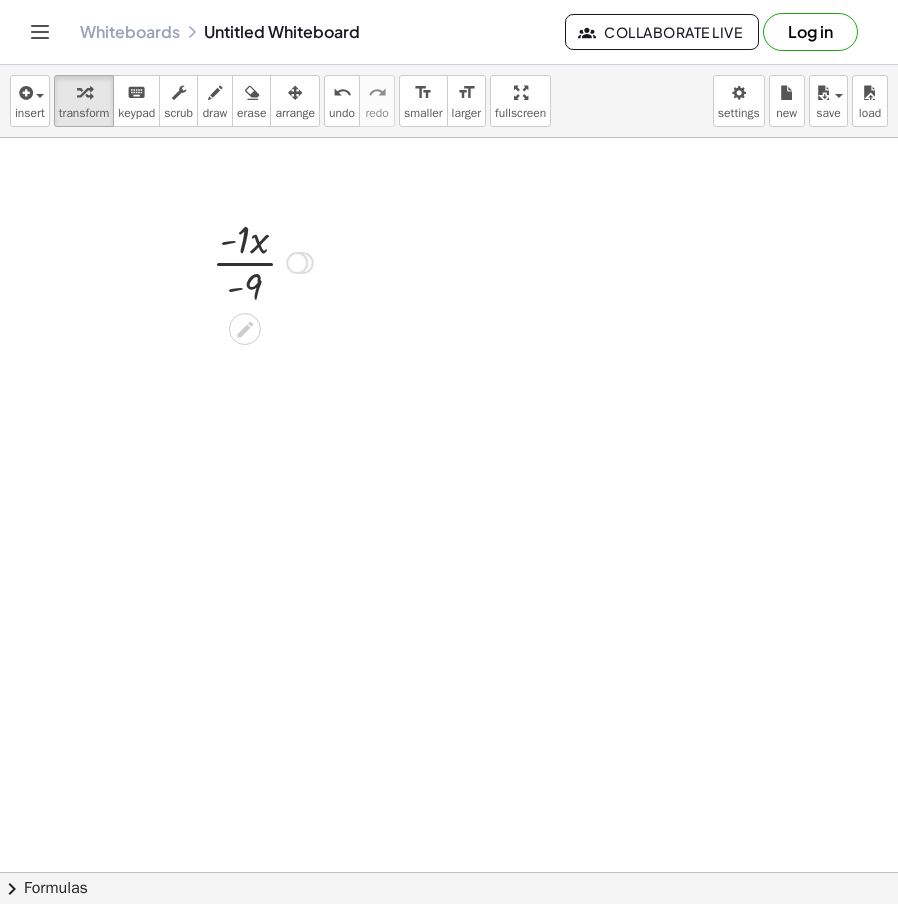 click at bounding box center [262, 261] 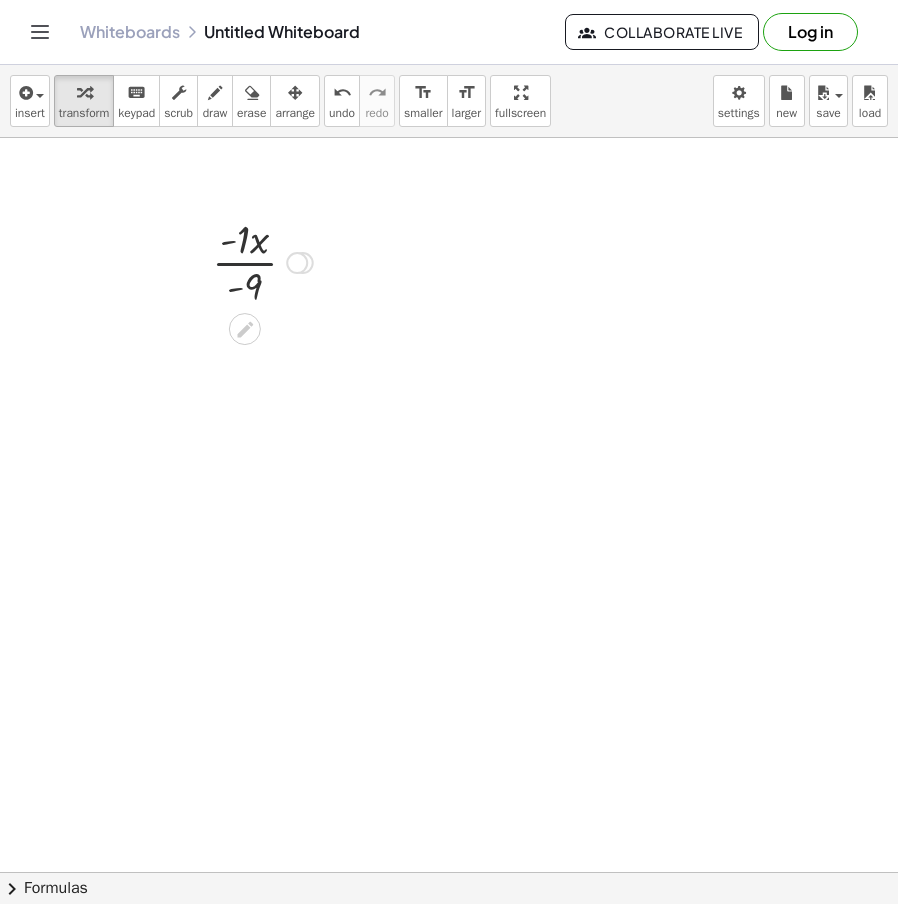 click at bounding box center (262, 261) 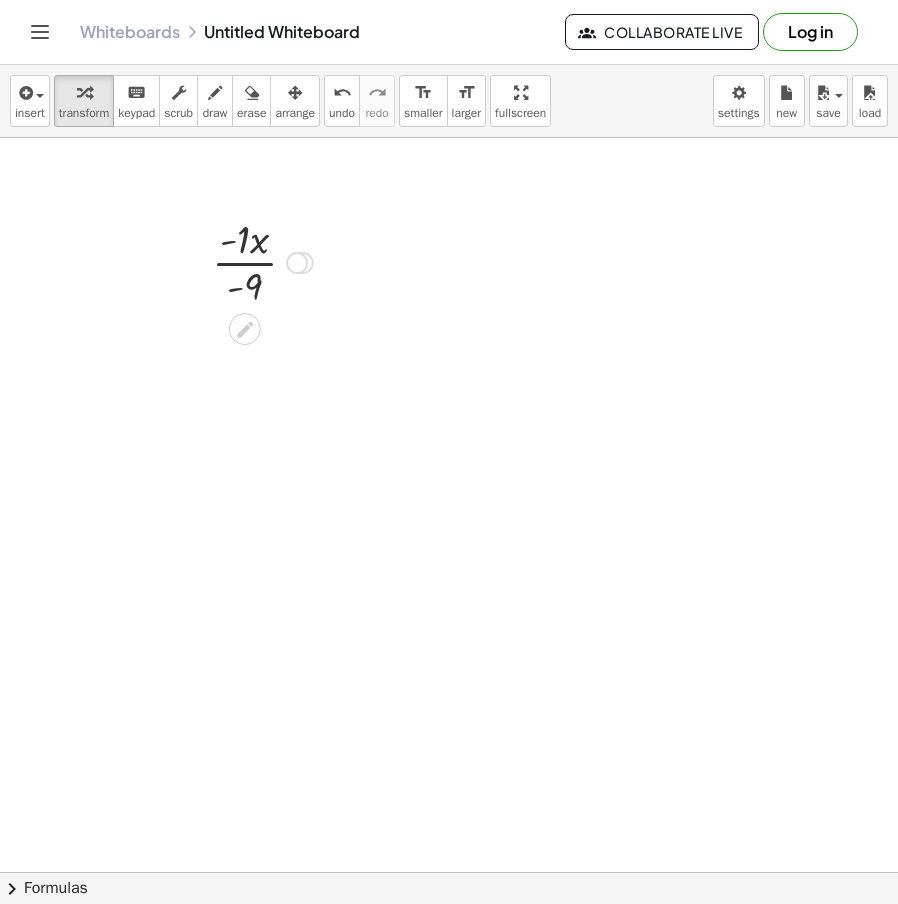 click at bounding box center [262, 261] 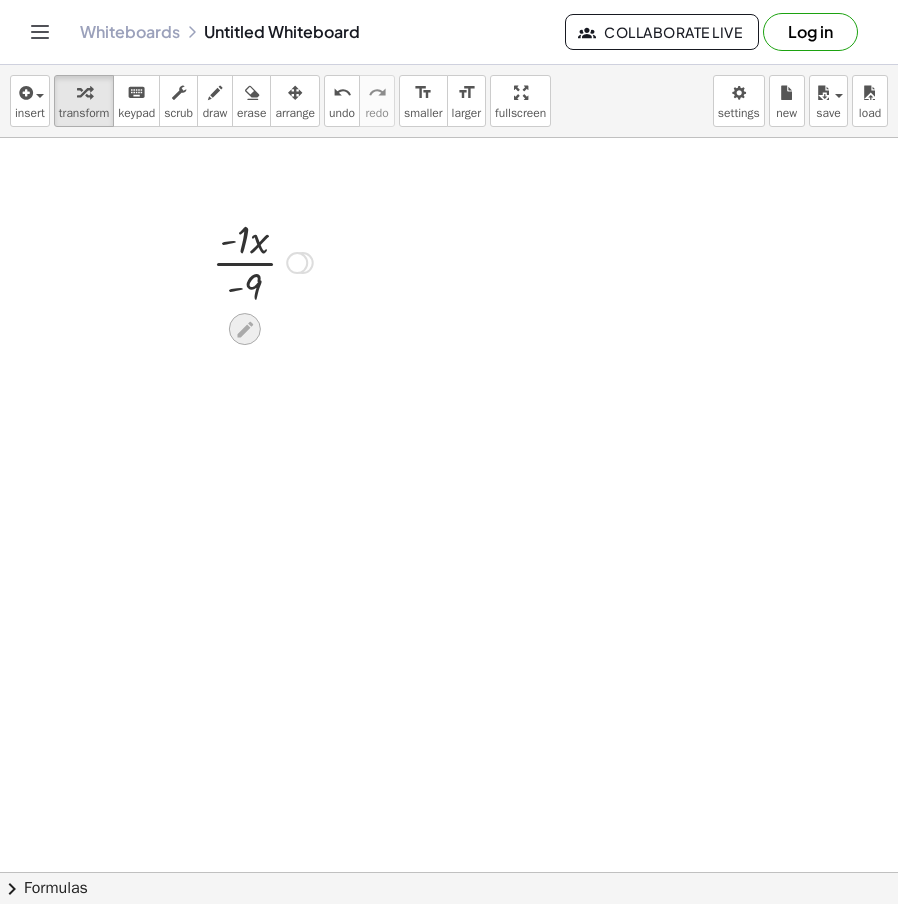 click at bounding box center [245, 329] 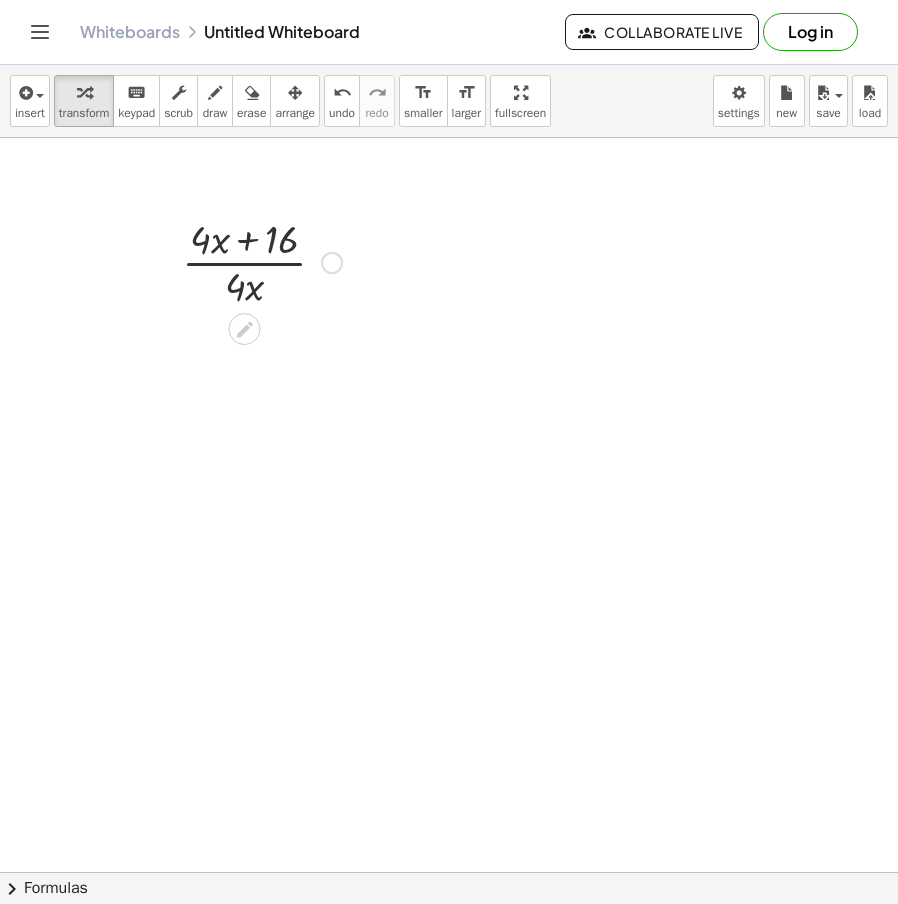 click at bounding box center (262, 261) 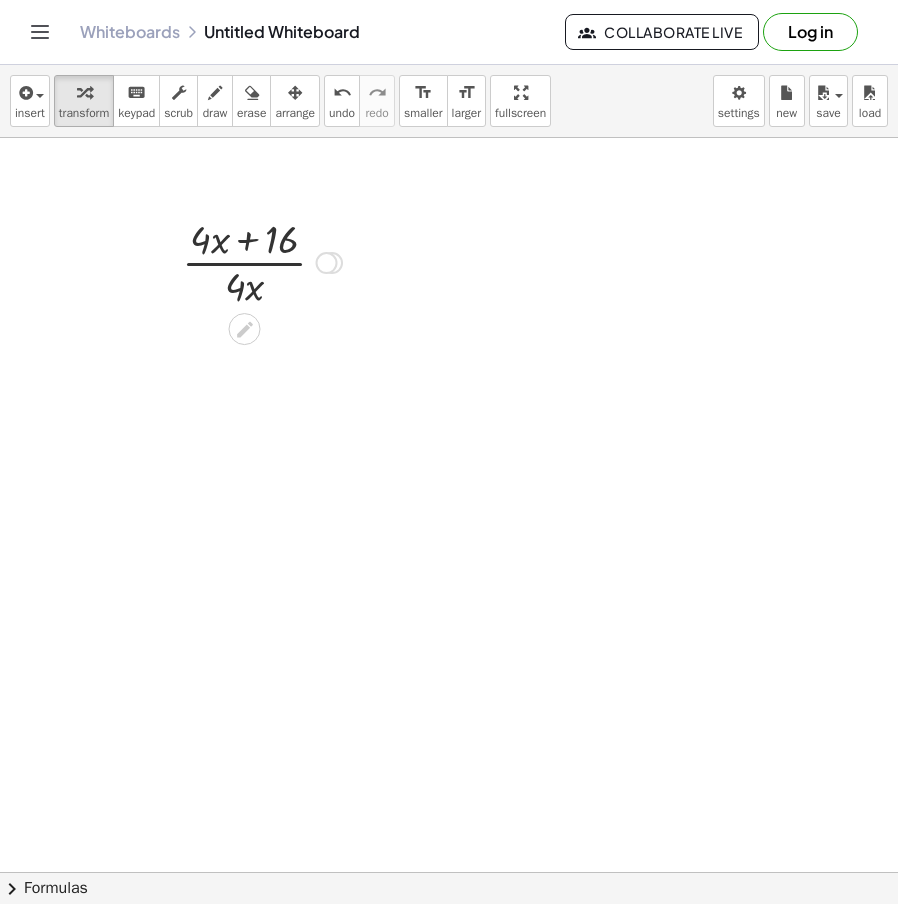 click at bounding box center (262, 261) 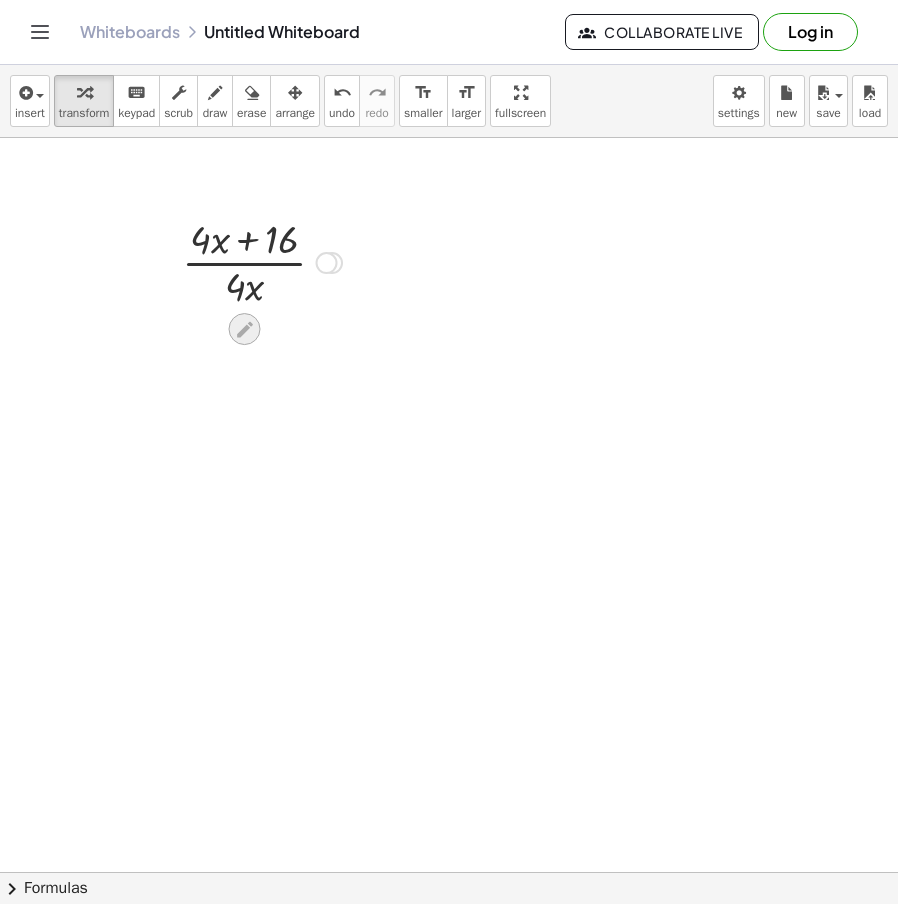 click at bounding box center [245, 329] 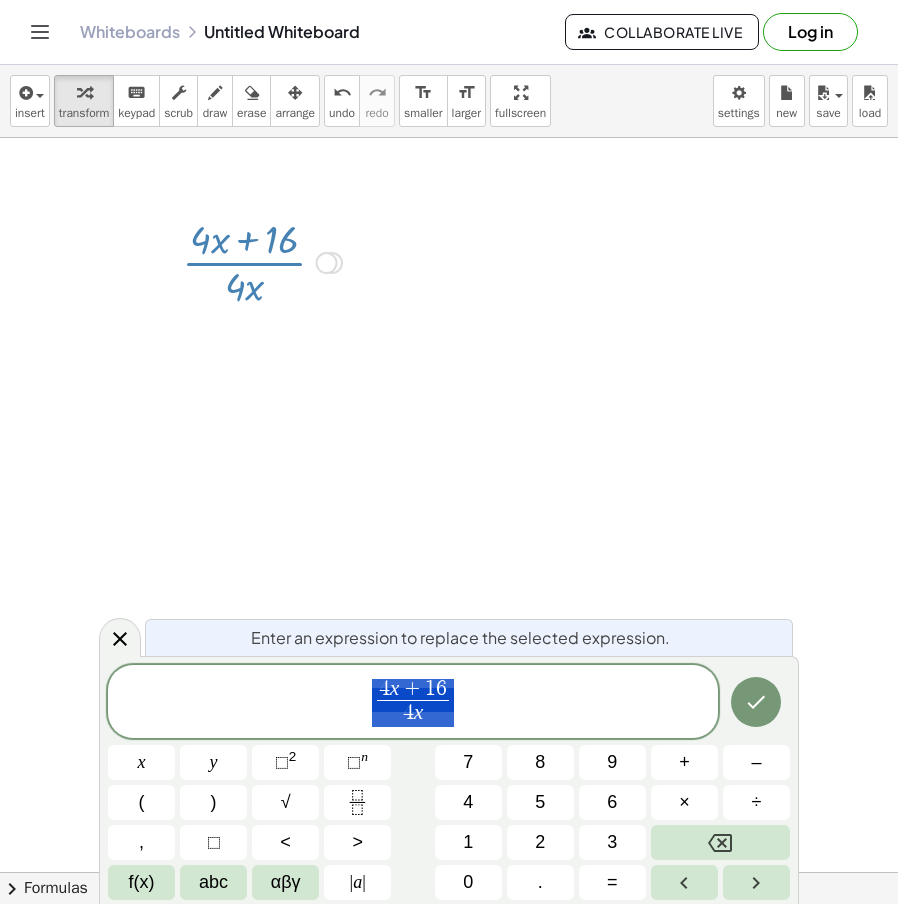 click at bounding box center (449, 942) 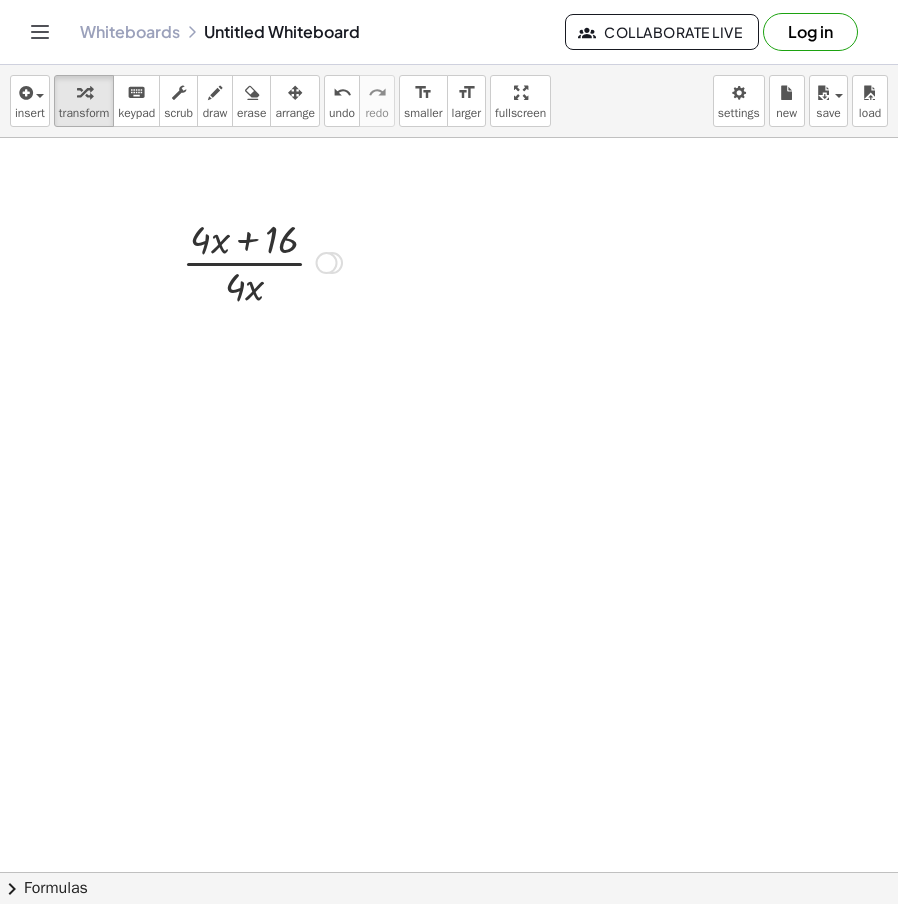 click at bounding box center (262, 261) 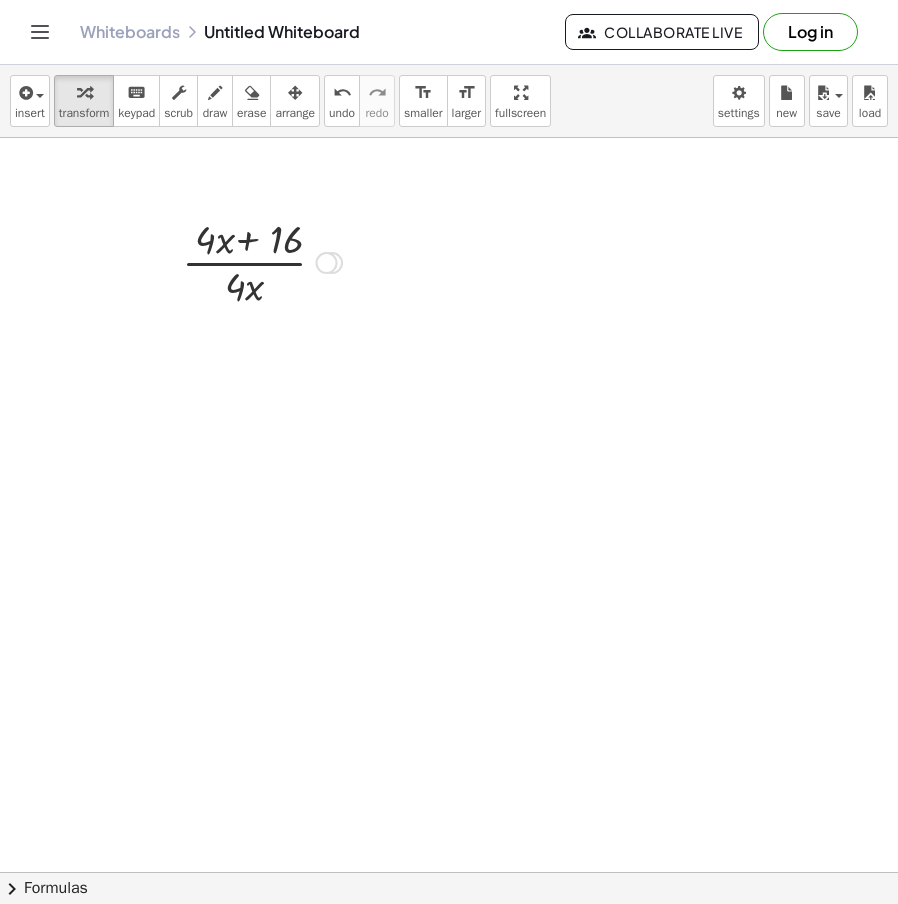 click at bounding box center (262, 261) 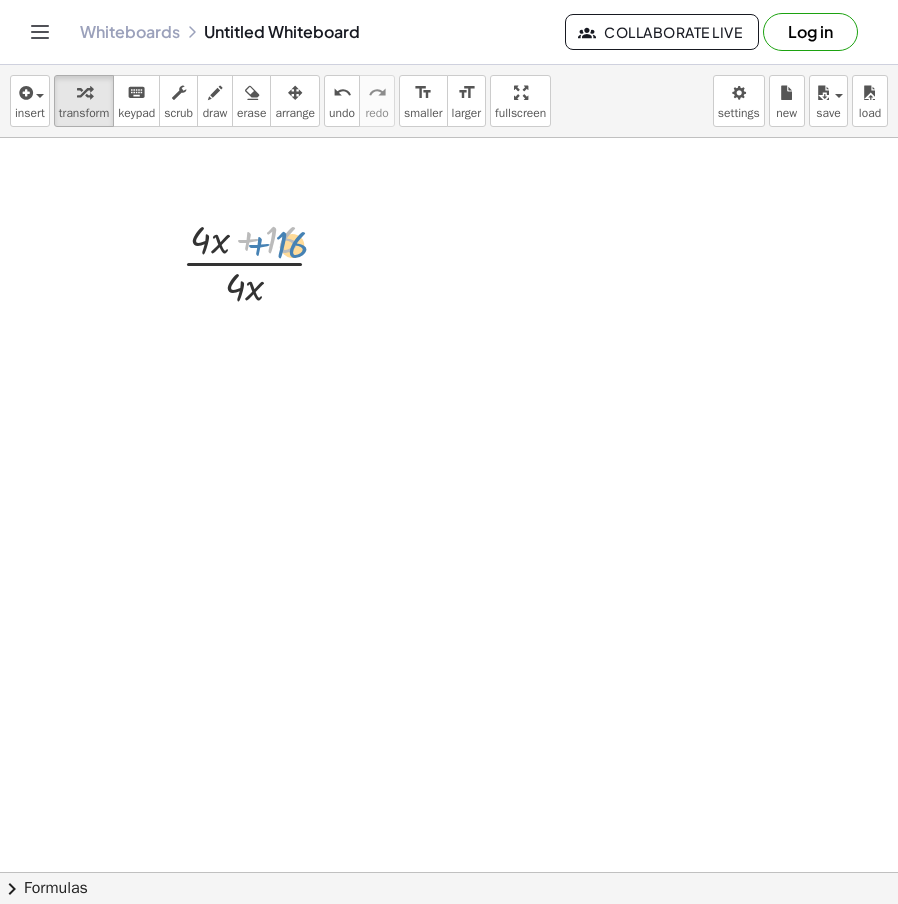 drag, startPoint x: 278, startPoint y: 239, endPoint x: 292, endPoint y: 244, distance: 14.866069 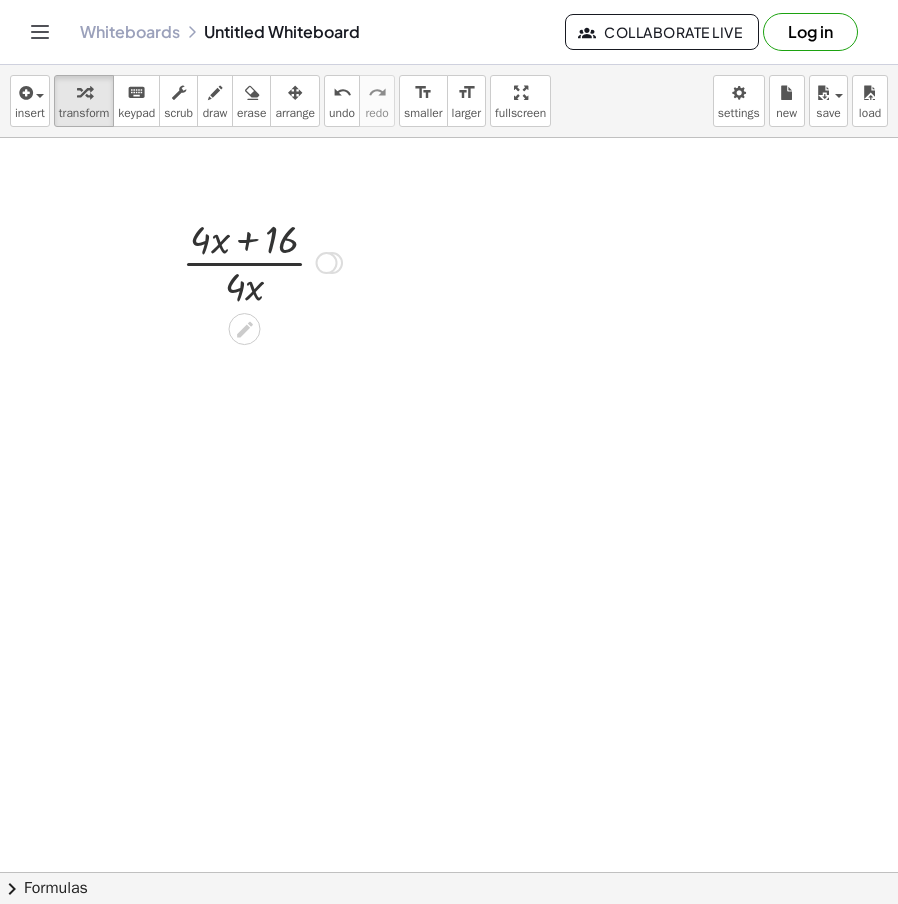 click at bounding box center (262, 261) 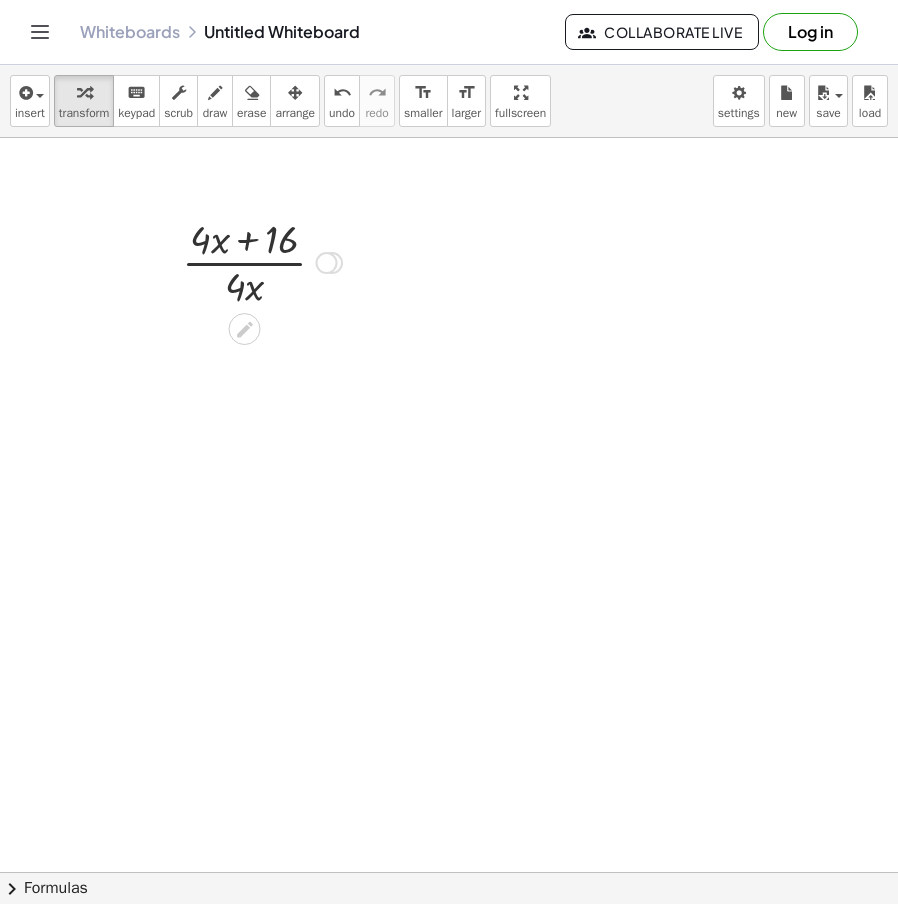 click at bounding box center [262, 261] 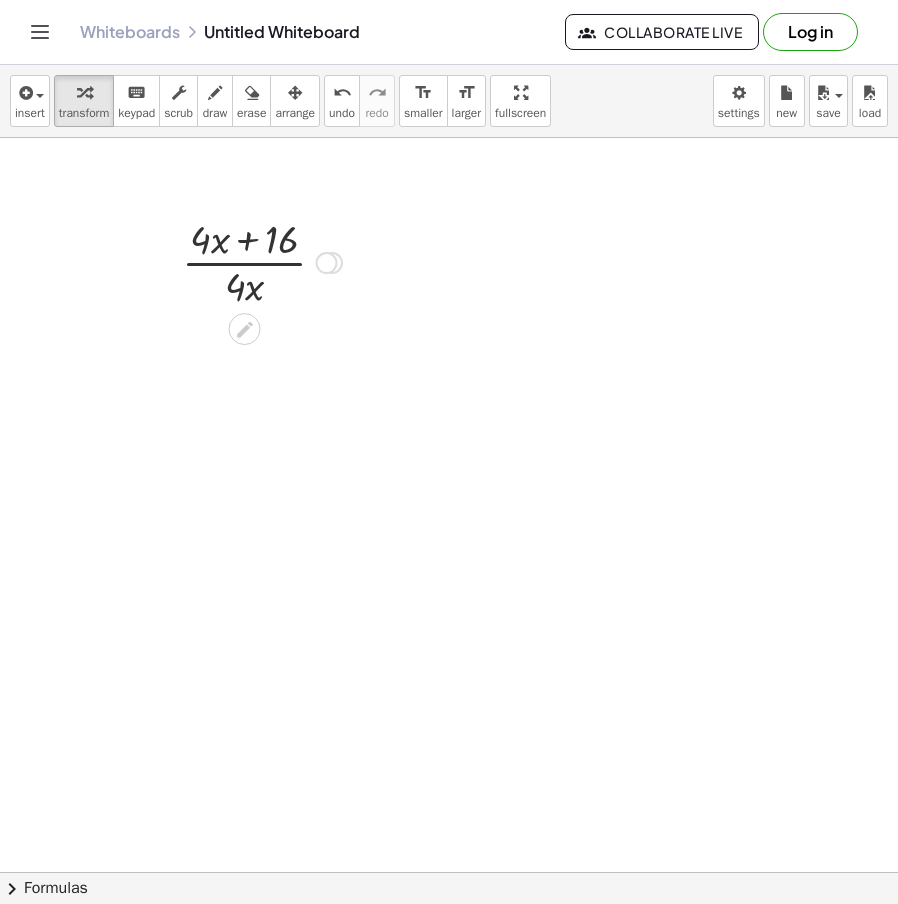 click at bounding box center [262, 261] 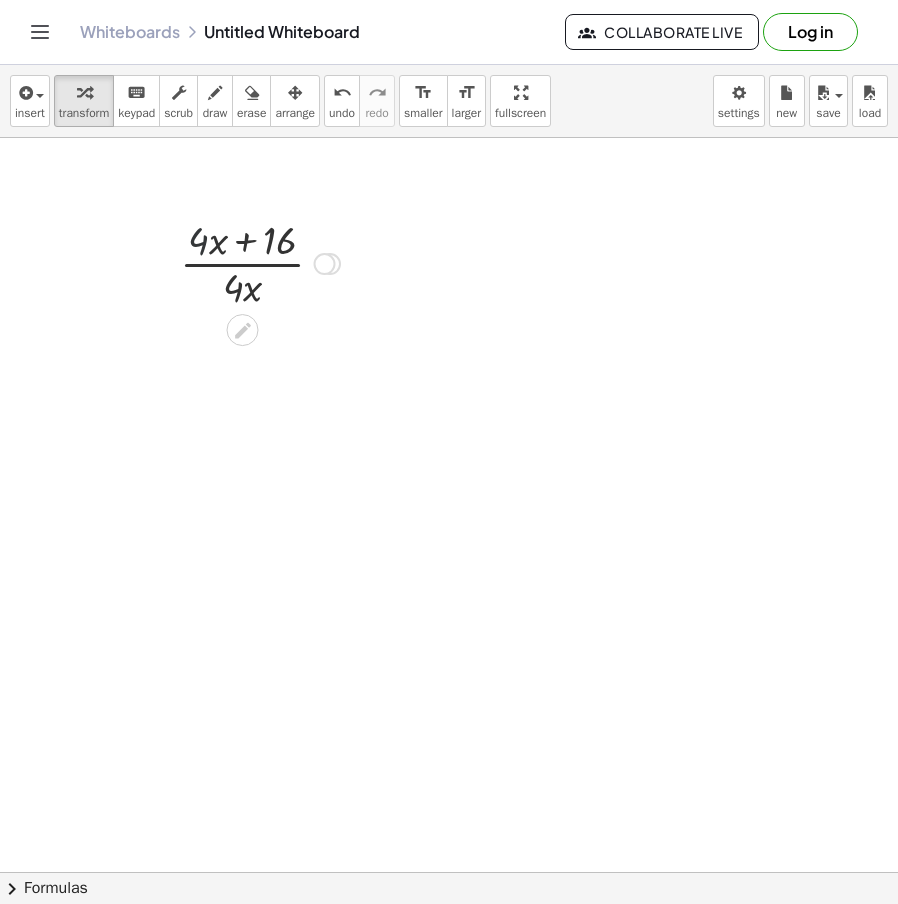 click at bounding box center [260, 262] 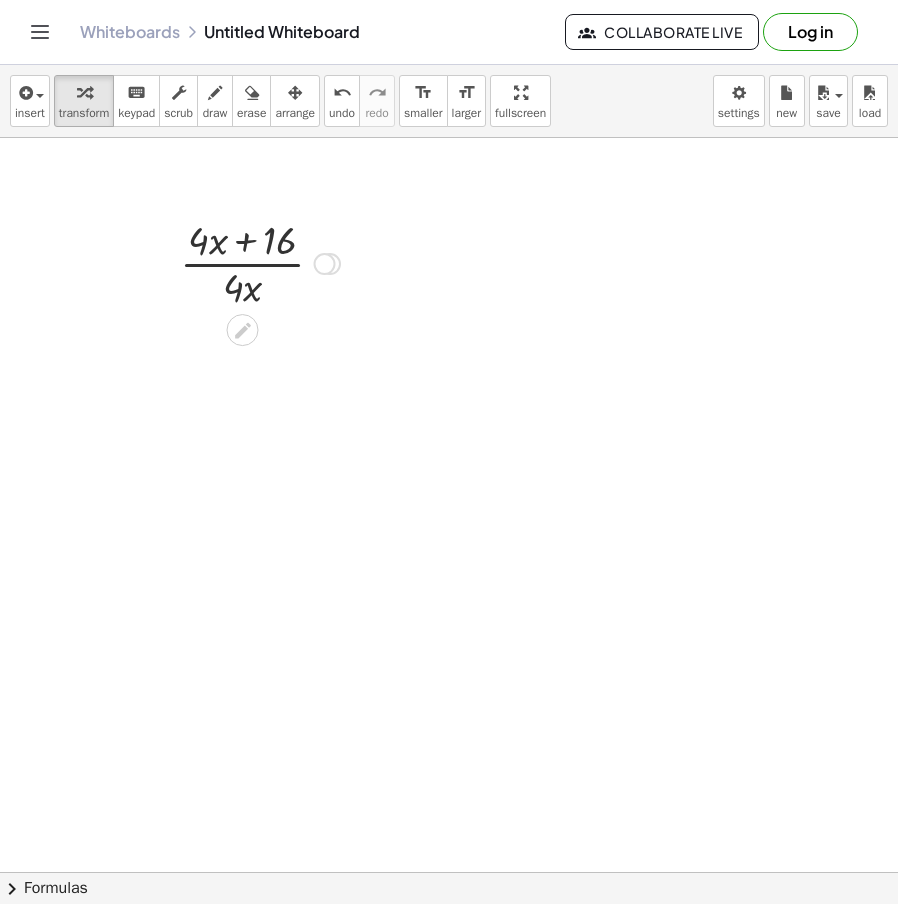 click at bounding box center [260, 262] 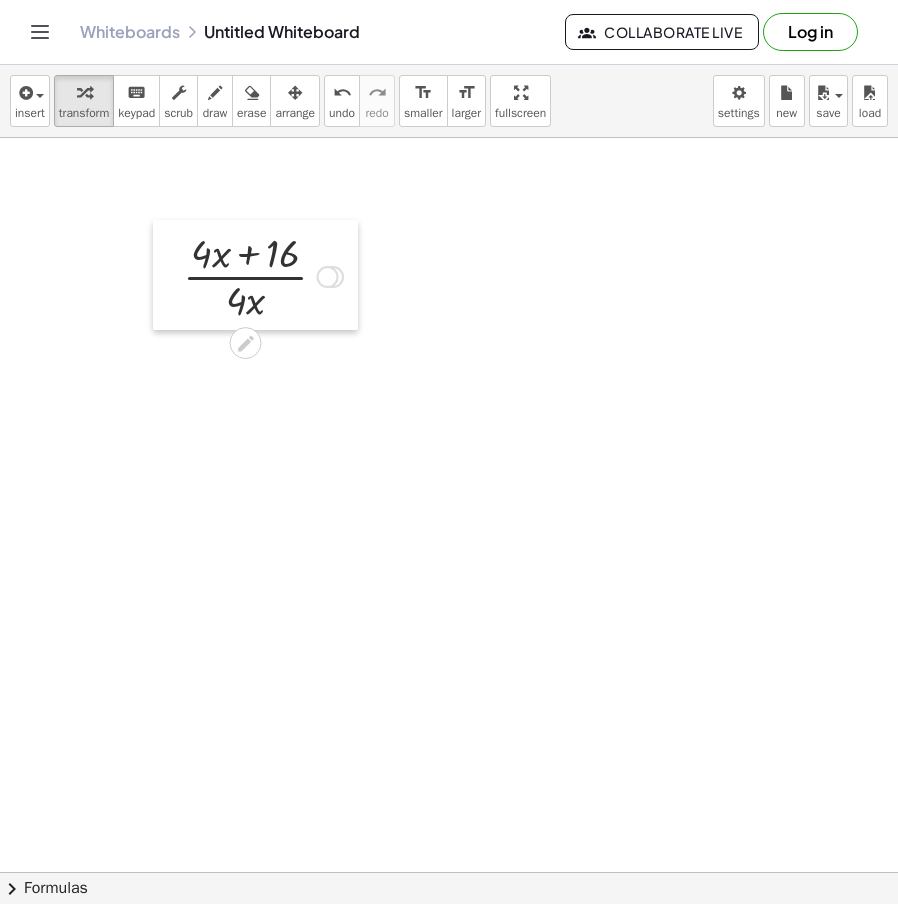 drag, startPoint x: 156, startPoint y: 240, endPoint x: 160, endPoint y: 253, distance: 13.601471 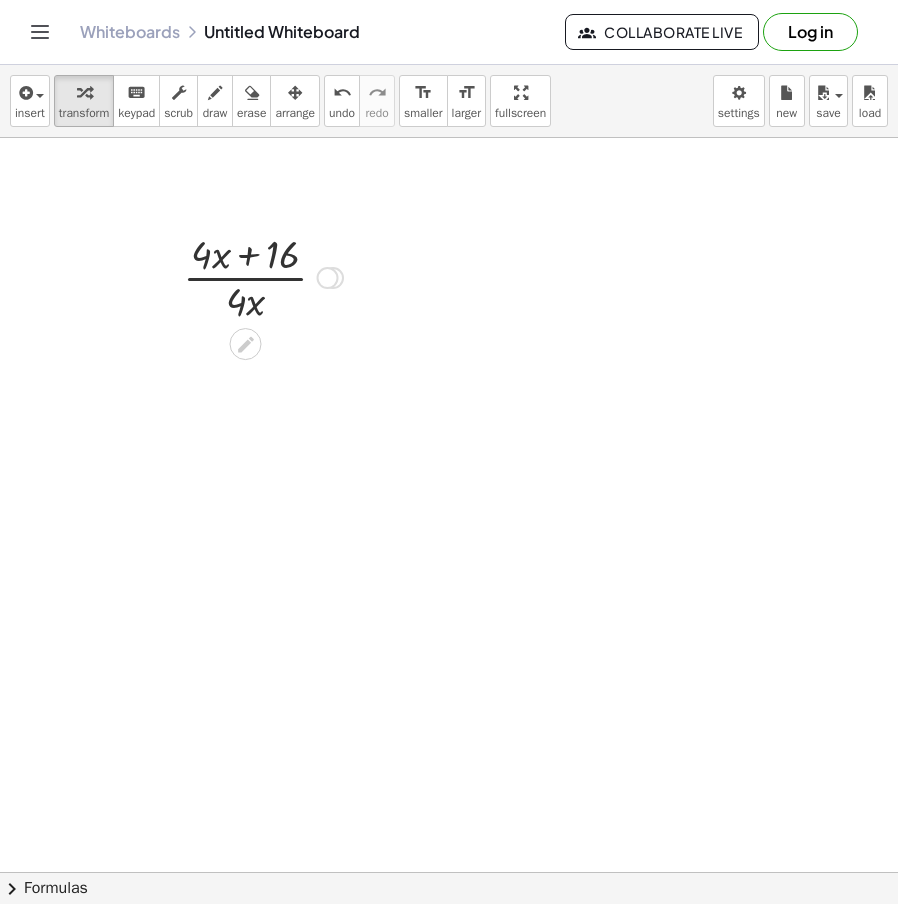click at bounding box center (263, 276) 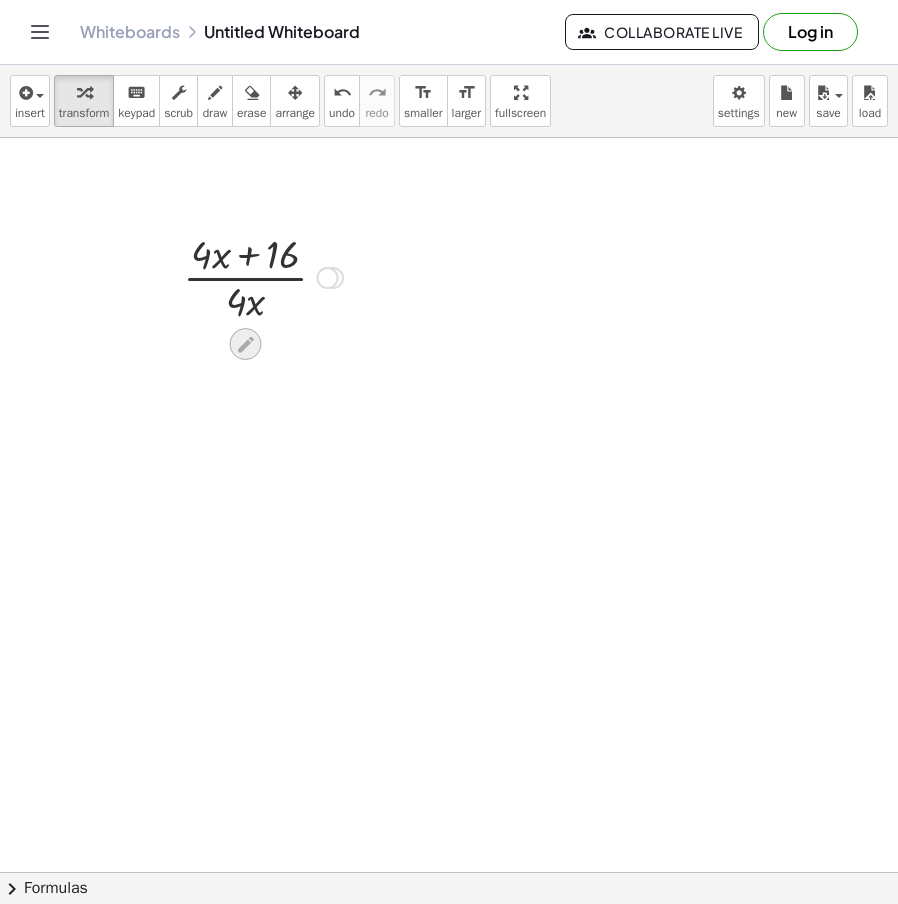click 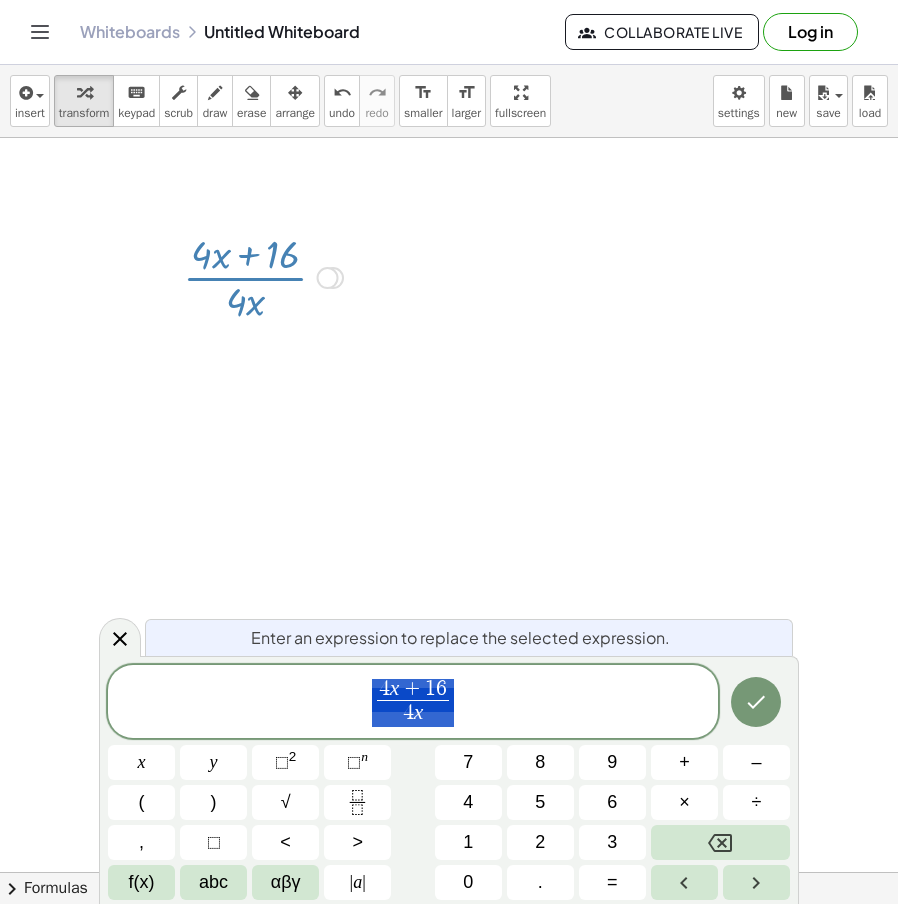 drag, startPoint x: 583, startPoint y: 445, endPoint x: 400, endPoint y: 332, distance: 215.07674 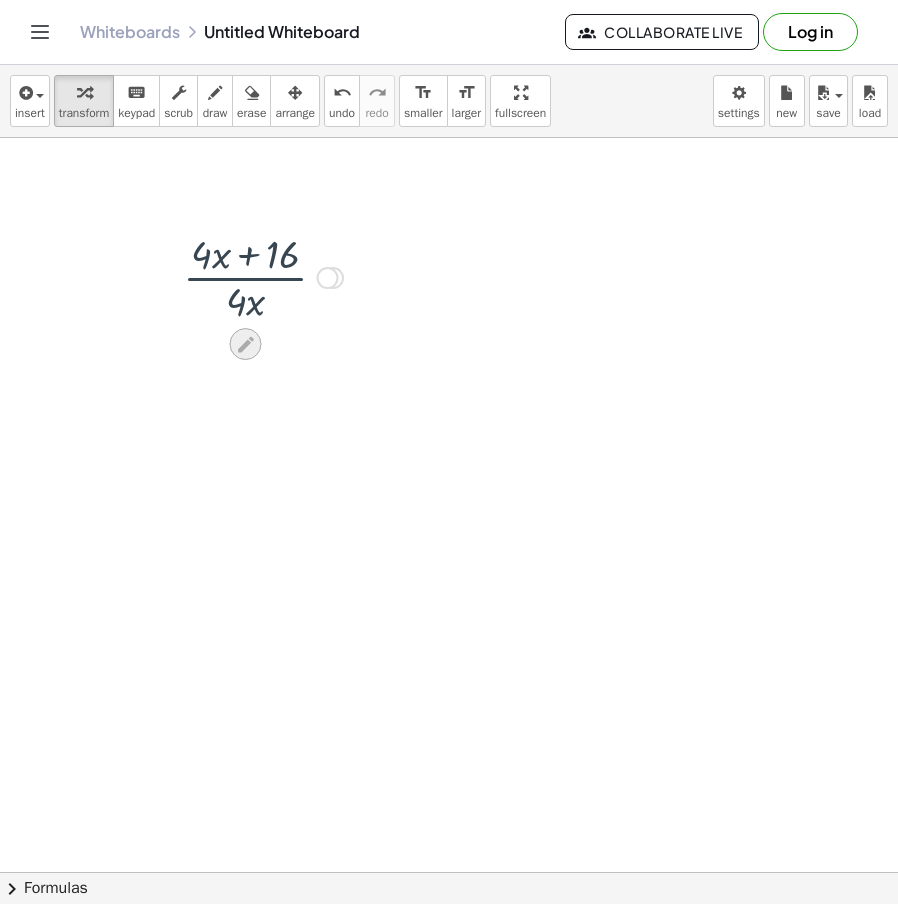 click 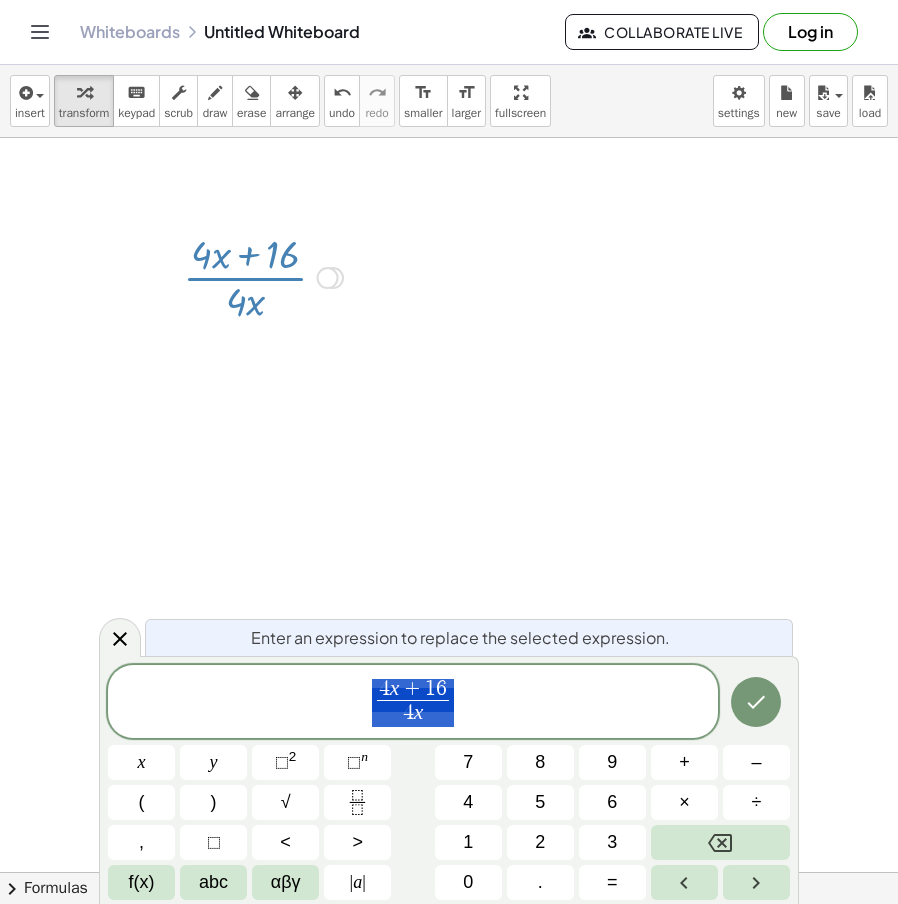 drag, startPoint x: 518, startPoint y: 603, endPoint x: 419, endPoint y: 421, distance: 207.18349 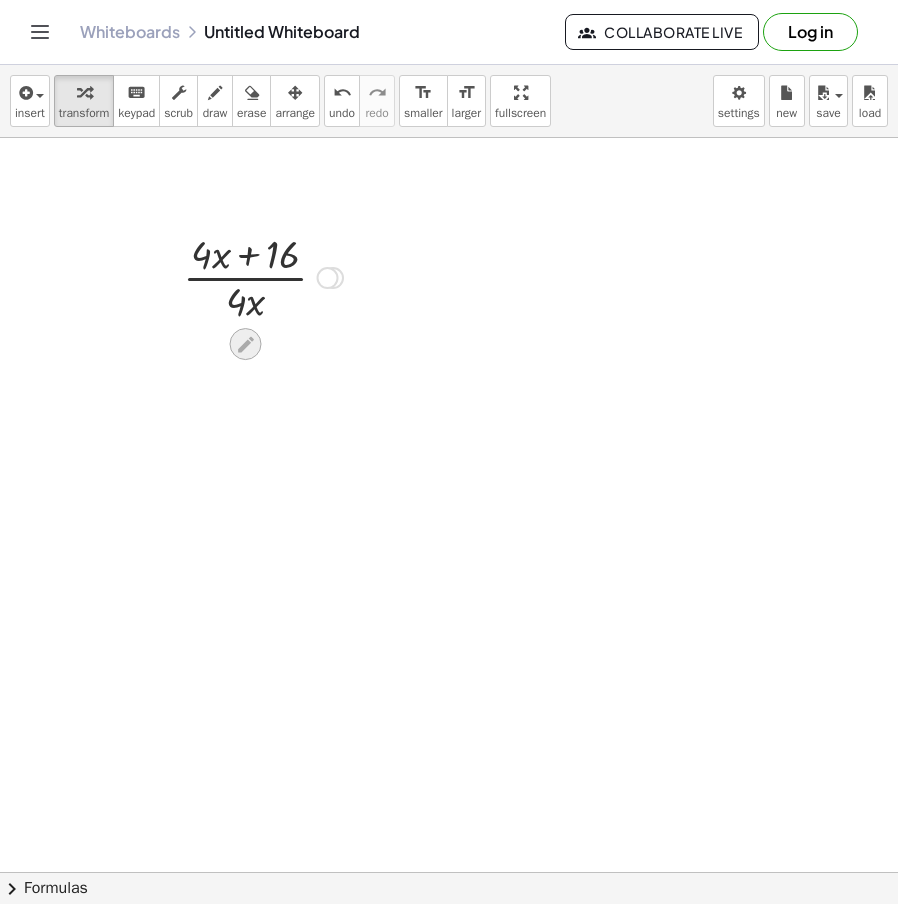 click 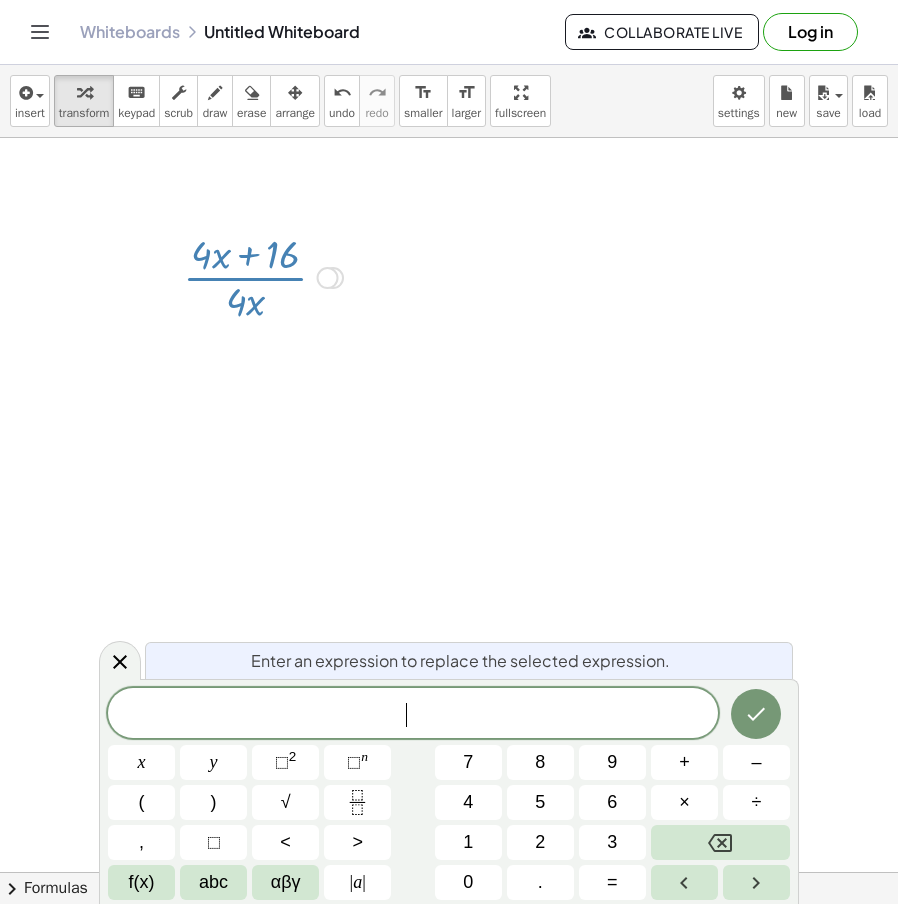 click at bounding box center [328, 278] 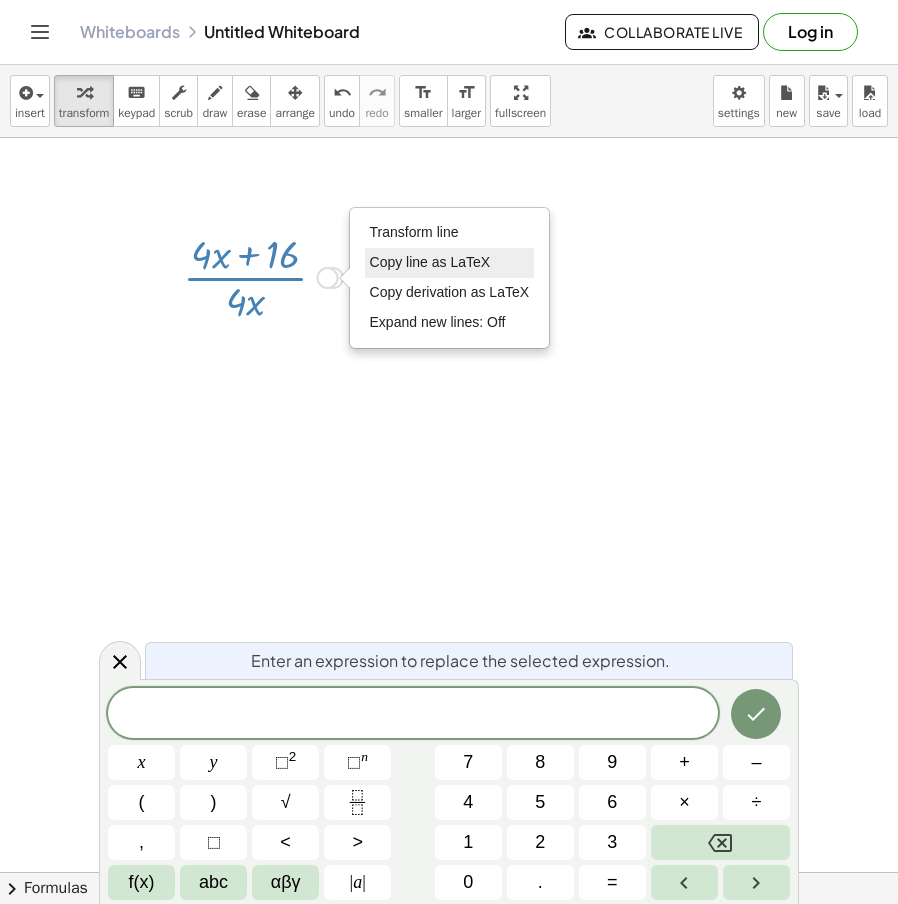click on "Copy line as LaTeX" at bounding box center [450, 263] 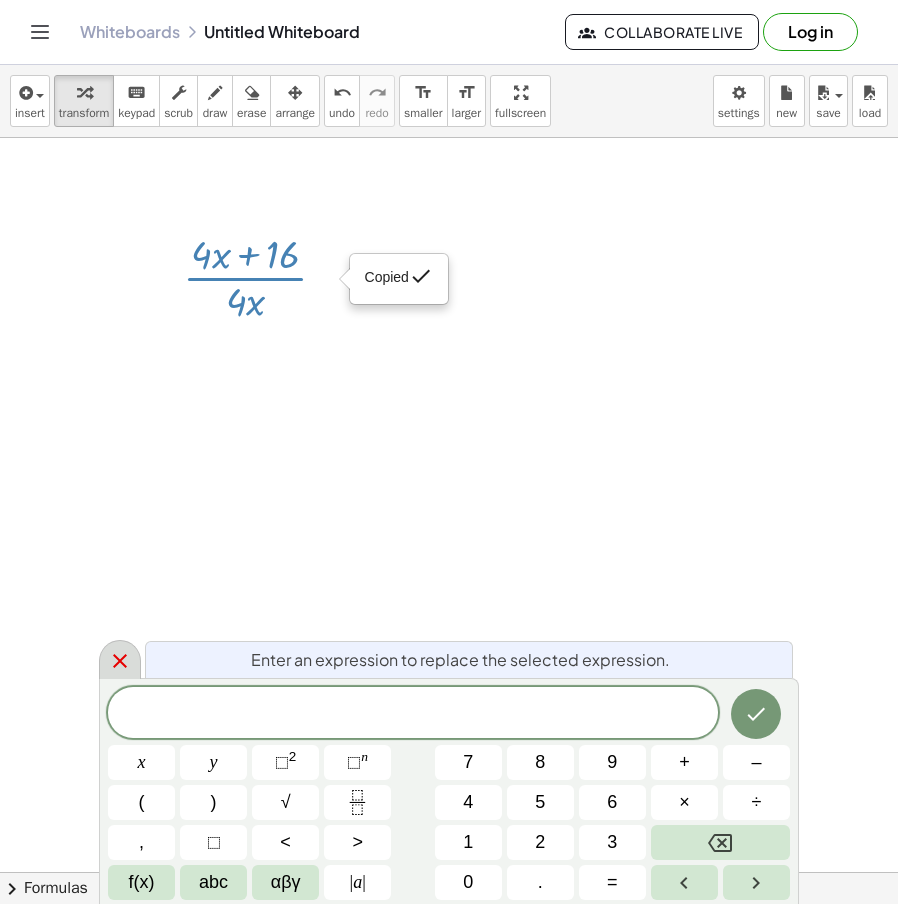 click at bounding box center [120, 659] 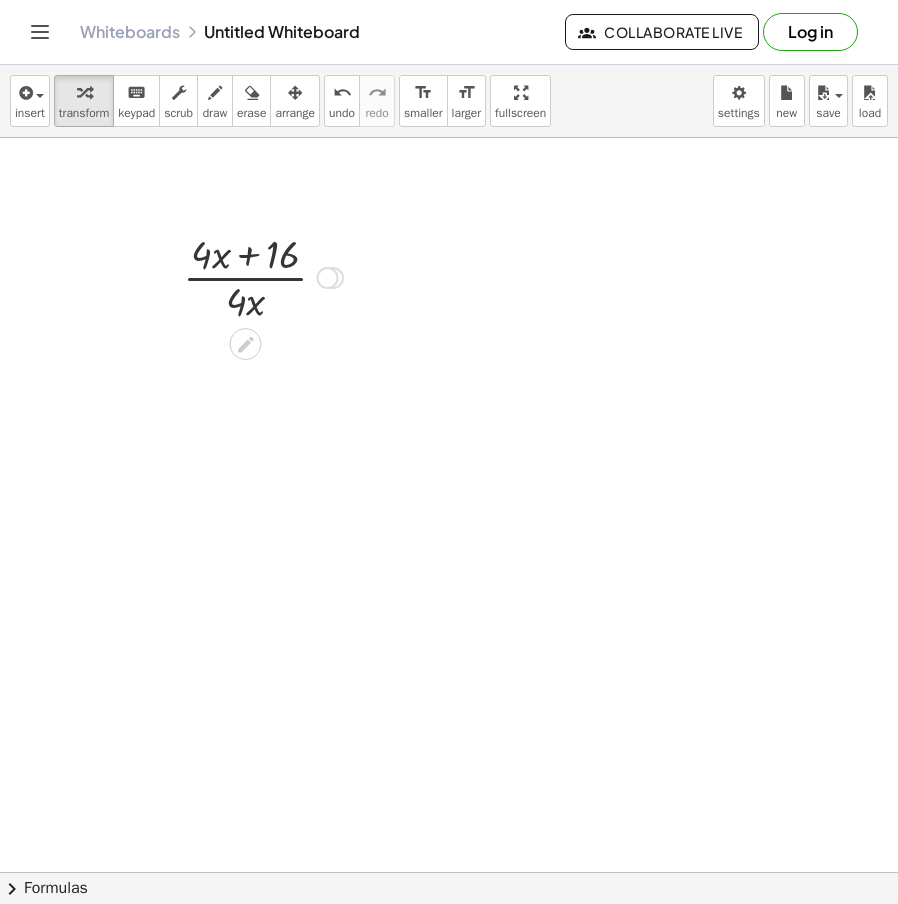 click on "Copied done" at bounding box center [328, 278] 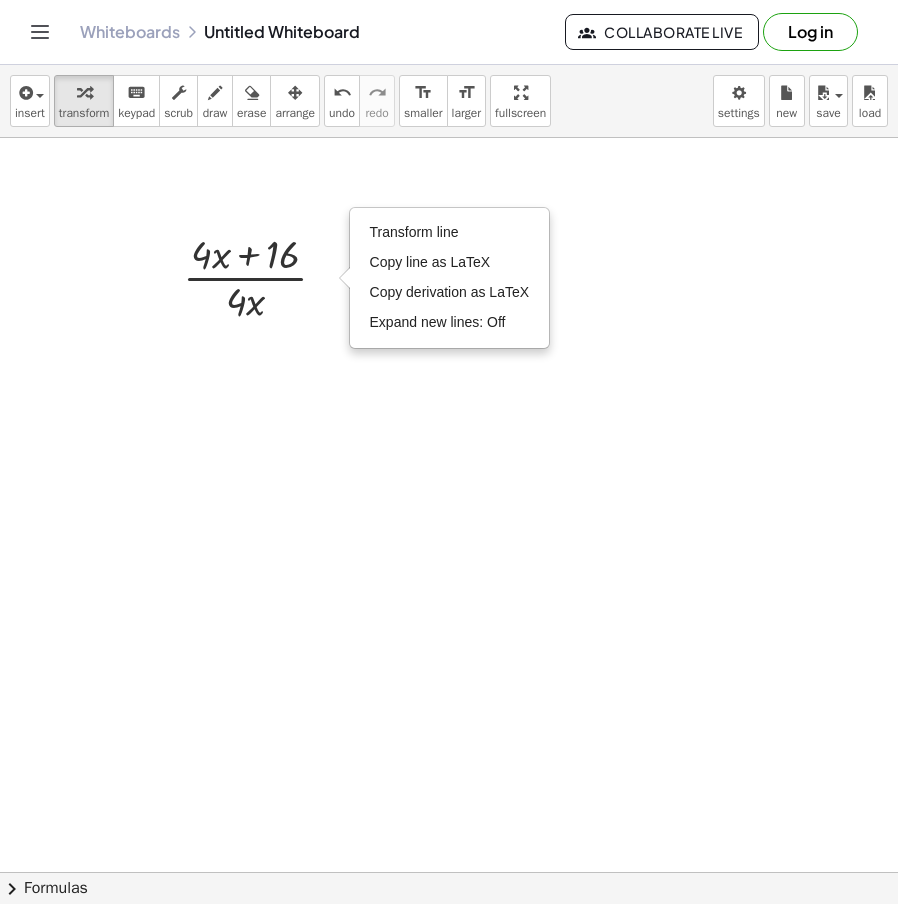 click at bounding box center [449, 942] 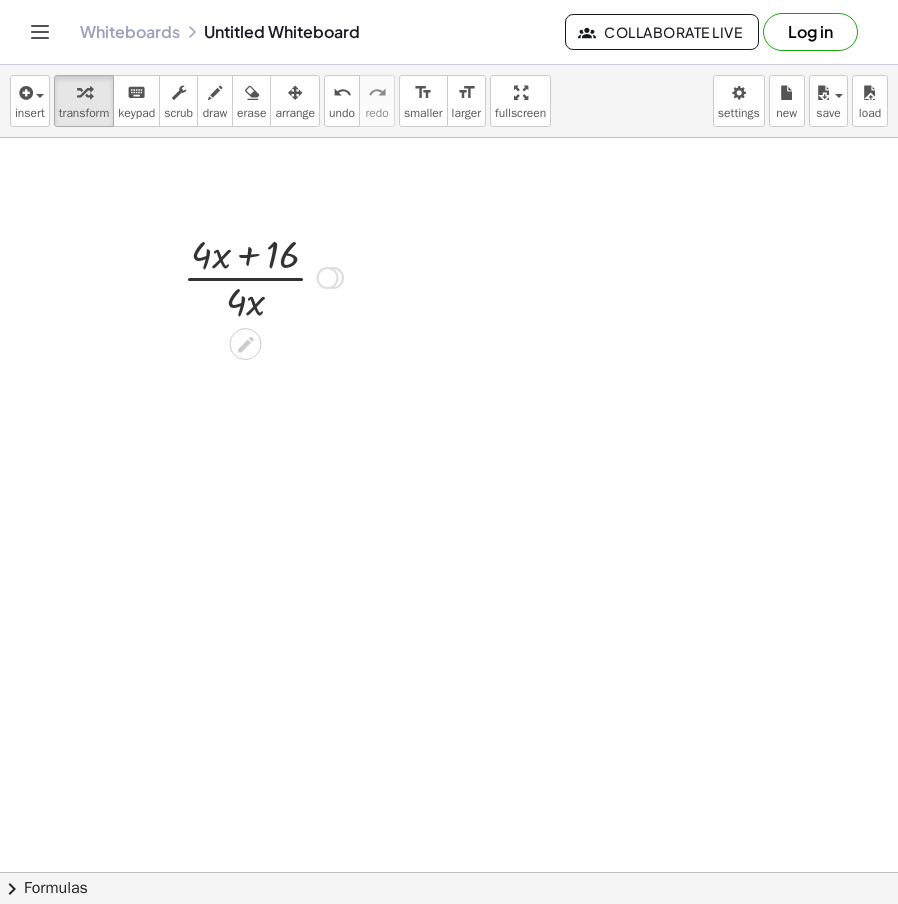 click at bounding box center [333, 278] 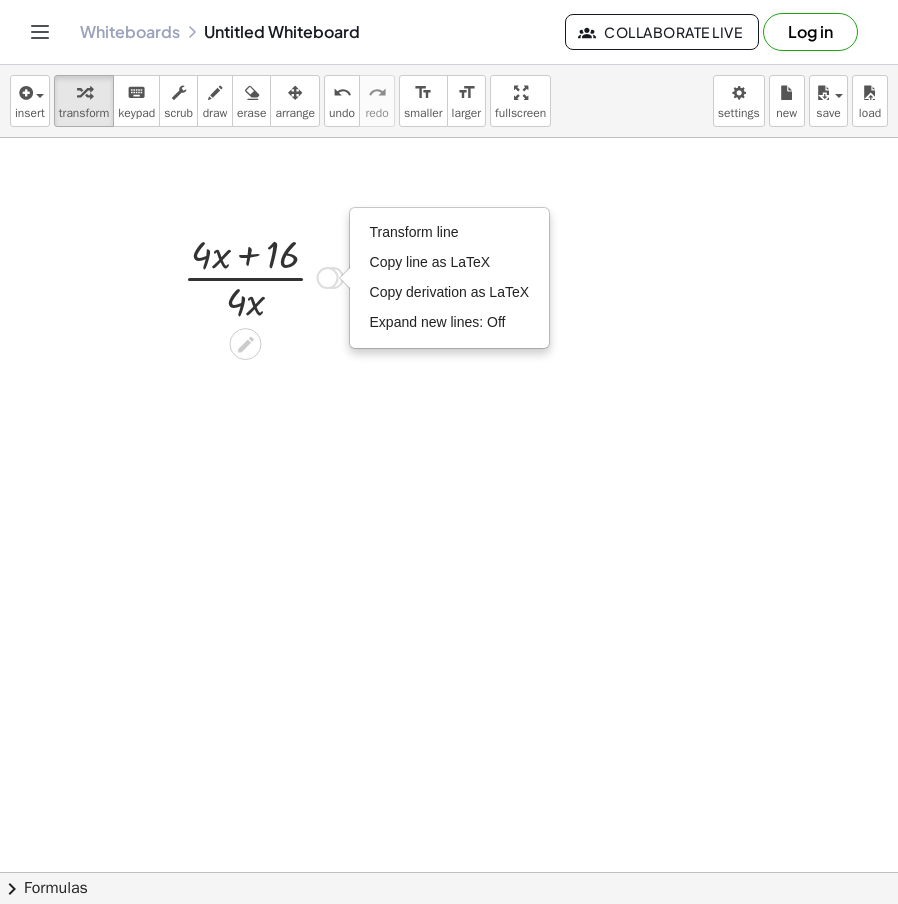click on "Transform line Copy line as LaTeX Copy derivation as LaTeX Expand new lines: Off" at bounding box center (328, 278) 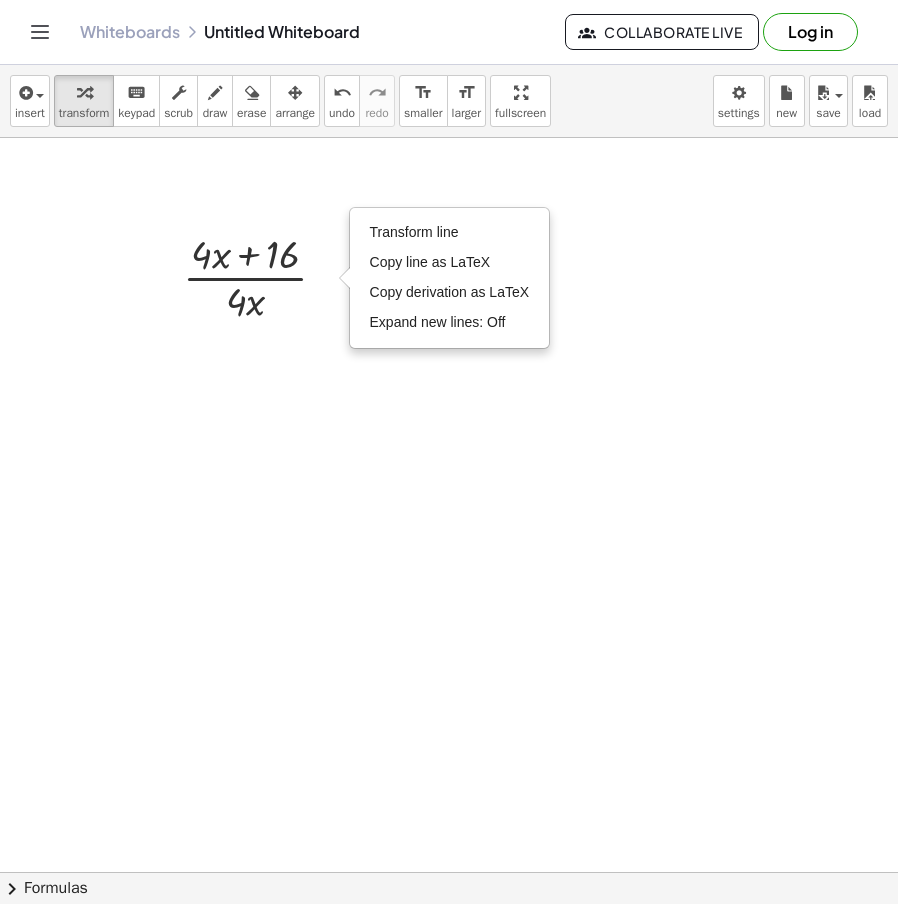 click at bounding box center [449, 942] 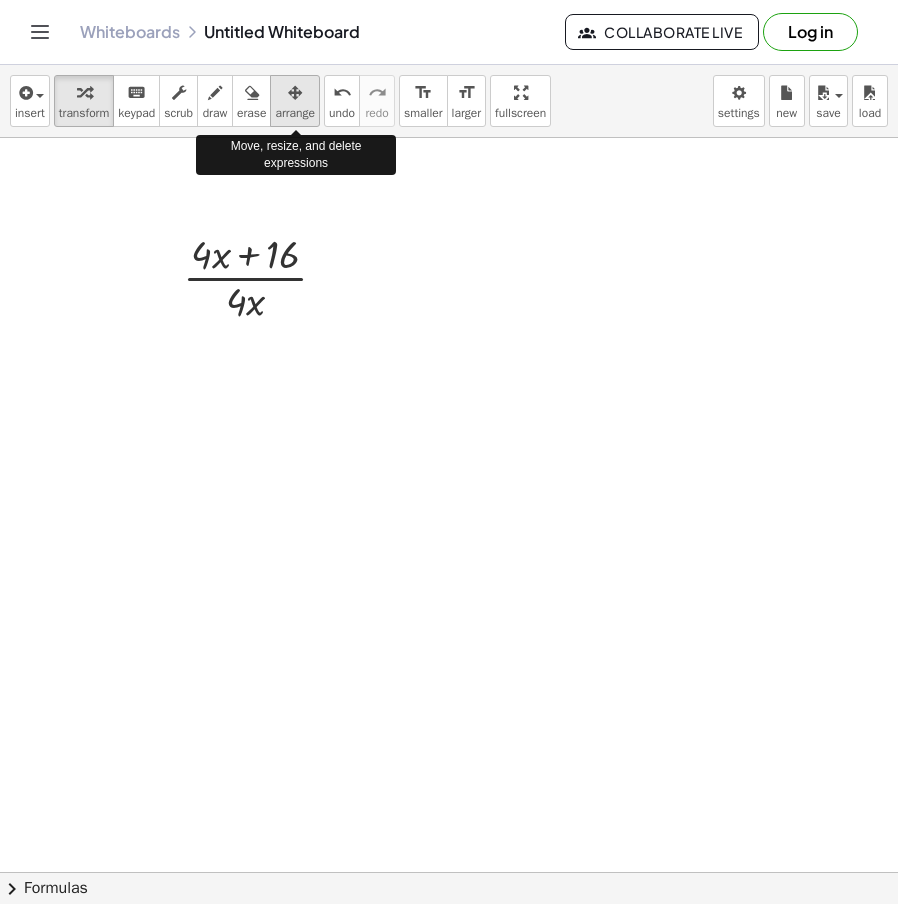 click at bounding box center [295, 93] 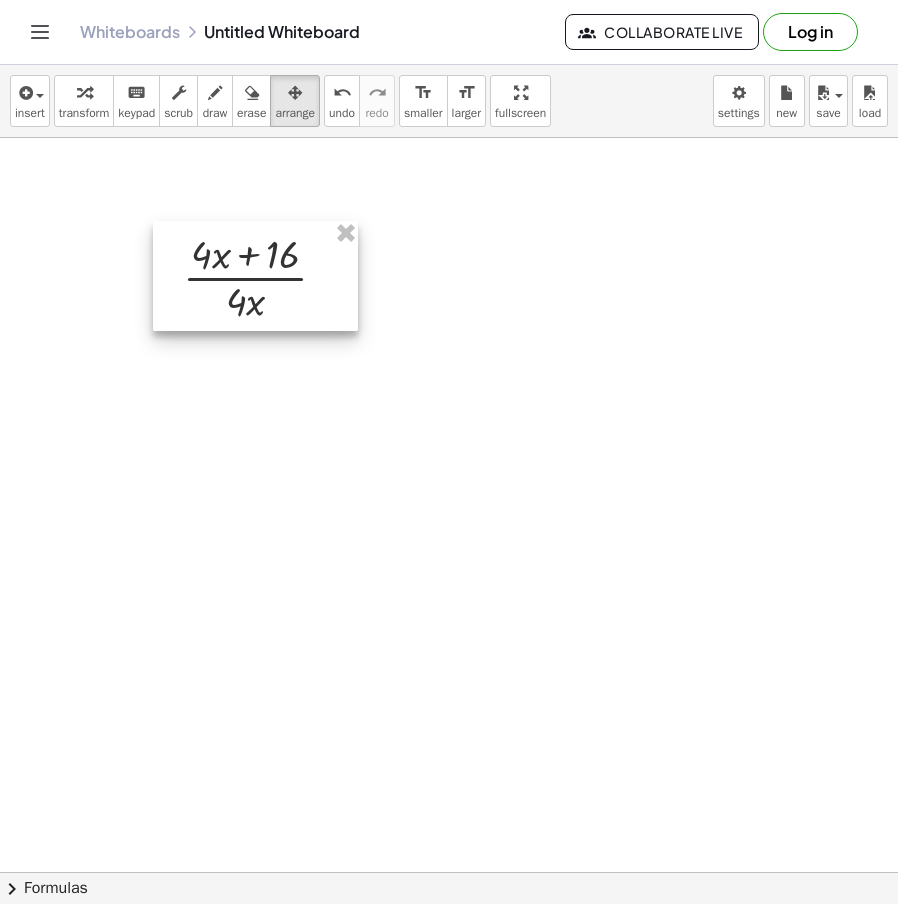 click at bounding box center (255, 276) 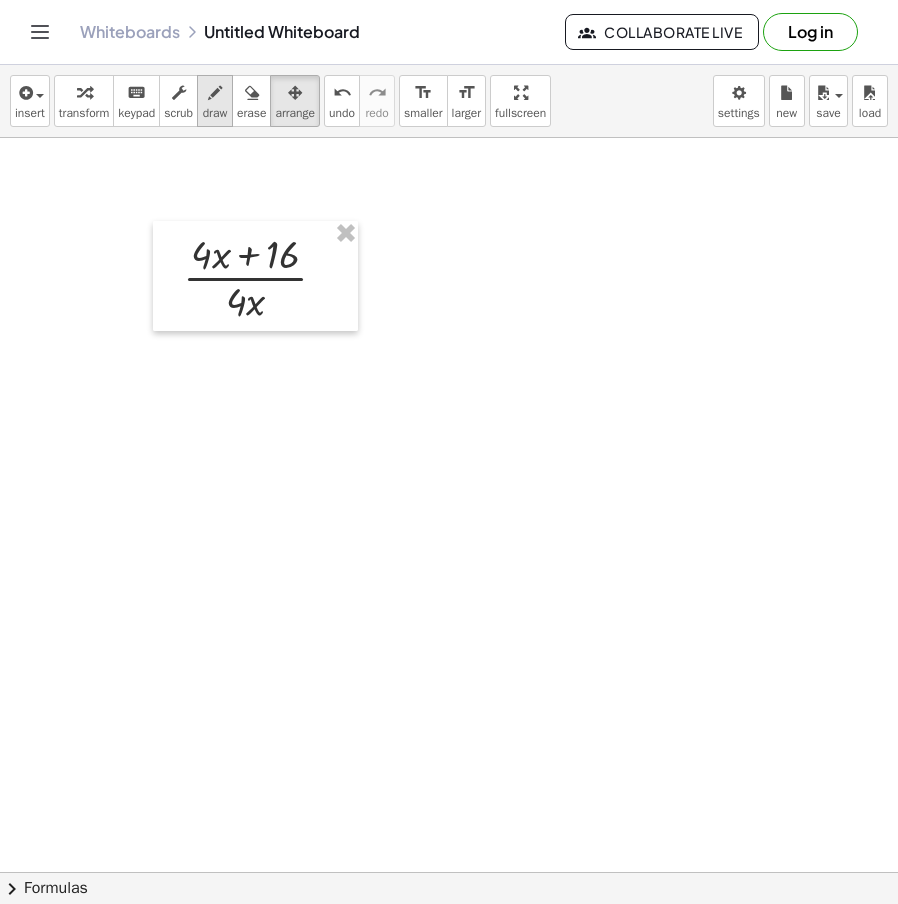 click at bounding box center [215, 92] 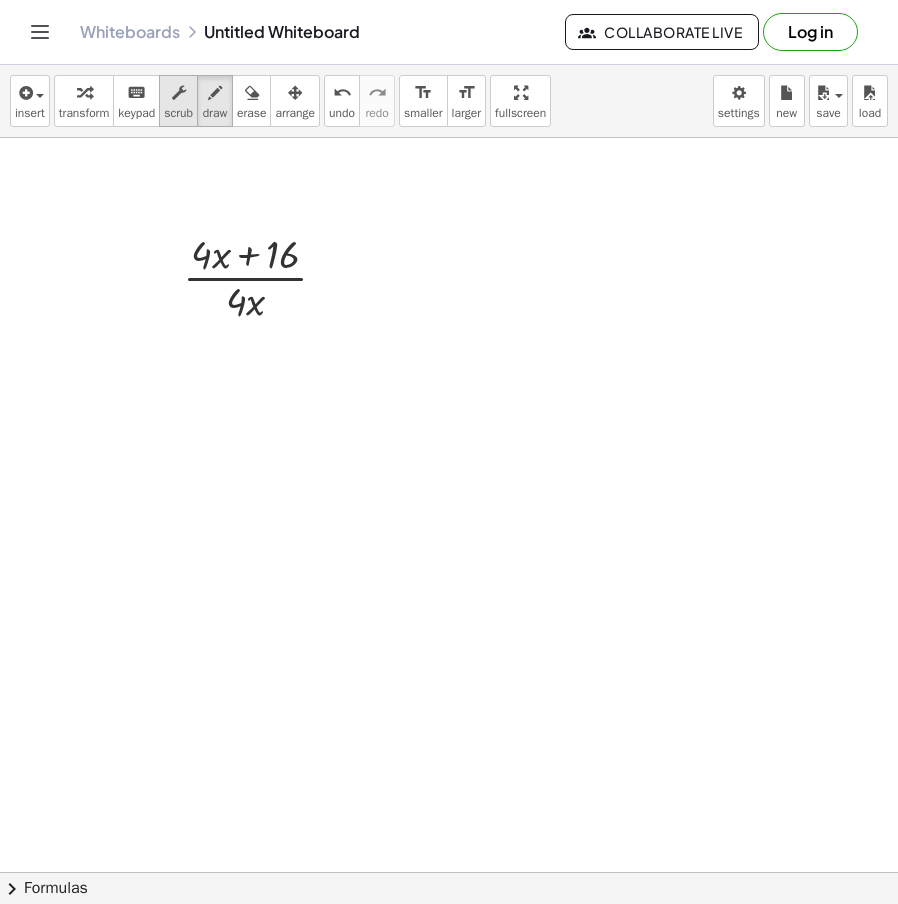 click on "scrub" at bounding box center [178, 113] 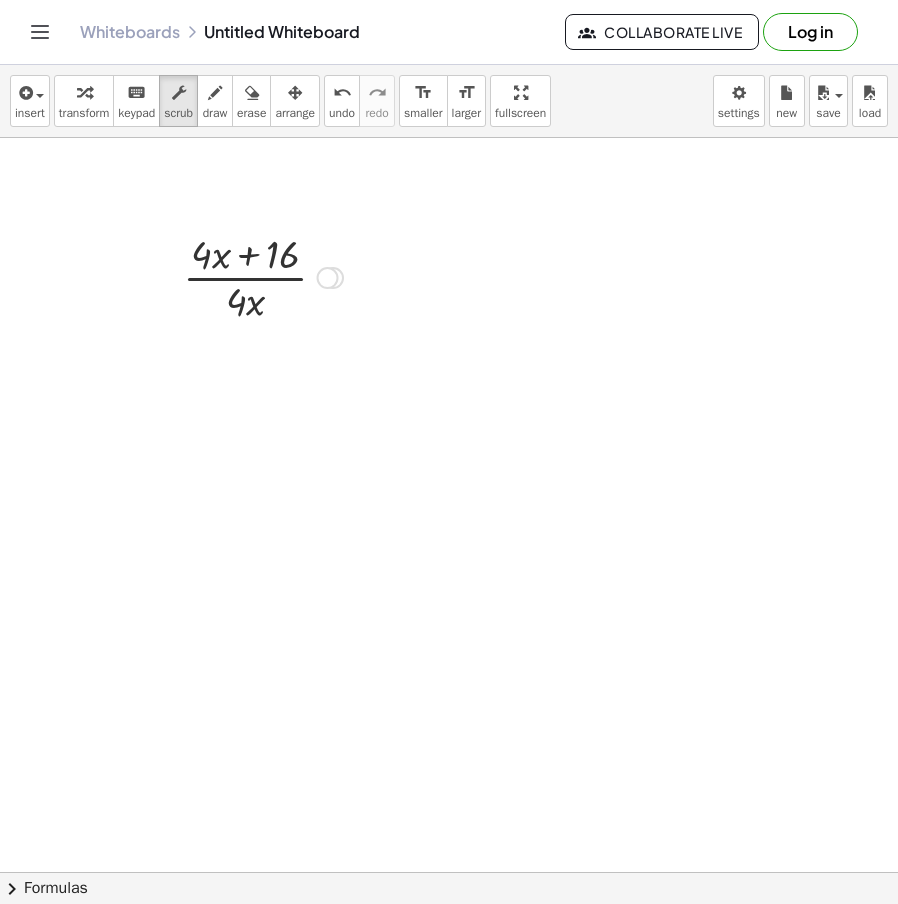 click on "Transform line Copy line as LaTeX Copy derivation as LaTeX Expand new lines: Off" at bounding box center (328, 278) 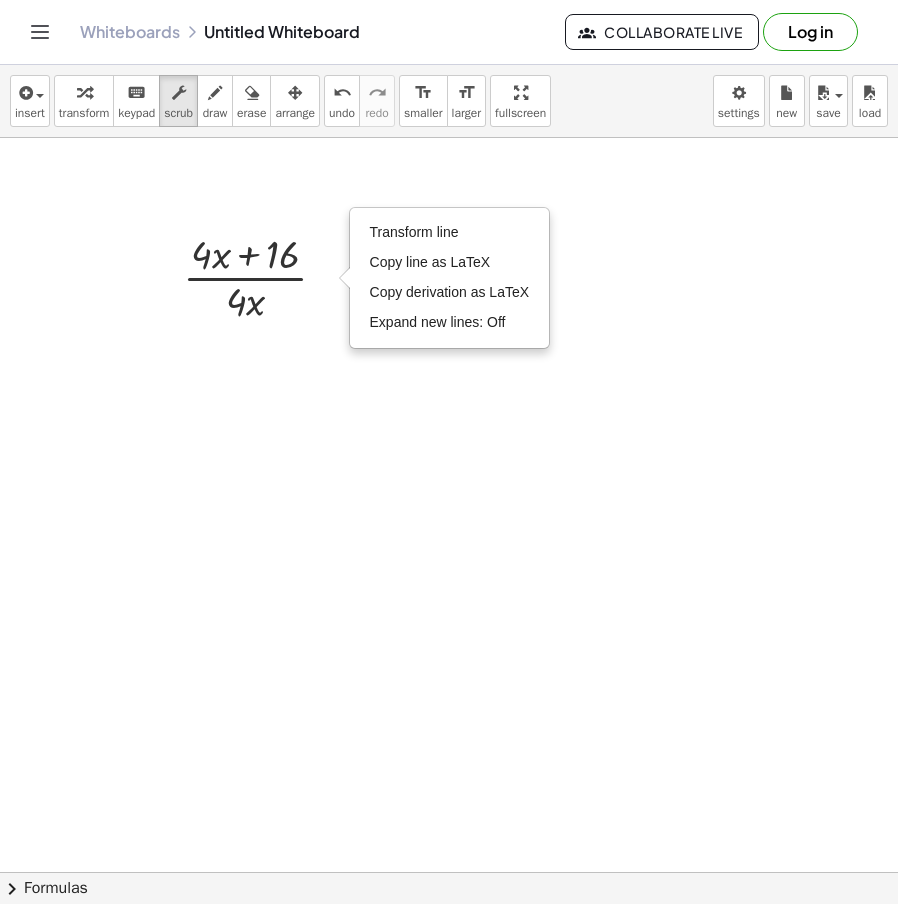 drag, startPoint x: 325, startPoint y: 399, endPoint x: 282, endPoint y: 356, distance: 60.811184 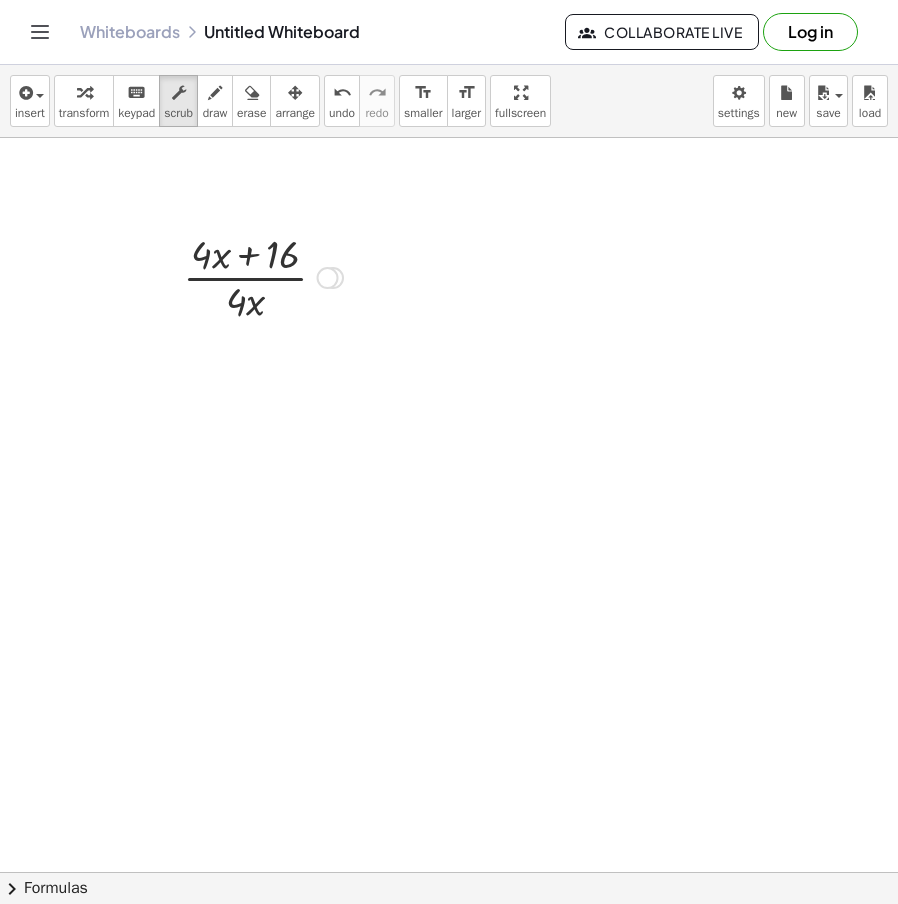 click at bounding box center (263, 276) 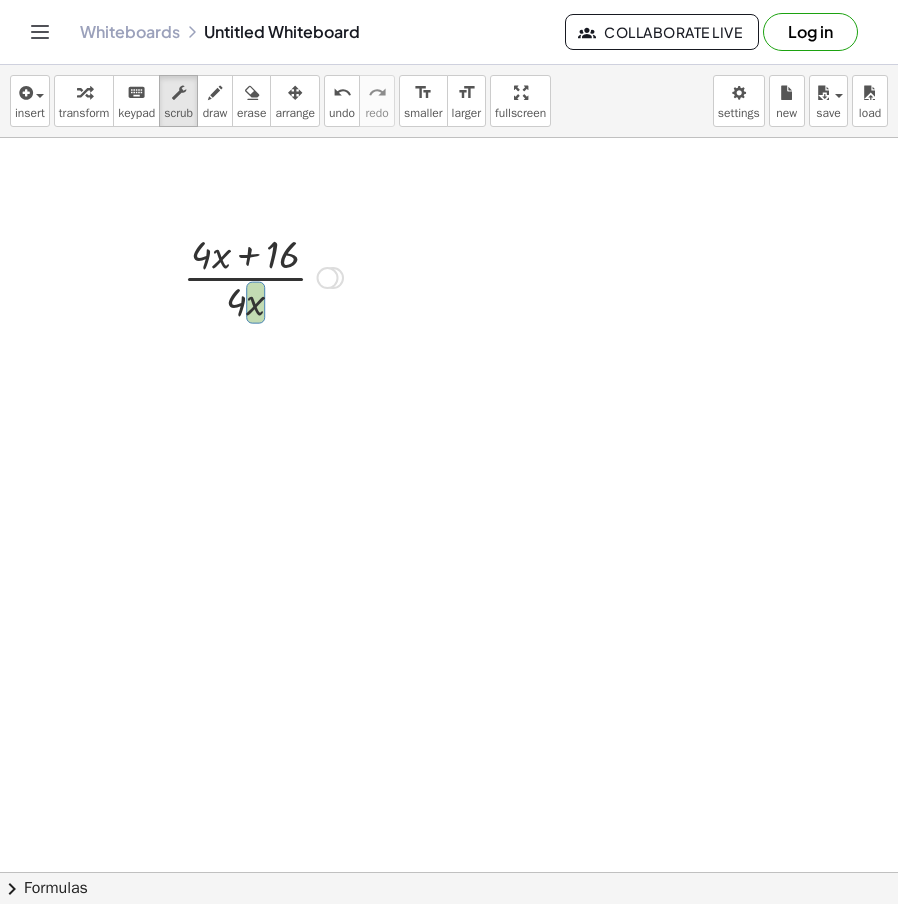 click at bounding box center (263, 276) 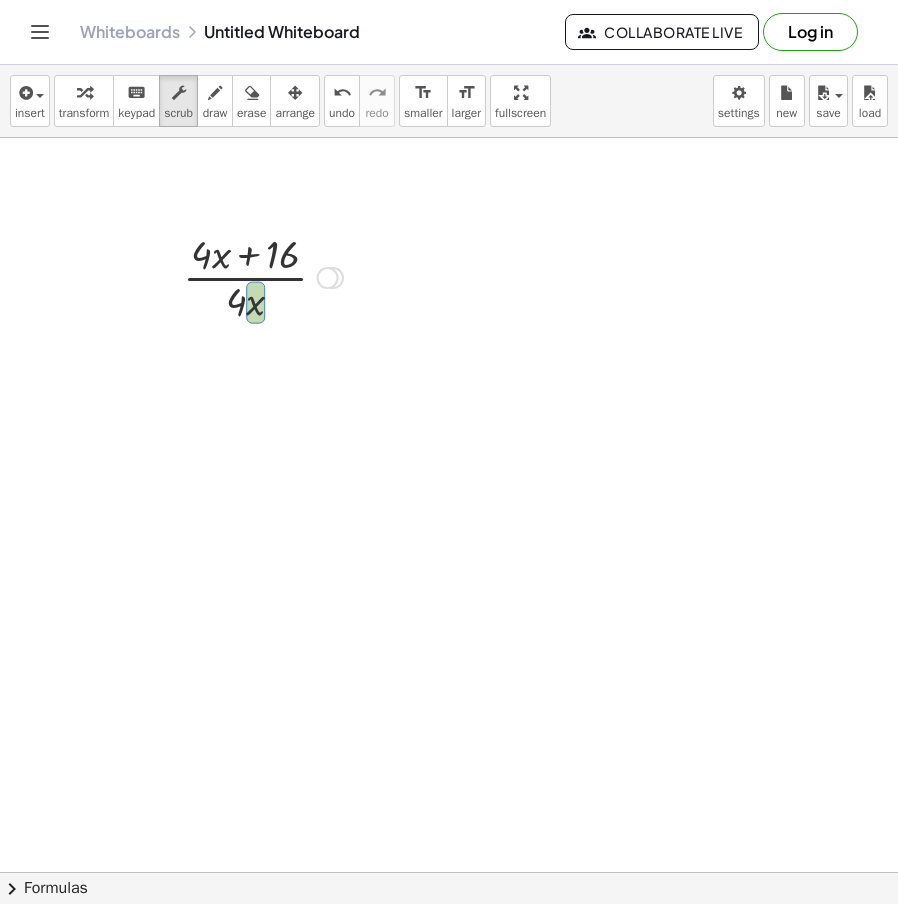 click at bounding box center (263, 276) 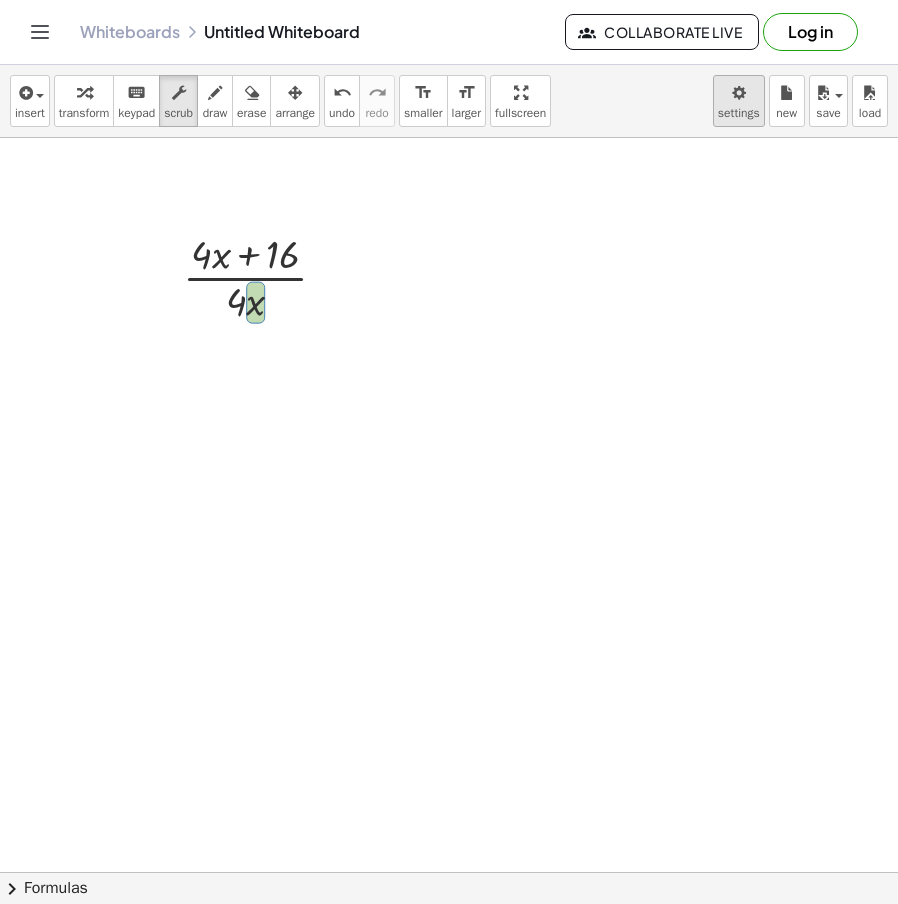 click on "Graspable Math Activities Get Started Activity Bank Assigned Work Classes Whiteboards Reference v1.28.1 | Privacy policy © 2025 | Graspable, Inc. Whiteboards Untitled Whiteboard Collaborate Live  Log in    insert select one: Math Expression Function Text Youtube Video Graphing Geometry Geometry 3D transform keyboard keypad scrub draw erase arrange undo undo redo redo format_size smaller format_size larger fullscreen load   save new settings − · 1 · 5 − · 1 · 10 − · 1 · 10 − · 1 · 10 − · 2 · 10 − · 1 · 10 - · 3 · 10 + · 9 · ( - 1 ) − · ( - 4 ) · ( 2 ) + · 9 · - 1 − · ( - 4 ) · ( 2 ) + - 9 − · ( - 4 ) · ( 2 ) + - 9 − · - 4 · ( 2 ) + - 9 + · 4 · ( 2 ) + - 9 + · 4 · 2 + - 9 + 8 - 1 · 3 · ( + 8 − 2 ) · - 9 · 3 · 6 · - 9 · 18 · - 9 - 2 - ( · 2 · [ + 4 − ( + 7 − 10 ) ] ) + 4 − ( + 7 − 10 ) + 4 − ( - 3 ) + 4 + 3 7 - · 9 · x · - 81 · - 9 · x · - 81 · - 1 · 9 · x · - 9 · 9 · - 1 · x · - 9 · ( + · 4 · x + 16 ) · 4 ·" at bounding box center (449, 452) 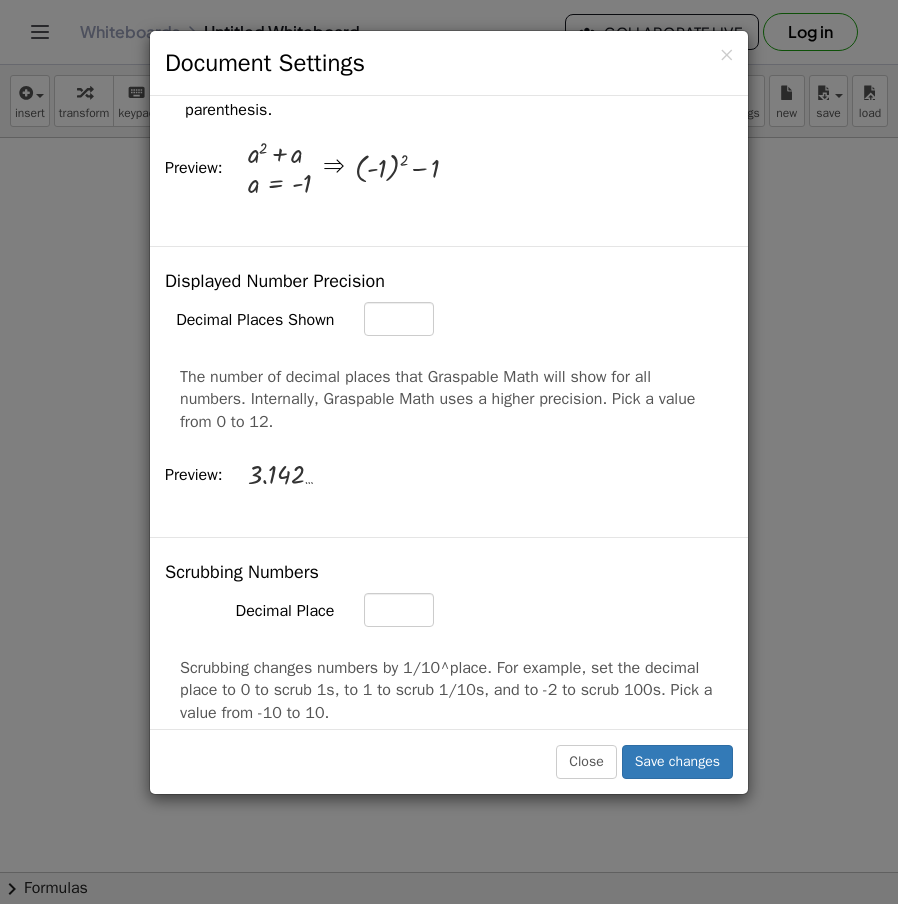 scroll, scrollTop: 700, scrollLeft: 0, axis: vertical 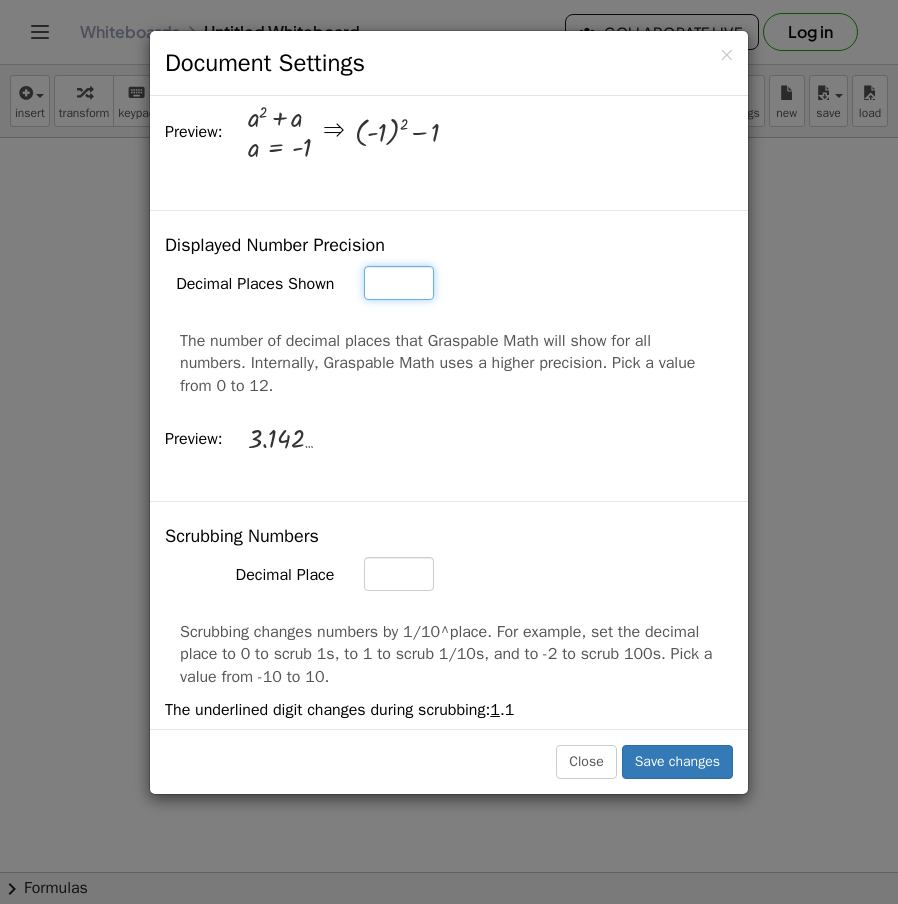 drag, startPoint x: 397, startPoint y: 285, endPoint x: 294, endPoint y: 283, distance: 103.01942 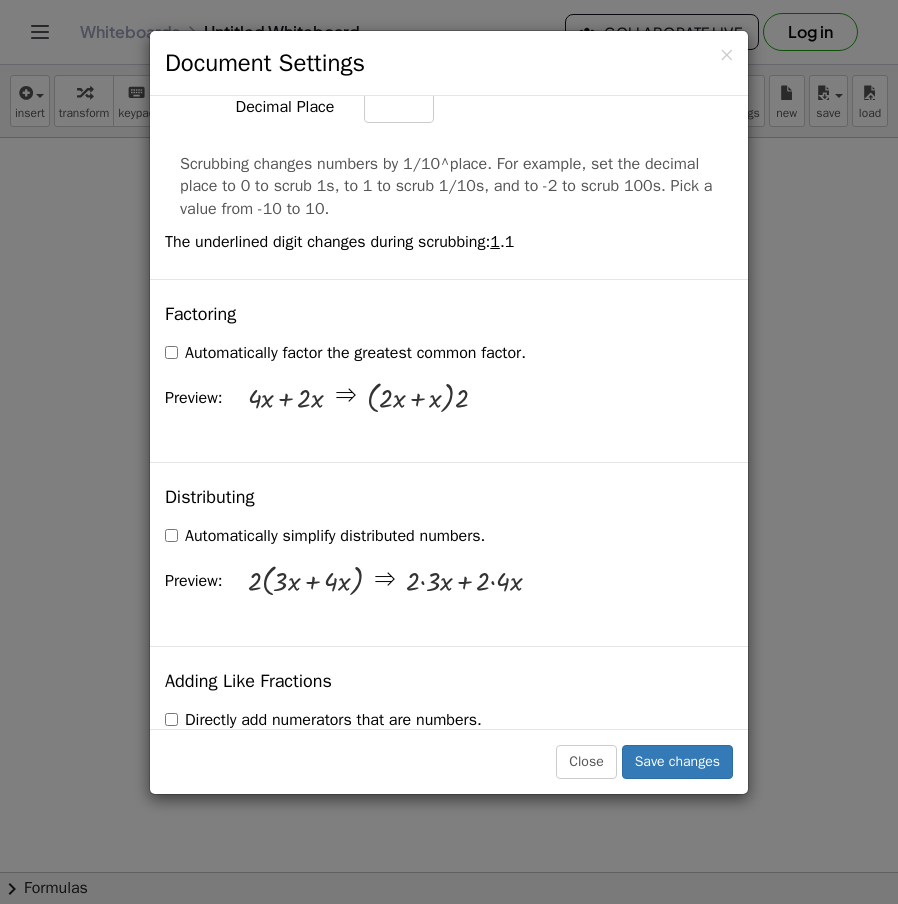 scroll, scrollTop: 1200, scrollLeft: 0, axis: vertical 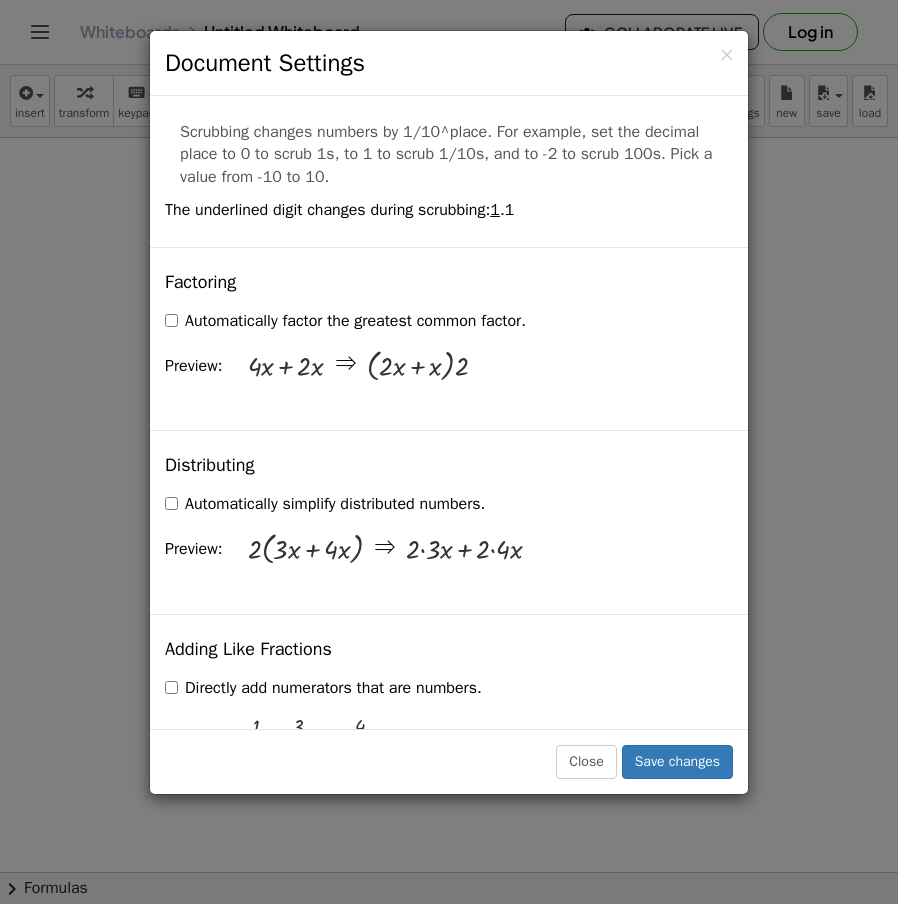 type on "**" 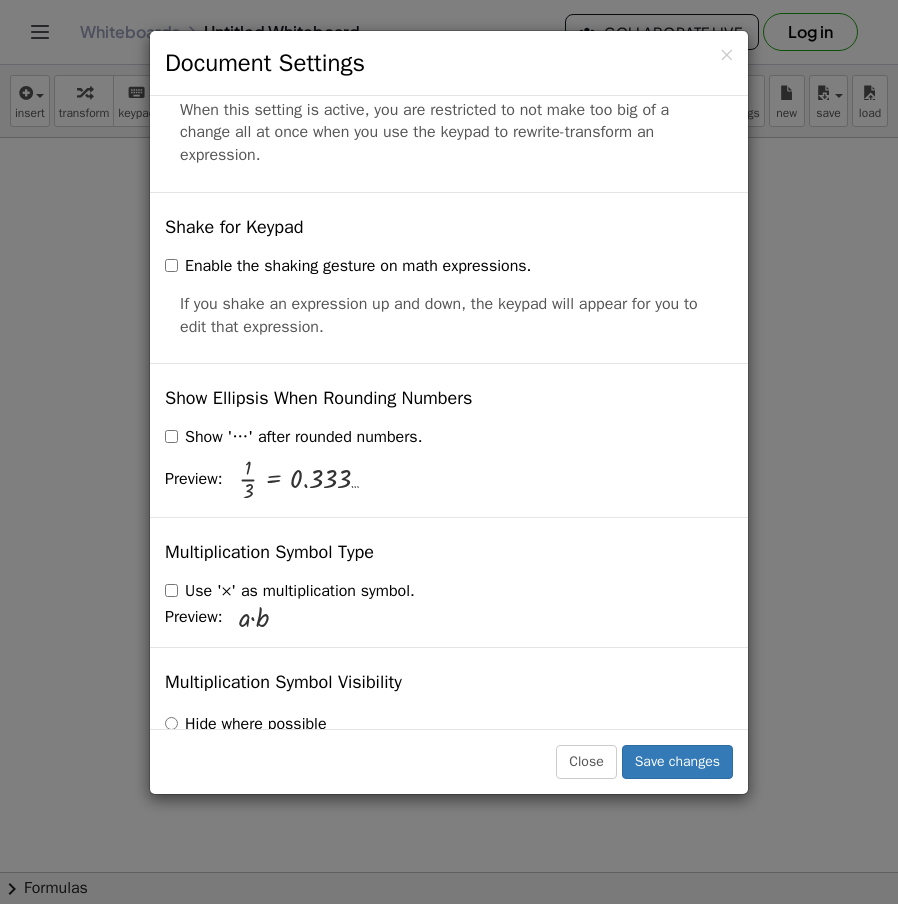 scroll, scrollTop: 4709, scrollLeft: 0, axis: vertical 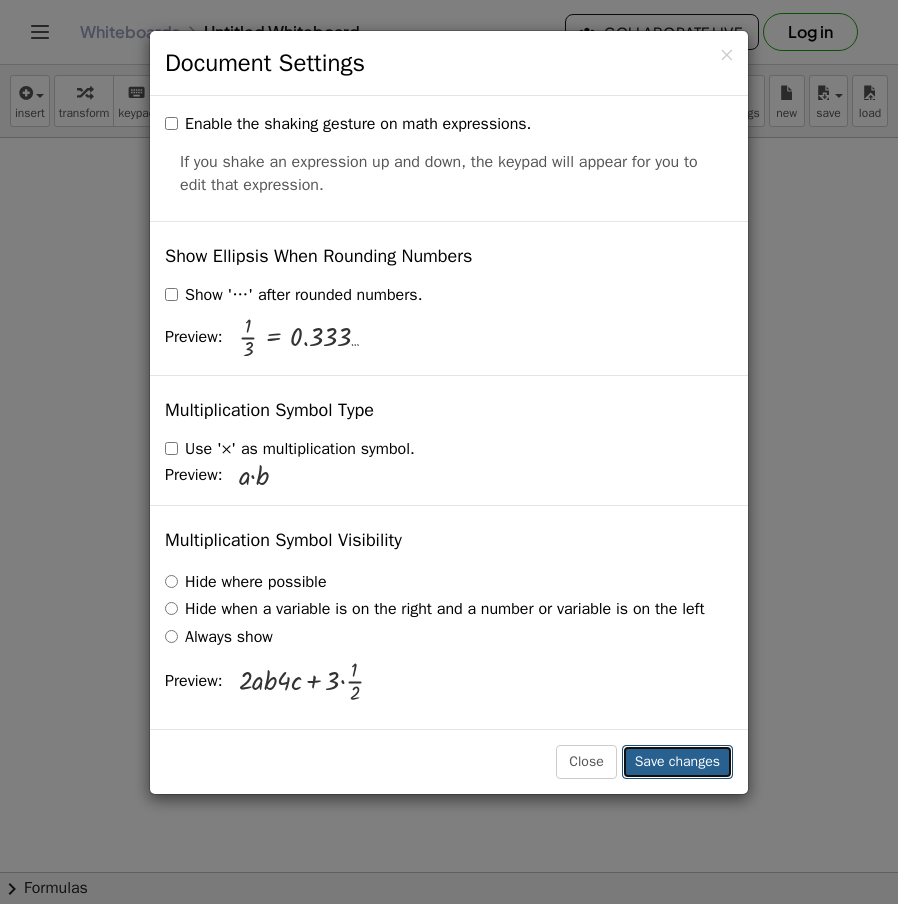 click on "Save changes" at bounding box center (677, 762) 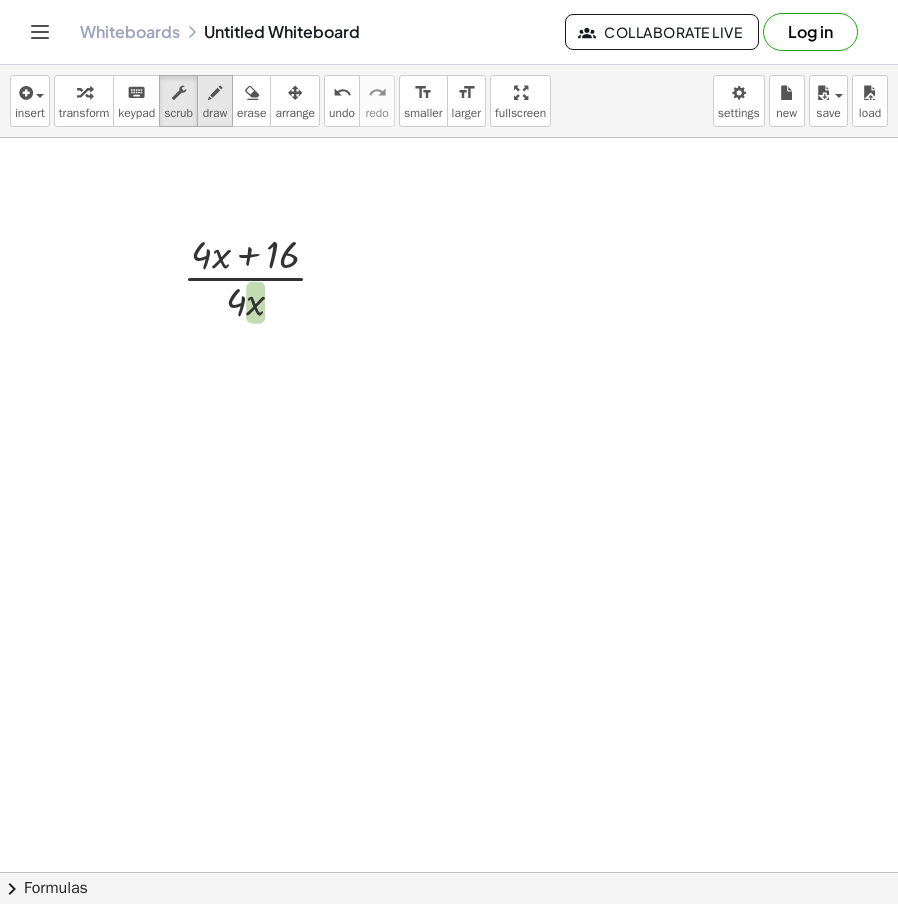 click on "draw" at bounding box center (215, 113) 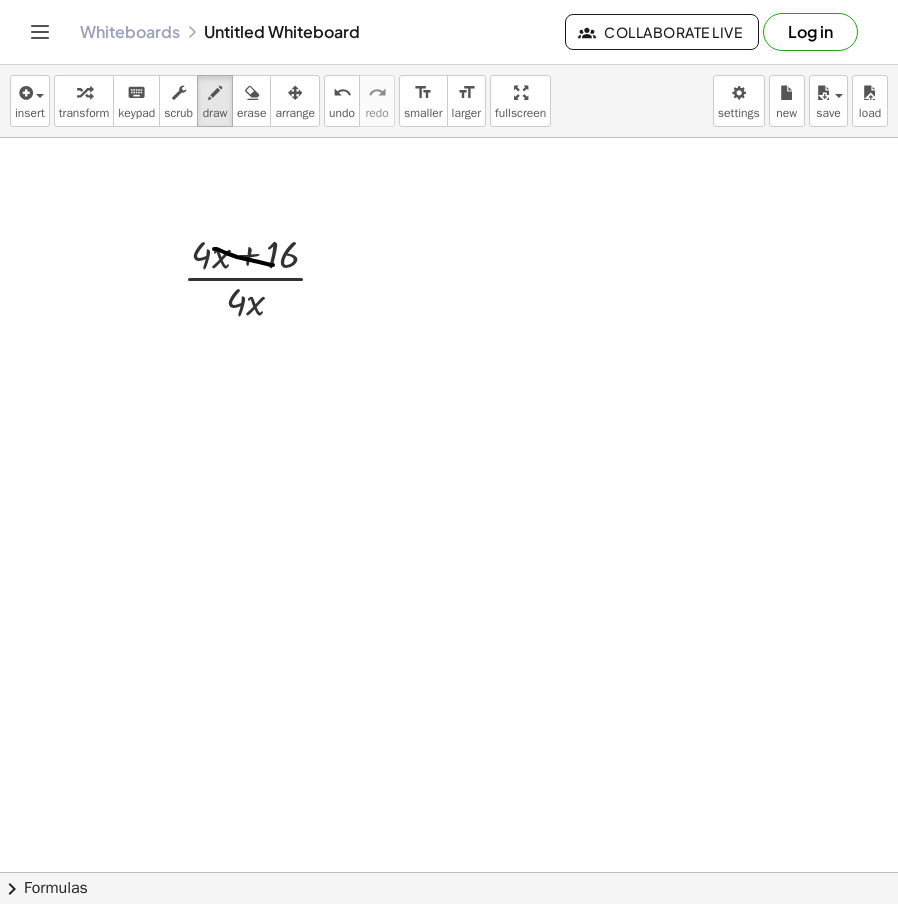 drag, startPoint x: 226, startPoint y: 253, endPoint x: 274, endPoint y: 265, distance: 49.47727 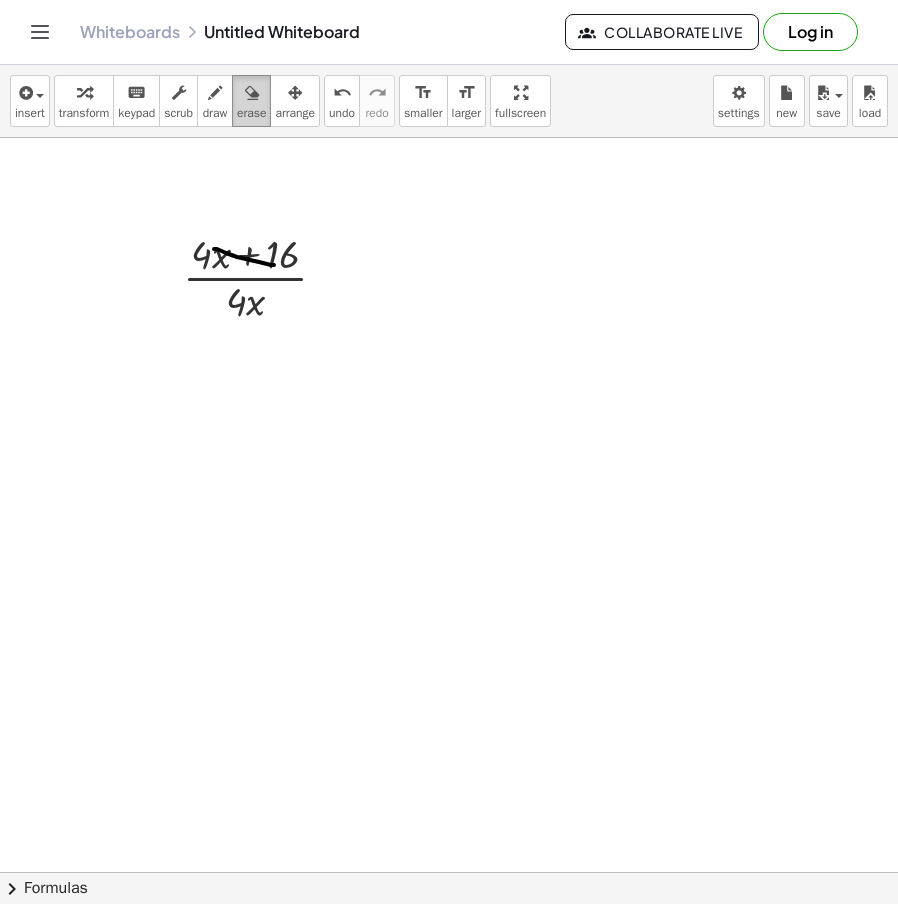 click at bounding box center [251, 92] 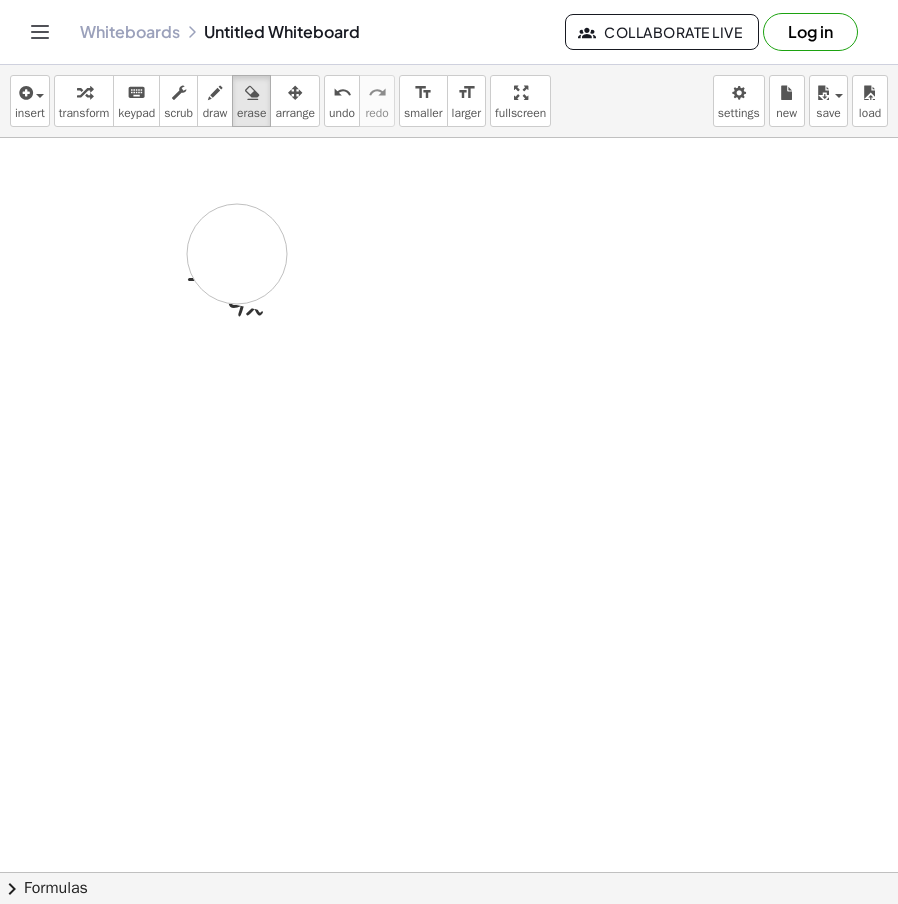 drag, startPoint x: 301, startPoint y: 271, endPoint x: 322, endPoint y: 253, distance: 27.658634 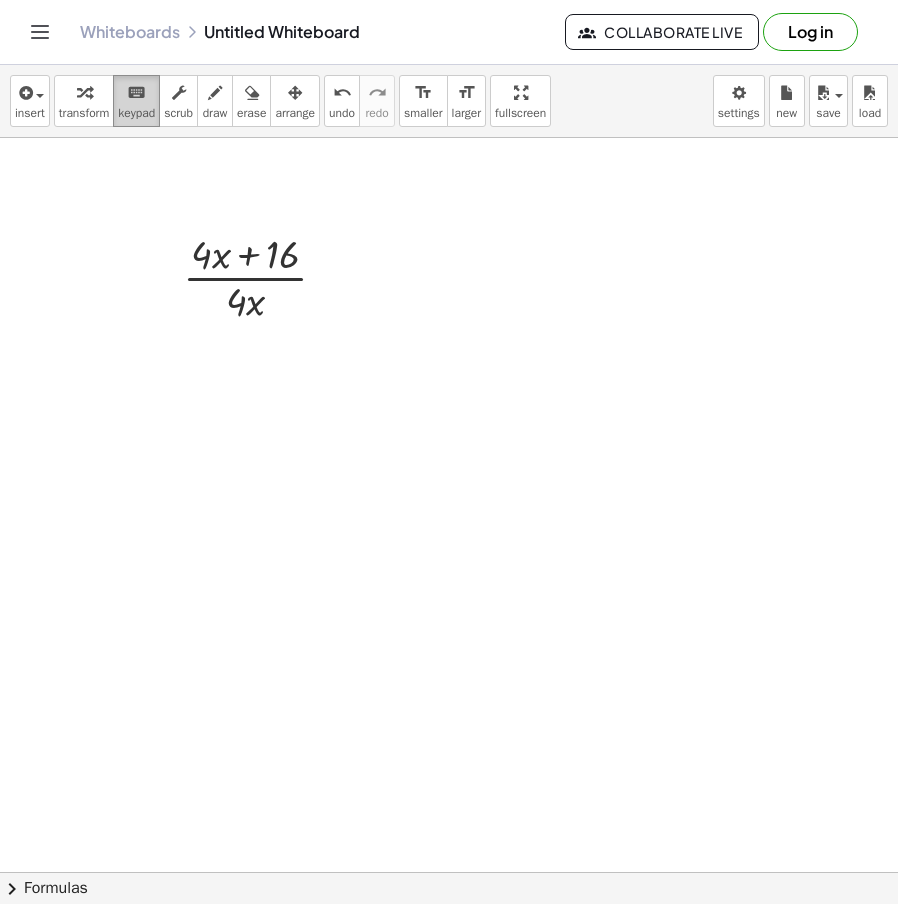 click on "keyboard" at bounding box center [136, 93] 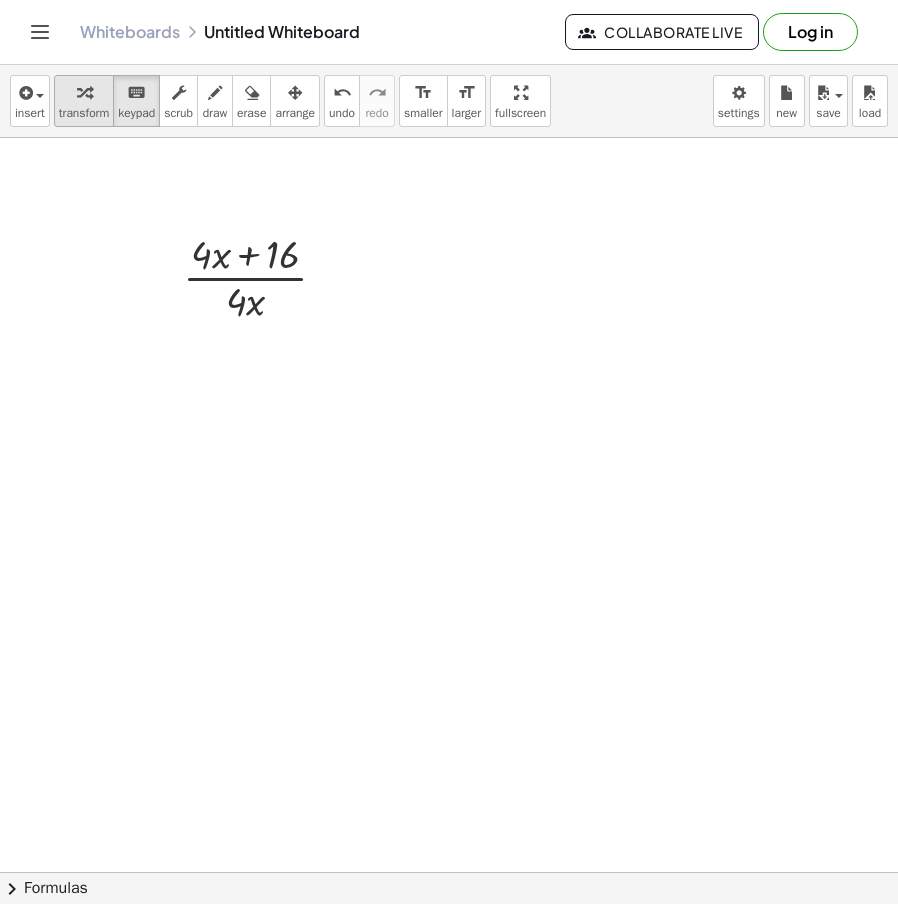 click on "transform" at bounding box center (84, 113) 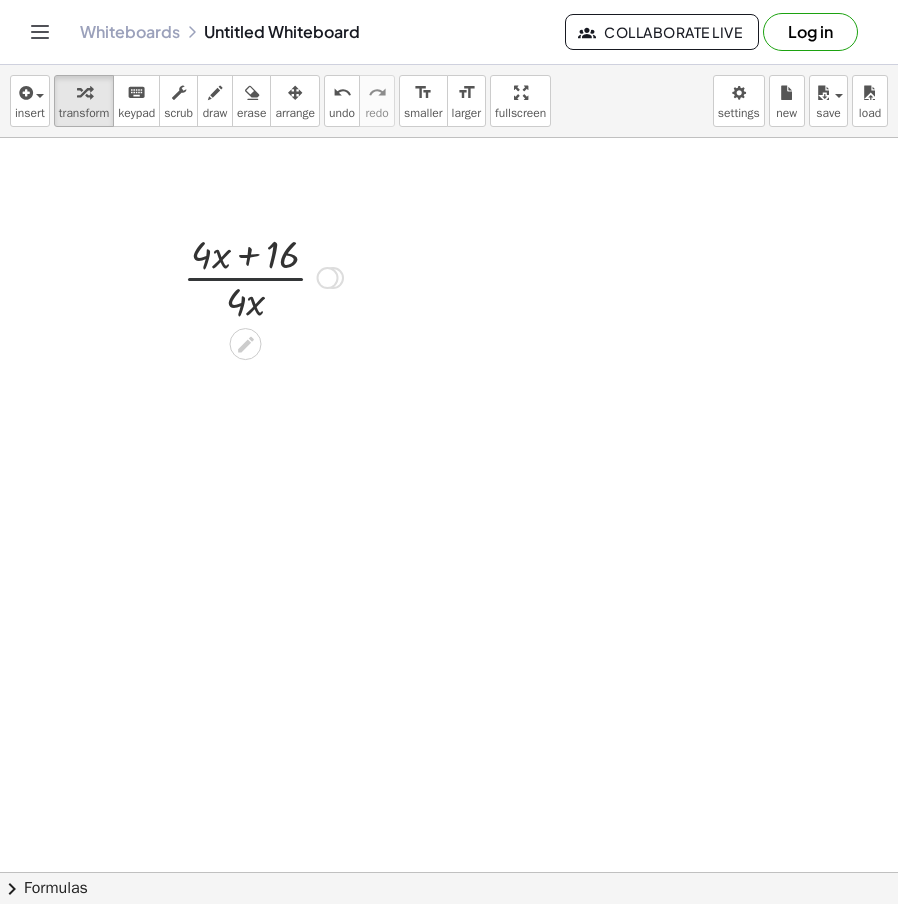 click at bounding box center [263, 276] 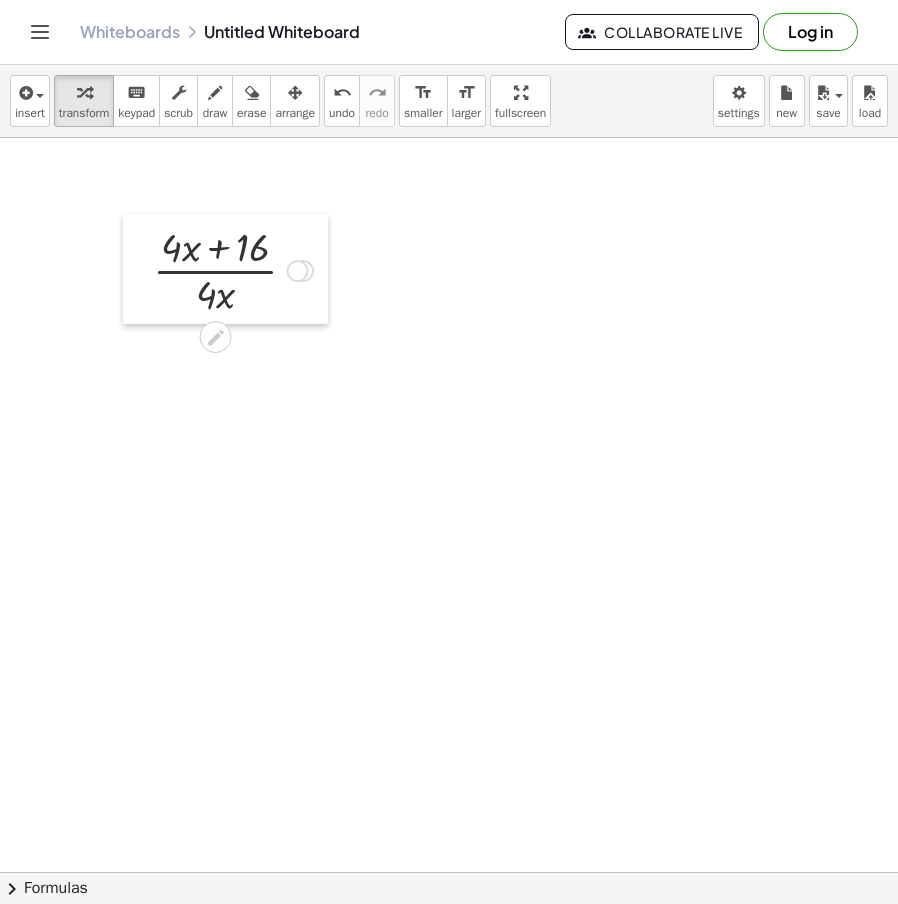 drag, startPoint x: 169, startPoint y: 268, endPoint x: 194, endPoint y: 267, distance: 25.019993 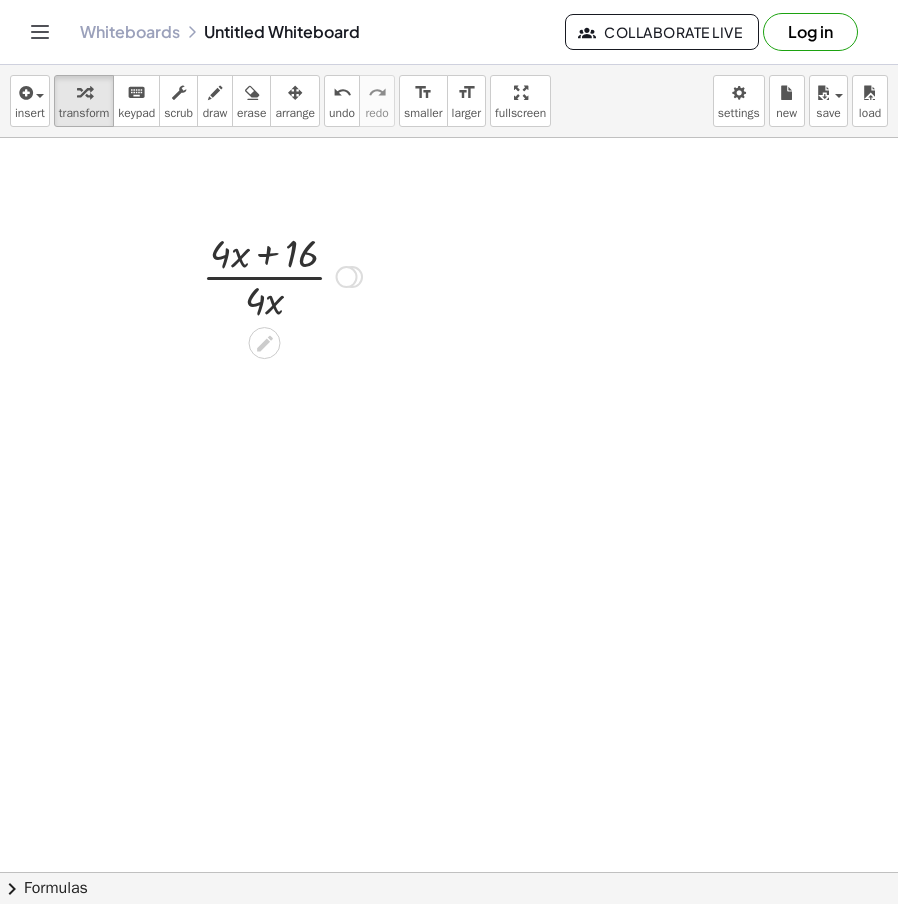 click at bounding box center [282, 275] 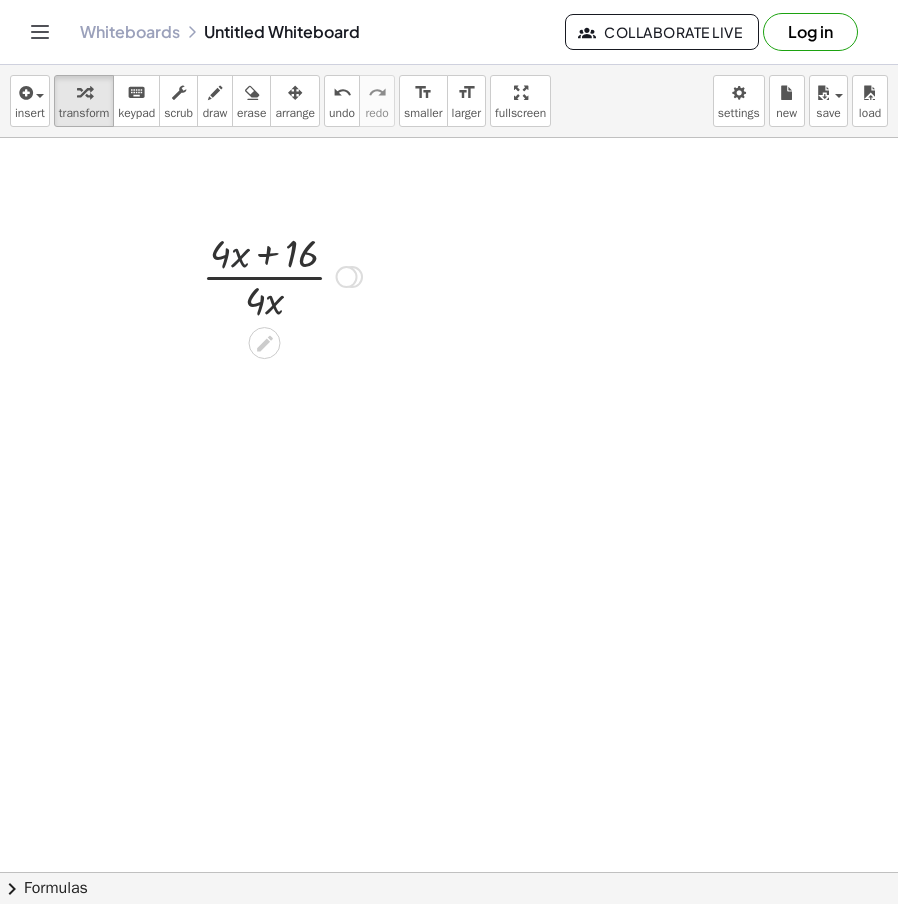 drag, startPoint x: 195, startPoint y: 251, endPoint x: 262, endPoint y: 262, distance: 67.89698 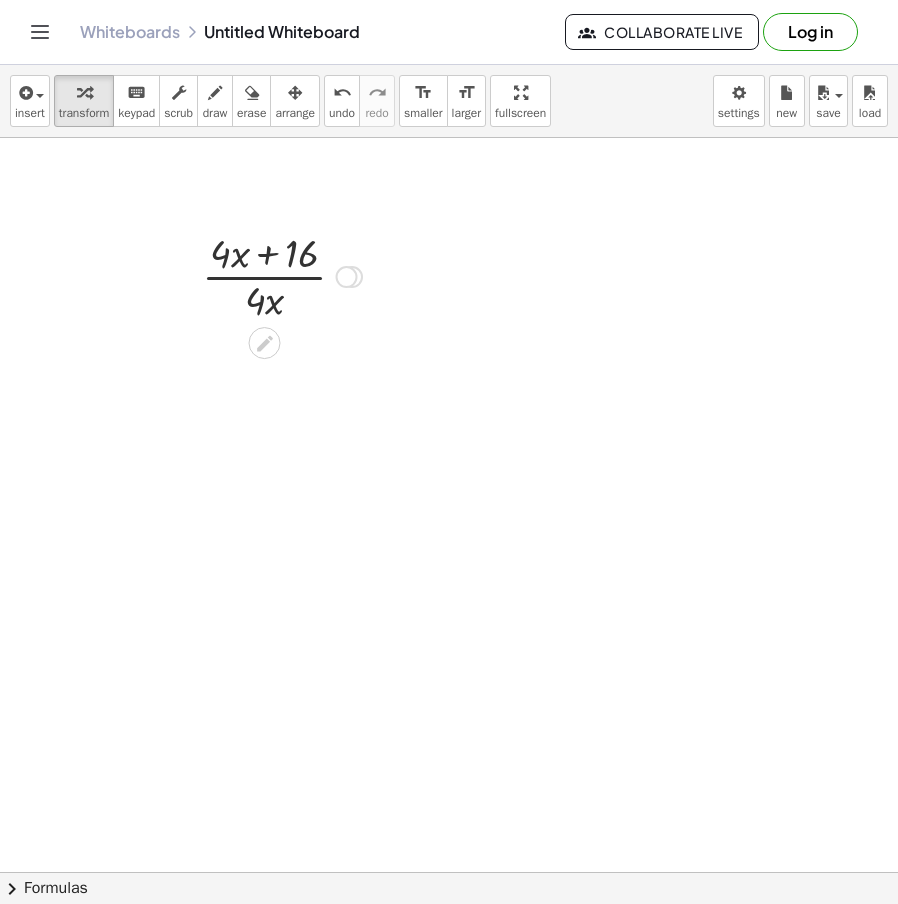 click on "Transform line Copy line as LaTeX Copy derivation as LaTeX Expand new lines: Off" at bounding box center (347, 277) 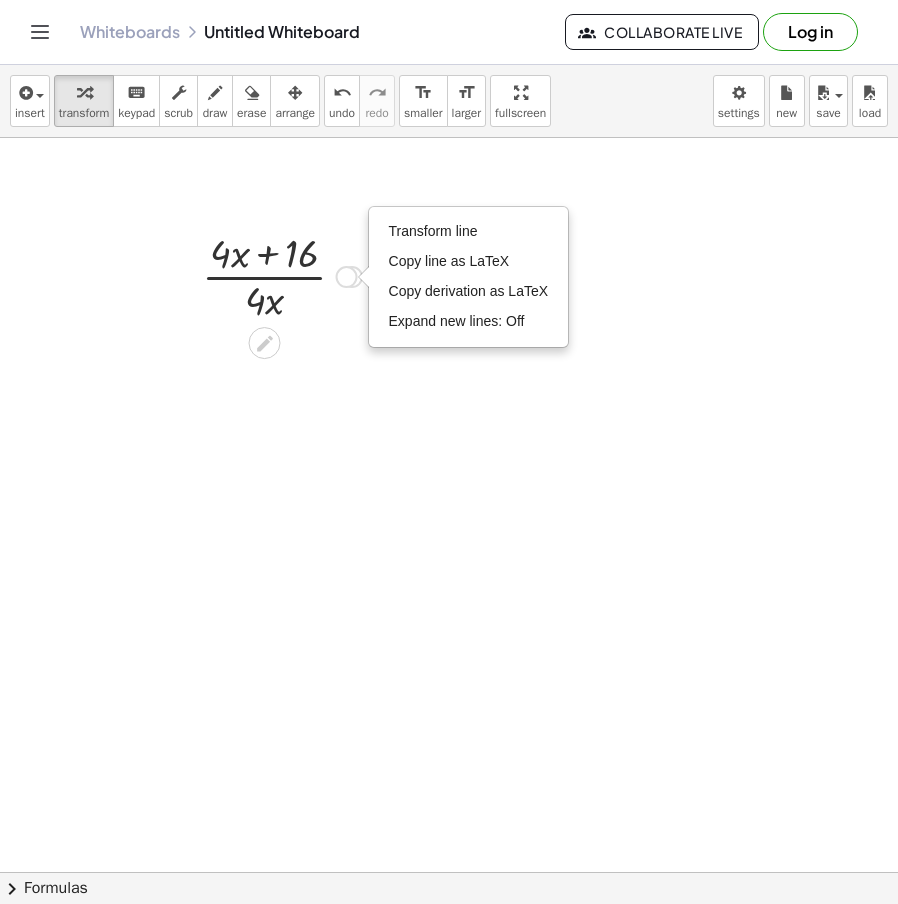 drag, startPoint x: 333, startPoint y: 340, endPoint x: 287, endPoint y: 338, distance: 46.043457 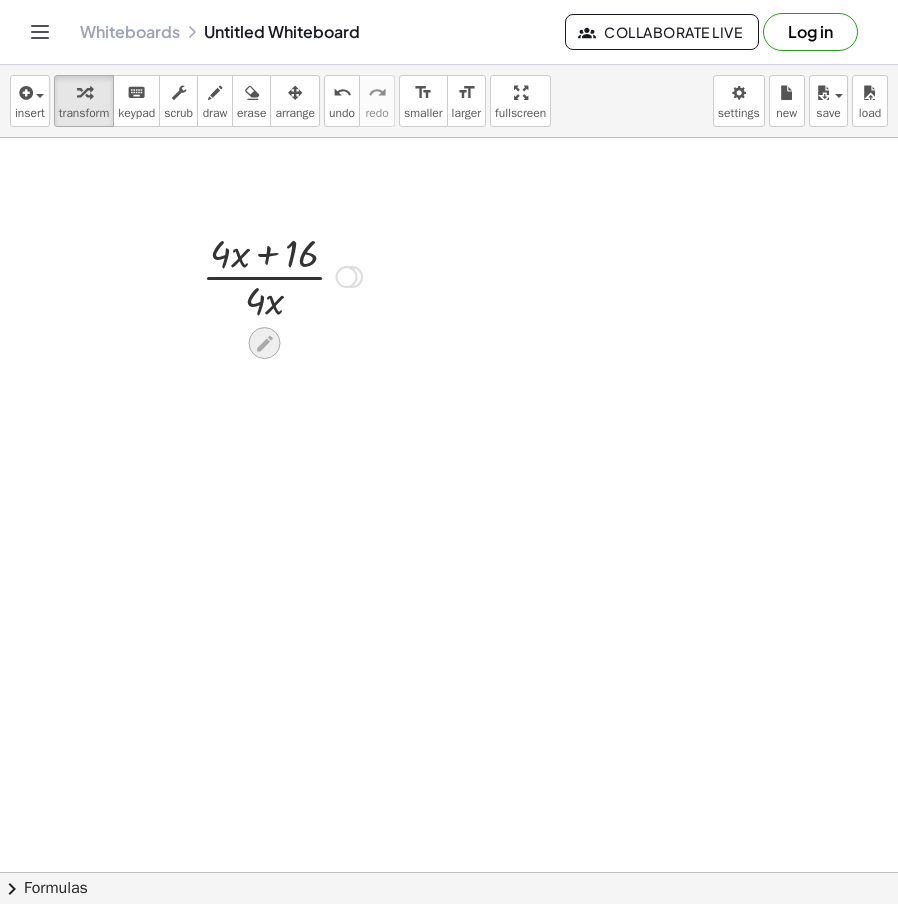click 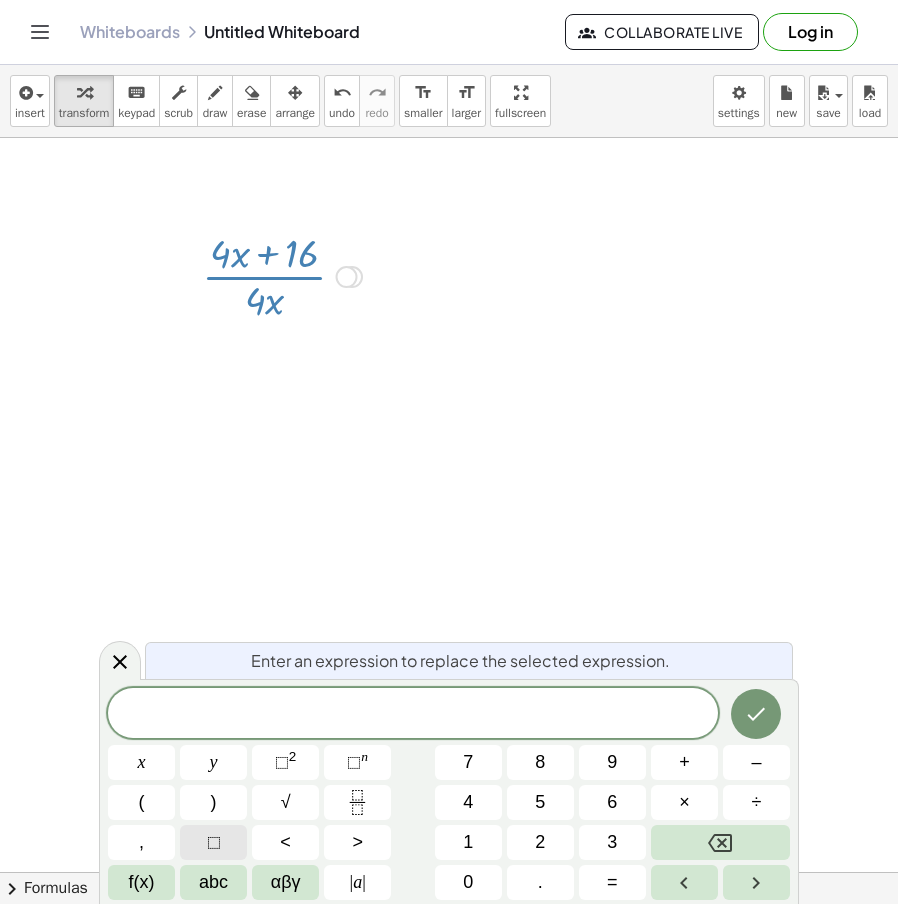 click on "⬚" at bounding box center [213, 842] 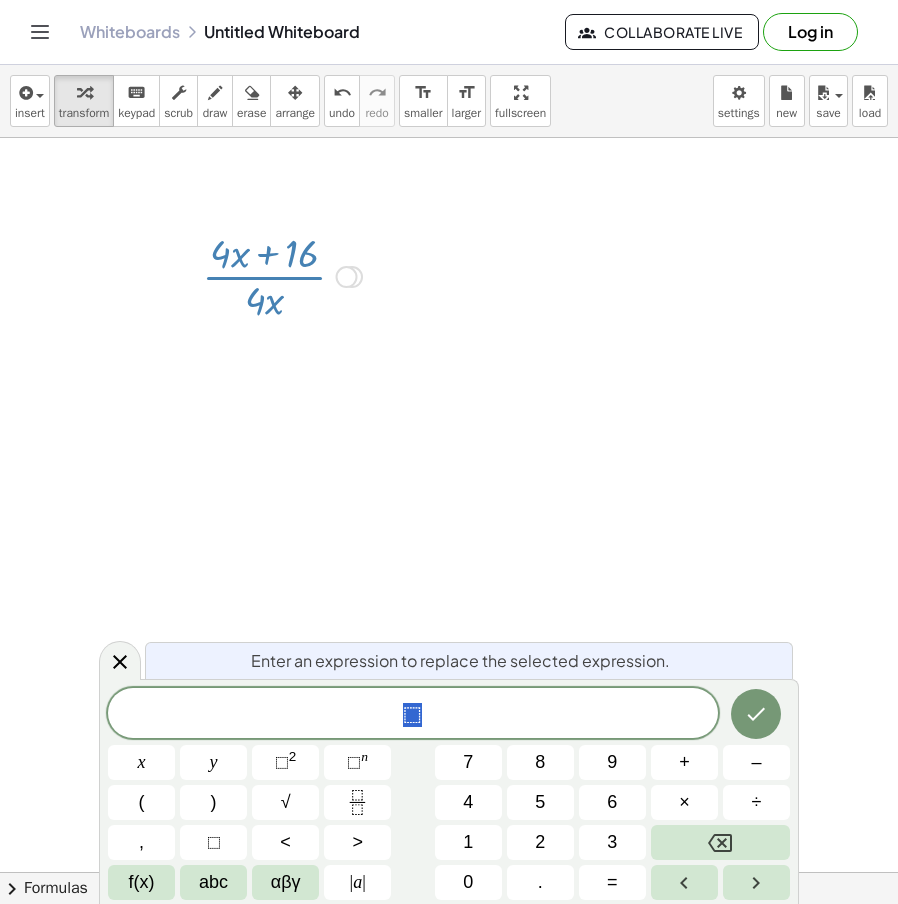 drag, startPoint x: 437, startPoint y: 711, endPoint x: 403, endPoint y: 731, distance: 39.446167 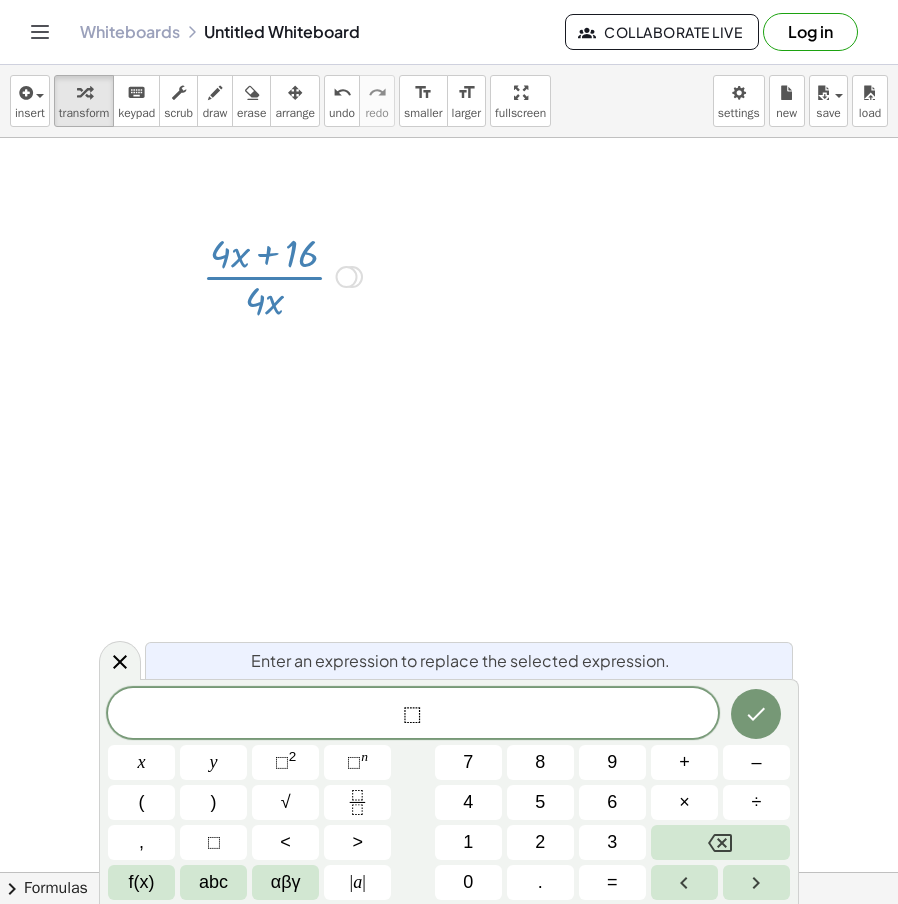 click on "Enter an expression to replace the selected expression." at bounding box center [469, 660] 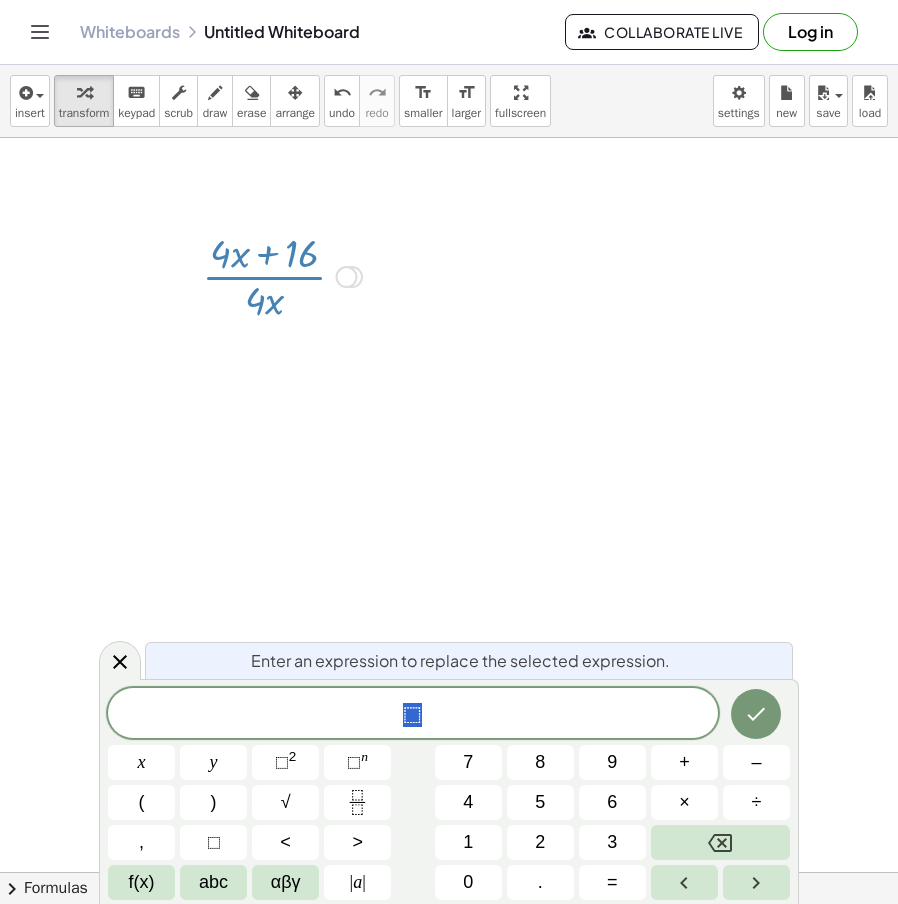drag, startPoint x: 432, startPoint y: 711, endPoint x: 332, endPoint y: 714, distance: 100.04499 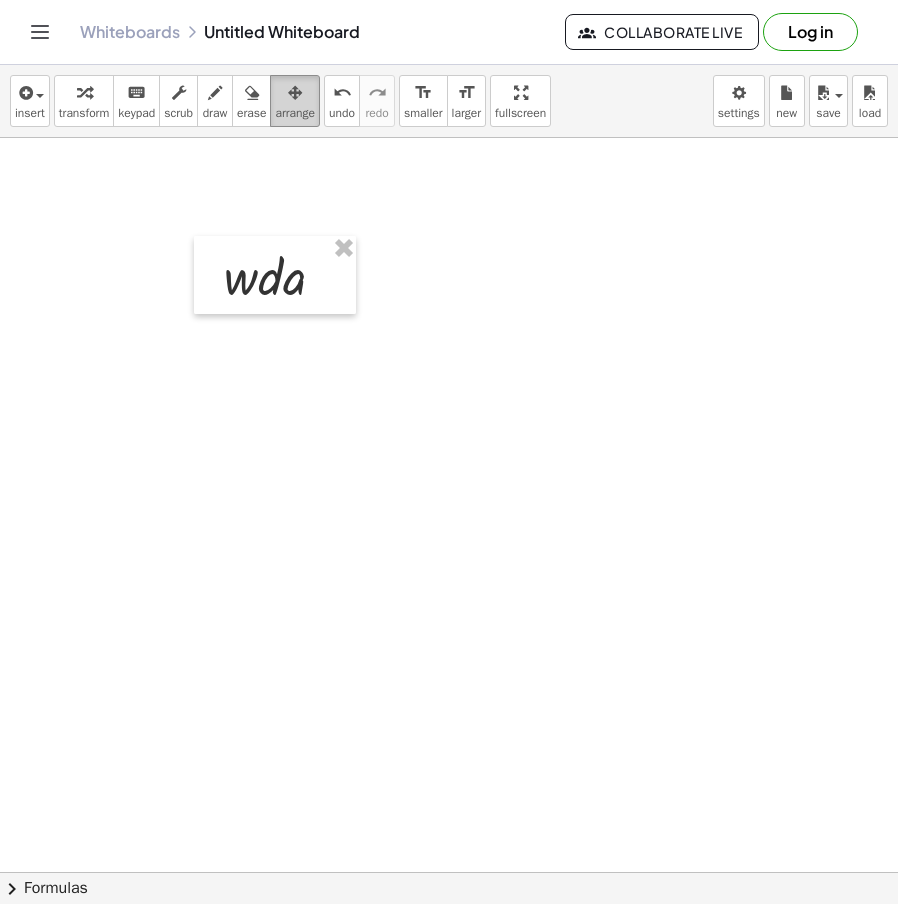 drag, startPoint x: 288, startPoint y: 98, endPoint x: 321, endPoint y: 122, distance: 40.804413 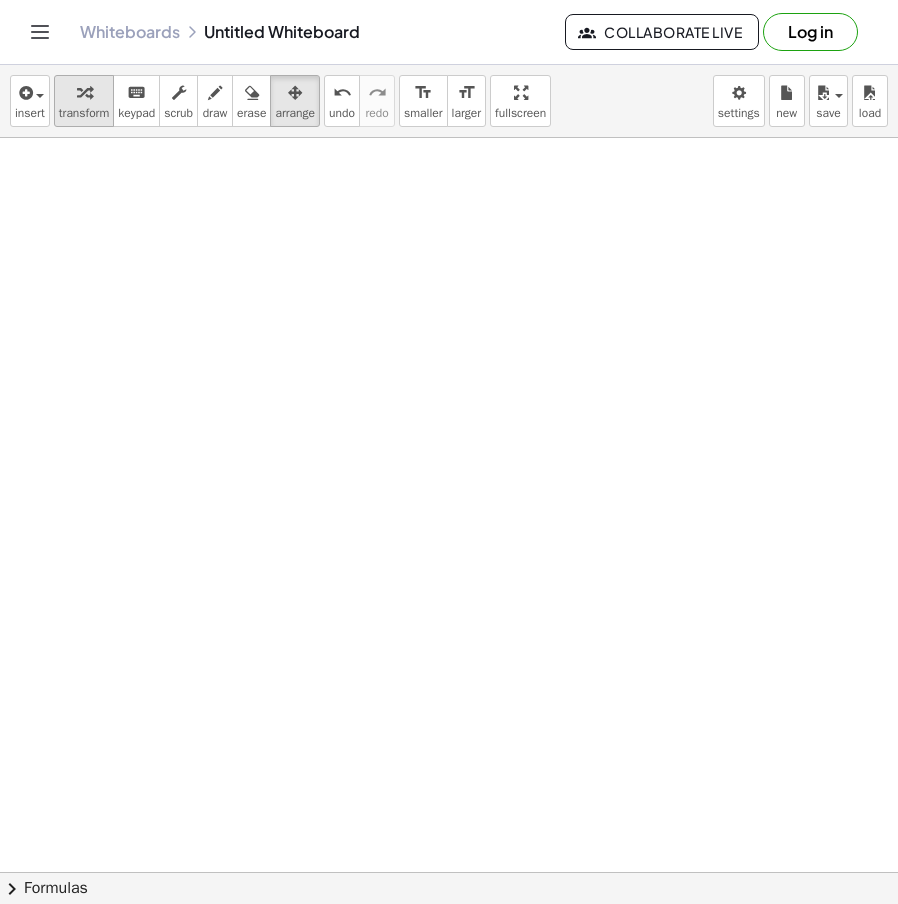 click on "transform" at bounding box center (84, 113) 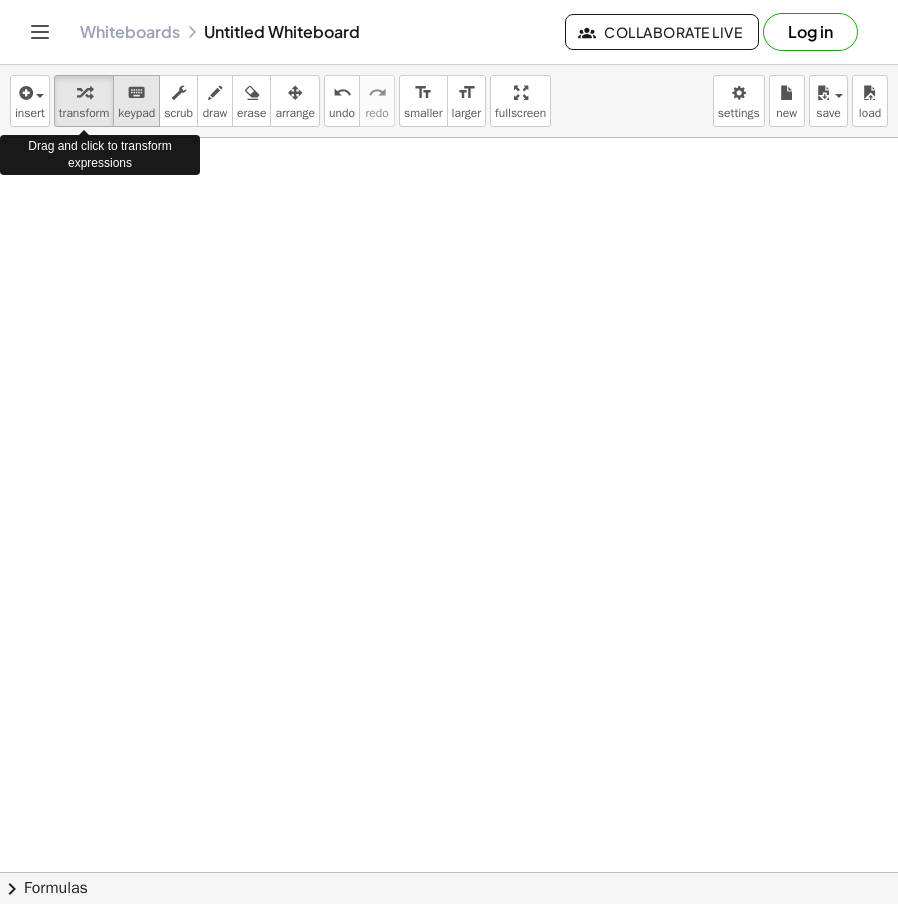 click on "keypad" at bounding box center (136, 113) 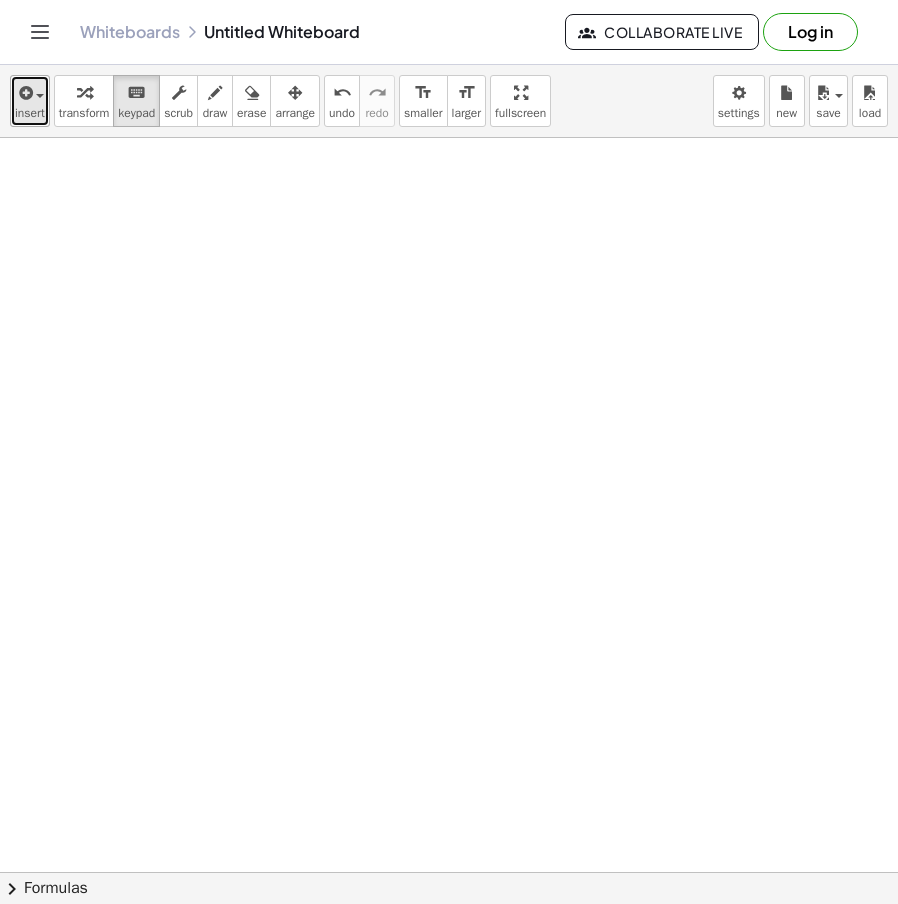 click on "insert" at bounding box center [30, 101] 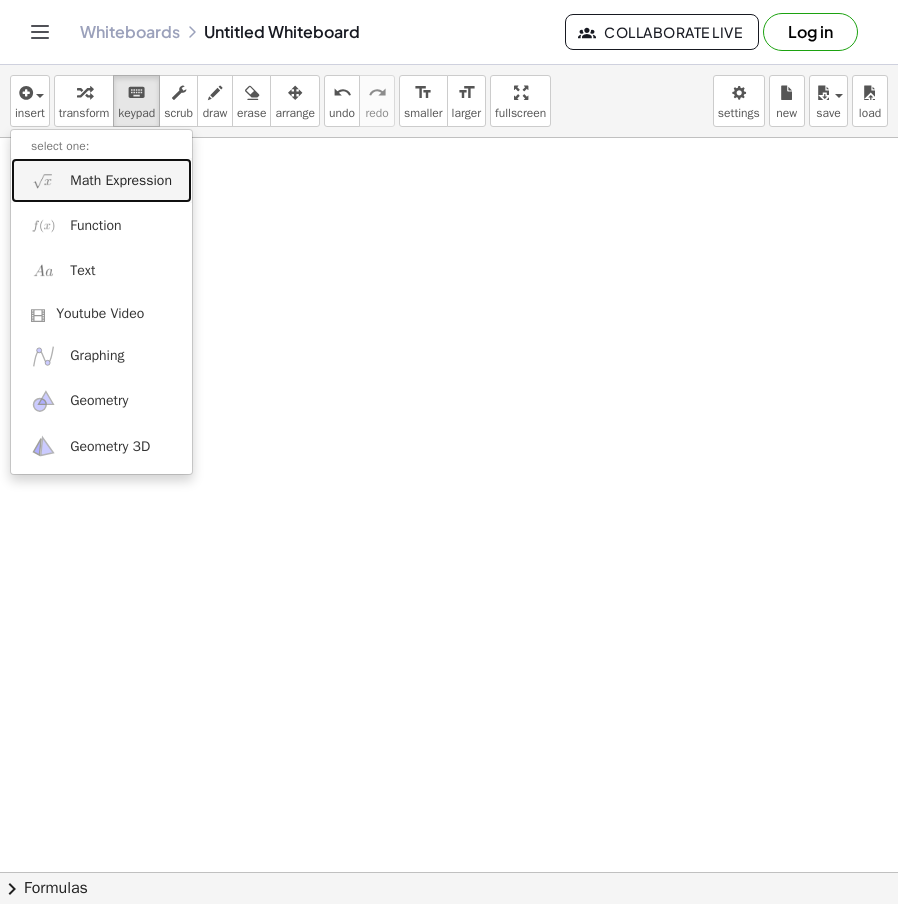 click on "Math Expression" at bounding box center [121, 181] 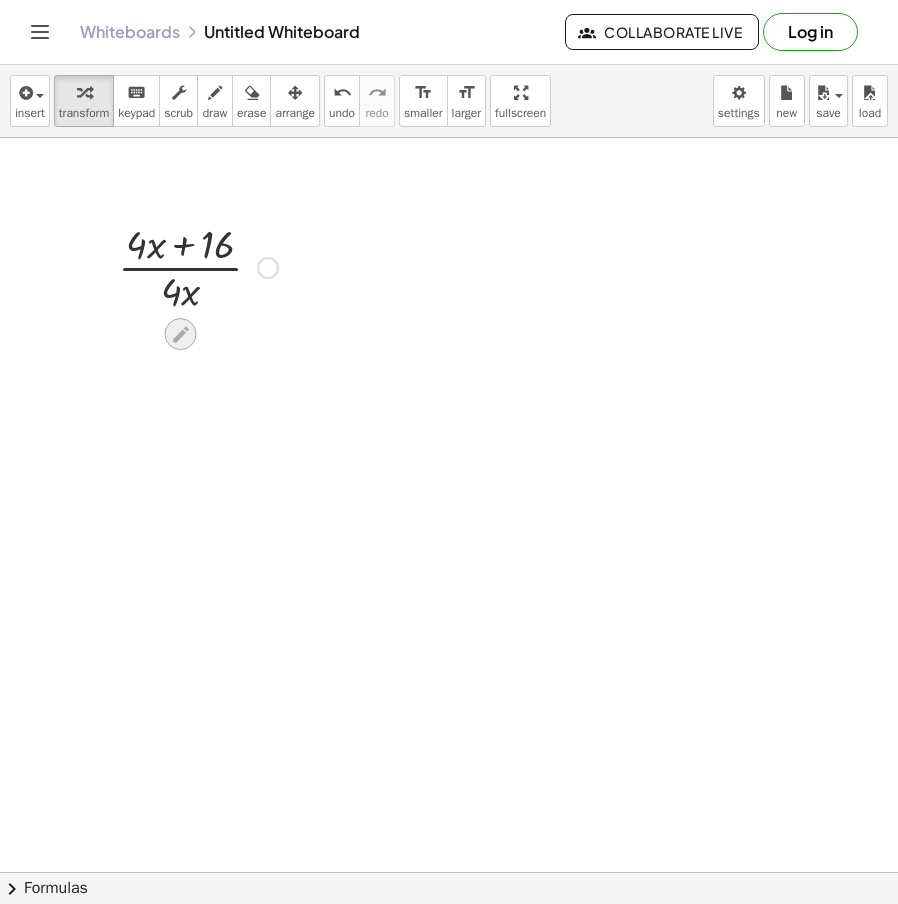 click 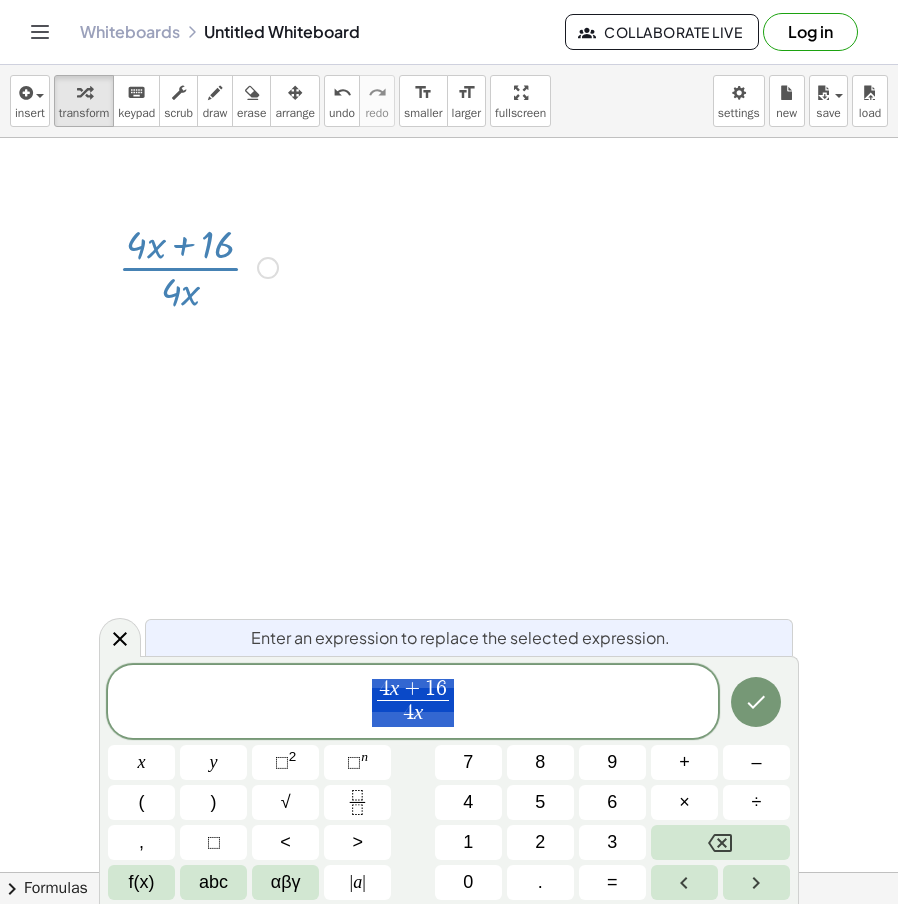 drag, startPoint x: 468, startPoint y: 411, endPoint x: 429, endPoint y: 394, distance: 42.544094 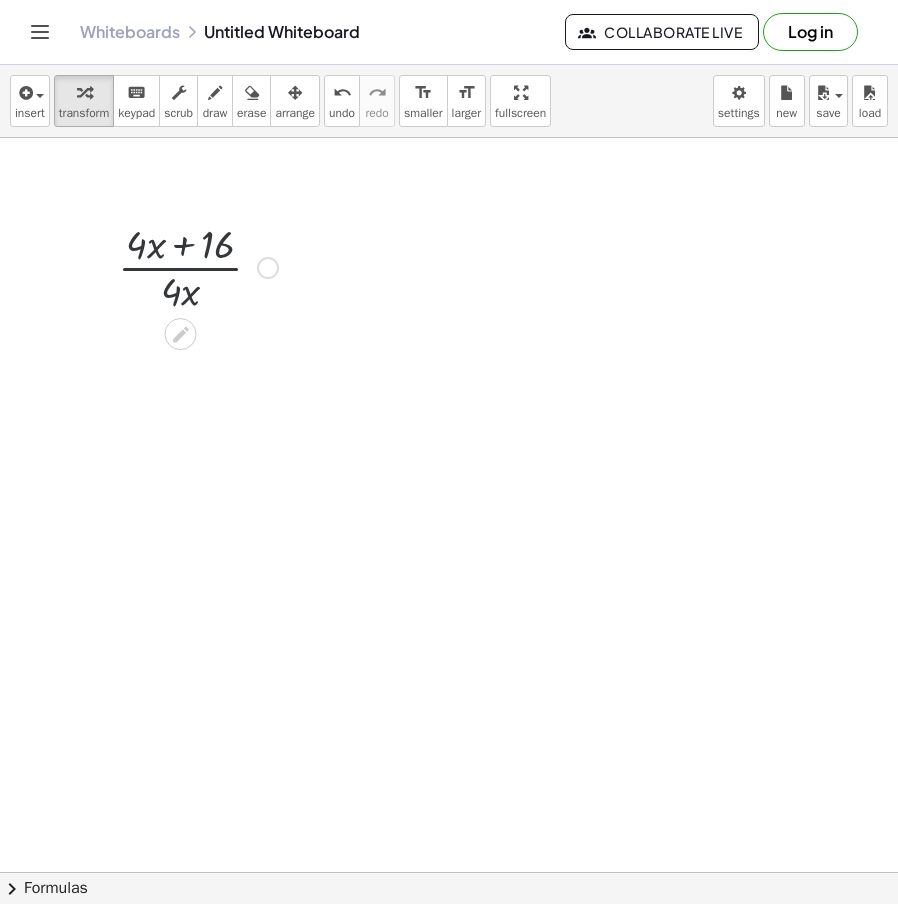 click at bounding box center [268, 268] 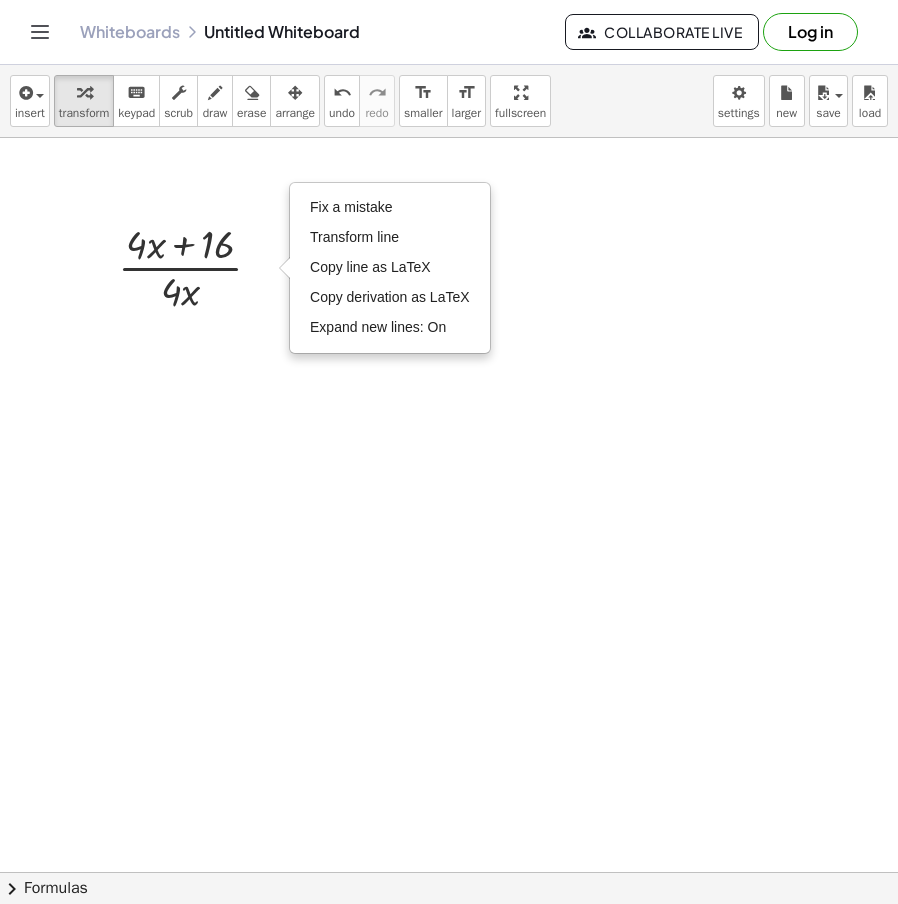 click at bounding box center [449, 942] 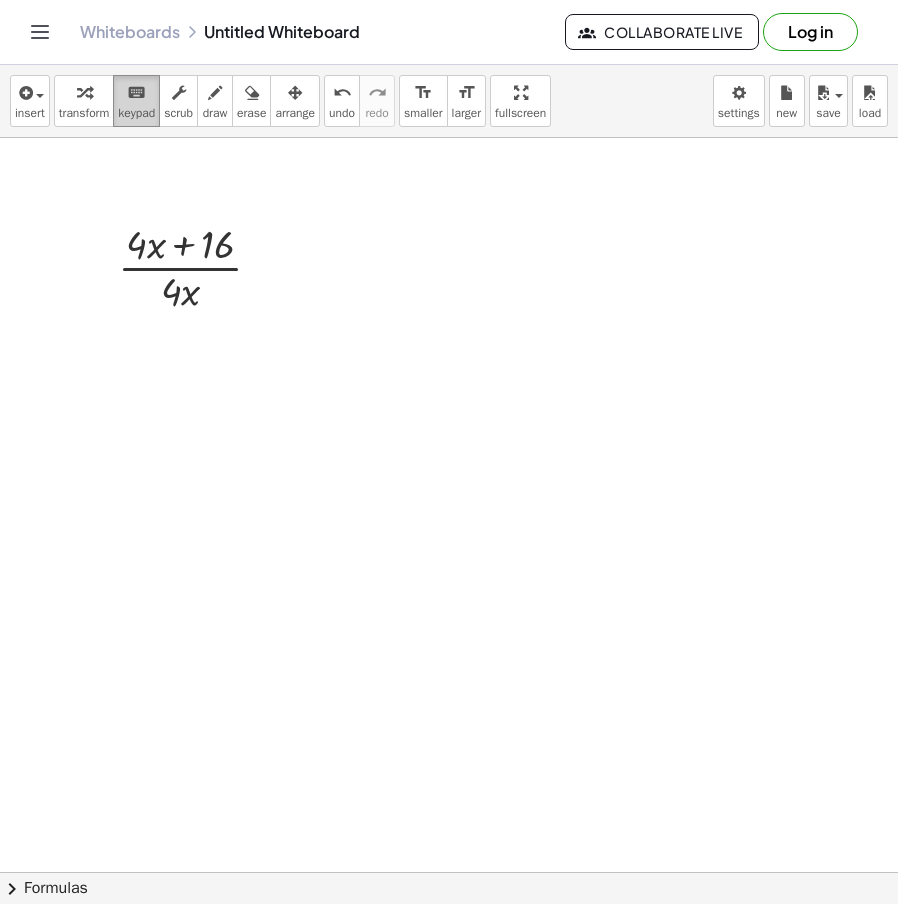 click on "keypad" at bounding box center [136, 113] 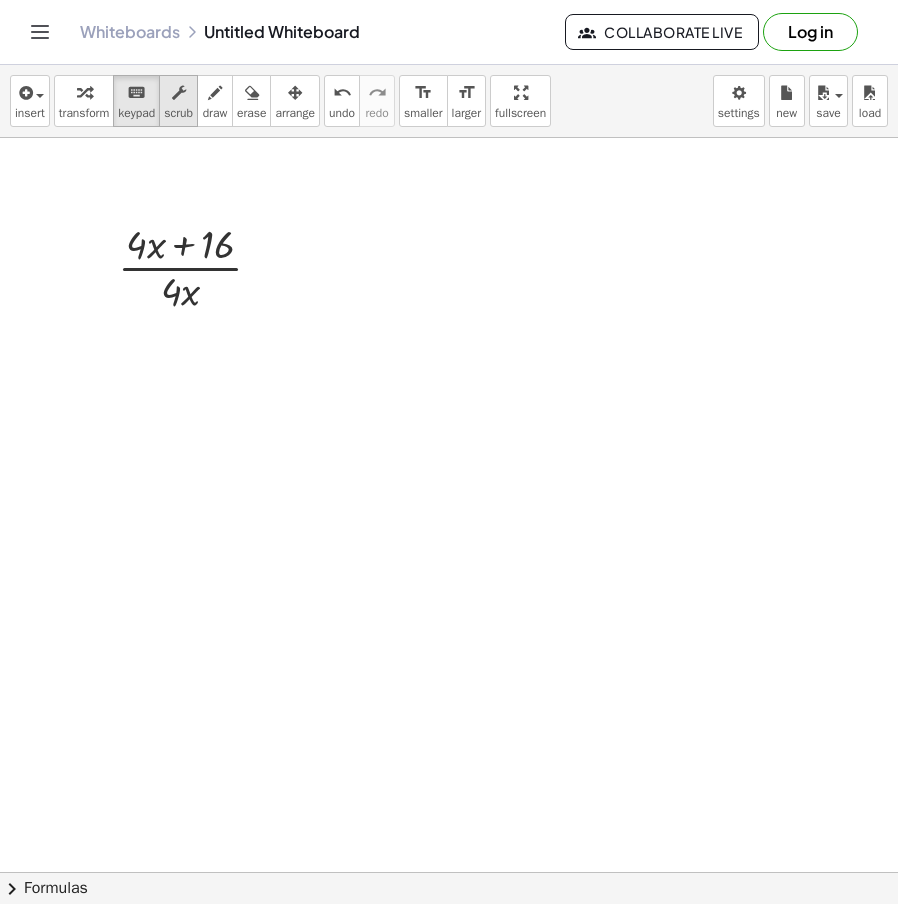 click on "scrub" at bounding box center [178, 113] 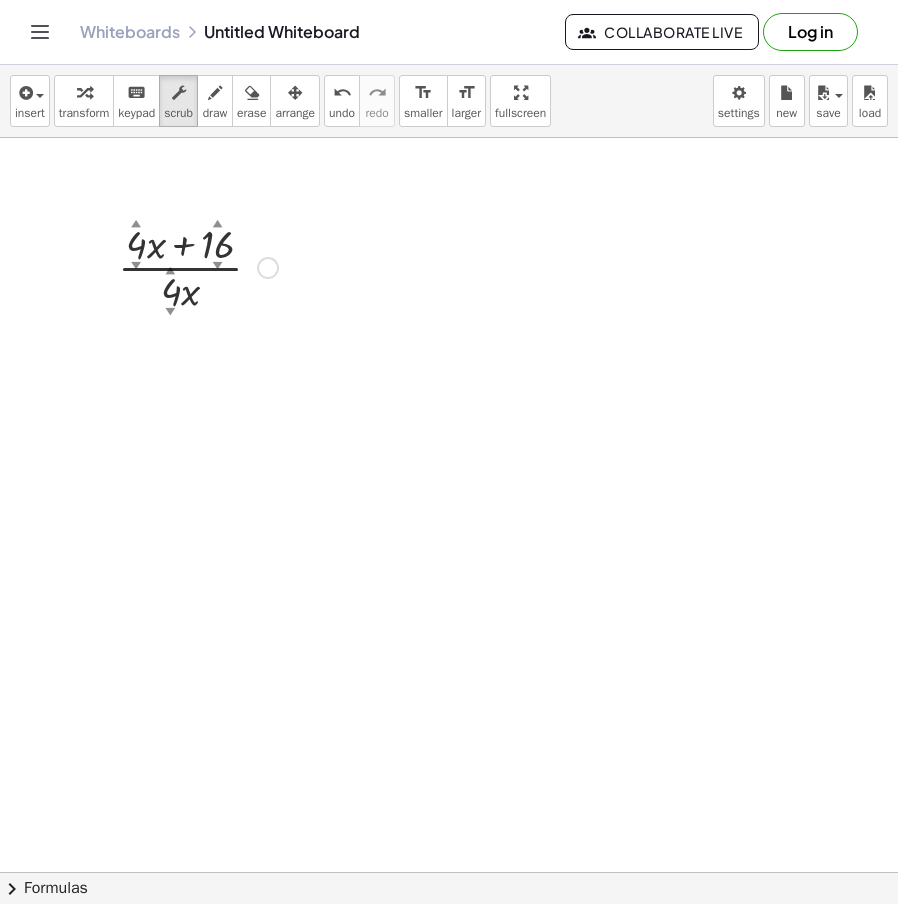 click on "Fix a mistake Transform line Copy line as LaTeX Copy derivation as LaTeX Expand new lines: On" at bounding box center [268, 268] 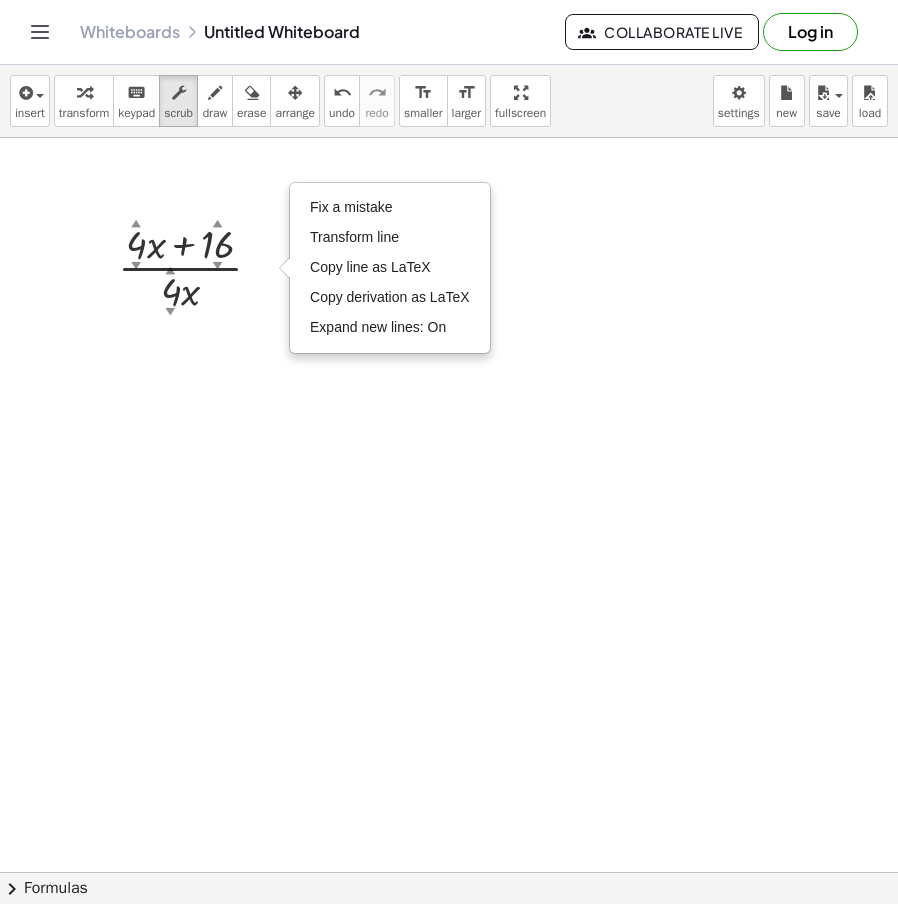 drag, startPoint x: 265, startPoint y: 388, endPoint x: 249, endPoint y: 373, distance: 21.931713 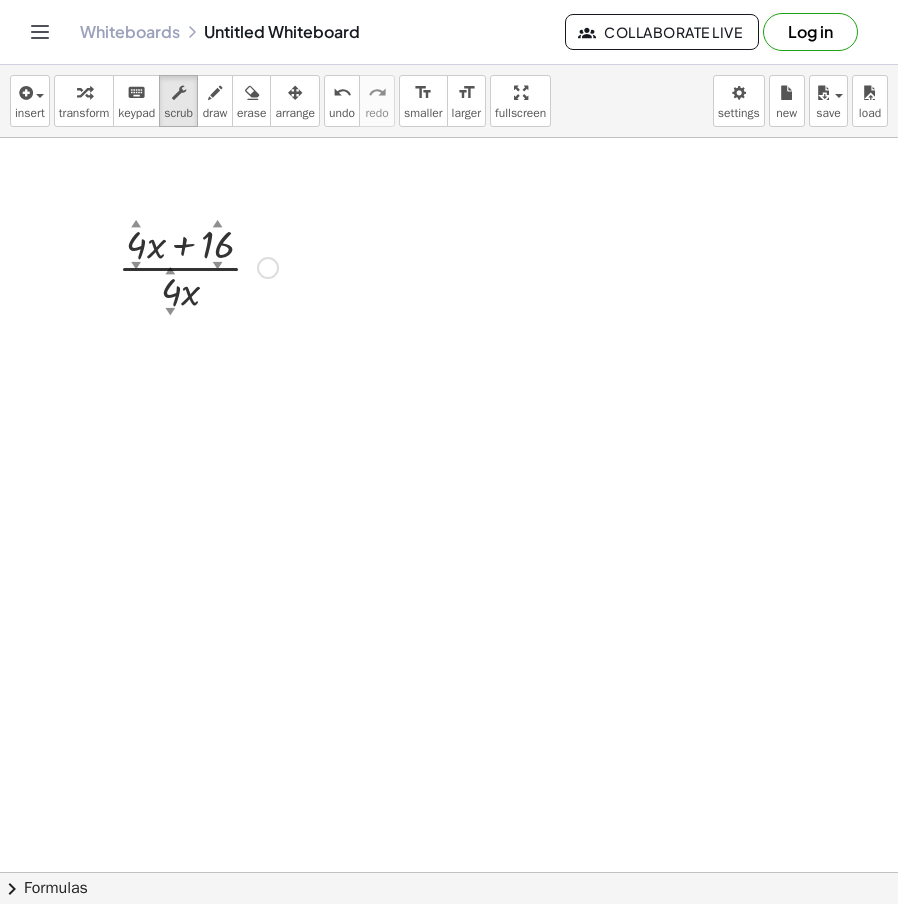 click on "▼" at bounding box center (170, 312) 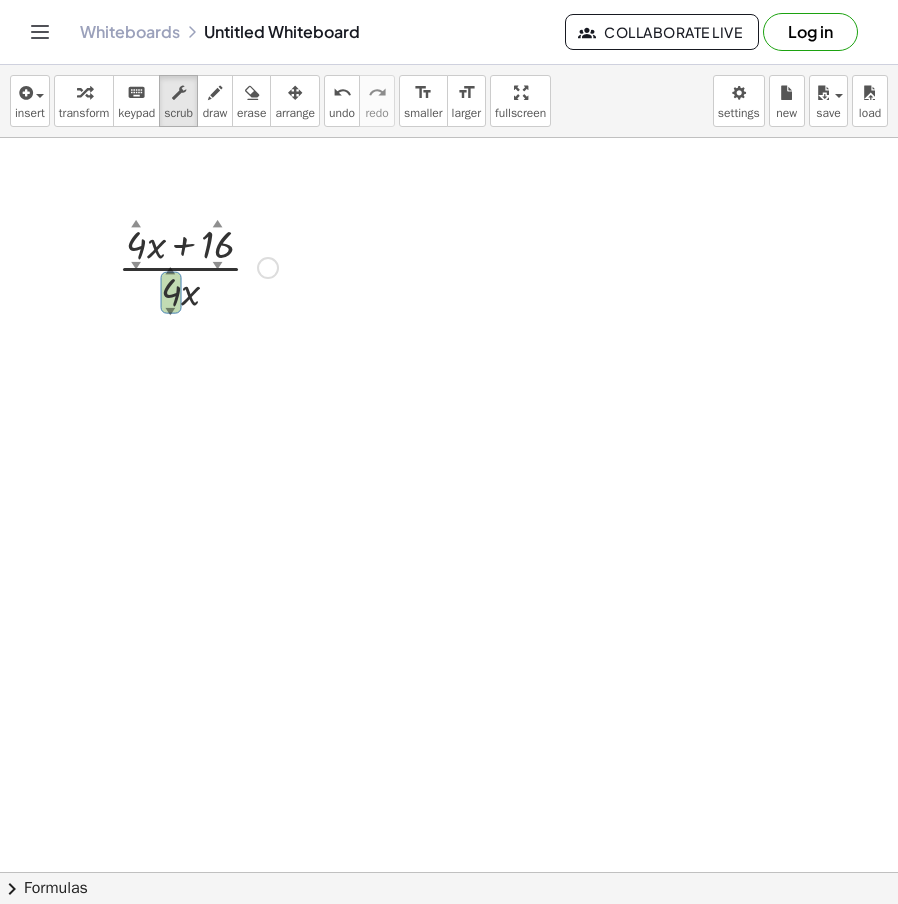 click on "▼" at bounding box center [170, 312] 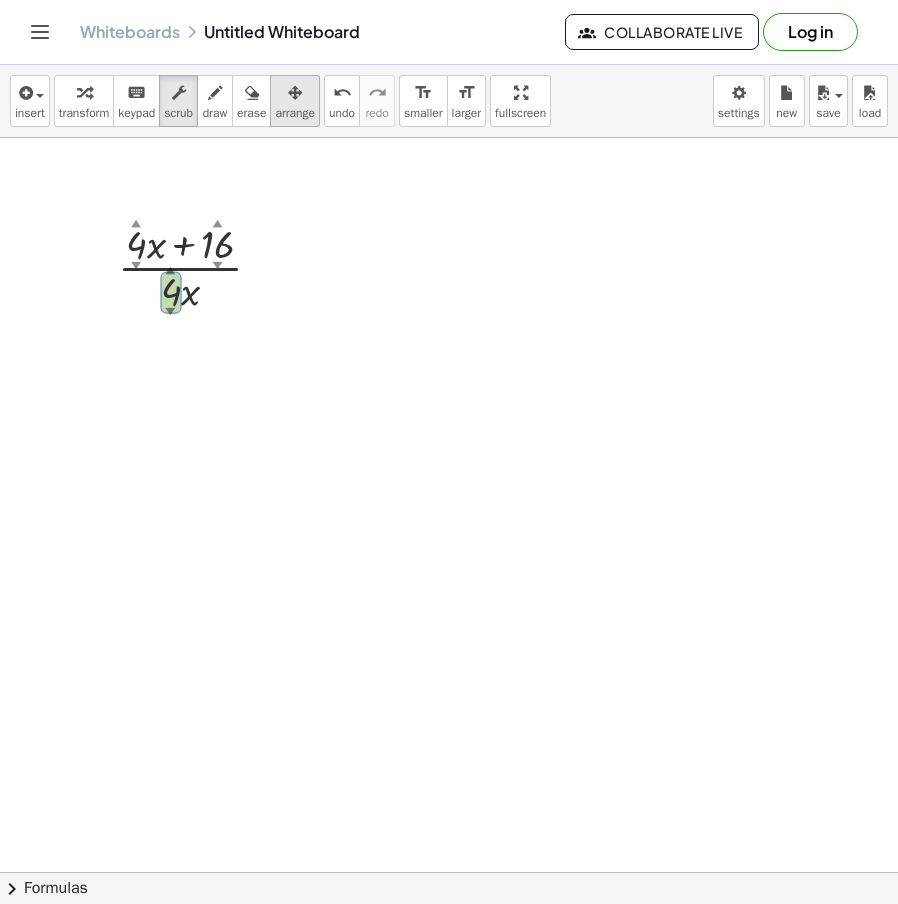 click at bounding box center (295, 93) 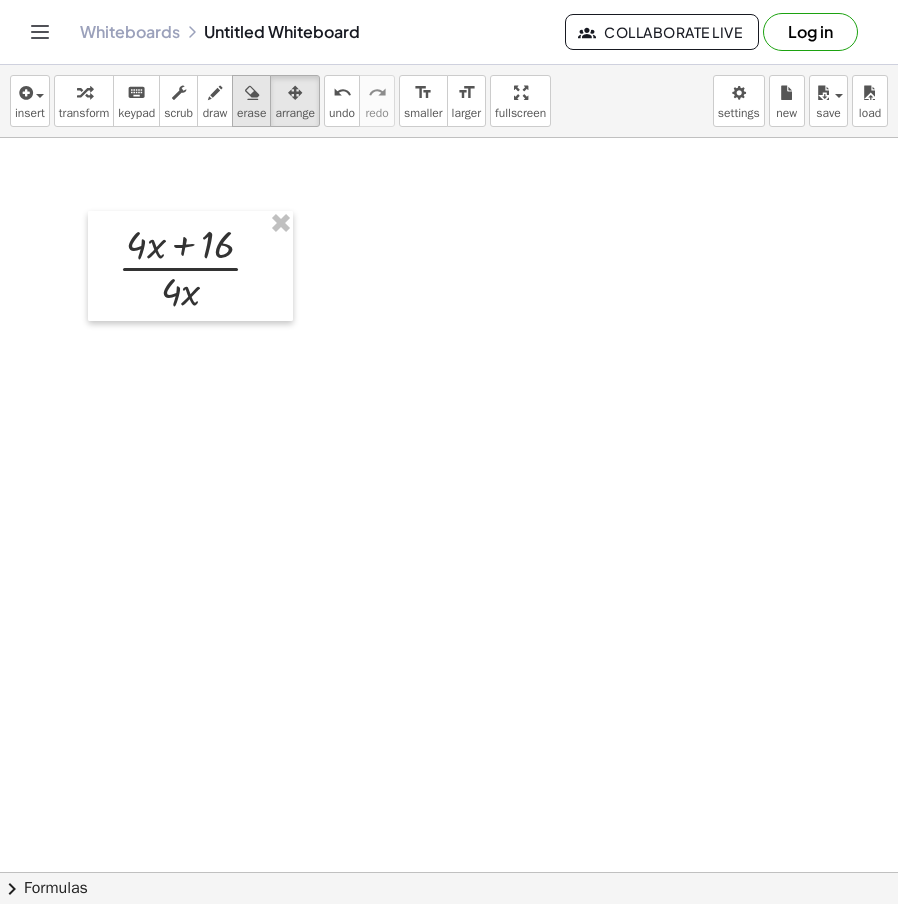 click on "erase" at bounding box center [251, 101] 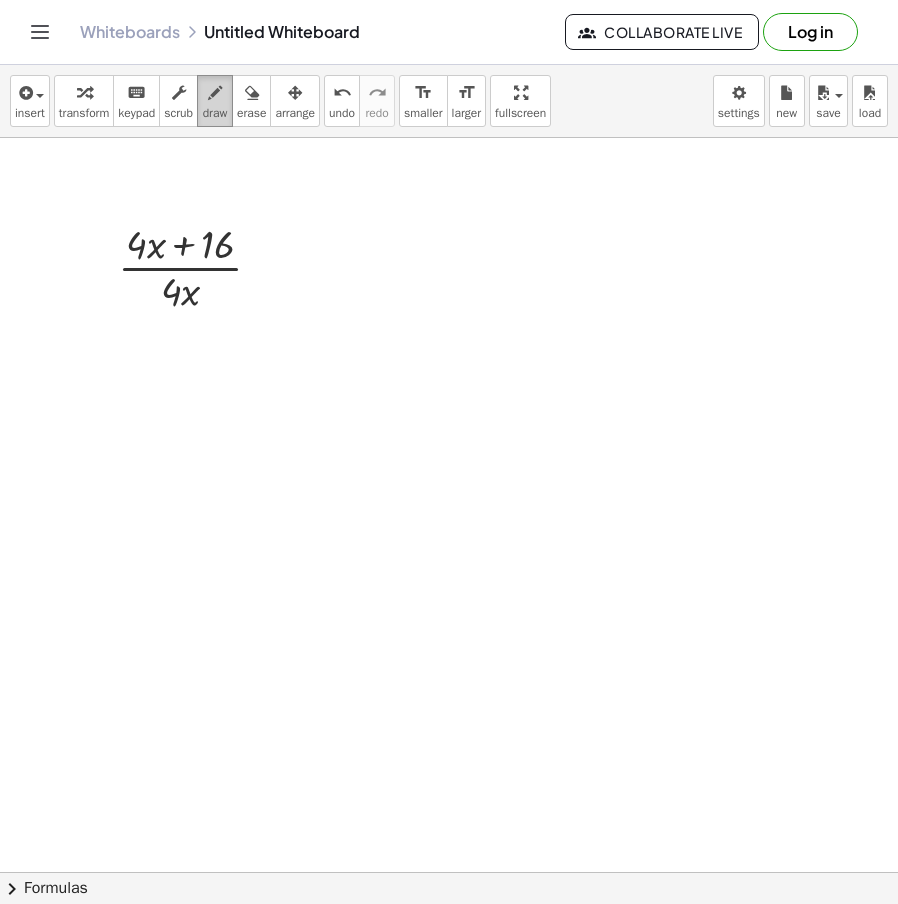 click on "draw" at bounding box center (215, 113) 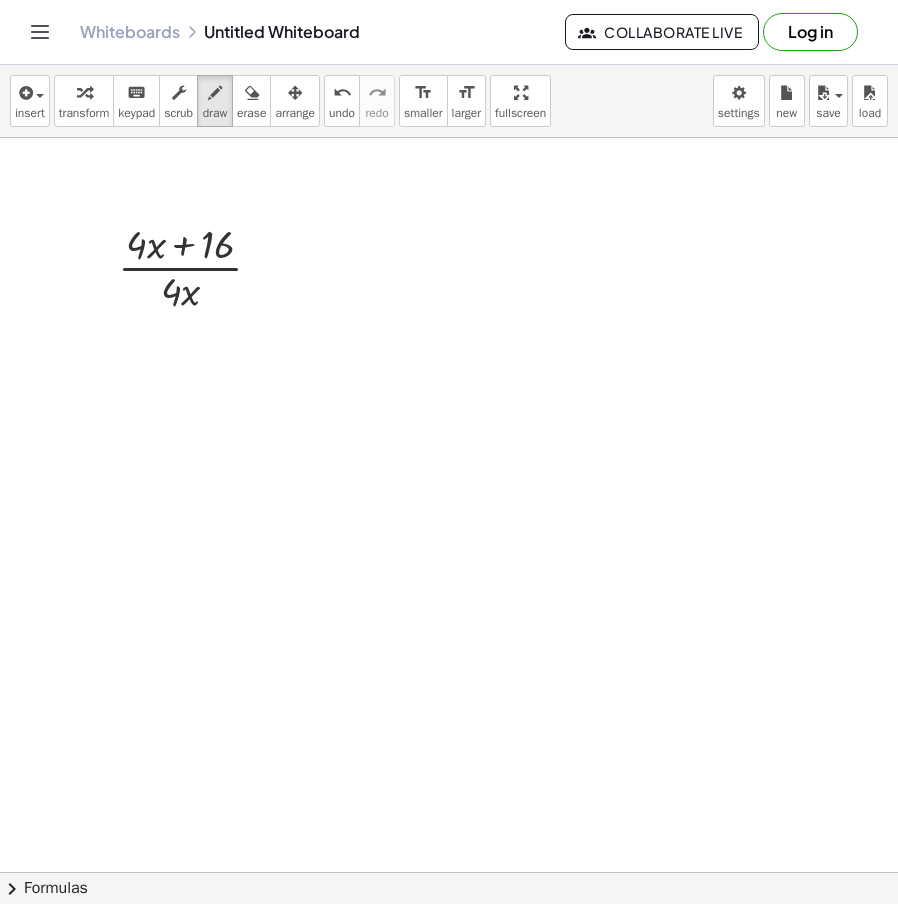 click at bounding box center [449, 942] 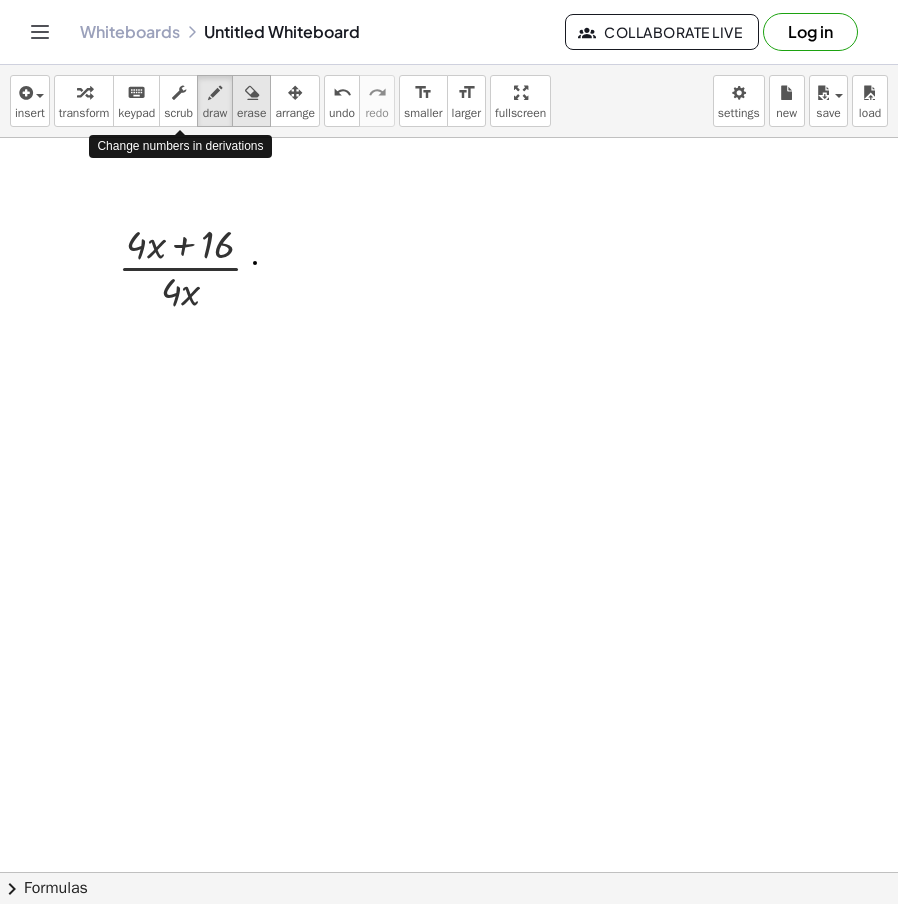 click at bounding box center [252, 93] 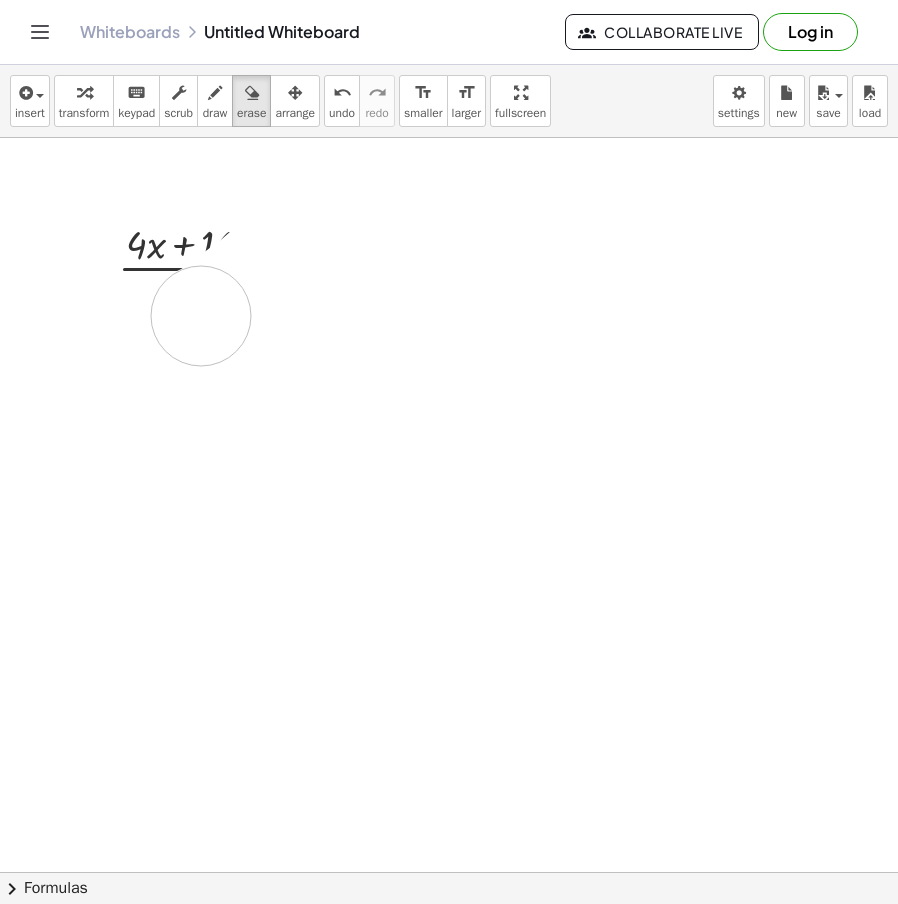 drag, startPoint x: 286, startPoint y: 238, endPoint x: 294, endPoint y: 211, distance: 28.160255 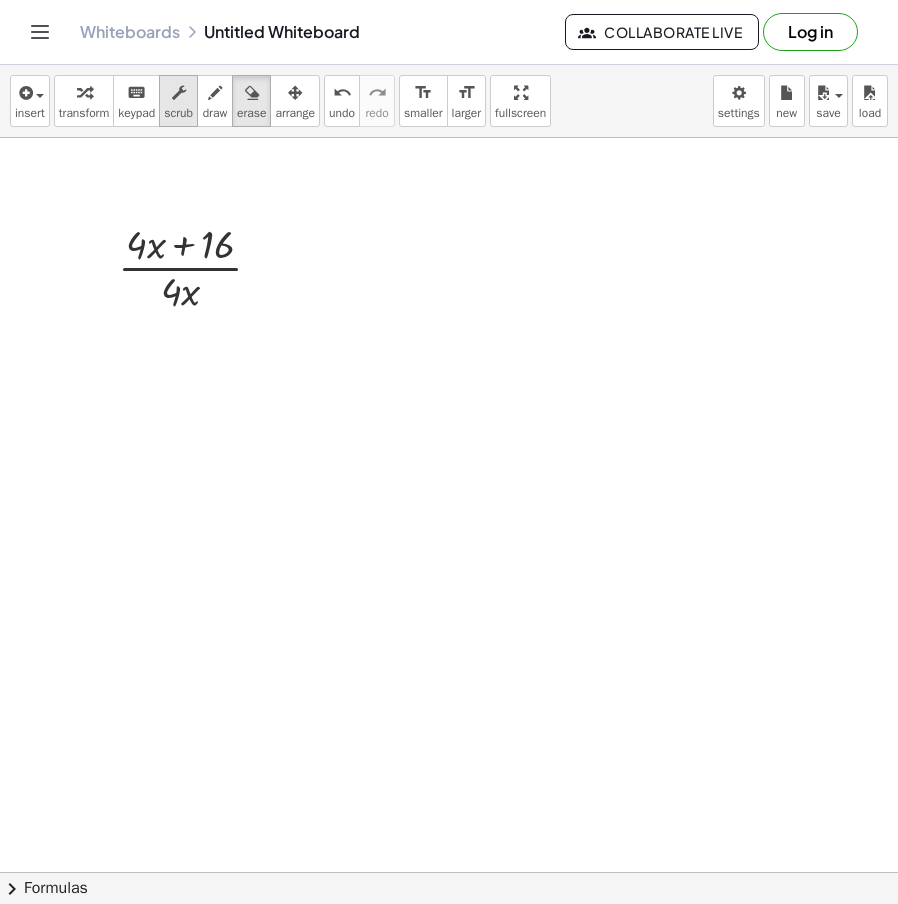 click on "scrub" at bounding box center [178, 113] 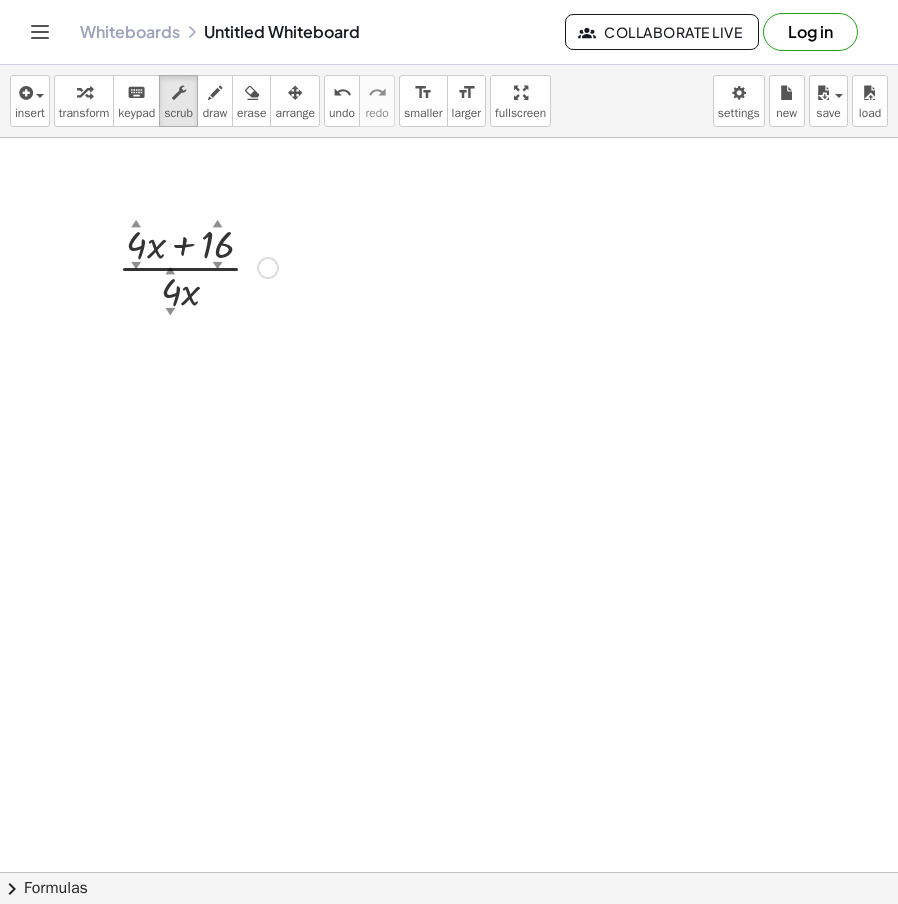 click on "· ( + · 4 ▲ ▼ · x + 16 ▲ ▼ ) · 4 ▲ ▼ · x Fix a mistake Transform line Copy line as LaTeX Copy derivation as LaTeX Expand new lines: On" at bounding box center [181, 268] 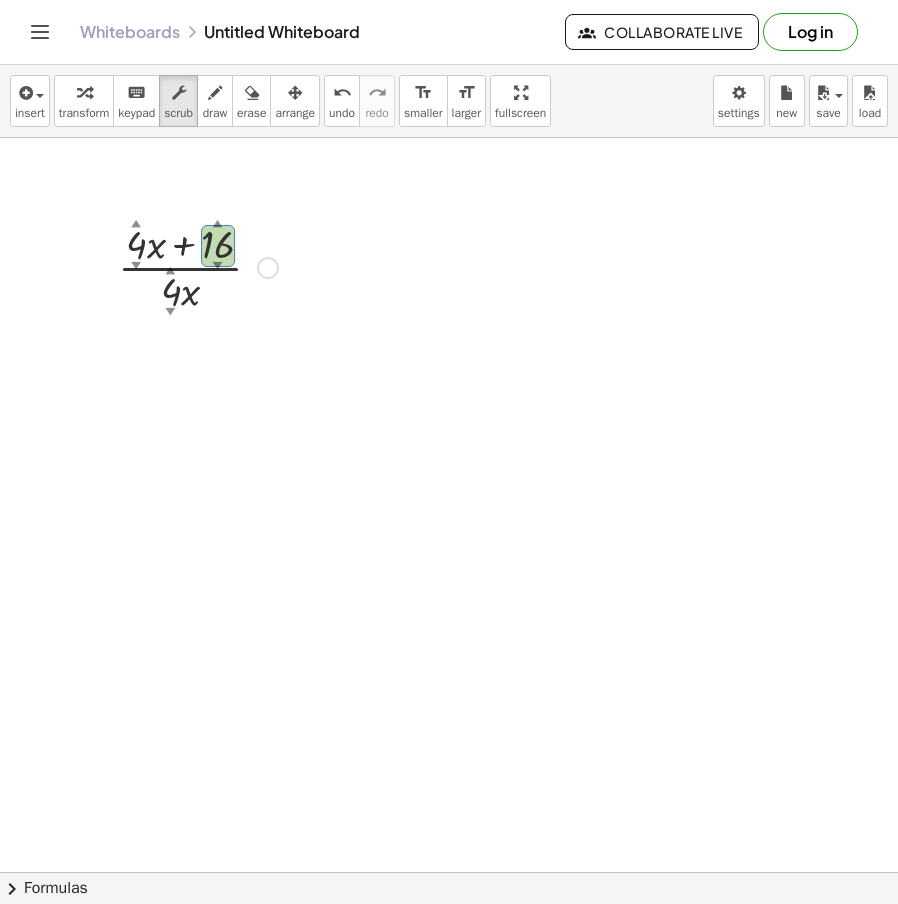 click on "Fix a mistake Transform line Copy line as LaTeX Copy derivation as LaTeX Expand new lines: On" at bounding box center [268, 268] 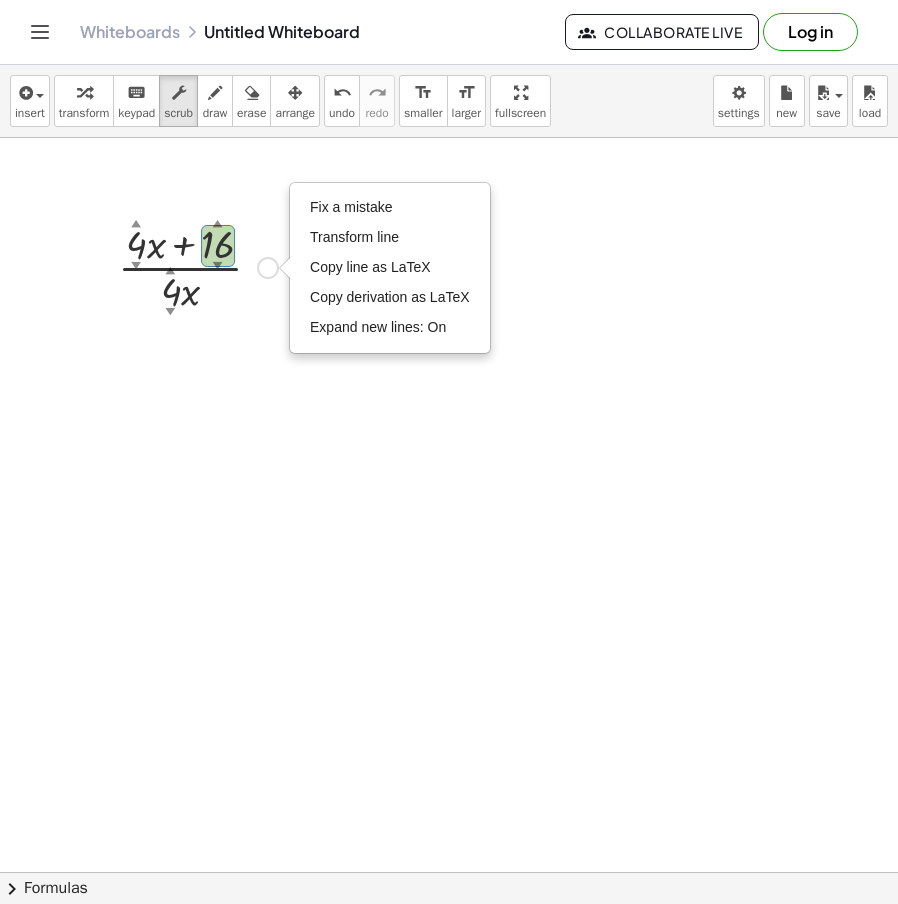 click at bounding box center [449, 942] 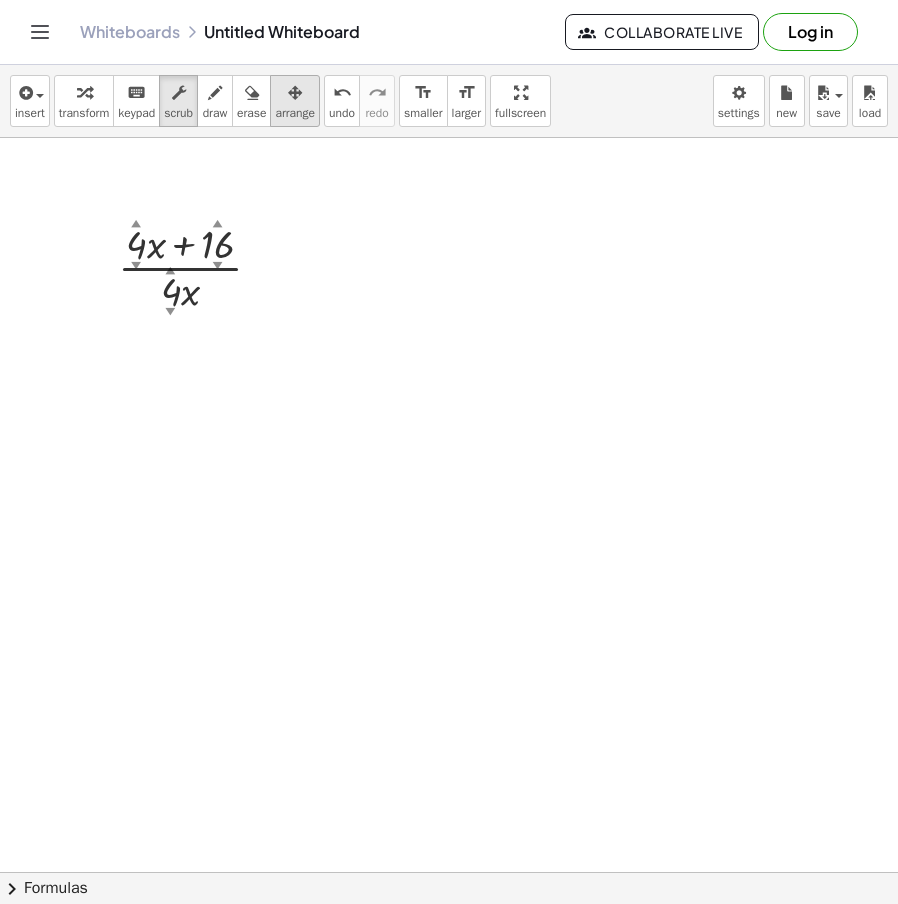 click at bounding box center (295, 92) 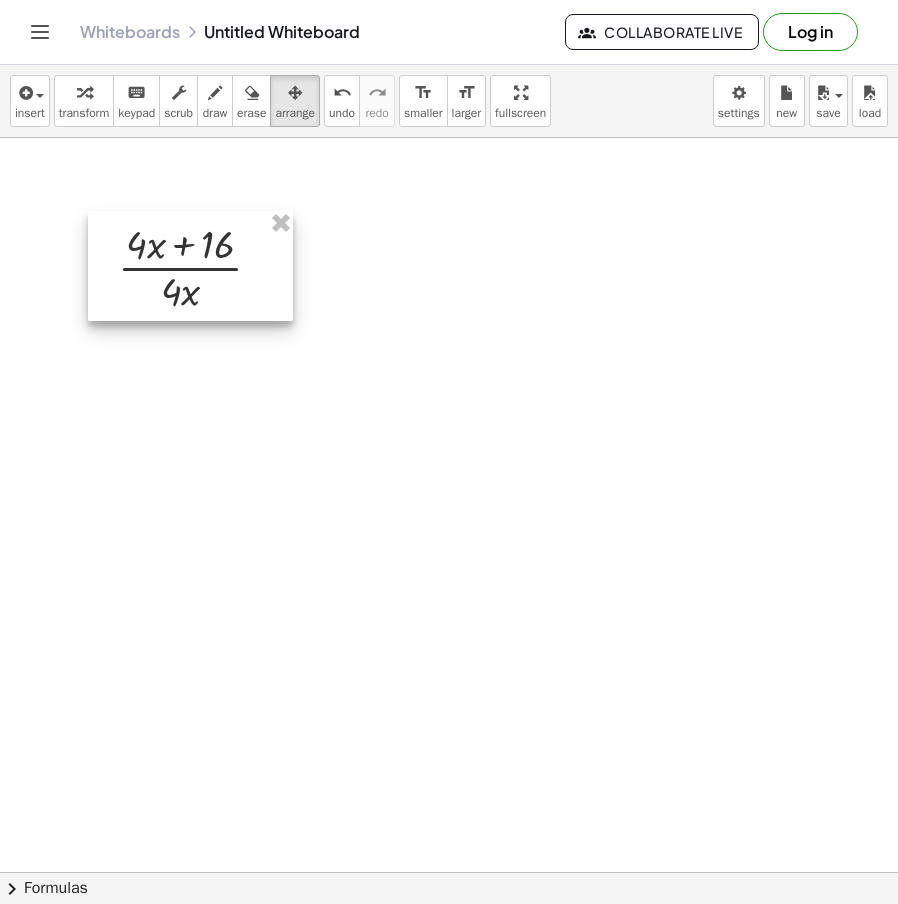 click at bounding box center (190, 266) 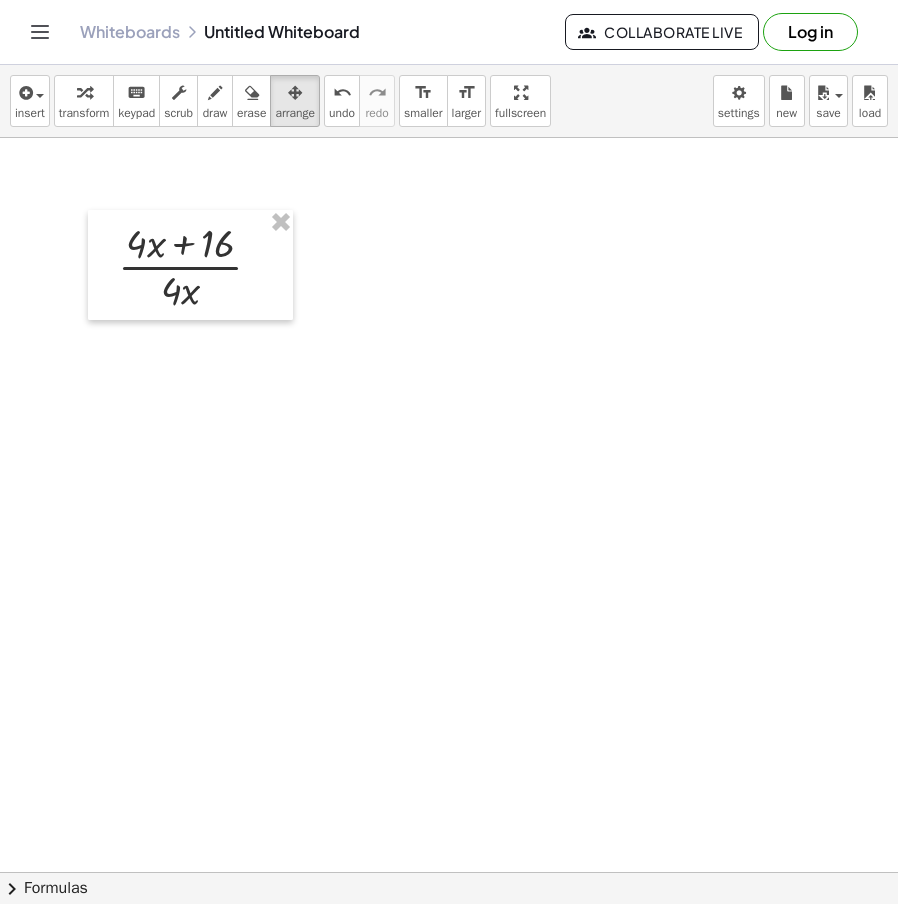 drag, startPoint x: 225, startPoint y: 294, endPoint x: 134, endPoint y: 391, distance: 133.00375 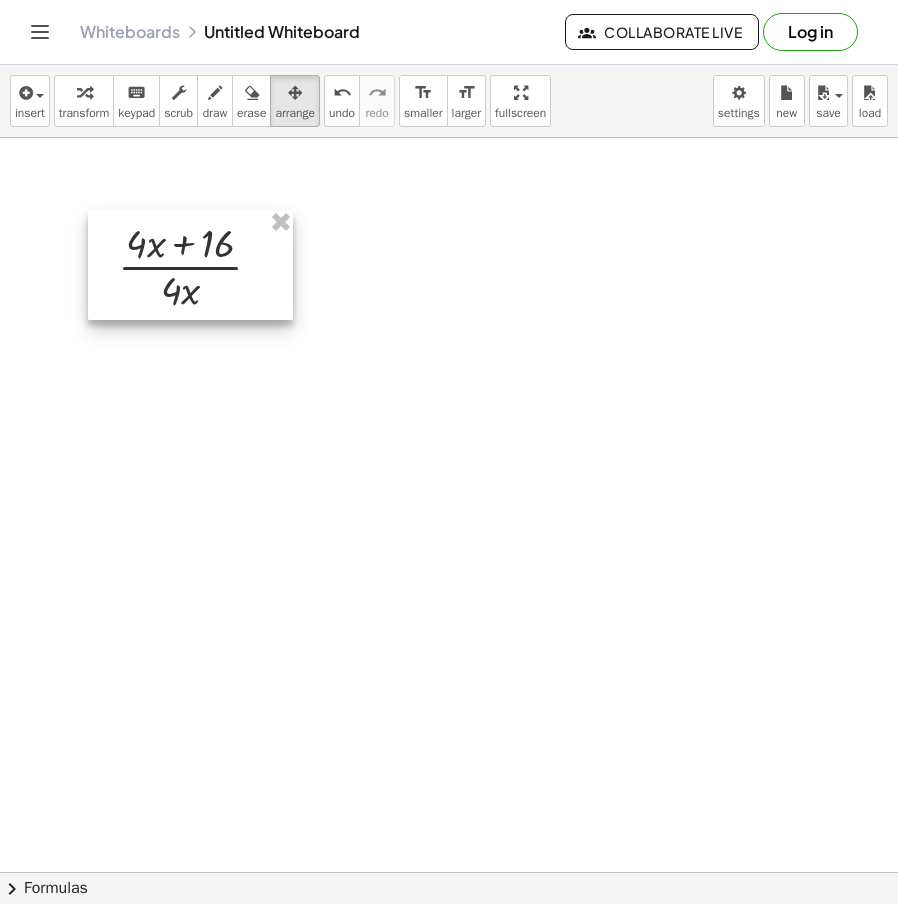 click at bounding box center (190, 265) 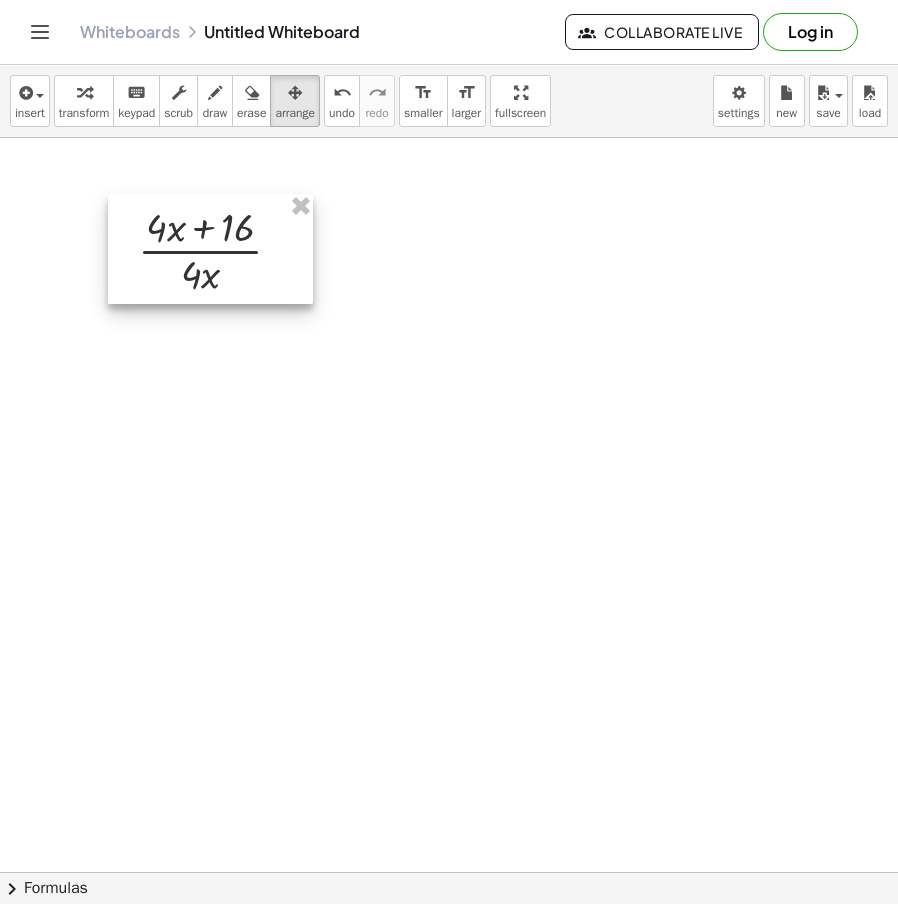 drag, startPoint x: 200, startPoint y: 301, endPoint x: 211, endPoint y: 280, distance: 23.70654 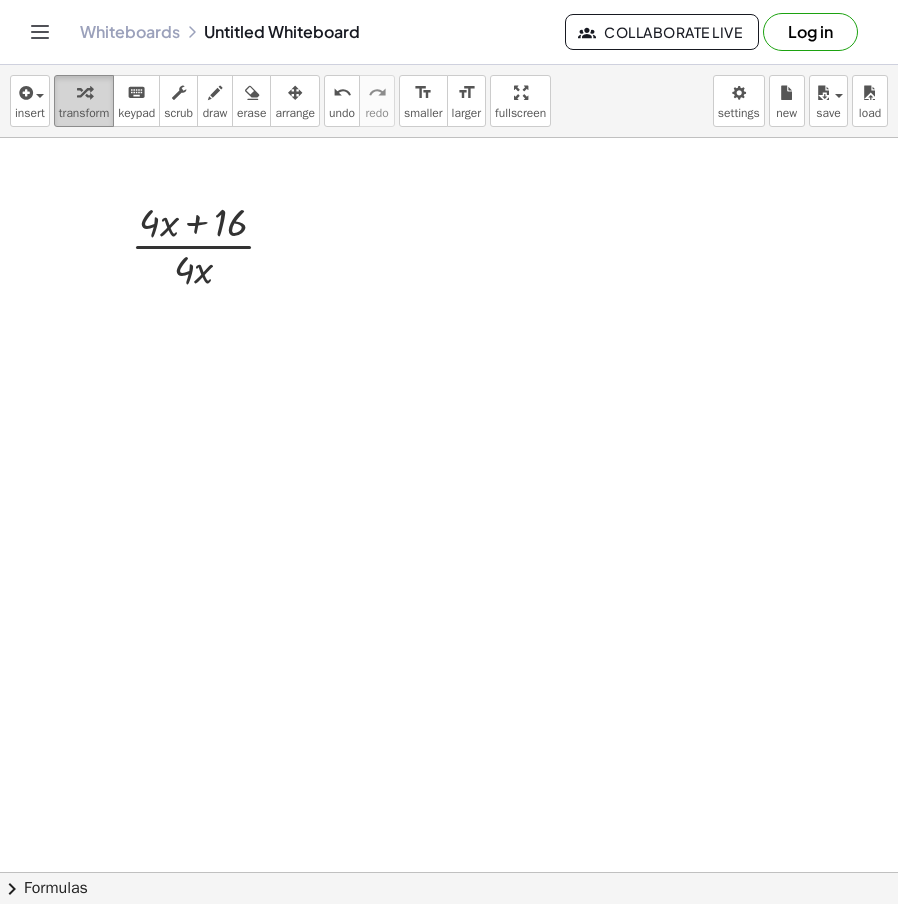 click at bounding box center [84, 93] 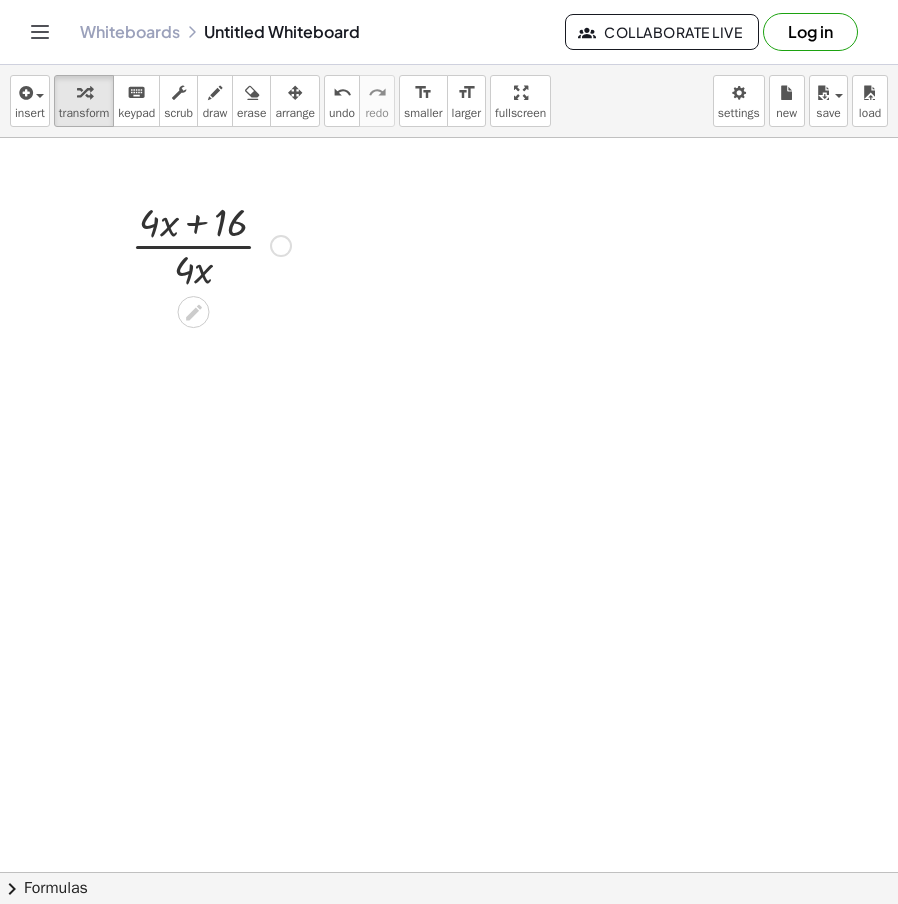 drag, startPoint x: 199, startPoint y: 237, endPoint x: 615, endPoint y: 357, distance: 432.96188 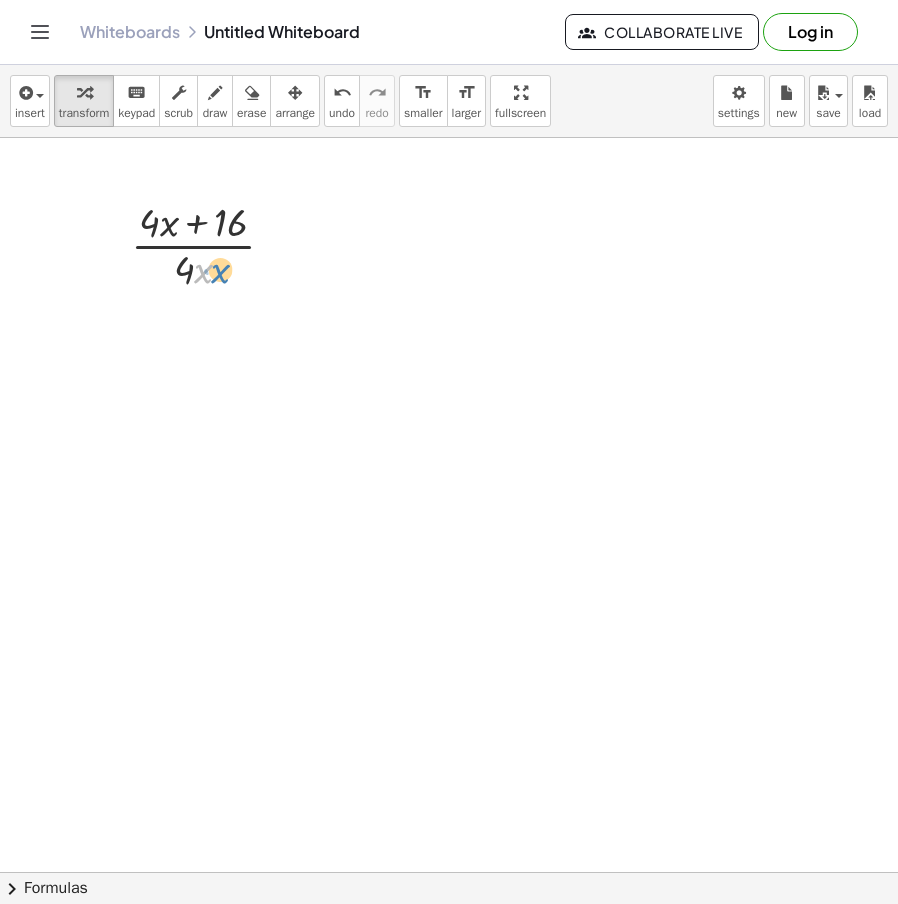 drag, startPoint x: 212, startPoint y: 261, endPoint x: 226, endPoint y: 261, distance: 14 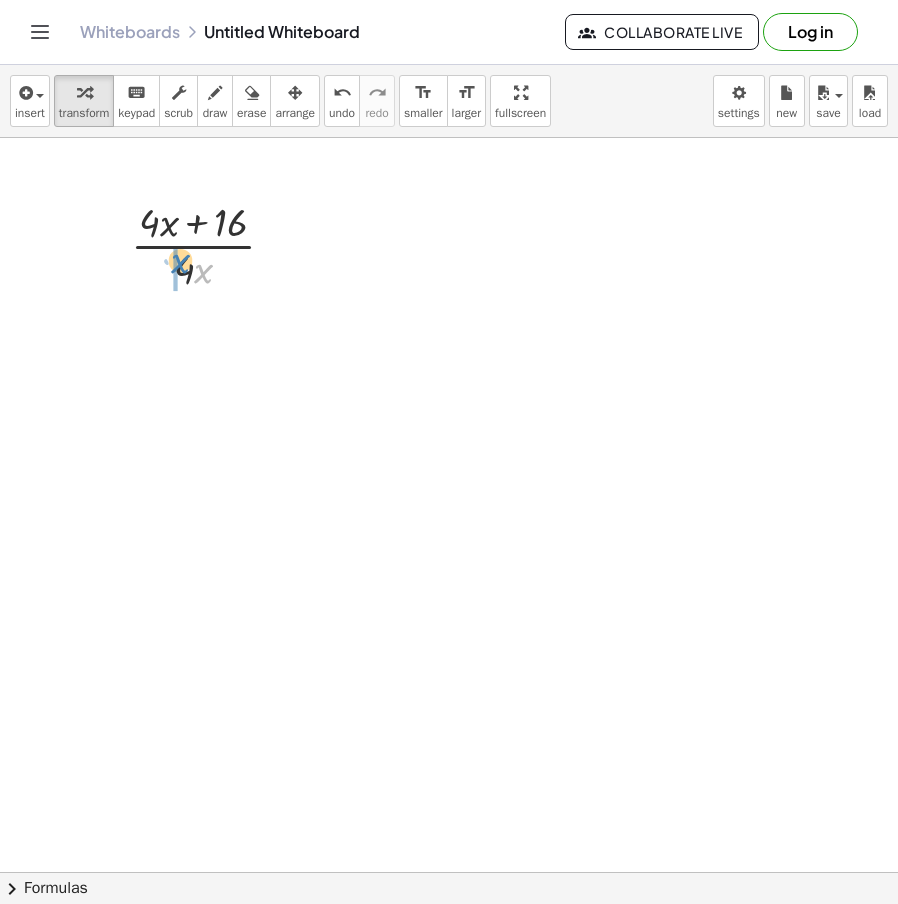 drag, startPoint x: 230, startPoint y: 269, endPoint x: 195, endPoint y: 258, distance: 36.687874 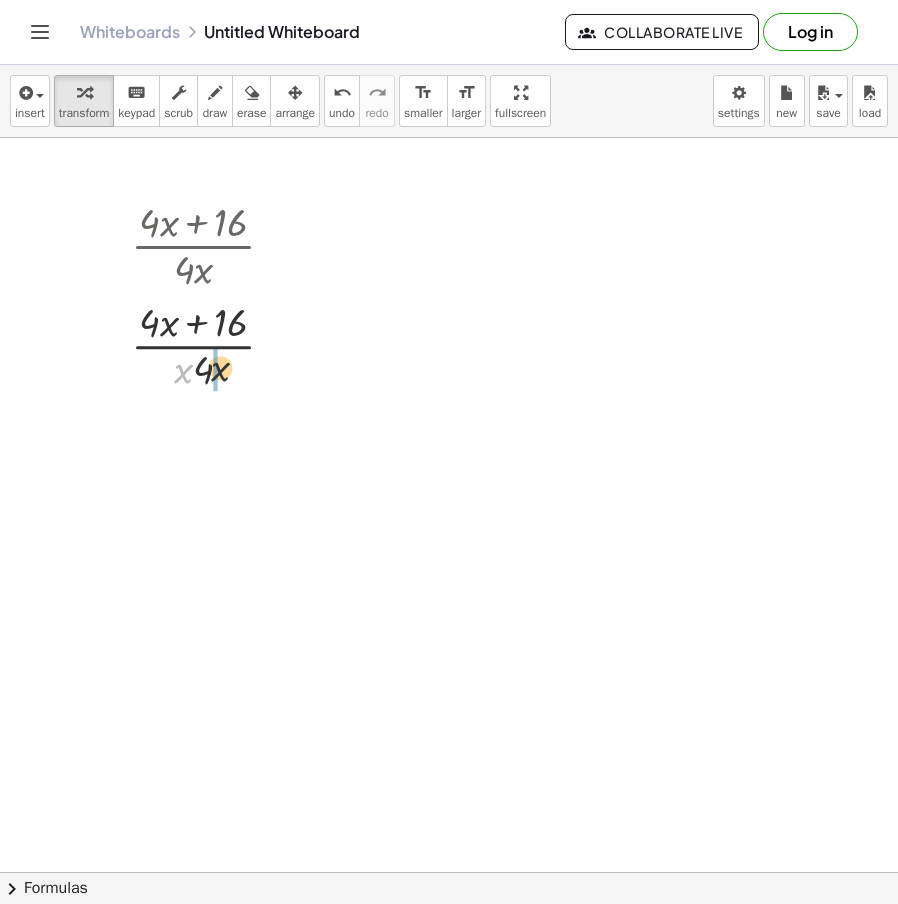 drag, startPoint x: 183, startPoint y: 376, endPoint x: 226, endPoint y: 374, distance: 43.046486 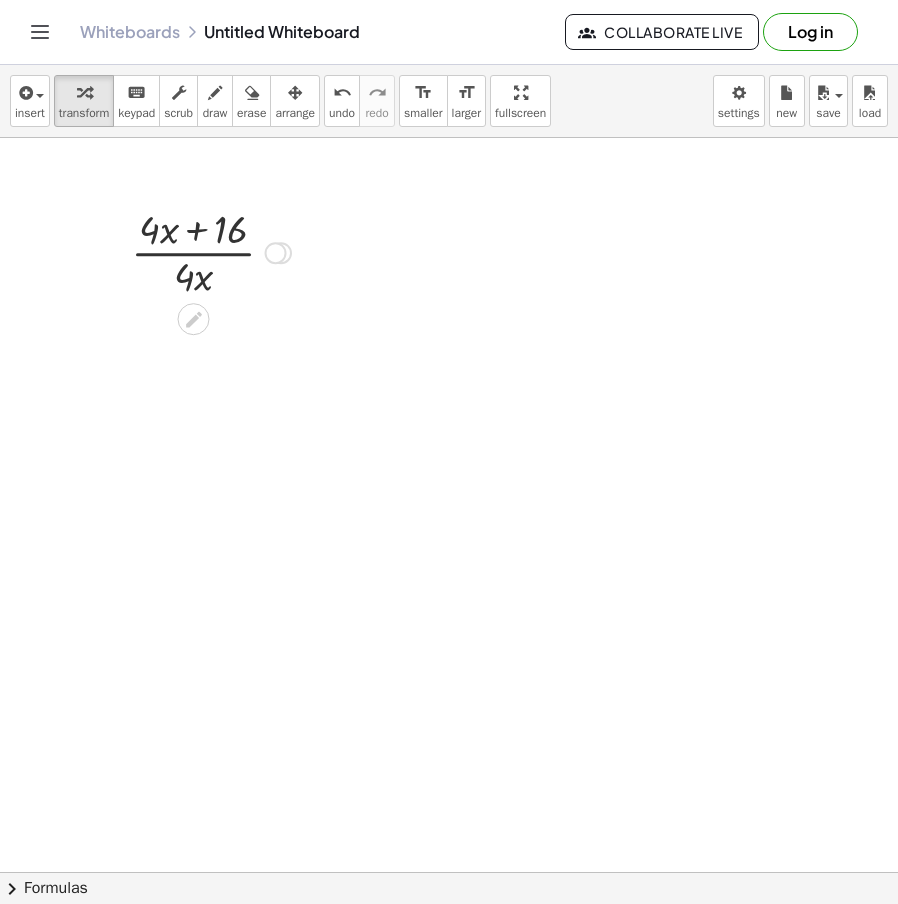 drag, startPoint x: 282, startPoint y: 342, endPoint x: 278, endPoint y: 232, distance: 110.0727 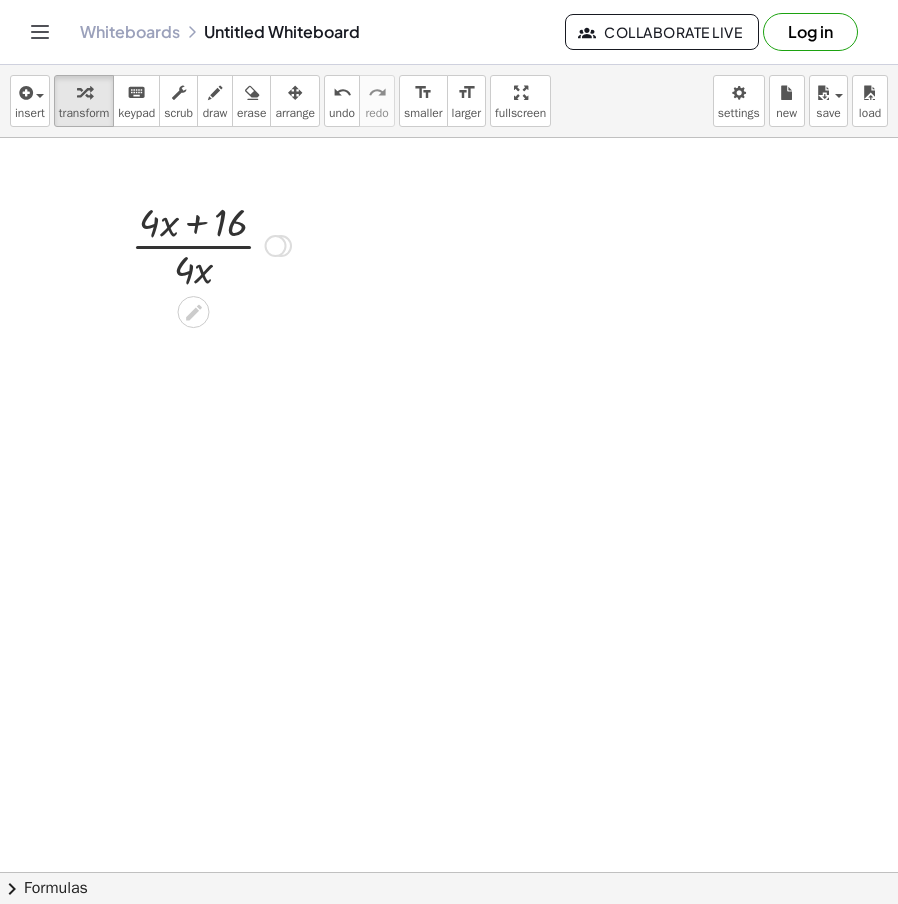 click on "Fix a mistake Transform line Copy line as LaTeX Copy derivation as LaTeX Expand new lines: On" at bounding box center [281, 246] 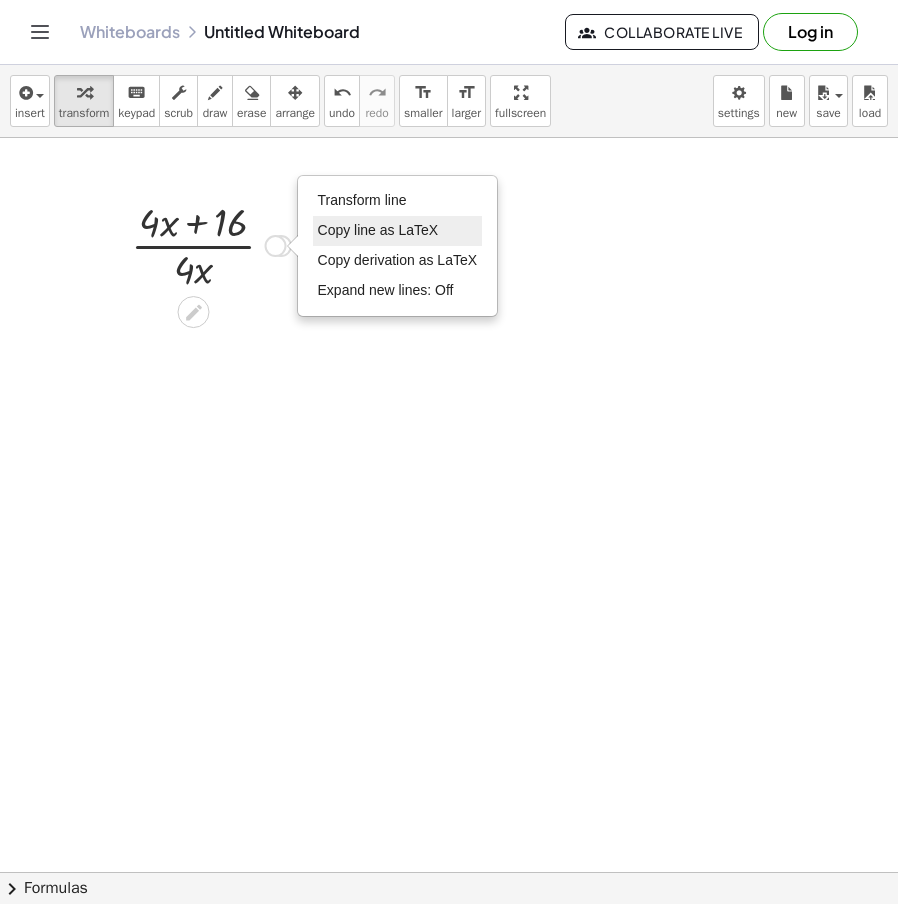 click on "Copy line as LaTeX" at bounding box center [398, 231] 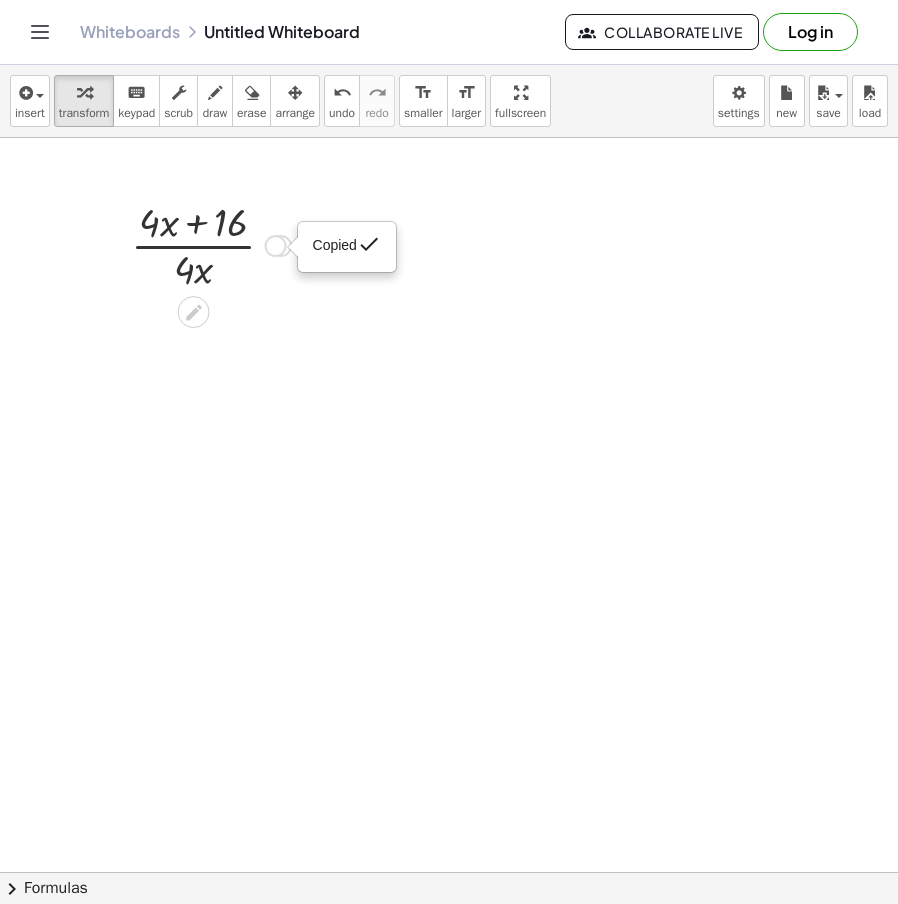 click on "Copied done" at bounding box center [276, 246] 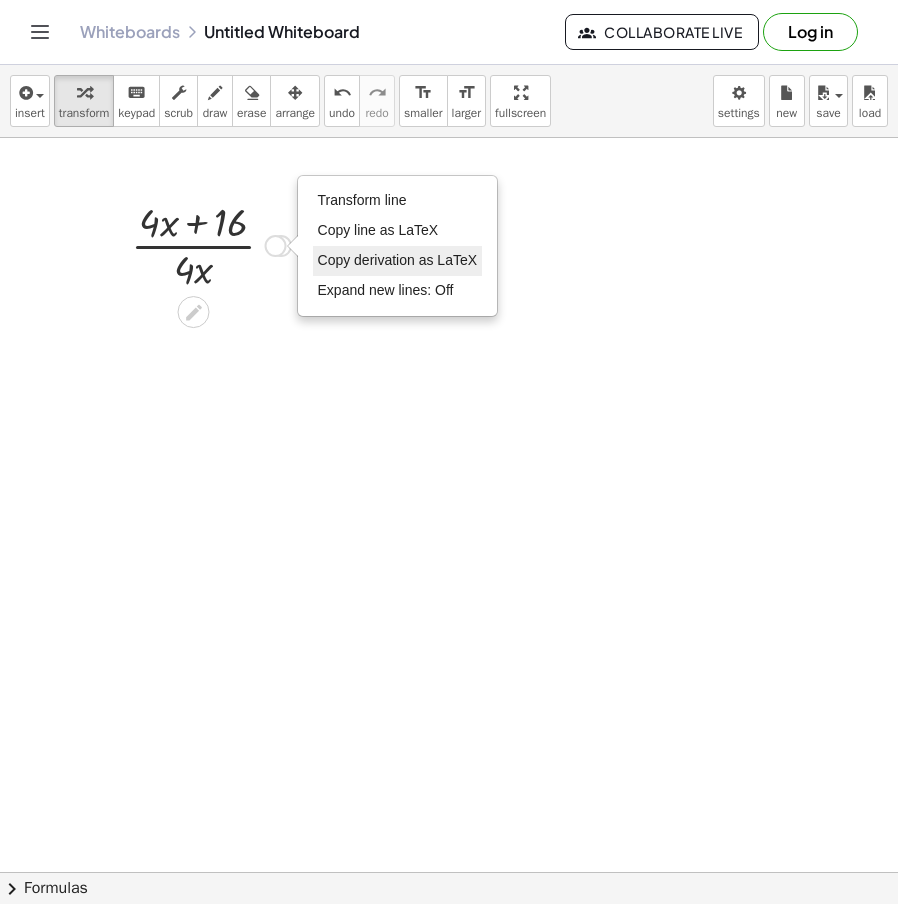 click on "Copy derivation as LaTeX" at bounding box center (398, 260) 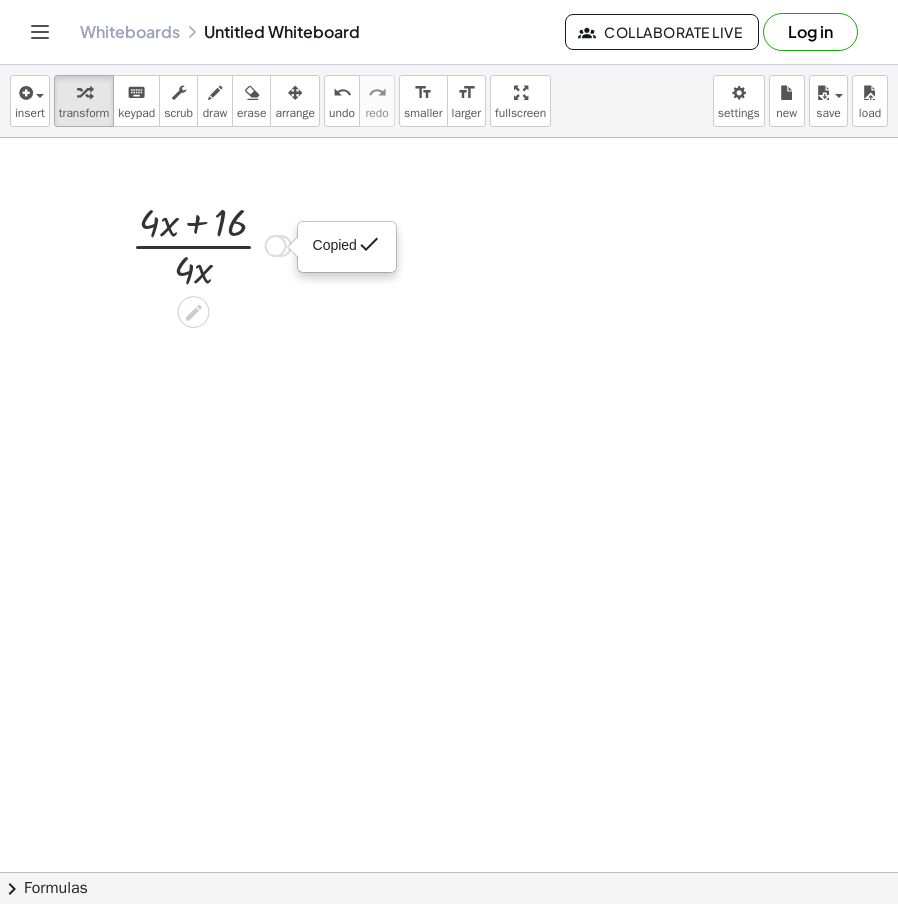 click on "Copied done" at bounding box center [276, 246] 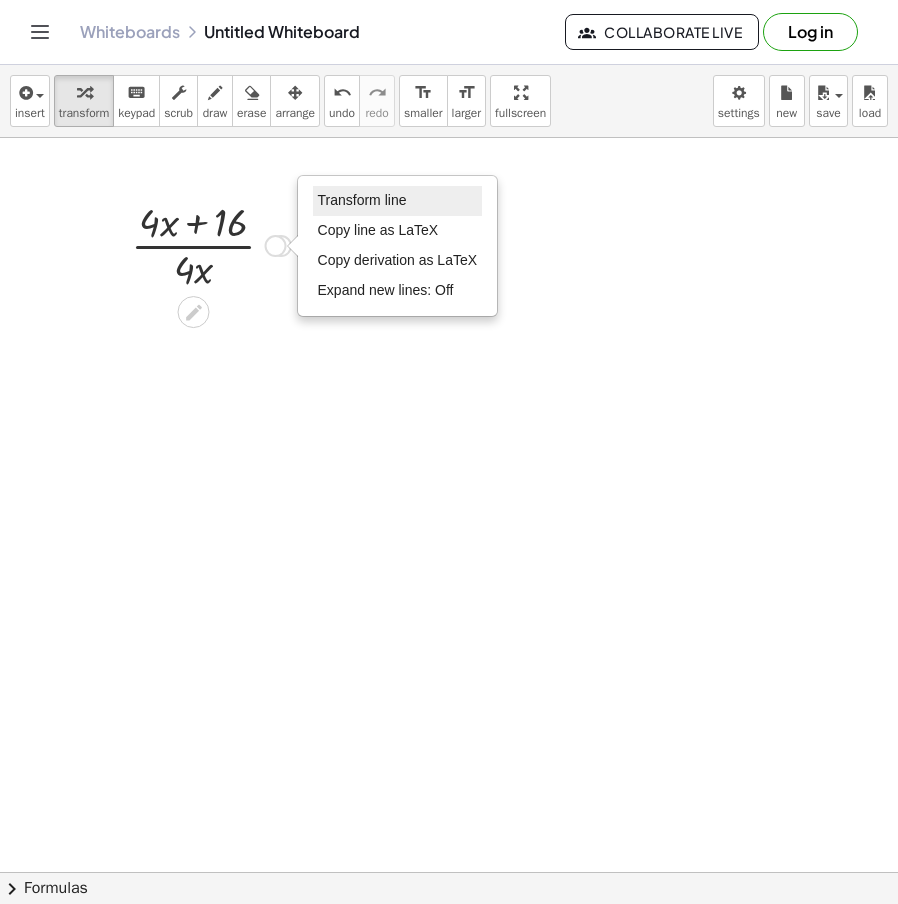 click on "Transform line" at bounding box center (362, 200) 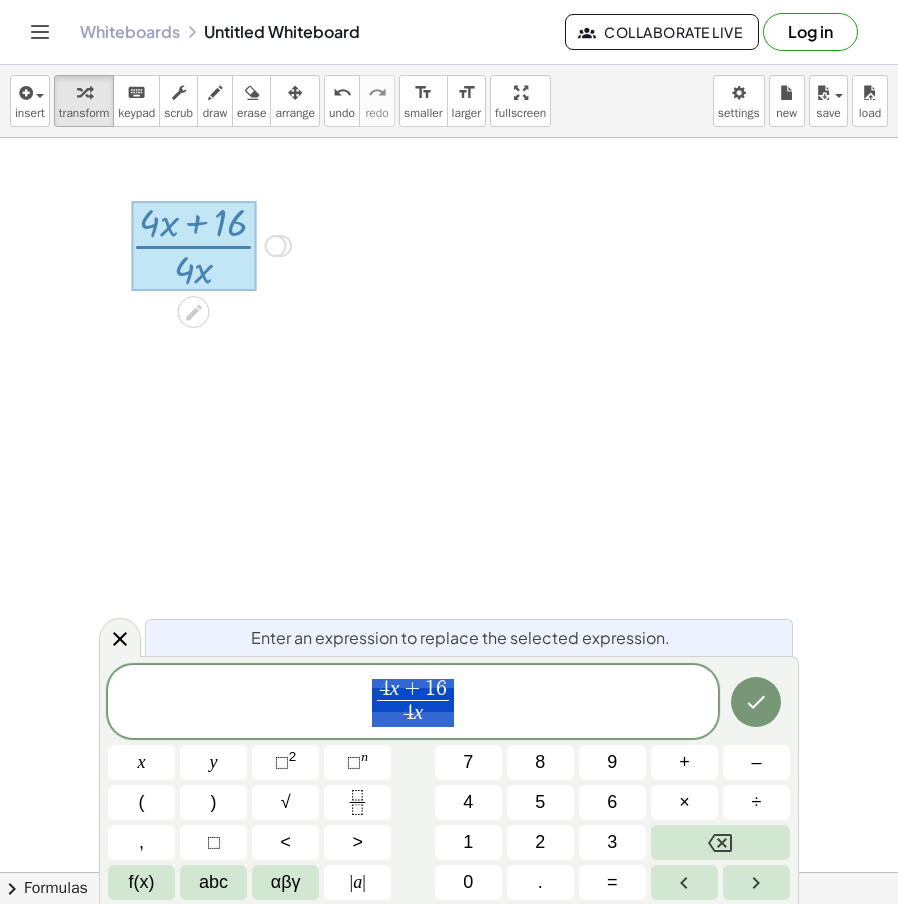 drag, startPoint x: 247, startPoint y: 652, endPoint x: 153, endPoint y: 644, distance: 94.33981 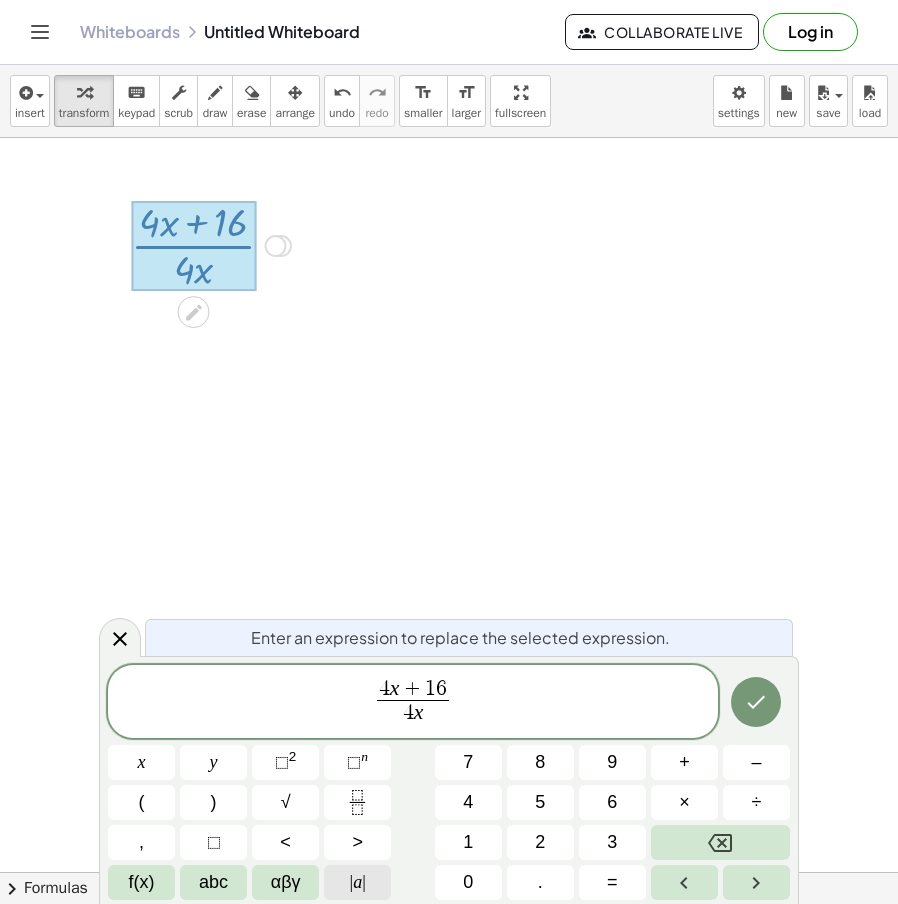 click on "|" at bounding box center [364, 882] 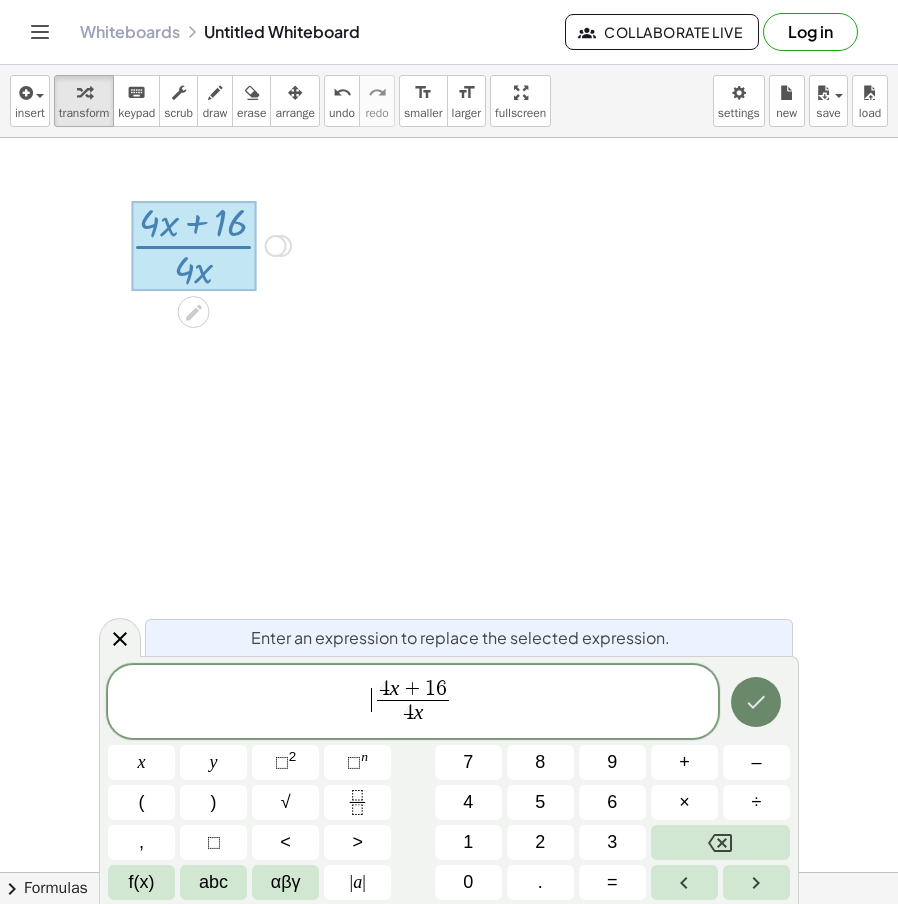 click 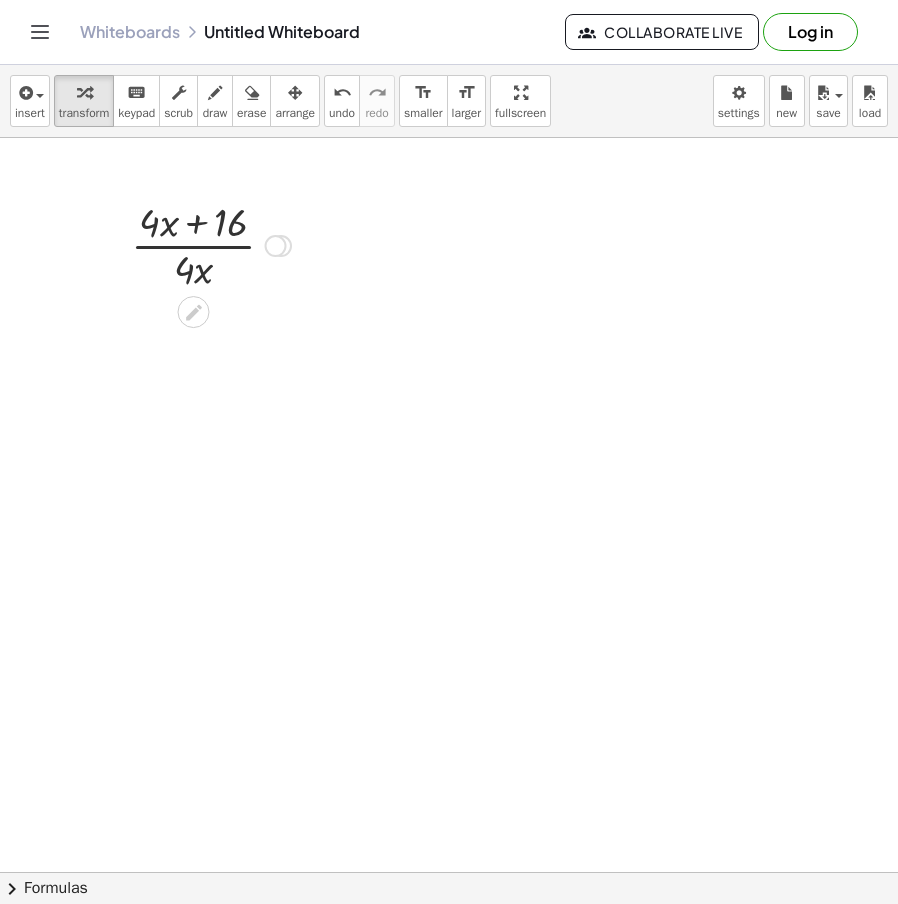 click on "· ( + · 4 · x + 16 ) · 4 · x" at bounding box center [194, 246] 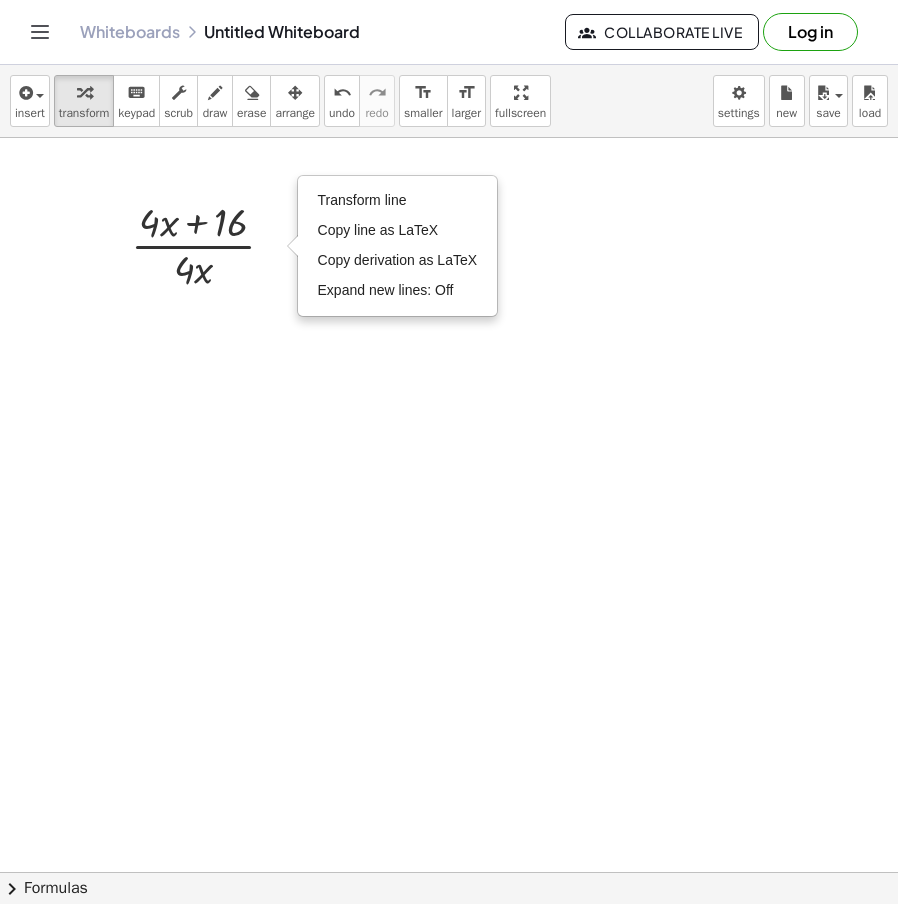 drag, startPoint x: 591, startPoint y: 194, endPoint x: 605, endPoint y: 197, distance: 14.3178215 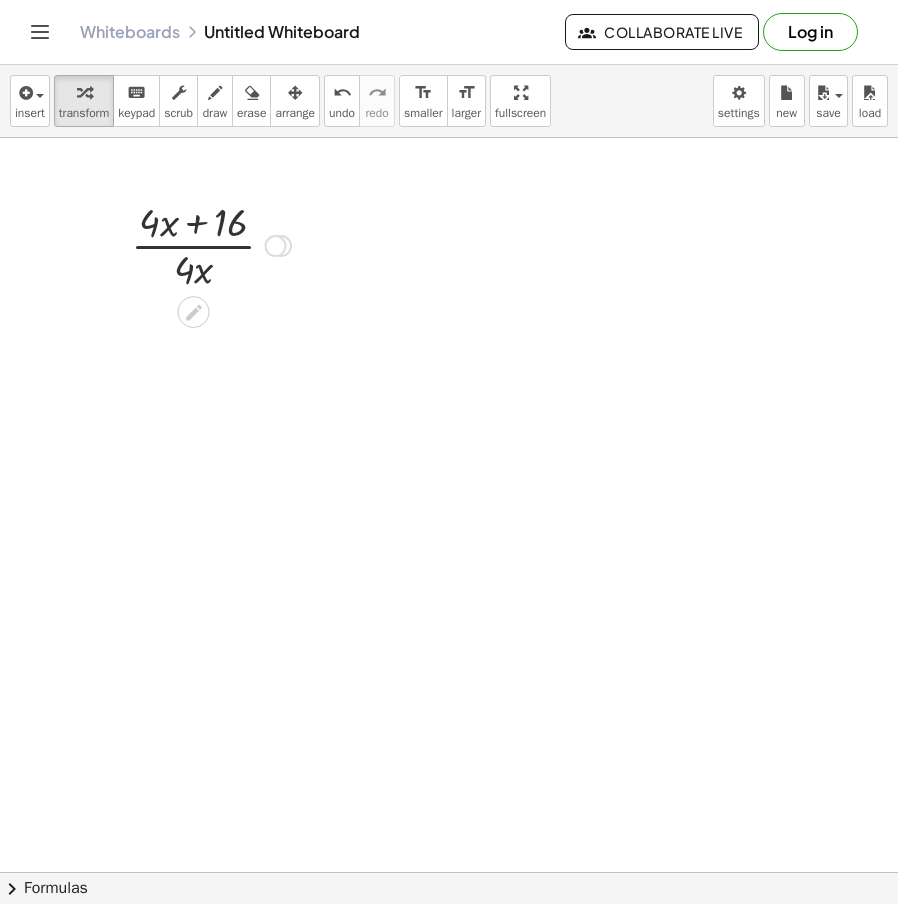 drag, startPoint x: 197, startPoint y: 281, endPoint x: 191, endPoint y: 212, distance: 69.260376 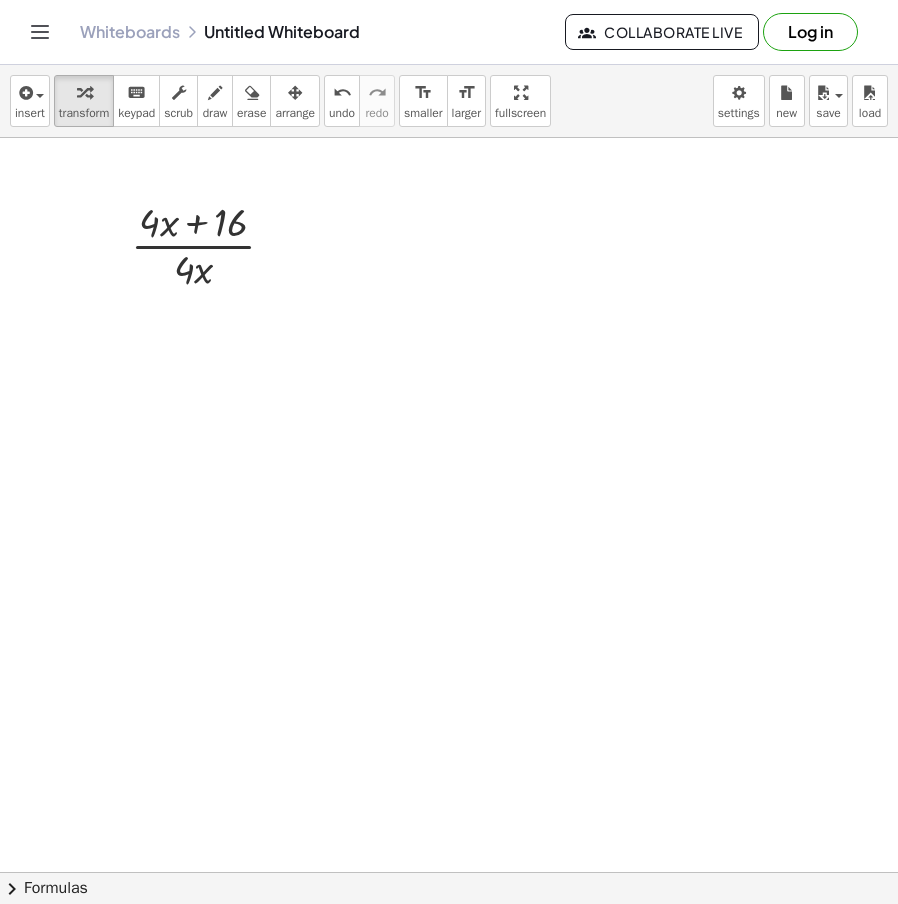 drag, startPoint x: 388, startPoint y: 217, endPoint x: 347, endPoint y: 221, distance: 41.19466 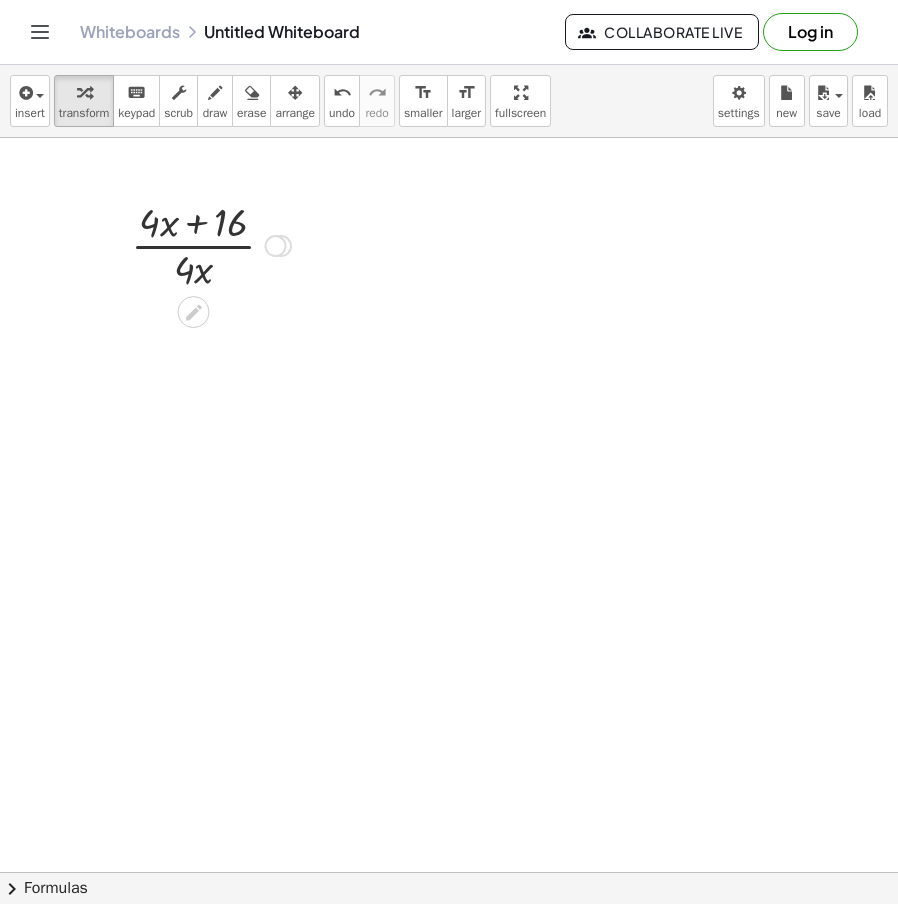 drag, startPoint x: 271, startPoint y: 247, endPoint x: 279, endPoint y: 167, distance: 80.399 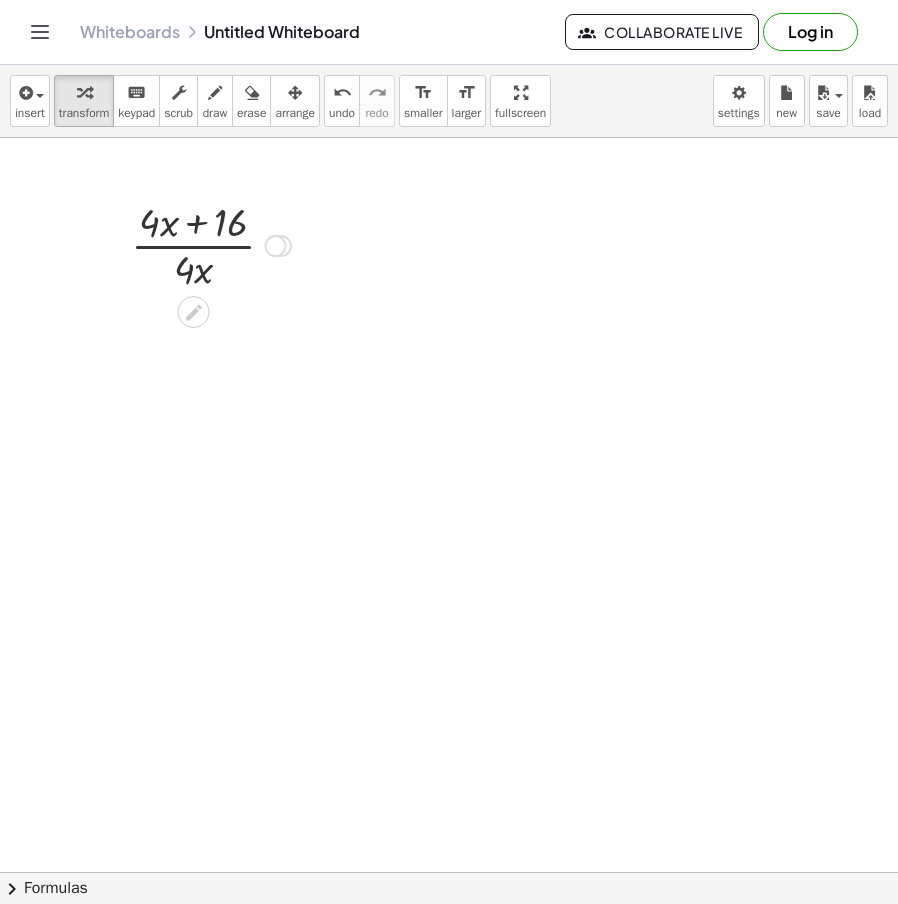 click on "Transform line Copy line as LaTeX Copy derivation as LaTeX Expand new lines: Off" at bounding box center [276, 246] 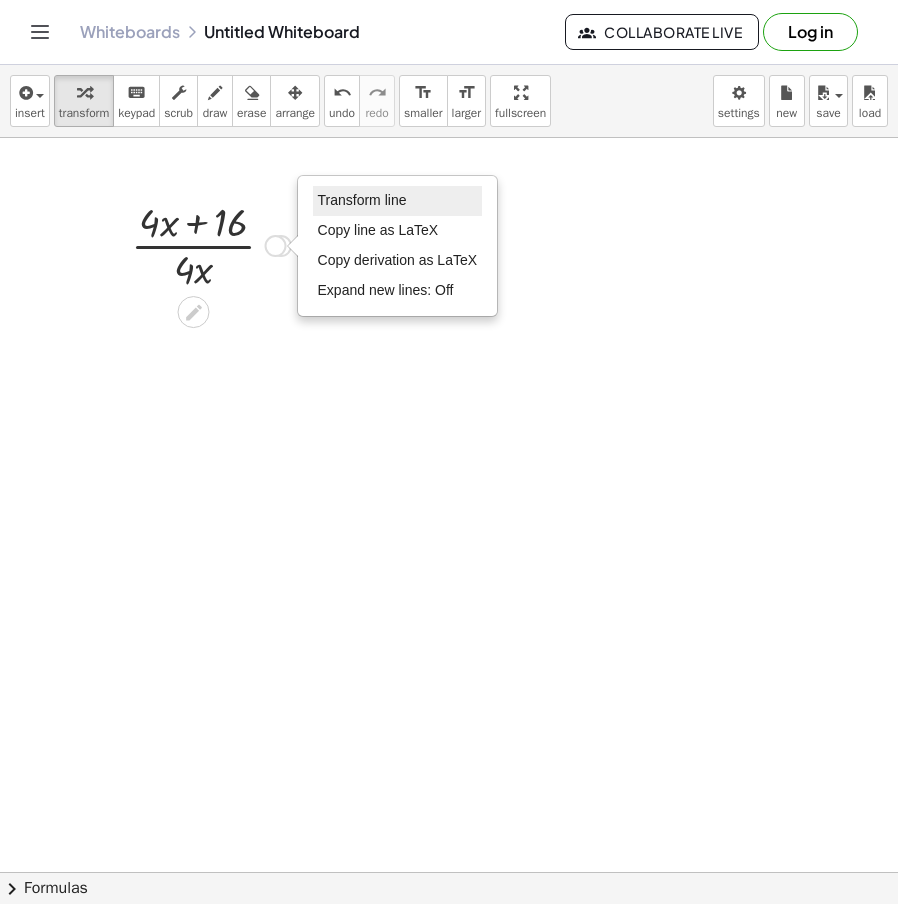 click on "Transform line" at bounding box center [362, 200] 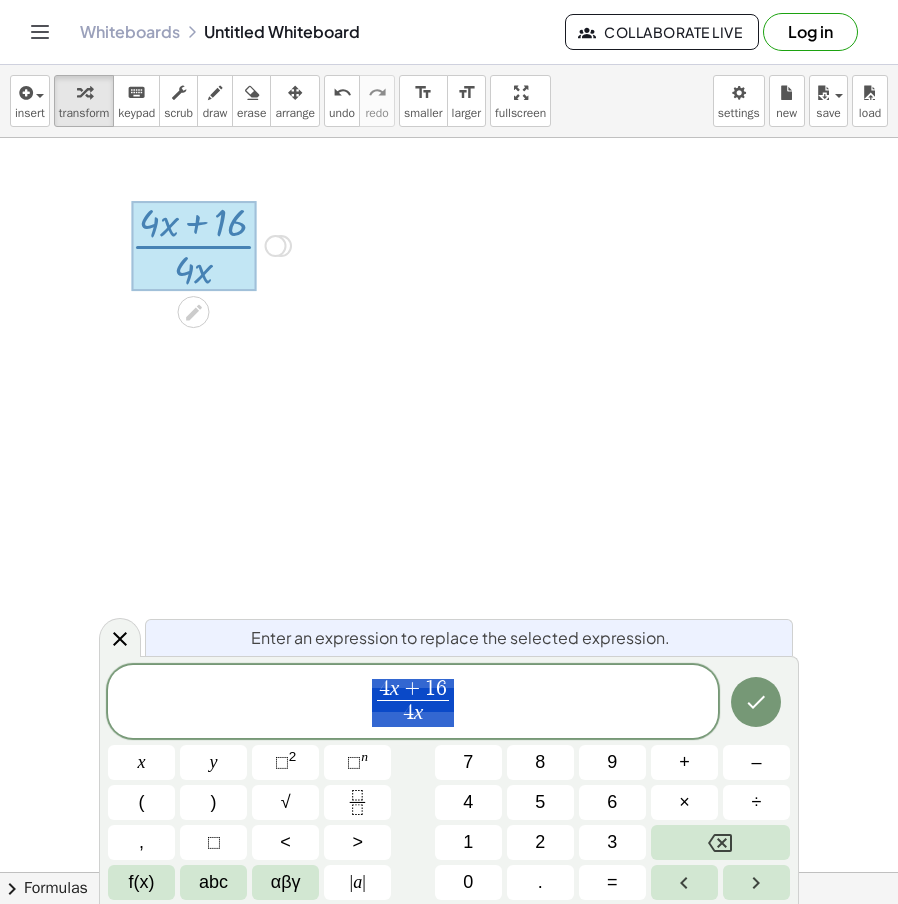 click 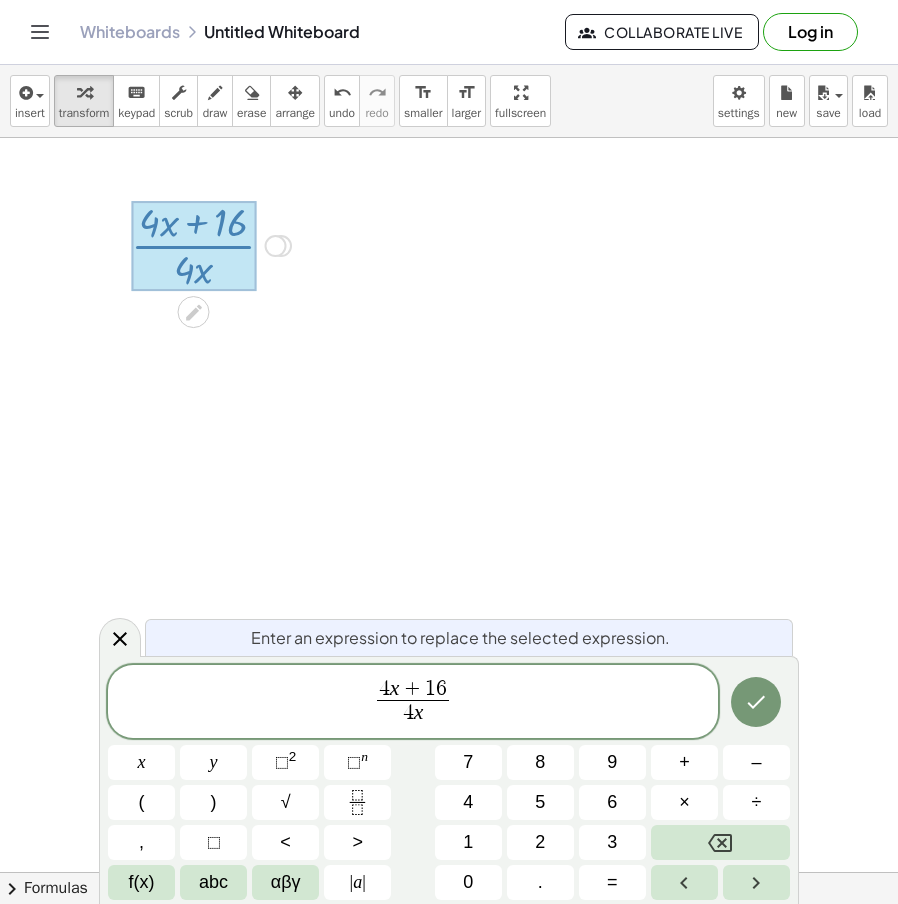 click at bounding box center (449, 942) 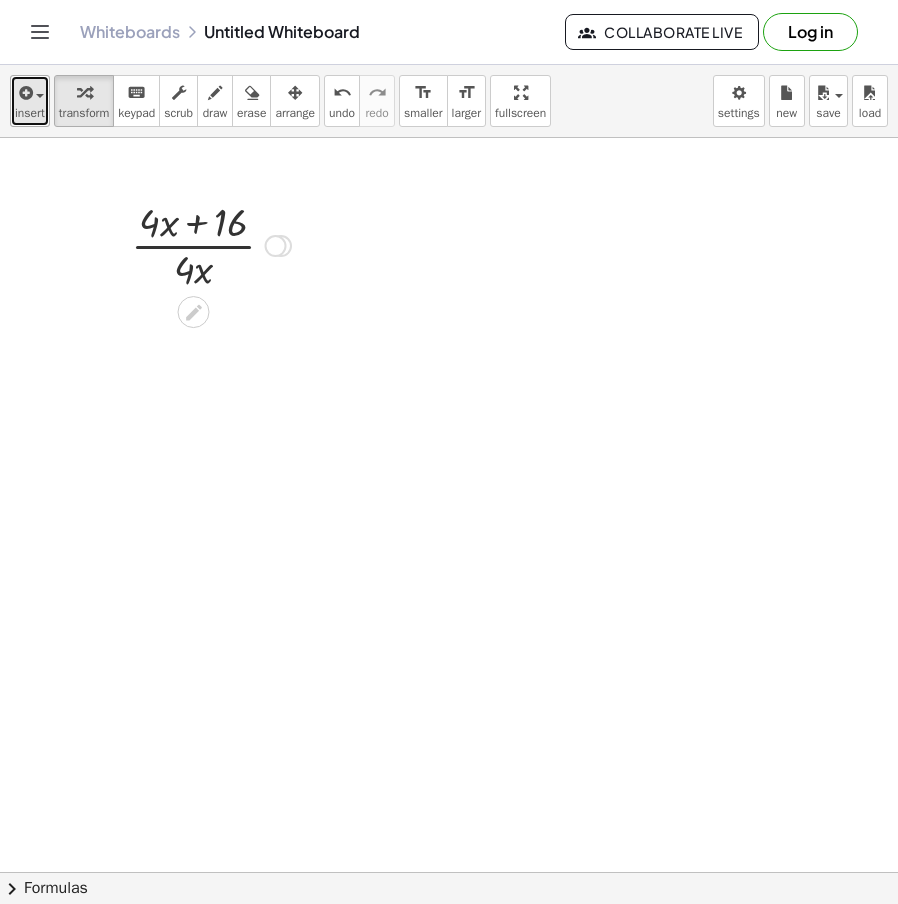 click on "insert" at bounding box center [30, 113] 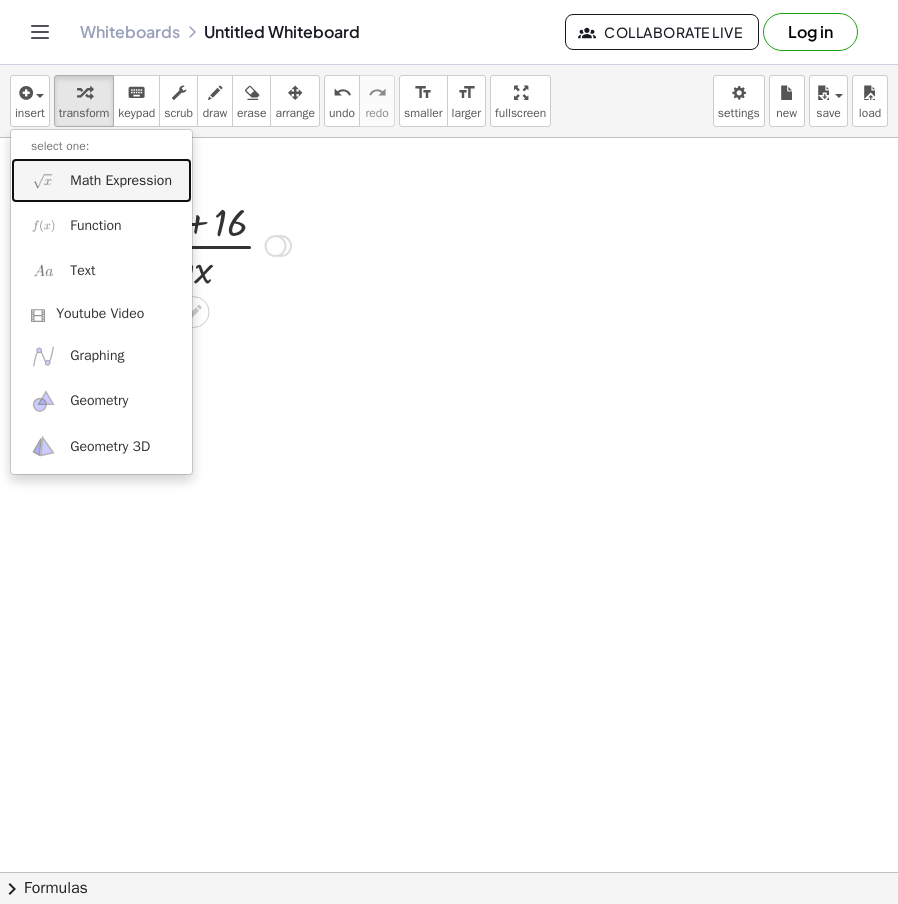 click on "Math Expression" at bounding box center (121, 181) 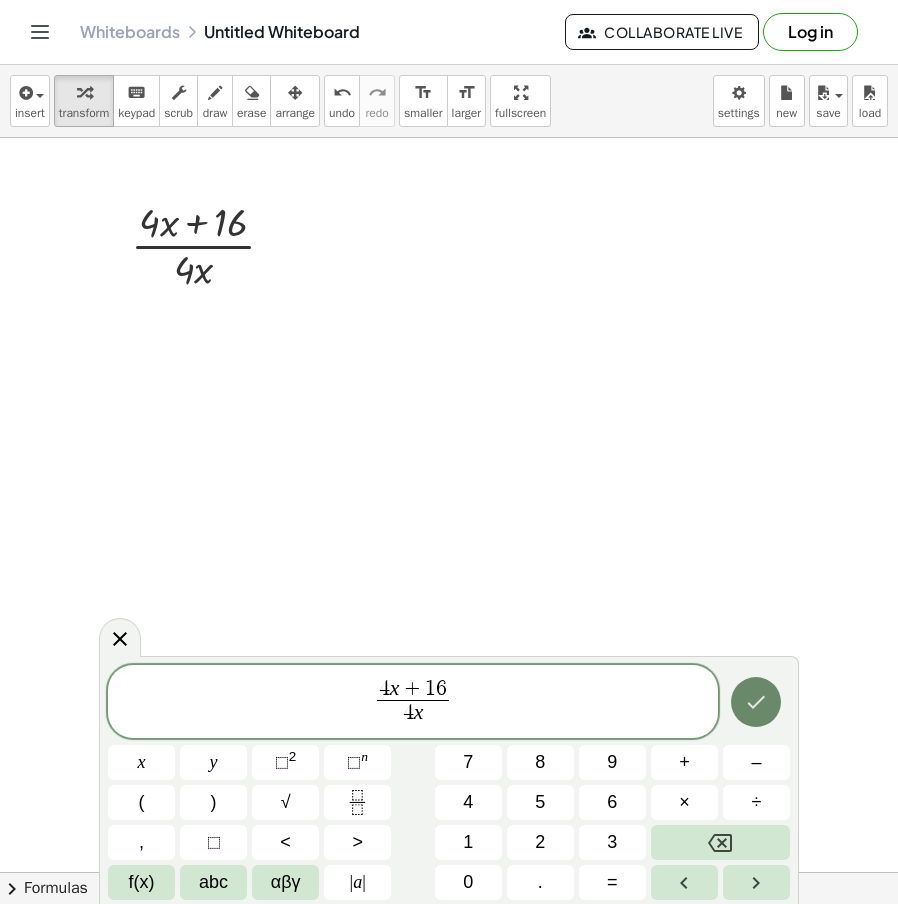 click at bounding box center [756, 702] 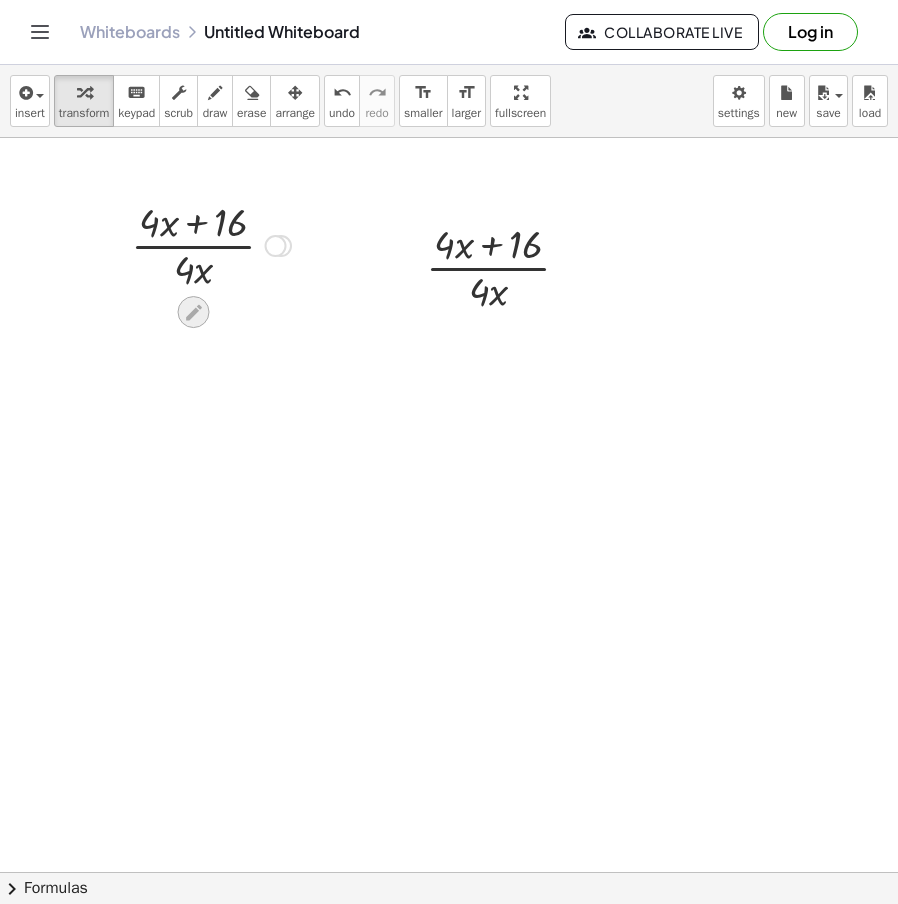 click at bounding box center (194, 312) 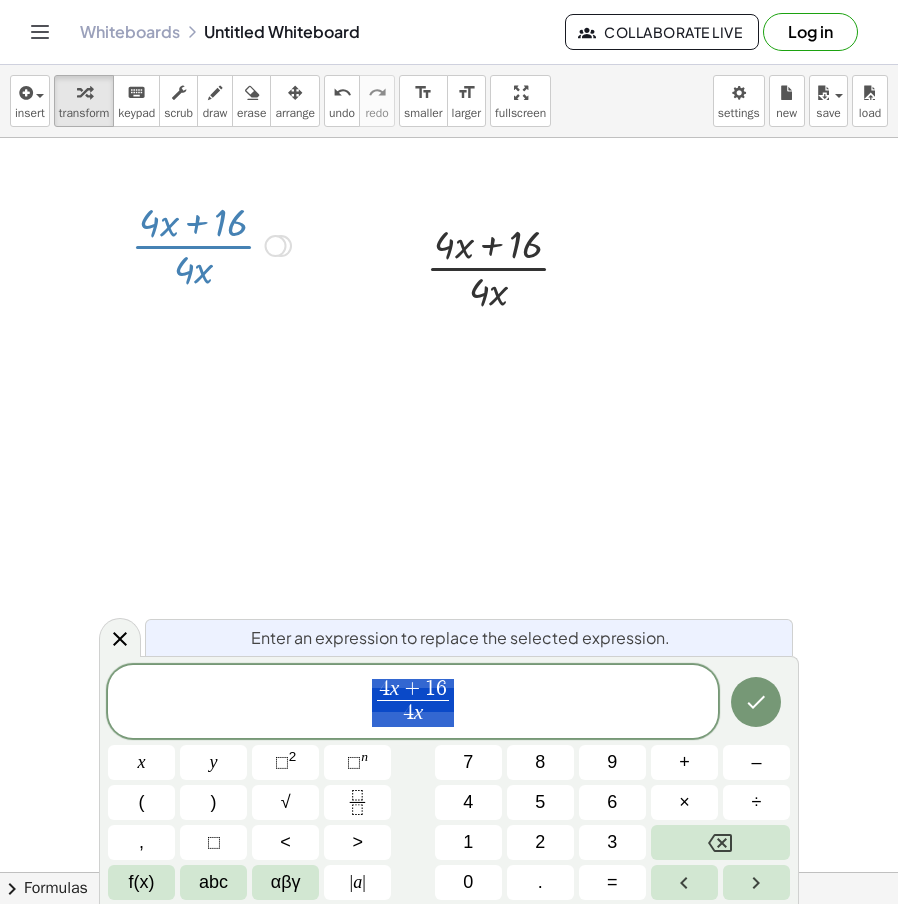 click at bounding box center [449, 942] 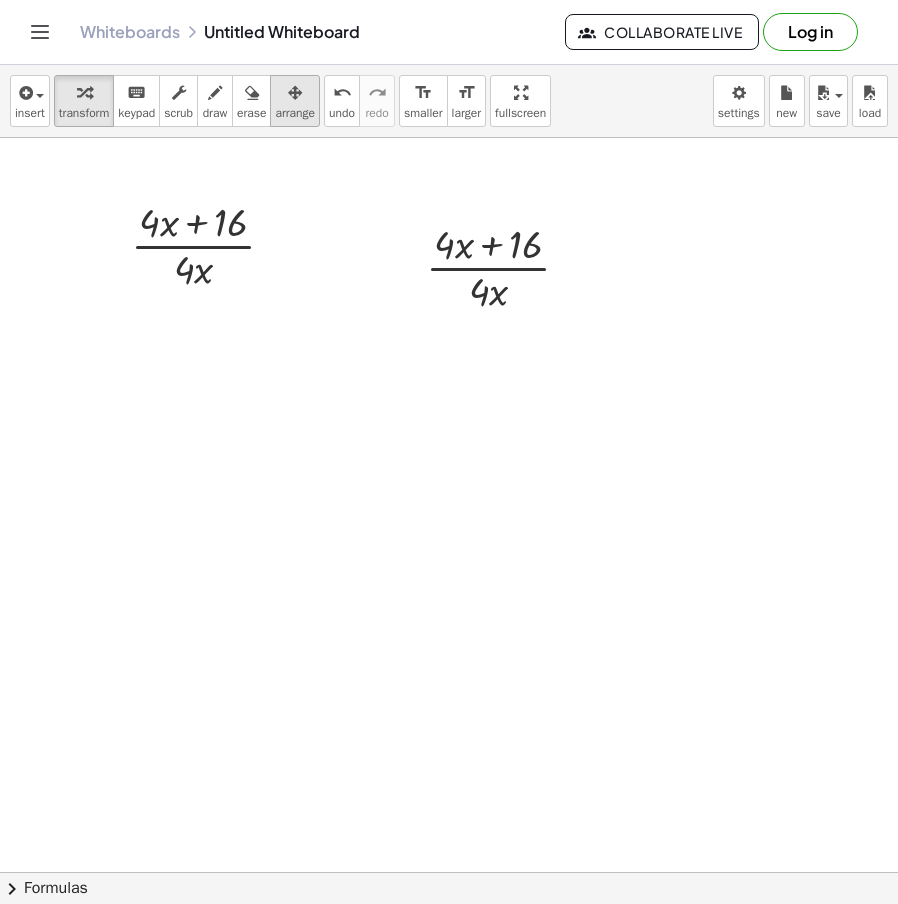 click on "arrange" at bounding box center (295, 101) 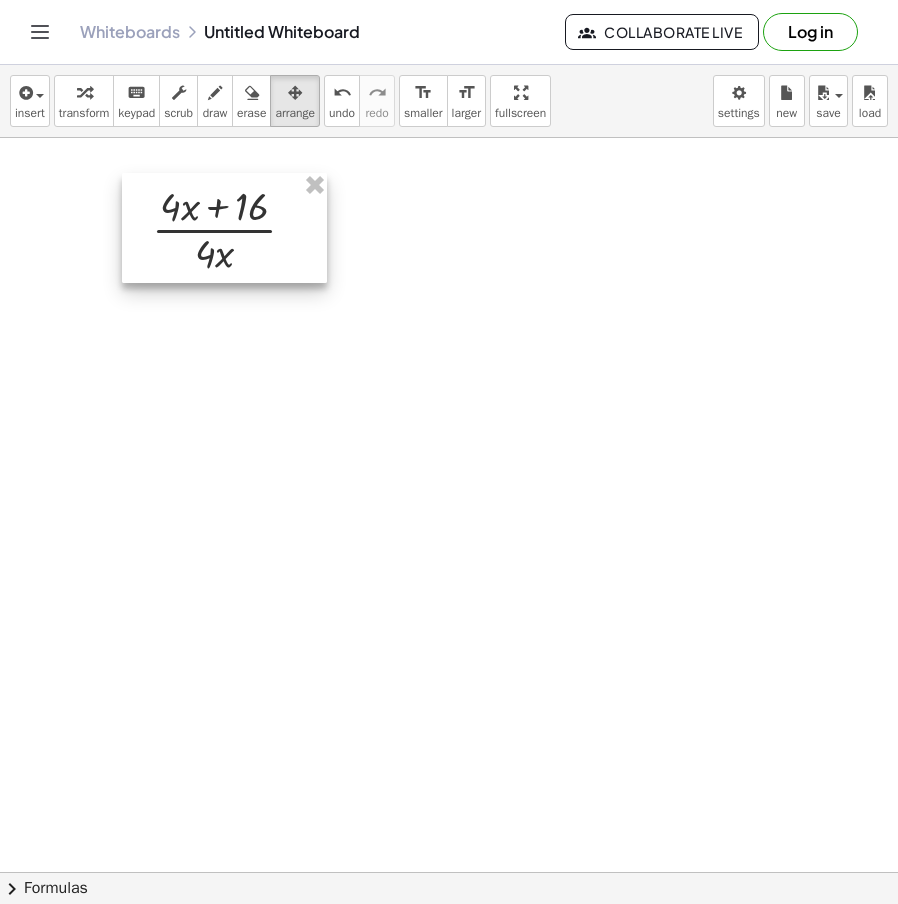 drag, startPoint x: 540, startPoint y: 282, endPoint x: 283, endPoint y: 258, distance: 258.1182 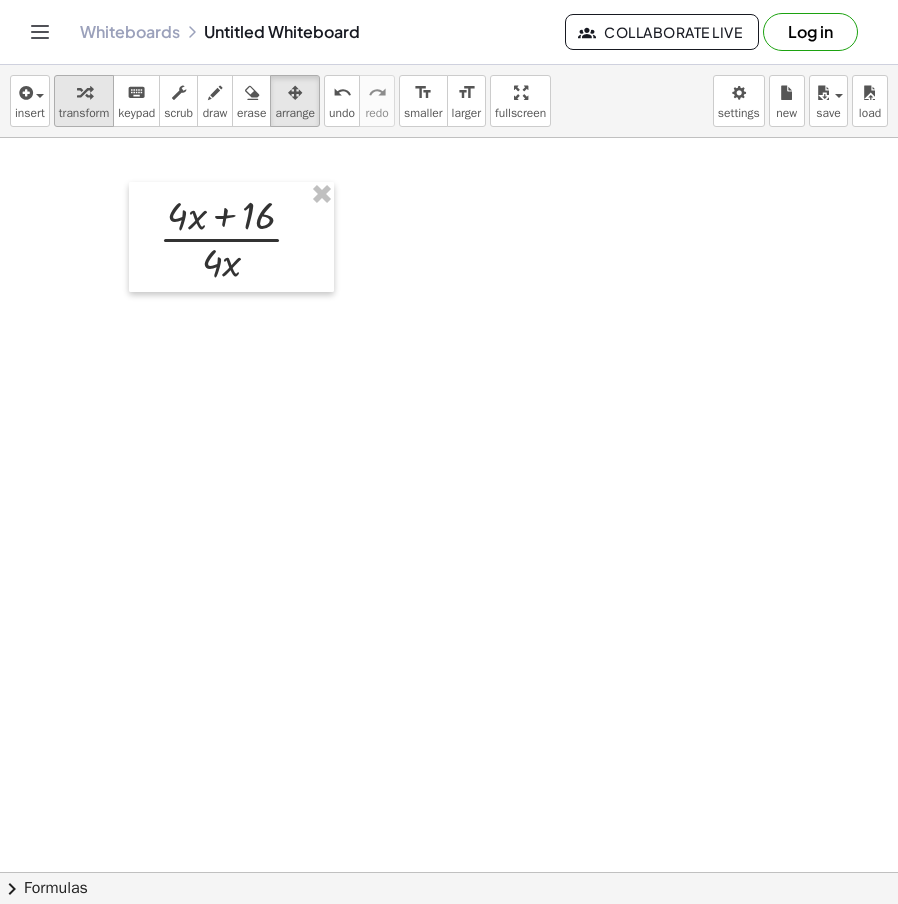 click at bounding box center (84, 93) 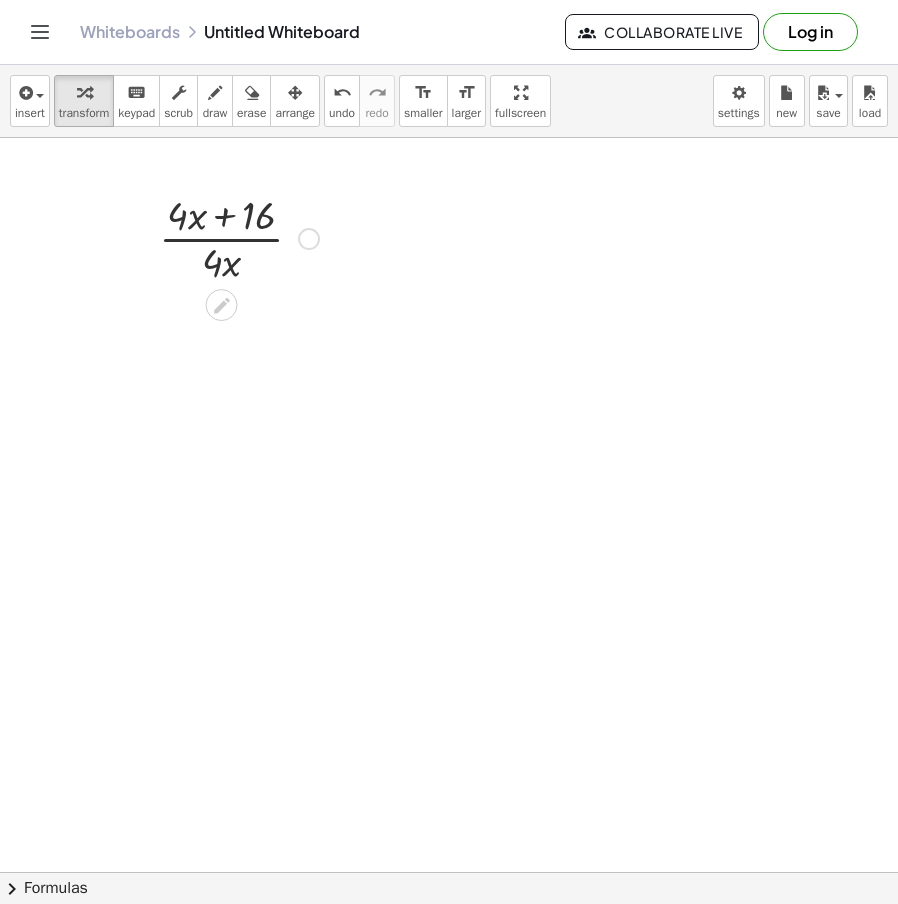 click at bounding box center (239, 237) 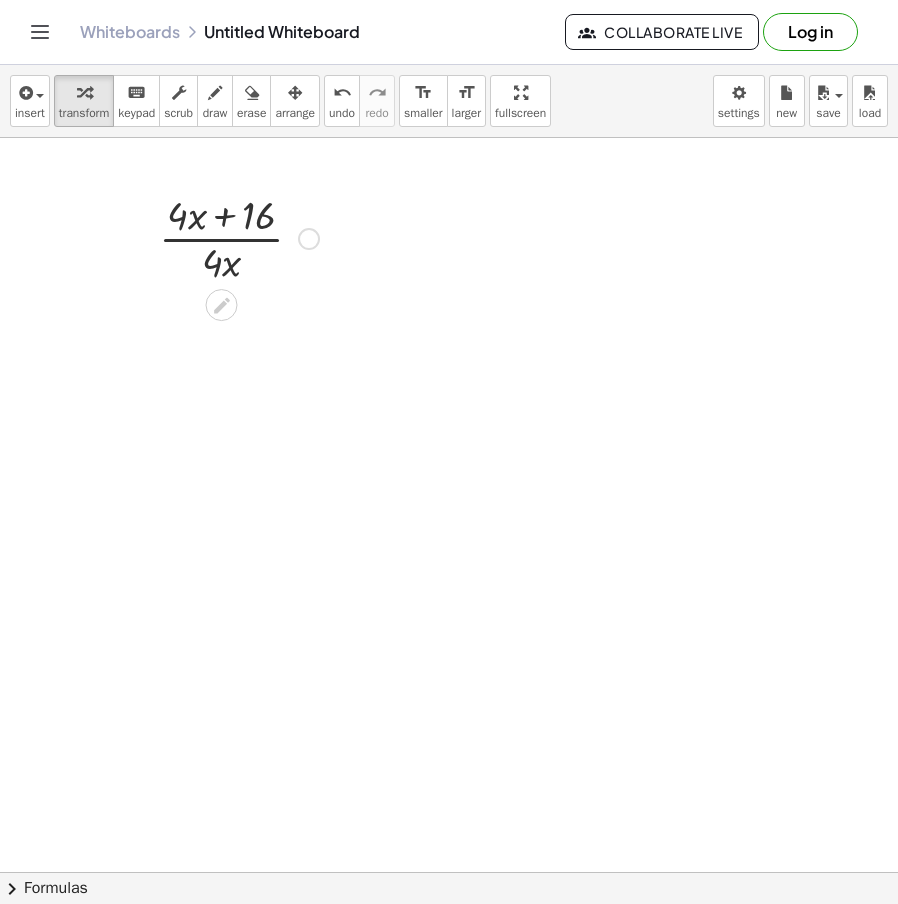 click at bounding box center [309, 239] 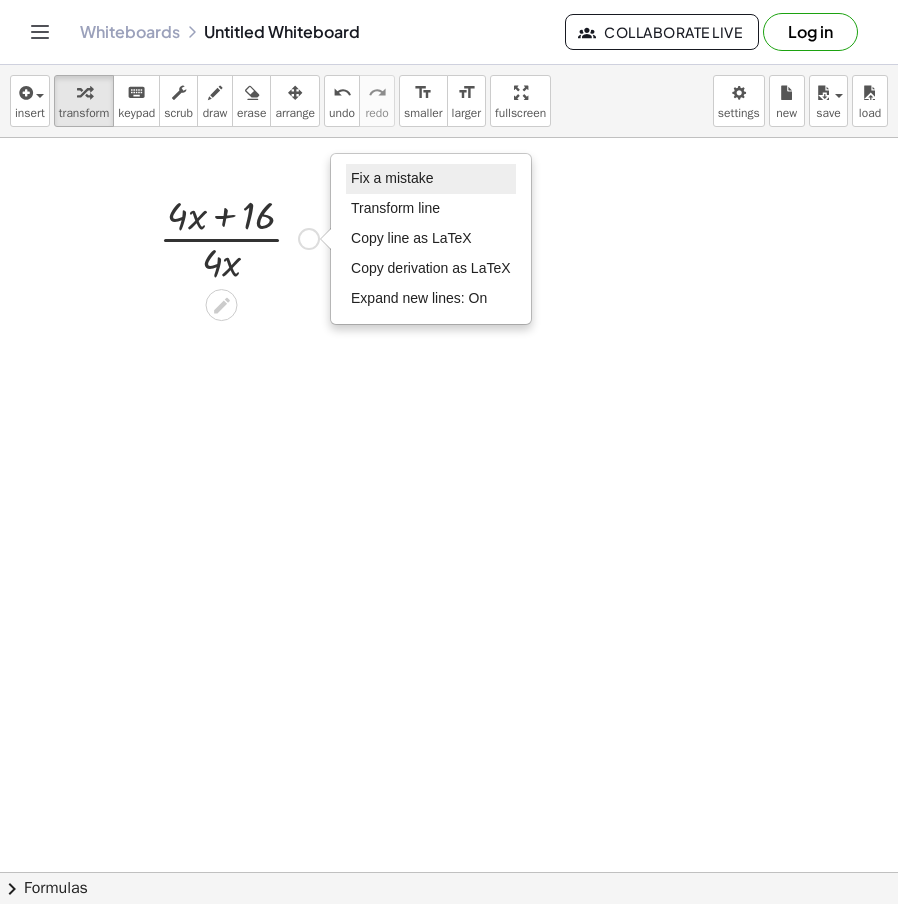 click on "Fix a mistake" at bounding box center (392, 178) 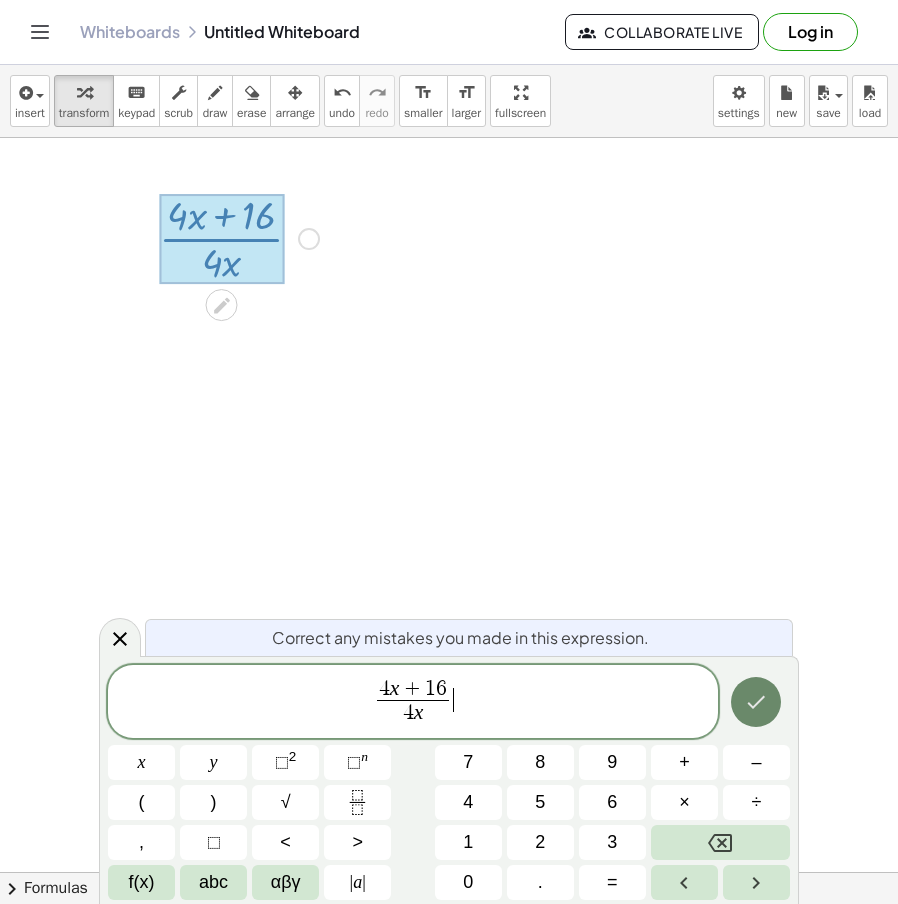 click 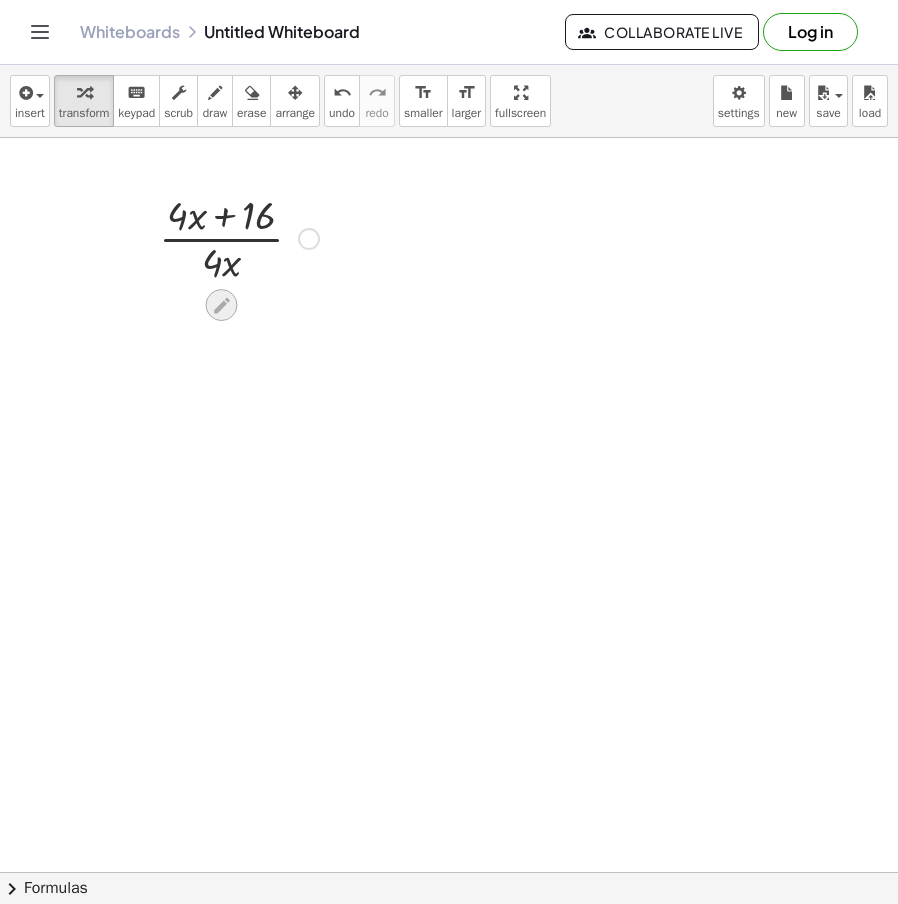 click at bounding box center [222, 305] 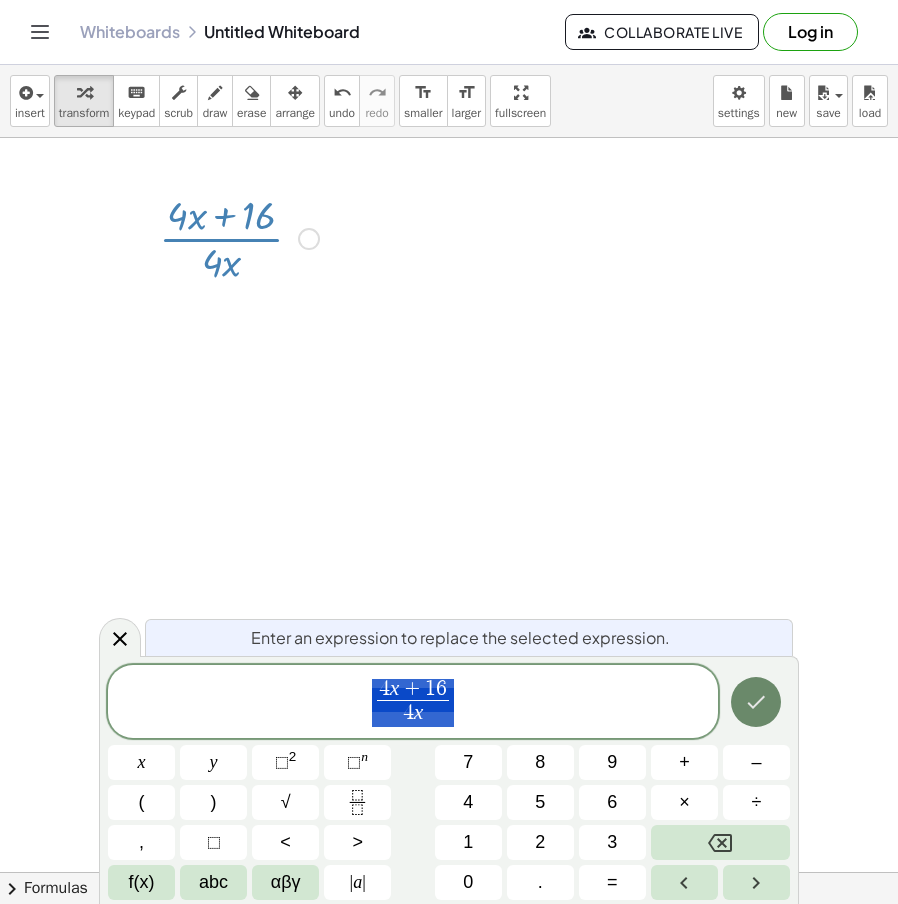 click 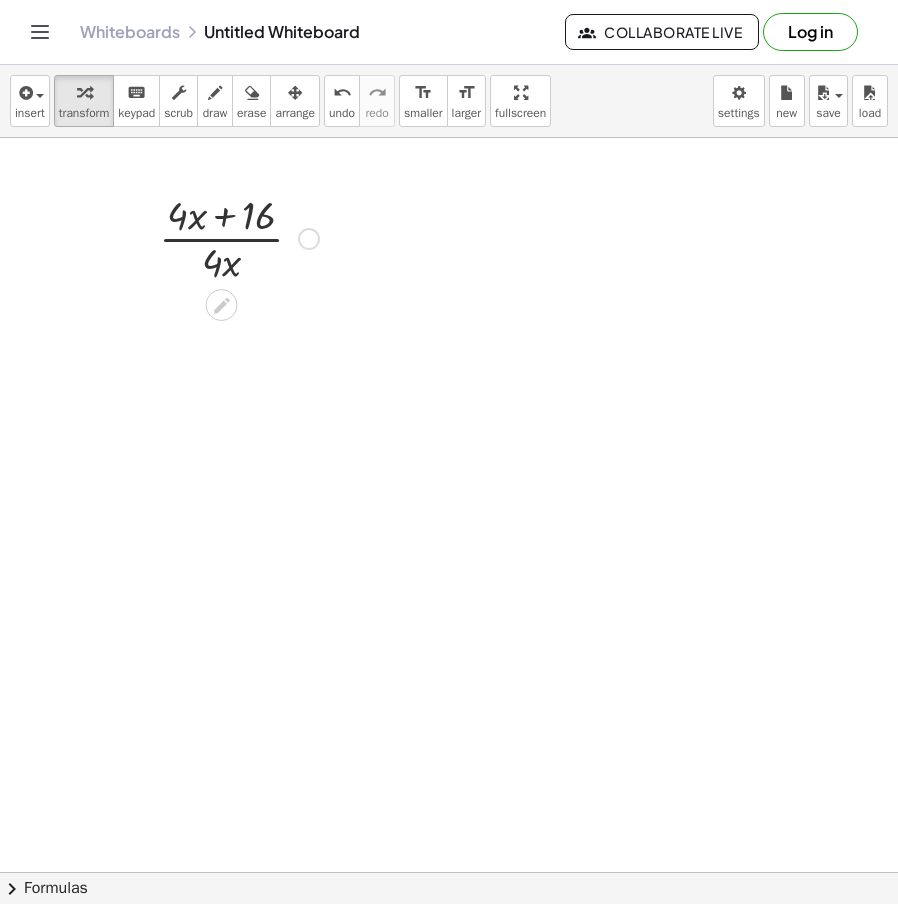 click at bounding box center (309, 239) 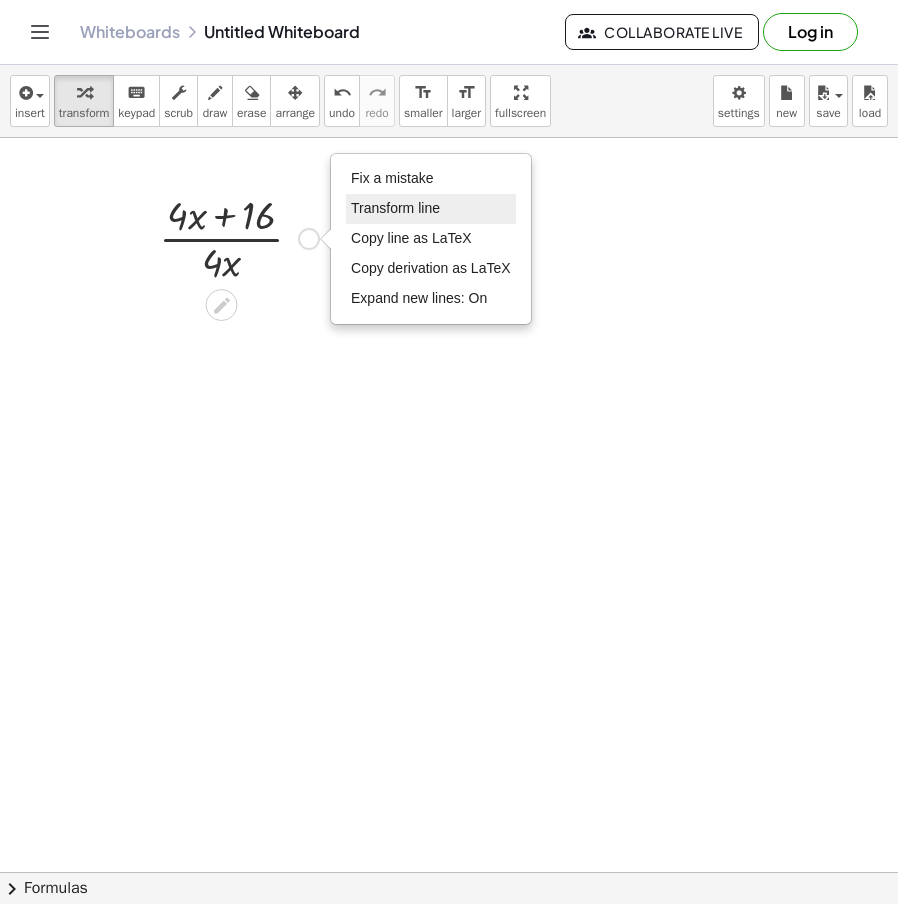 click on "Transform line" at bounding box center [395, 208] 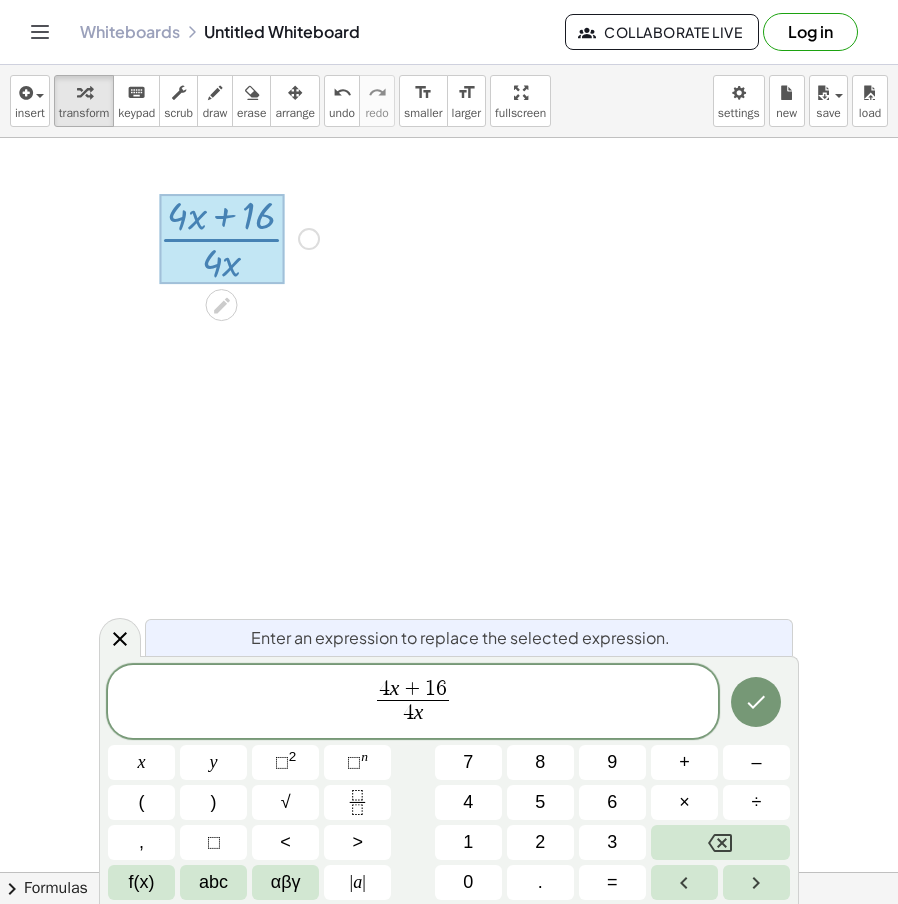 click 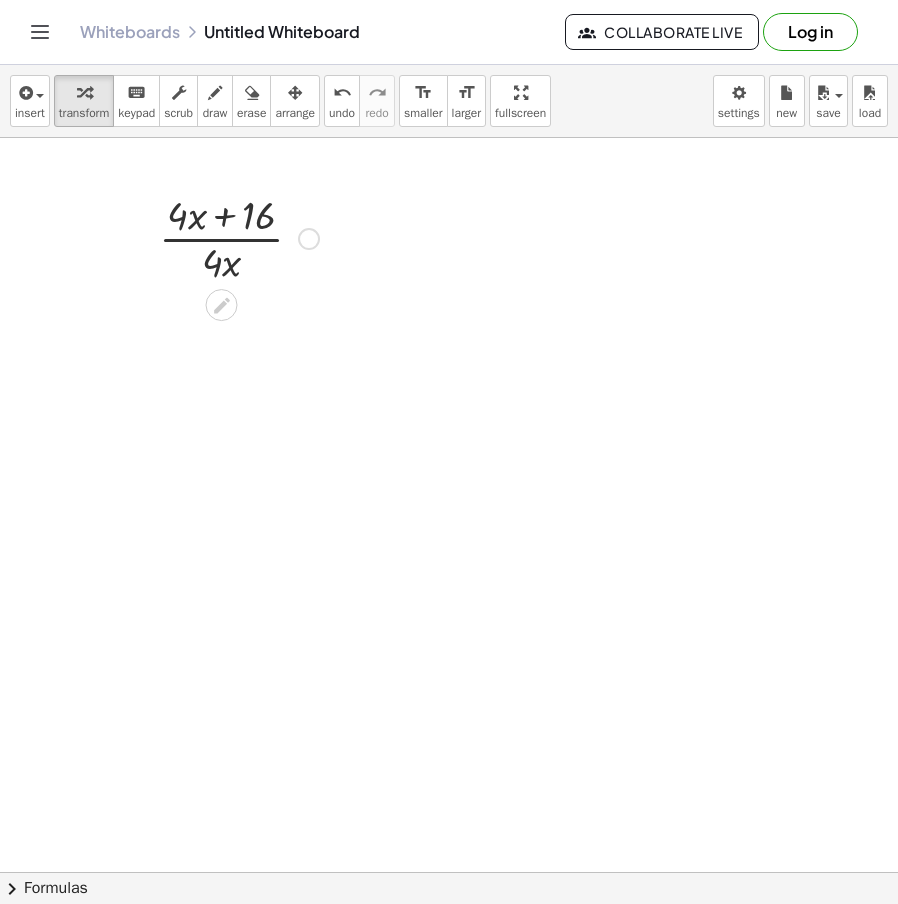 click at bounding box center (309, 239) 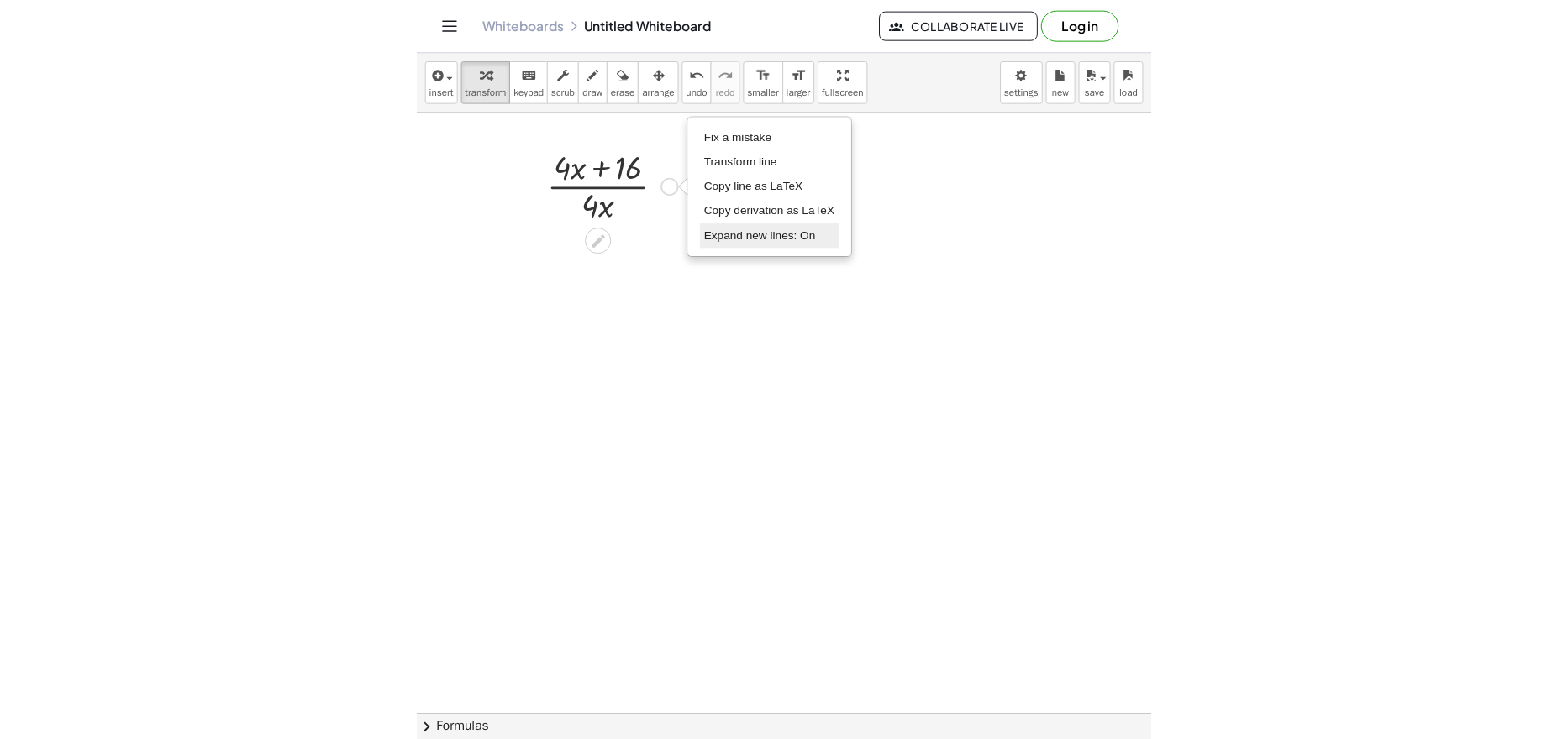 scroll, scrollTop: 0, scrollLeft: 0, axis: both 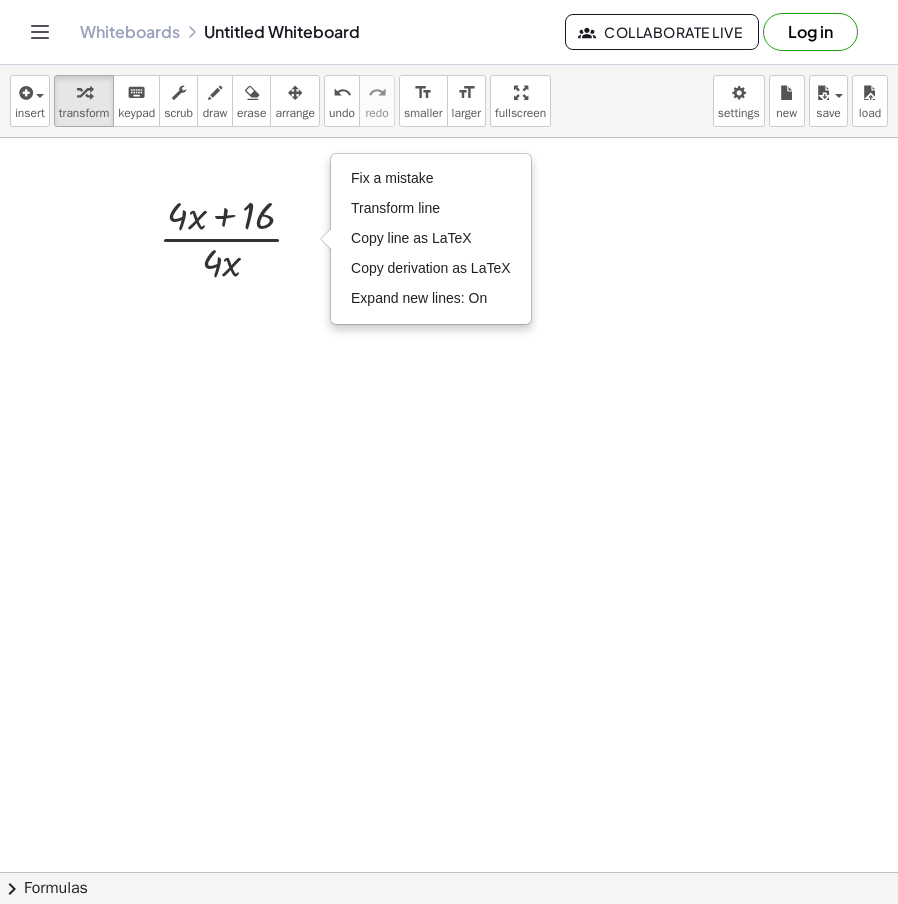 click at bounding box center [449, 872] 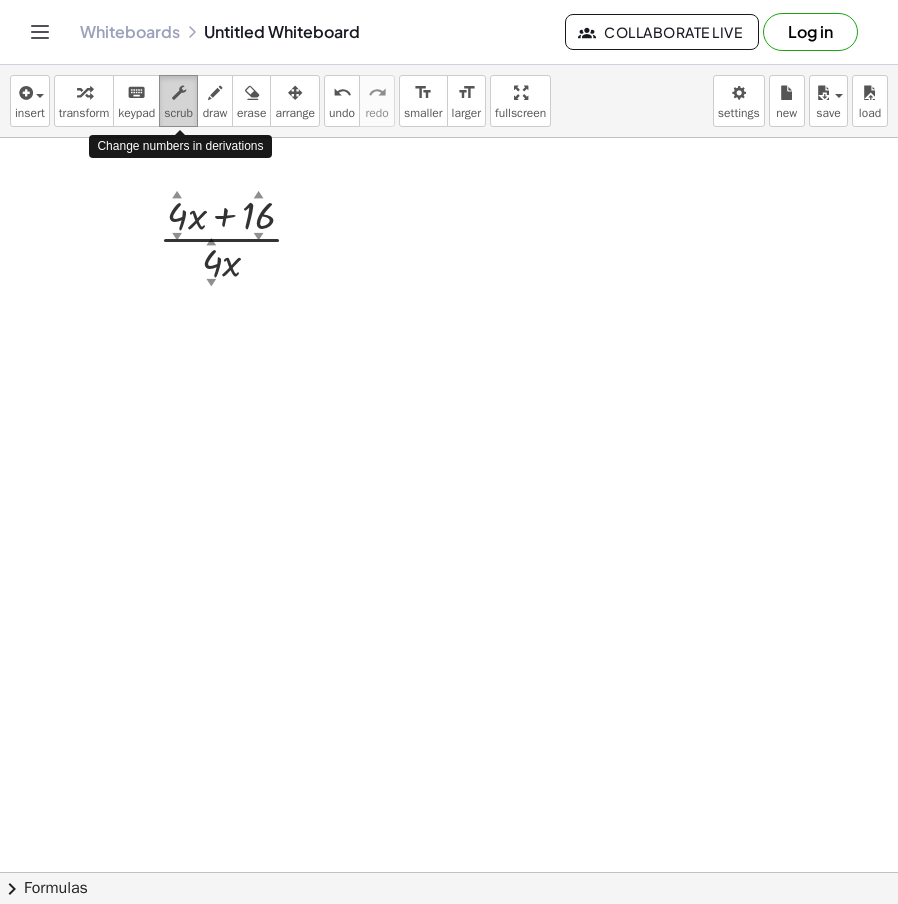 click at bounding box center (179, 93) 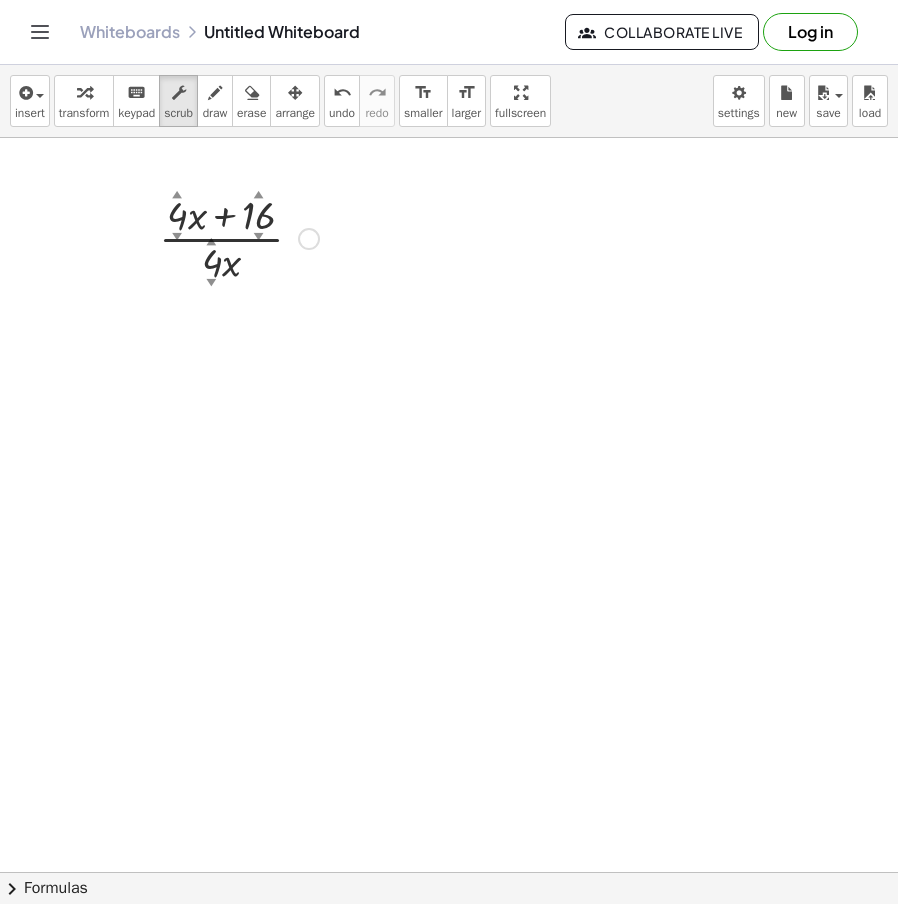click at bounding box center (239, 237) 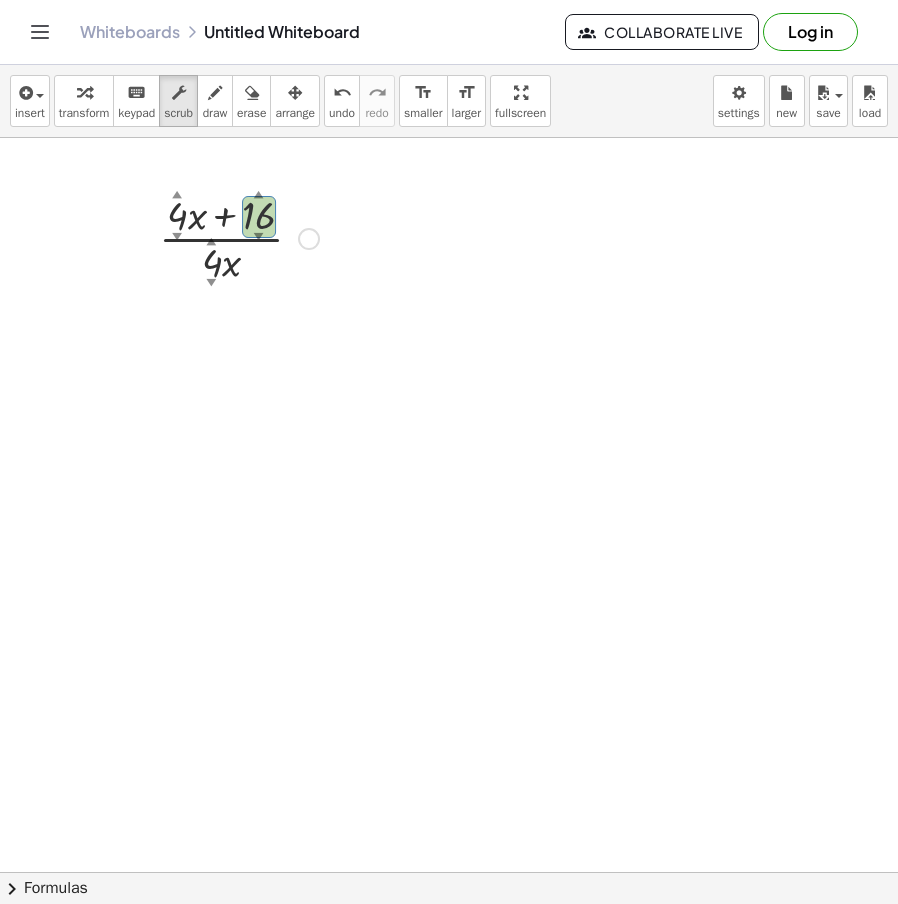 click on "· ( + · 4 ▲ ▼ · x + 16 ▲ ▼ ) · 4 ▲ ▼ · x Fix a mistake Transform line Copy line as LaTeX Copy derivation as LaTeX Expand new lines: On" at bounding box center [222, 239] 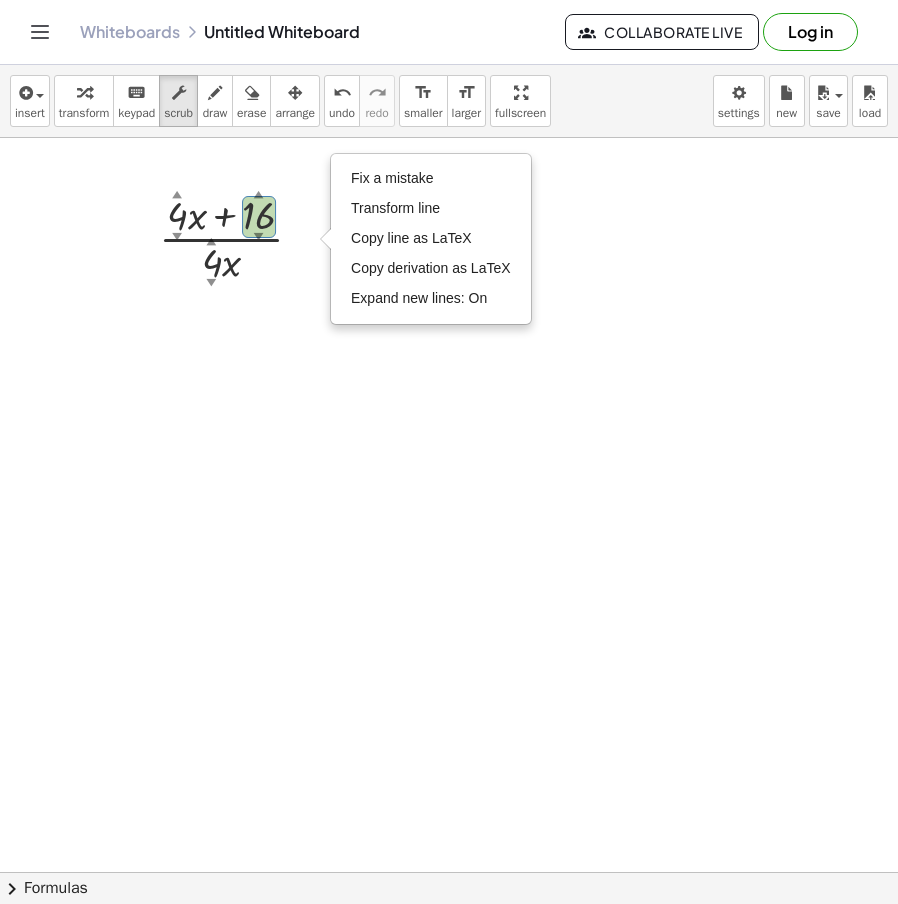 drag, startPoint x: 292, startPoint y: 296, endPoint x: 270, endPoint y: 289, distance: 23.086792 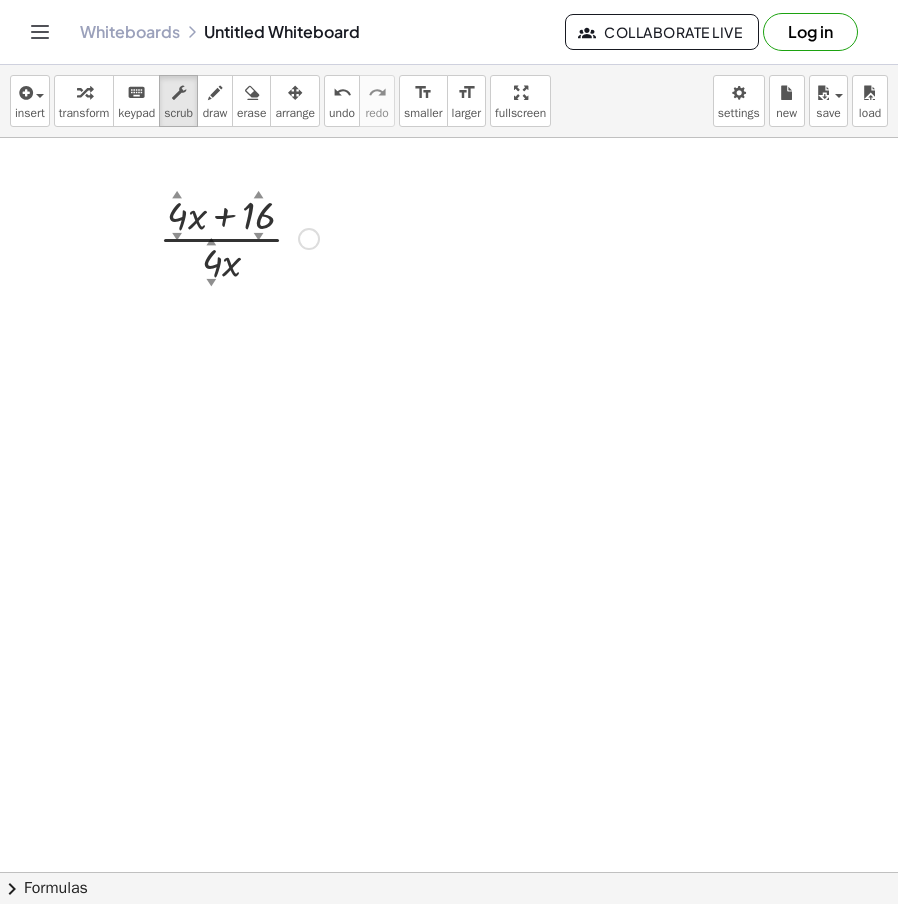 click on "Fix a mistake Transform line Copy line as LaTeX Copy derivation as LaTeX Expand new lines: On" at bounding box center [309, 239] 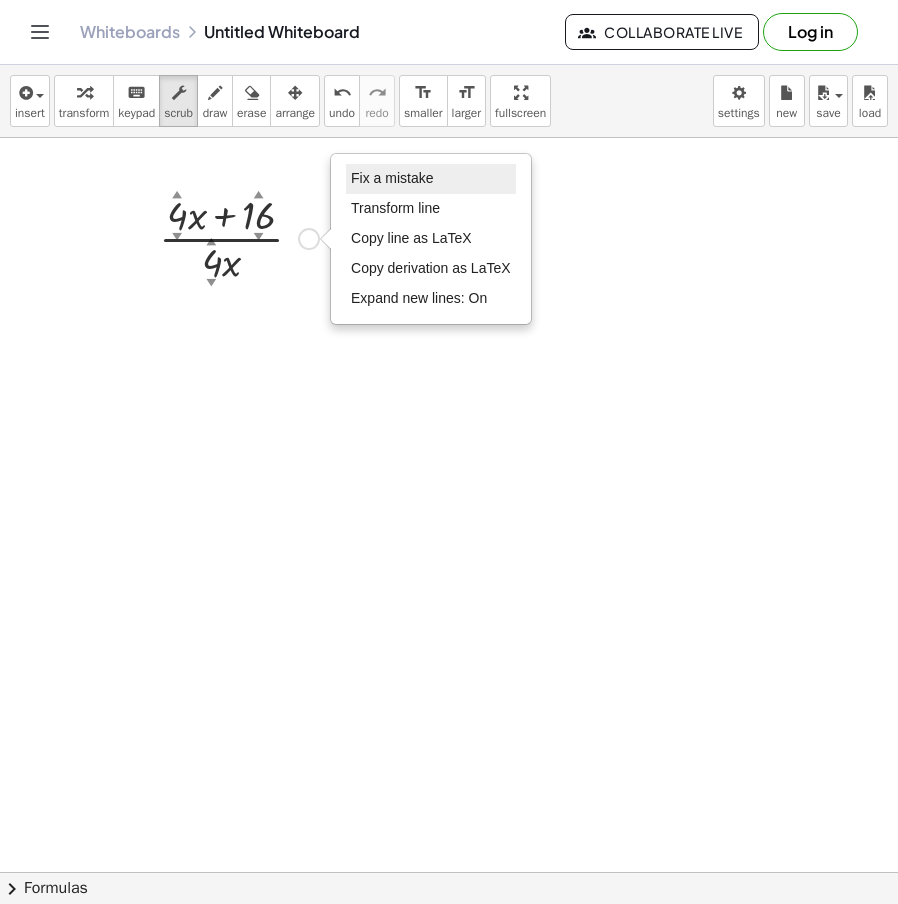 click on "Fix a mistake" at bounding box center [392, 178] 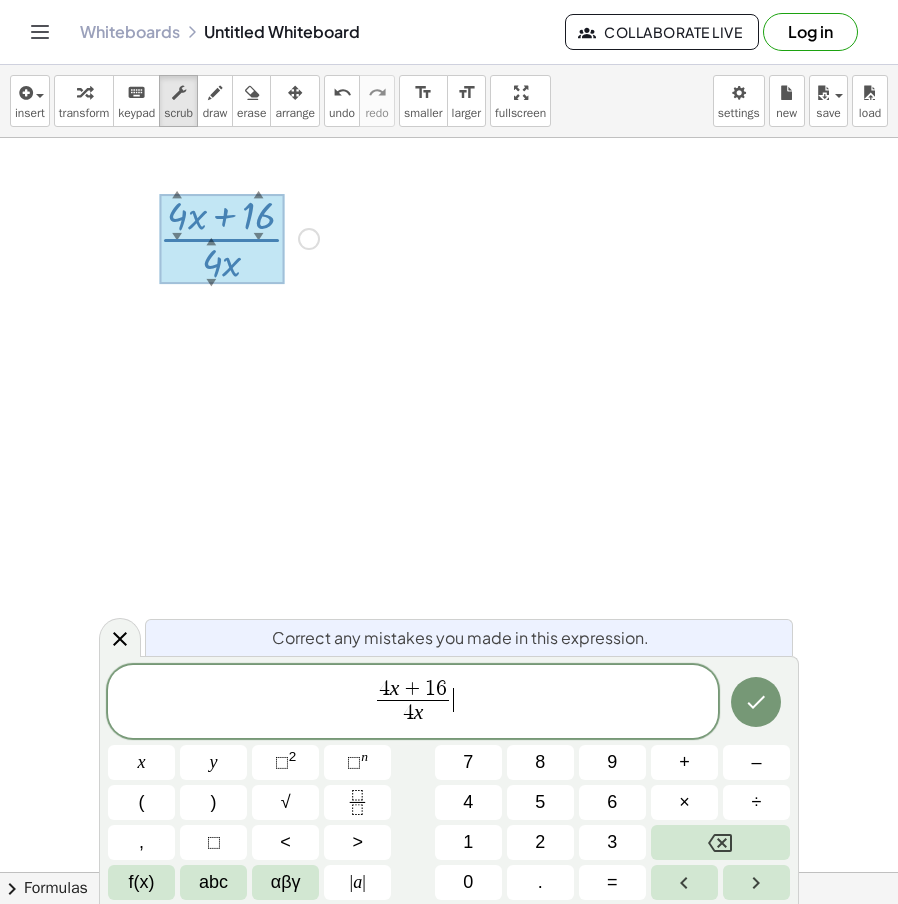 click on "4 x + 1 6 4 x ​ ​" at bounding box center (413, 703) 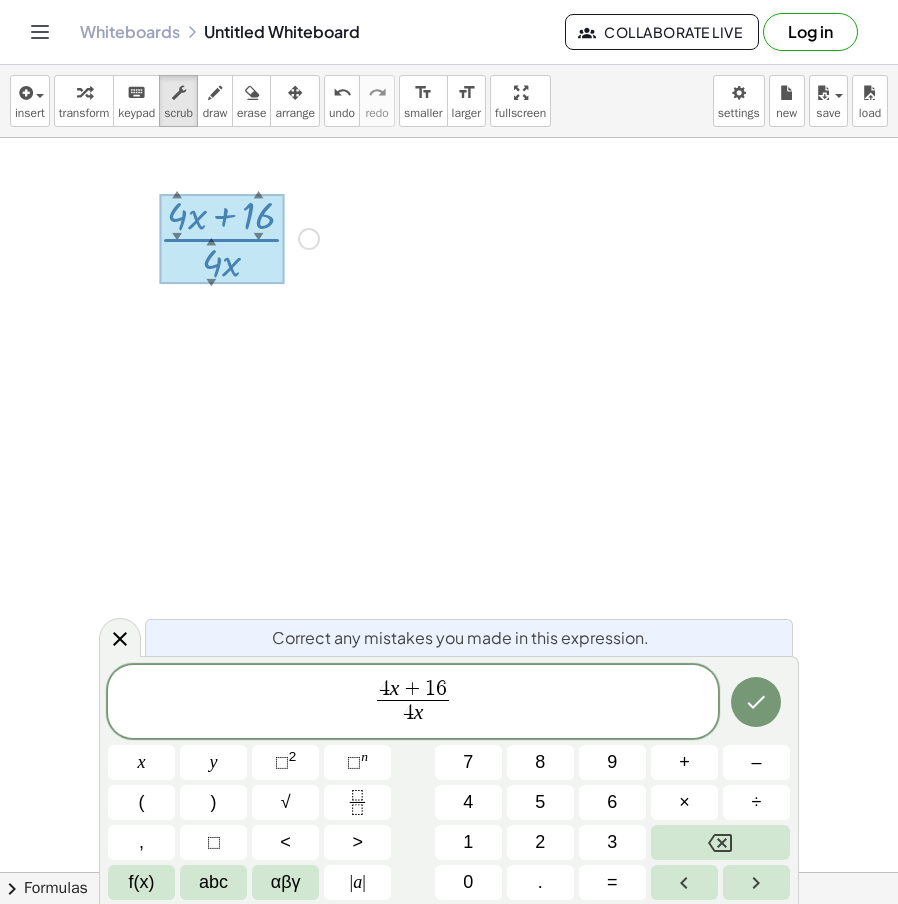 click on "4" at bounding box center (384, 689) 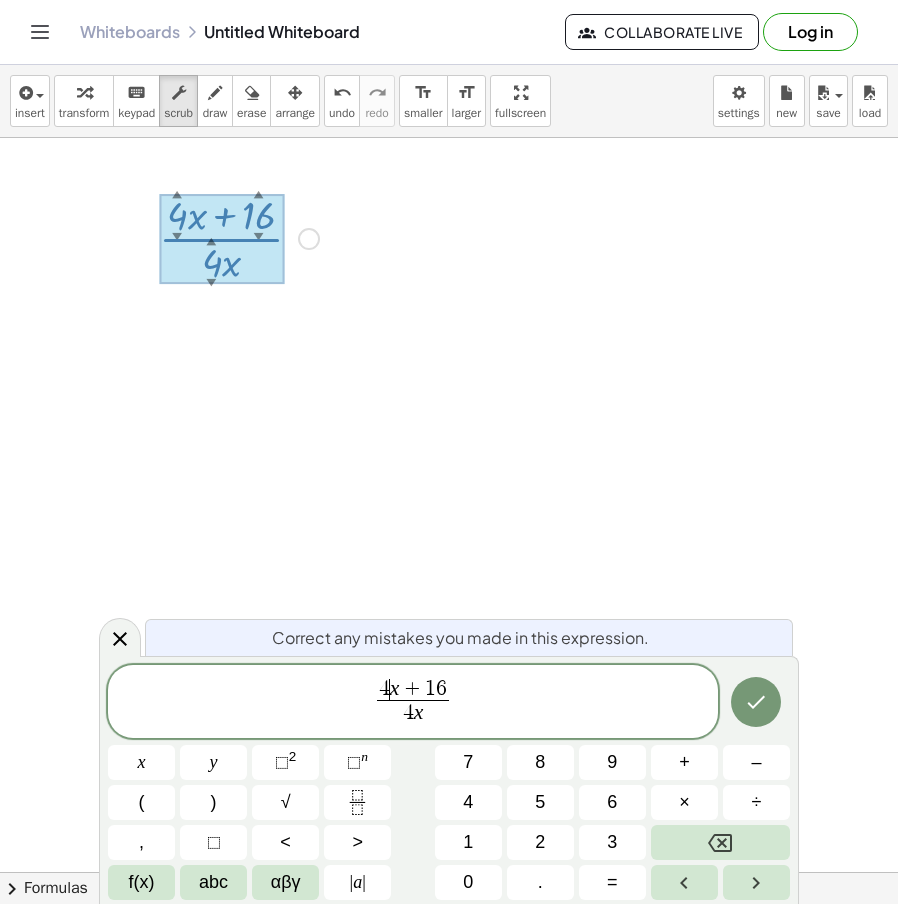 click on "x" at bounding box center [395, 688] 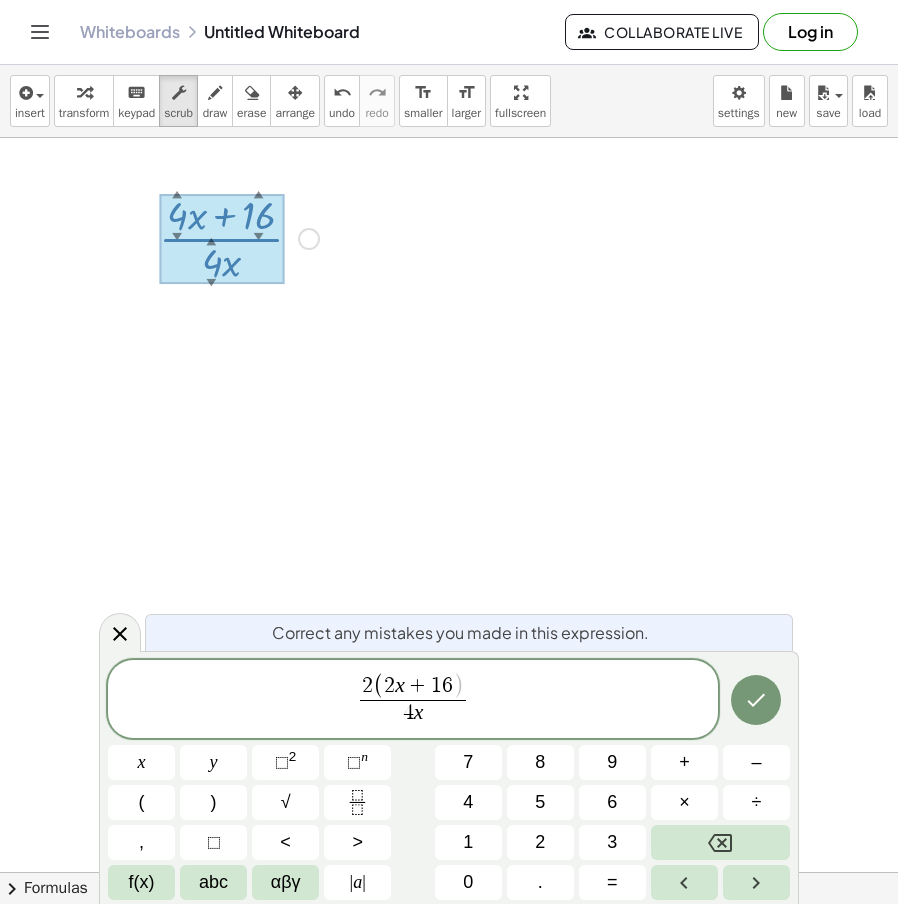 click on ")" at bounding box center [458, 687] 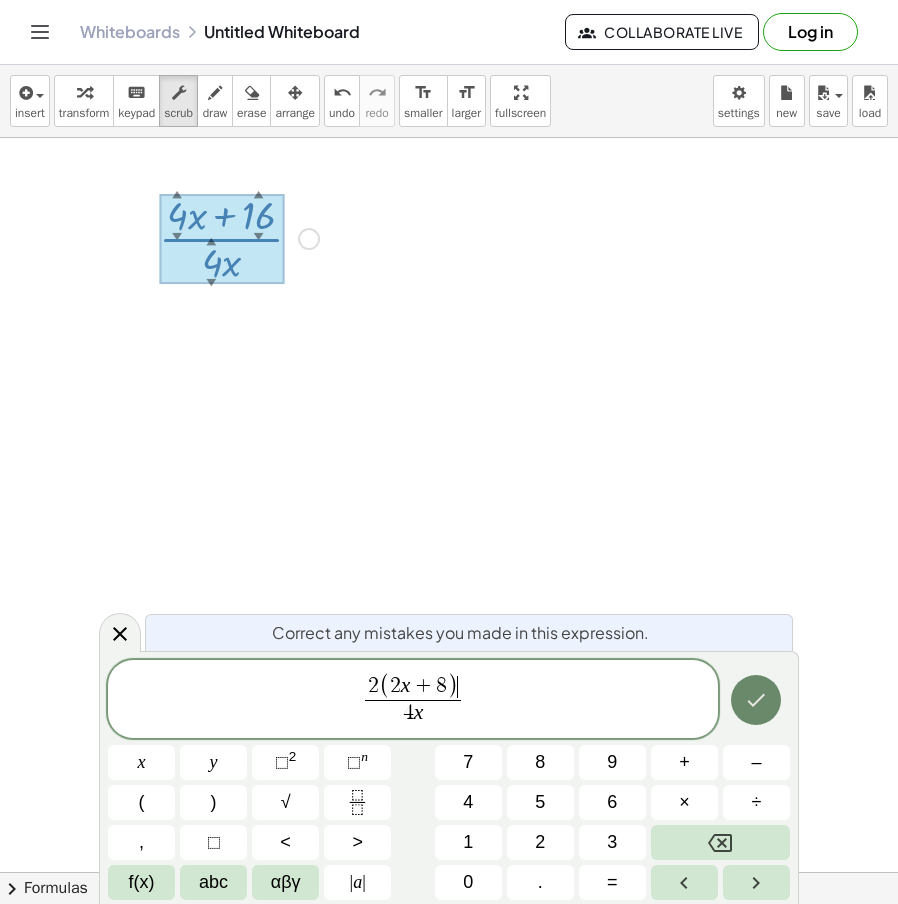 click 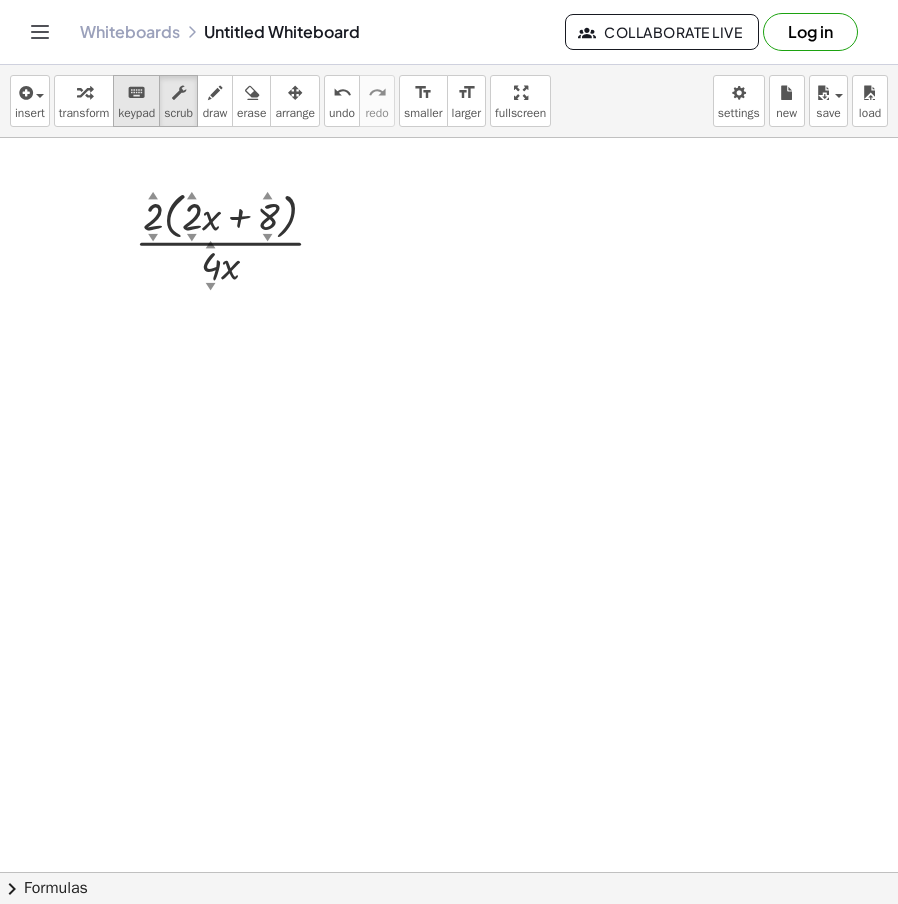 click on "keyboard" at bounding box center [136, 93] 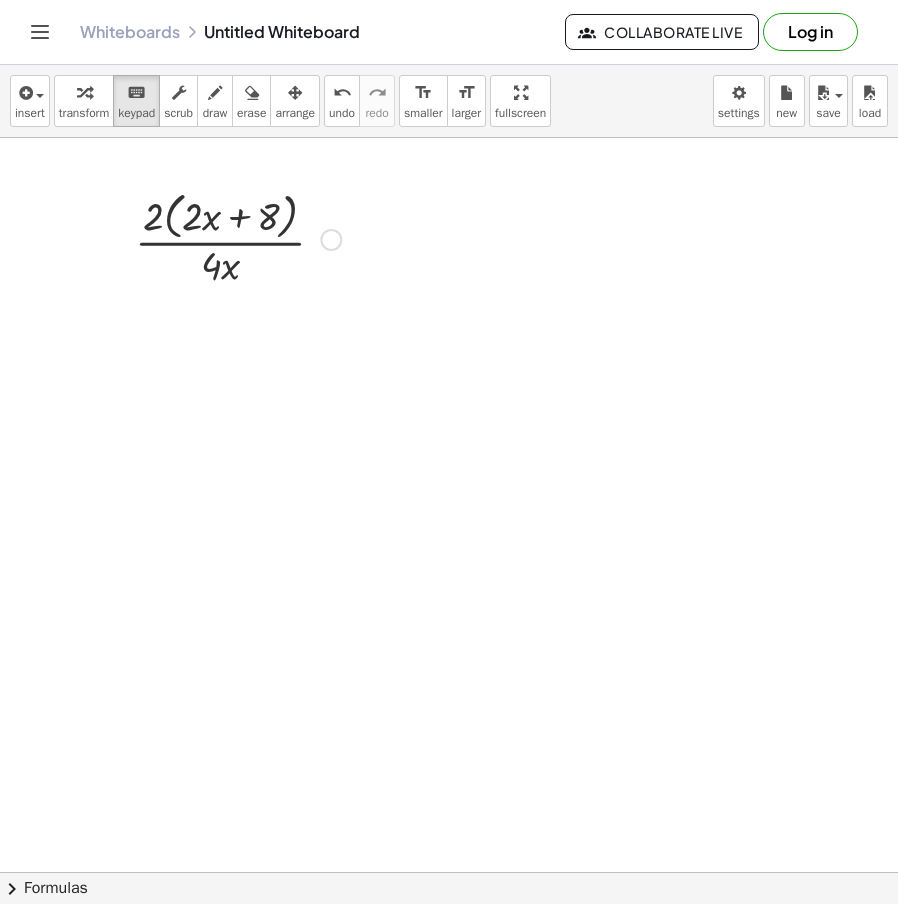 click on "Fix a mistake Transform line Copy line as LaTeX Copy derivation as LaTeX Expand new lines: On" at bounding box center (331, 240) 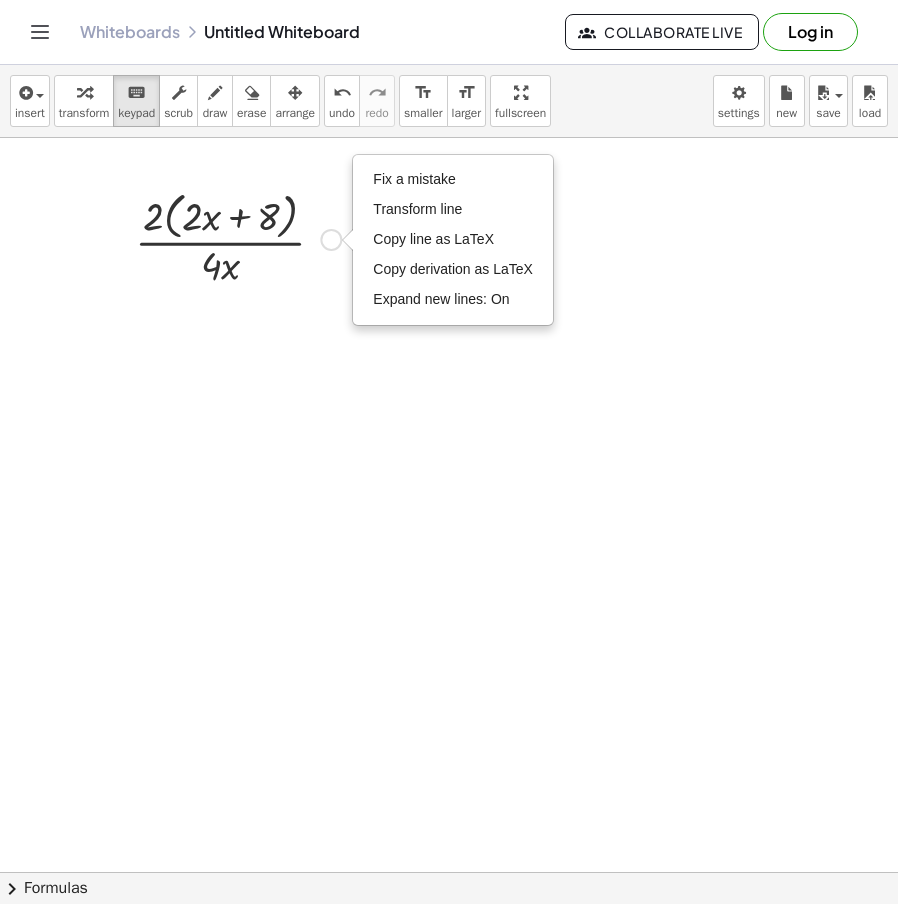 click at bounding box center (238, 238) 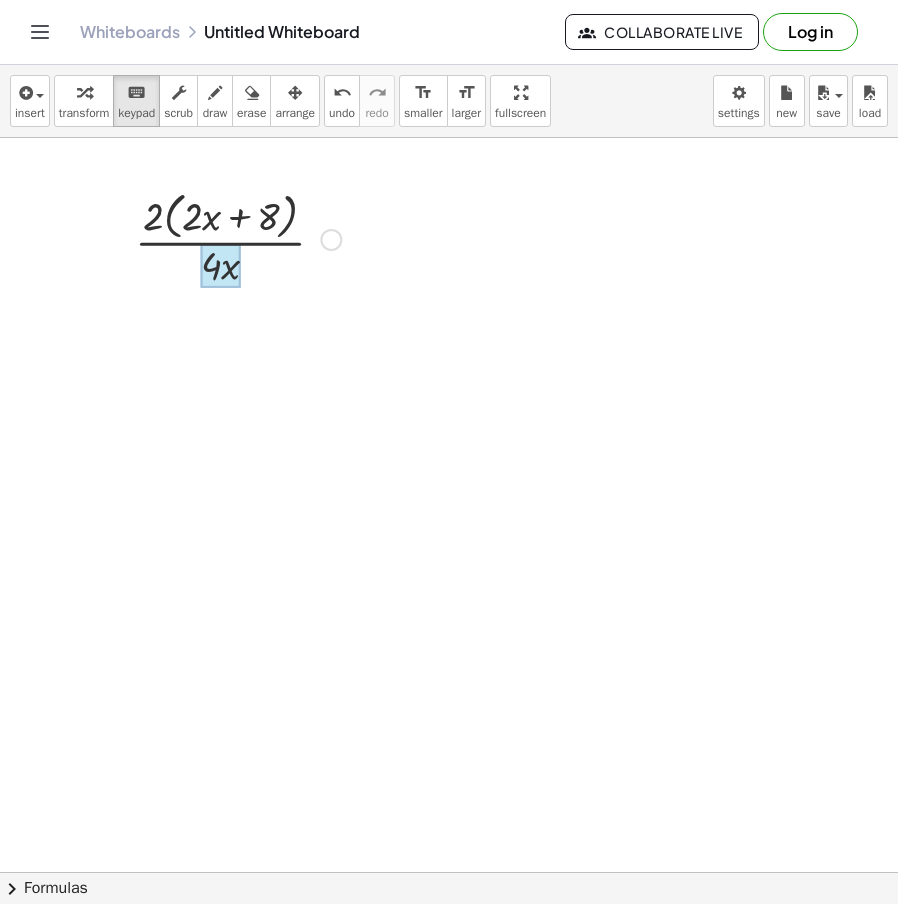 click at bounding box center (221, 266) 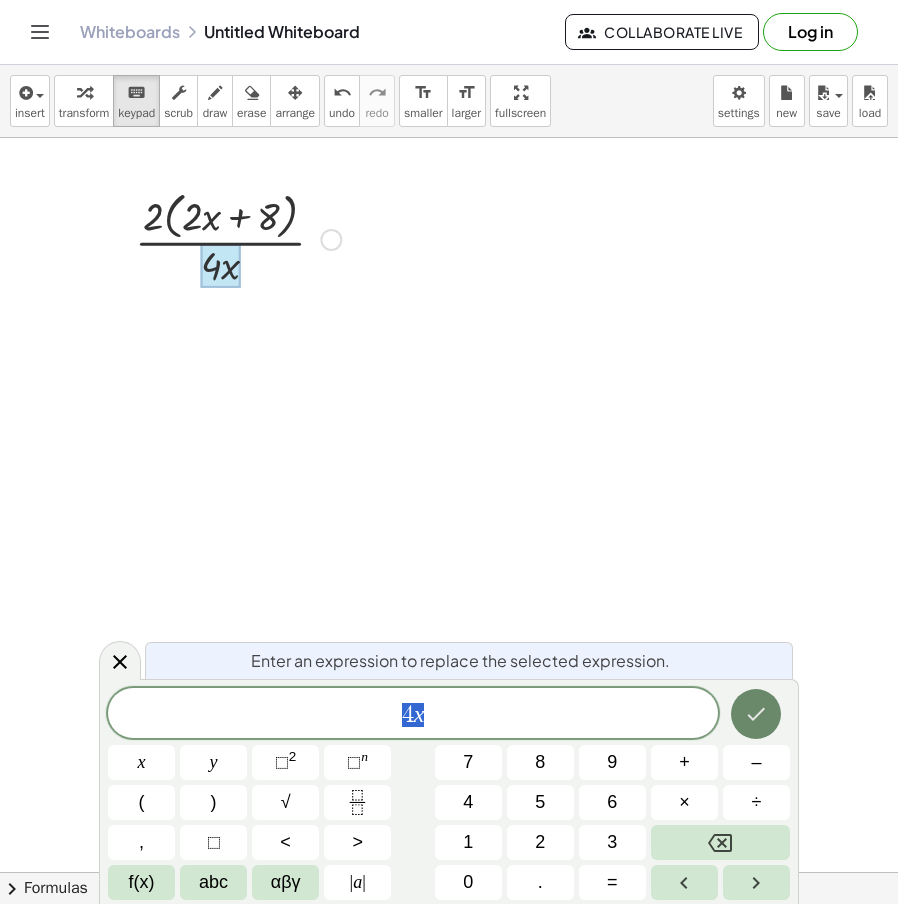click 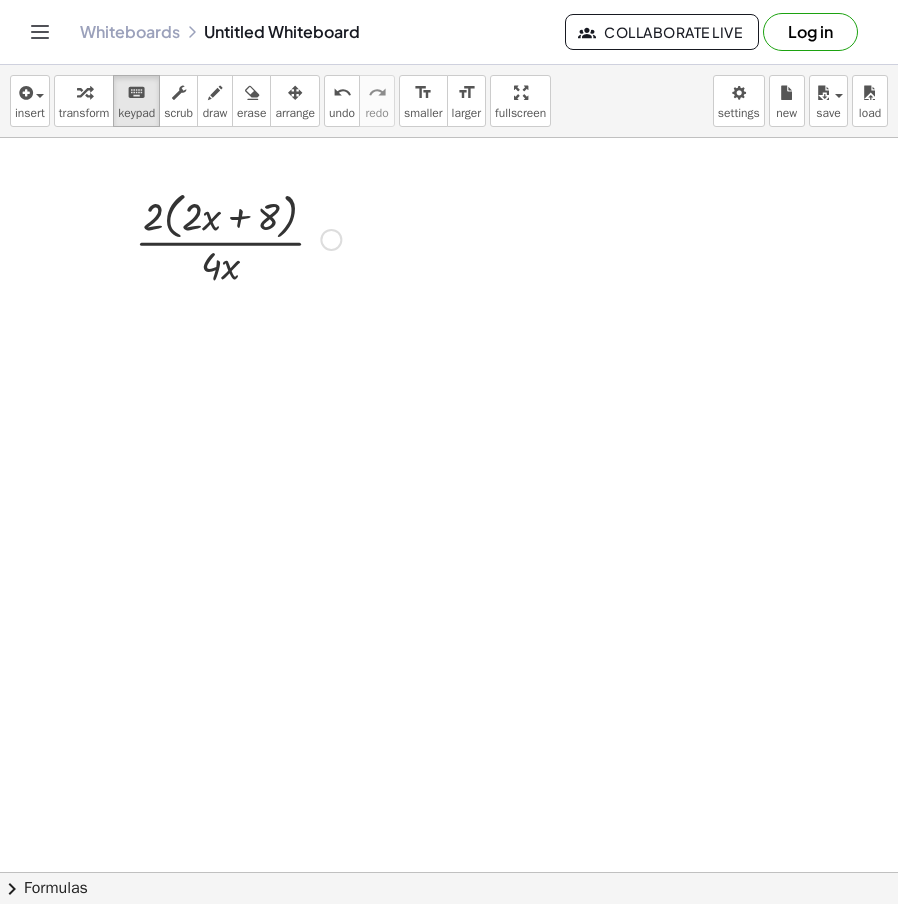 click at bounding box center (238, 238) 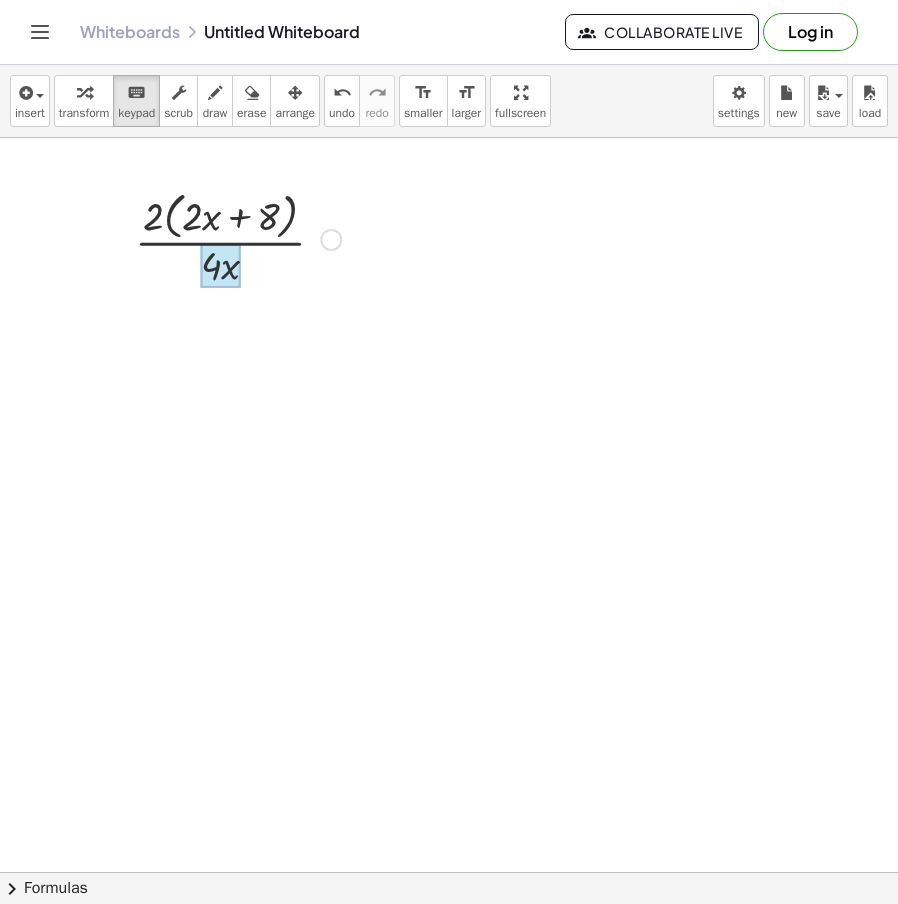 click at bounding box center [221, 266] 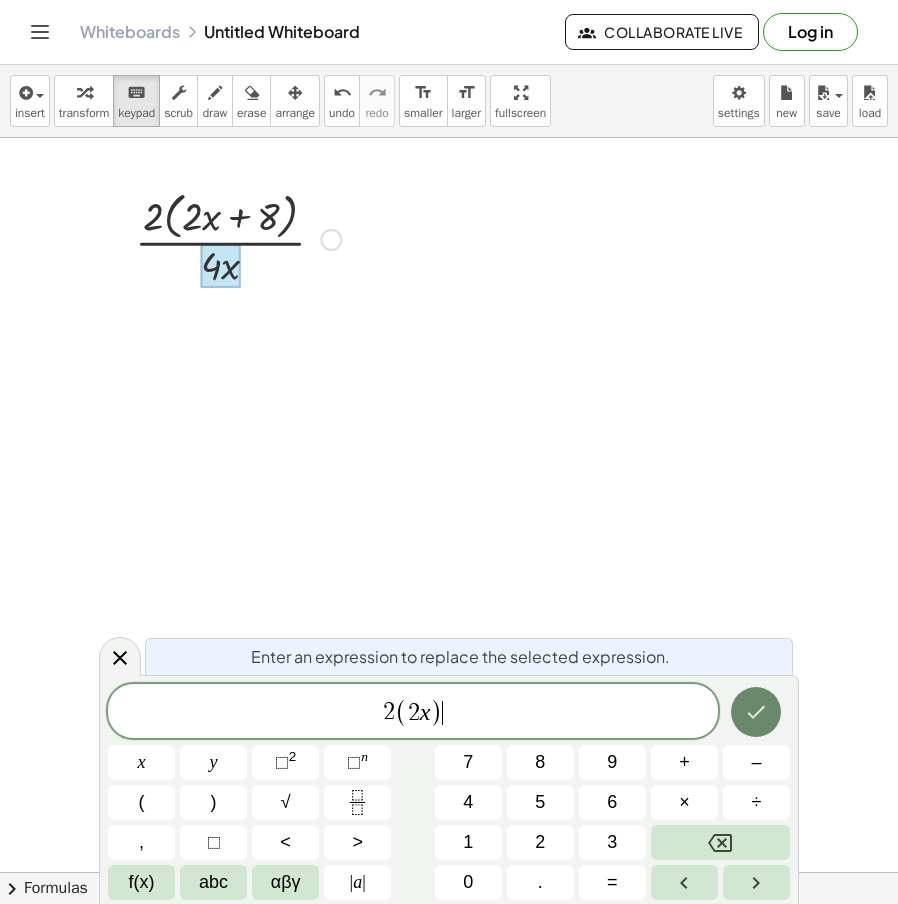 click at bounding box center [756, 712] 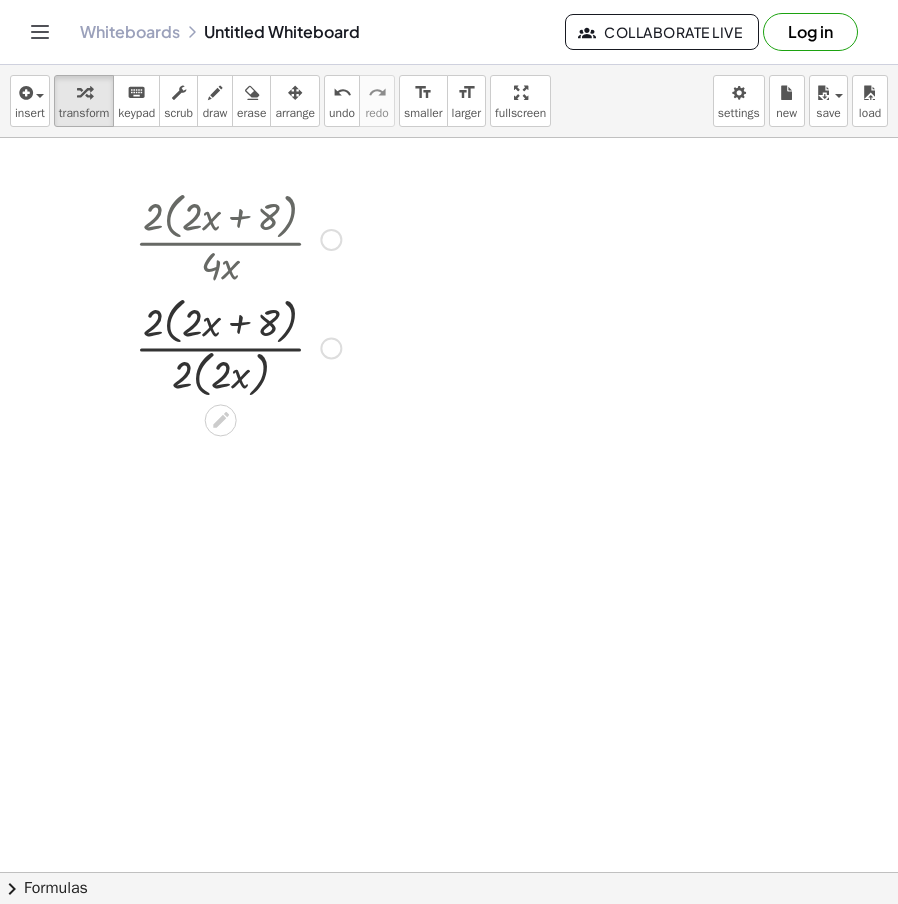 click at bounding box center [238, 346] 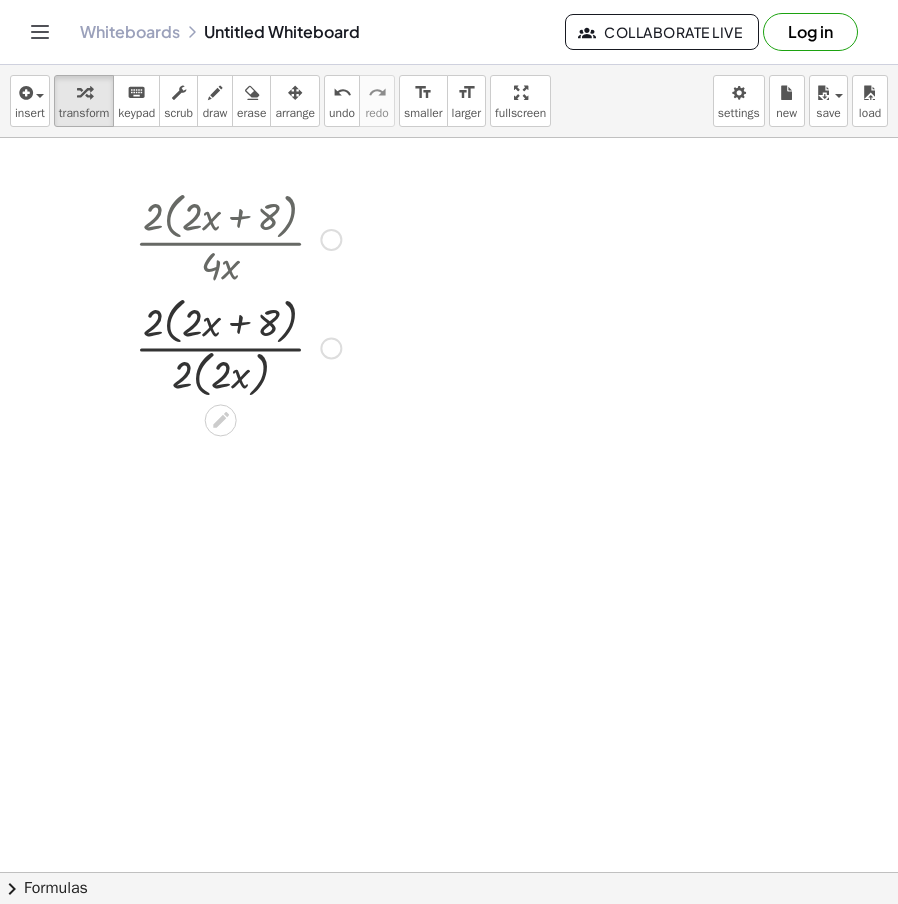 click at bounding box center [238, 346] 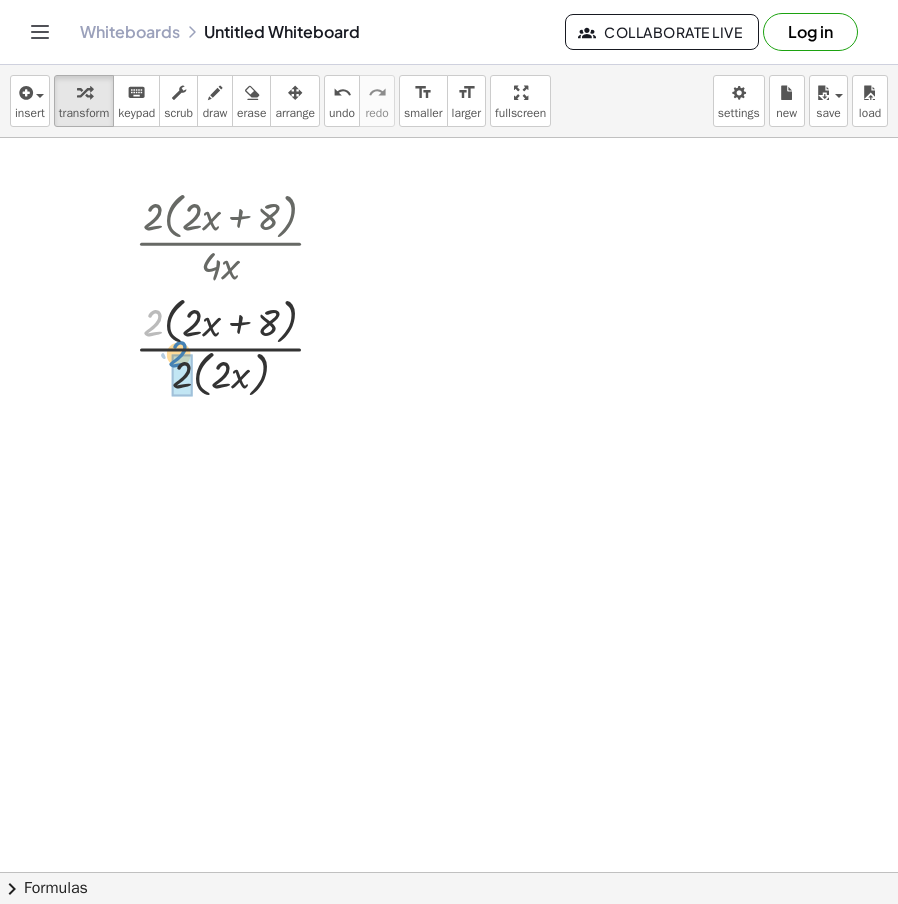 drag, startPoint x: 148, startPoint y: 321, endPoint x: 181, endPoint y: 372, distance: 60.74537 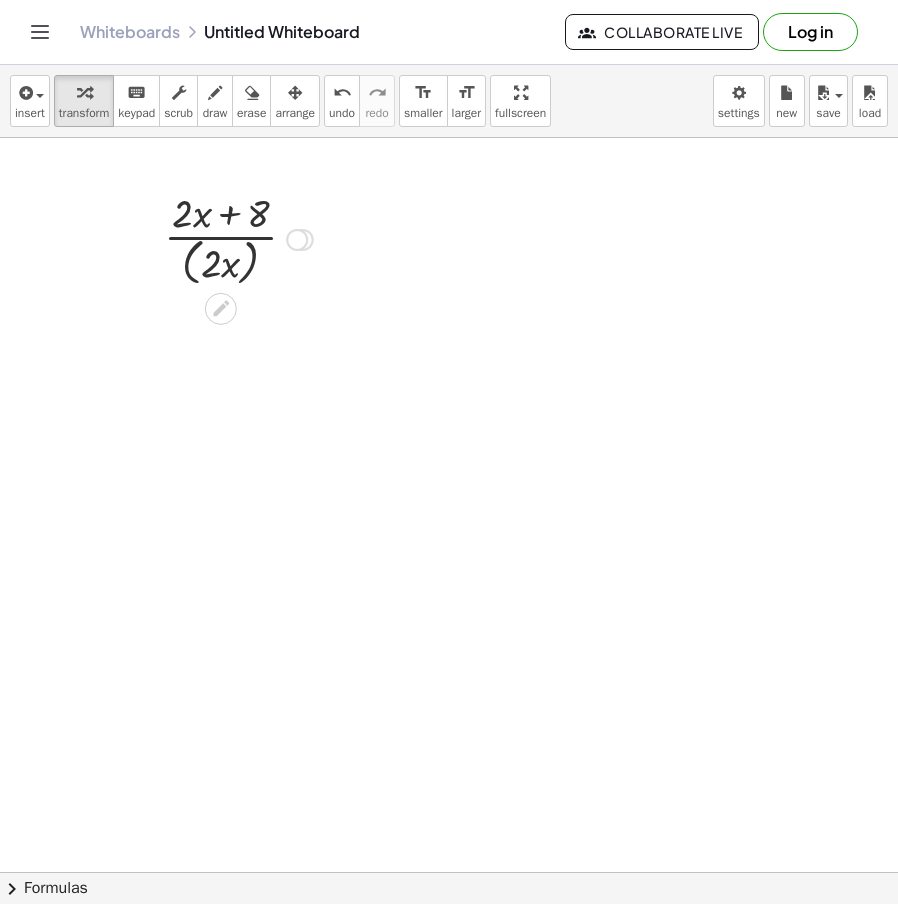 drag, startPoint x: 299, startPoint y: 452, endPoint x: 317, endPoint y: 233, distance: 219.73848 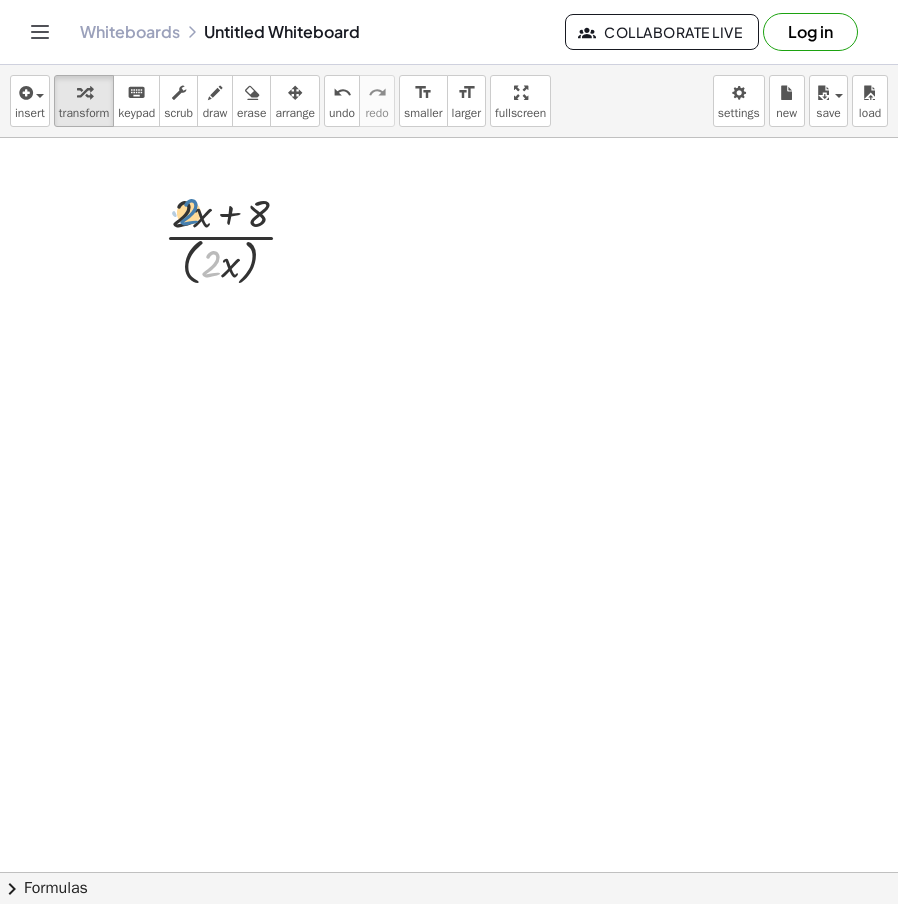 drag, startPoint x: 212, startPoint y: 262, endPoint x: 190, endPoint y: 210, distance: 56.462376 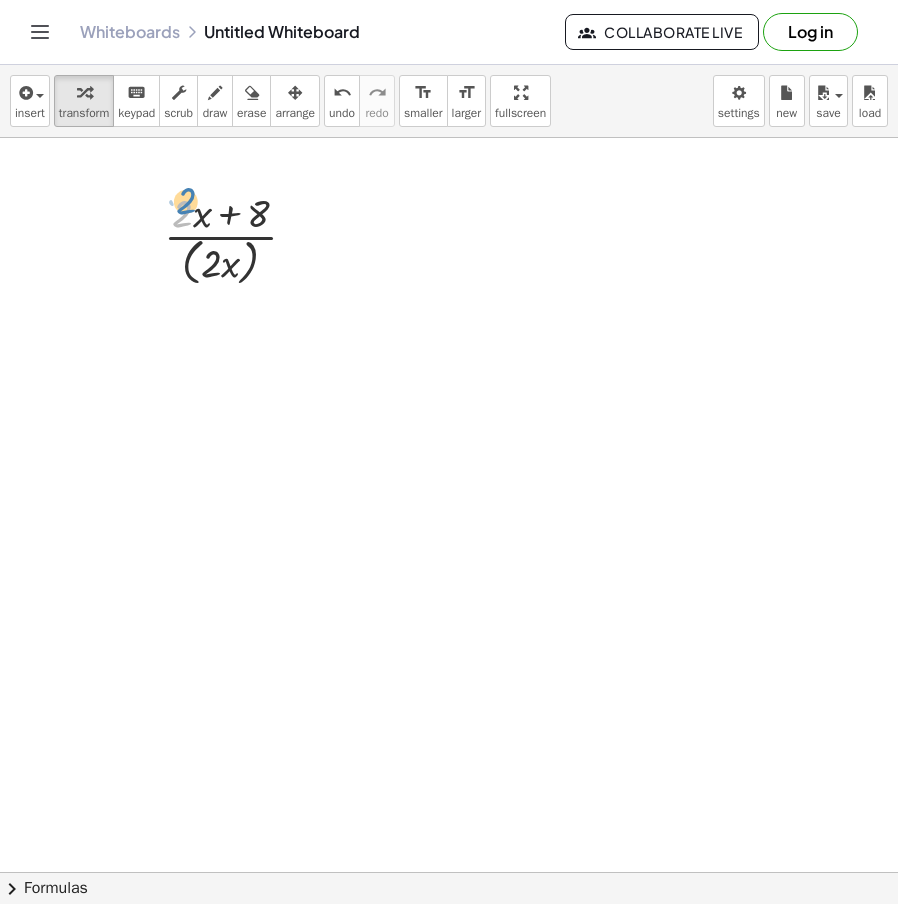 drag, startPoint x: 182, startPoint y: 206, endPoint x: 184, endPoint y: 189, distance: 17.117243 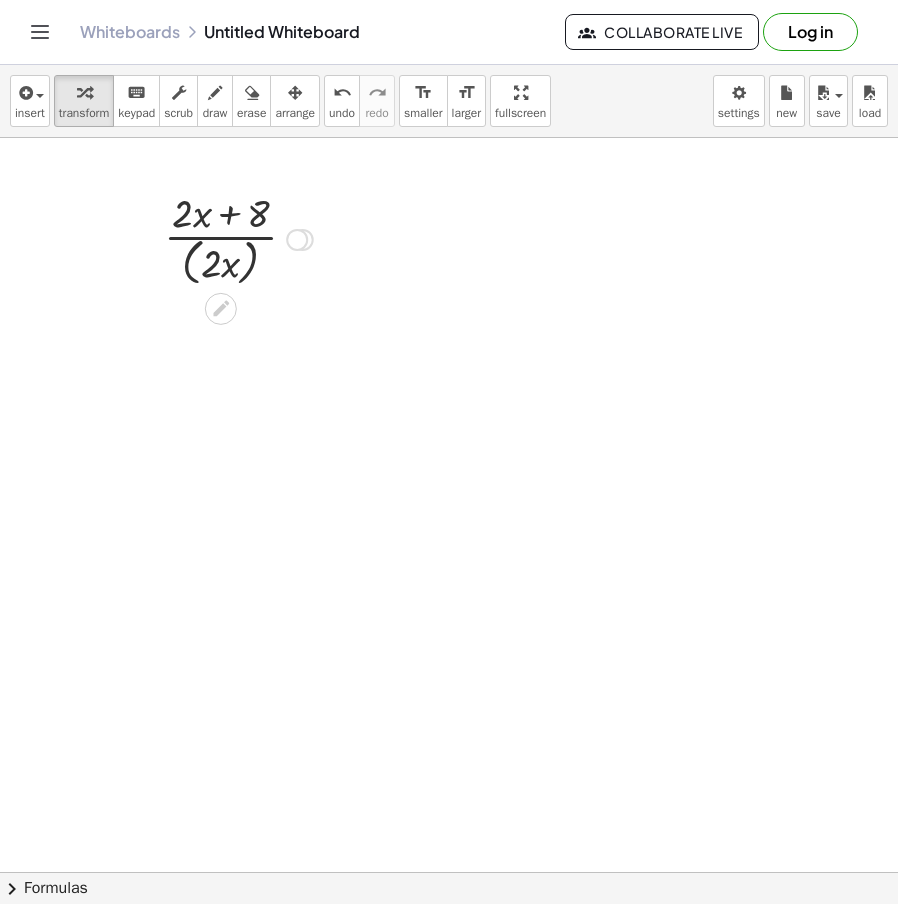 click at bounding box center [238, 238] 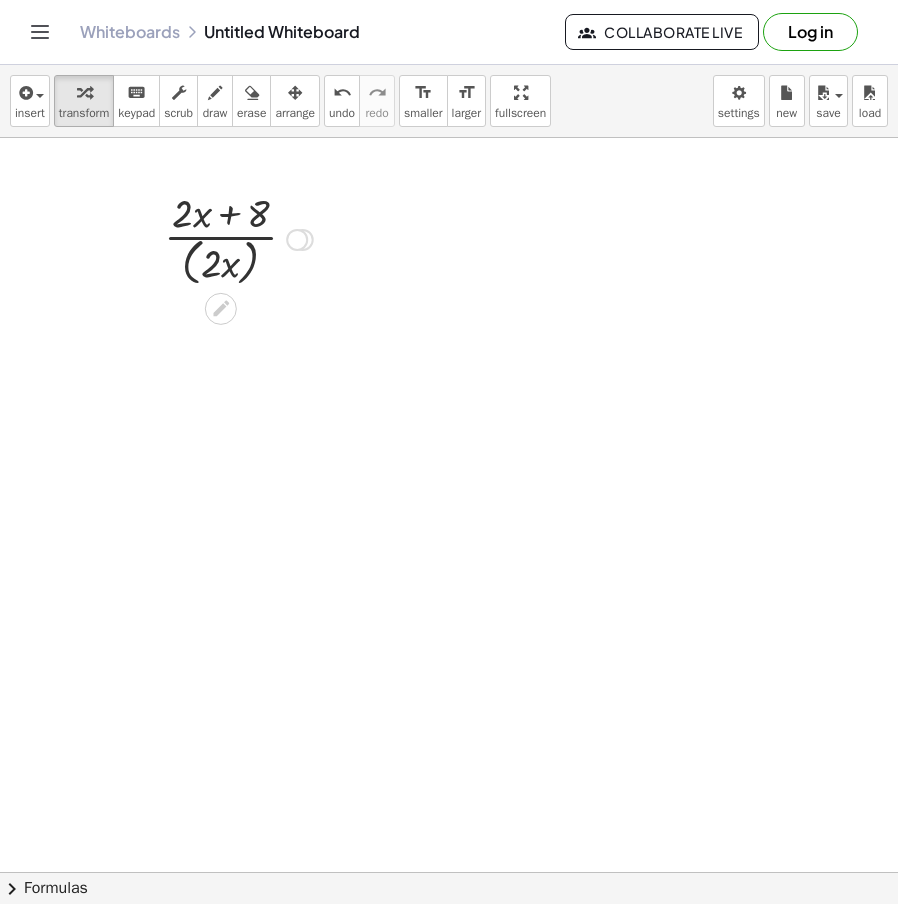 click at bounding box center [238, 238] 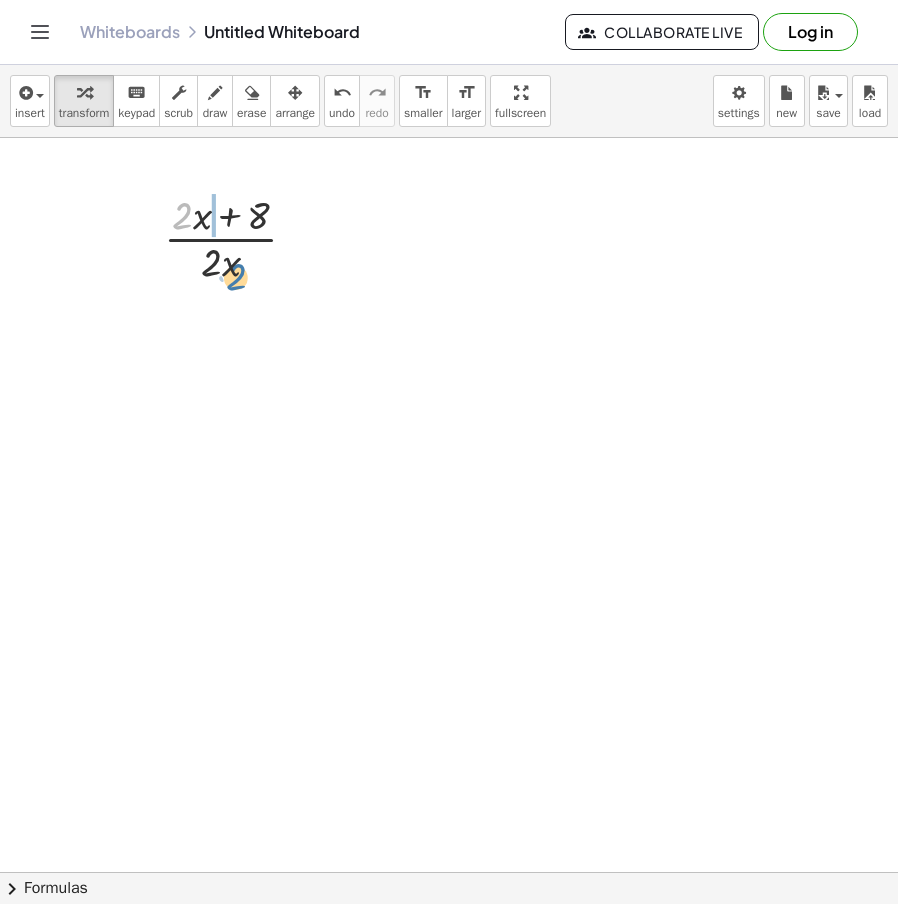 drag, startPoint x: 183, startPoint y: 217, endPoint x: 236, endPoint y: 279, distance: 81.565926 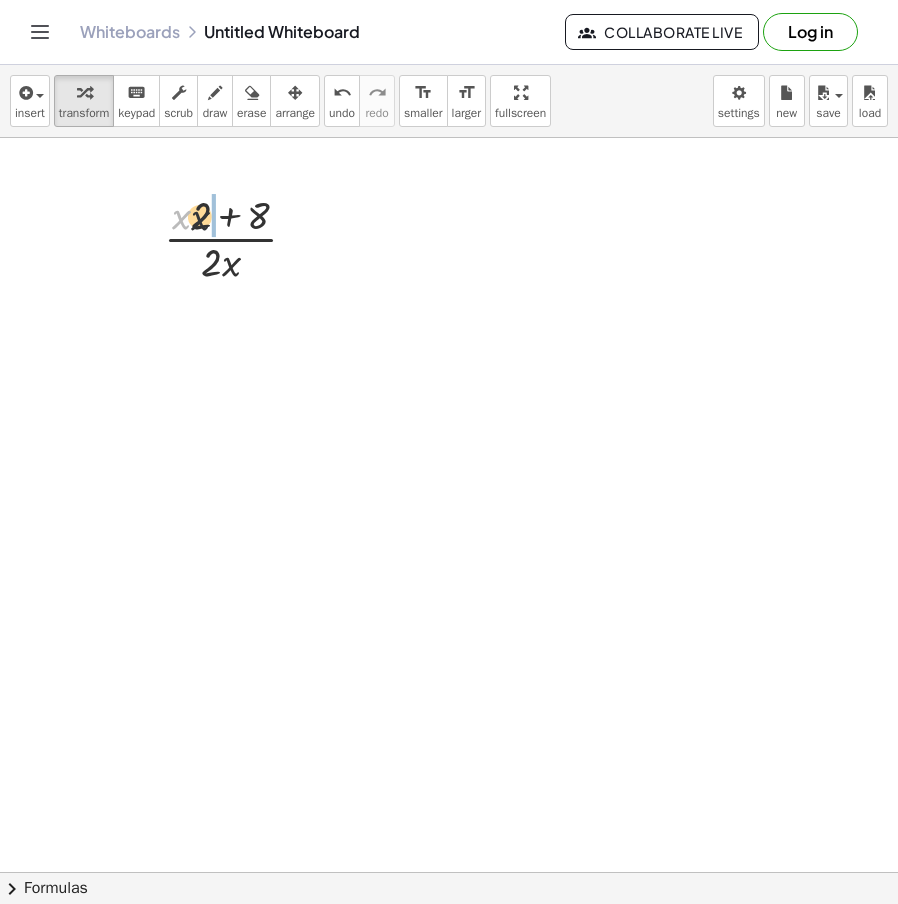 drag, startPoint x: 179, startPoint y: 219, endPoint x: 202, endPoint y: 220, distance: 23.021729 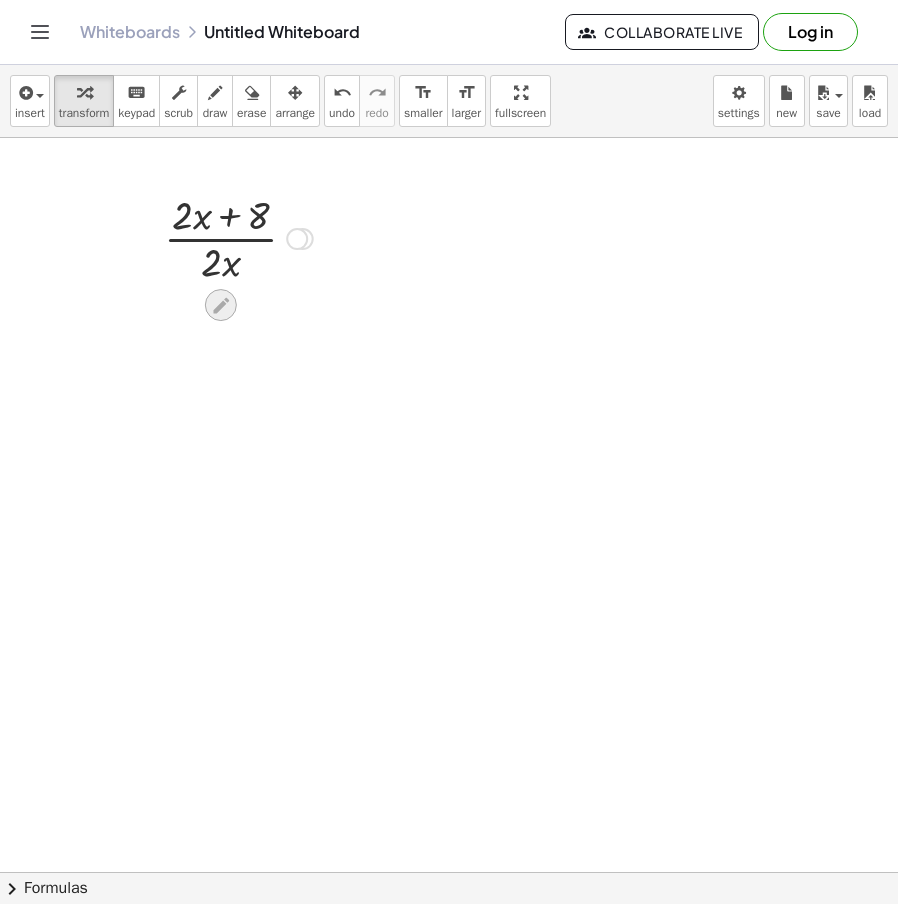 click at bounding box center [221, 305] 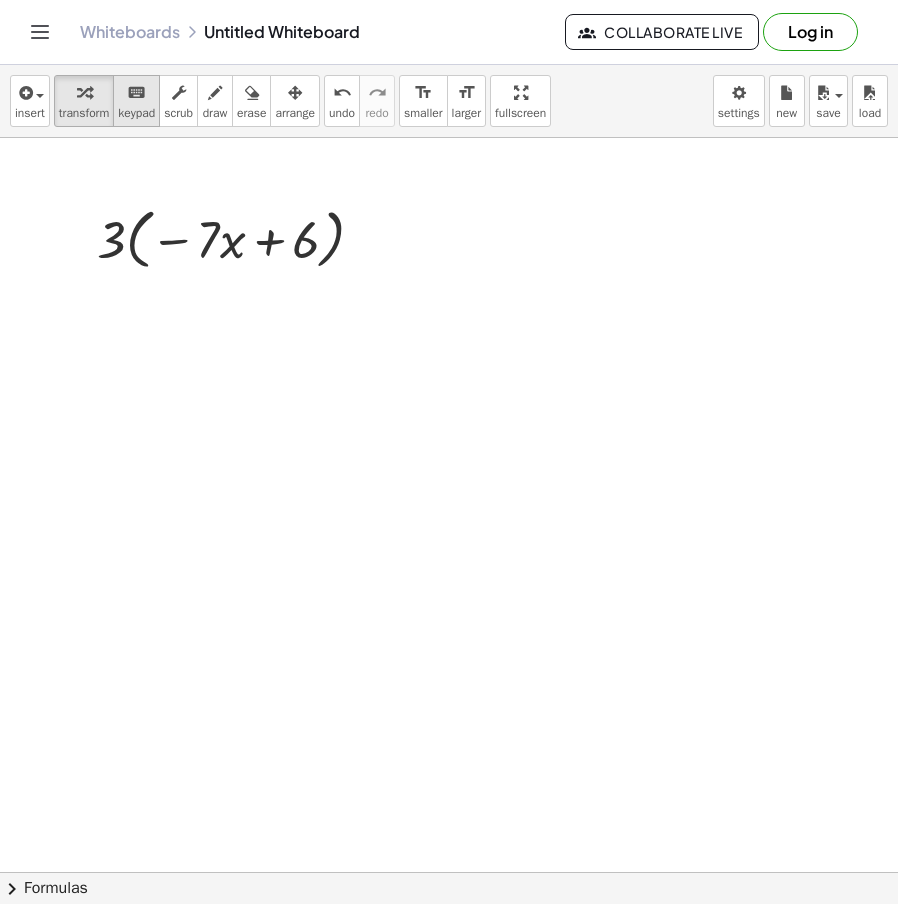 click on "keypad" at bounding box center (136, 113) 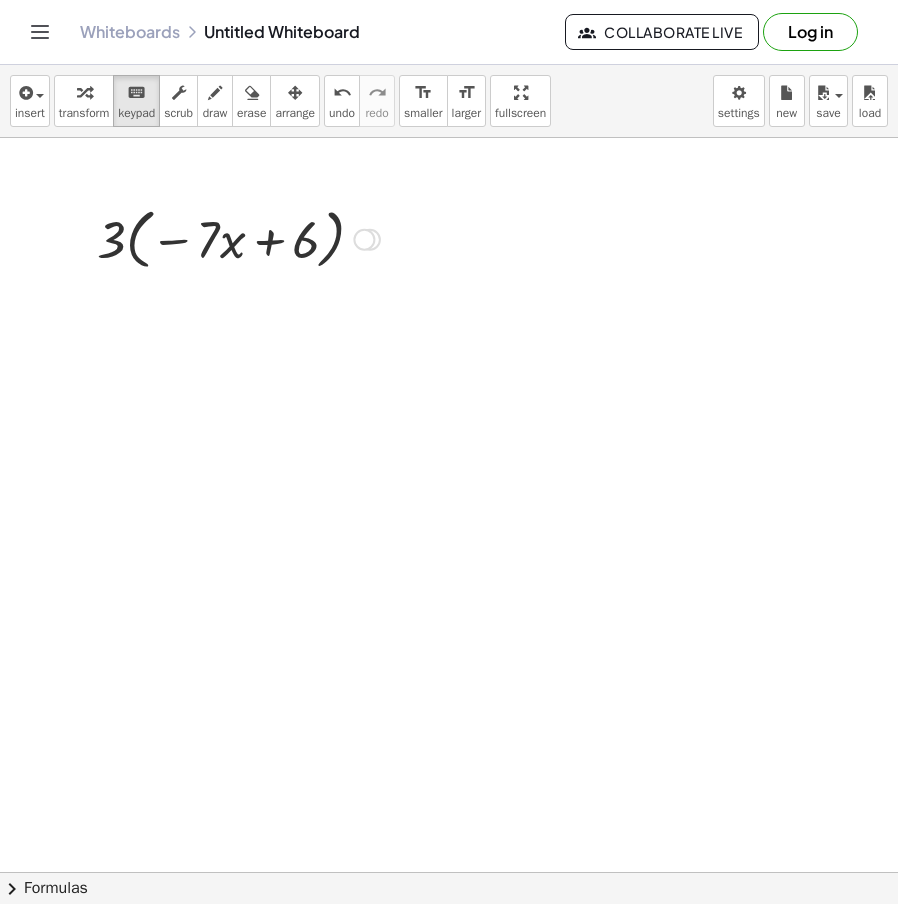 click at bounding box center [238, 238] 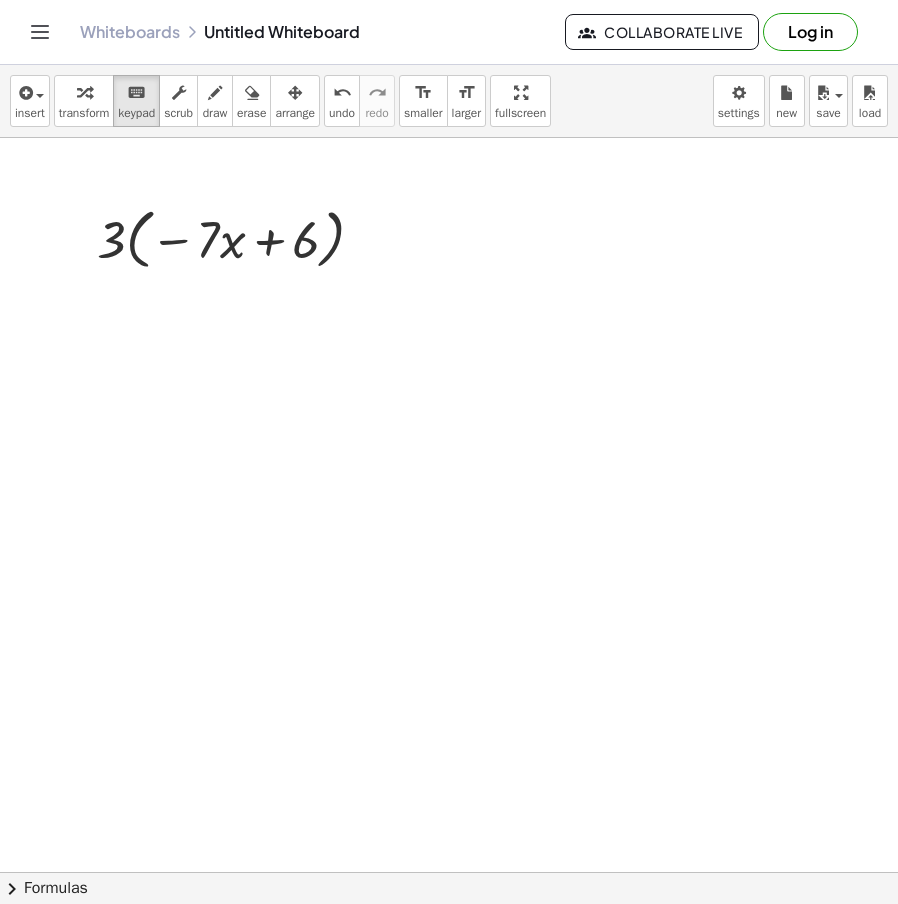 drag, startPoint x: 126, startPoint y: 236, endPoint x: 176, endPoint y: 273, distance: 62.201286 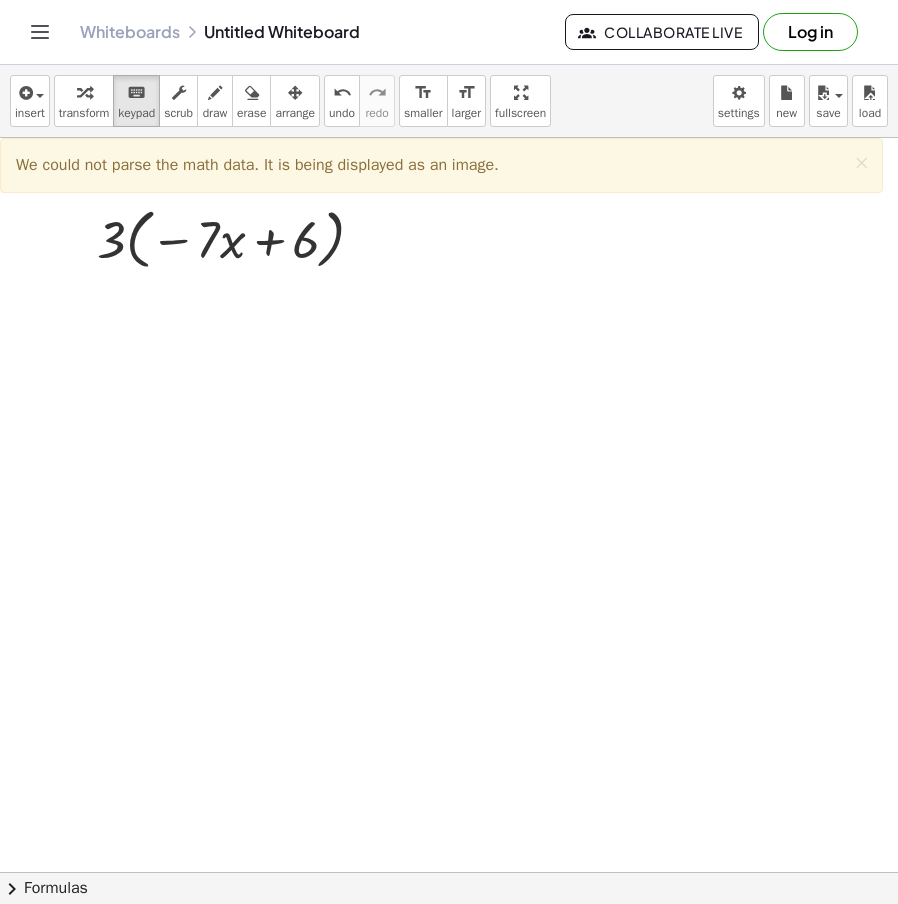 click at bounding box center (449, 872) 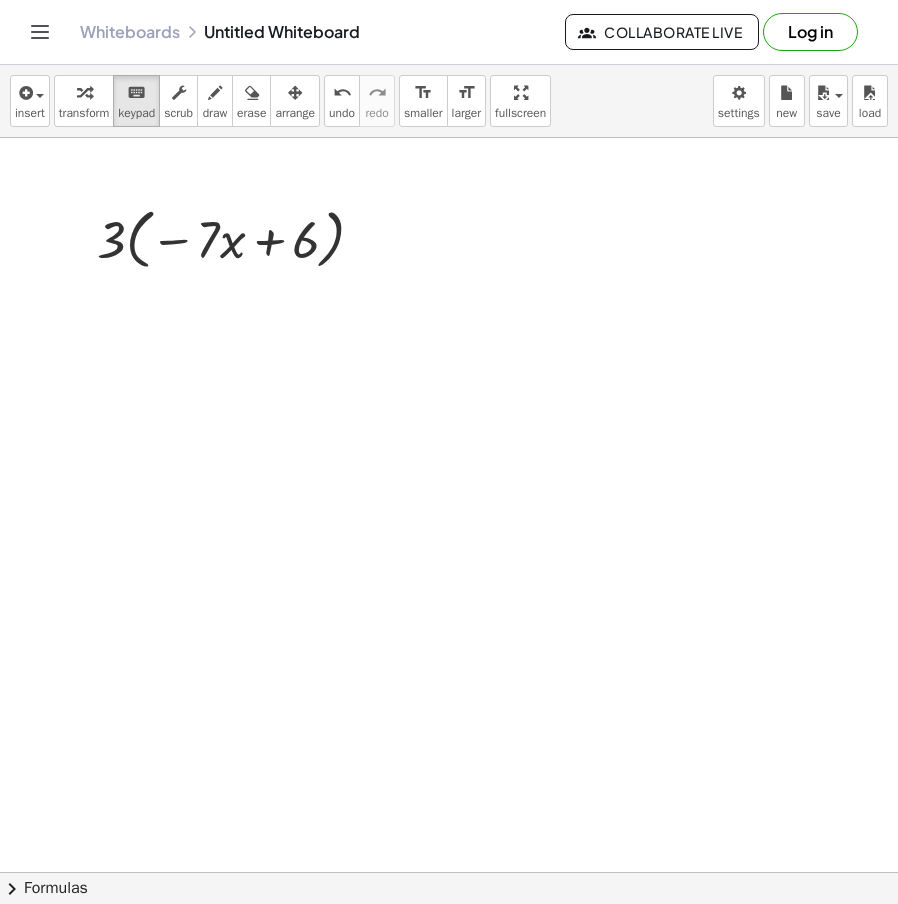 drag, startPoint x: 112, startPoint y: 254, endPoint x: 78, endPoint y: 258, distance: 34.234486 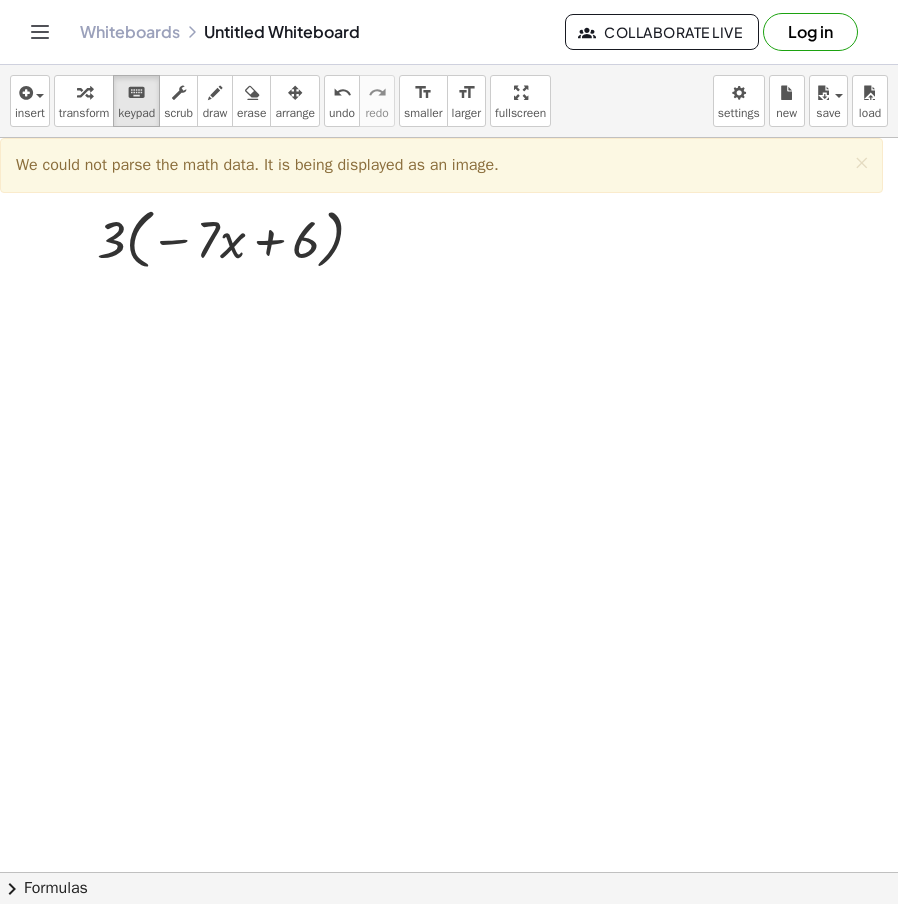 click at bounding box center [449, 872] 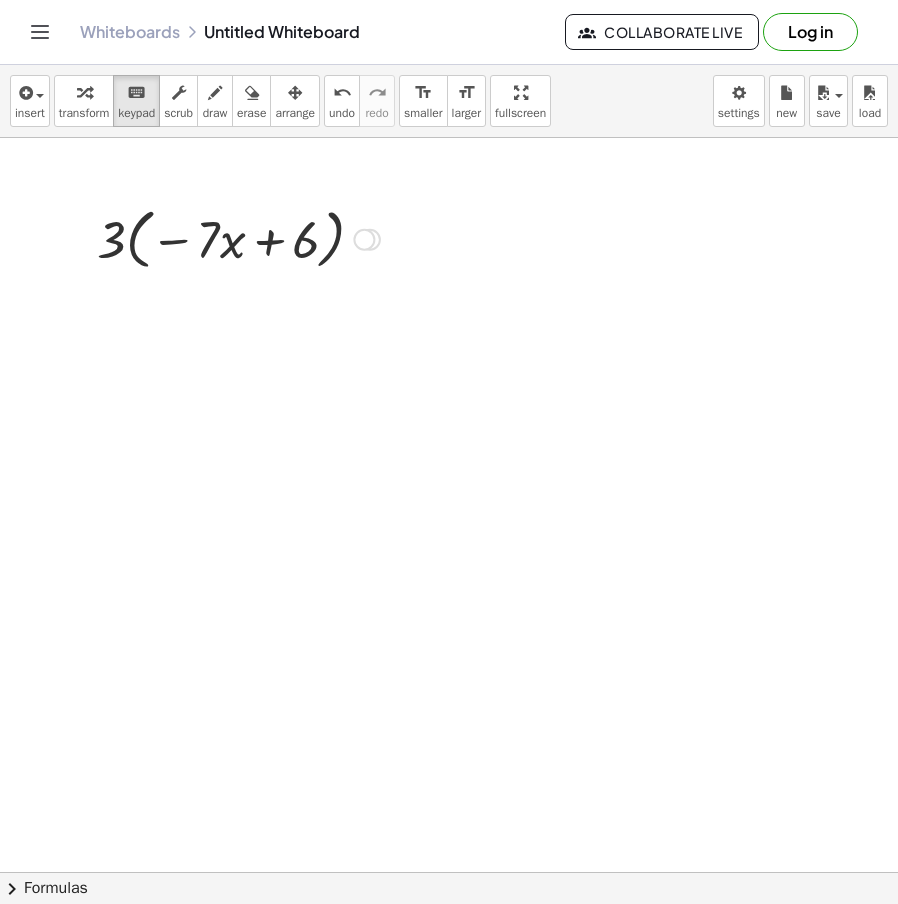 drag, startPoint x: 112, startPoint y: 248, endPoint x: 66, endPoint y: 219, distance: 54.378304 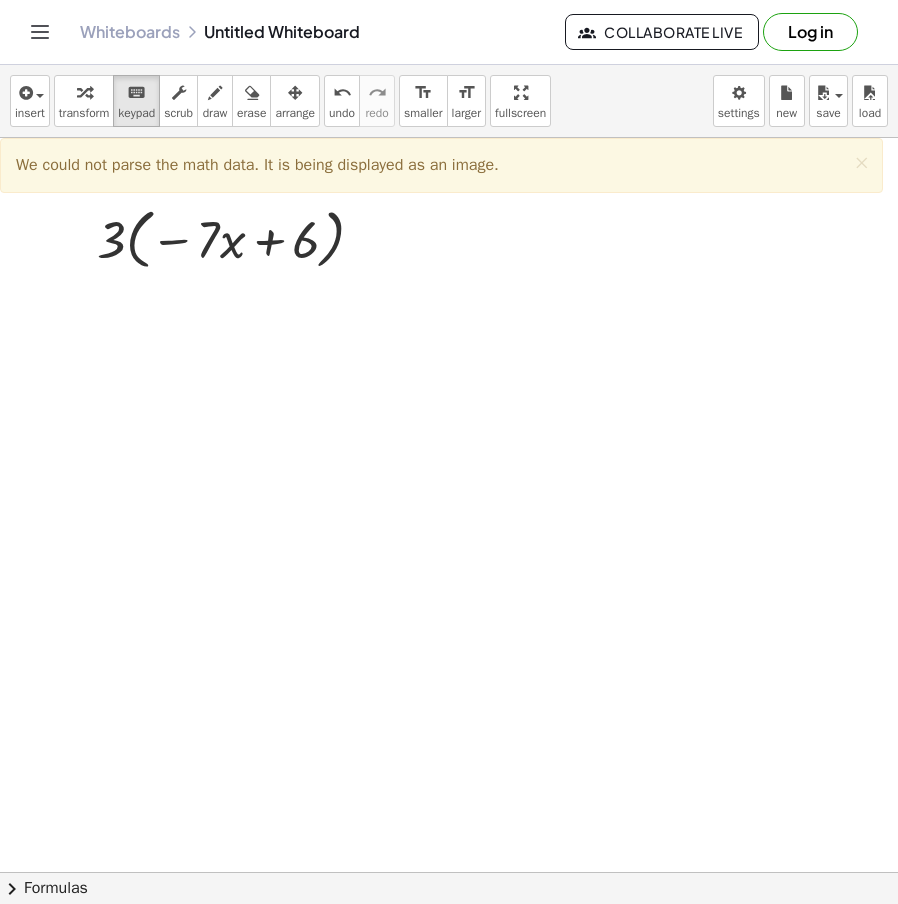 click at bounding box center [449, 872] 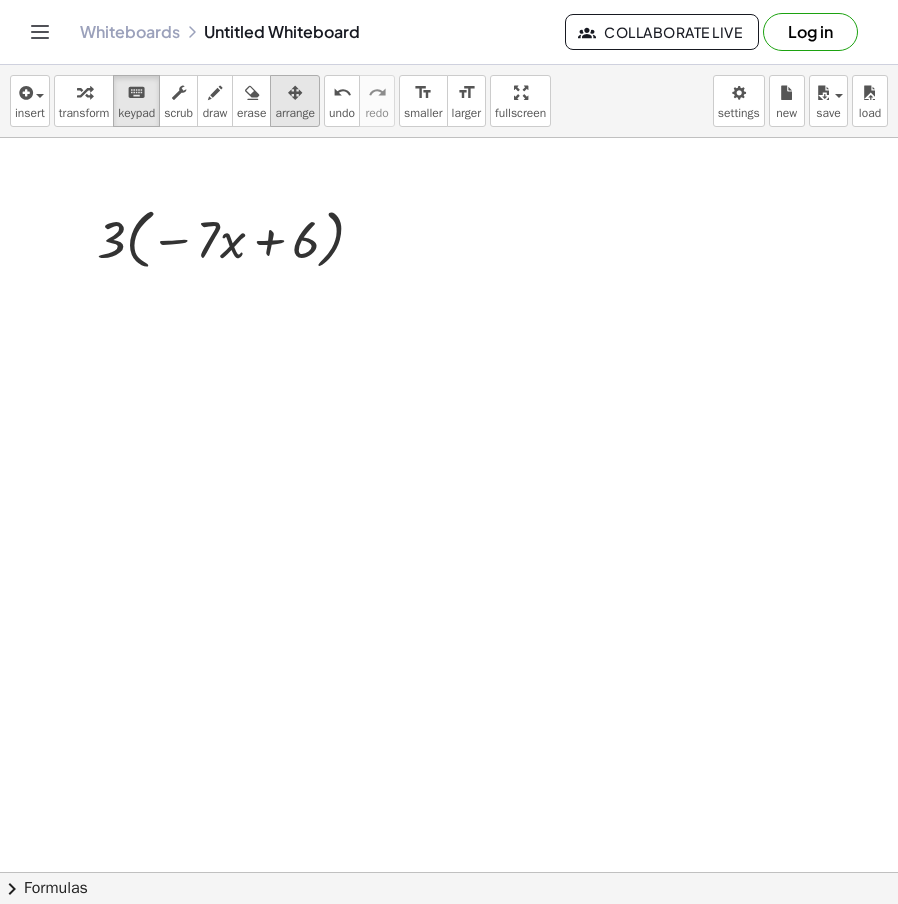 click at bounding box center (295, 93) 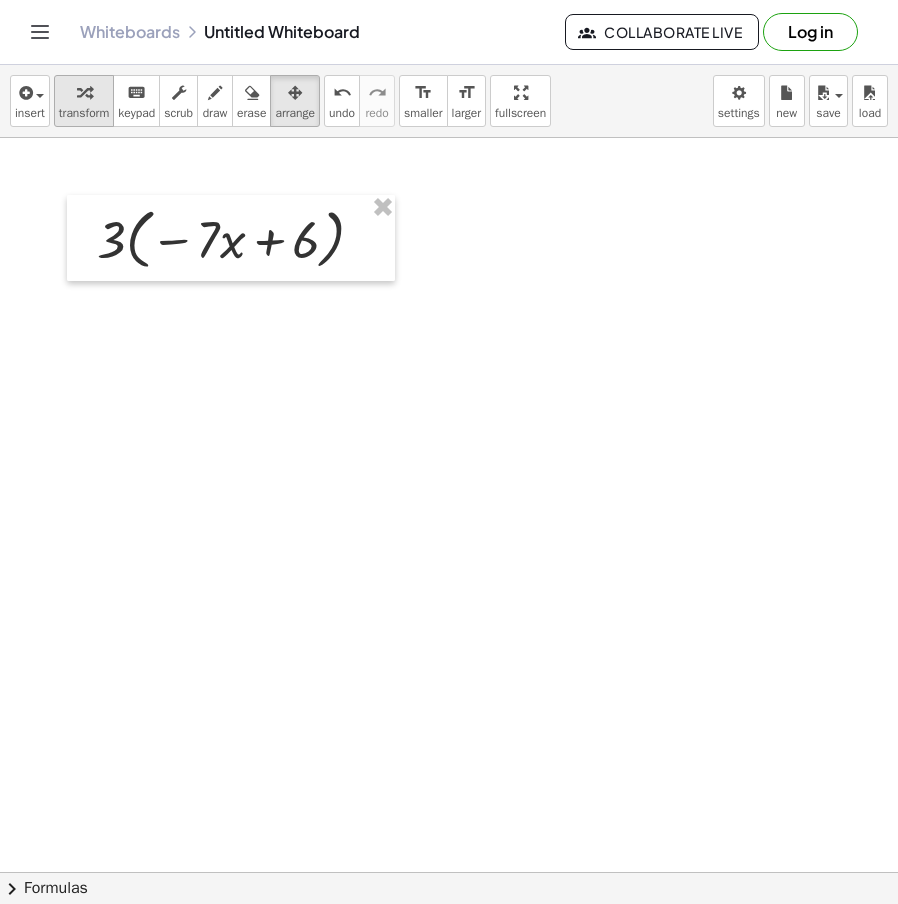 click on "transform" at bounding box center [84, 113] 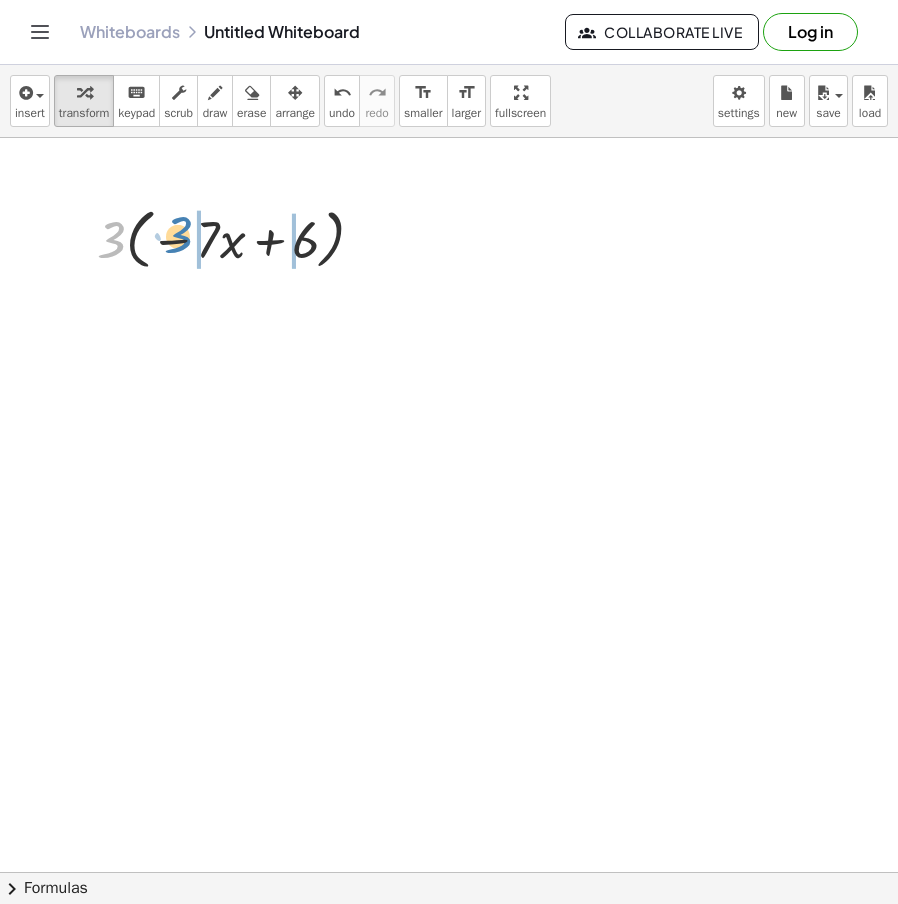 drag, startPoint x: 108, startPoint y: 248, endPoint x: 177, endPoint y: 243, distance: 69.18092 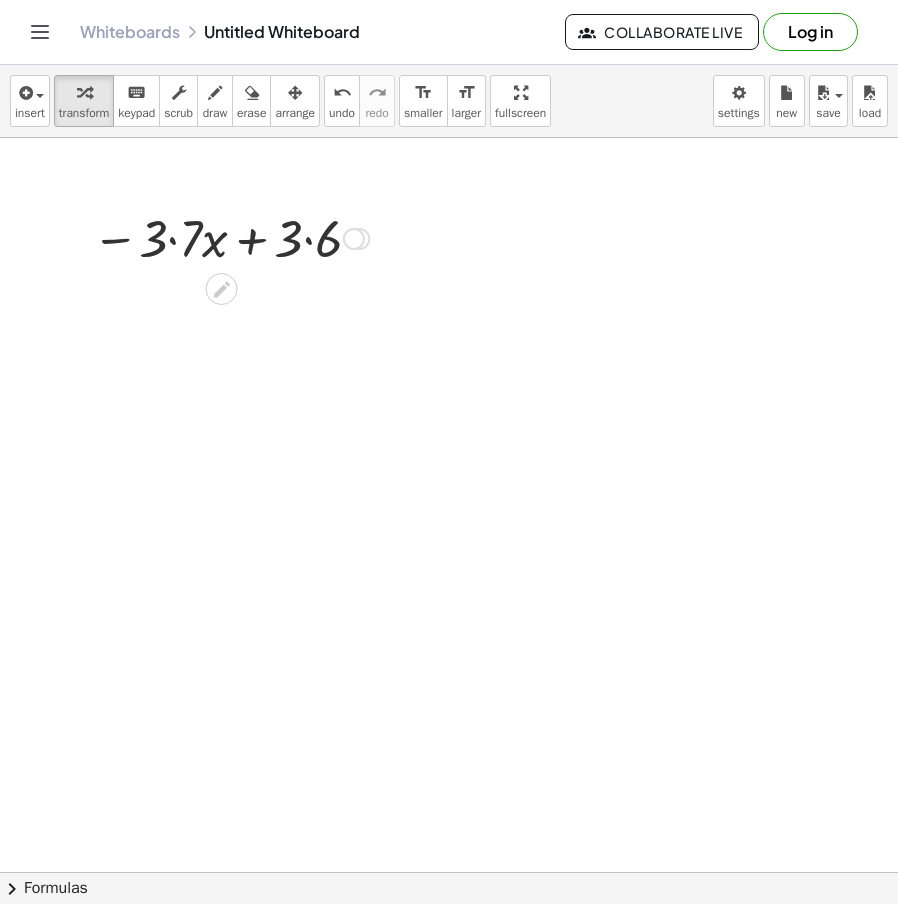 click at bounding box center [230, 237] 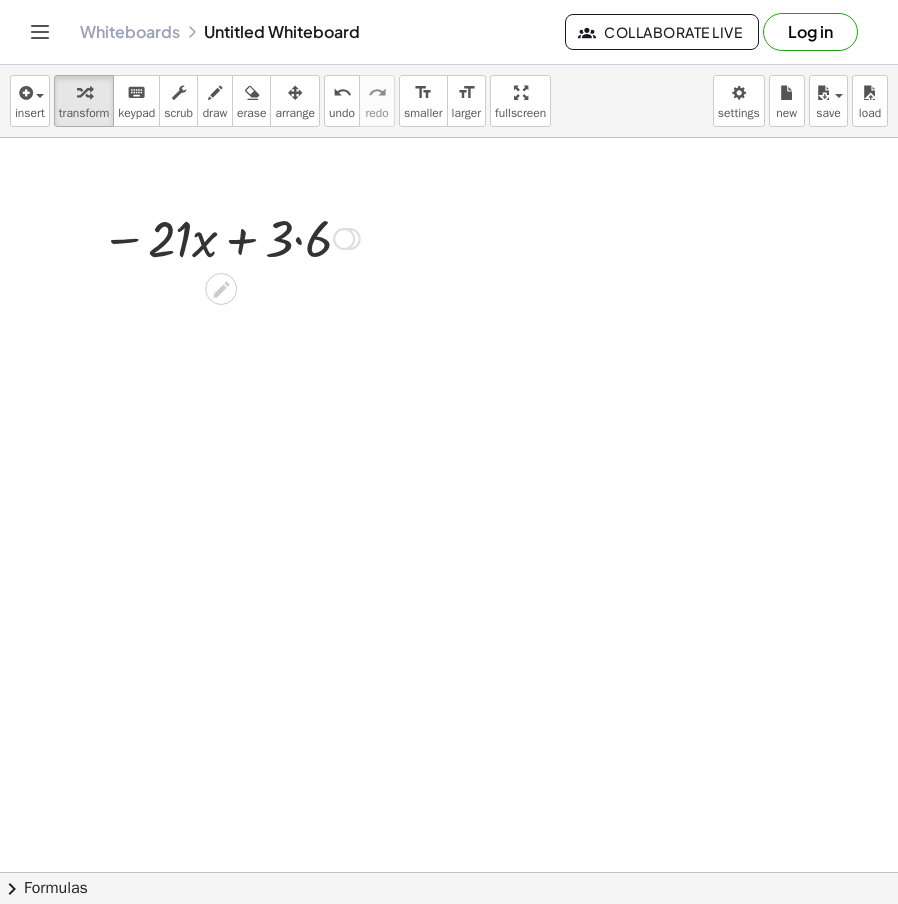 click at bounding box center [230, 237] 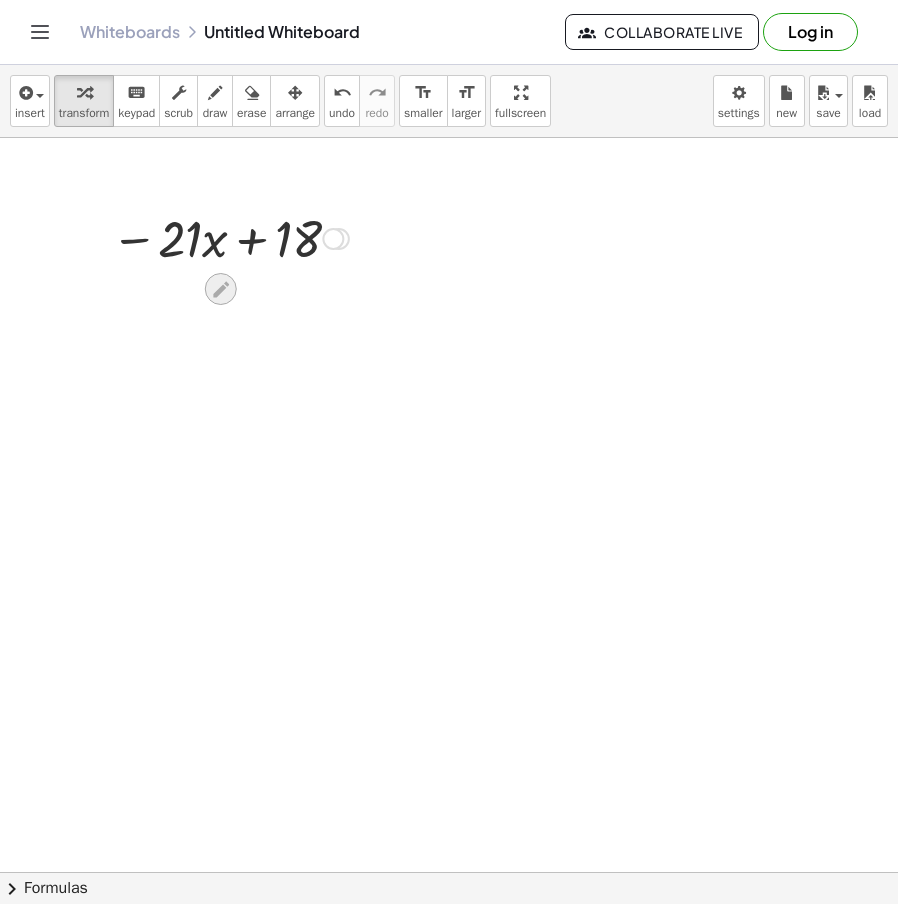 click 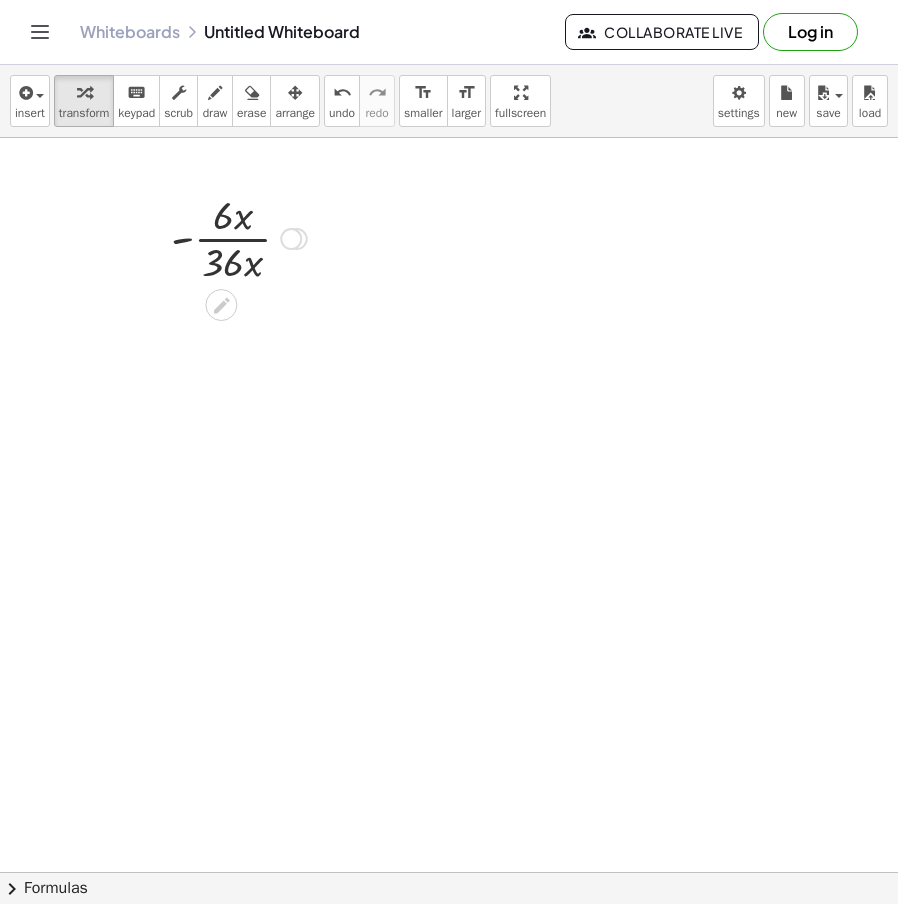 click at bounding box center [239, 237] 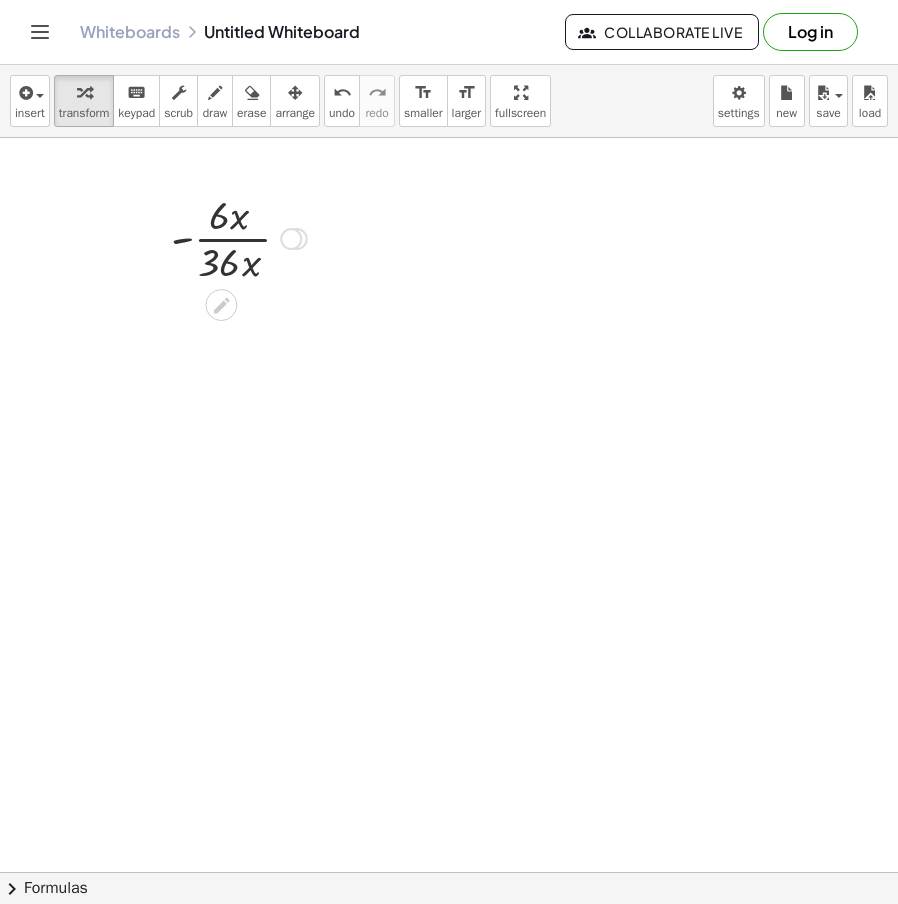 click at bounding box center [239, 237] 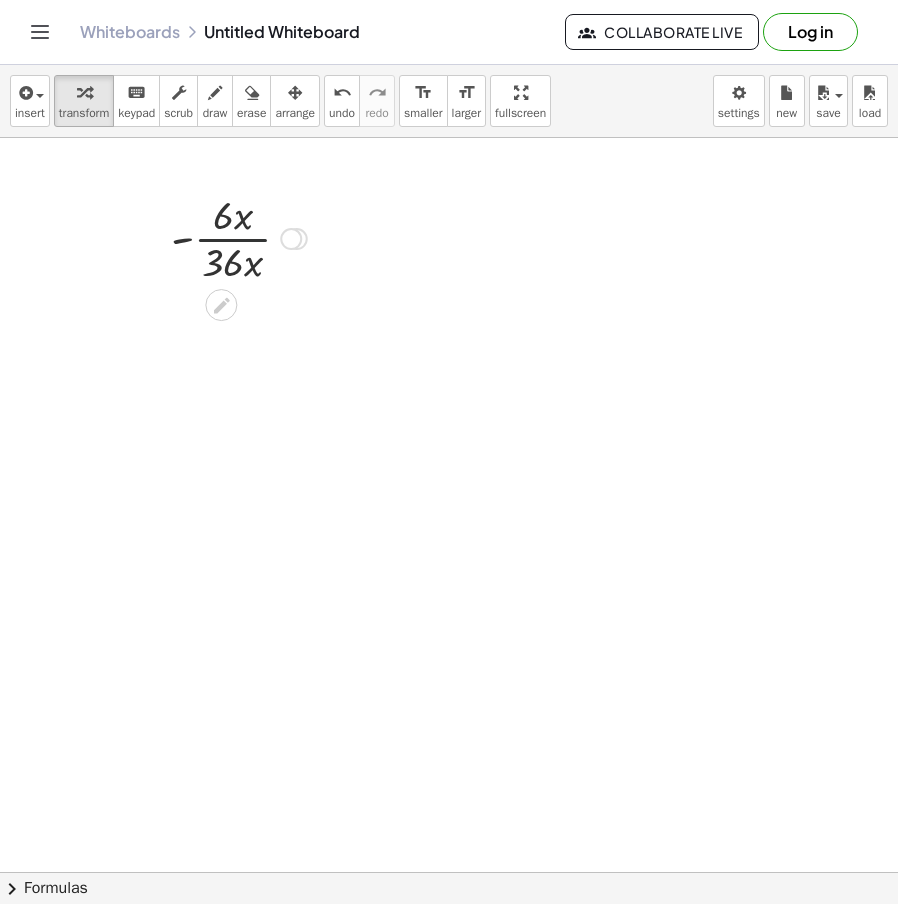 click at bounding box center [239, 237] 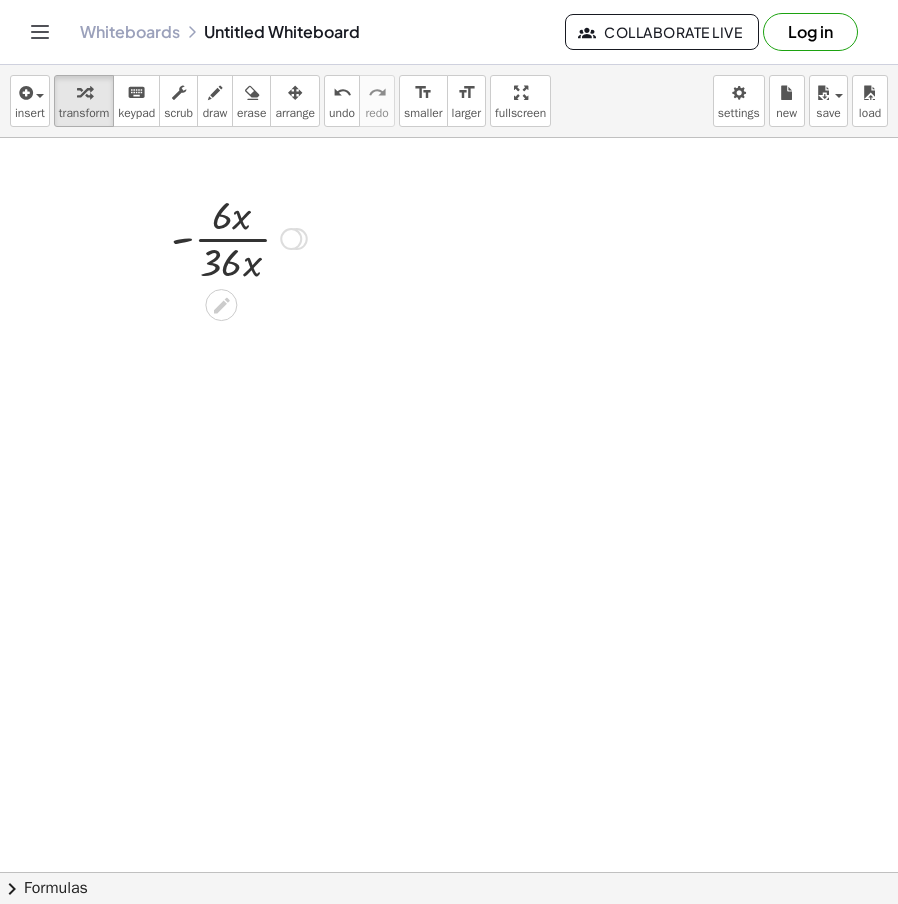 click at bounding box center [239, 237] 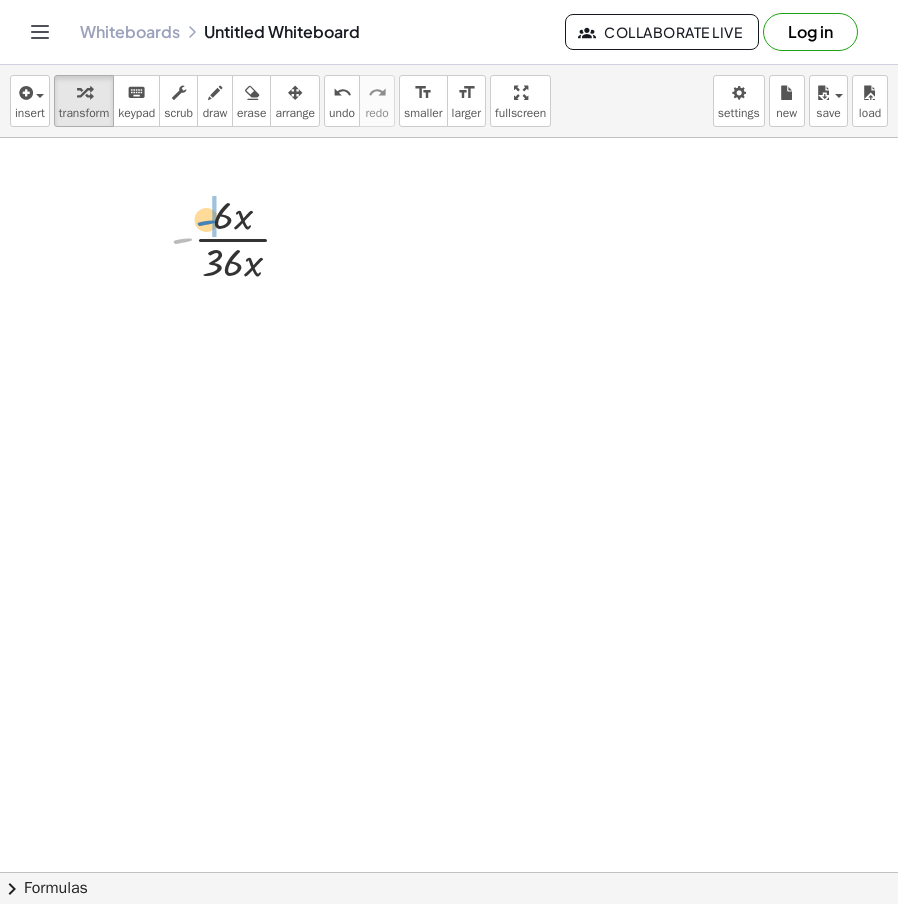 drag, startPoint x: 188, startPoint y: 238, endPoint x: 224, endPoint y: 219, distance: 40.706264 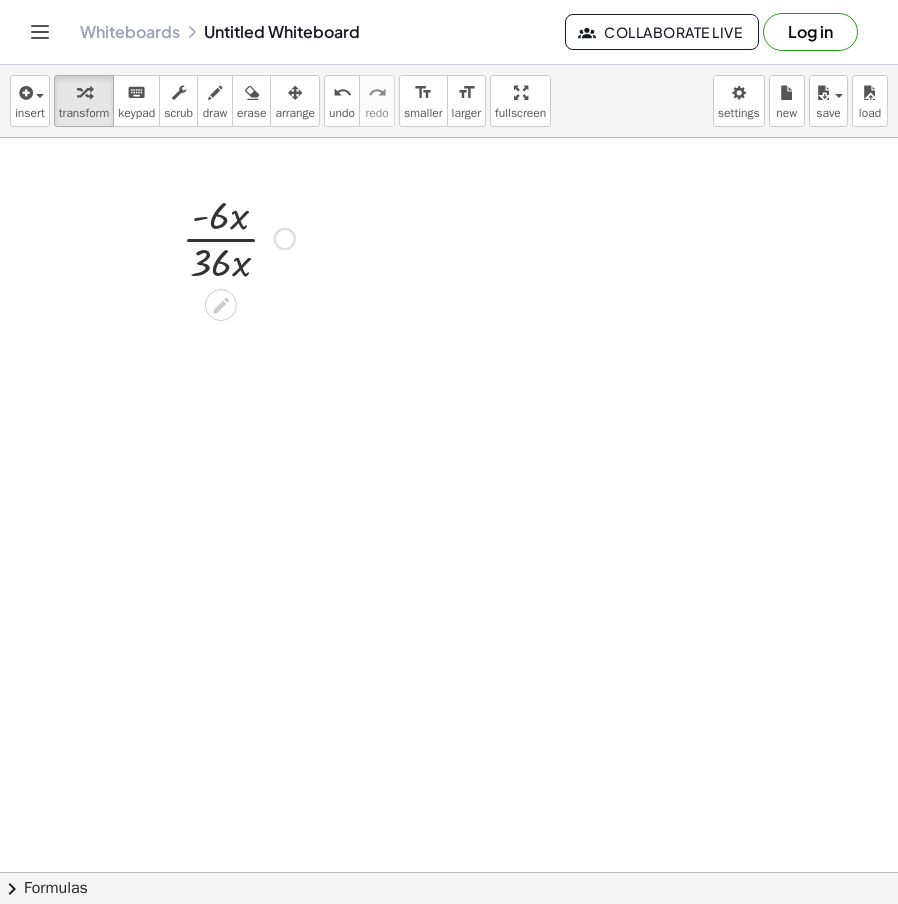 click at bounding box center [238, 237] 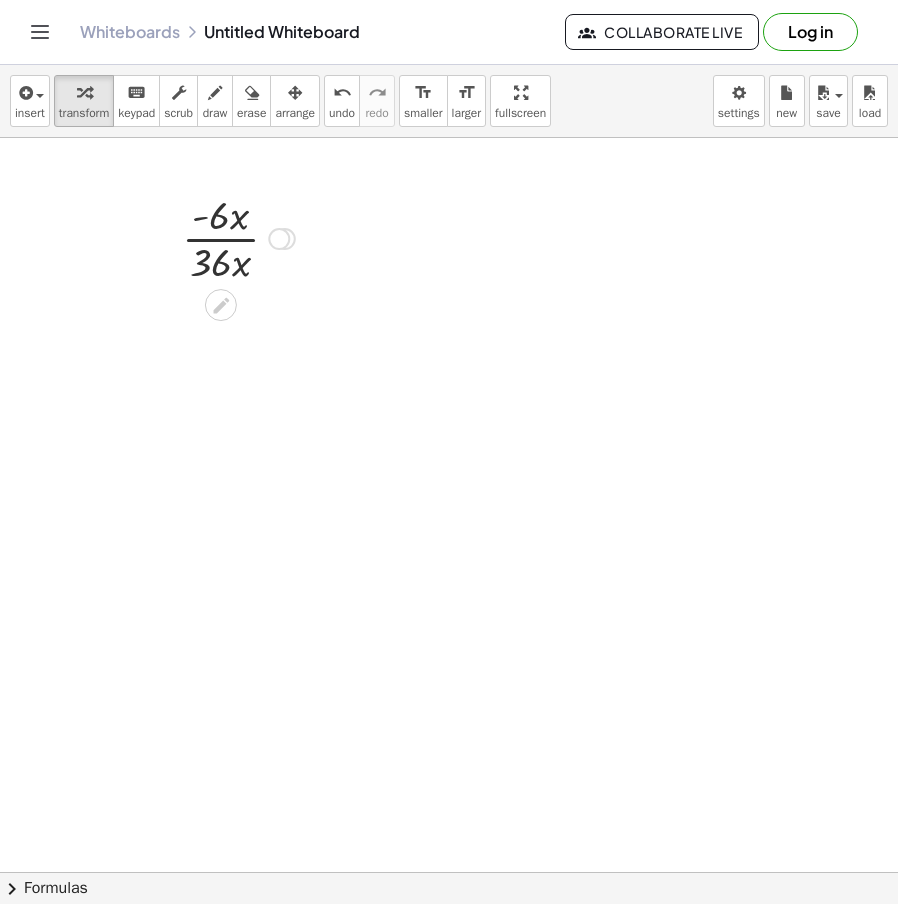 click at bounding box center [238, 237] 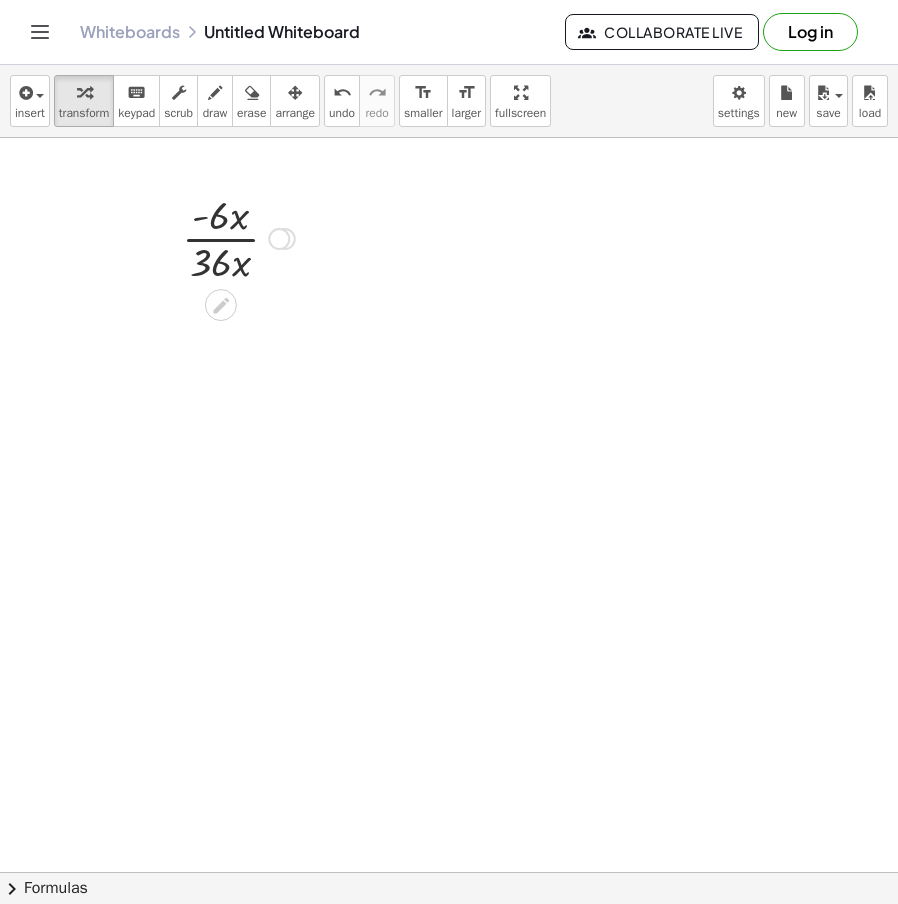 click at bounding box center [238, 237] 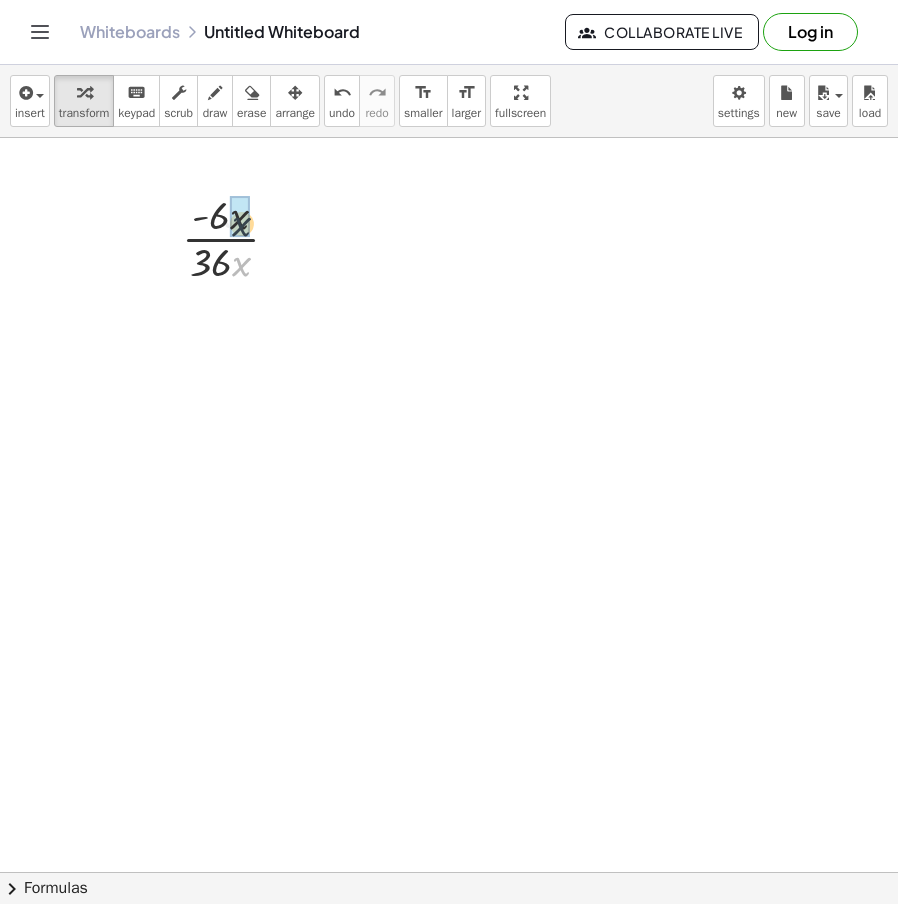 drag, startPoint x: 242, startPoint y: 263, endPoint x: 243, endPoint y: 218, distance: 45.01111 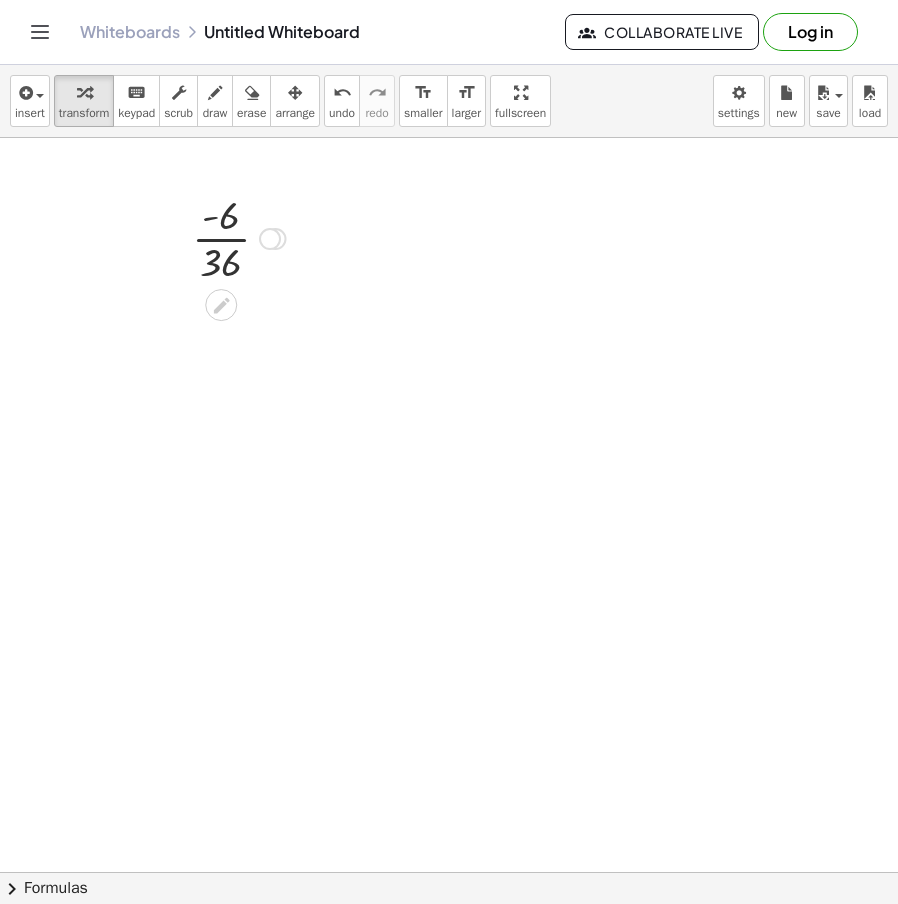 click at bounding box center [239, 237] 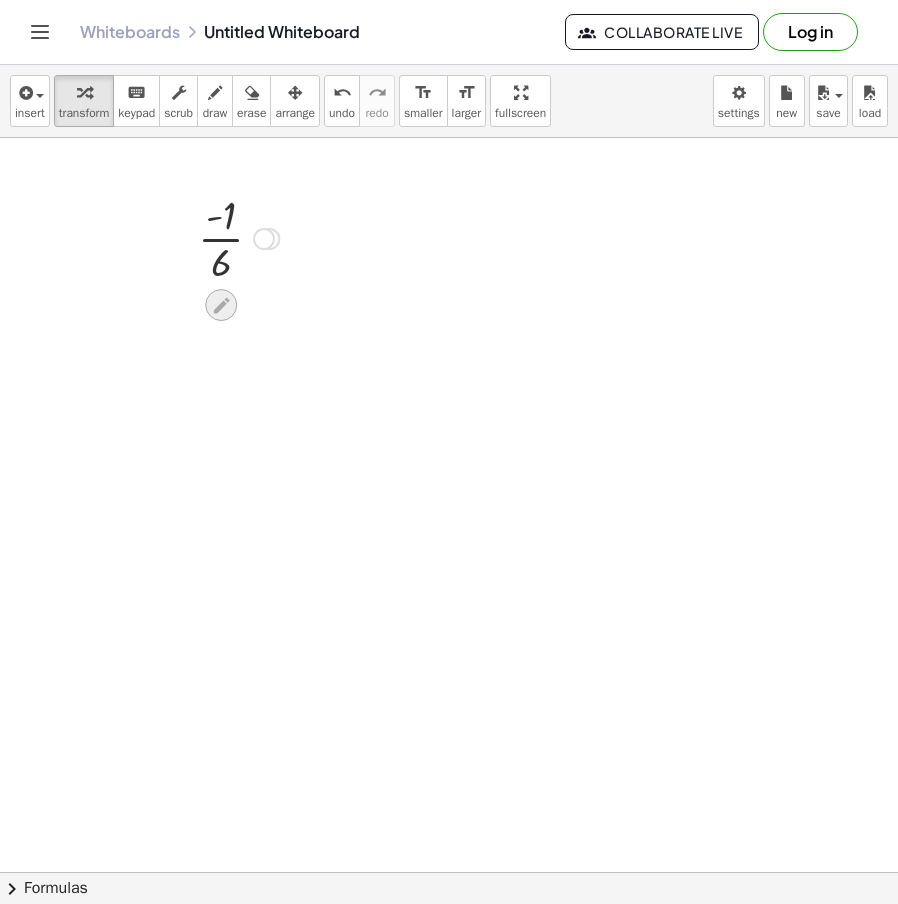 click at bounding box center (449, 872) 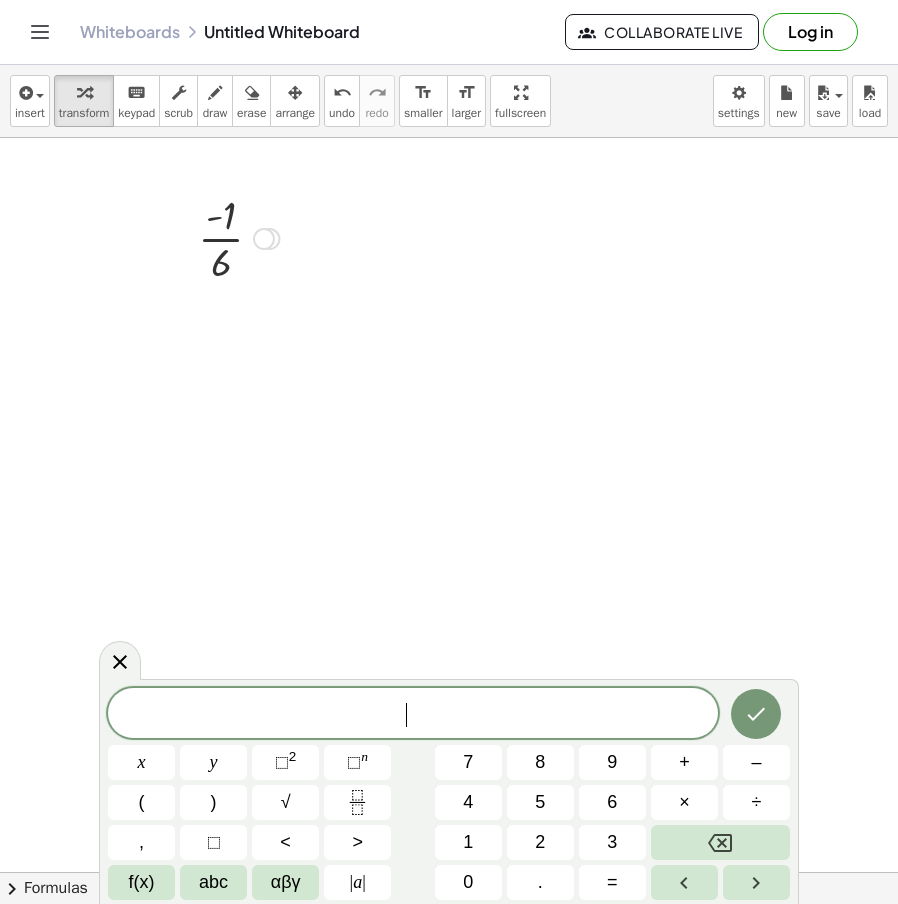 click 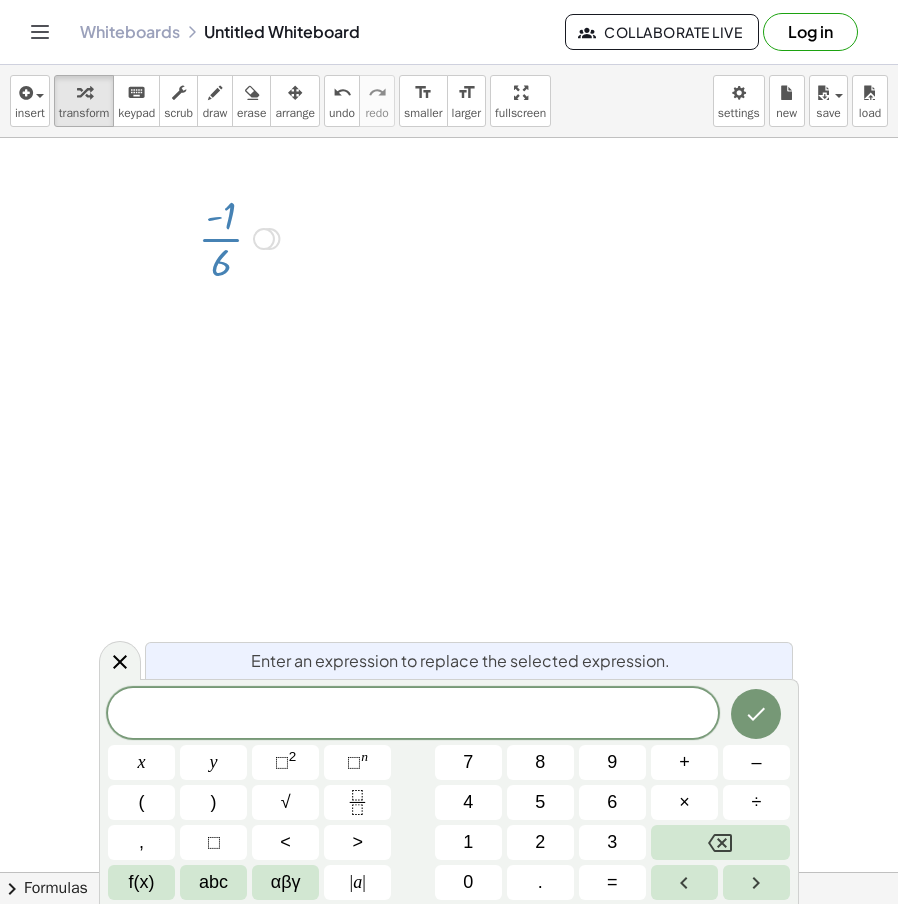 click at bounding box center [449, 872] 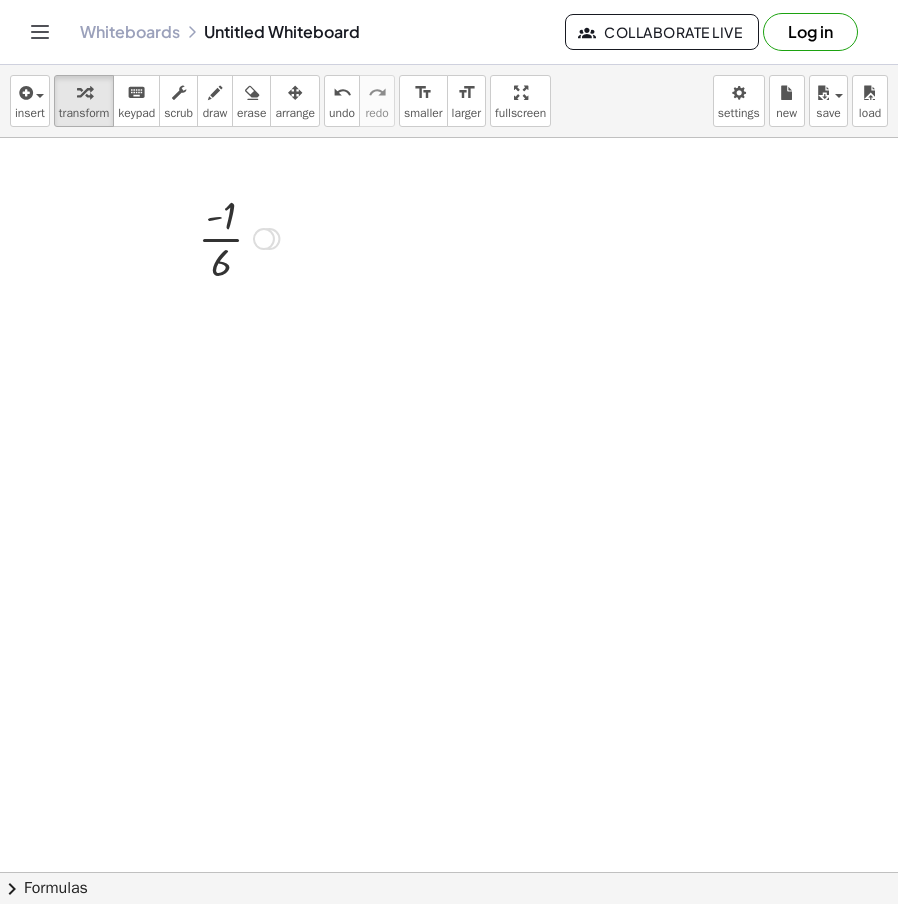 click at bounding box center [238, 237] 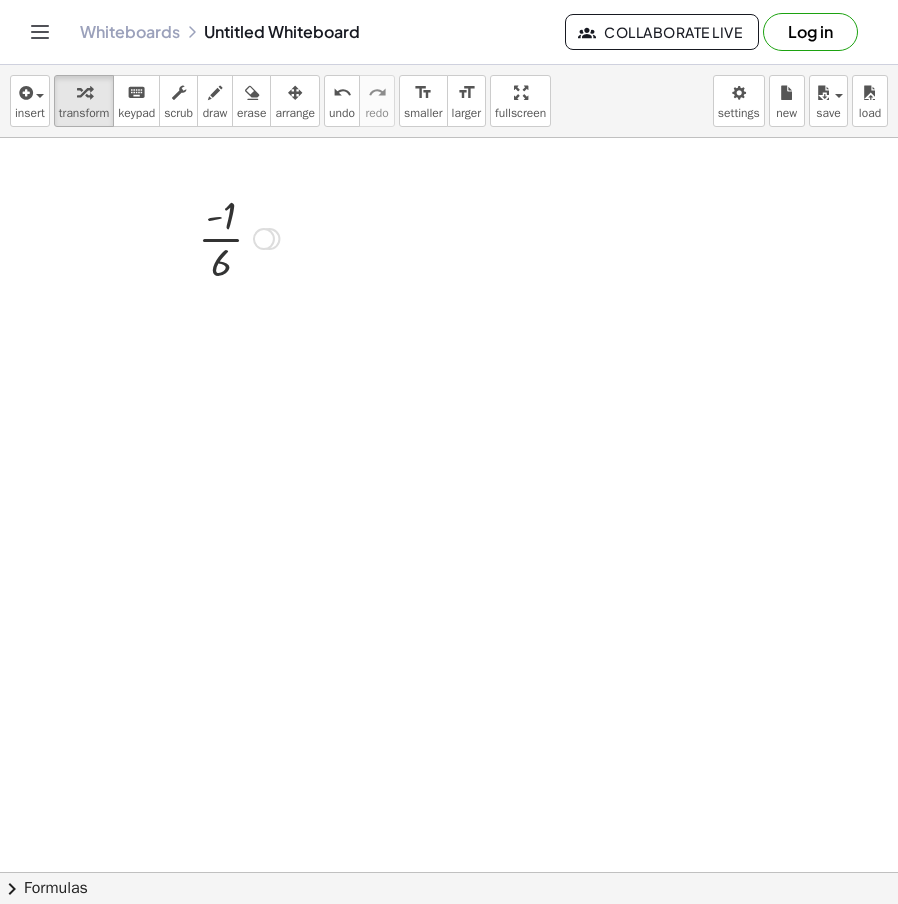 click at bounding box center [238, 237] 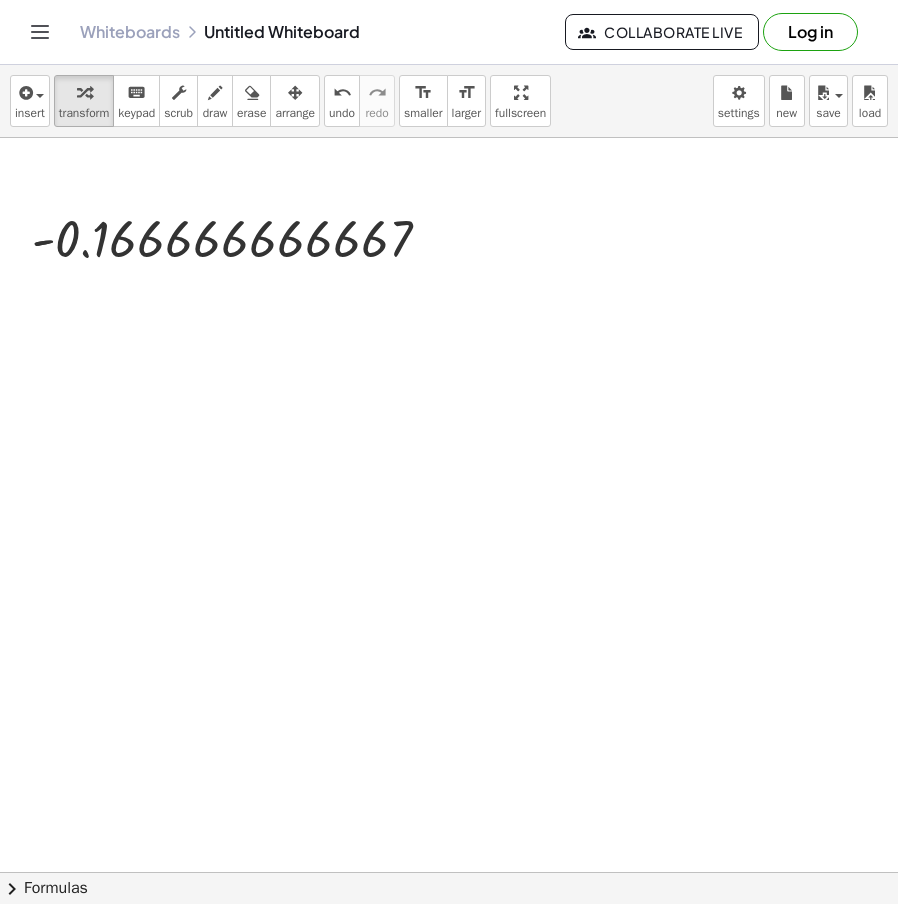 click at bounding box center (449, 872) 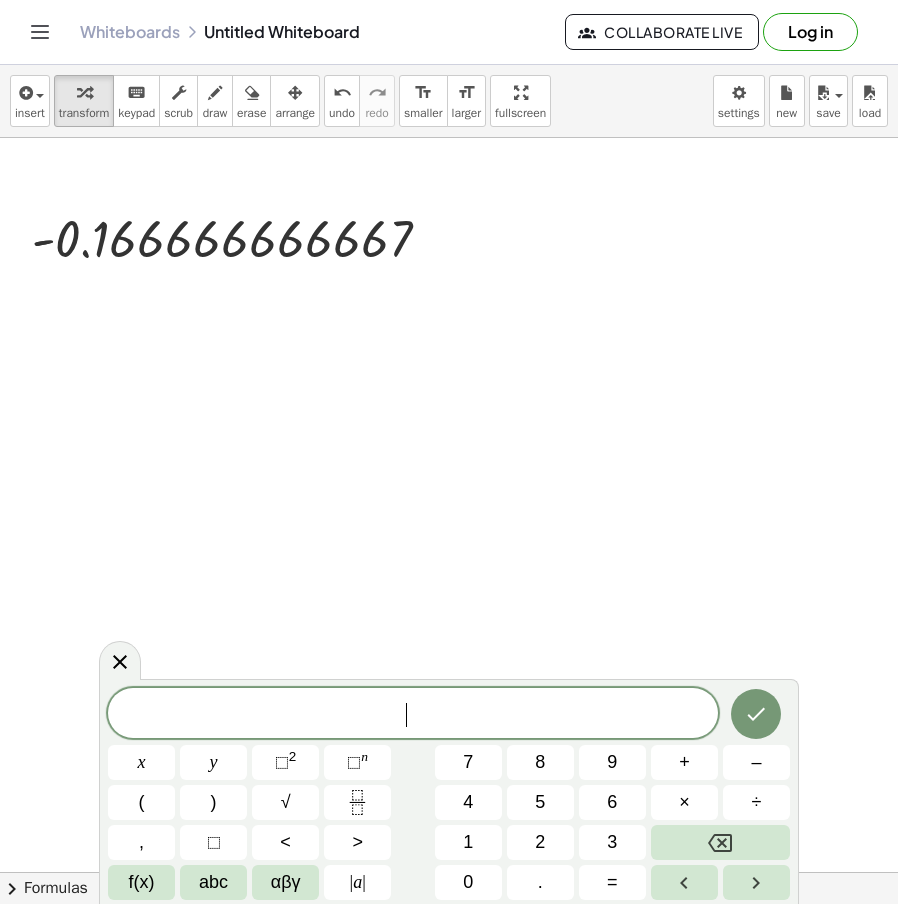 click at bounding box center [449, 872] 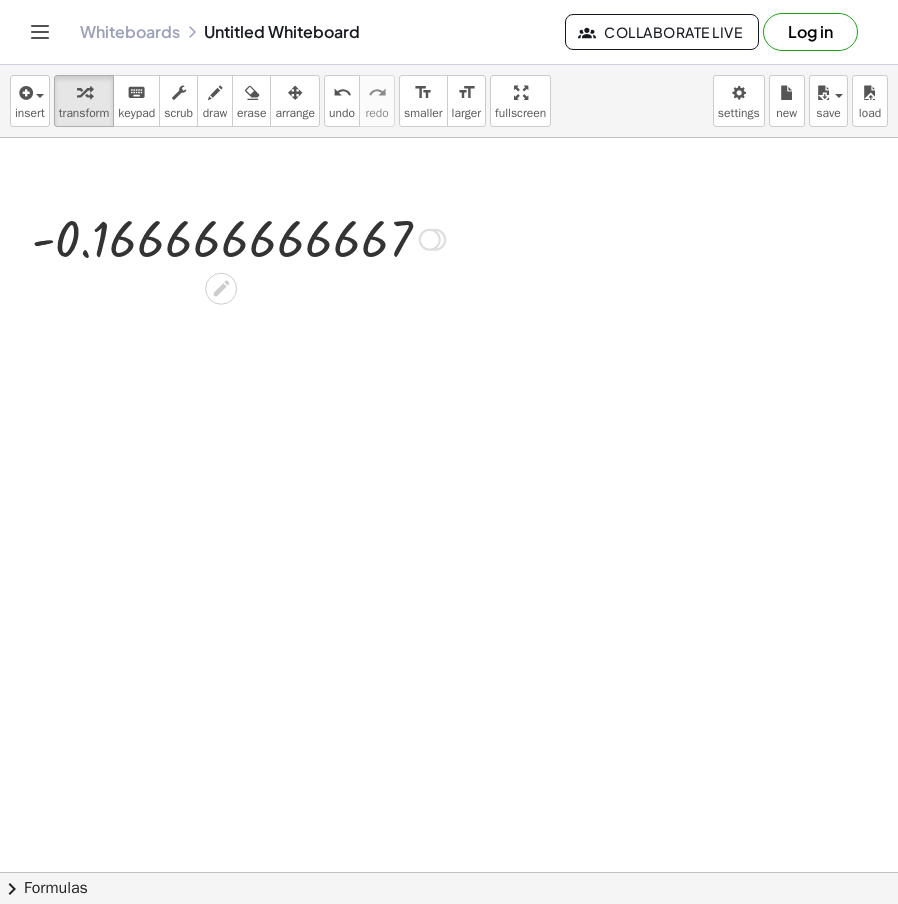 click at bounding box center (238, 238) 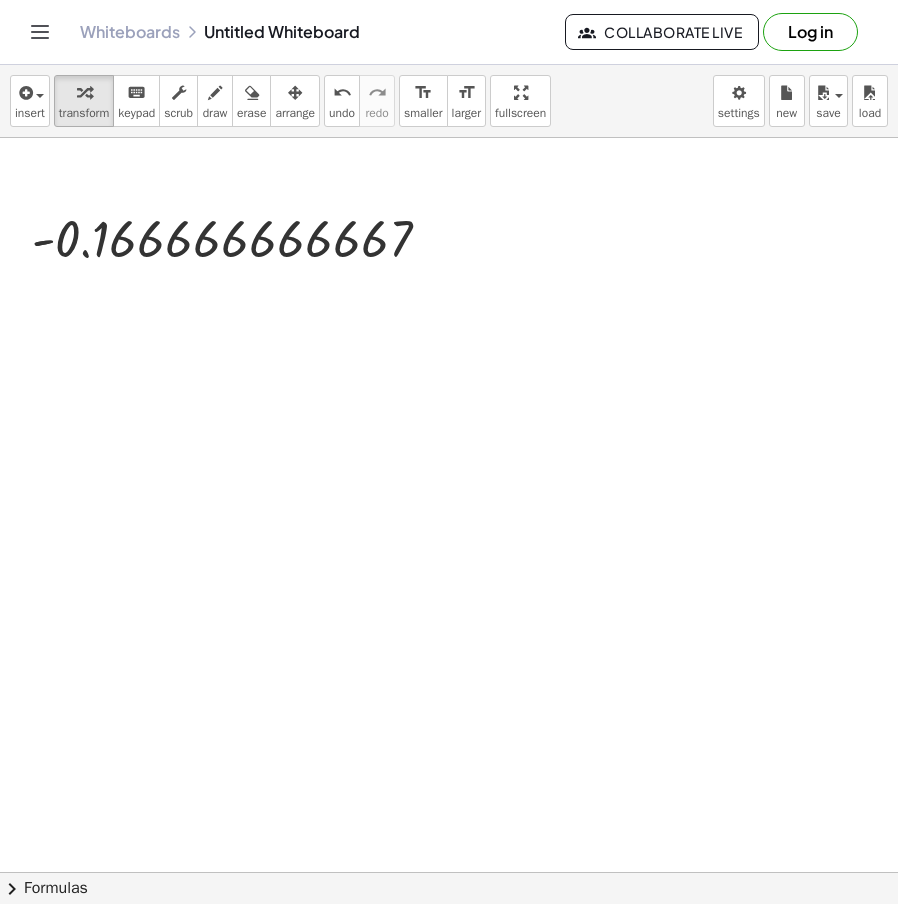 click at bounding box center [449, 872] 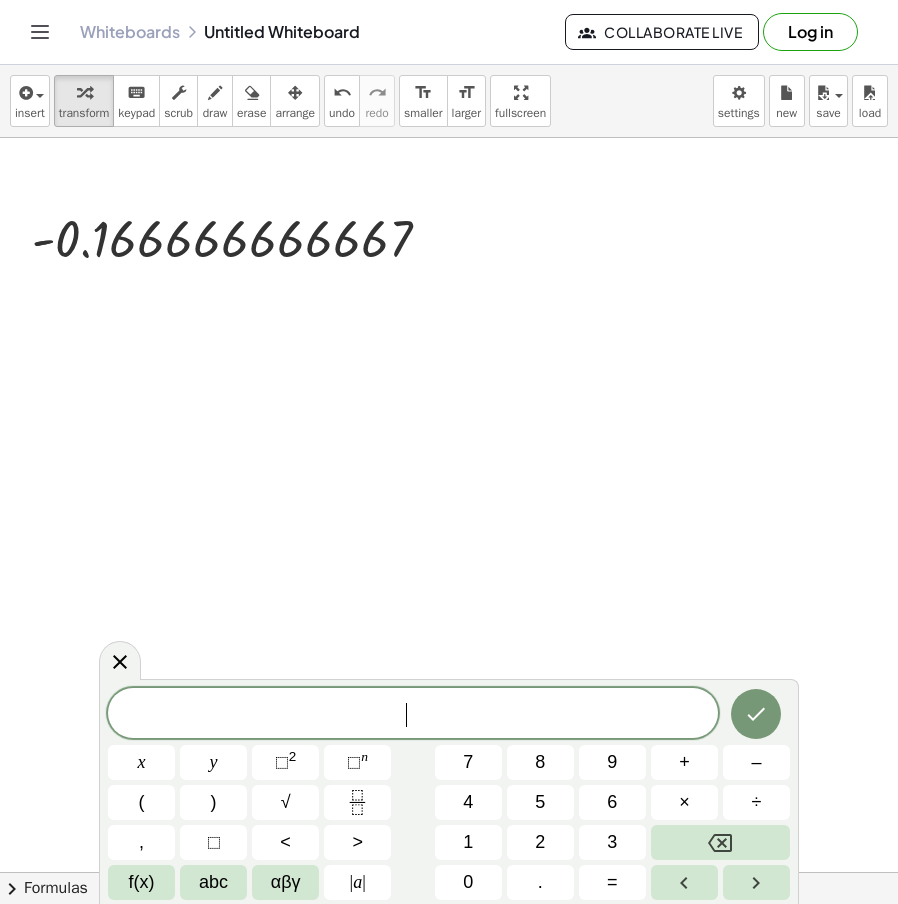 click at bounding box center (449, 872) 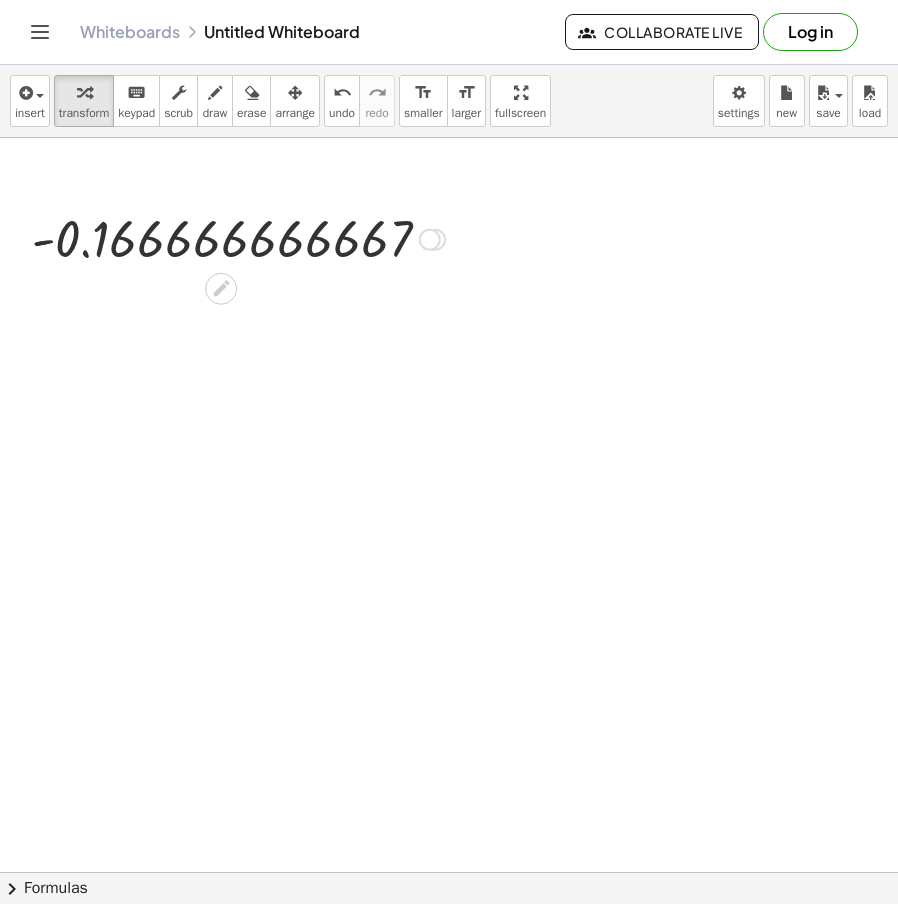 click at bounding box center [238, 238] 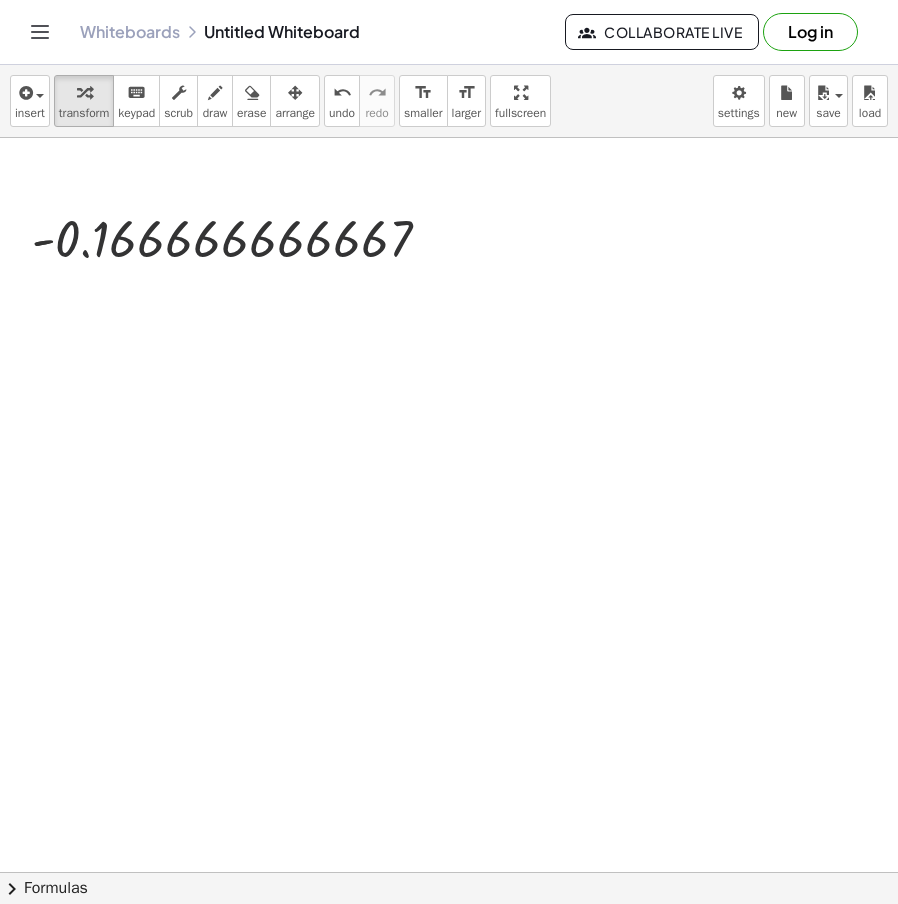 click at bounding box center (449, 872) 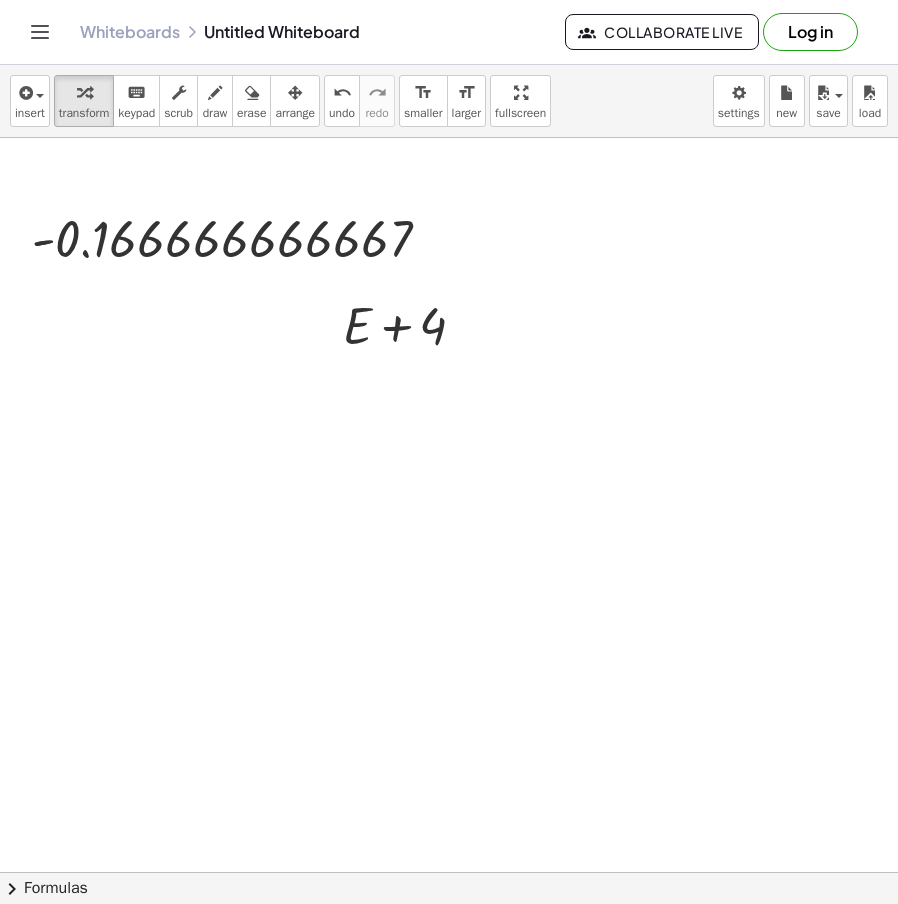 click at bounding box center [449, 872] 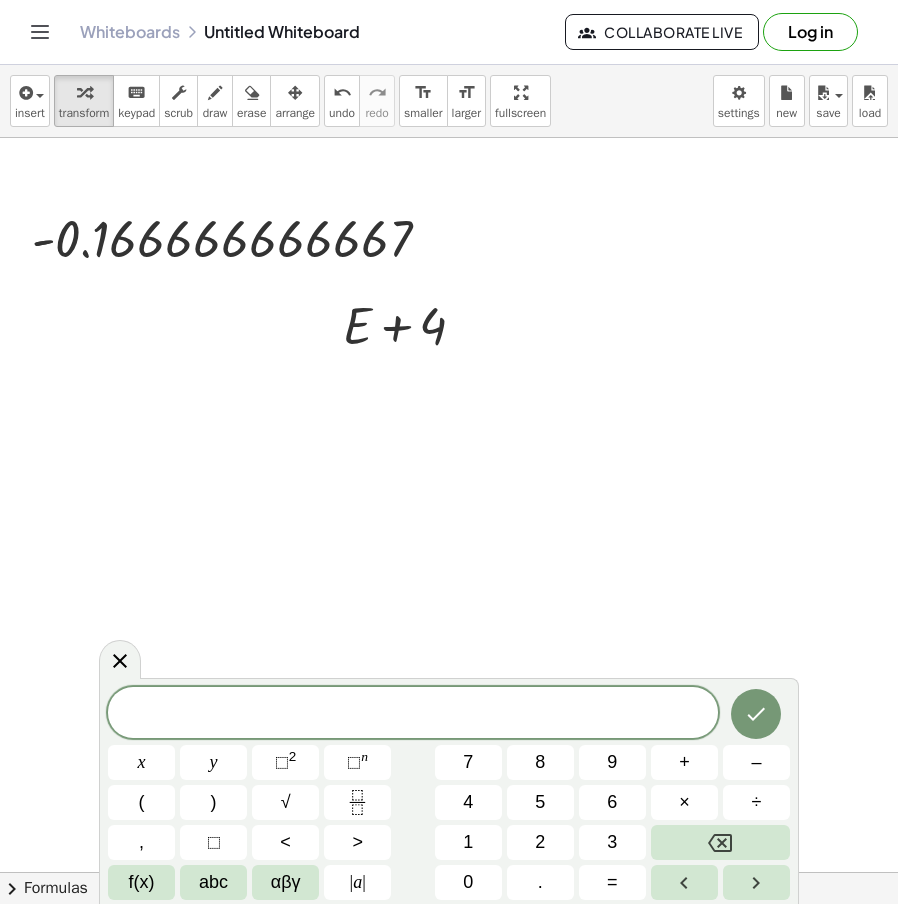 drag, startPoint x: 105, startPoint y: 659, endPoint x: 147, endPoint y: 640, distance: 46.09772 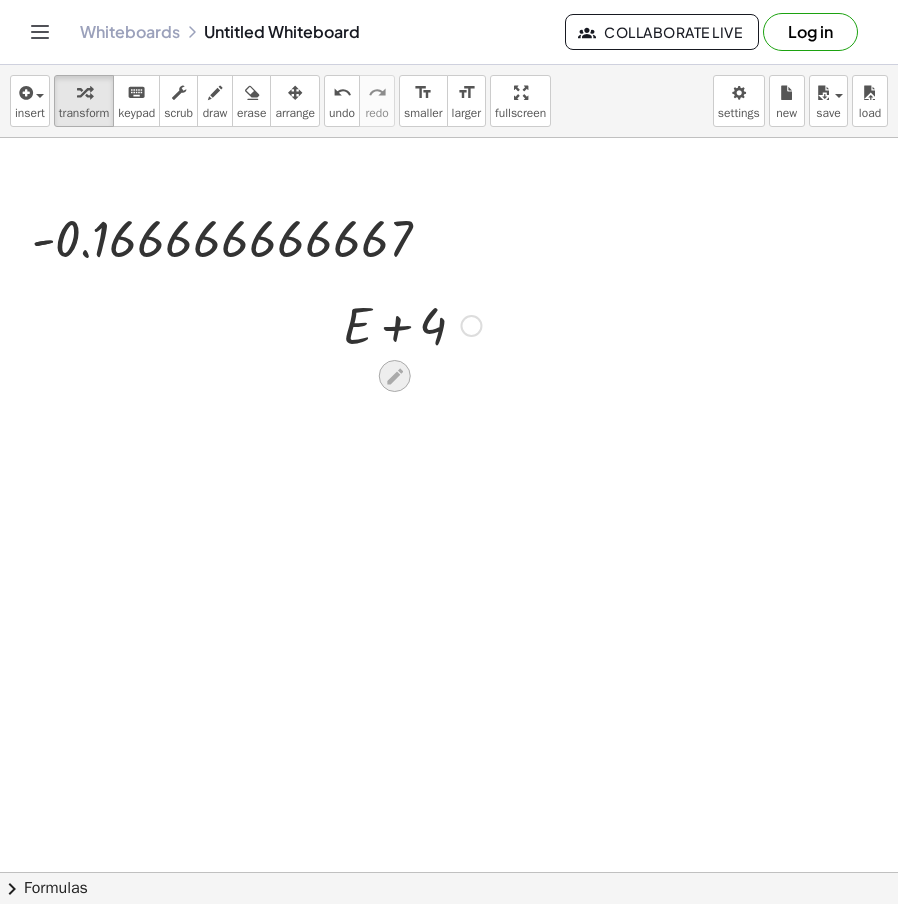click 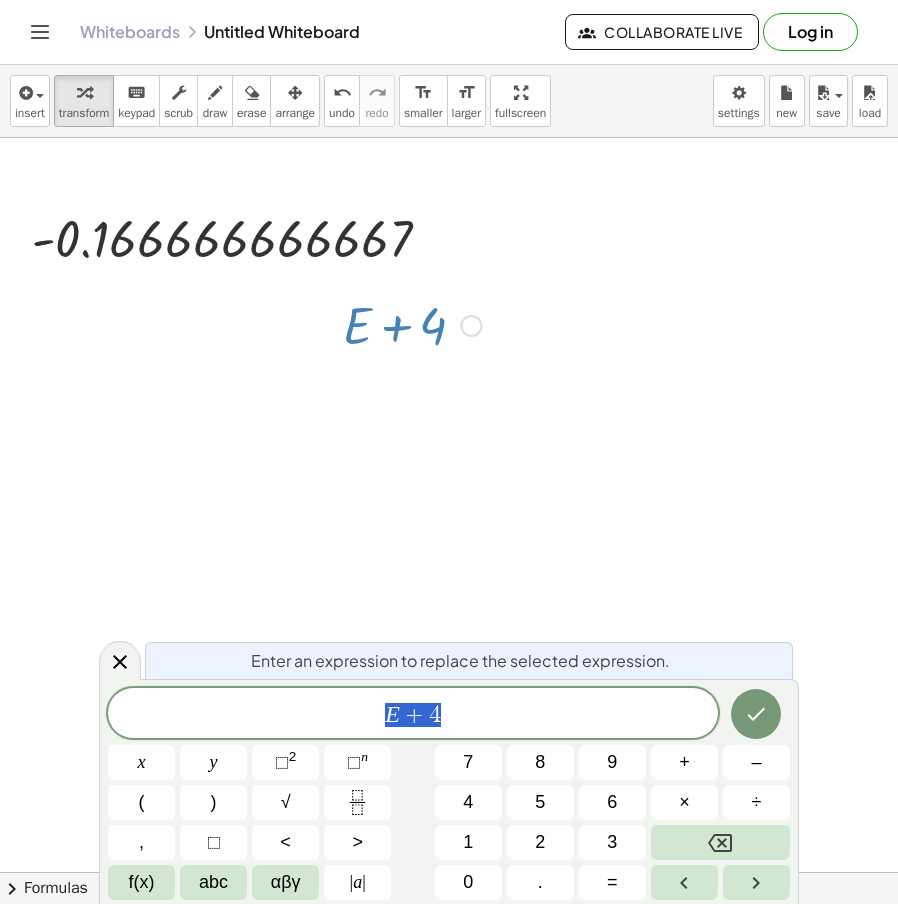 drag, startPoint x: 607, startPoint y: 434, endPoint x: 532, endPoint y: 411, distance: 78.44743 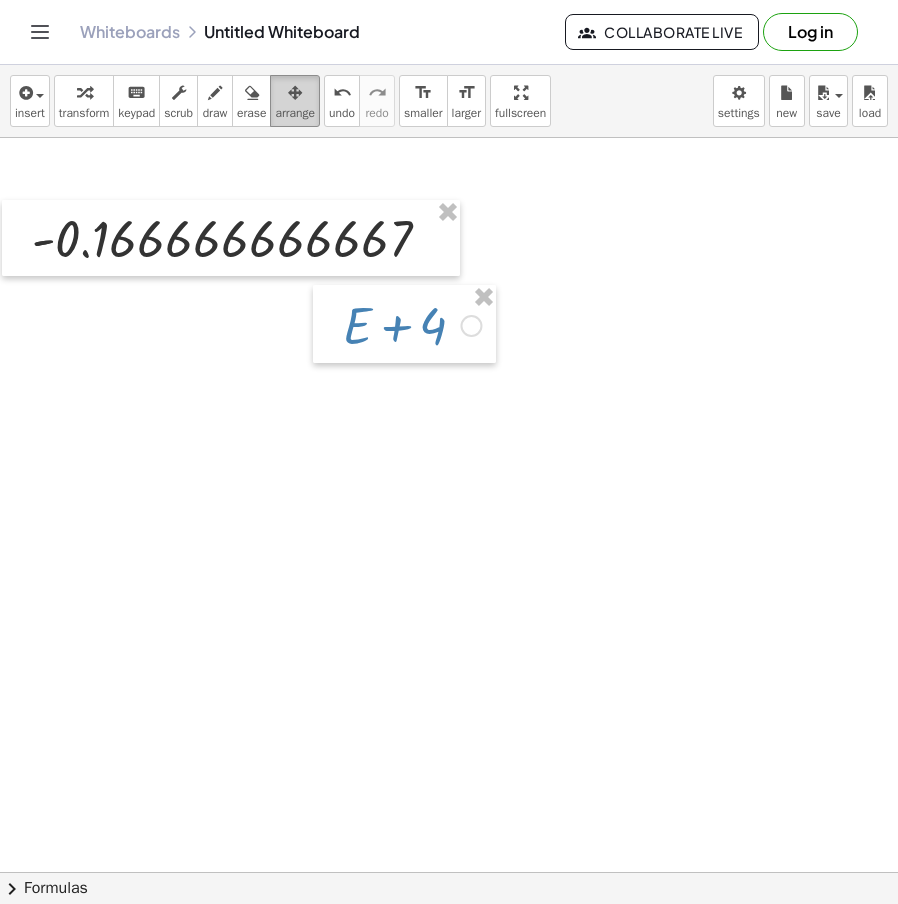 click on "arrange" at bounding box center (295, 113) 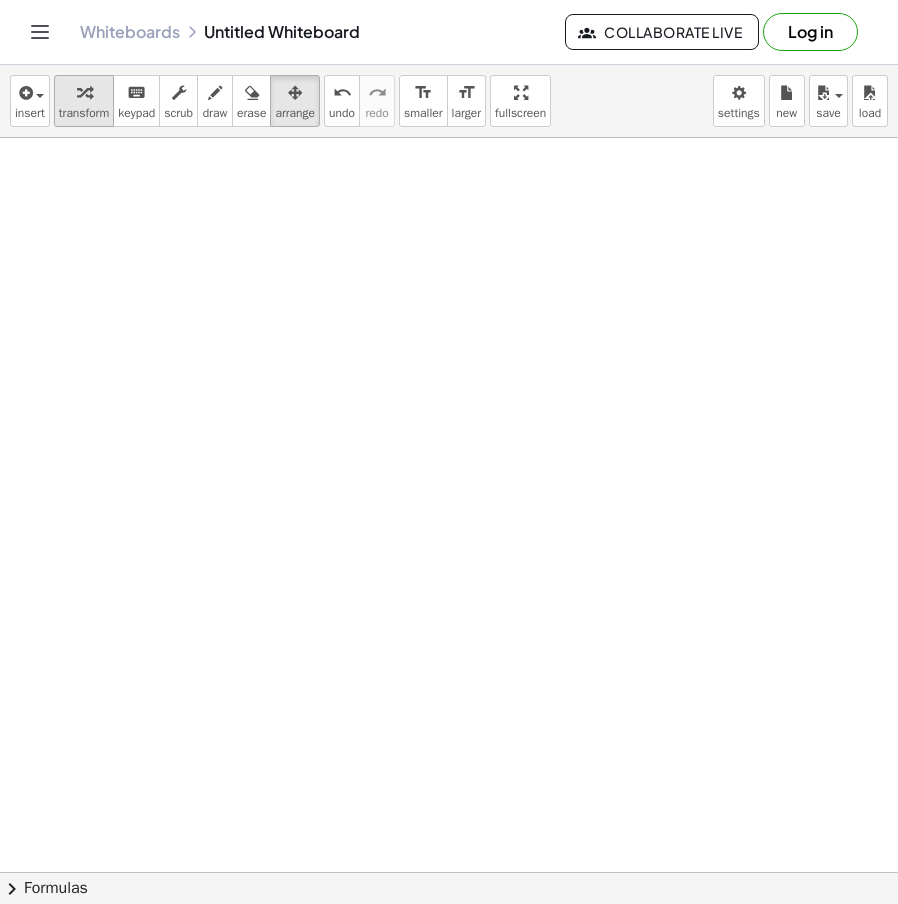 click at bounding box center [84, 92] 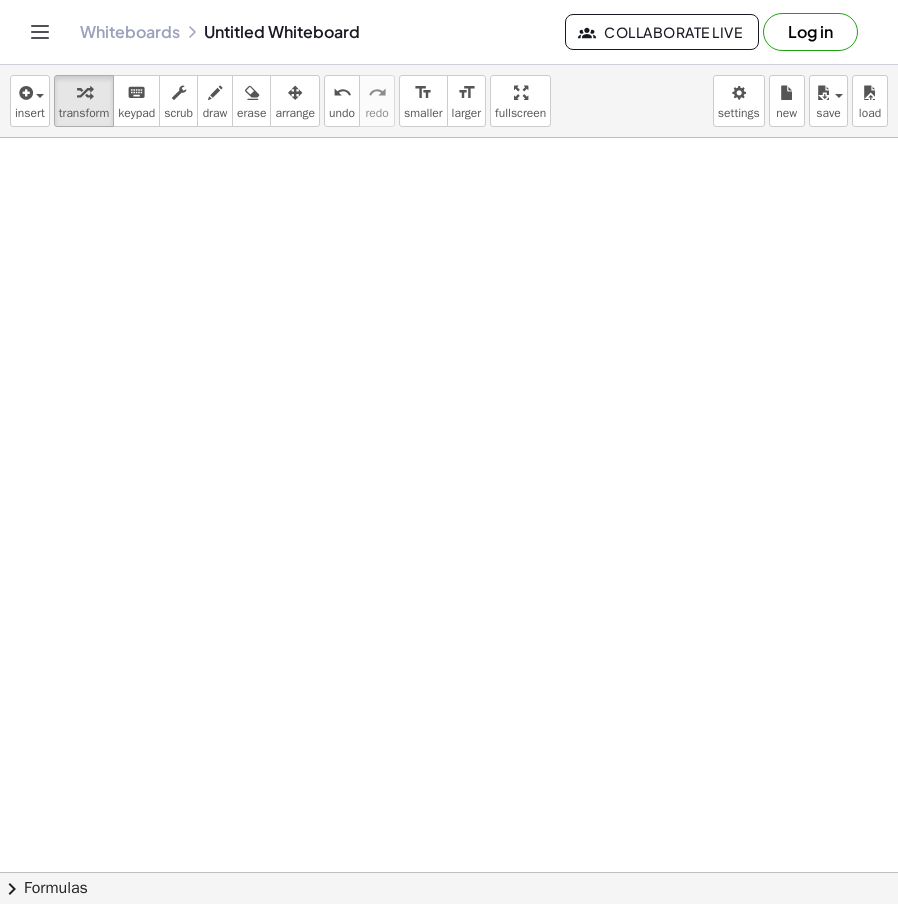click at bounding box center [449, 872] 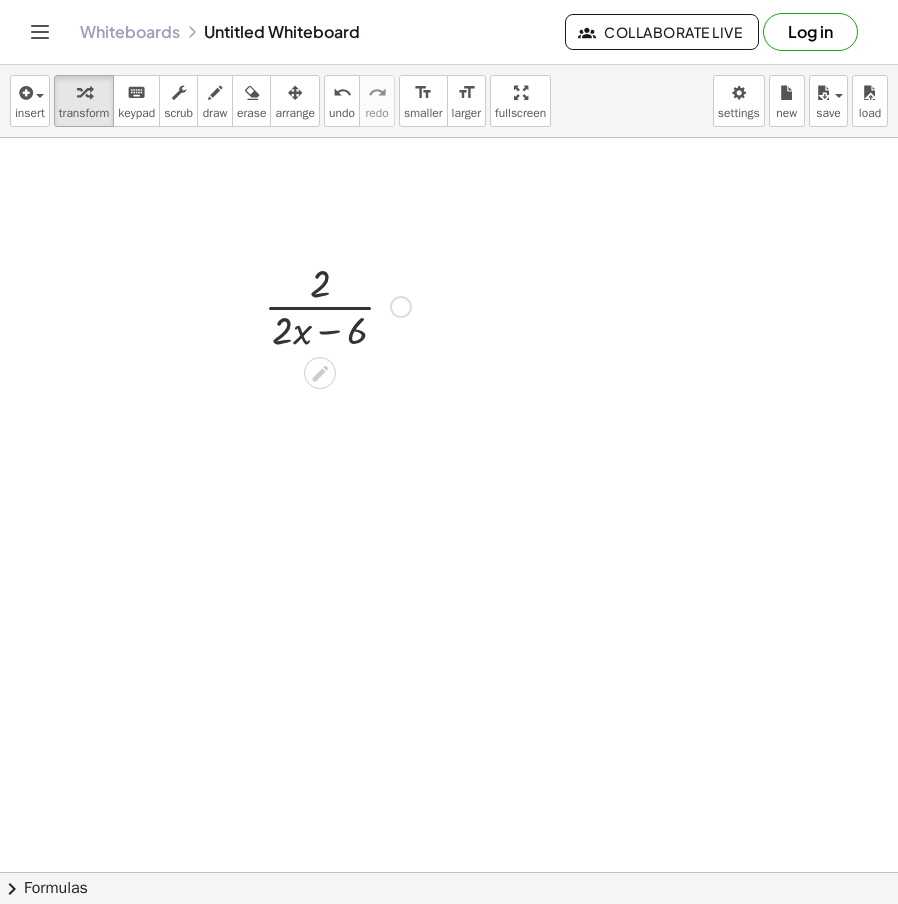 click at bounding box center (337, 305) 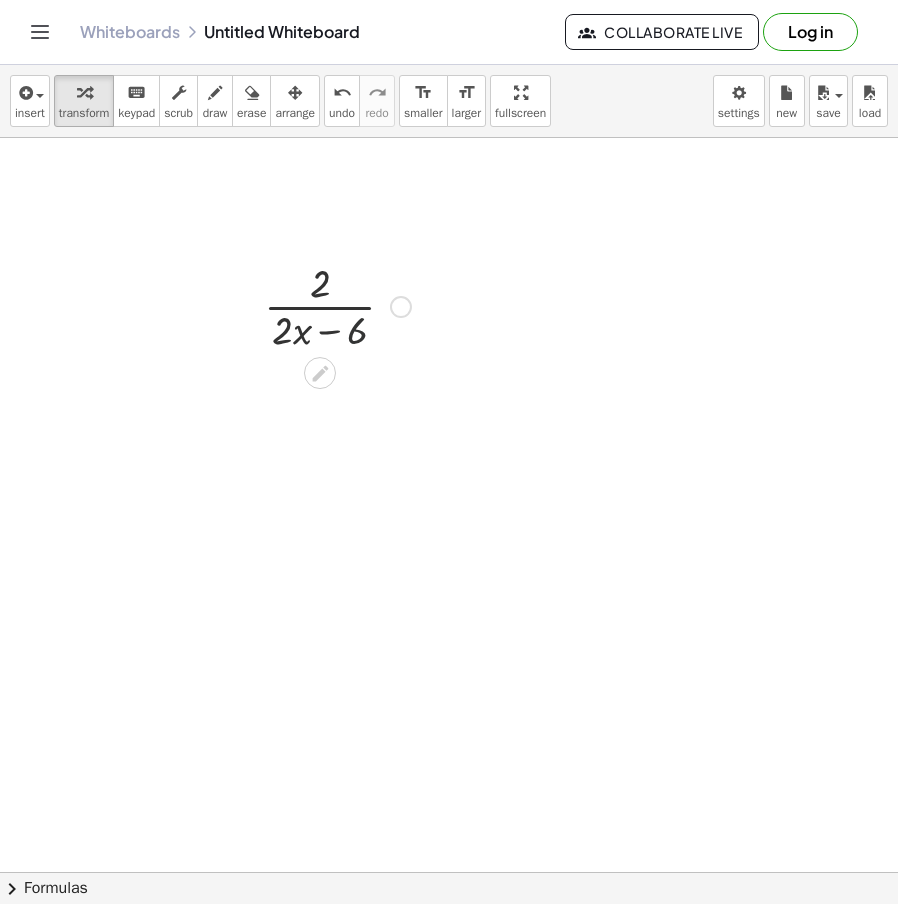 click at bounding box center [337, 305] 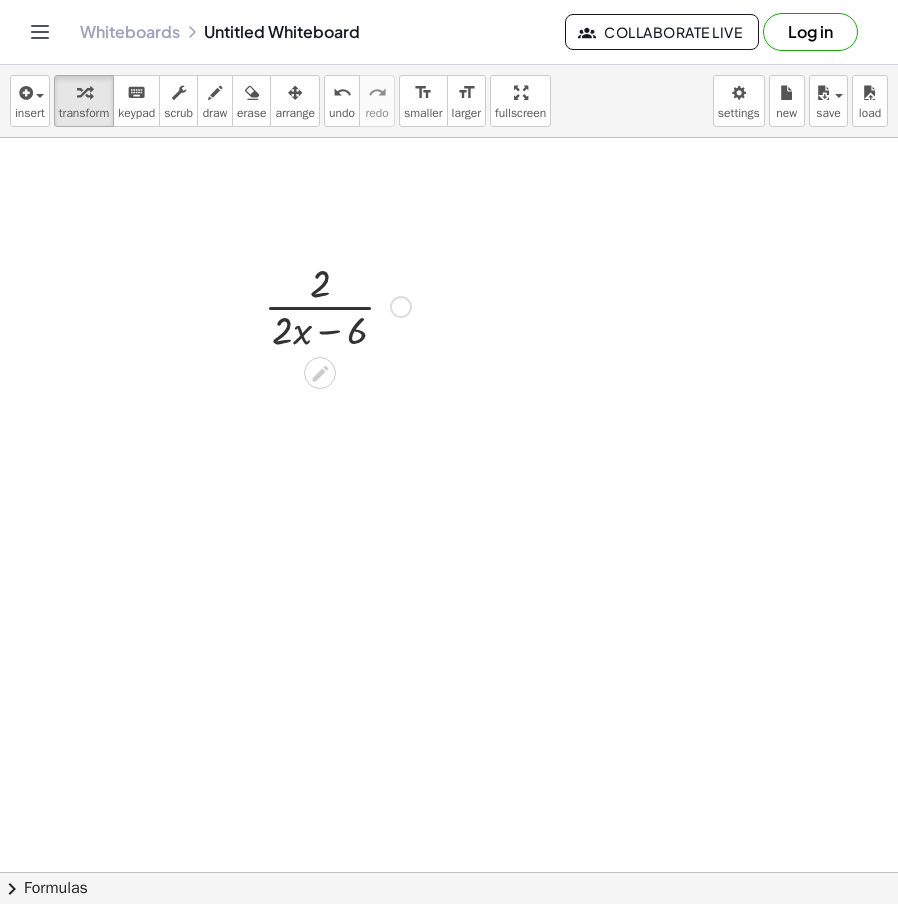 click at bounding box center (337, 305) 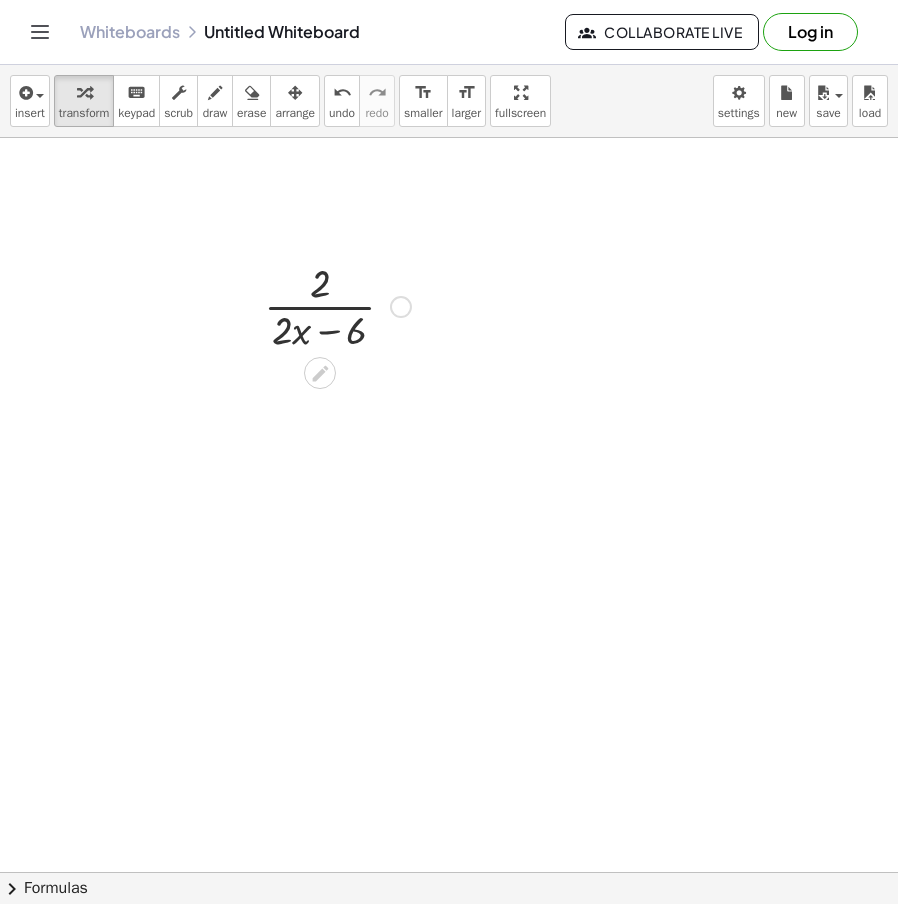 click at bounding box center [337, 305] 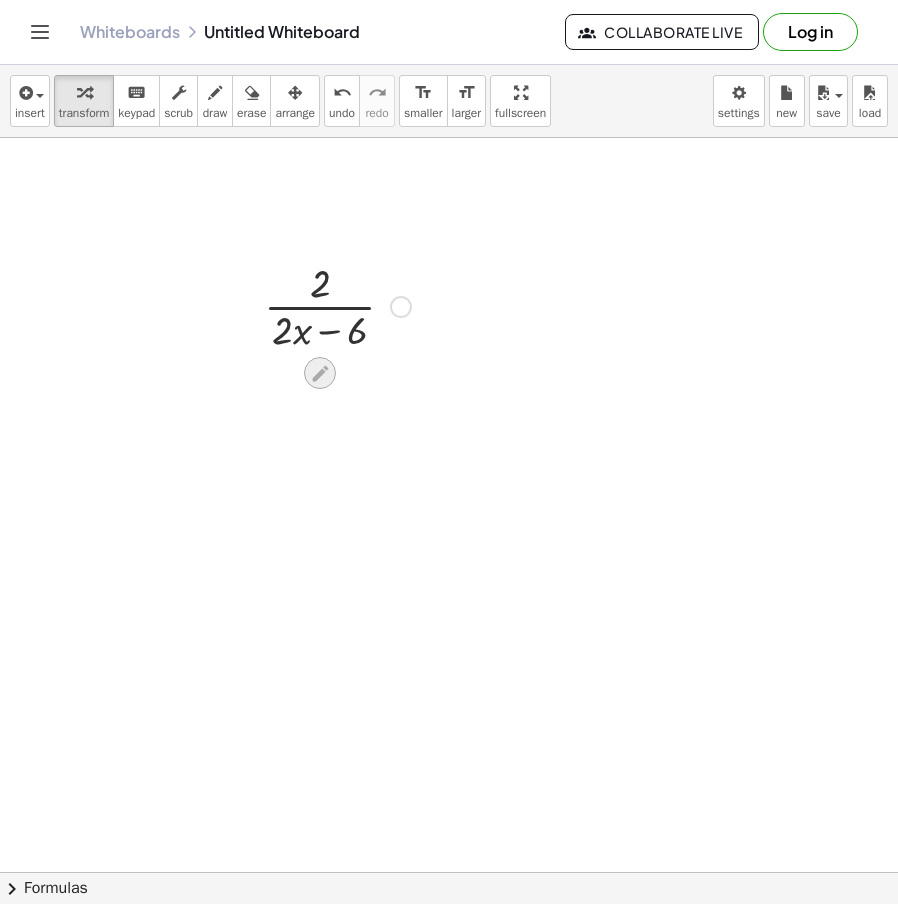 click 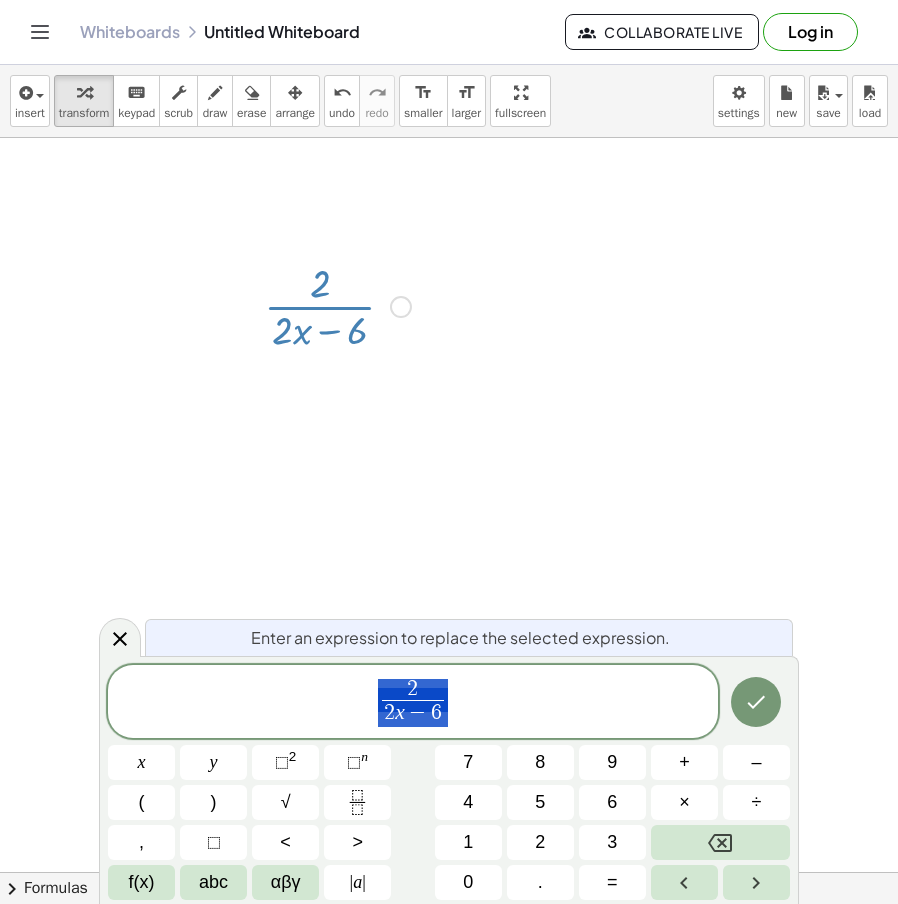 click on "2 2 x − 6 ​" at bounding box center (413, 703) 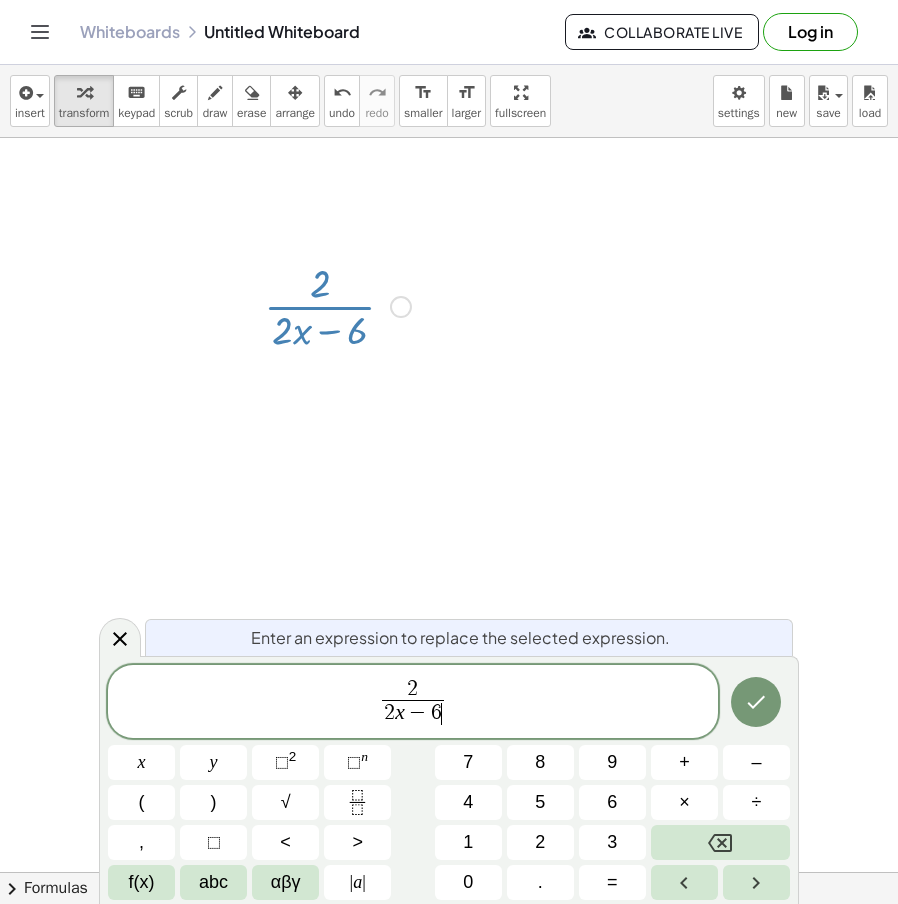 click on "6" at bounding box center (436, 713) 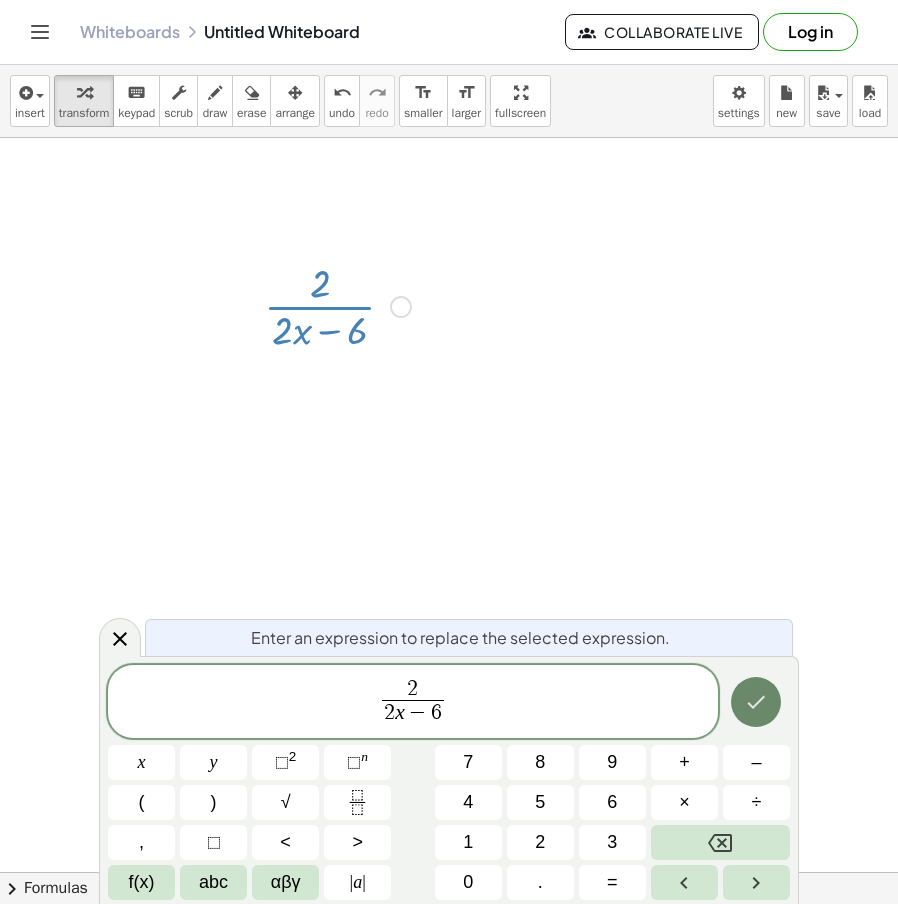 click 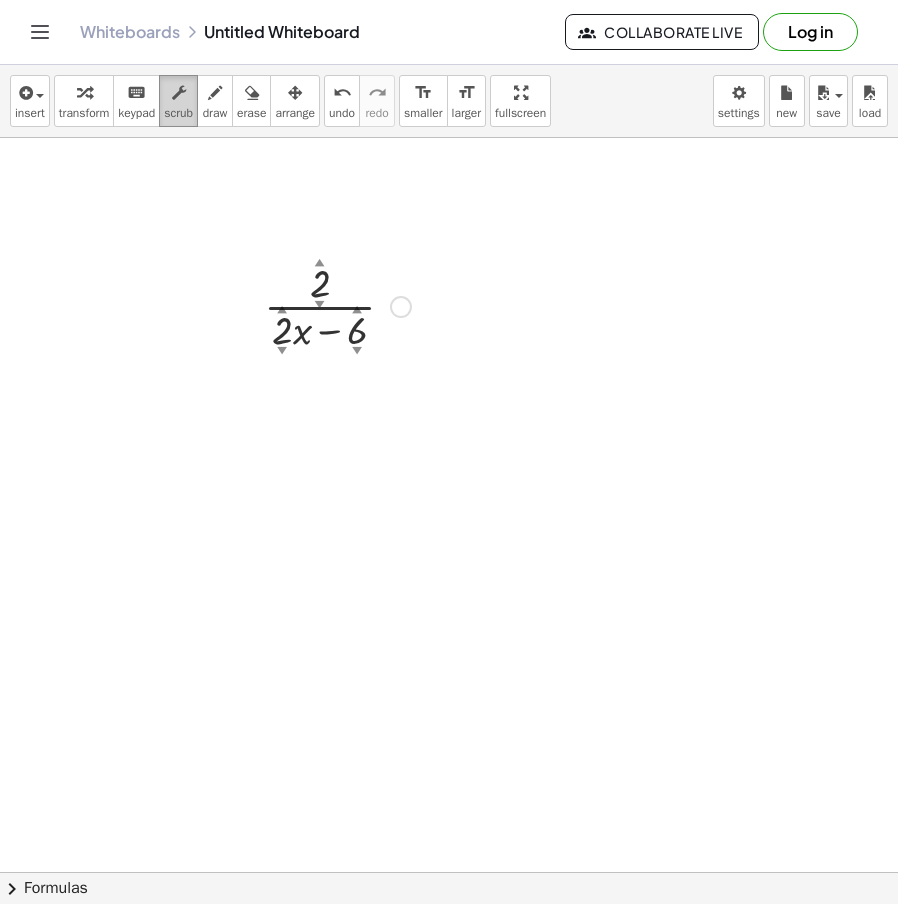 click at bounding box center [178, 92] 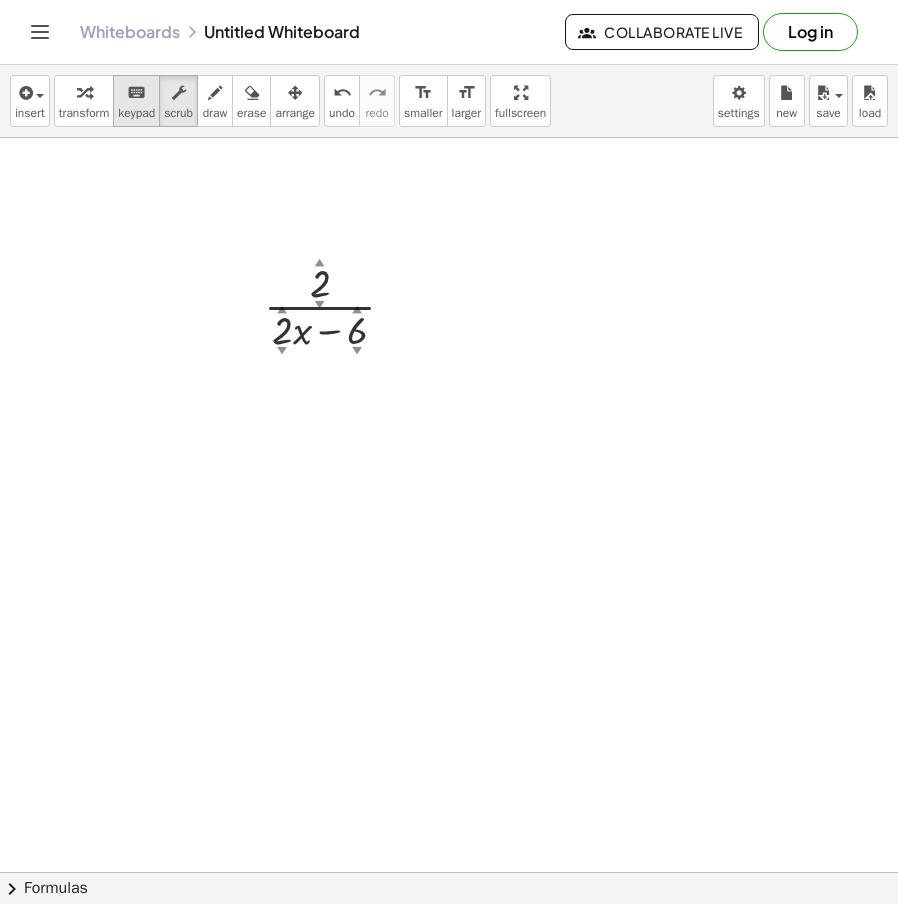 click on "keyboard" at bounding box center [136, 93] 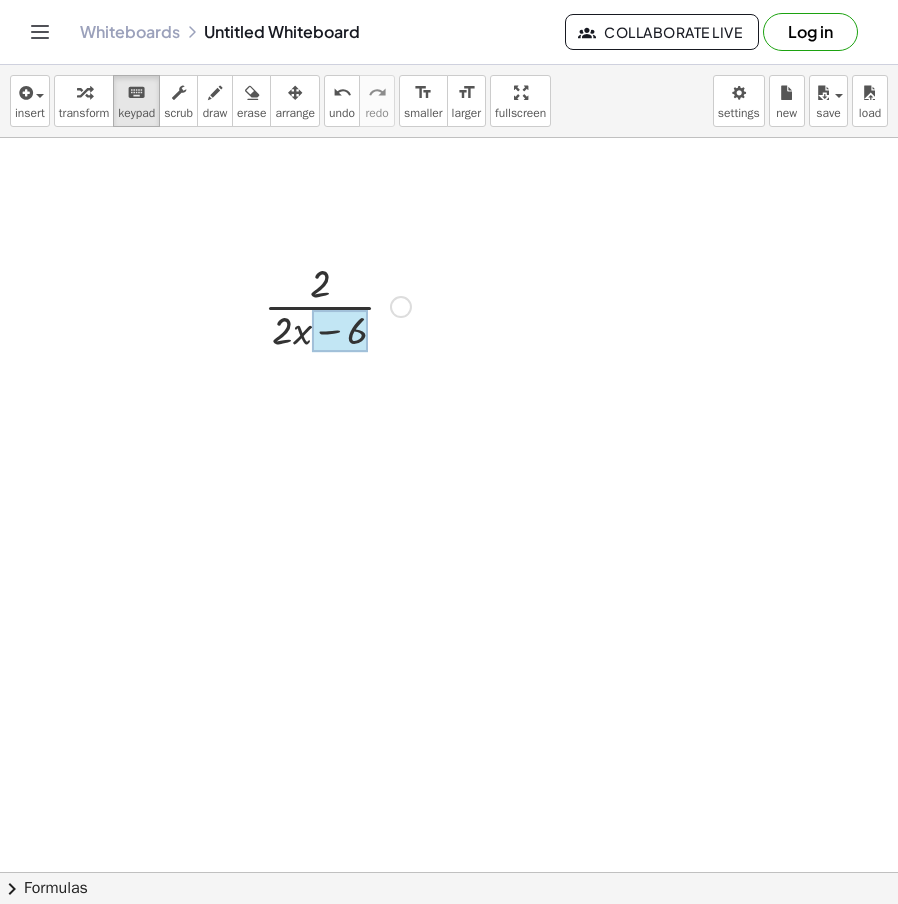 click at bounding box center [340, 332] 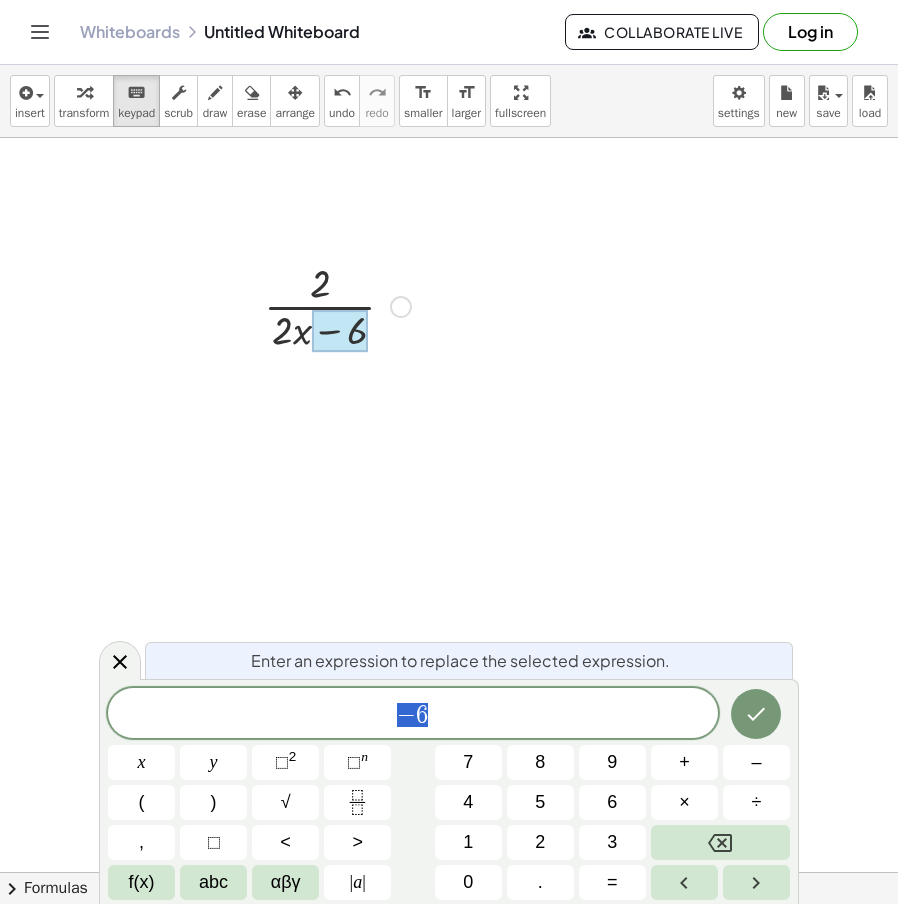 click at bounding box center (449, 872) 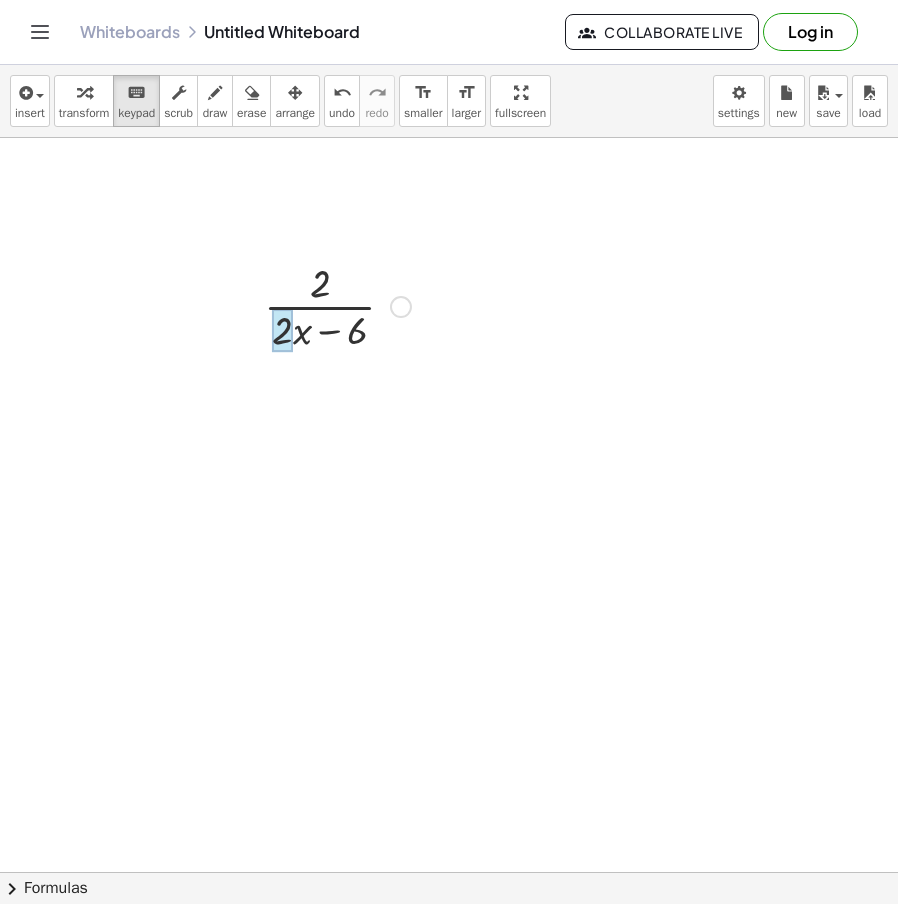 click at bounding box center (282, 331) 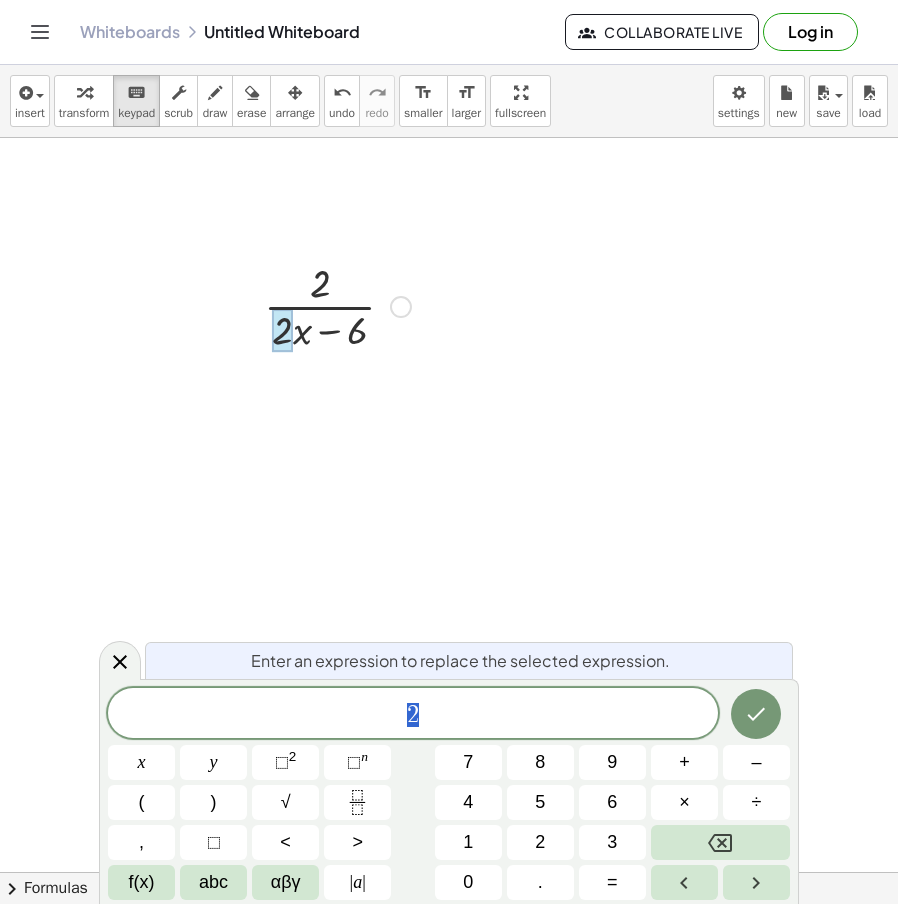 click at bounding box center (449, 872) 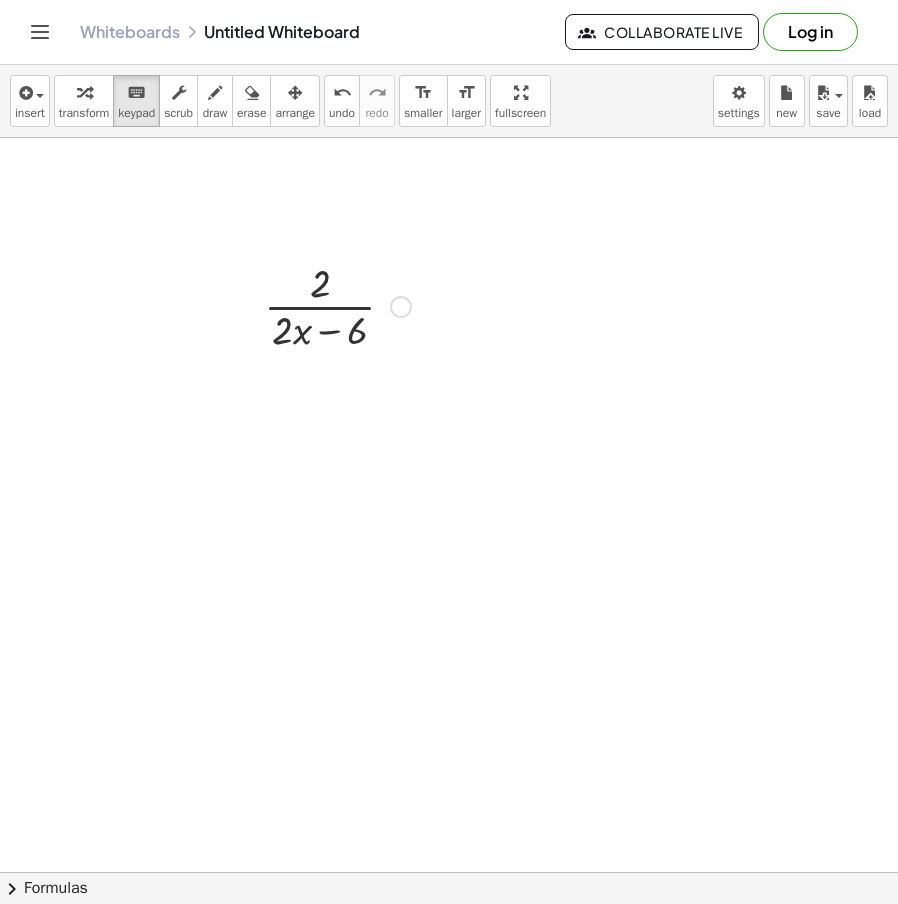 click on "· 2 · ( + · 2 · x − 6 )" at bounding box center [320, 307] 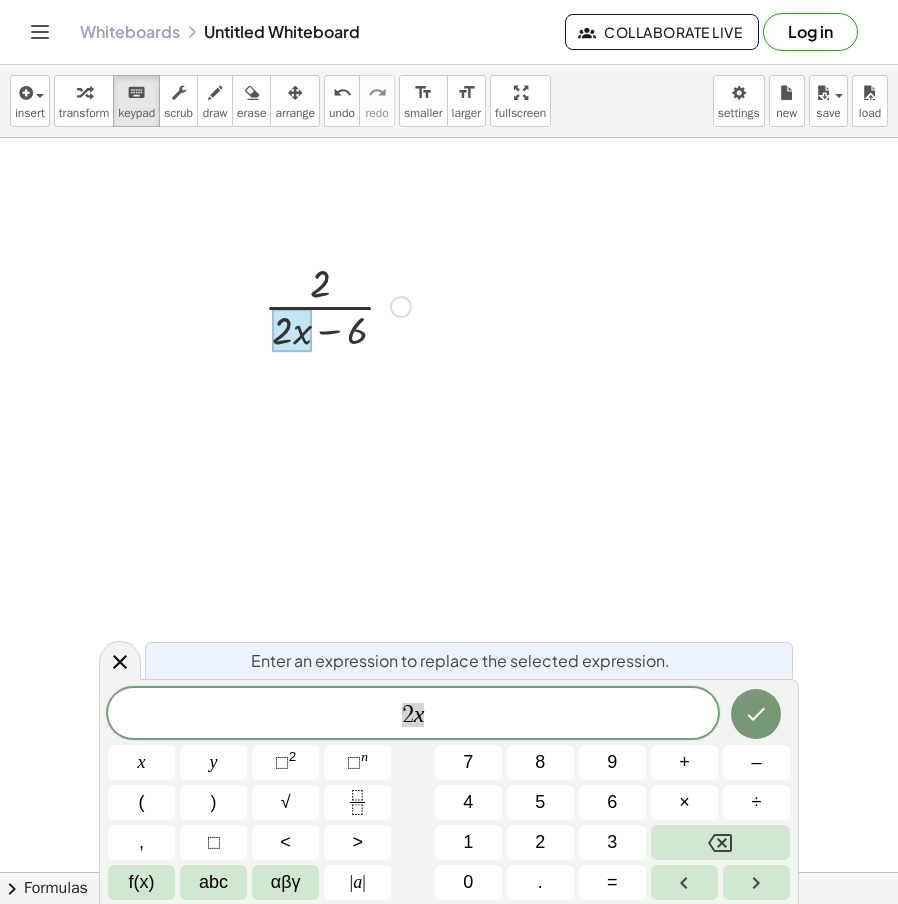 drag, startPoint x: 534, startPoint y: 355, endPoint x: 539, endPoint y: 365, distance: 11.18034 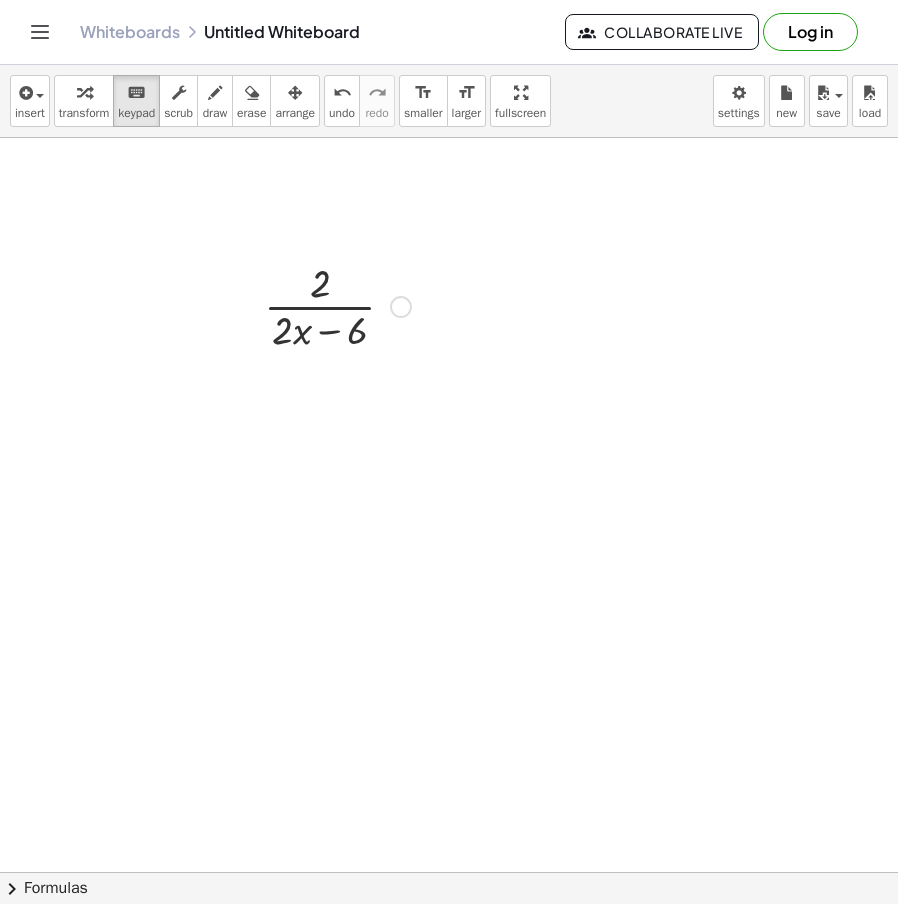 drag, startPoint x: 410, startPoint y: 297, endPoint x: 386, endPoint y: 308, distance: 26.400757 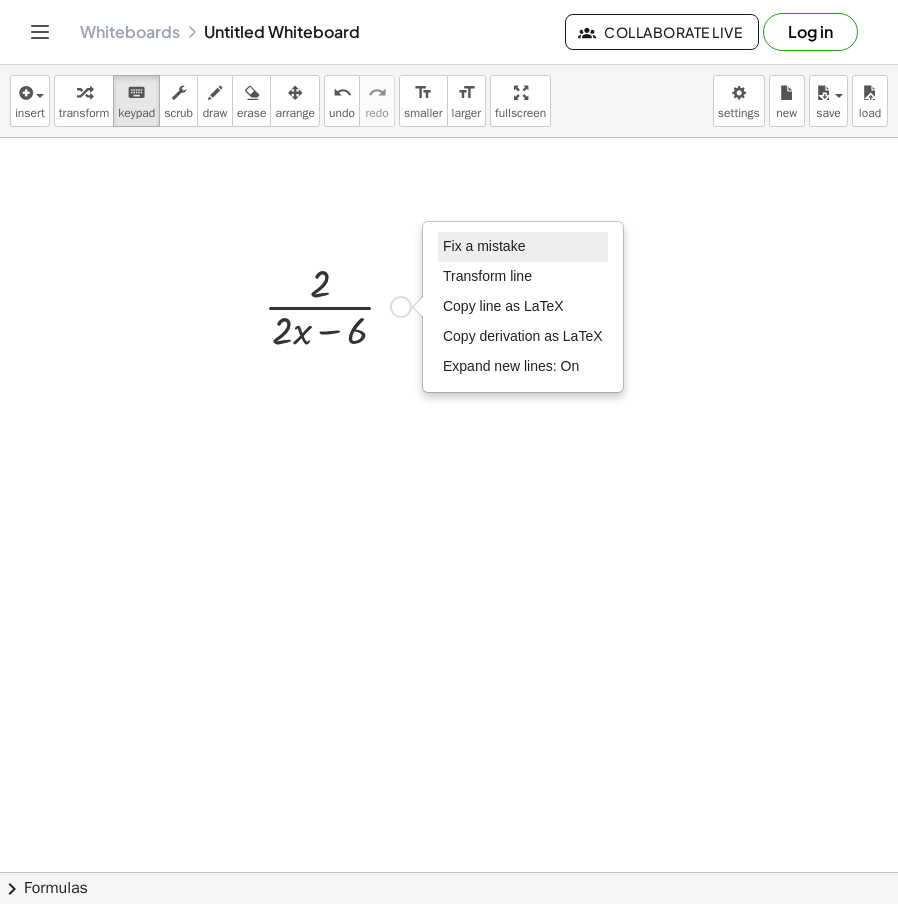 click on "Fix a mistake" at bounding box center [523, 247] 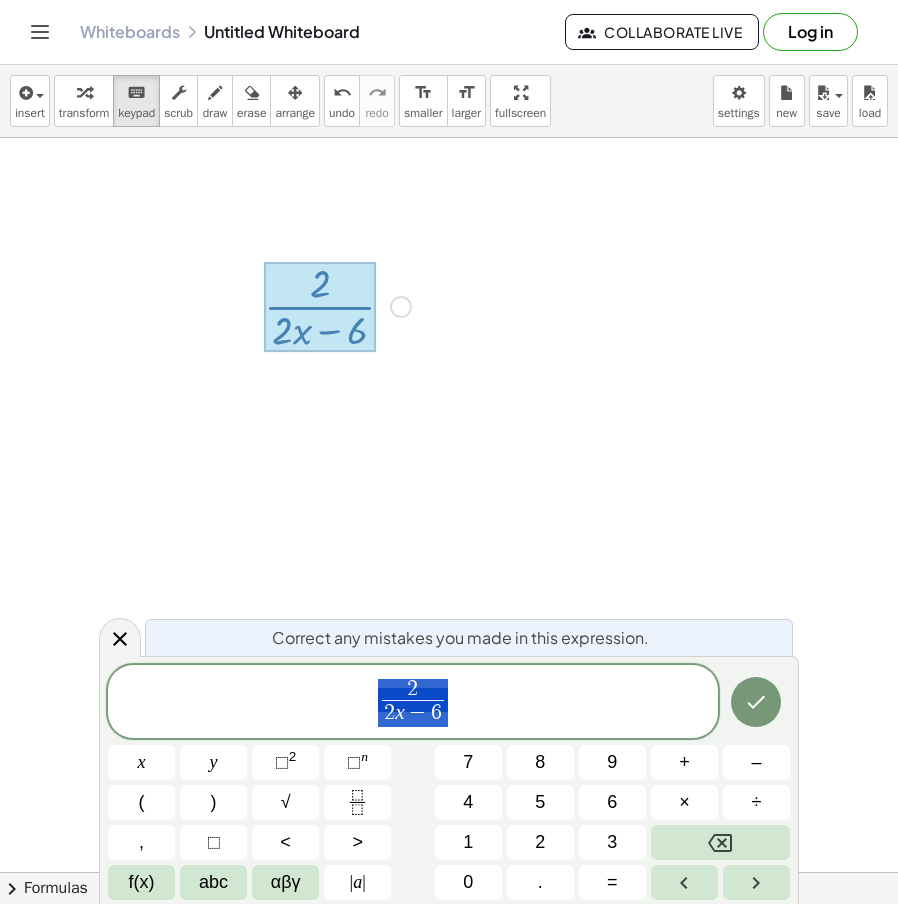 drag, startPoint x: 500, startPoint y: 707, endPoint x: 443, endPoint y: 706, distance: 57.00877 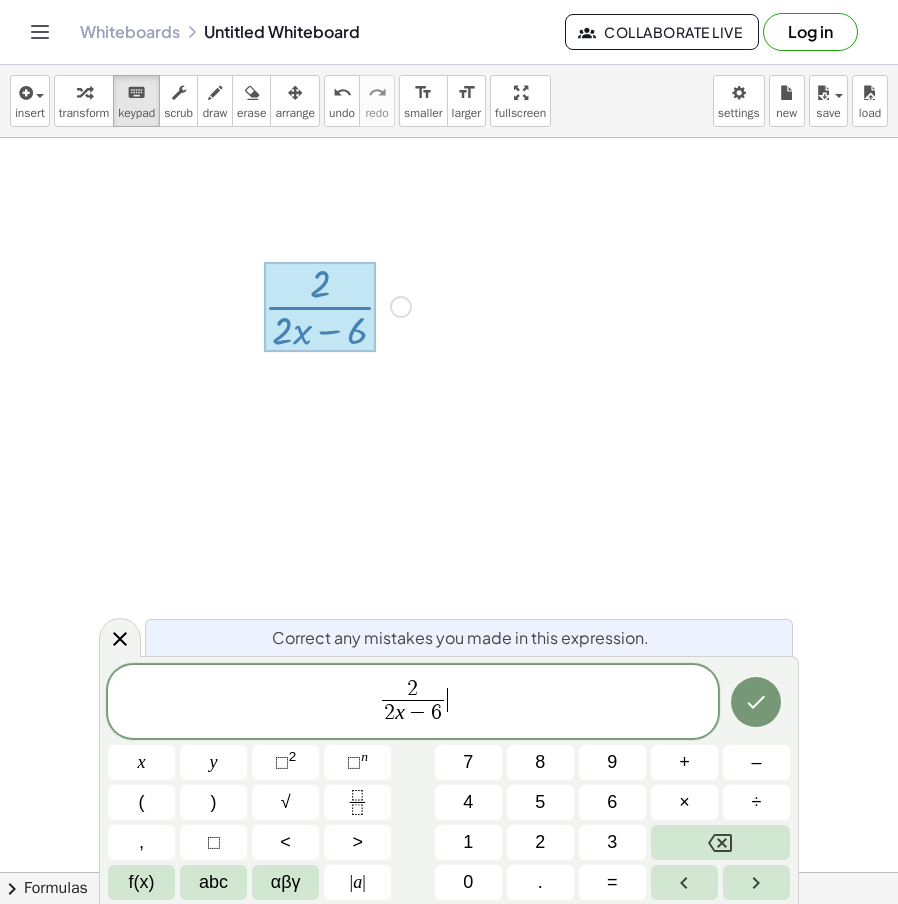 click on "2 2 x − 6 ​ ​" at bounding box center [413, 703] 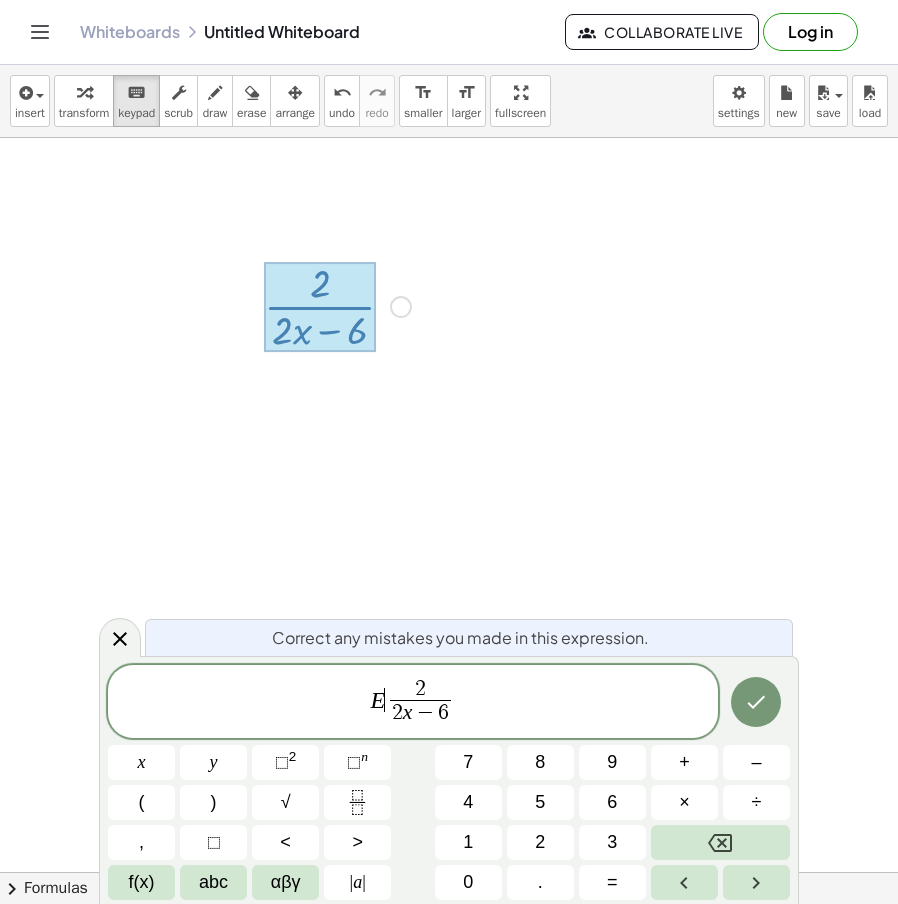 click on "Correct any mistakes you made in this expression." at bounding box center [469, 637] 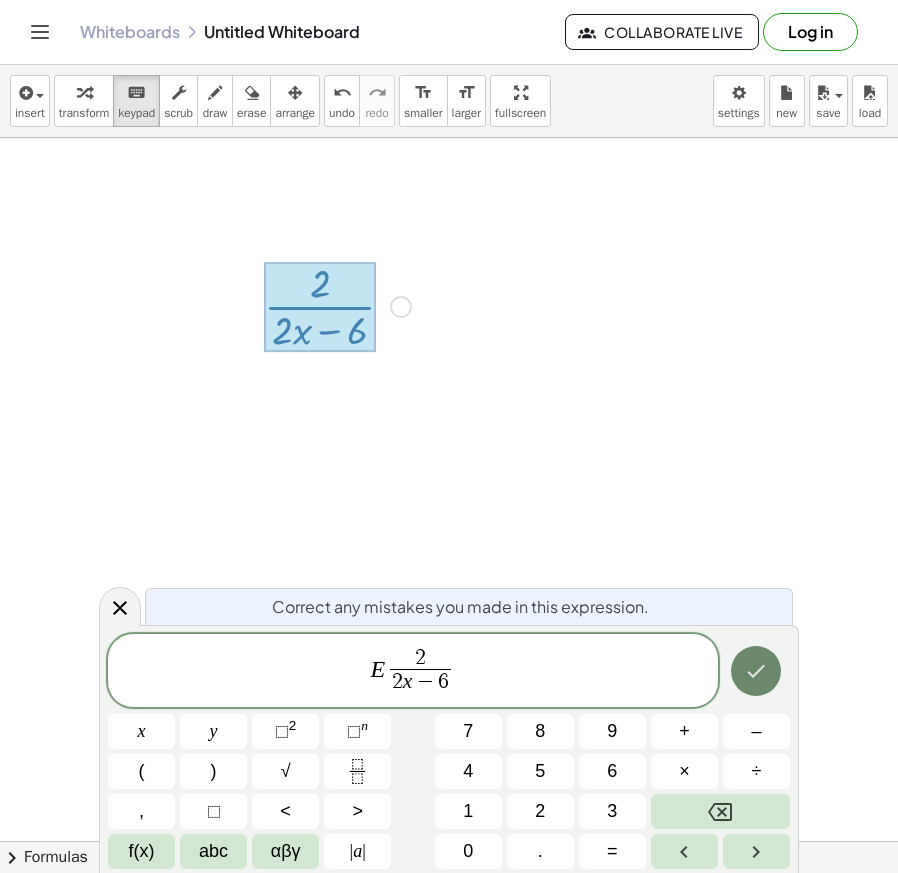 click at bounding box center (756, 671) 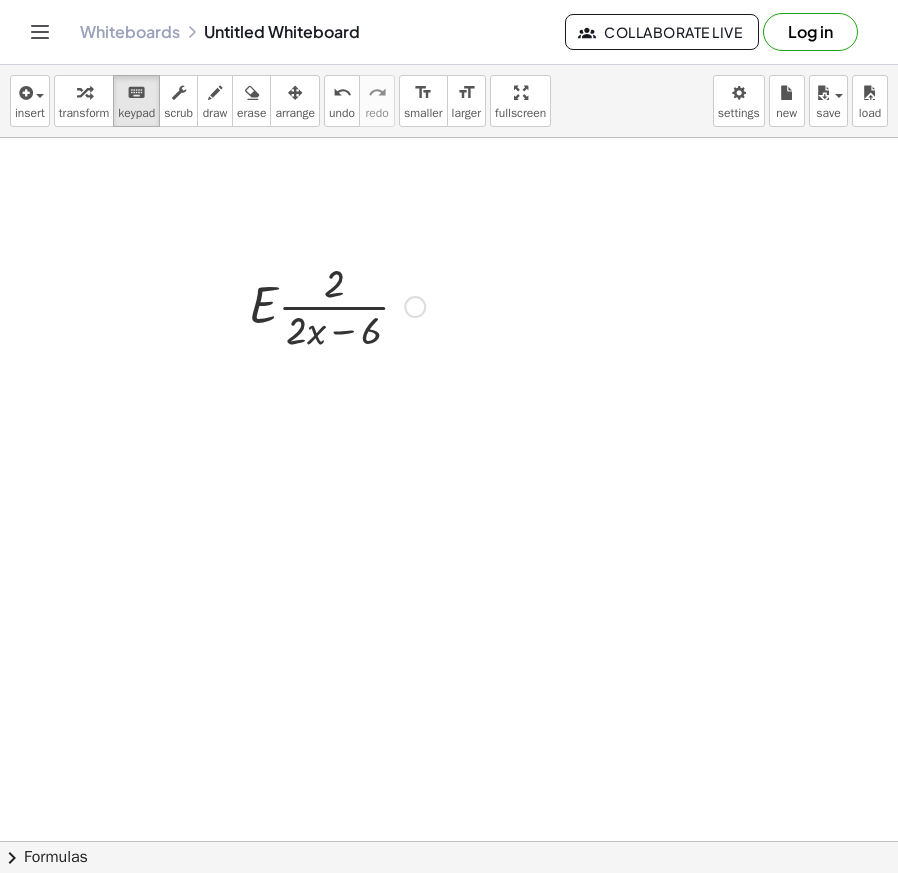 drag, startPoint x: 278, startPoint y: 300, endPoint x: 286, endPoint y: 308, distance: 11.313708 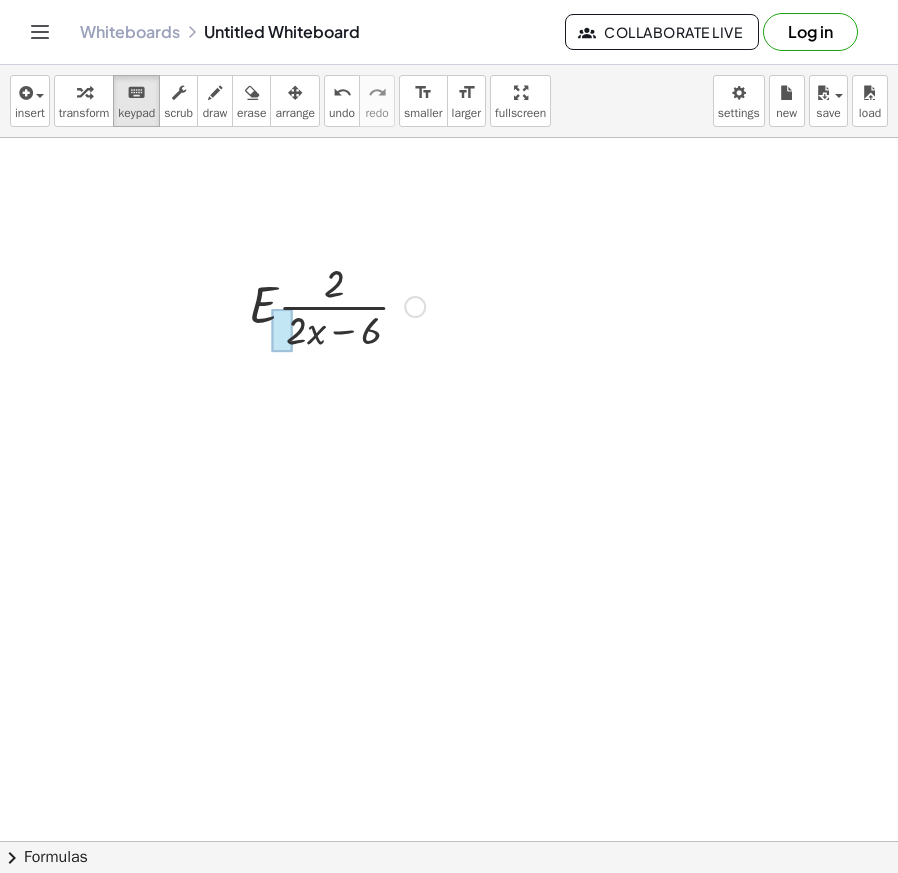 click at bounding box center (337, 305) 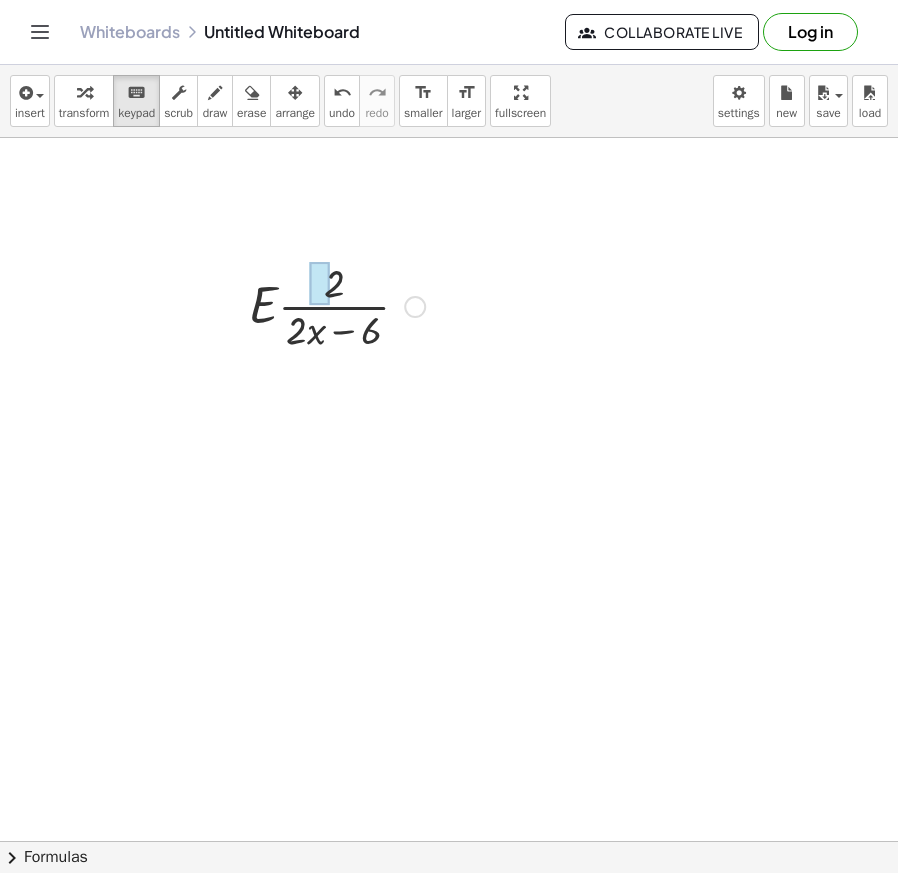 click at bounding box center [319, 284] 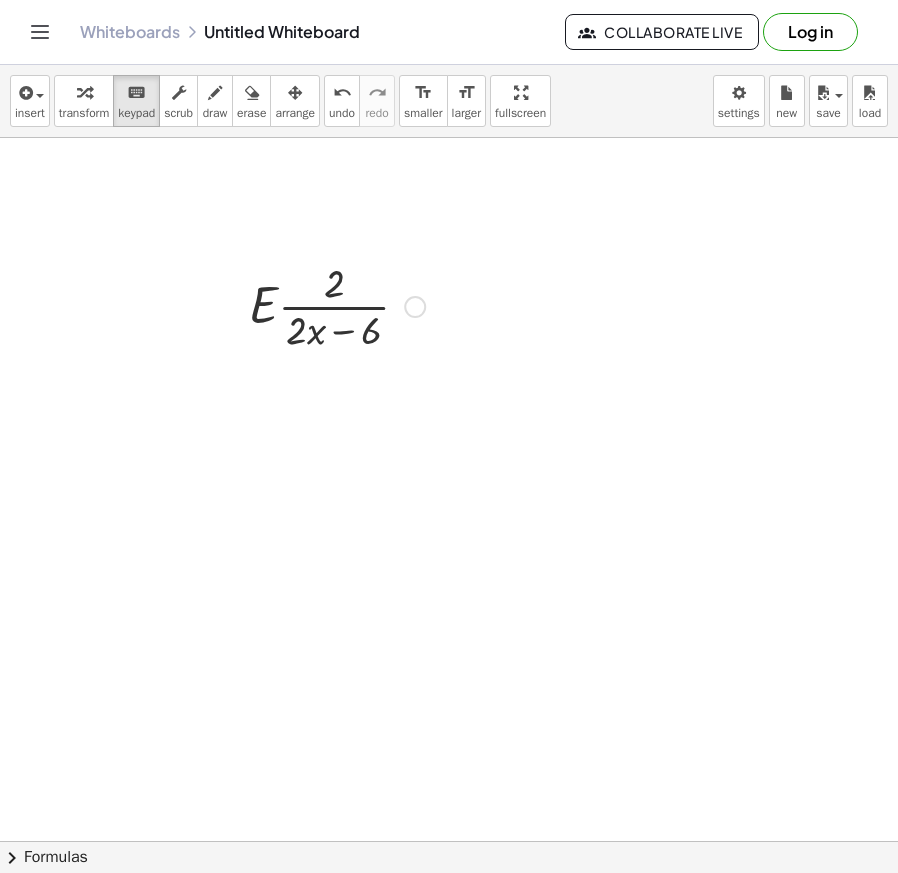 drag, startPoint x: 268, startPoint y: 310, endPoint x: 292, endPoint y: 283, distance: 36.124783 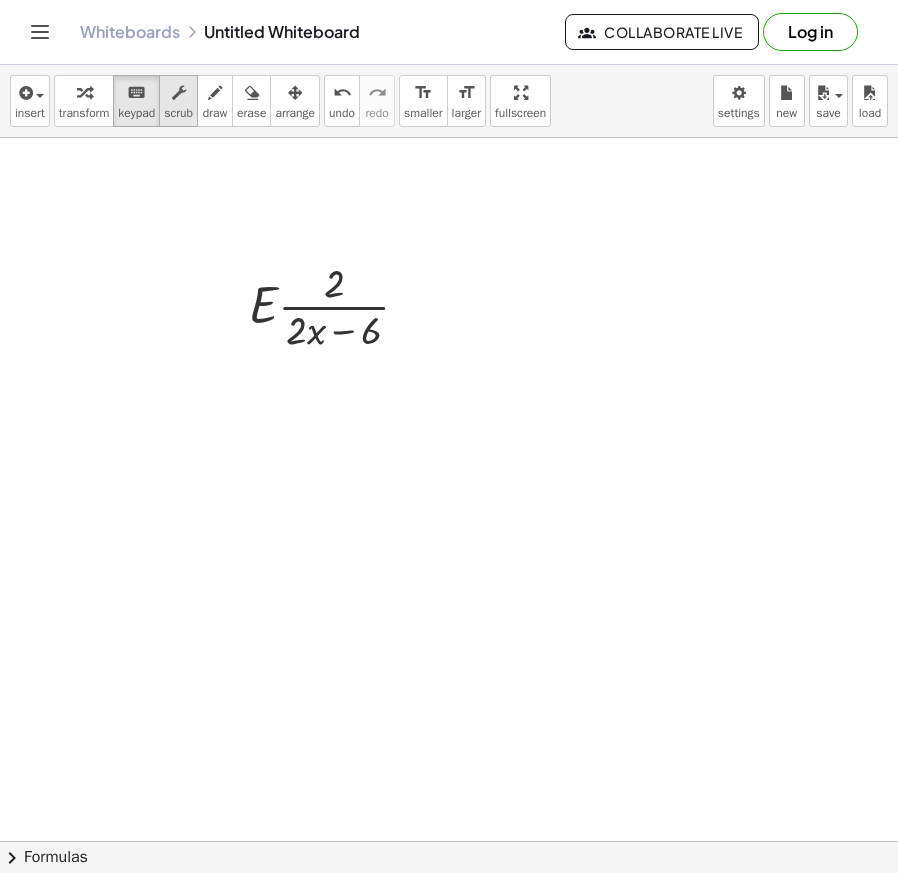 click at bounding box center (179, 93) 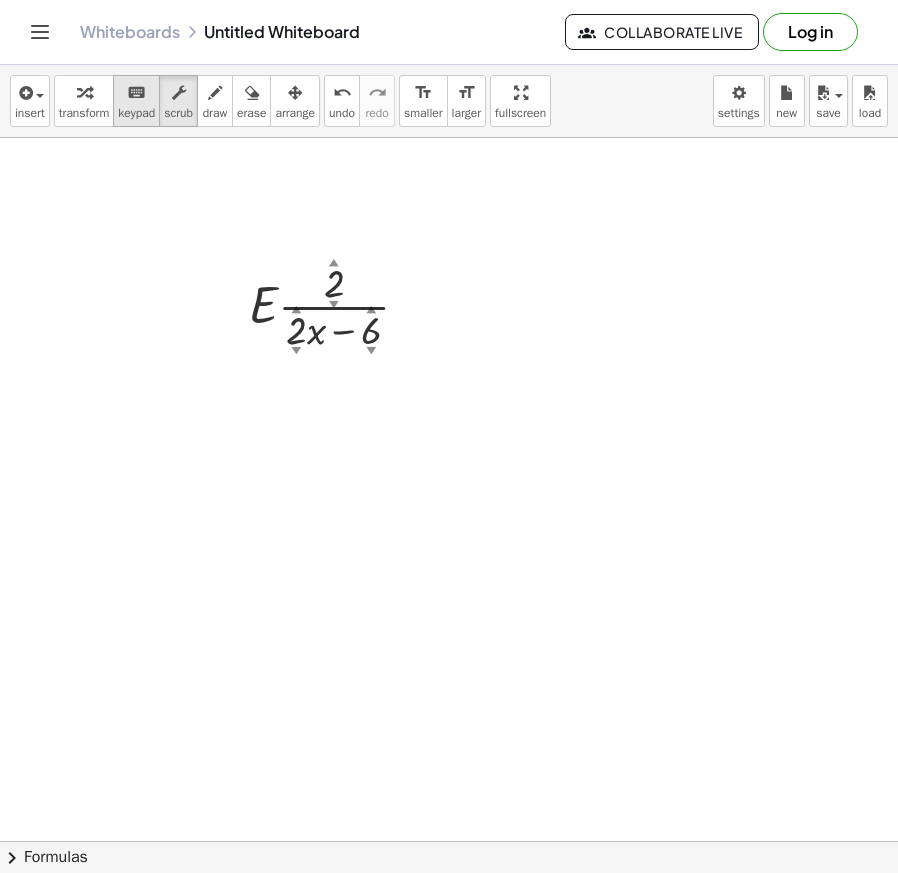 click on "keyboard keypad" at bounding box center (136, 101) 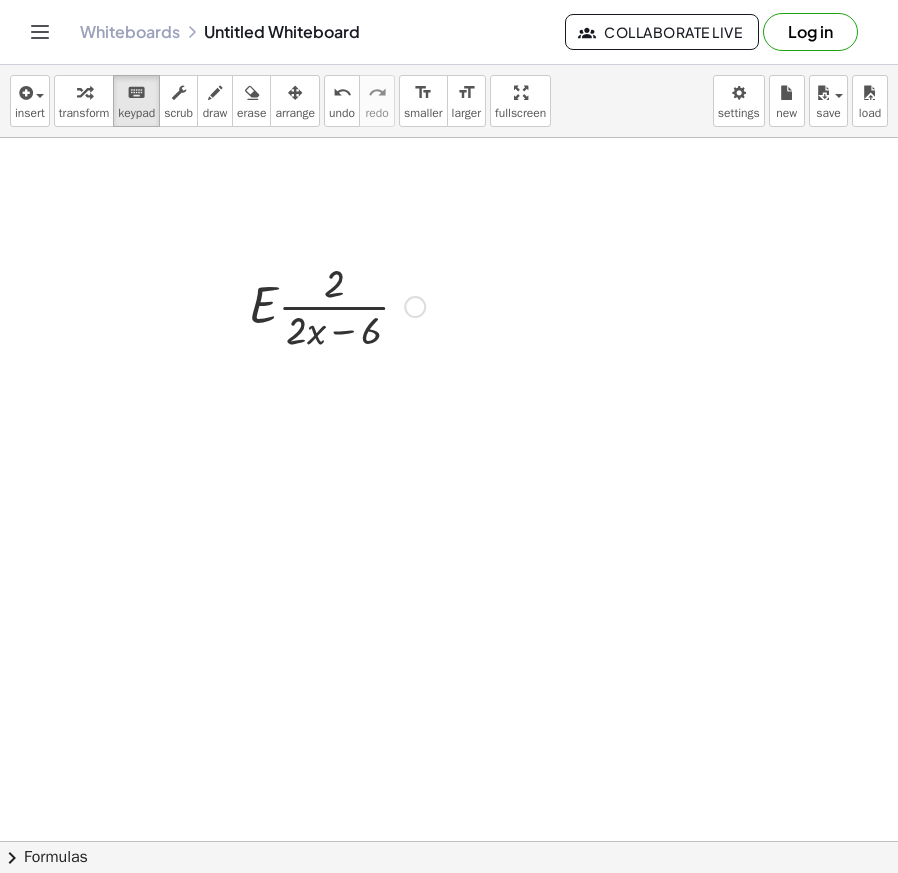 click on "Fix a mistake Transform line Copy line as LaTeX Copy derivation as LaTeX Expand new lines: On" at bounding box center (415, 307) 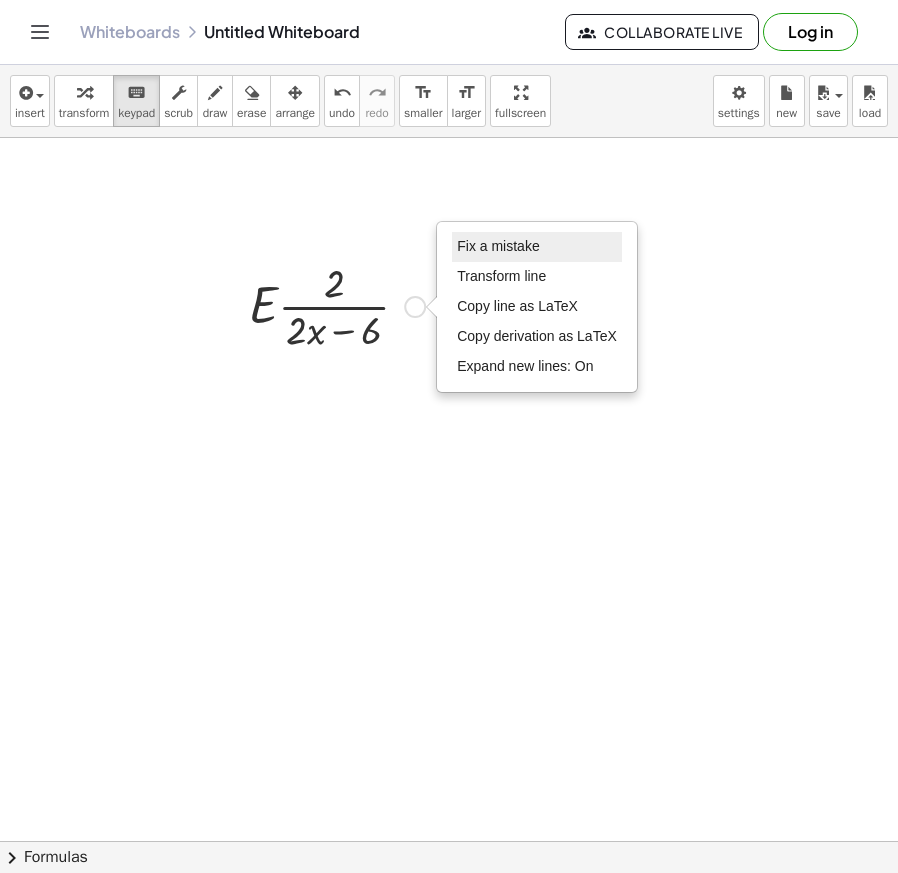 click on "Fix a mistake" at bounding box center [498, 246] 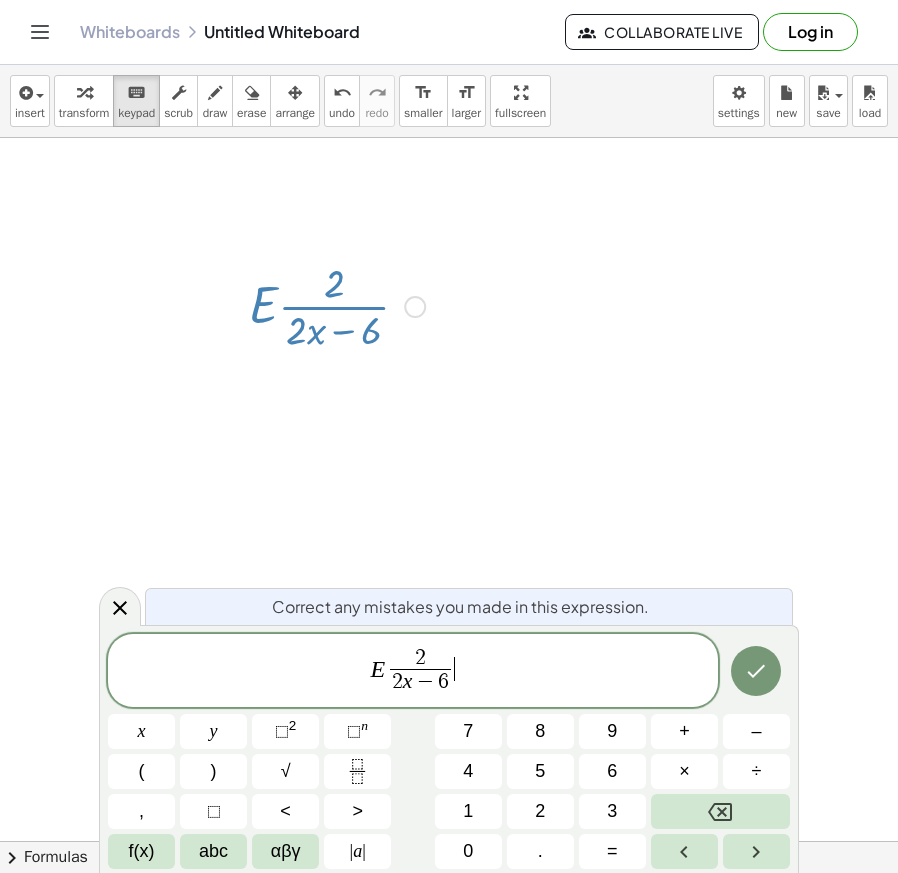 drag, startPoint x: 536, startPoint y: 662, endPoint x: 318, endPoint y: 659, distance: 218.02065 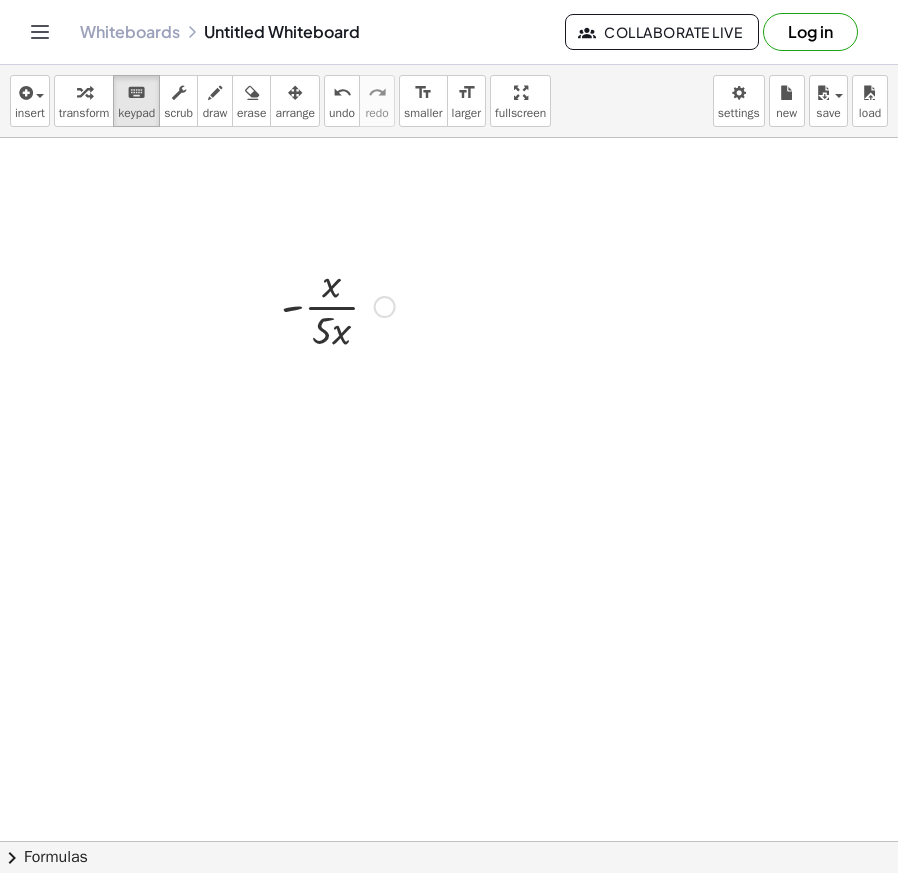 drag, startPoint x: 345, startPoint y: 339, endPoint x: 360, endPoint y: 314, distance: 29.15476 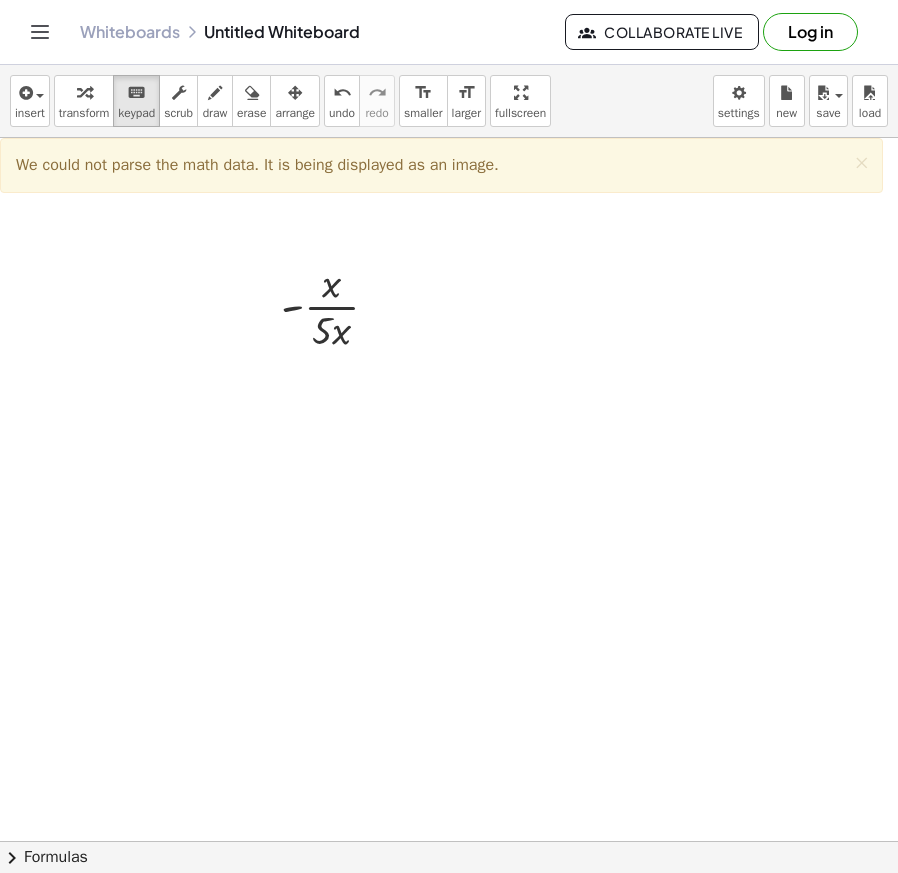 click at bounding box center [449, 841] 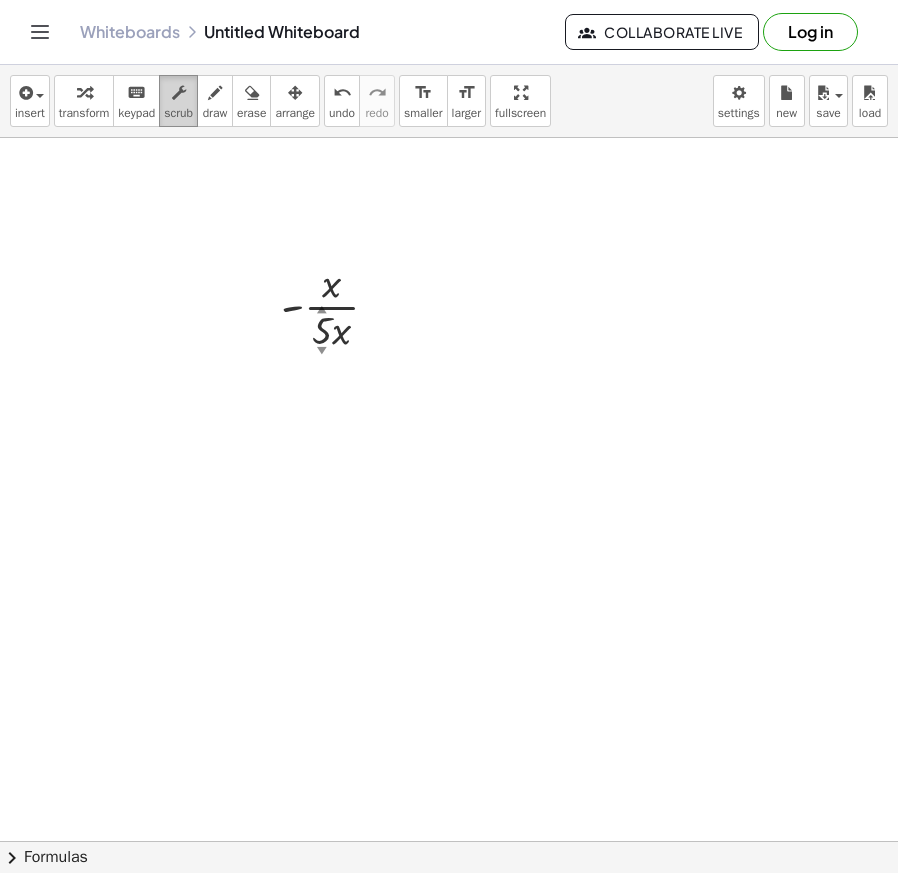 click at bounding box center (179, 93) 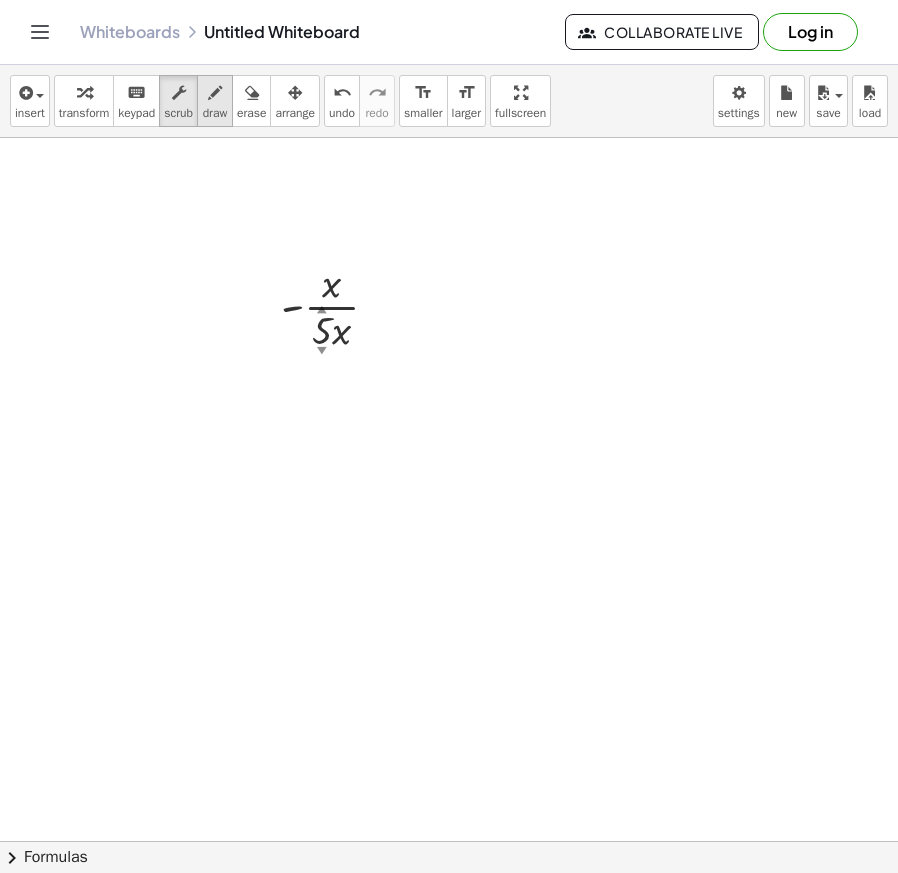click on "draw" at bounding box center (215, 113) 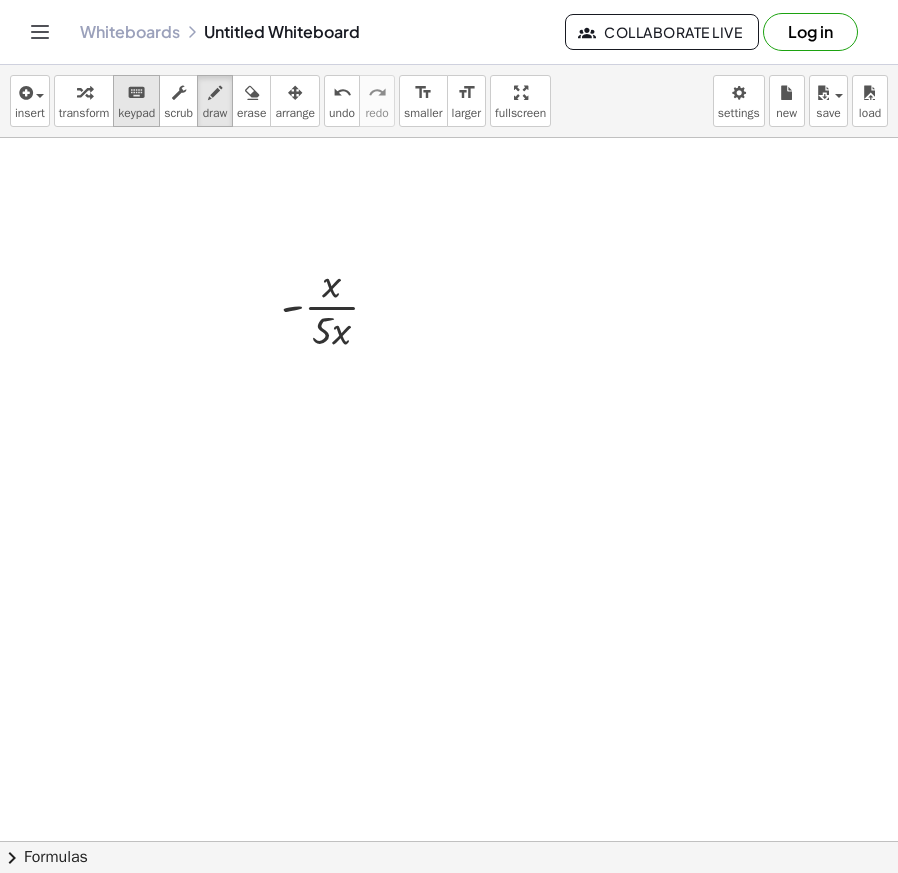 click on "keypad" at bounding box center (136, 113) 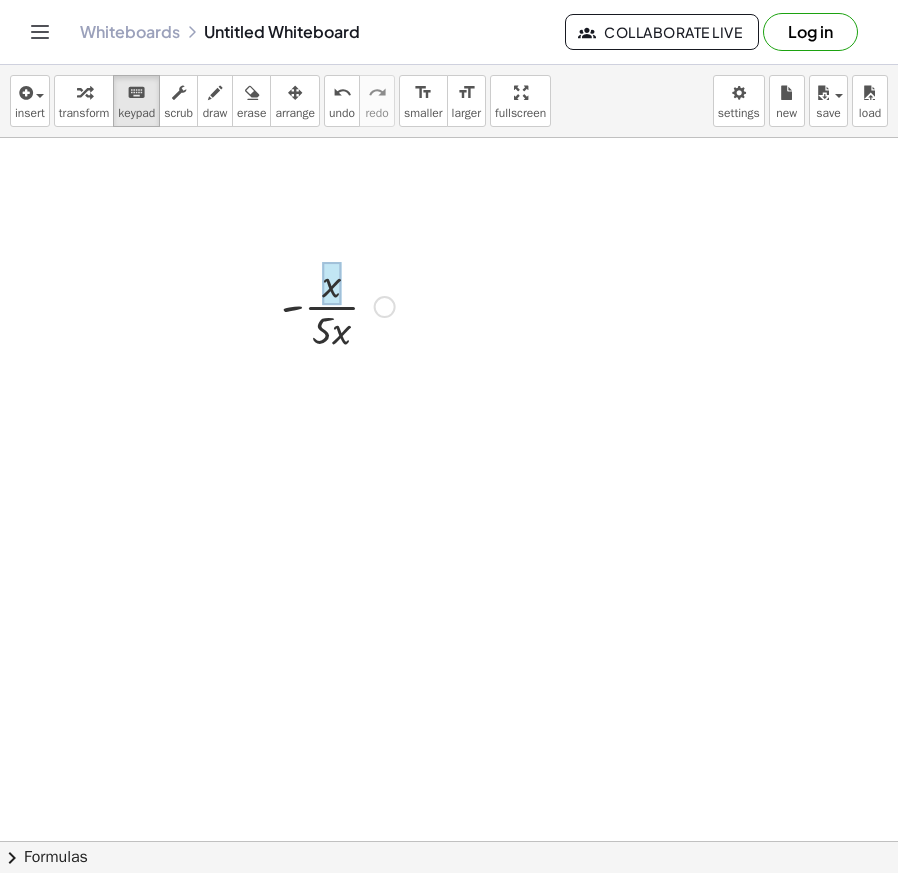 drag, startPoint x: 349, startPoint y: 325, endPoint x: 340, endPoint y: 308, distance: 19.235384 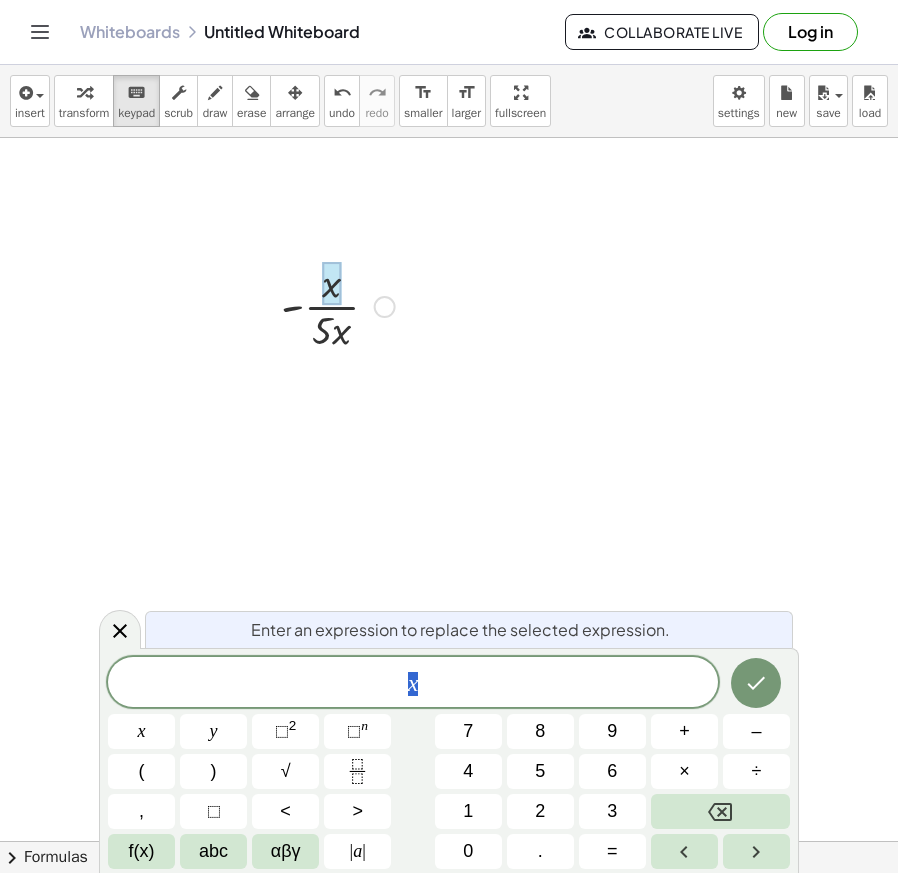 drag, startPoint x: 460, startPoint y: 378, endPoint x: 390, endPoint y: 373, distance: 70.178345 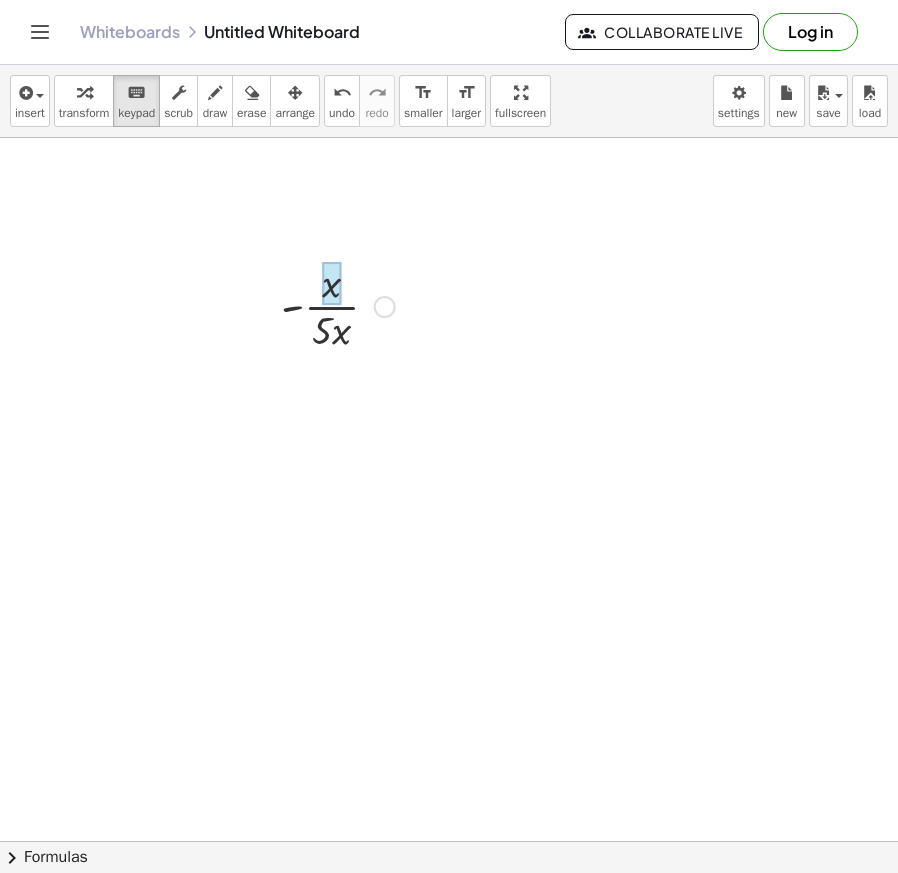 drag, startPoint x: 347, startPoint y: 330, endPoint x: 350, endPoint y: 276, distance: 54.08327 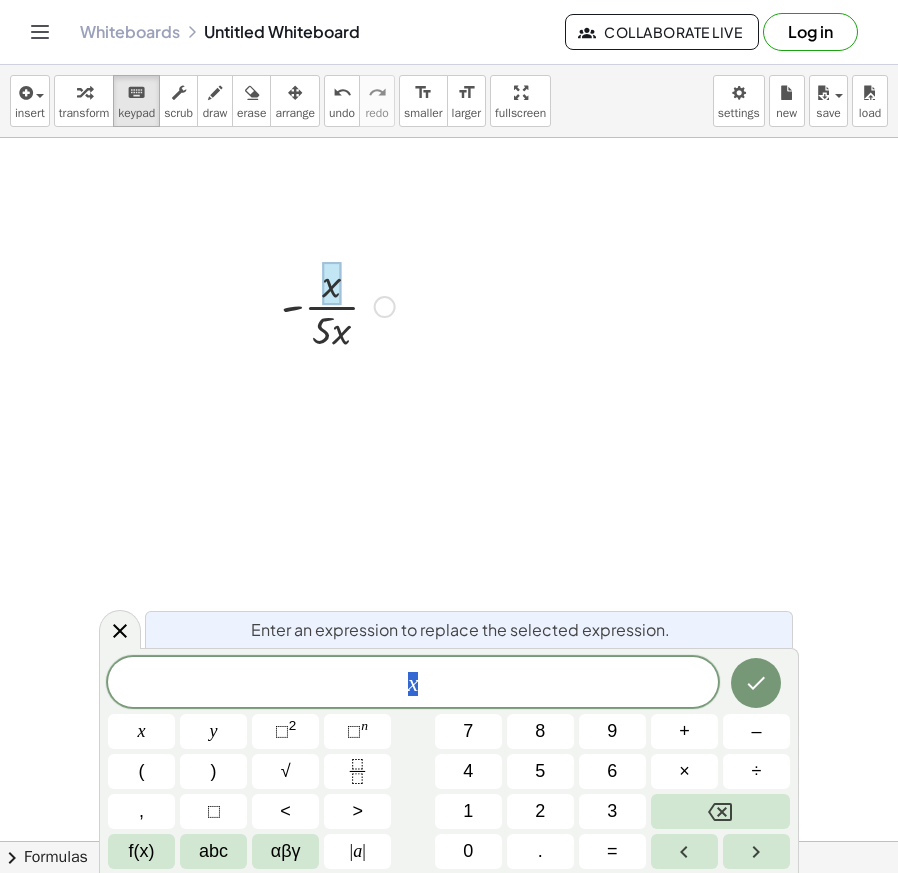click at bounding box center (449, 841) 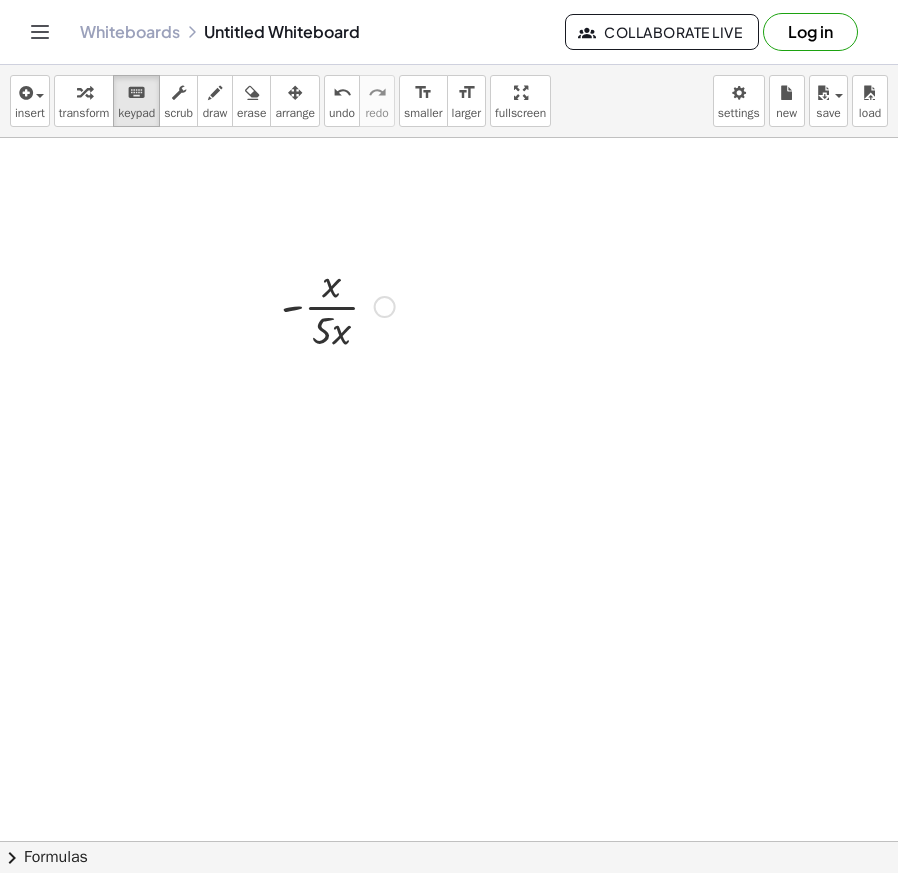 drag, startPoint x: 294, startPoint y: 313, endPoint x: 317, endPoint y: 271, distance: 47.88528 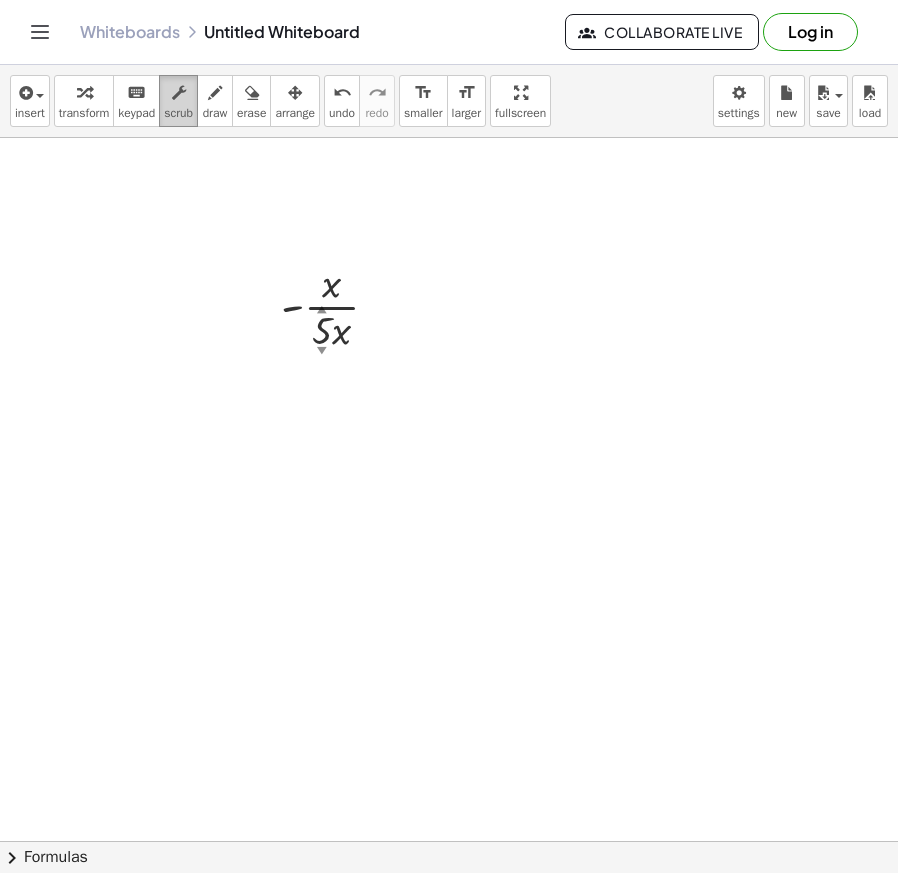 click on "scrub" at bounding box center [178, 113] 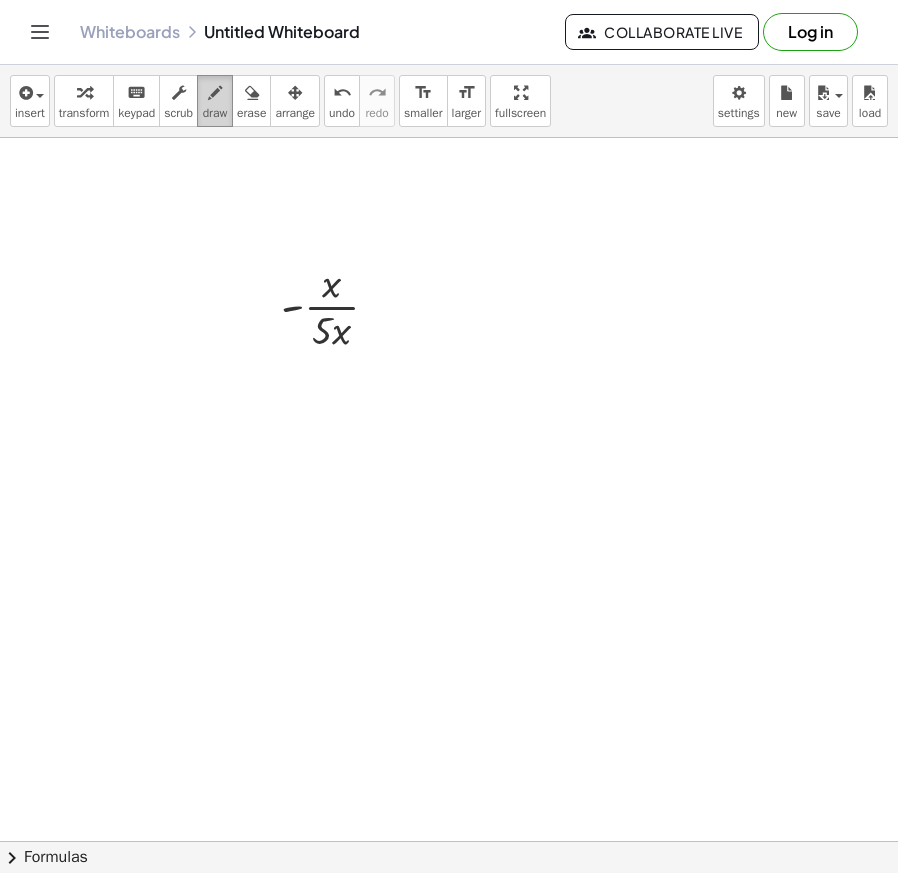 click on "draw" at bounding box center [215, 113] 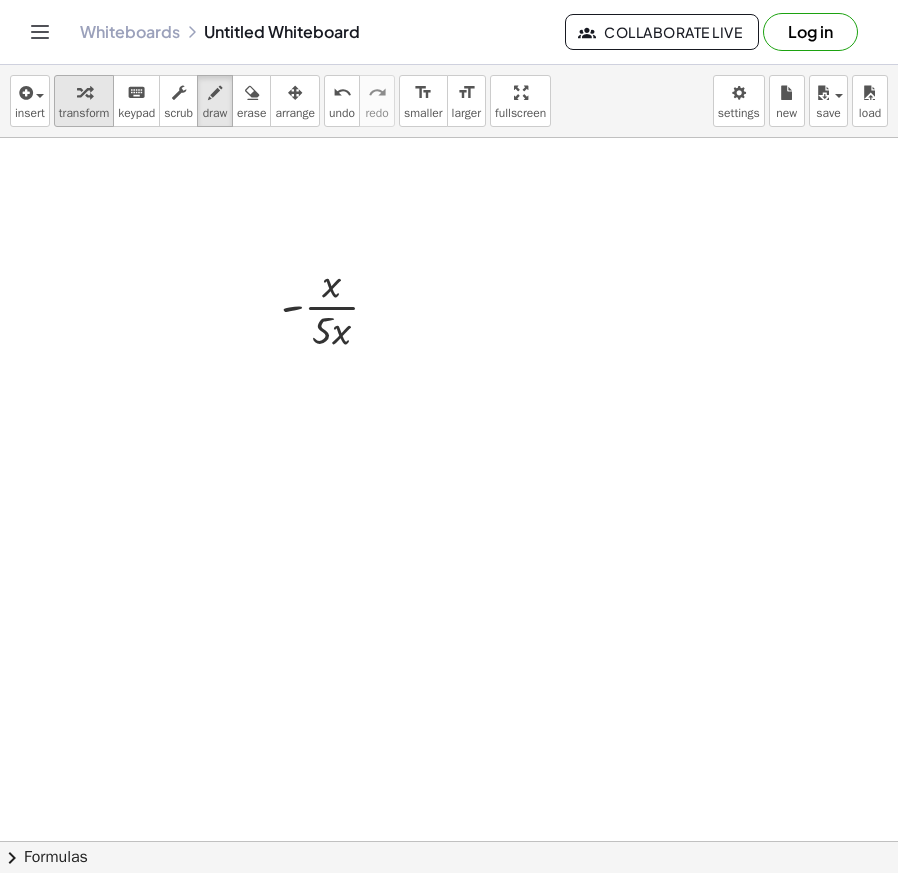 click on "transform" at bounding box center (84, 113) 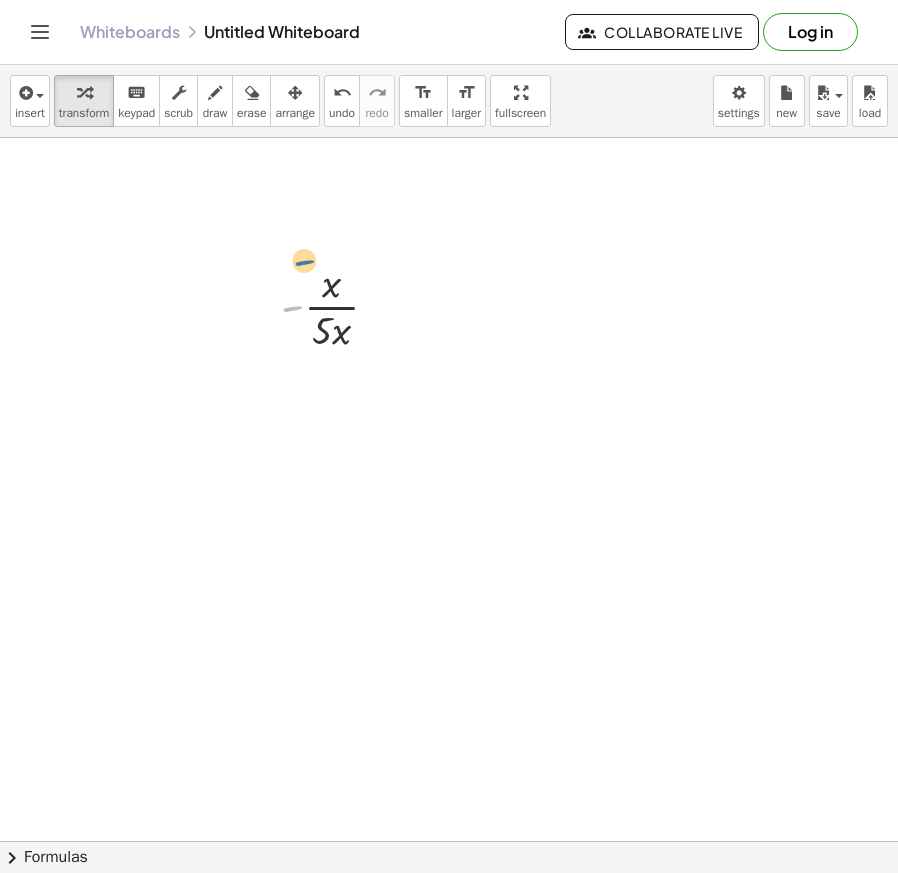 drag, startPoint x: 293, startPoint y: 304, endPoint x: 281, endPoint y: 297, distance: 13.892444 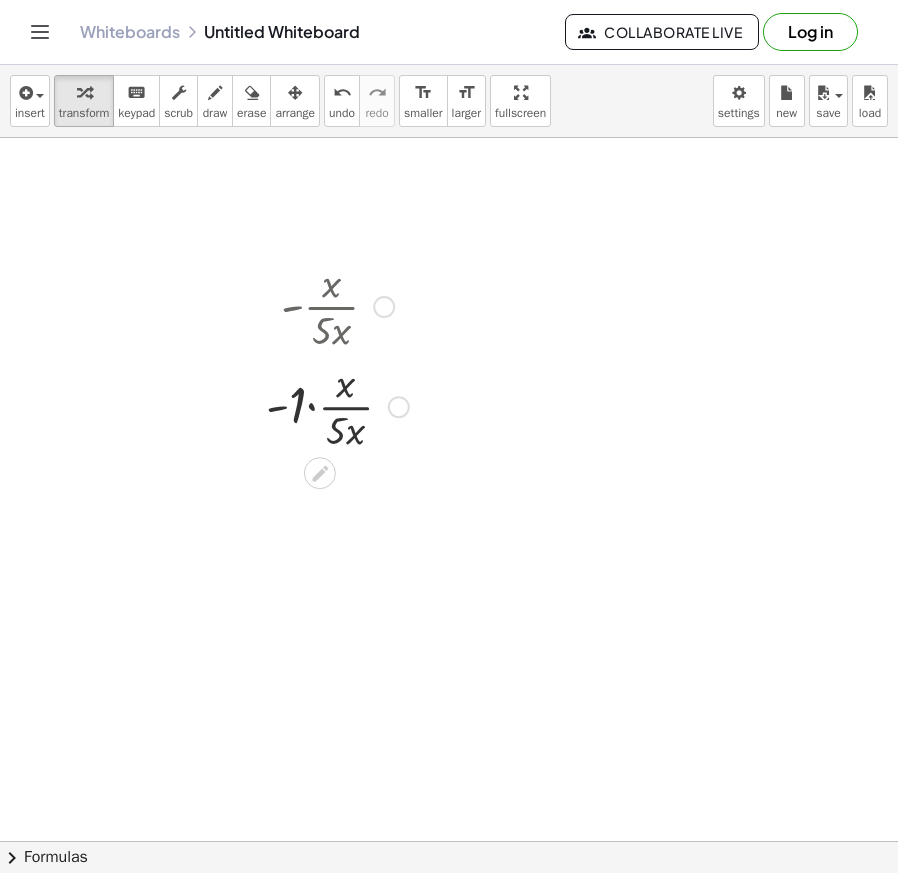click at bounding box center (337, 405) 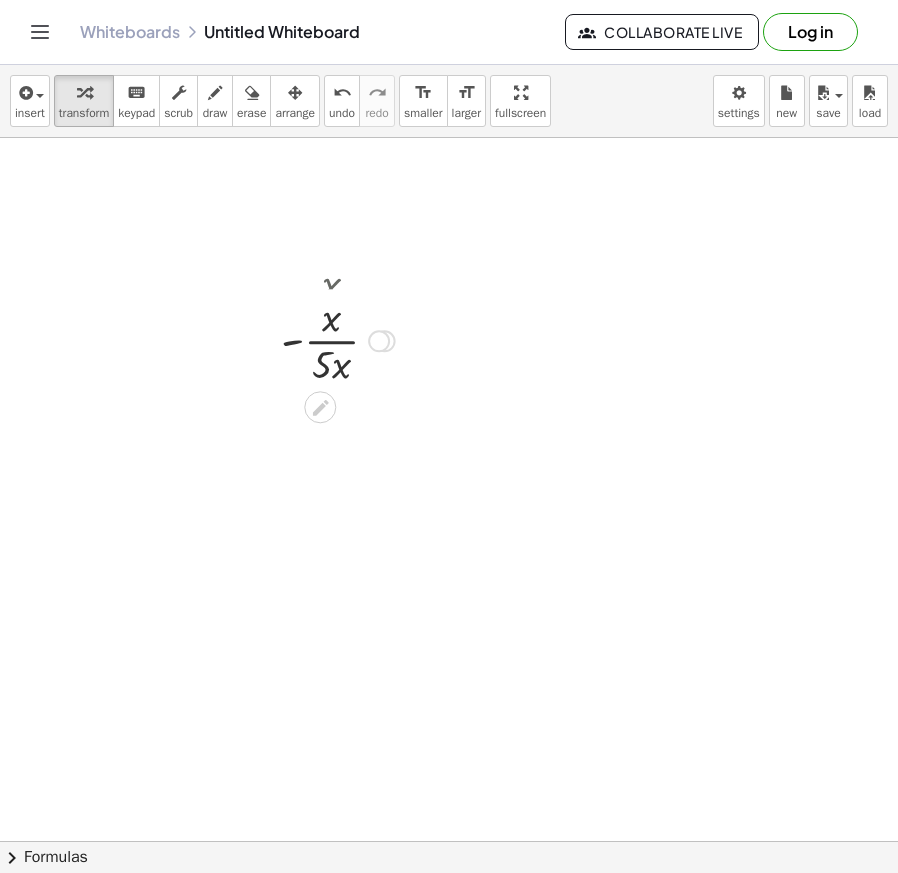 drag, startPoint x: 386, startPoint y: 506, endPoint x: 386, endPoint y: 268, distance: 238 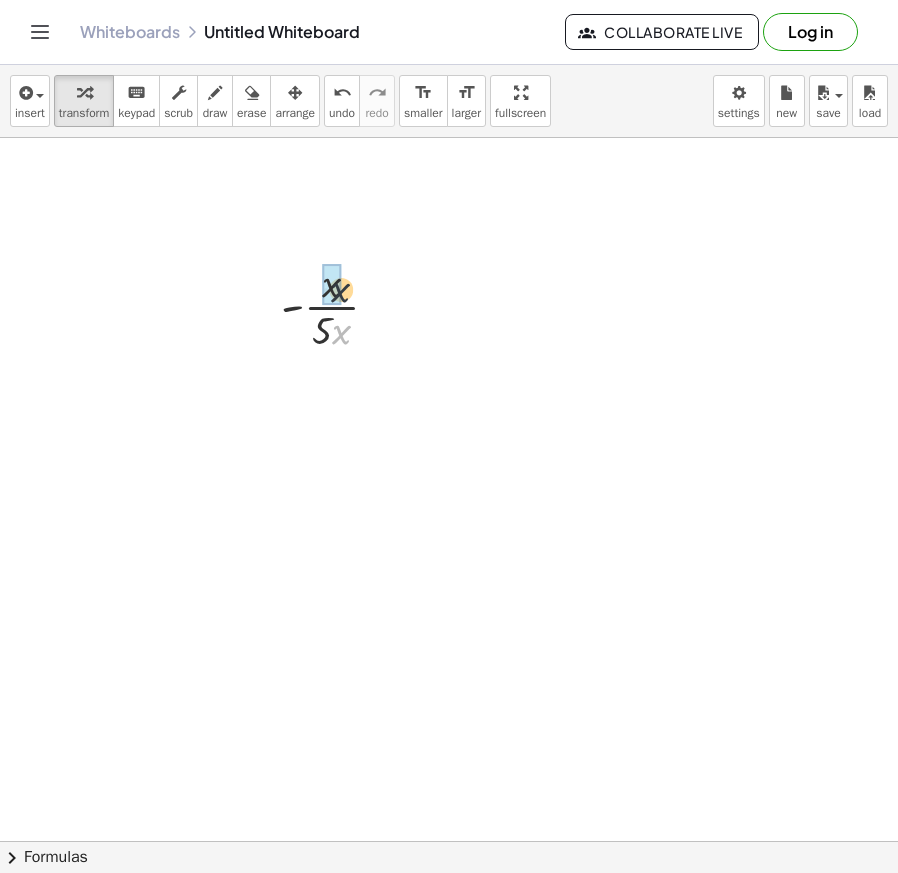 drag, startPoint x: 343, startPoint y: 333, endPoint x: 332, endPoint y: 266, distance: 67.89698 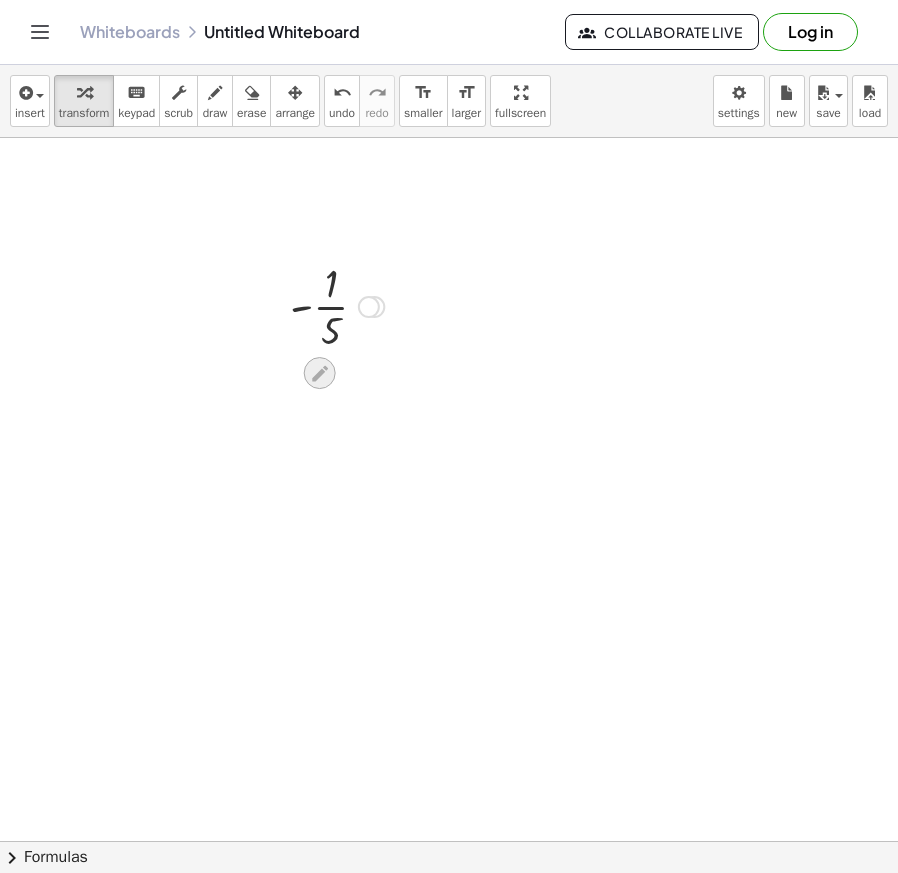 click 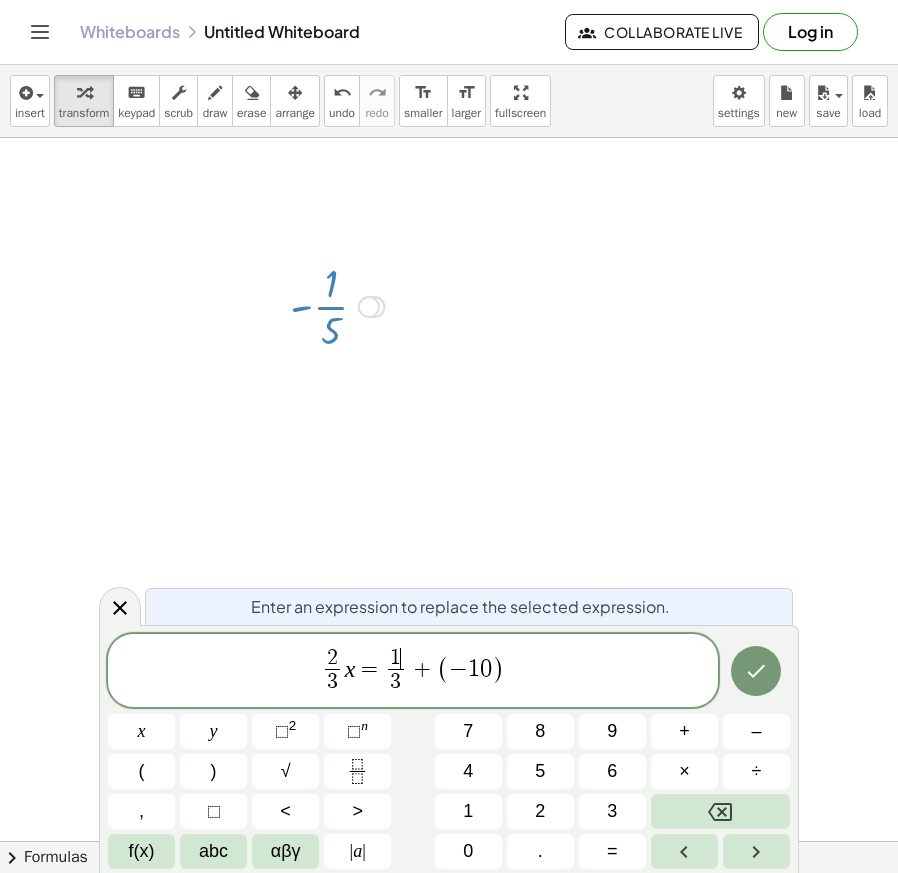 click on "1" at bounding box center [395, 658] 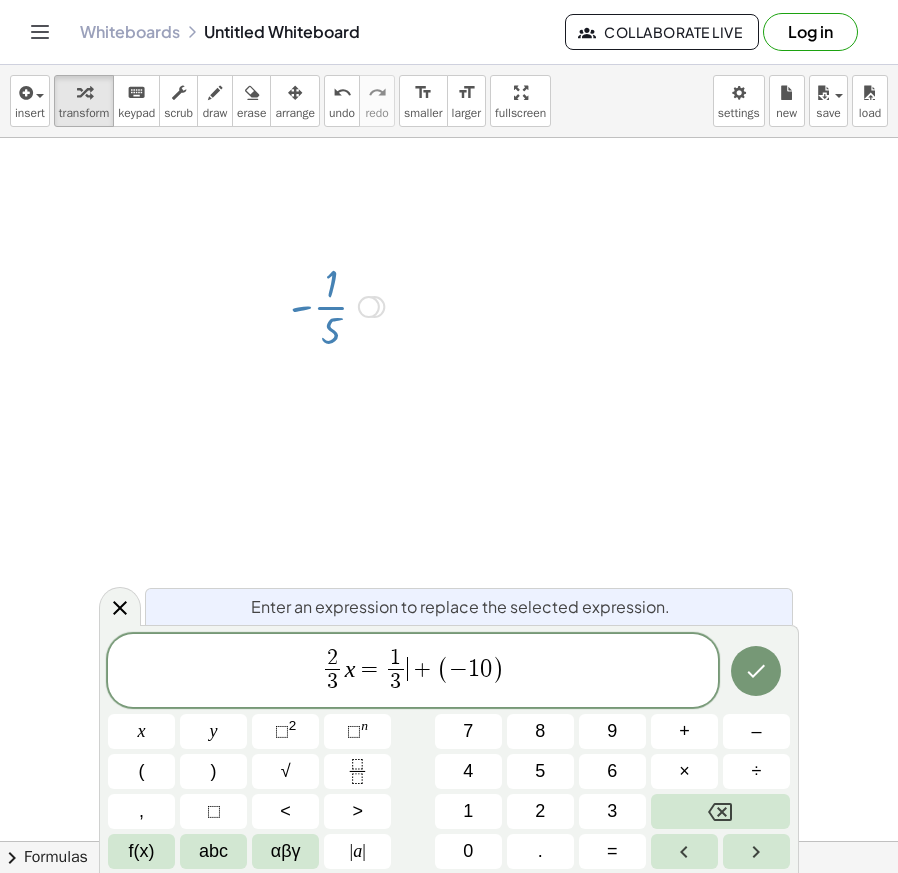click on "+" at bounding box center [422, 669] 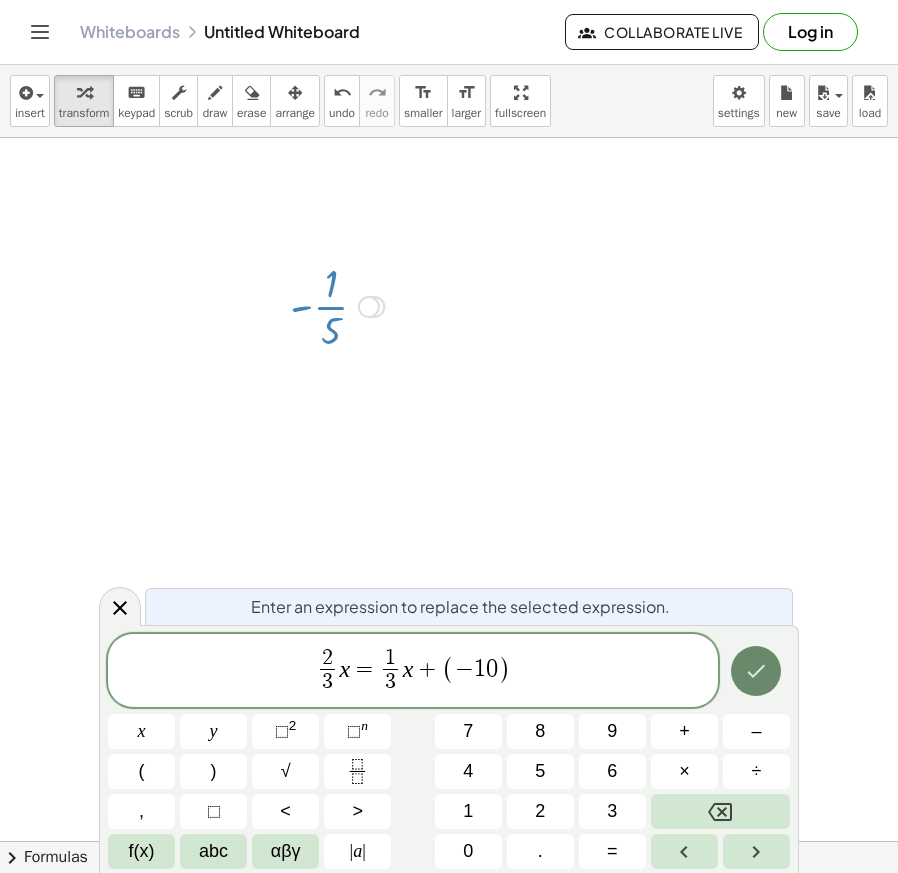 click at bounding box center (756, 671) 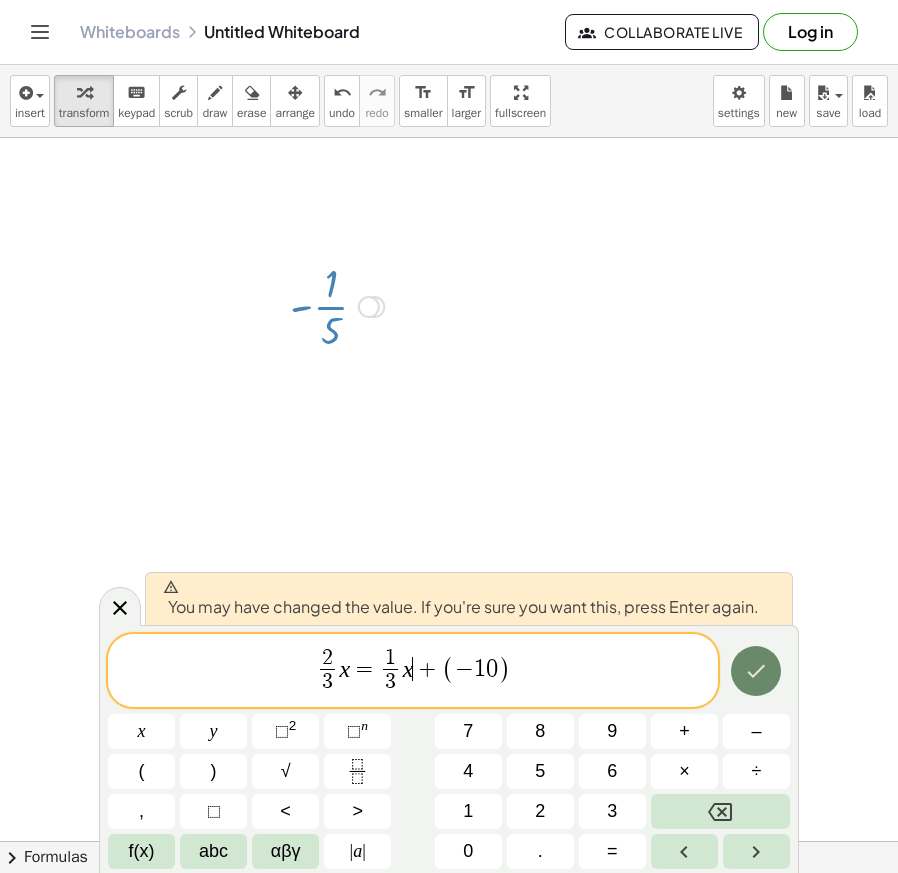 click at bounding box center [756, 671] 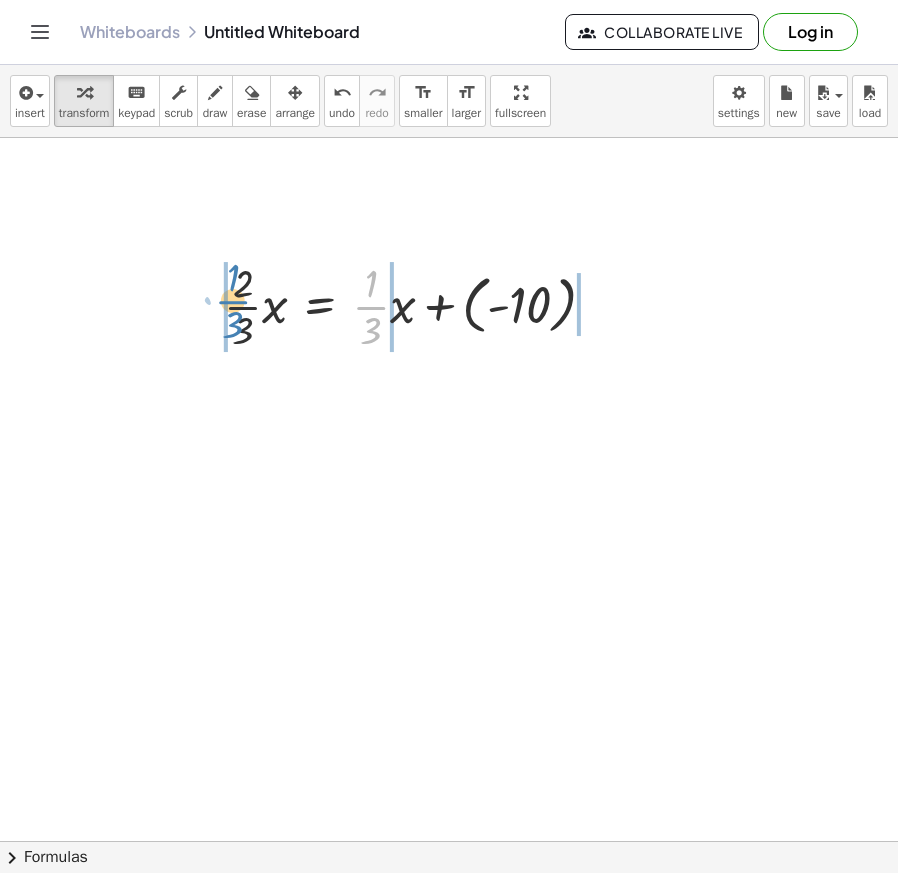 drag, startPoint x: 354, startPoint y: 303, endPoint x: 216, endPoint y: 297, distance: 138.13037 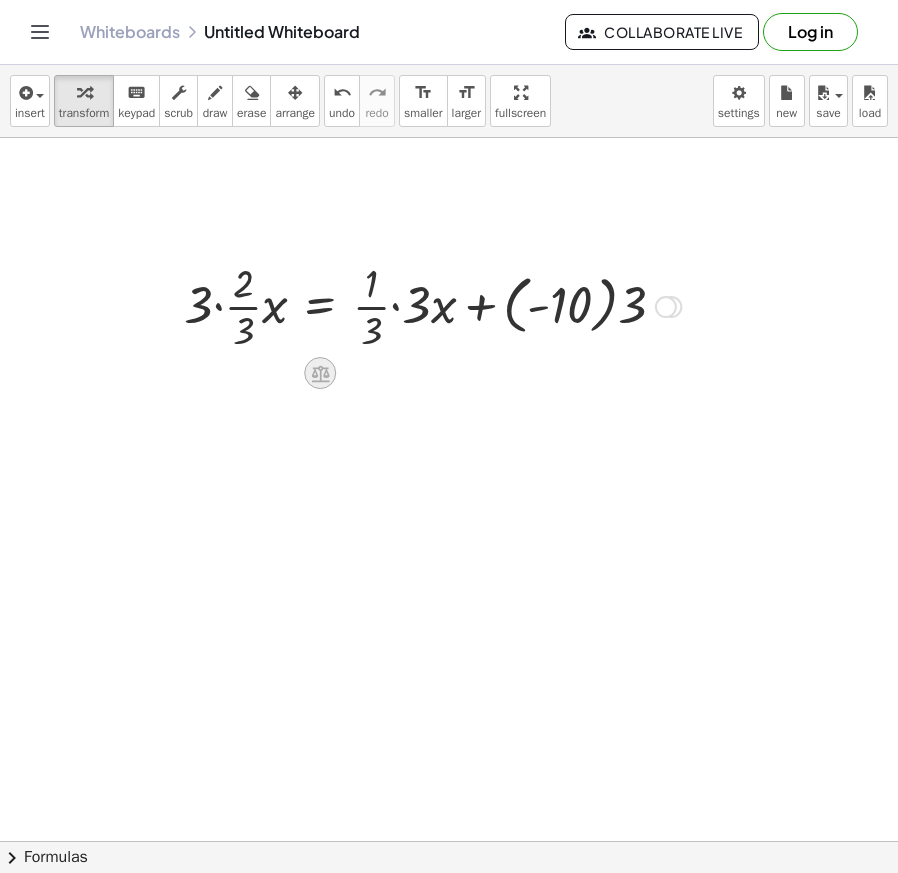 click 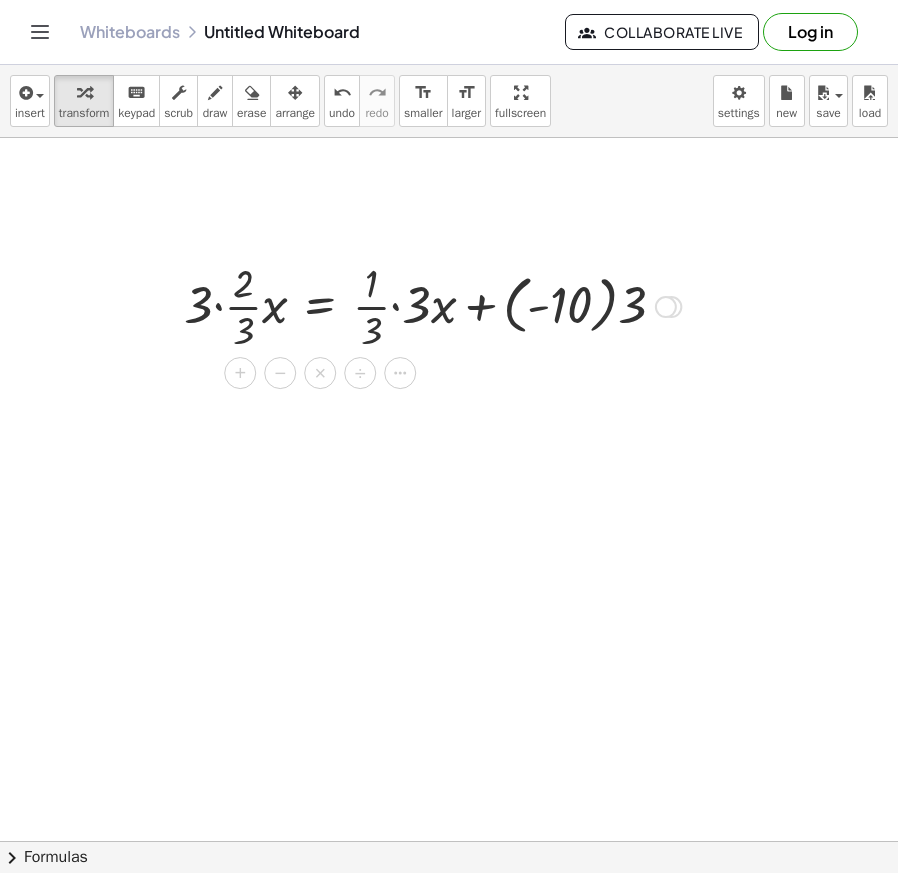 click at bounding box center (666, 307) 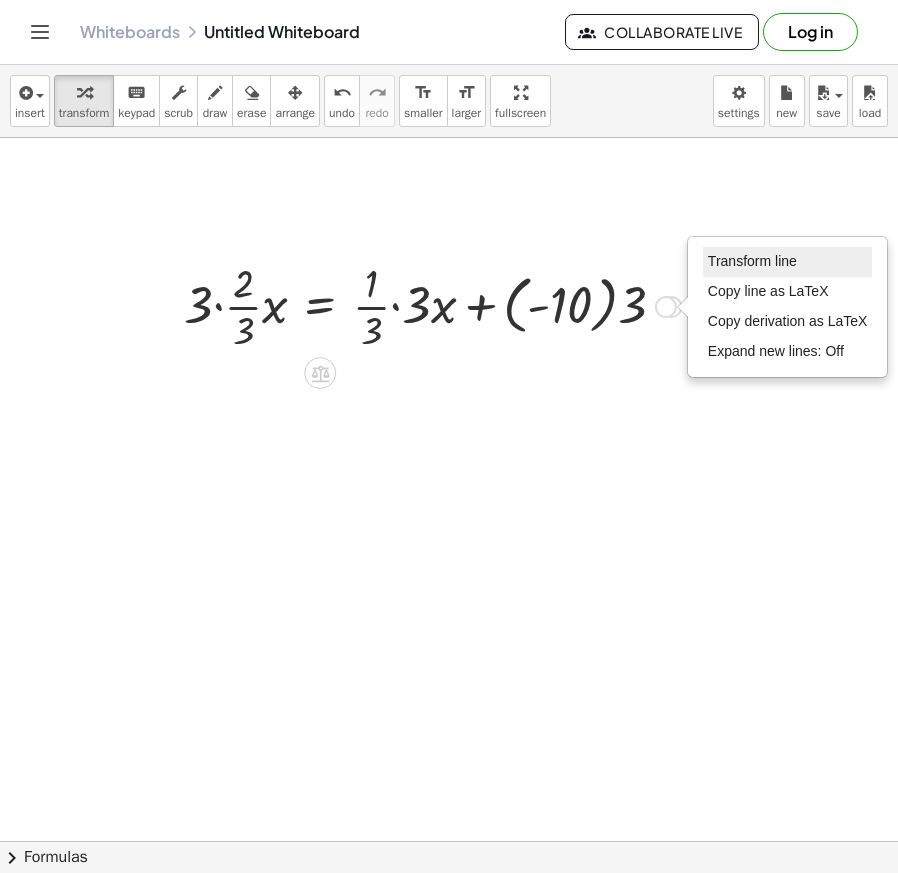 click on "Transform line" at bounding box center (752, 261) 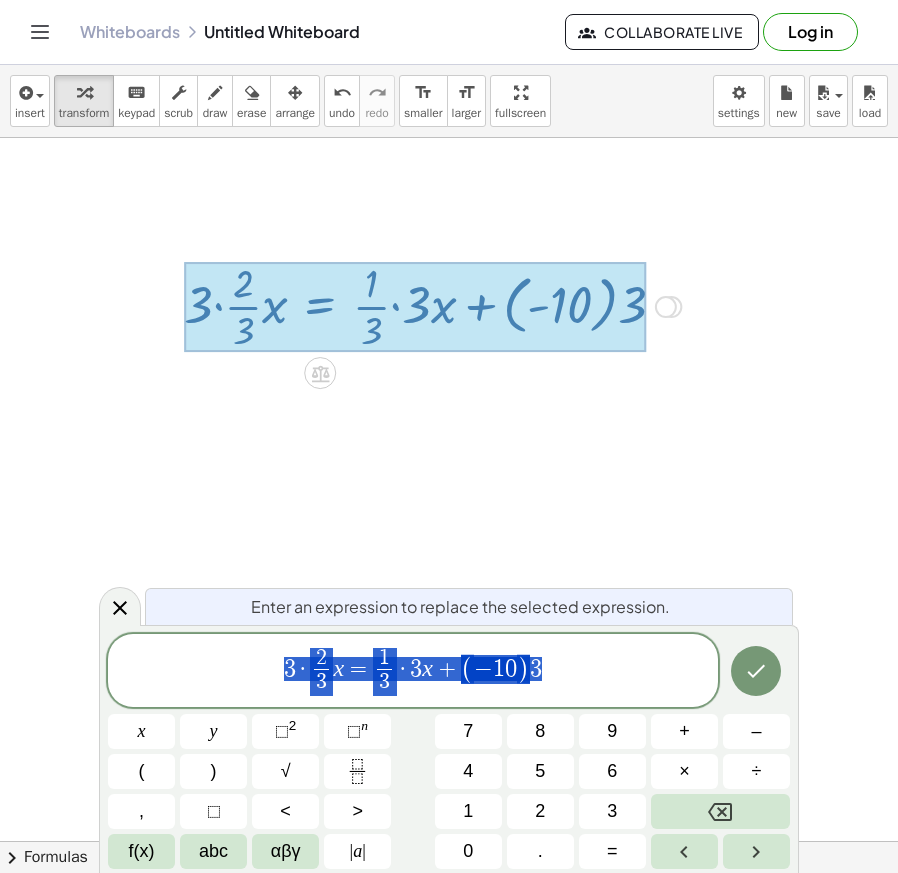 click at bounding box center (449, 841) 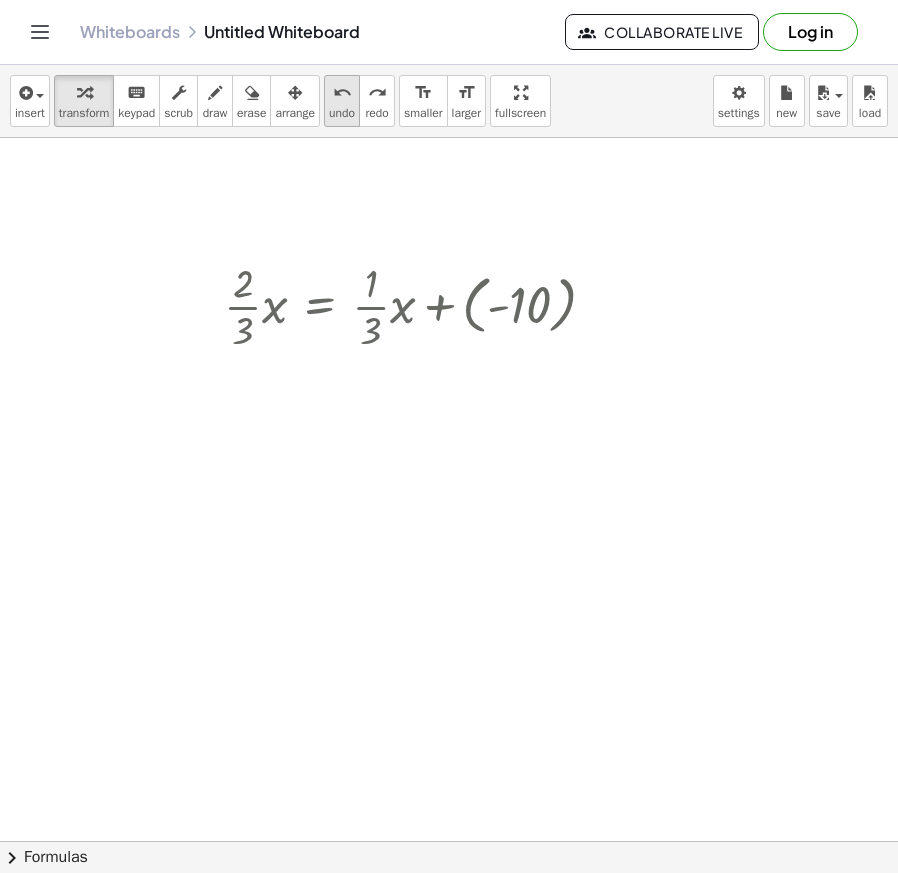 click on "undo" at bounding box center [342, 113] 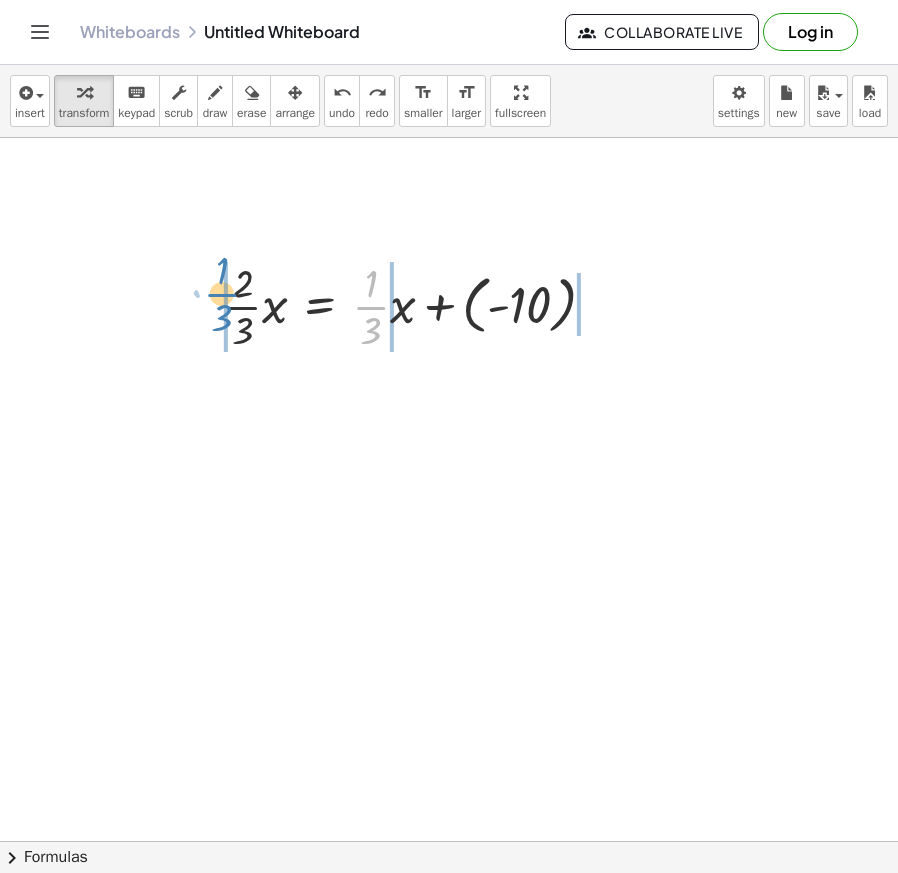 drag, startPoint x: 383, startPoint y: 302, endPoint x: 234, endPoint y: 289, distance: 149.56604 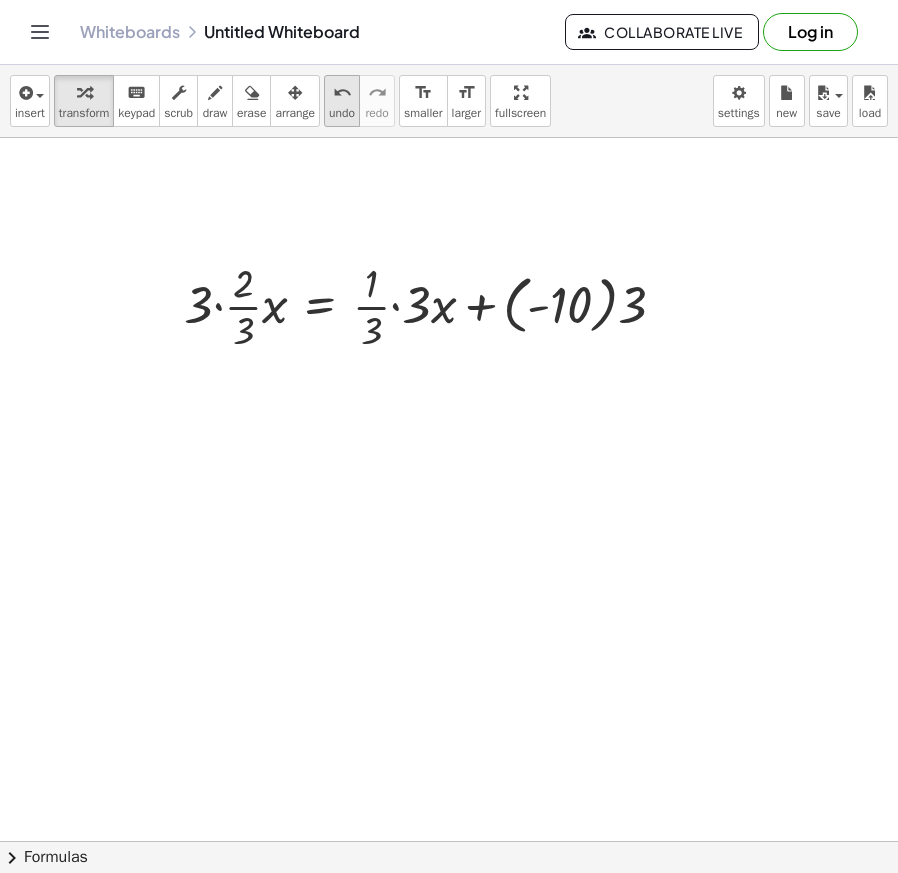 click on "undo" at bounding box center (342, 93) 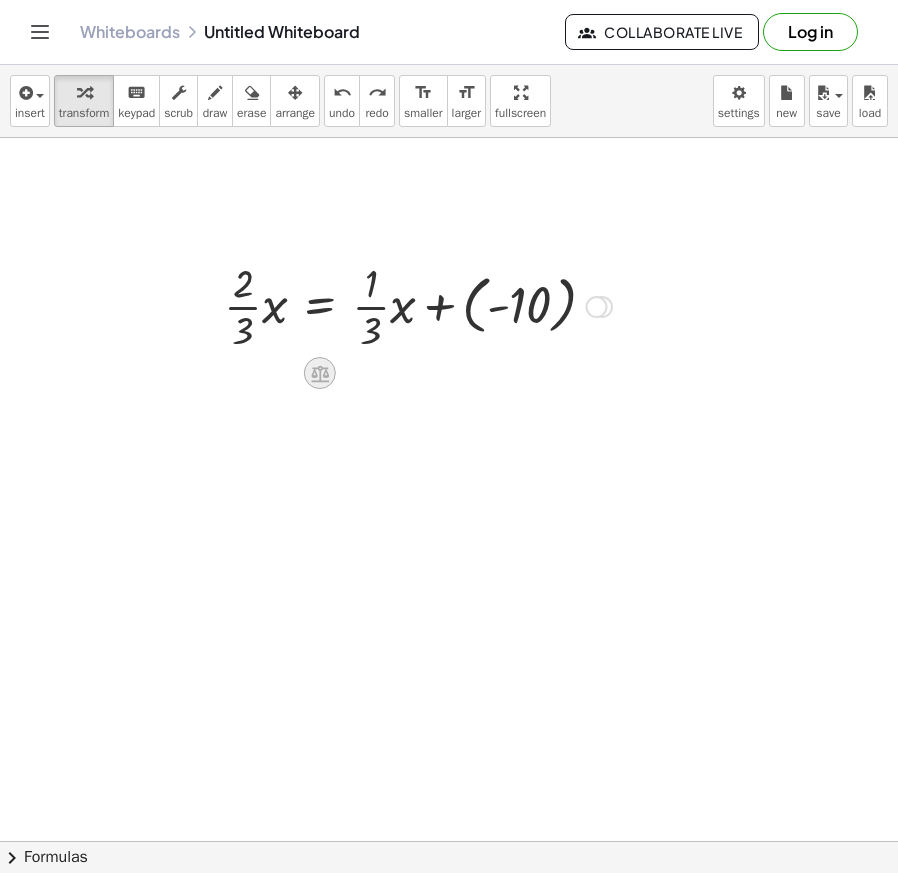 click 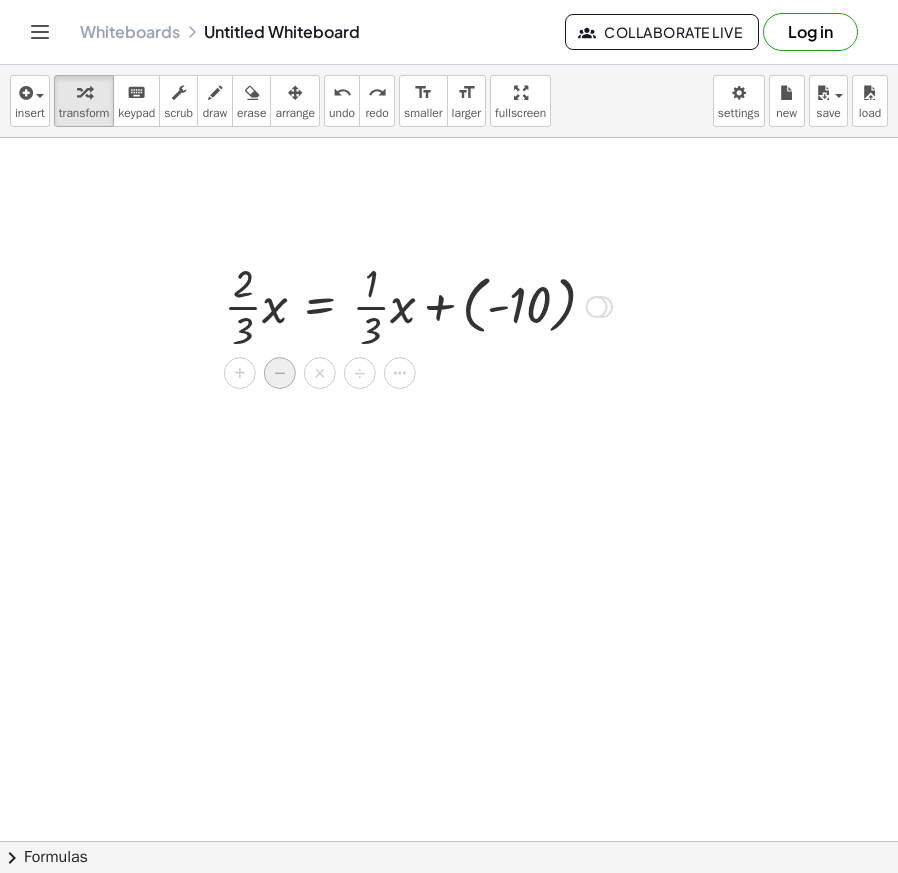 click on "−" at bounding box center [280, 373] 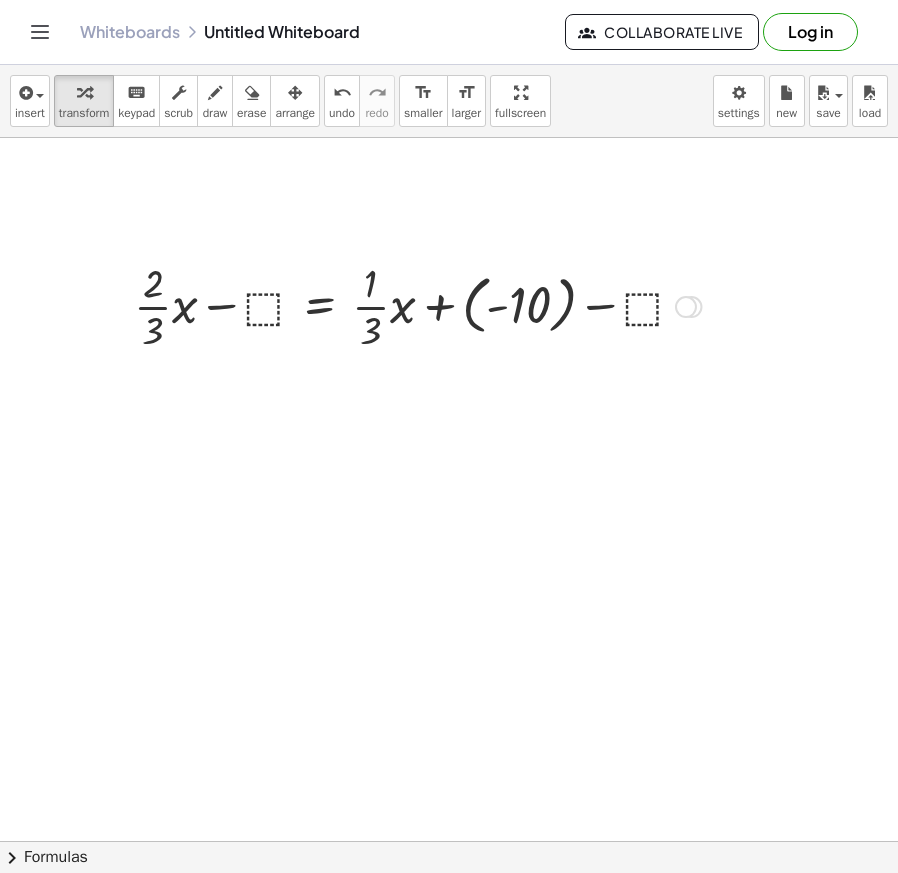 click at bounding box center [417, 305] 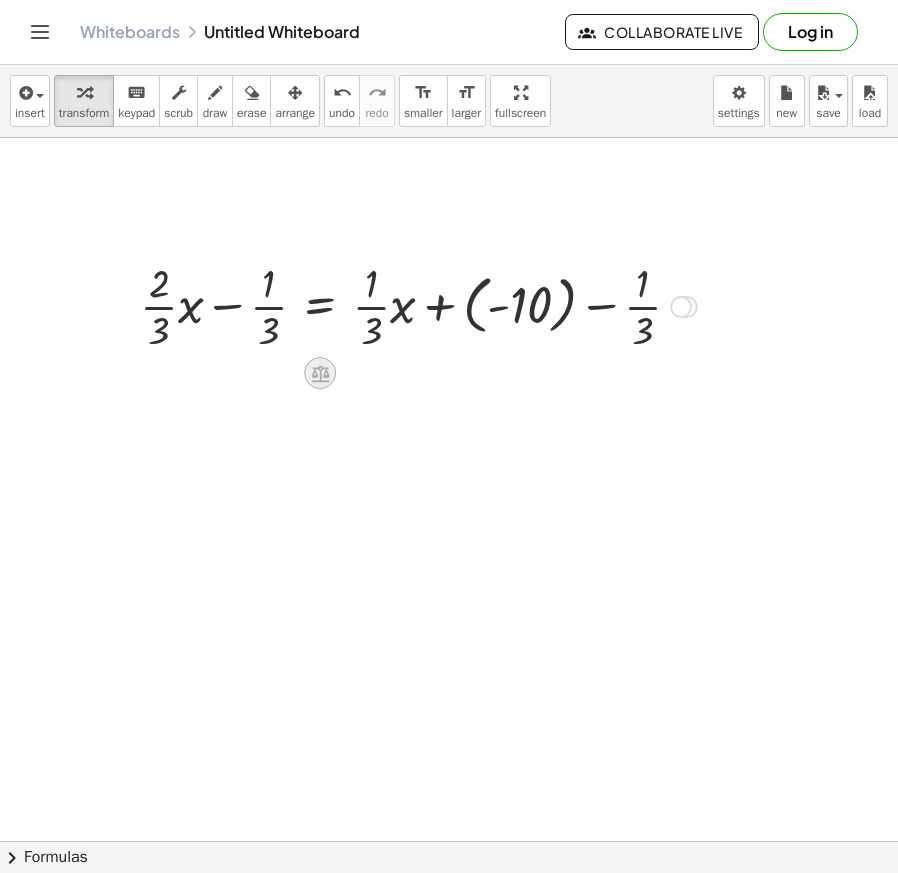 click at bounding box center [320, 373] 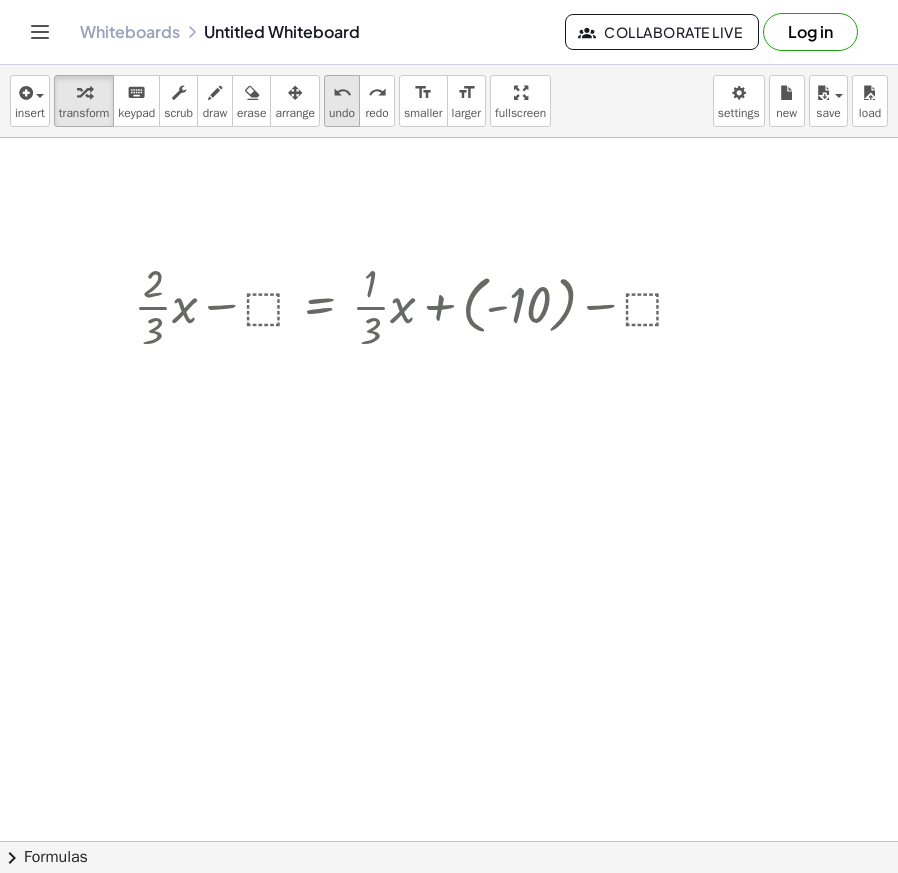 click on "undo" at bounding box center (342, 113) 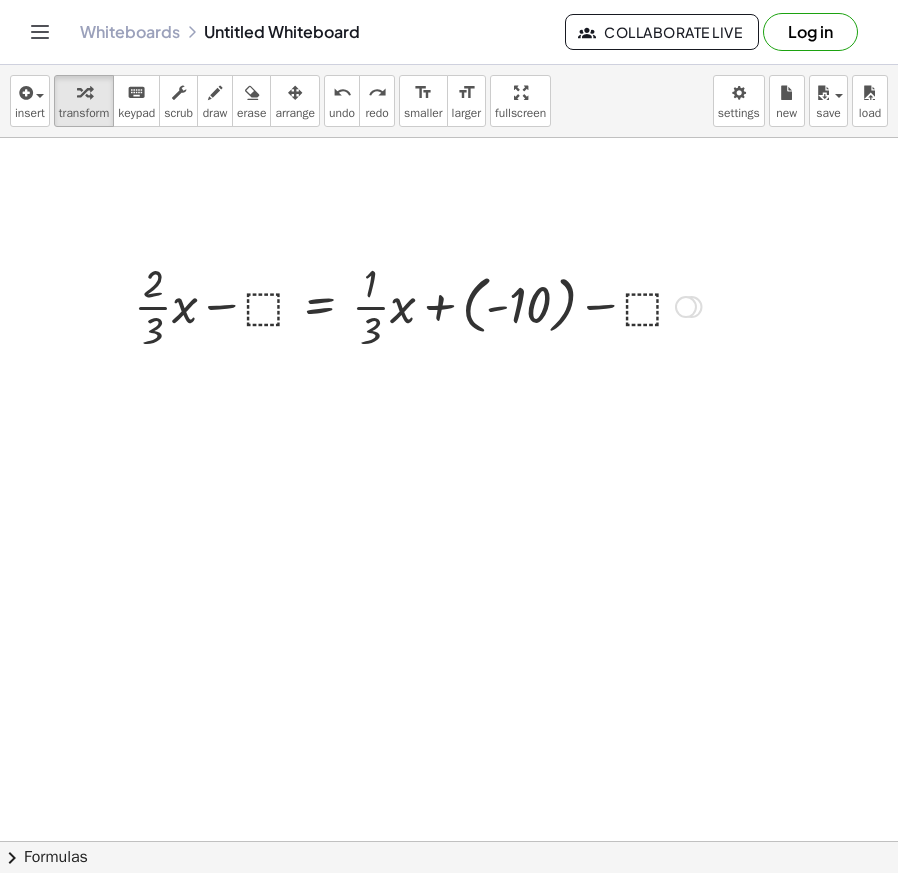 click at bounding box center [417, 305] 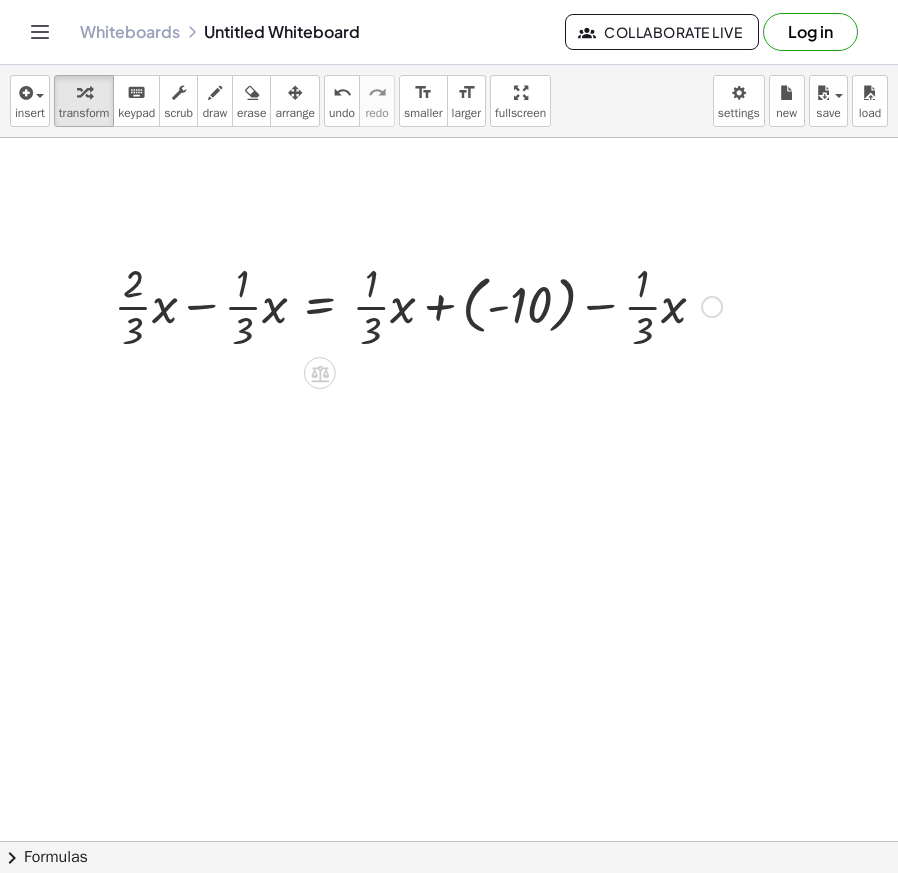 click at bounding box center [418, 305] 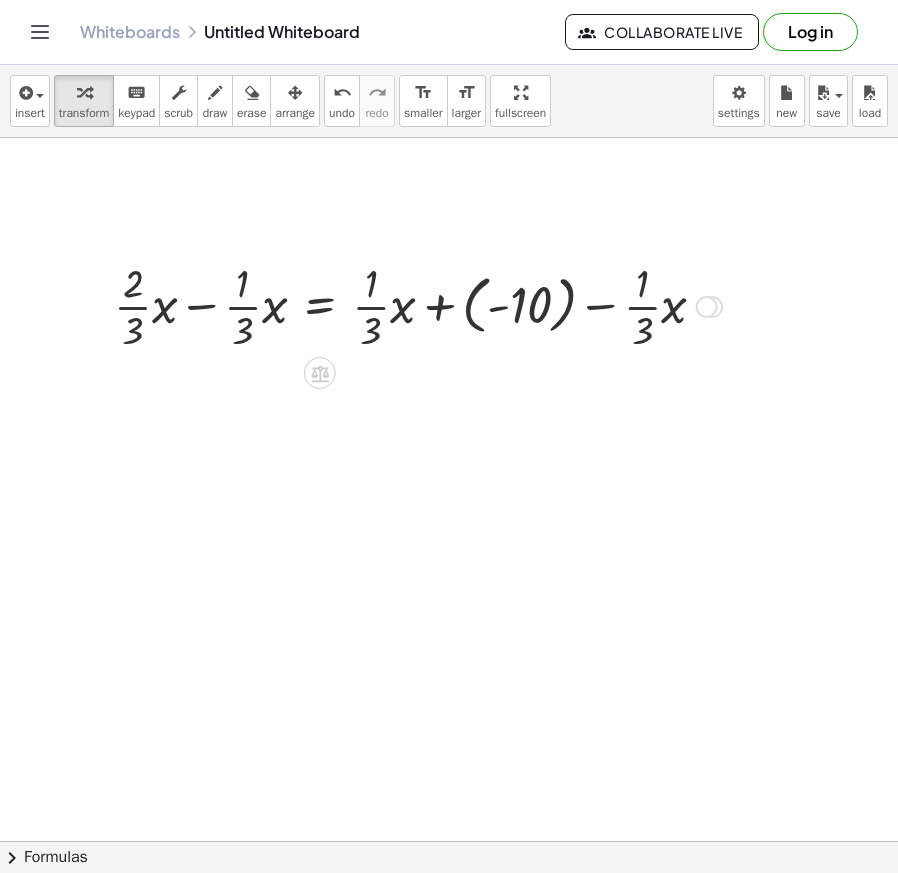 click at bounding box center [418, 305] 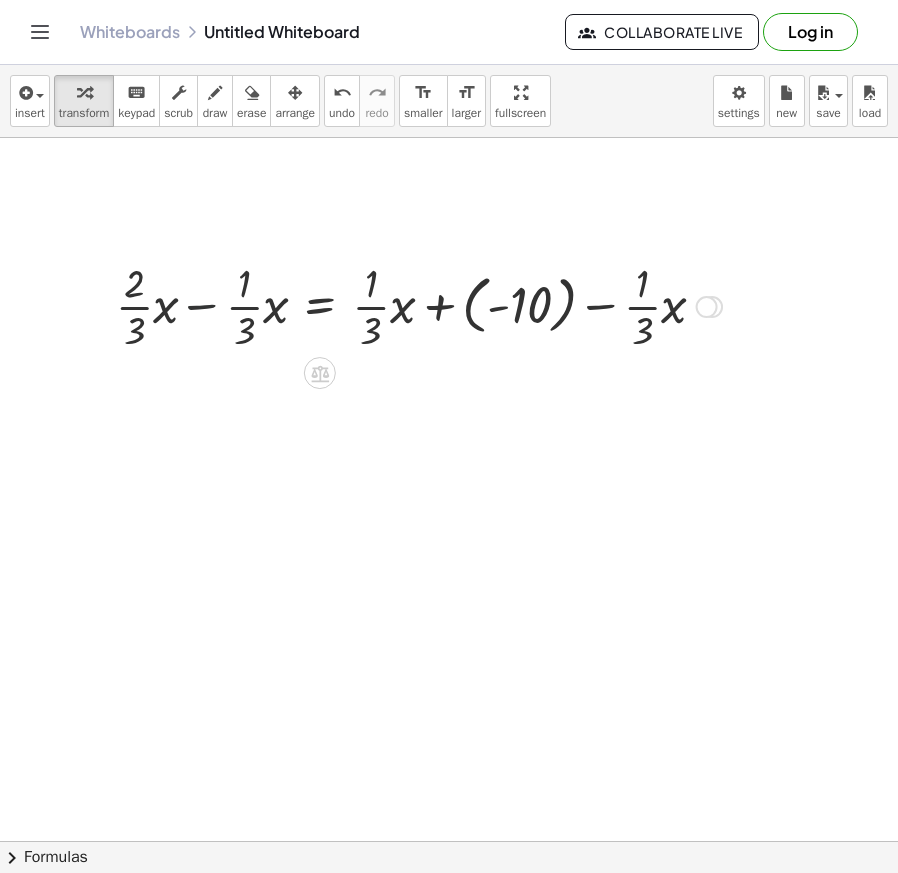 click at bounding box center (418, 305) 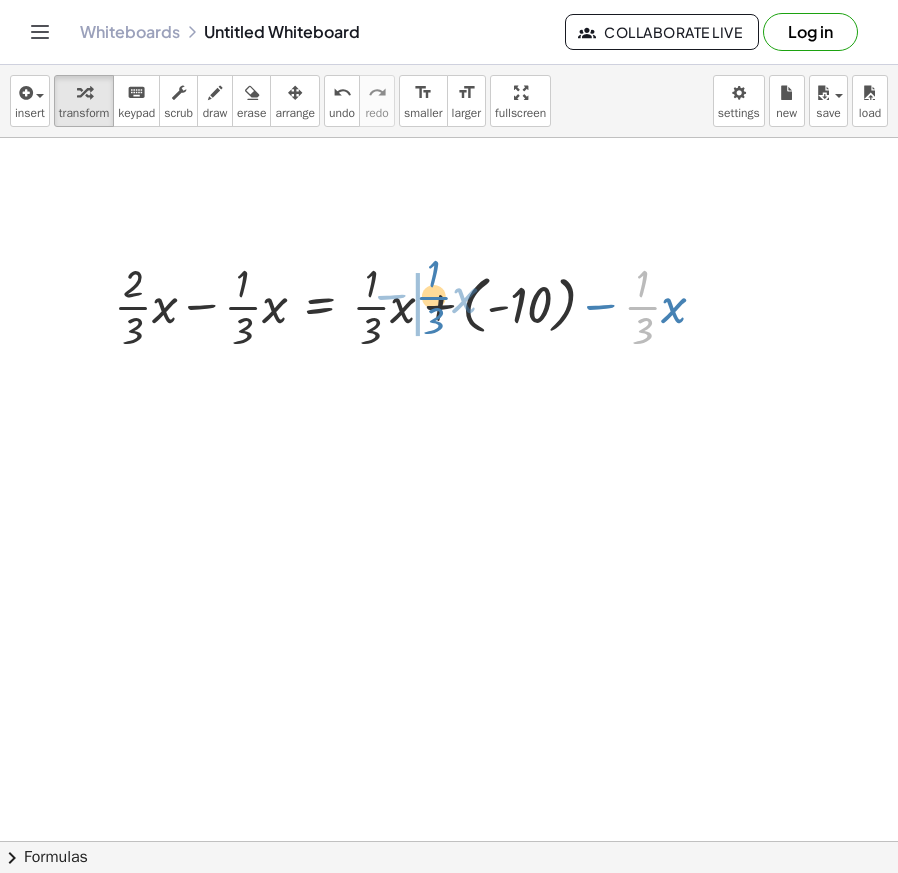 drag, startPoint x: 641, startPoint y: 310, endPoint x: 431, endPoint y: 300, distance: 210.23796 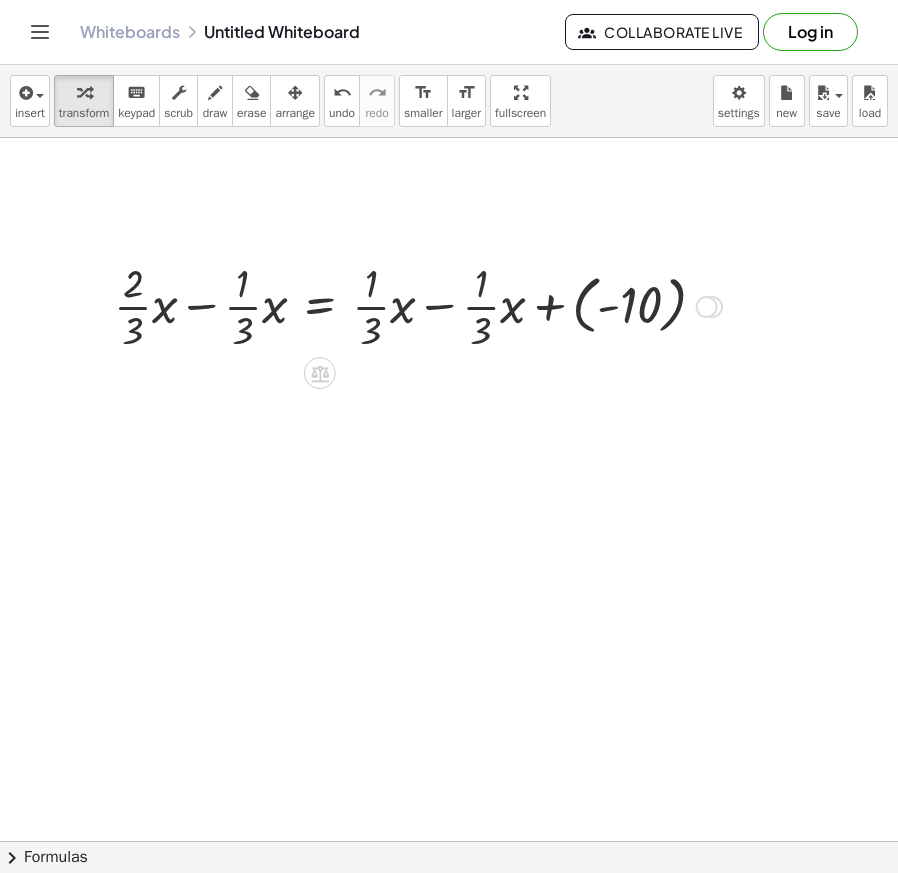 click at bounding box center (418, 305) 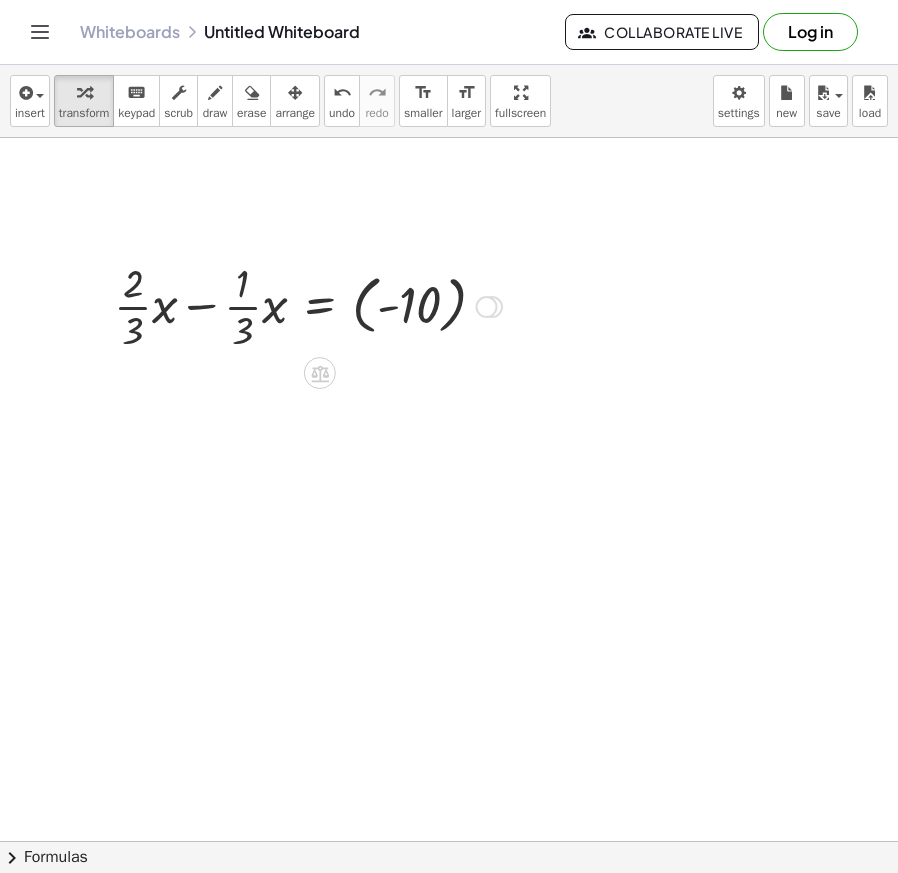 click at bounding box center [308, 305] 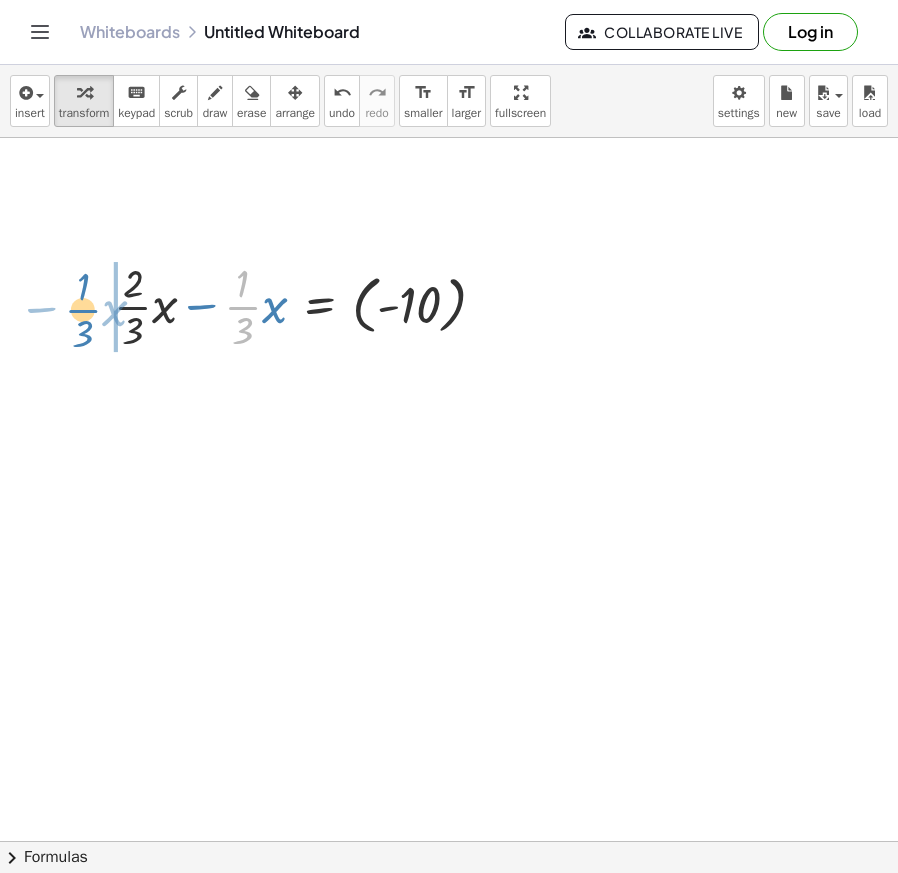 drag, startPoint x: 238, startPoint y: 306, endPoint x: 79, endPoint y: 309, distance: 159.0283 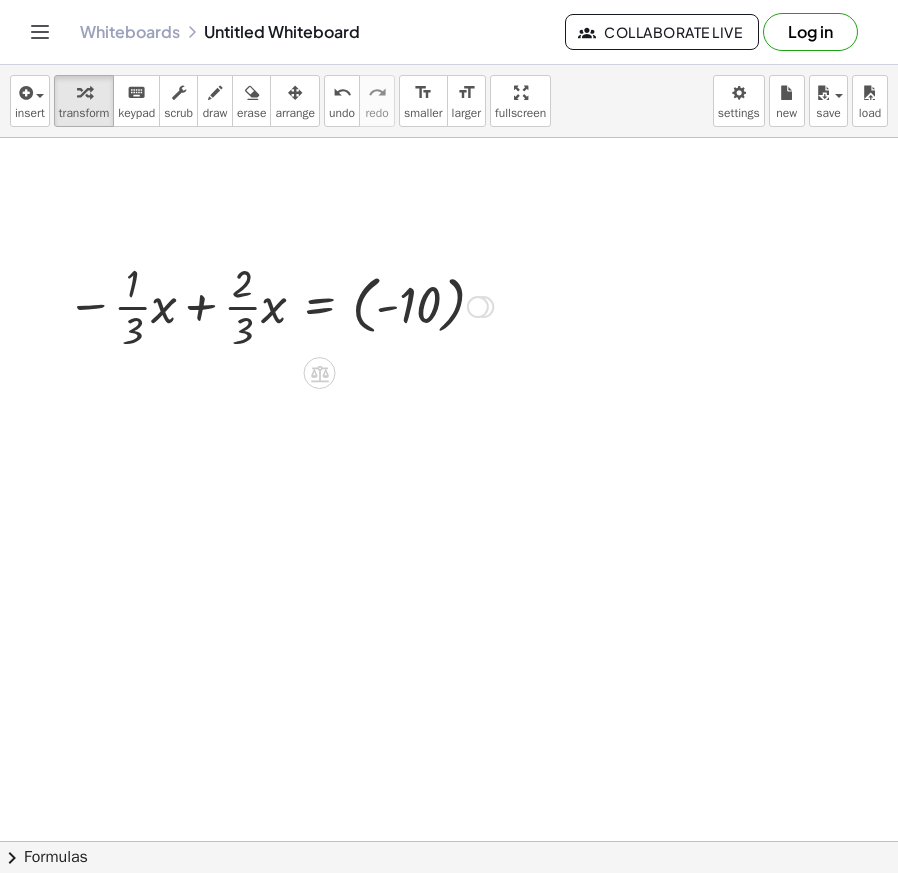 click at bounding box center (280, 305) 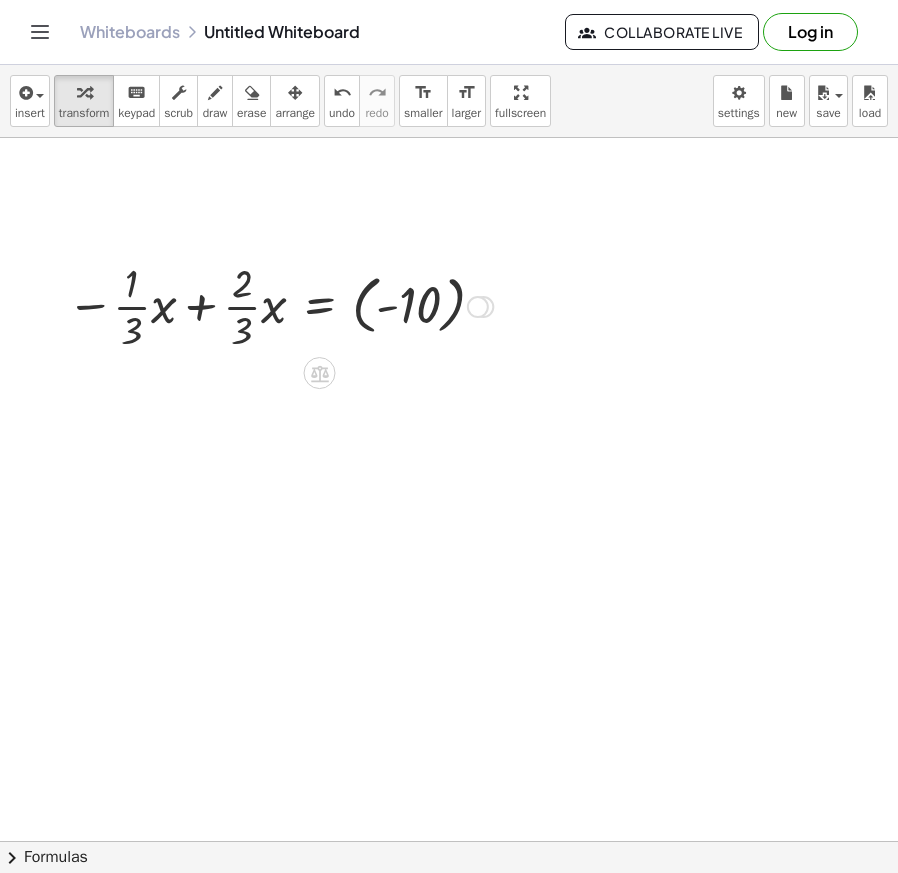 click at bounding box center (280, 305) 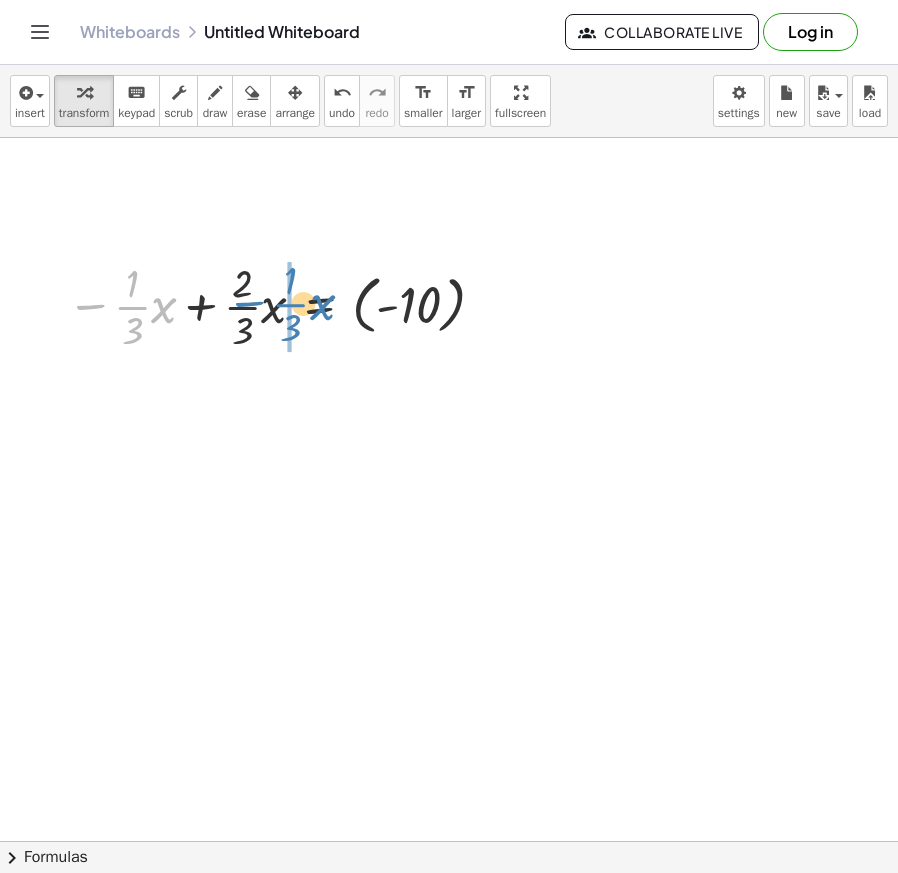 drag, startPoint x: 92, startPoint y: 307, endPoint x: 252, endPoint y: 304, distance: 160.02812 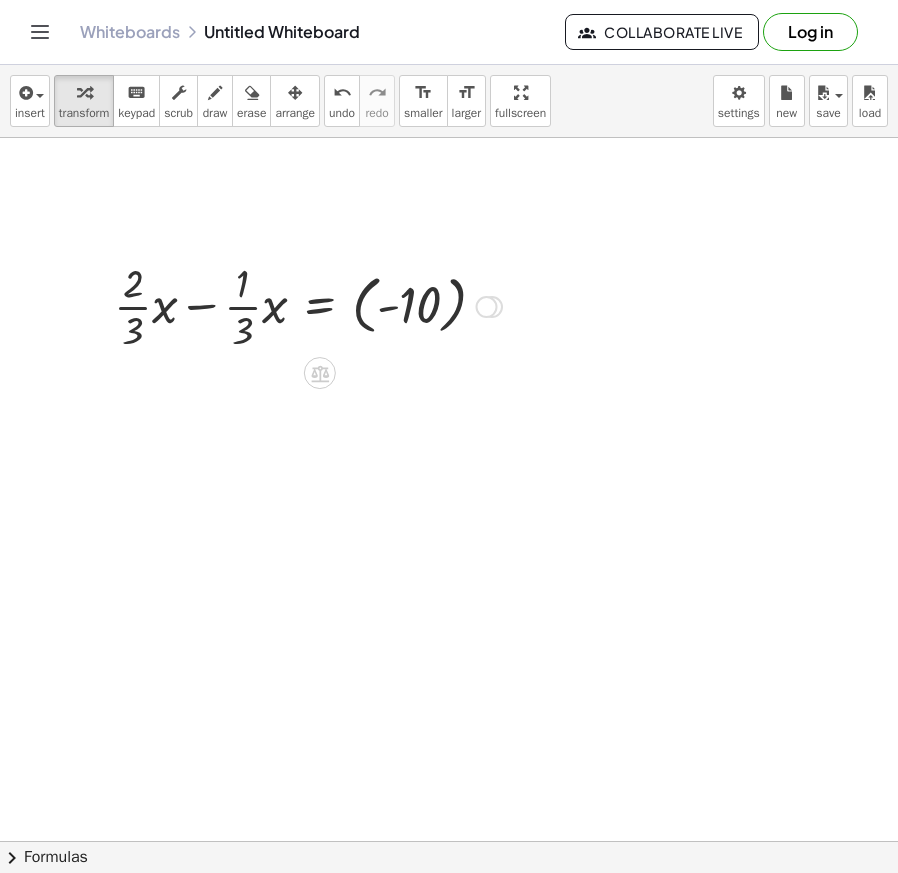 click at bounding box center [308, 305] 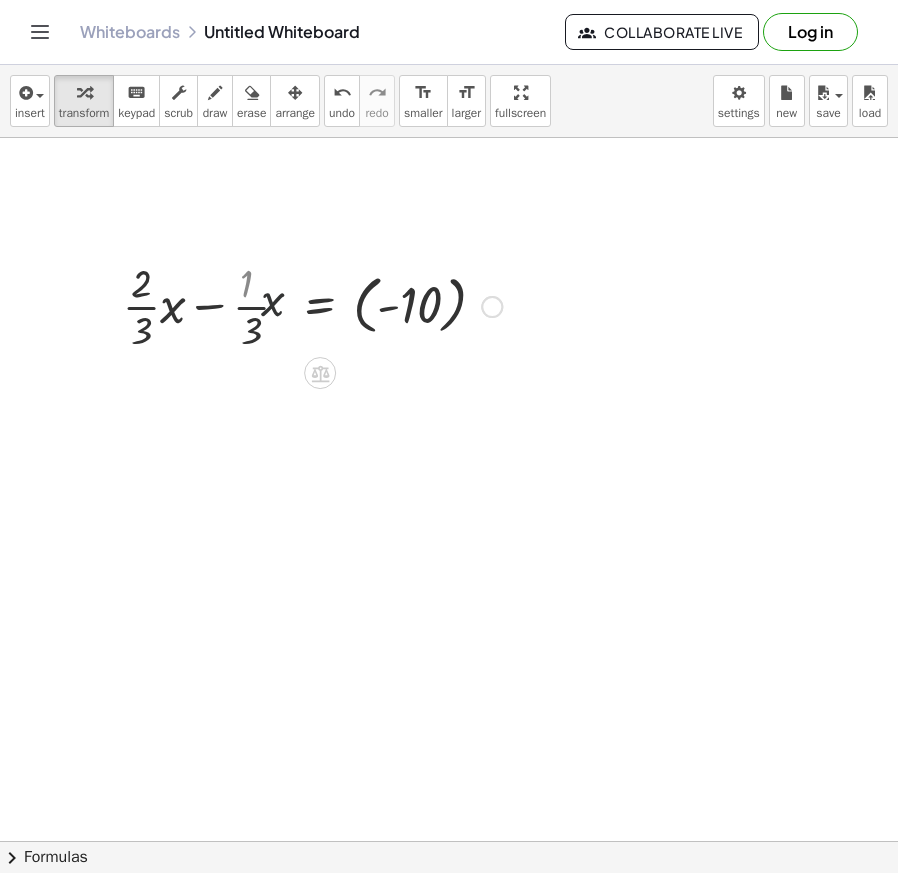 click at bounding box center [321, 305] 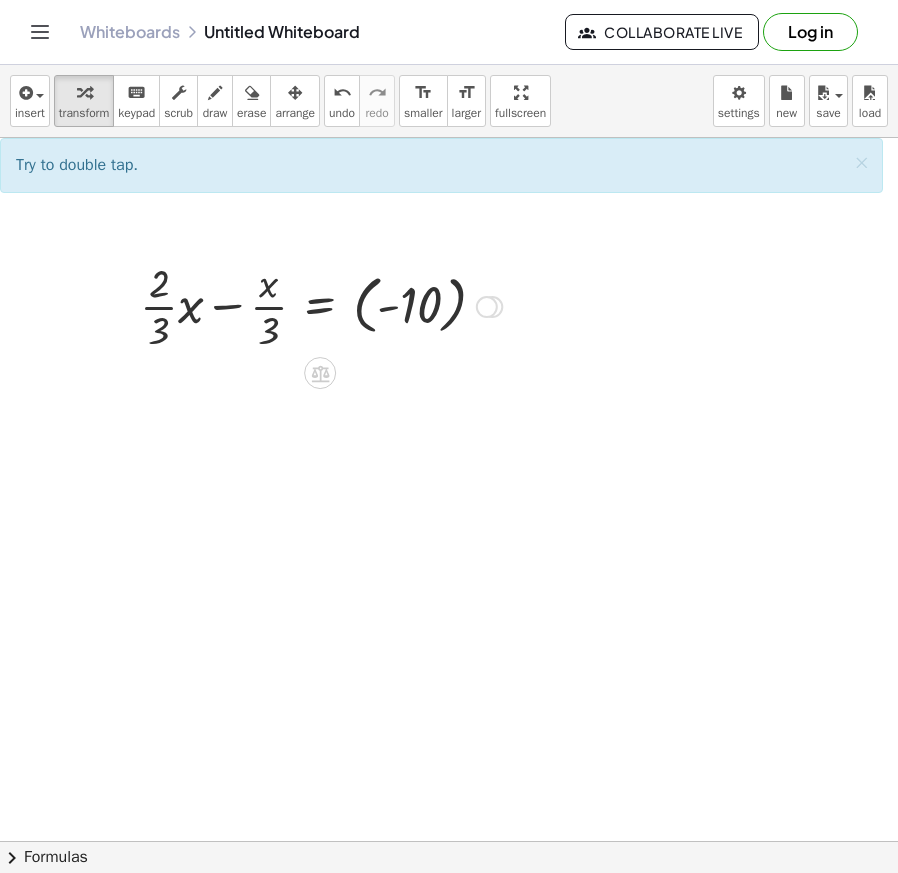click at bounding box center [321, 305] 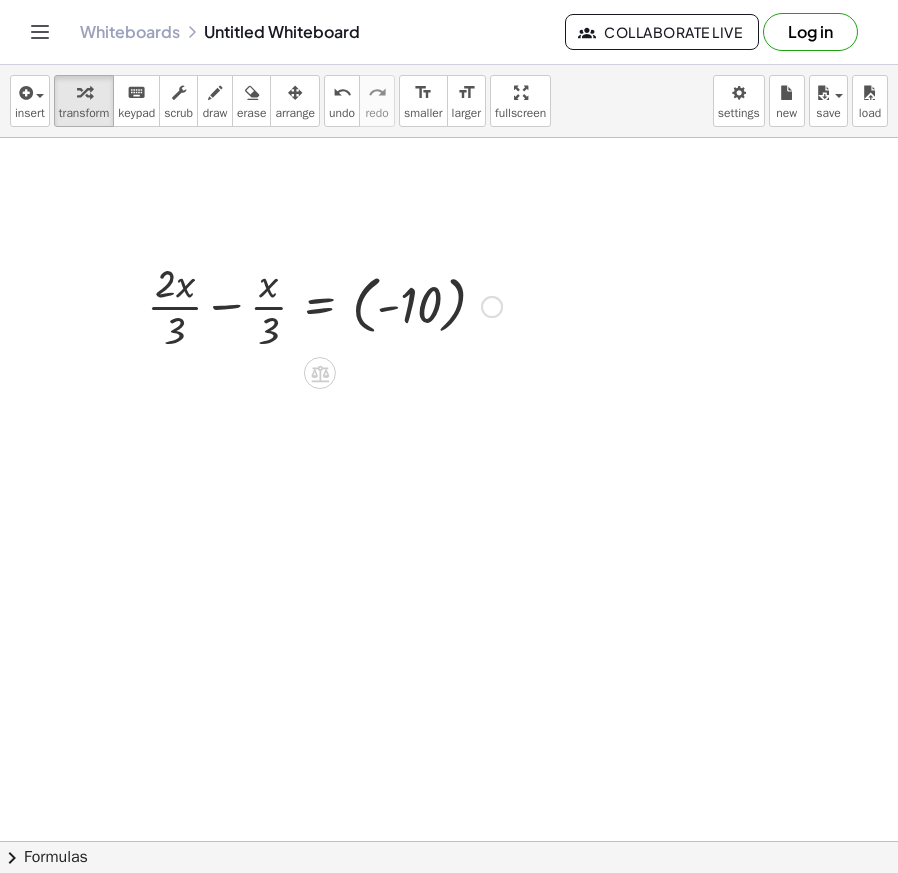 click at bounding box center [324, 305] 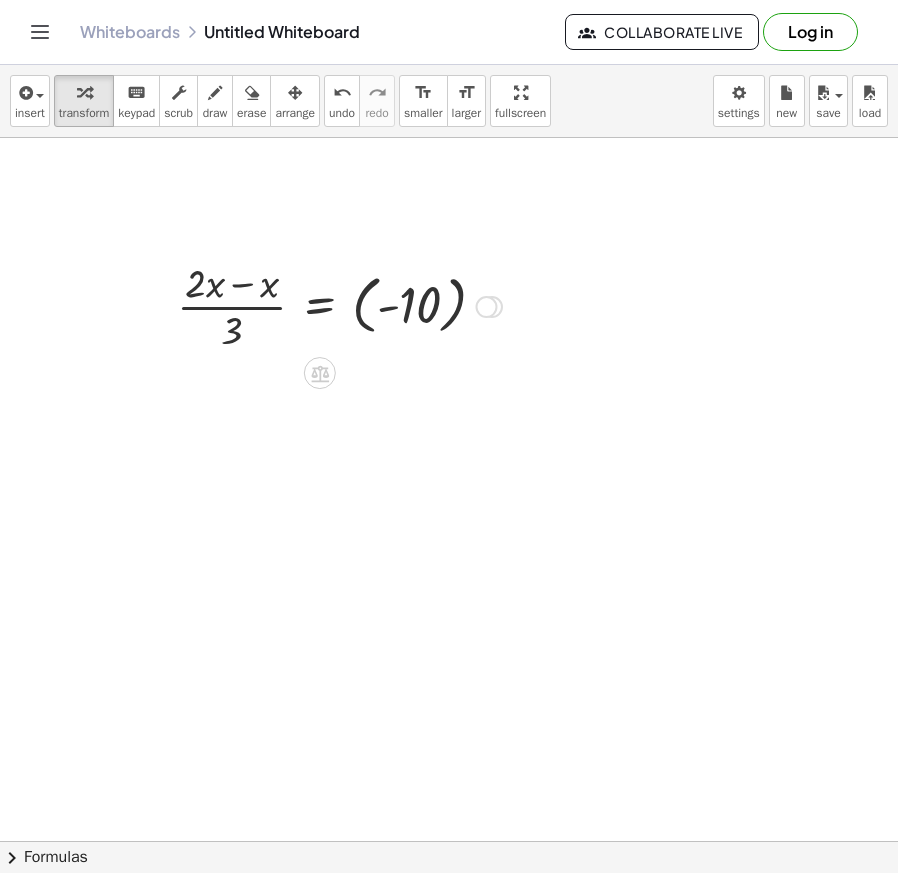 click at bounding box center (339, 305) 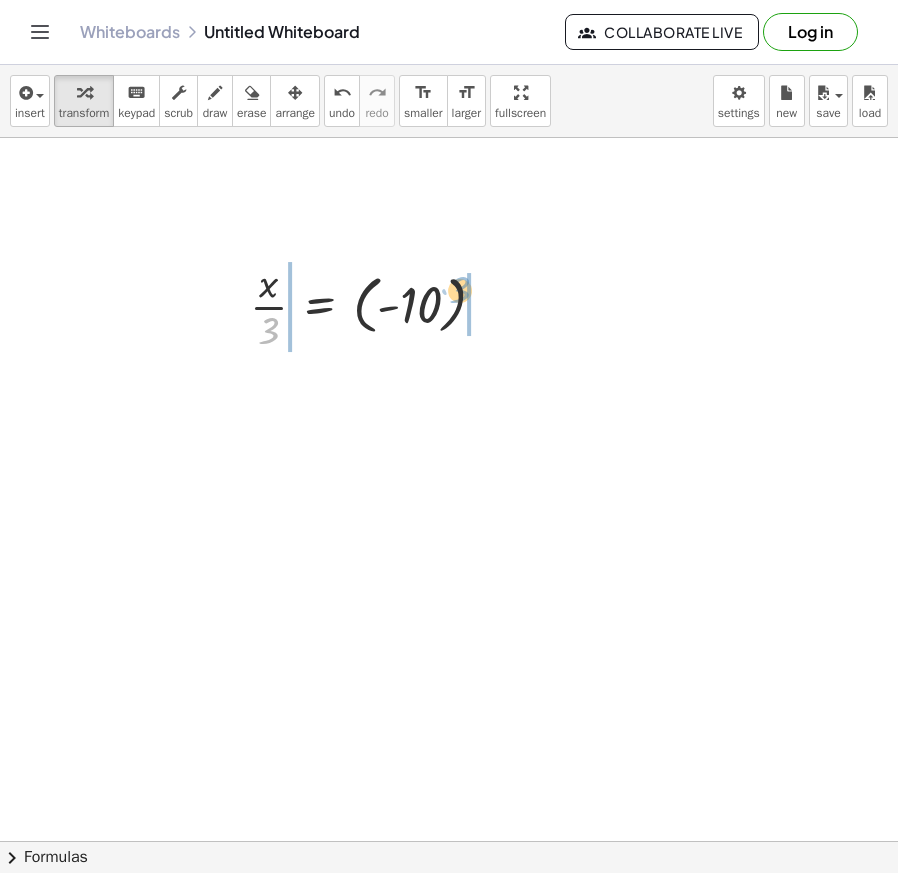 drag, startPoint x: 271, startPoint y: 335, endPoint x: 463, endPoint y: 297, distance: 195.72429 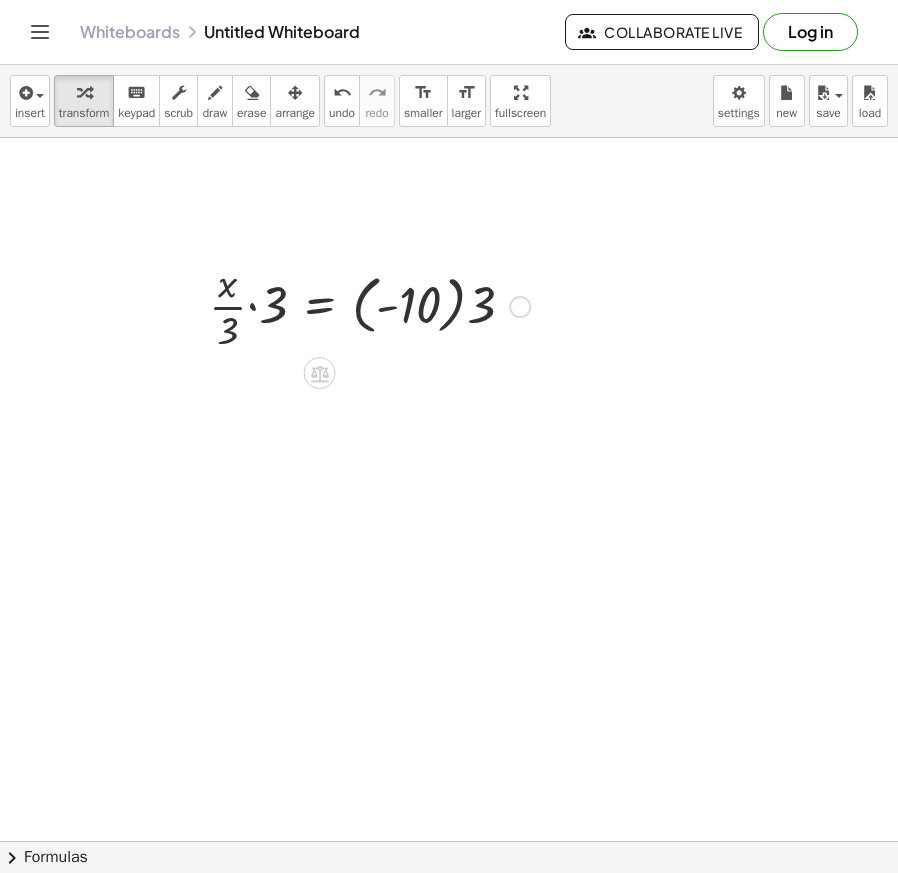 click at bounding box center (369, 305) 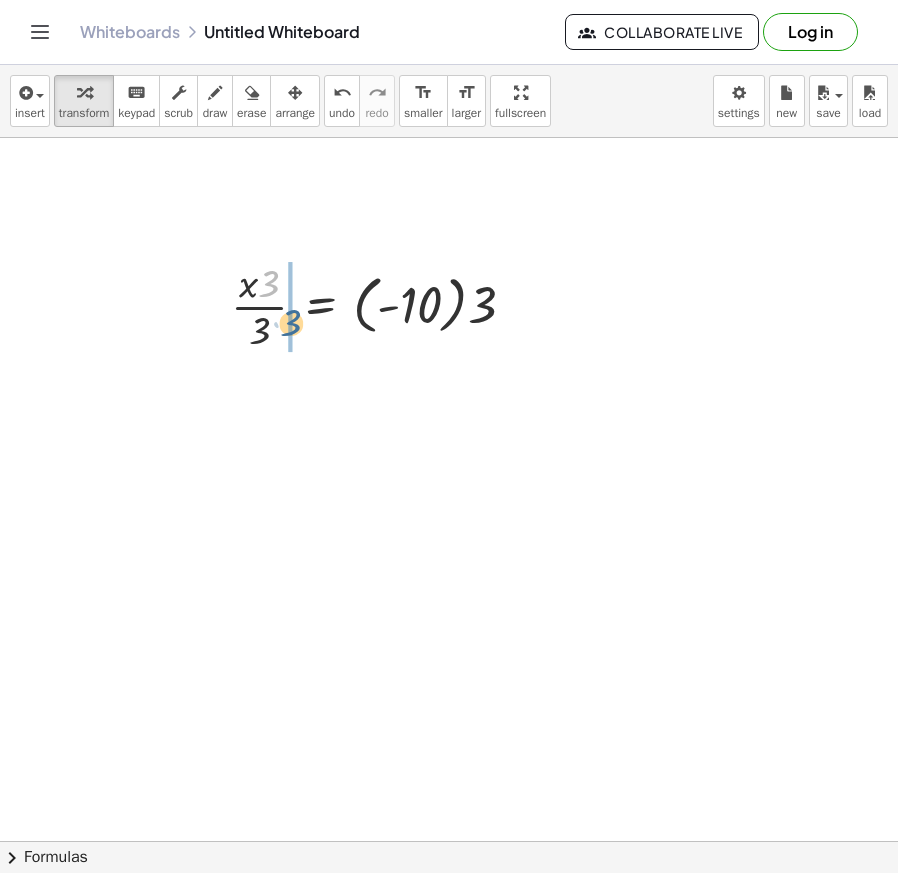 drag, startPoint x: 275, startPoint y: 280, endPoint x: 297, endPoint y: 319, distance: 44.777225 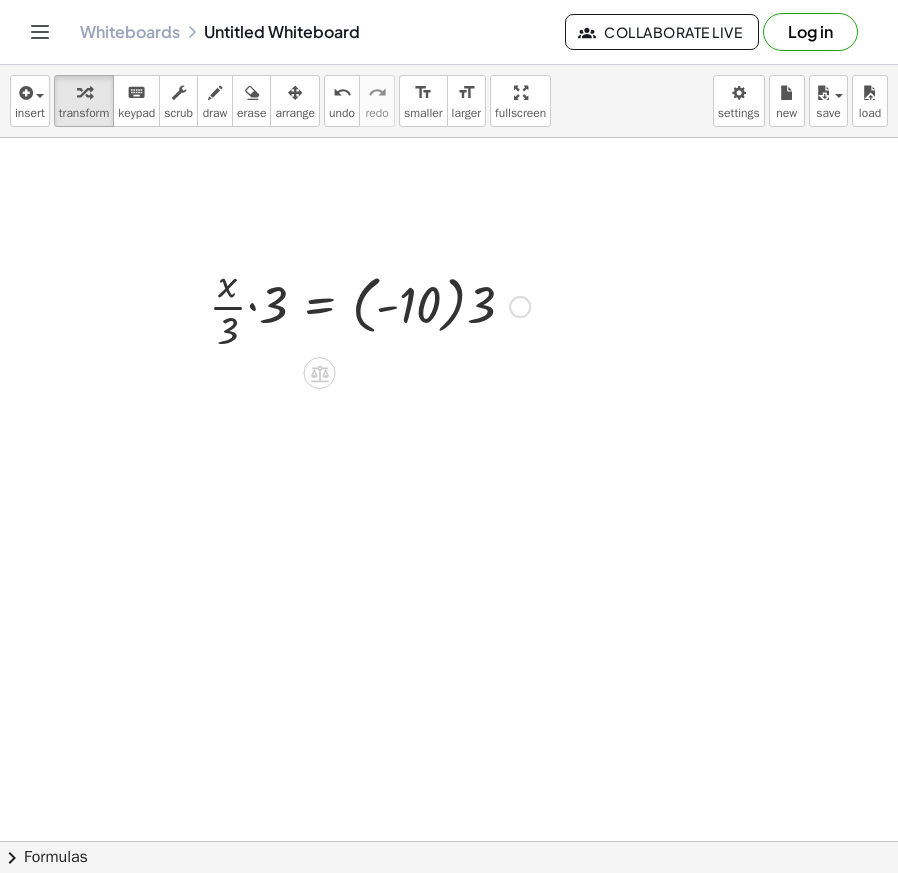 click at bounding box center (369, 305) 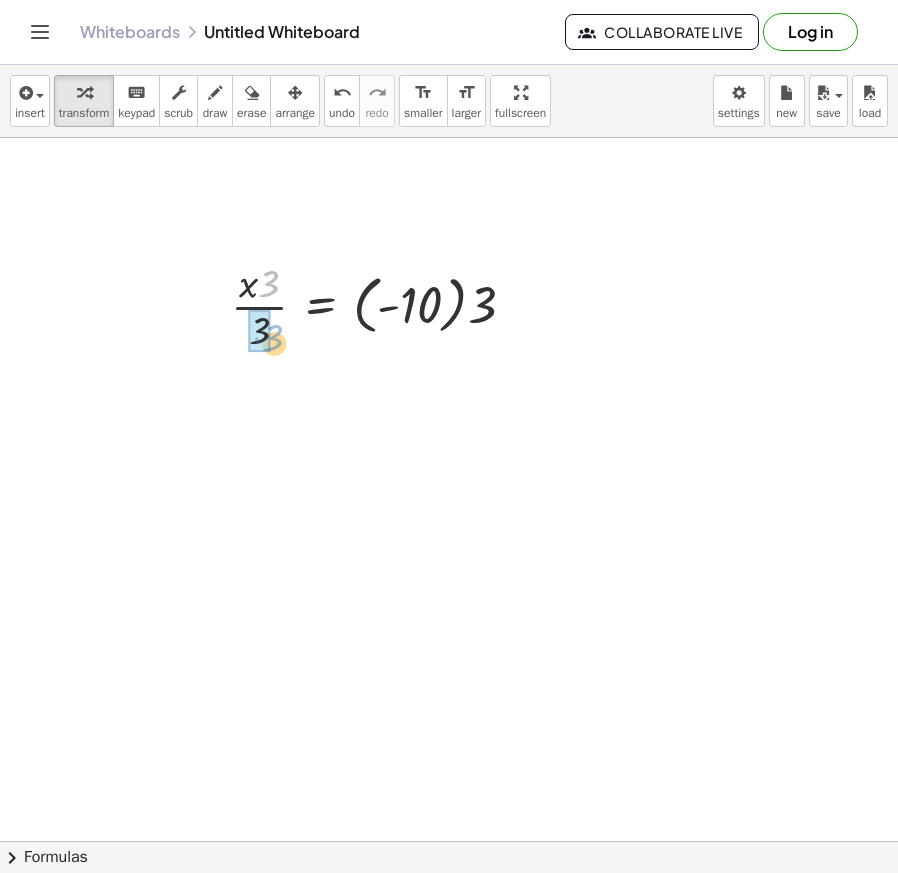 drag, startPoint x: 273, startPoint y: 299, endPoint x: 275, endPoint y: 322, distance: 23.086792 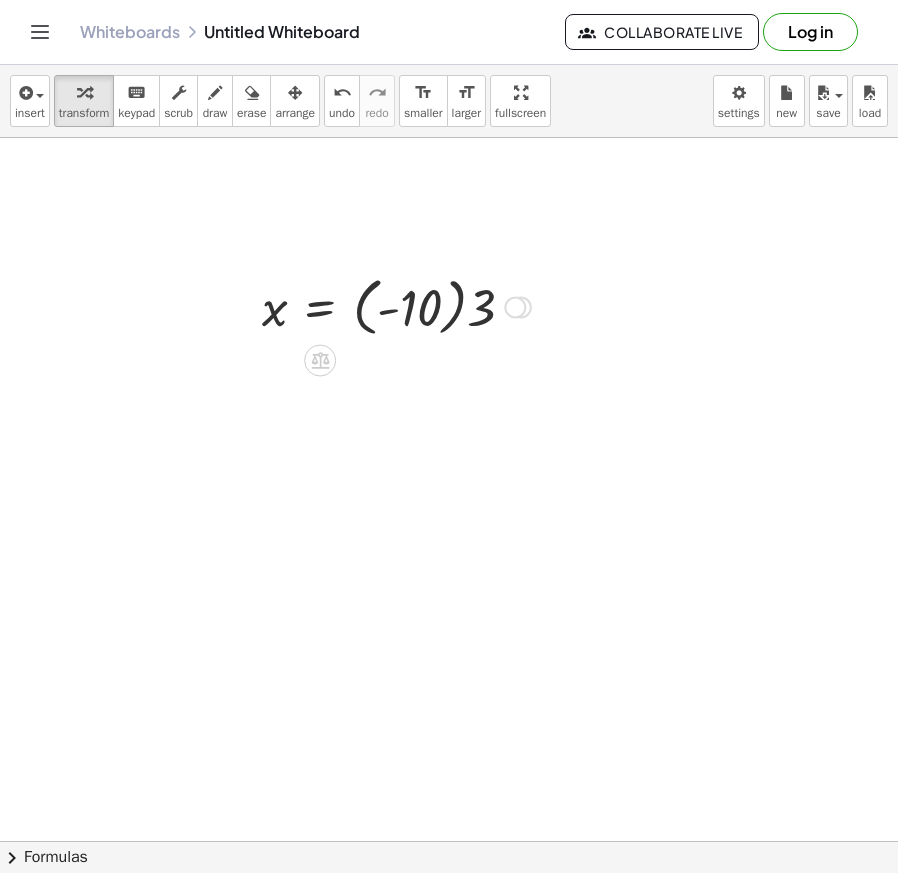 click at bounding box center (396, 305) 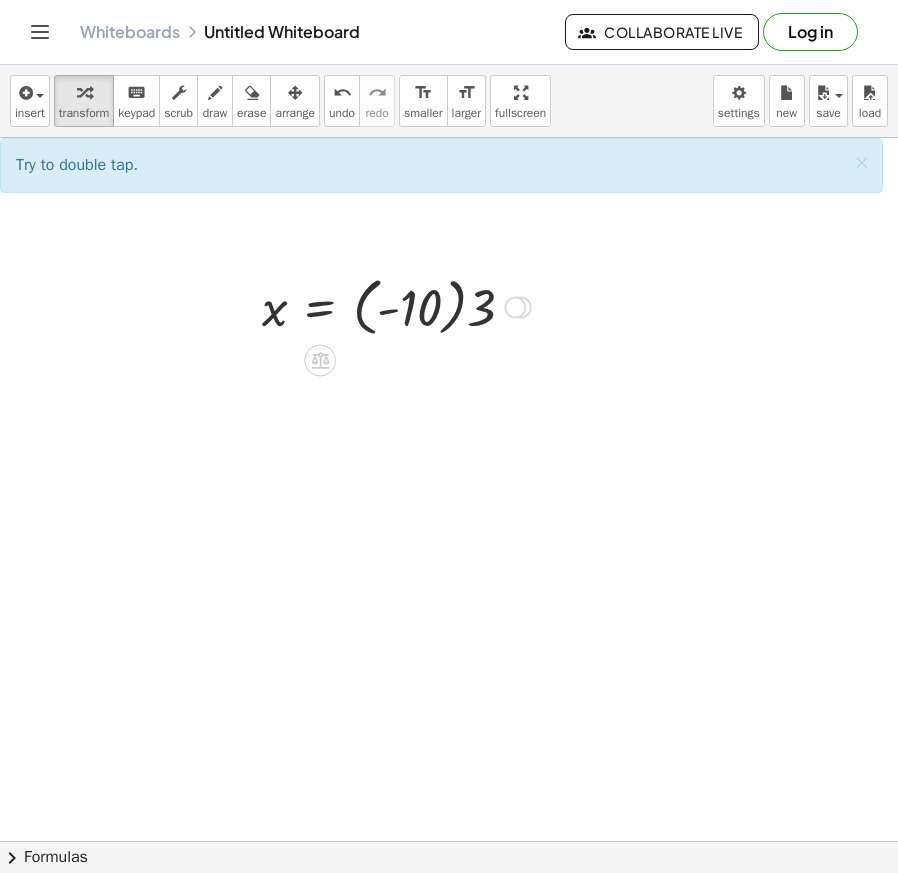click at bounding box center [396, 305] 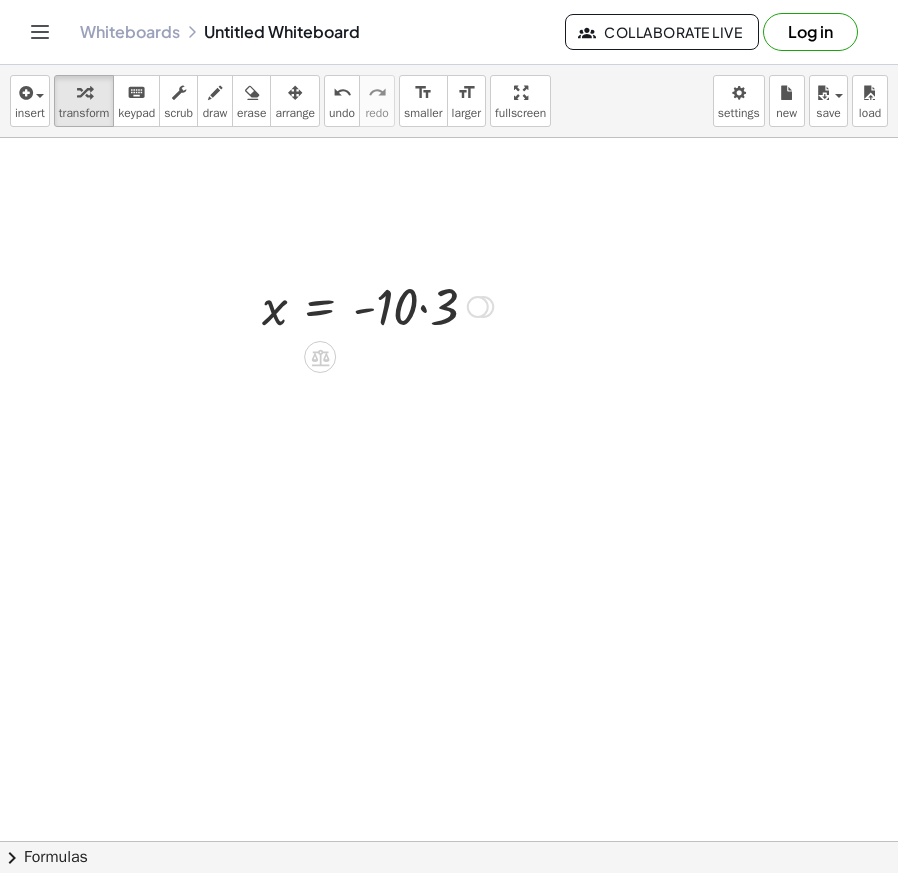 click at bounding box center [377, 305] 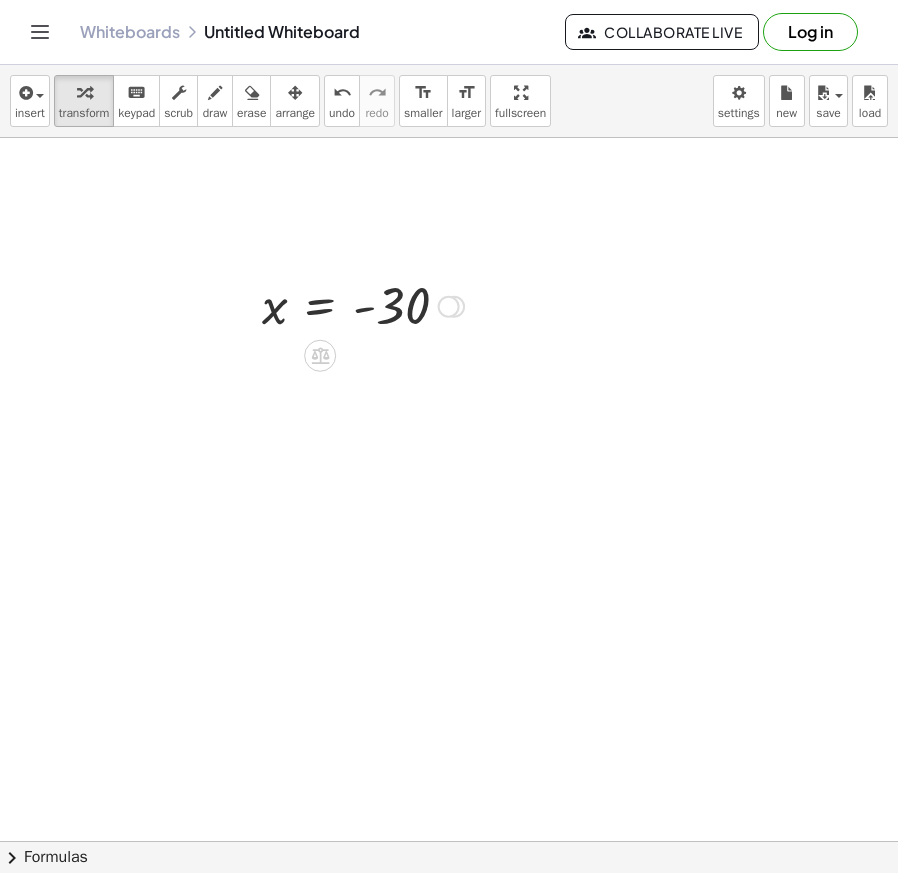 click at bounding box center (454, 307) 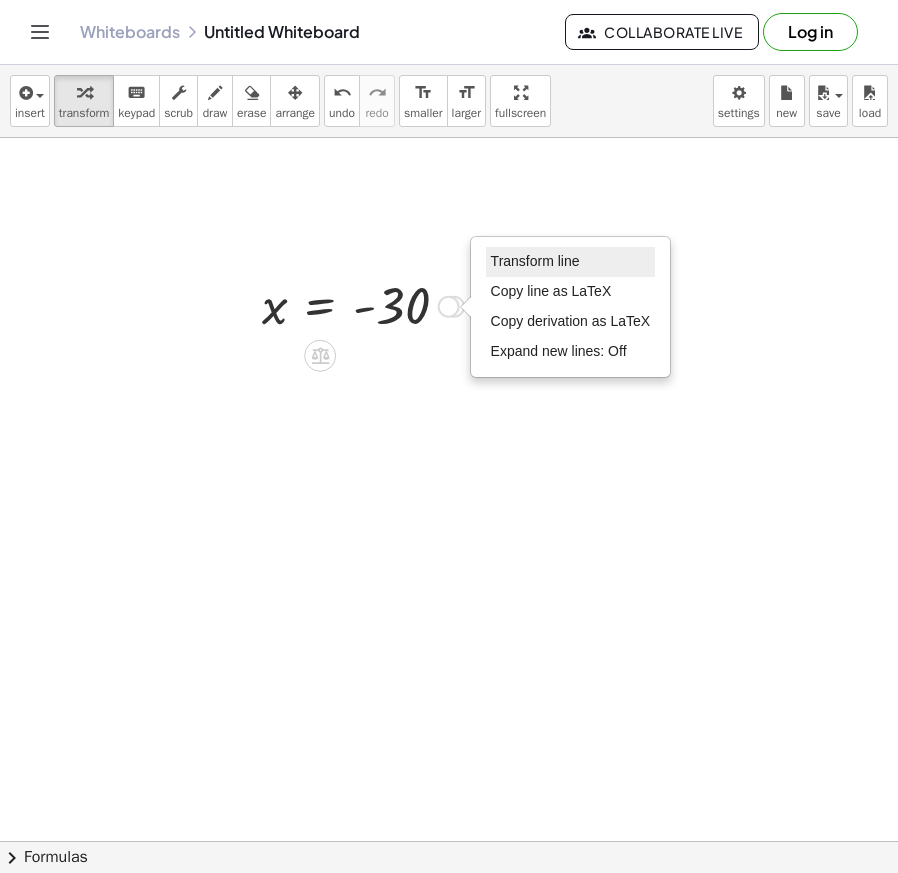 click on "Transform line" at bounding box center [535, 261] 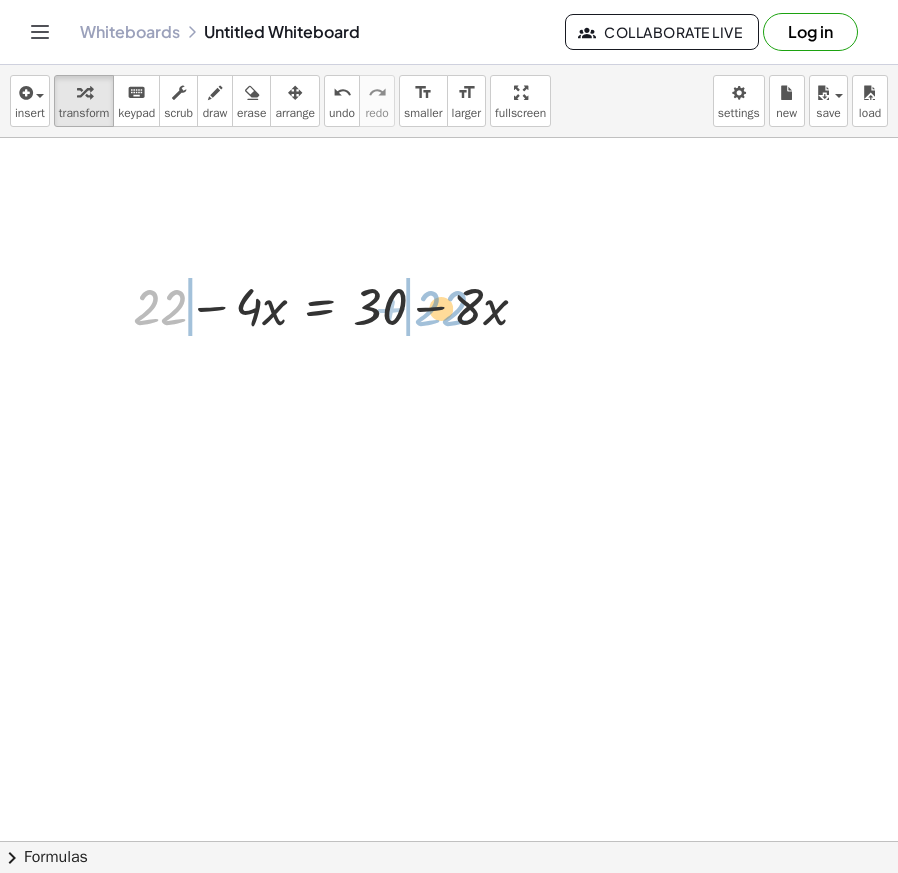 drag, startPoint x: 154, startPoint y: 305, endPoint x: 434, endPoint y: 306, distance: 280.0018 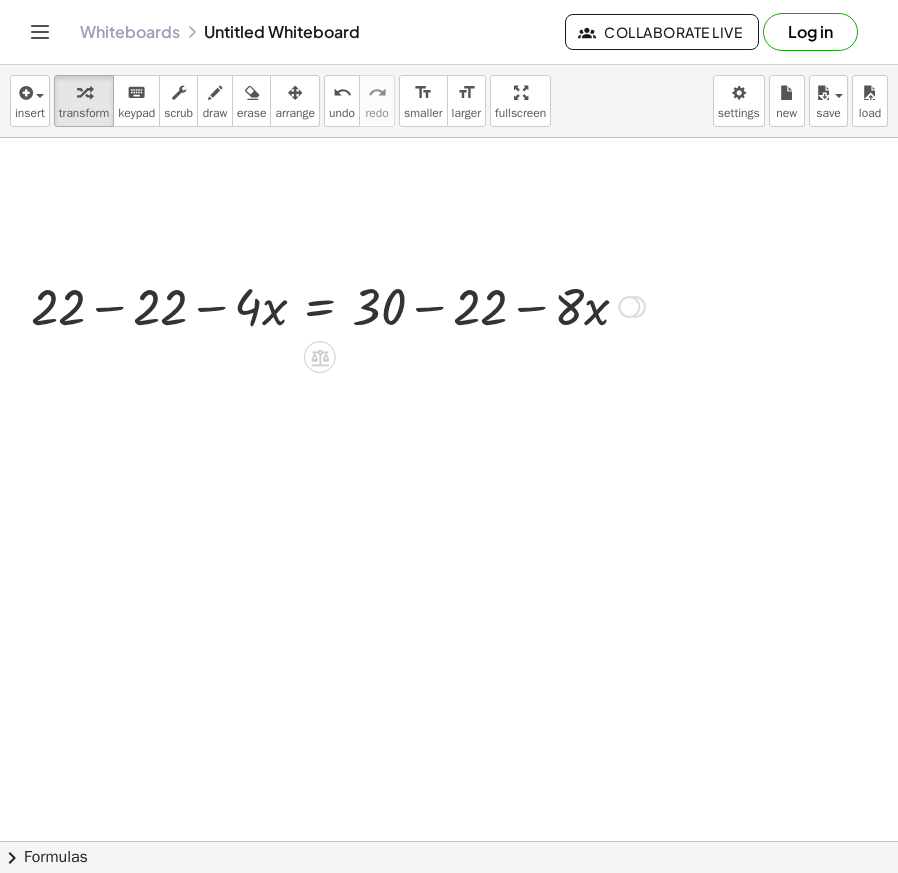 click at bounding box center [338, 305] 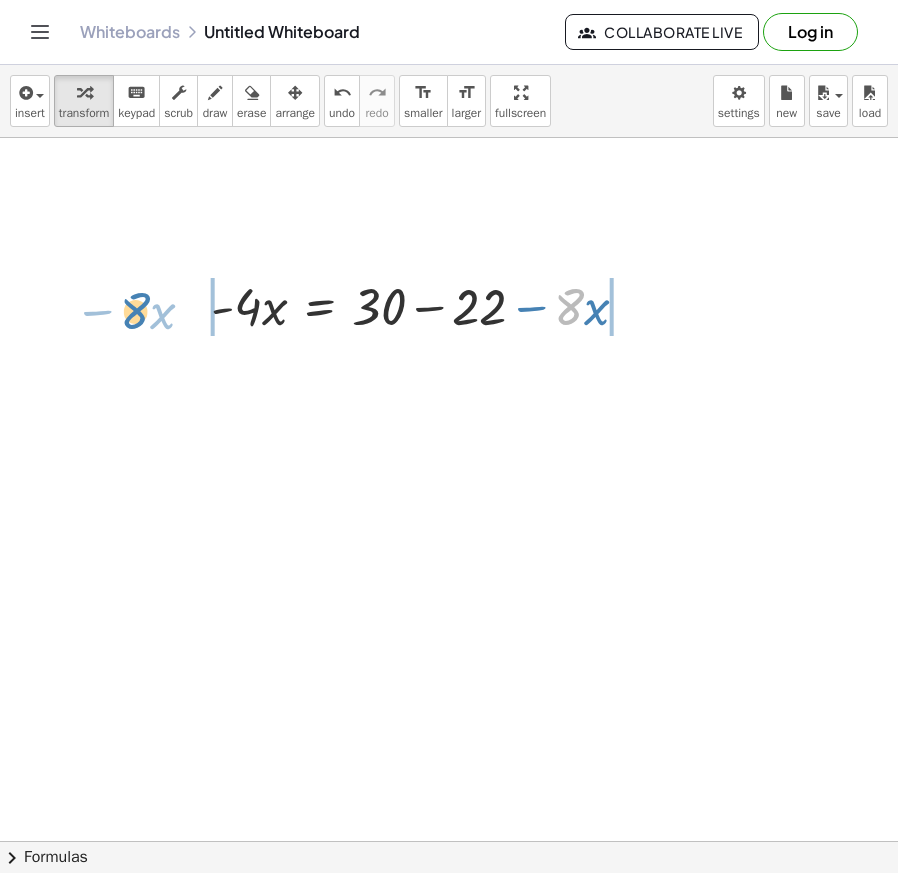 drag, startPoint x: 583, startPoint y: 309, endPoint x: 151, endPoint y: 312, distance: 432.0104 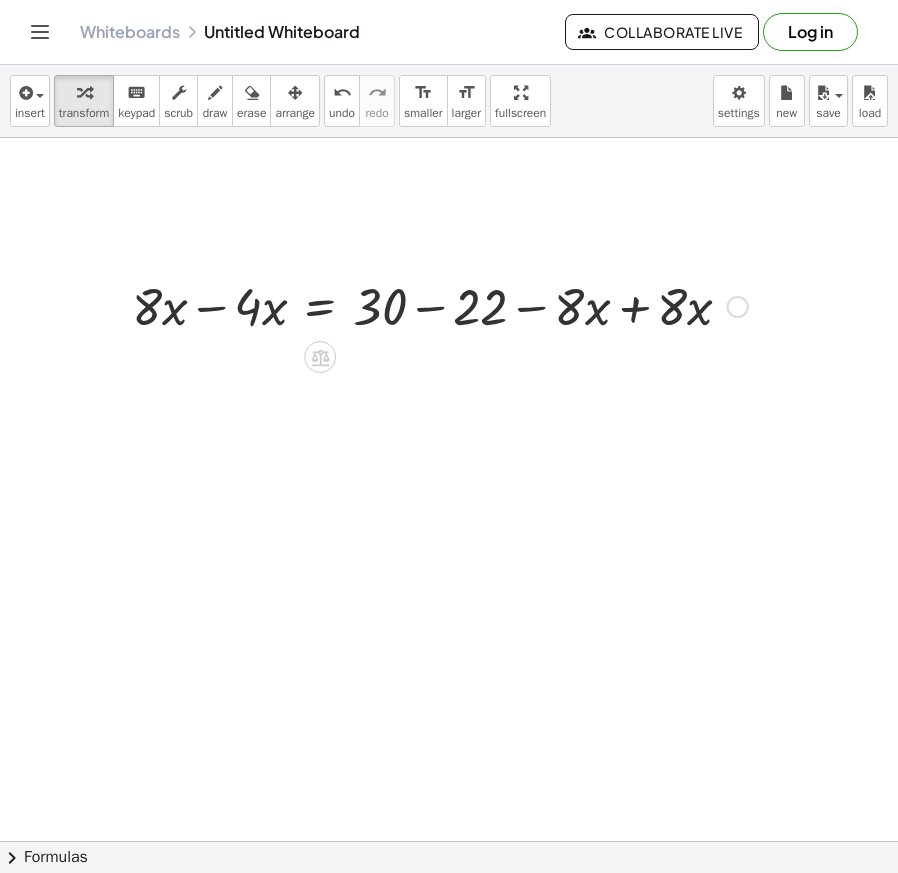 click at bounding box center [440, 305] 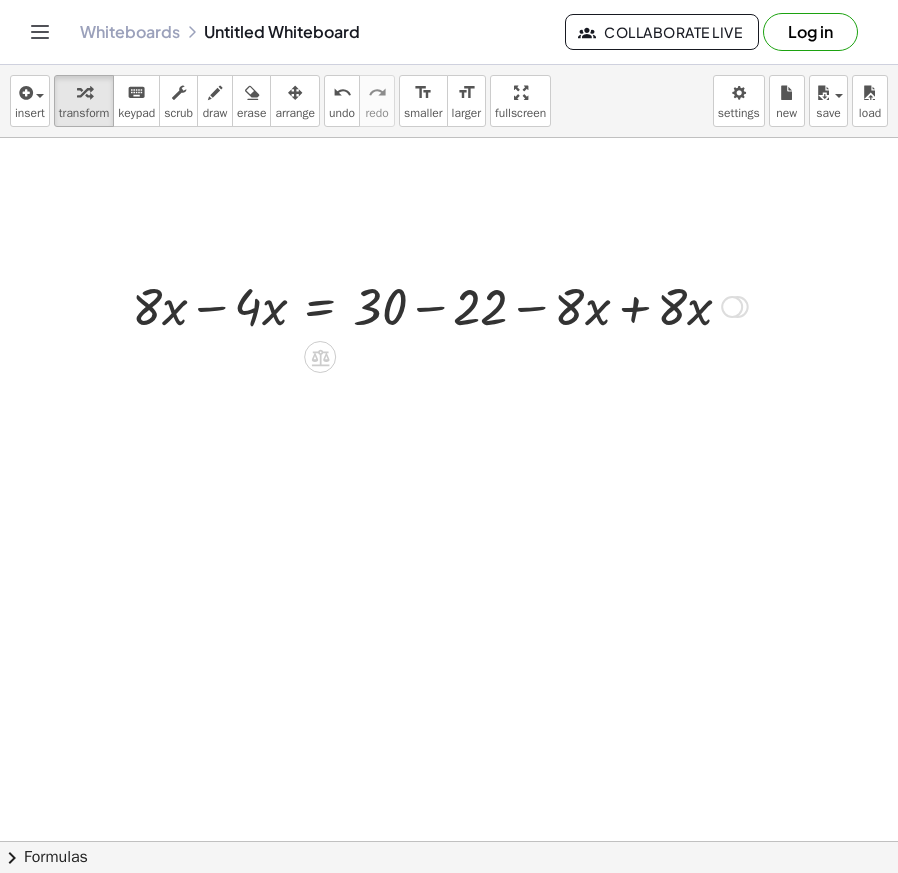 click at bounding box center [440, 305] 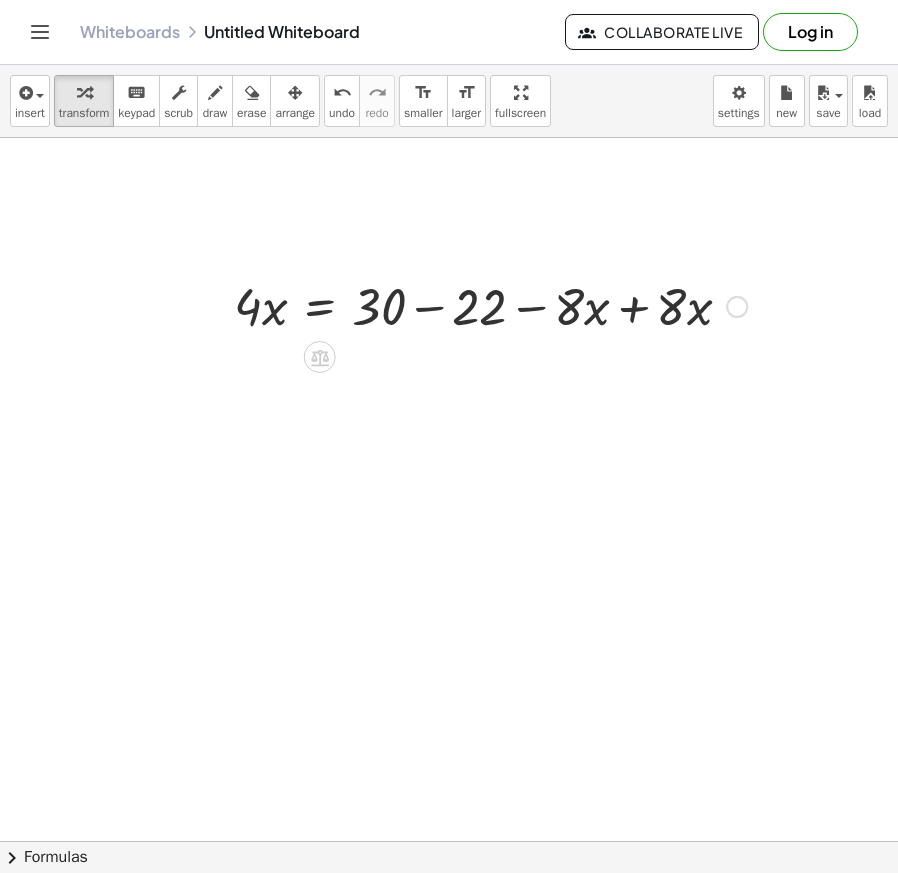 click at bounding box center (490, 305) 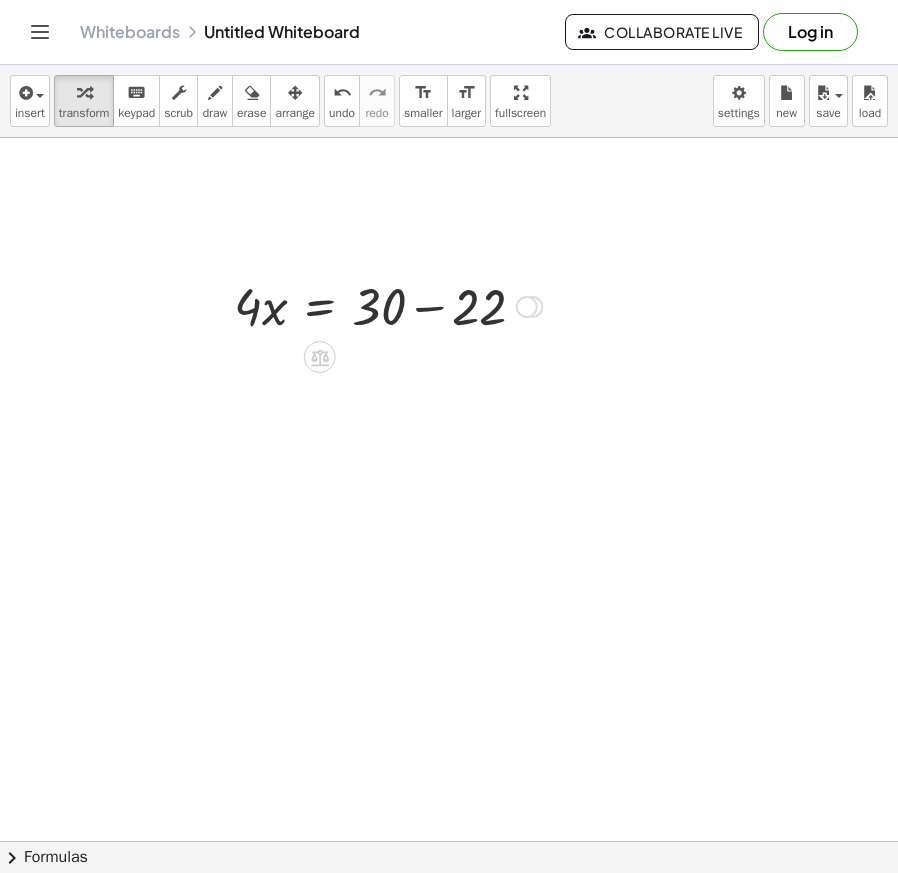 click at bounding box center [388, 305] 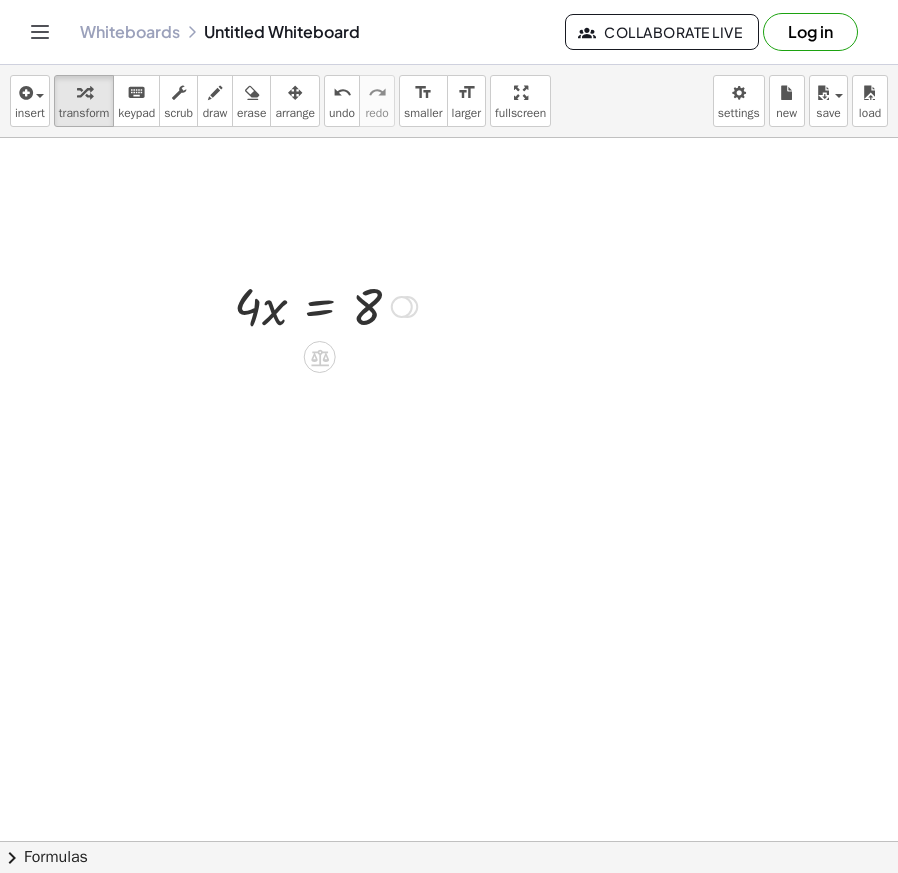 click on "Transform line Copy line as LaTeX Copy derivation as LaTeX Expand new lines: Off" at bounding box center [402, 307] 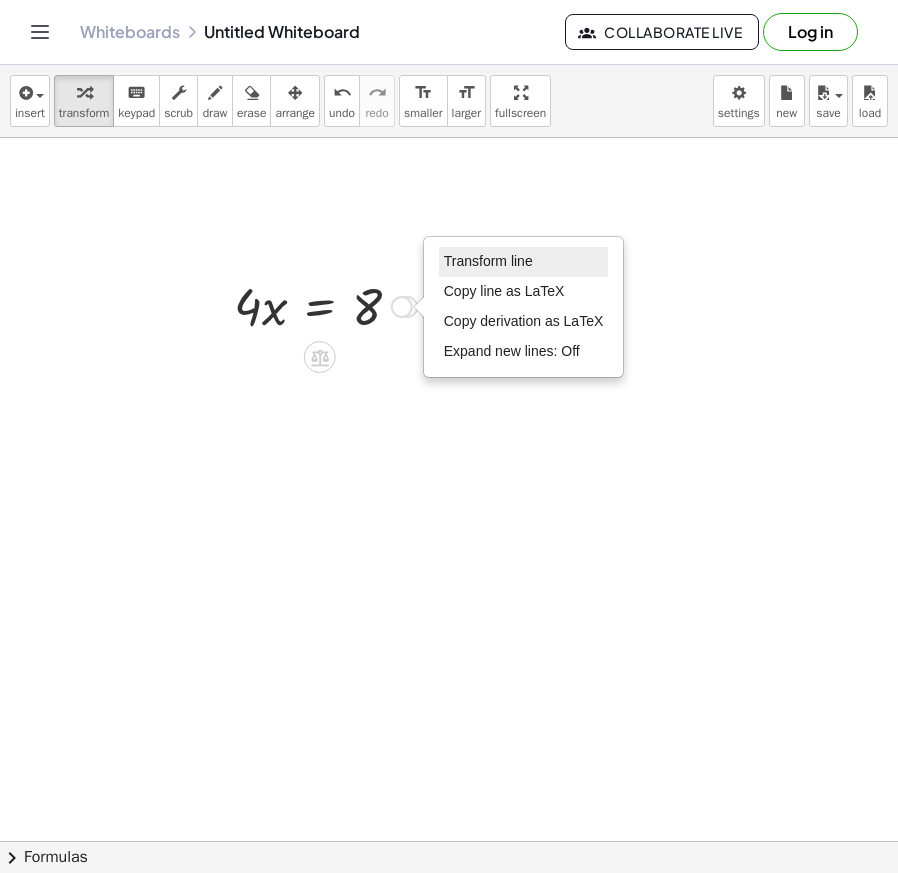 click on "Transform line" at bounding box center [488, 261] 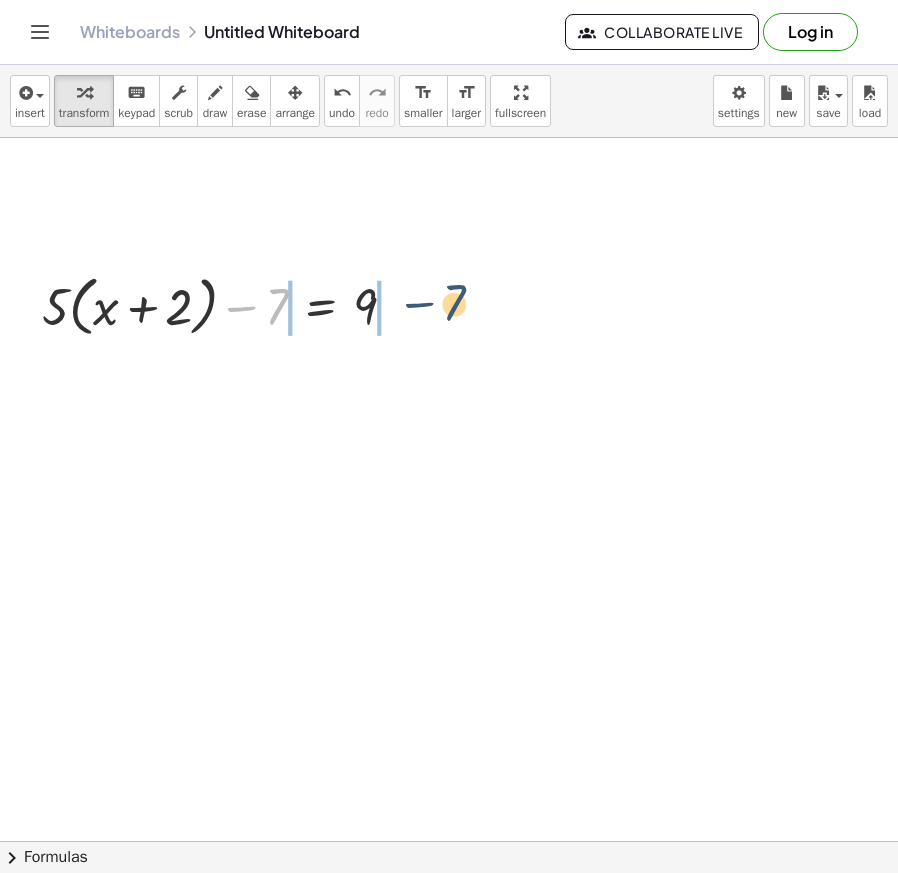 drag, startPoint x: 291, startPoint y: 330, endPoint x: 453, endPoint y: 286, distance: 167.869 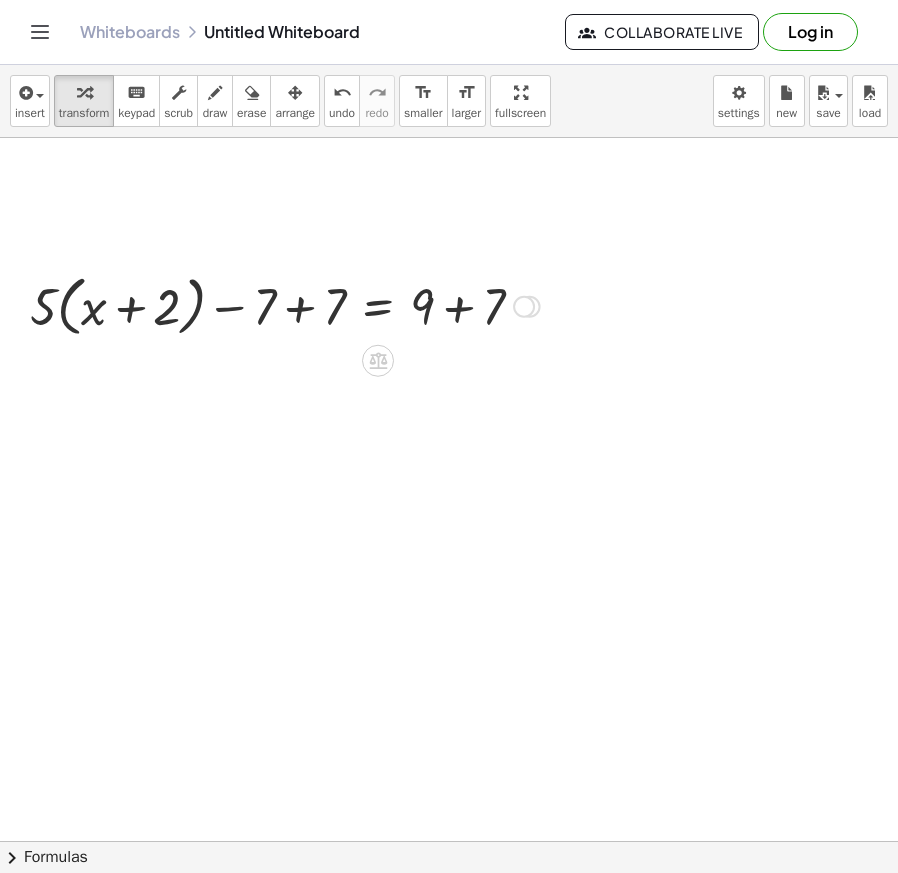 click at bounding box center [285, 305] 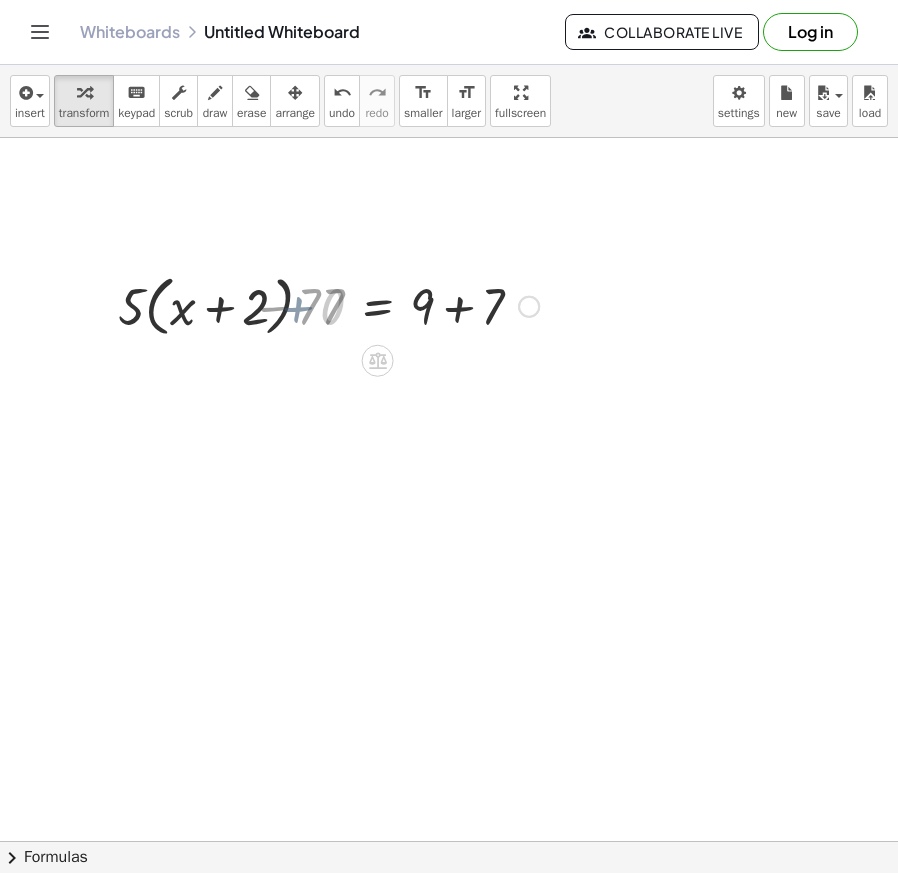 click at bounding box center (354, 305) 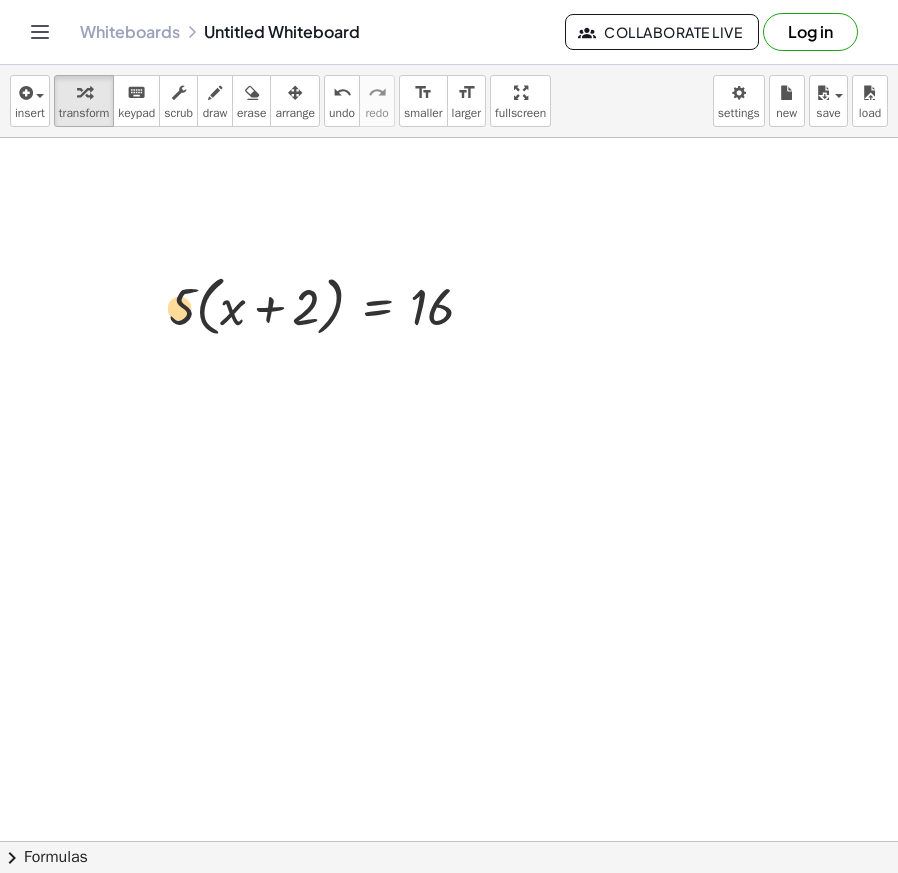 click at bounding box center (329, 305) 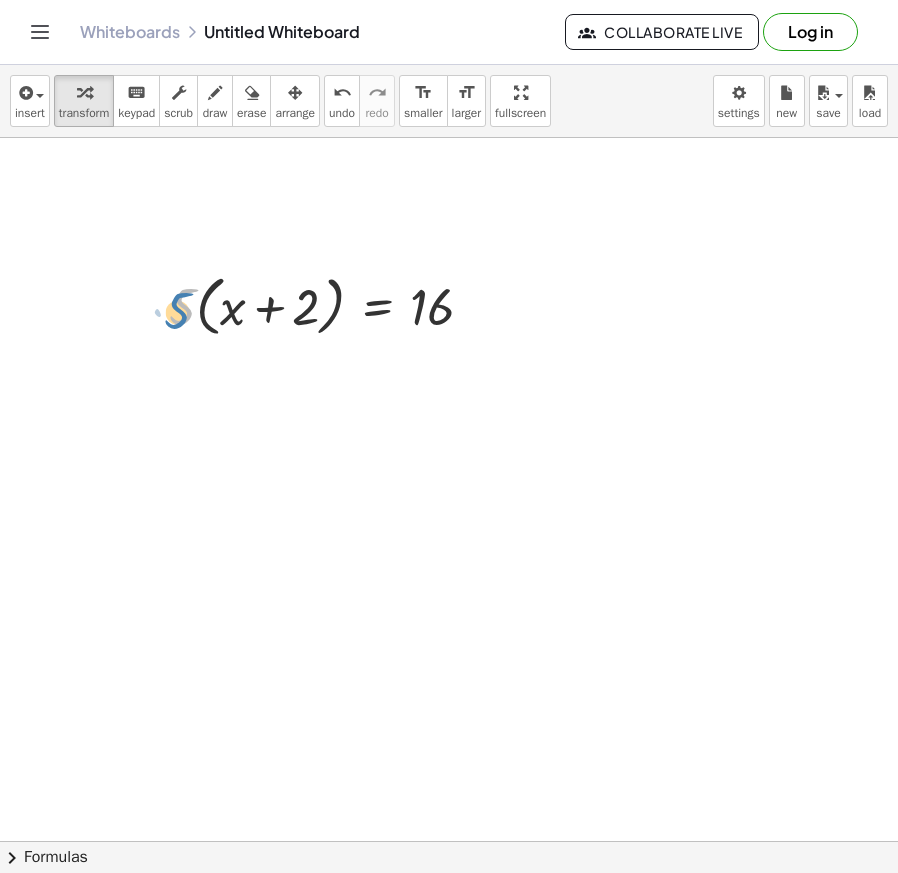click at bounding box center (329, 305) 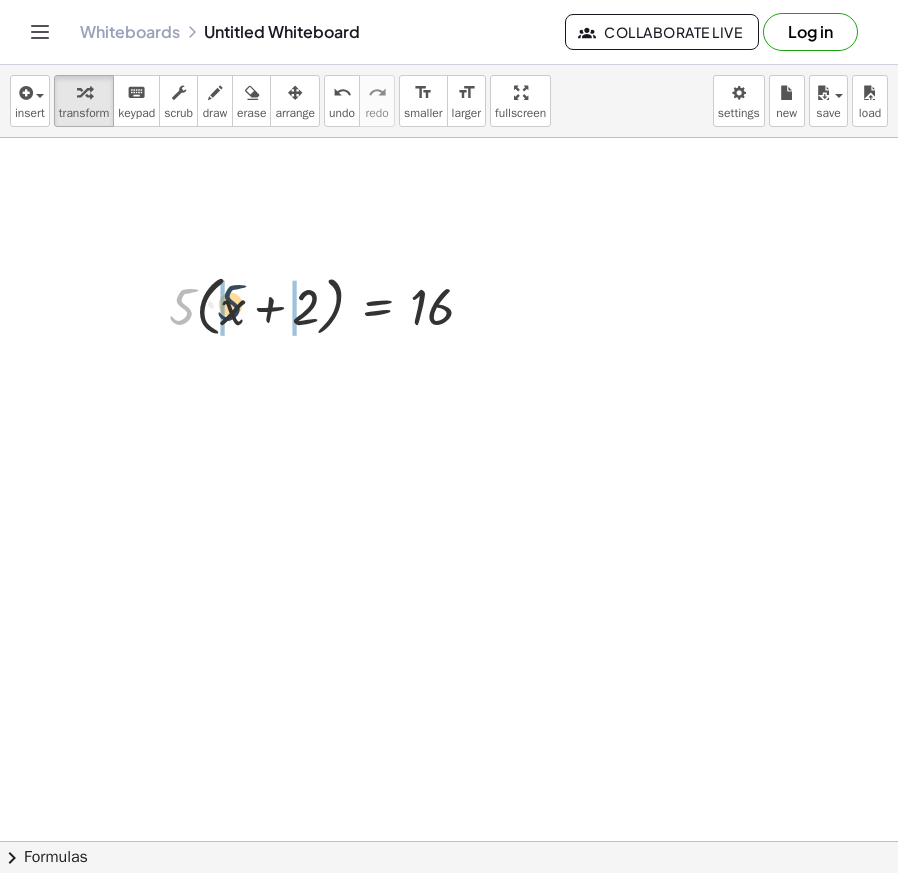 drag, startPoint x: 191, startPoint y: 315, endPoint x: 240, endPoint y: 311, distance: 49.162994 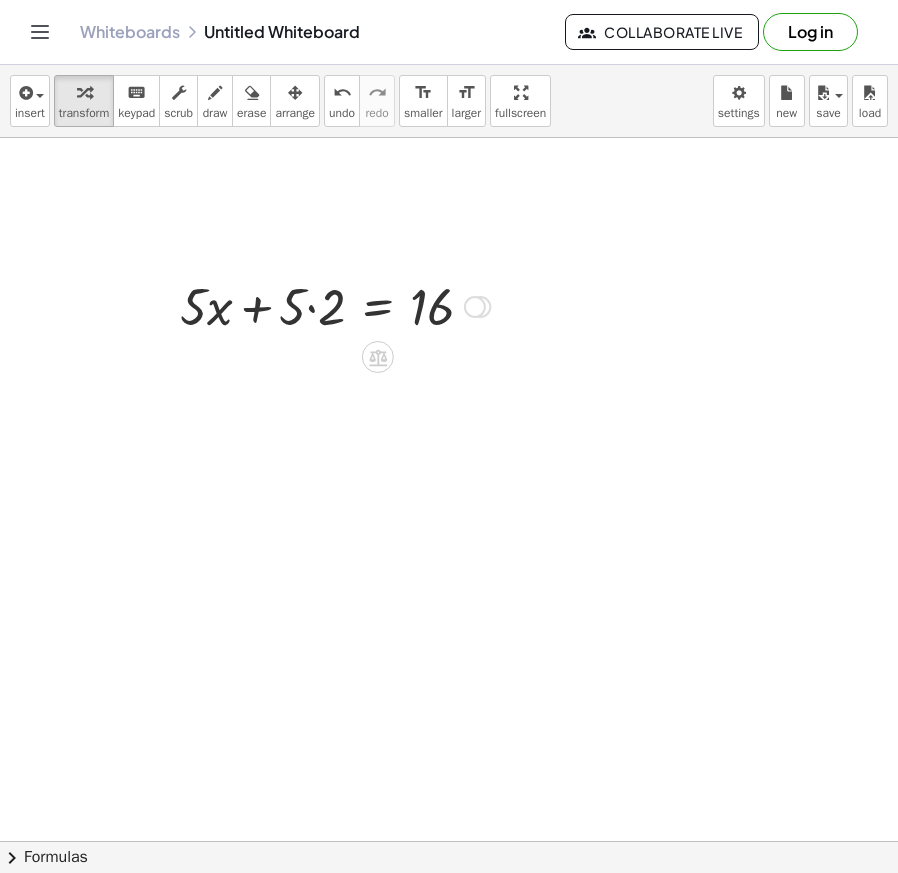 click at bounding box center (335, 305) 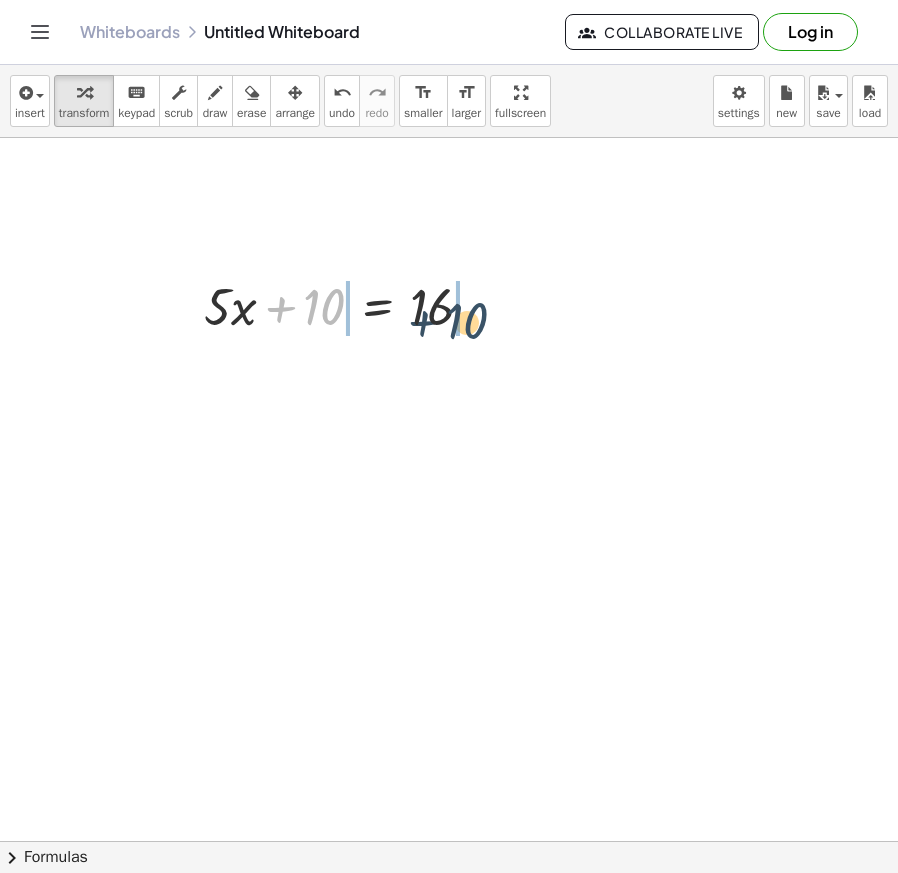 drag, startPoint x: 323, startPoint y: 316, endPoint x: 500, endPoint y: 319, distance: 177.02542 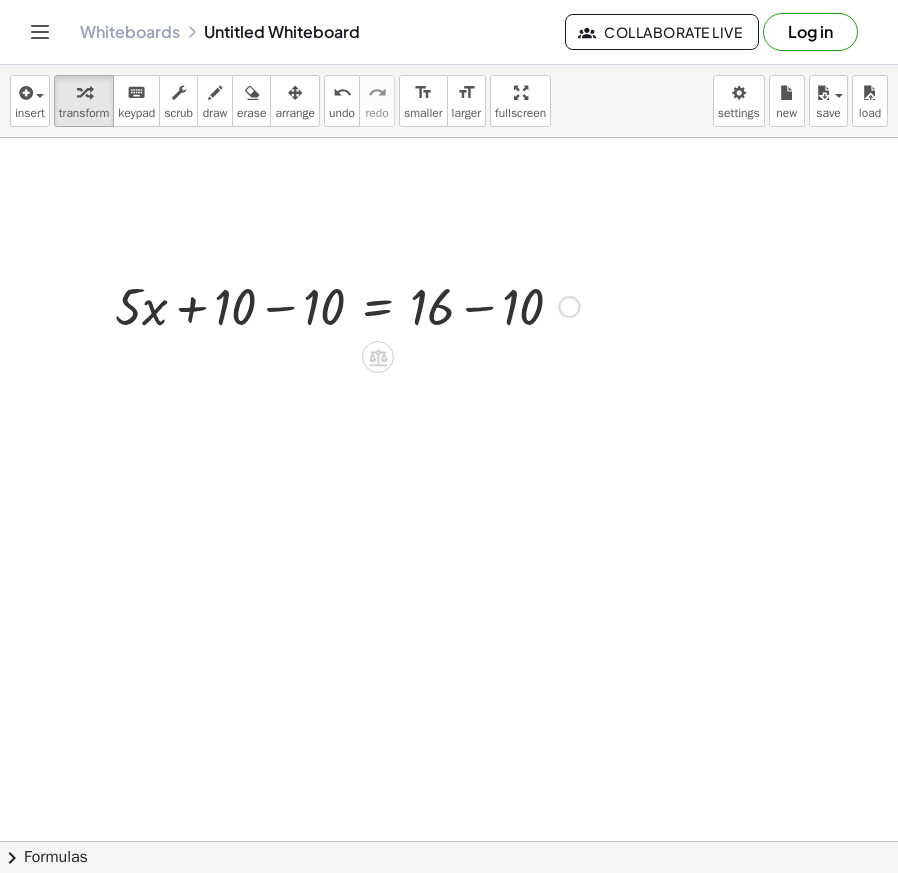 click at bounding box center [347, 305] 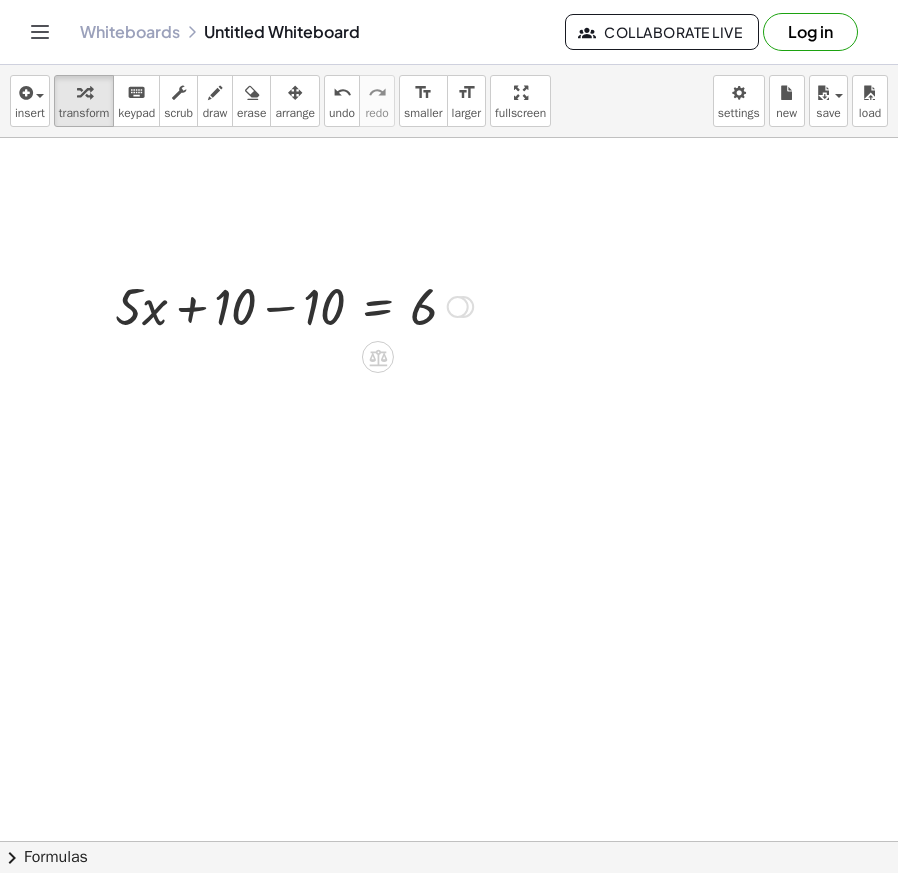 click at bounding box center [294, 305] 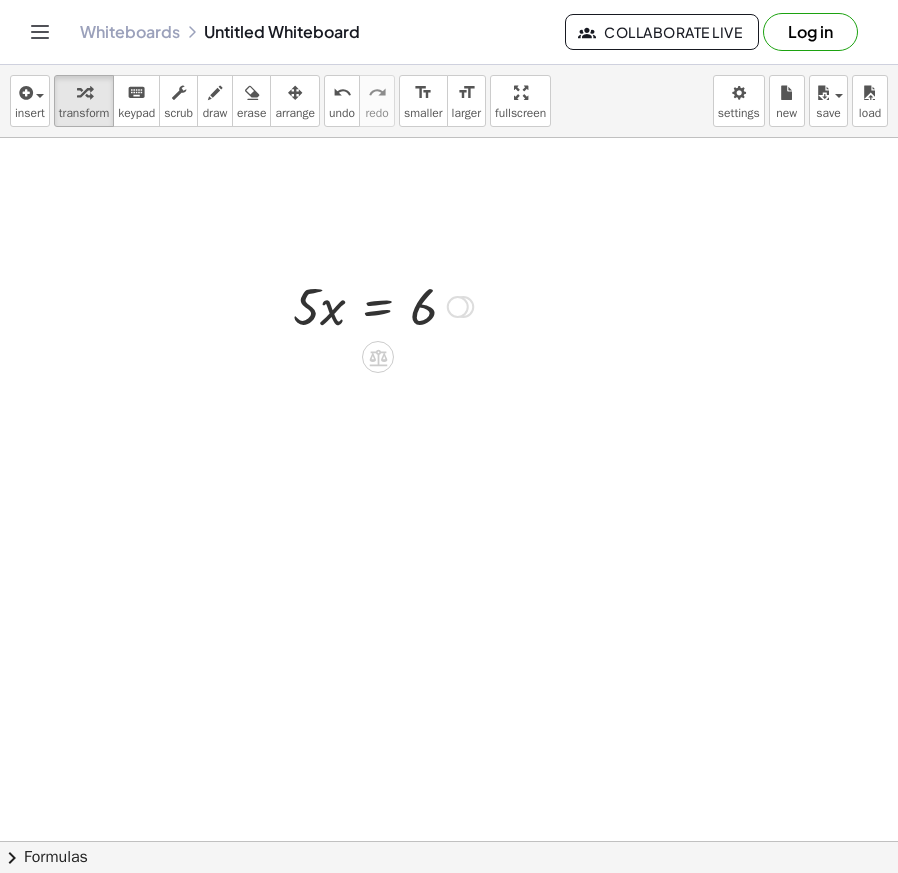 click on "Transform line Copy line as LaTeX Copy derivation as LaTeX Expand new lines: Off" at bounding box center (458, 307) 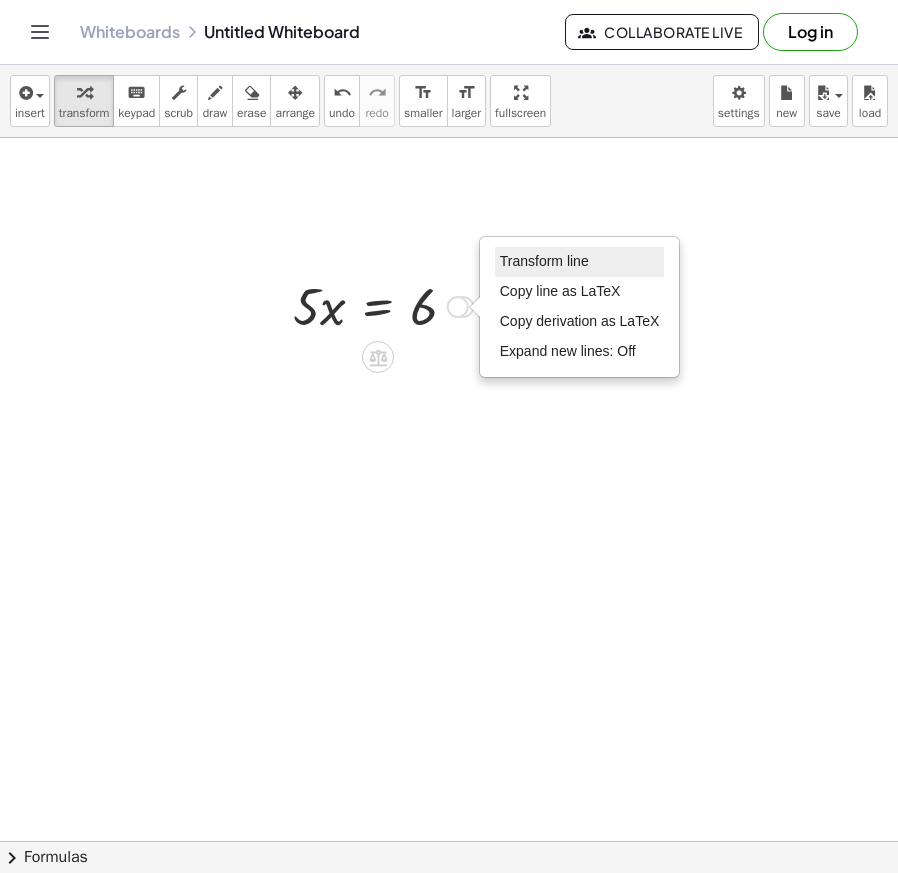 click on "Transform line" at bounding box center (544, 261) 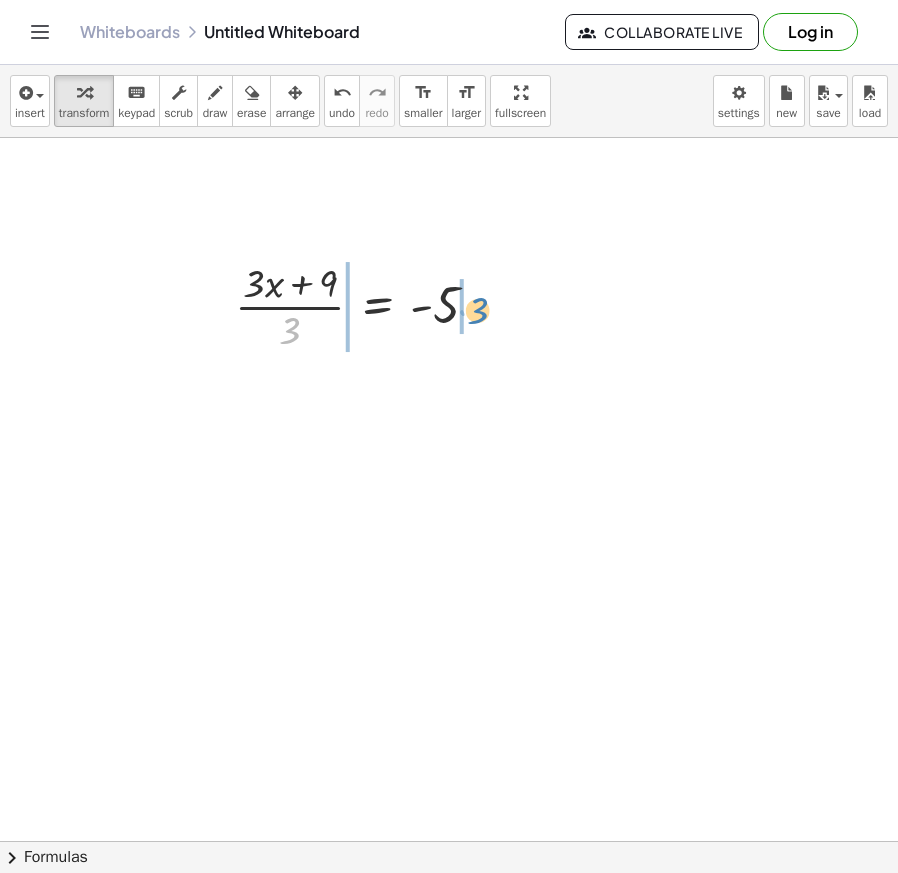 drag, startPoint x: 292, startPoint y: 322, endPoint x: 472, endPoint y: 302, distance: 181.1077 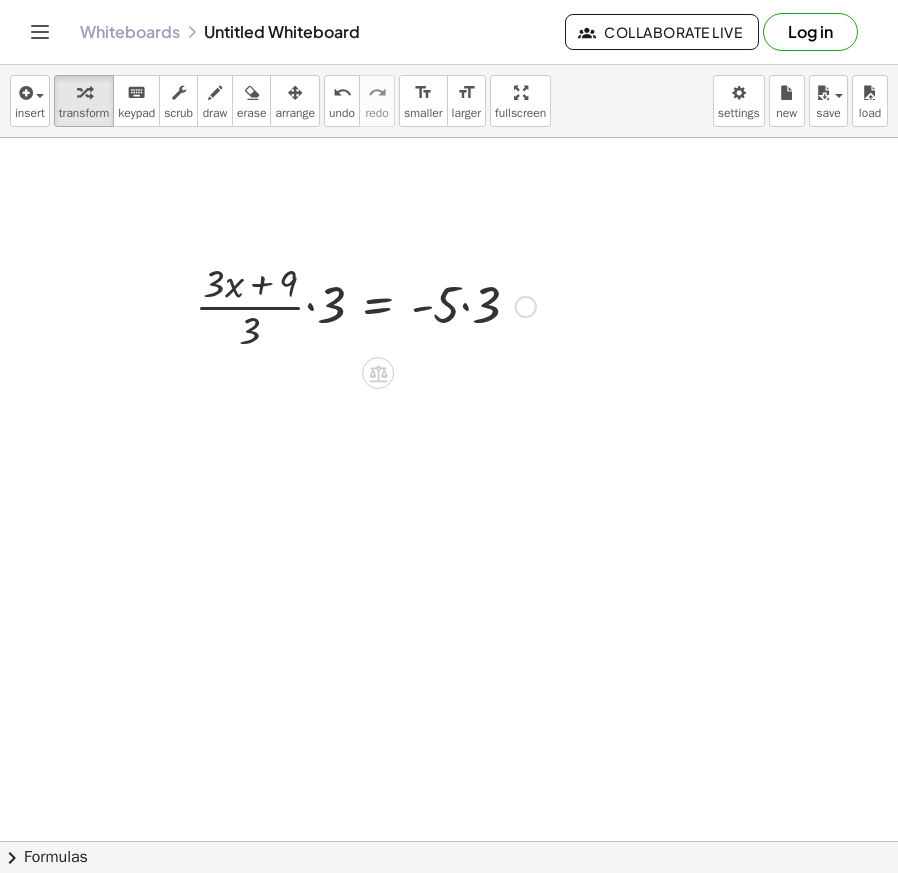 click at bounding box center (365, 305) 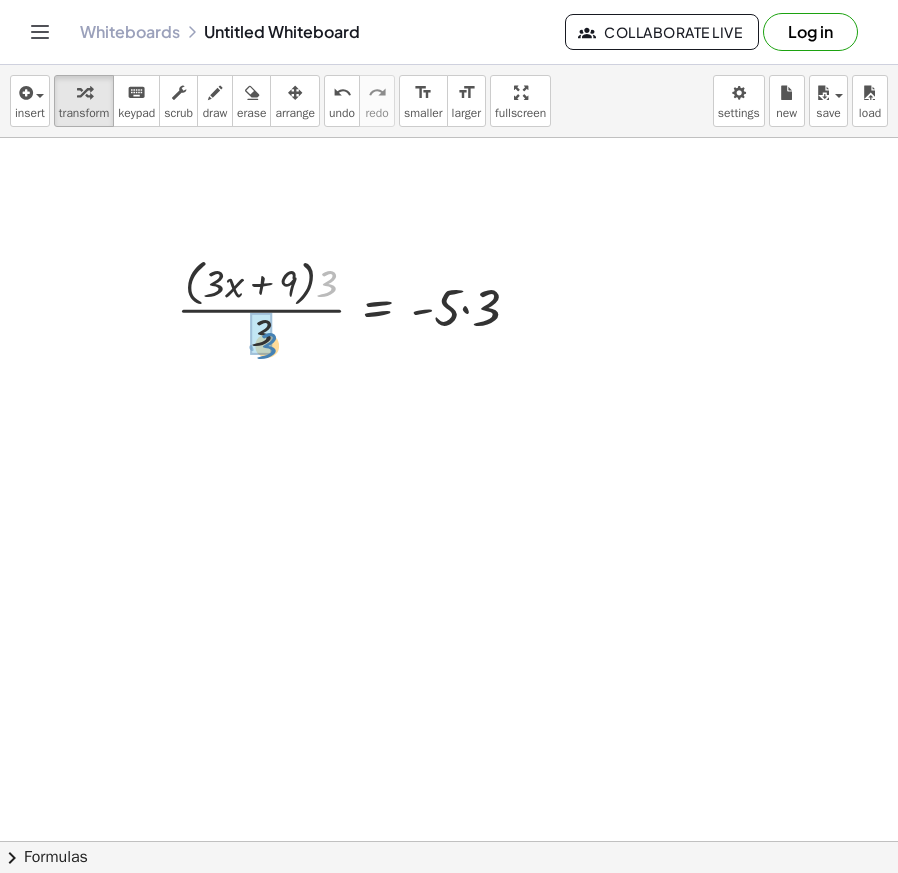 drag, startPoint x: 321, startPoint y: 275, endPoint x: 246, endPoint y: 340, distance: 99.24717 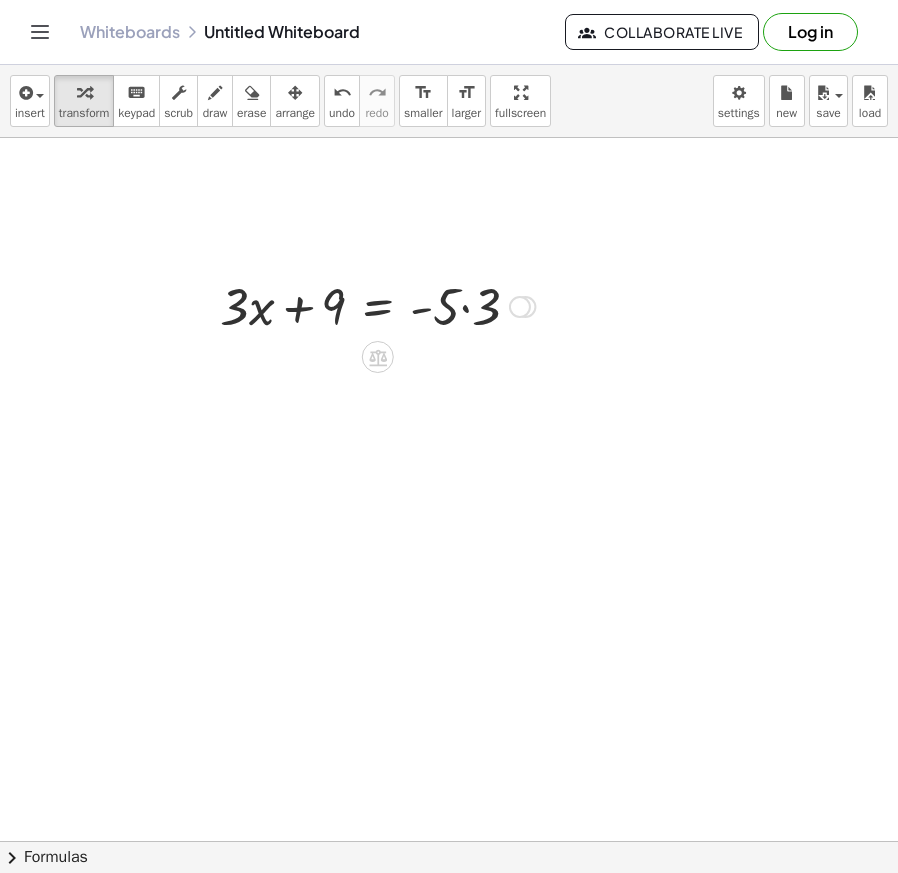 click at bounding box center (377, 305) 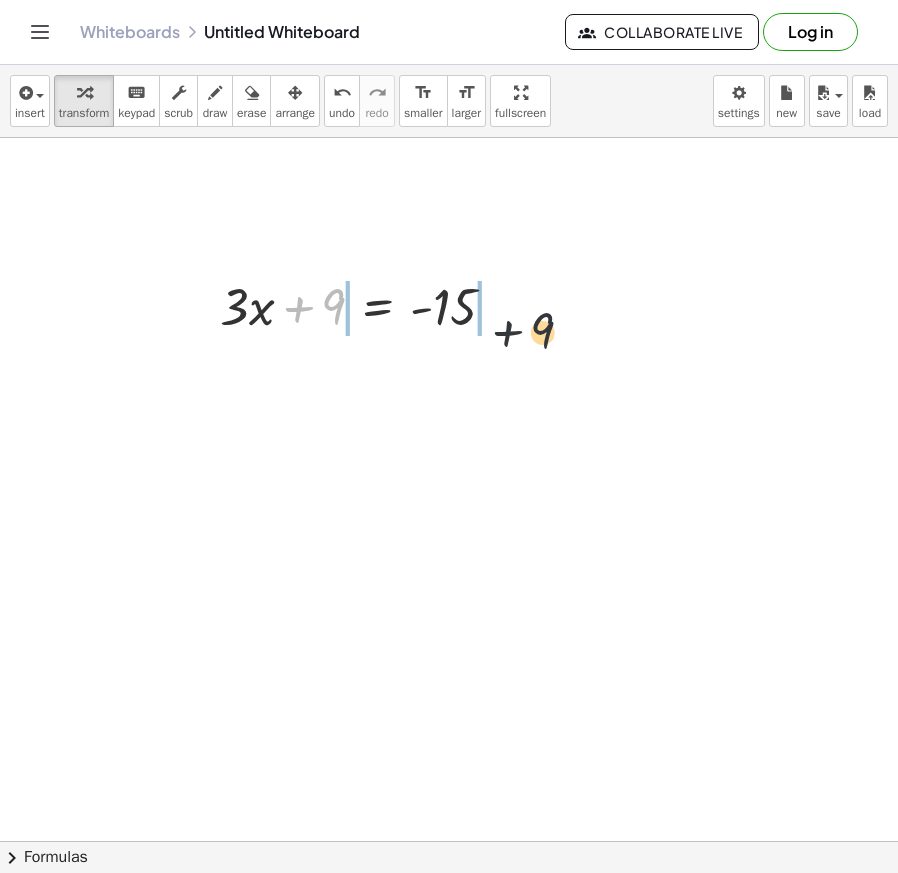 drag, startPoint x: 332, startPoint y: 309, endPoint x: 553, endPoint y: 296, distance: 221.38202 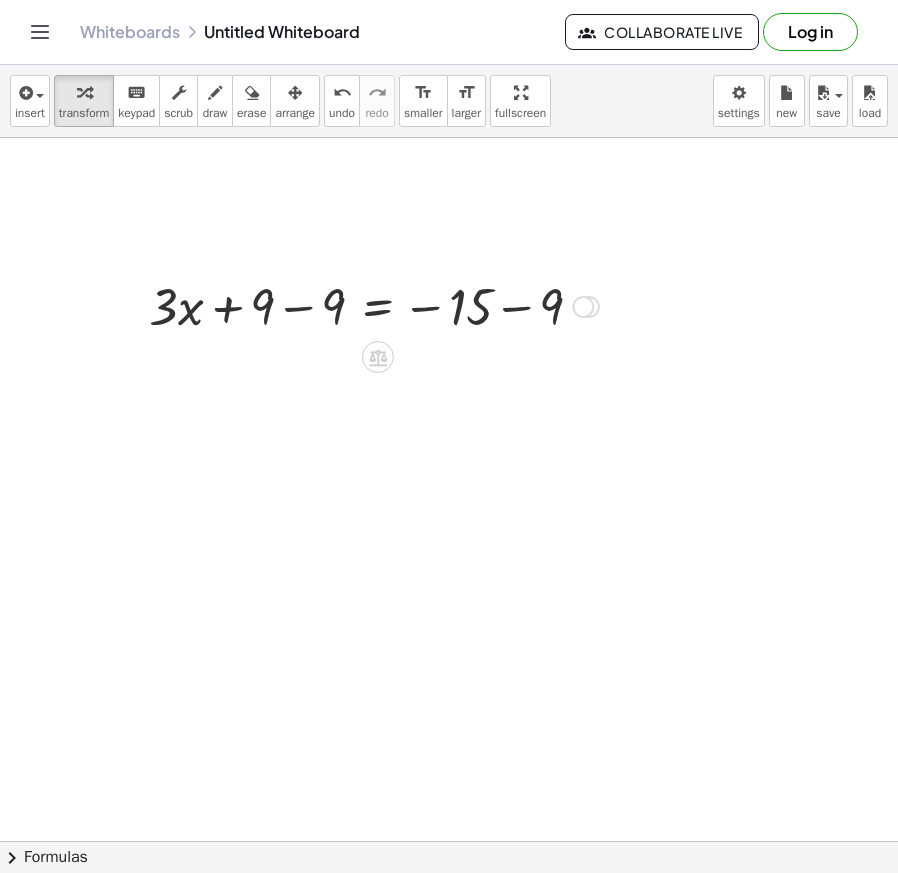 click at bounding box center (374, 305) 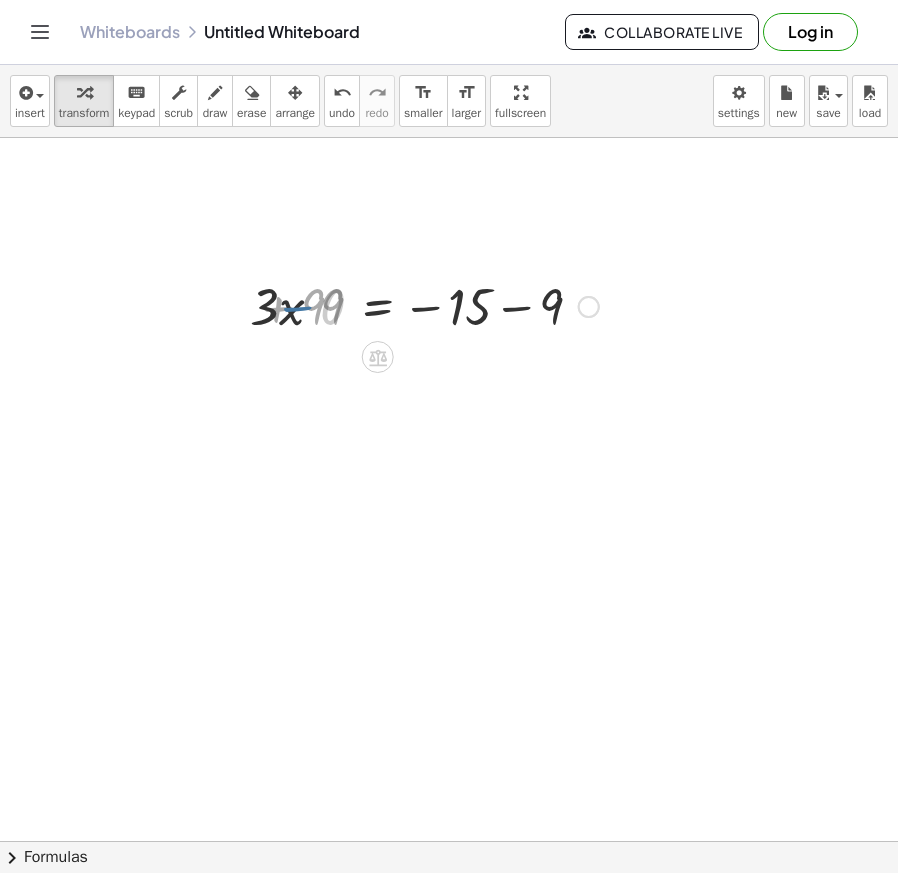 click at bounding box center [445, 305] 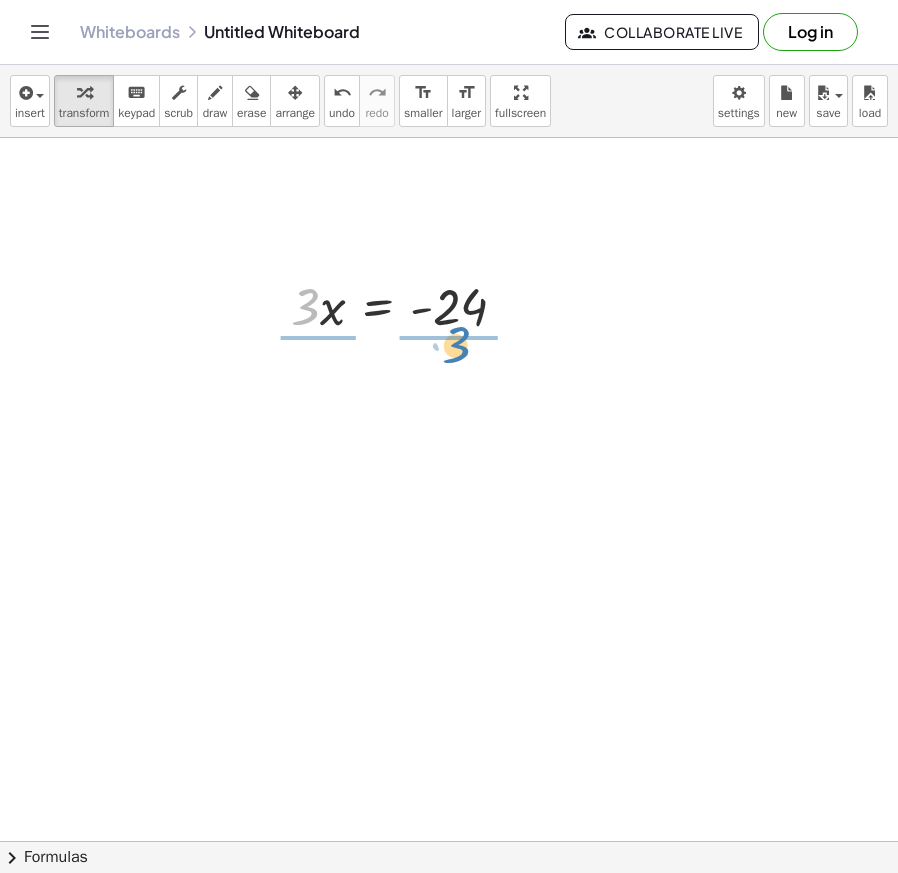 drag, startPoint x: 308, startPoint y: 309, endPoint x: 459, endPoint y: 347, distance: 155.70805 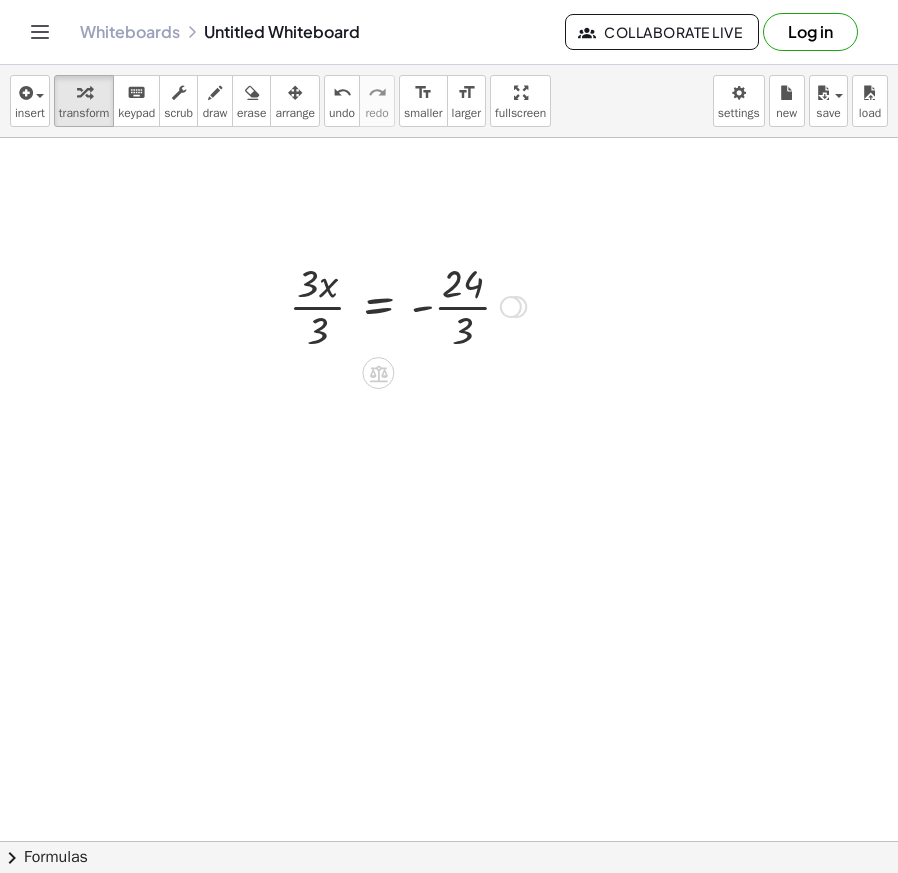 click at bounding box center (407, 305) 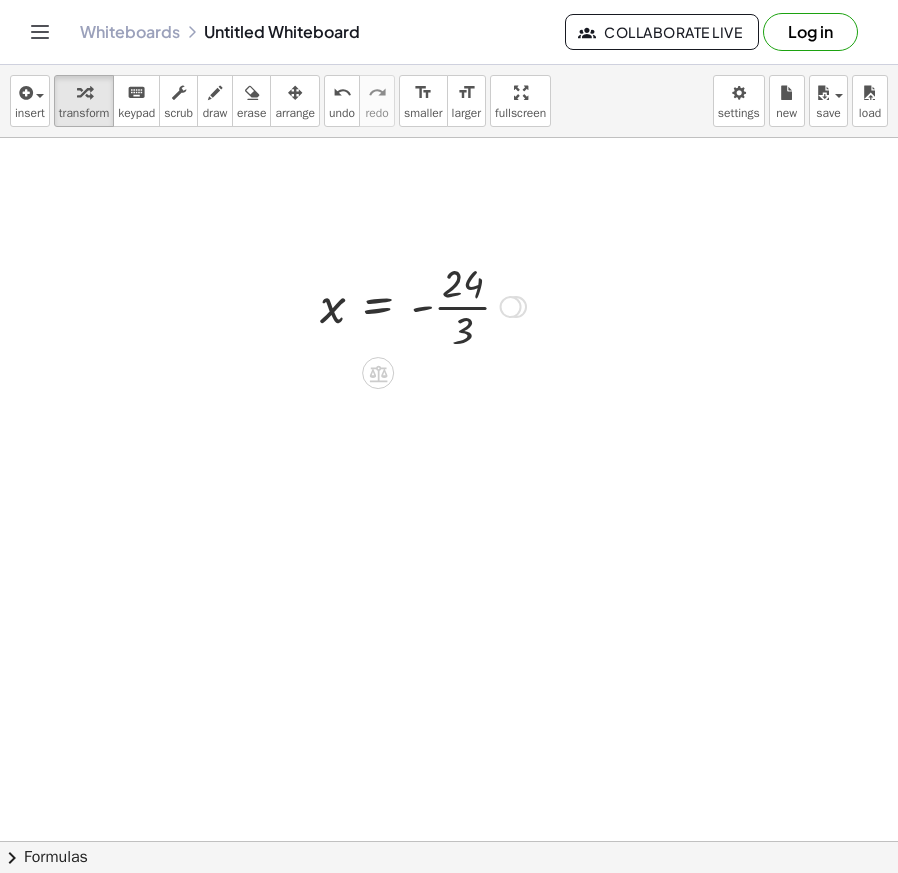 click at bounding box center [423, 305] 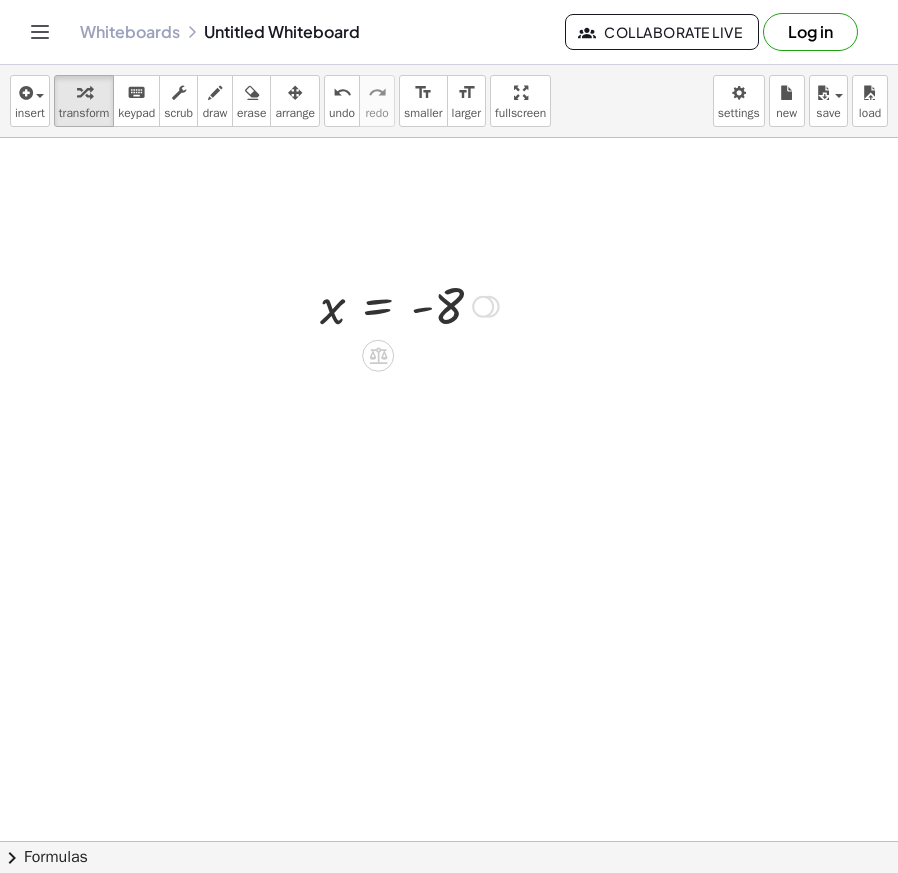 click on "Transform line Copy line as LaTeX Copy derivation as LaTeX Expand new lines: Off" at bounding box center [483, 307] 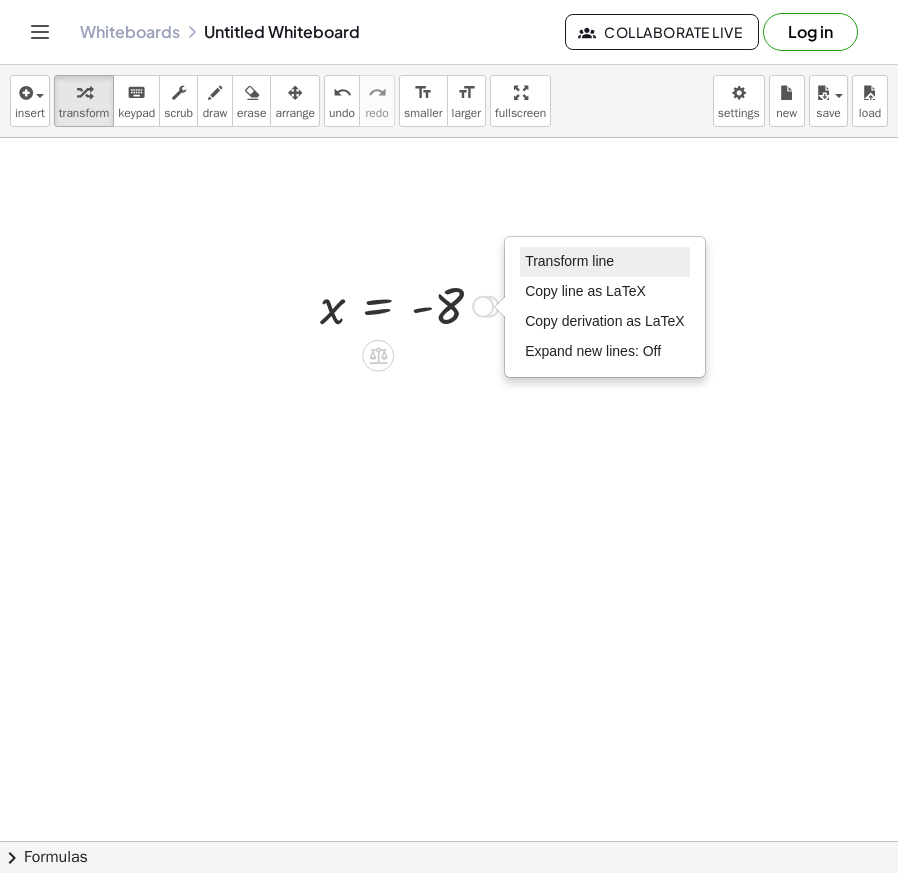 click on "Transform line" at bounding box center [605, 262] 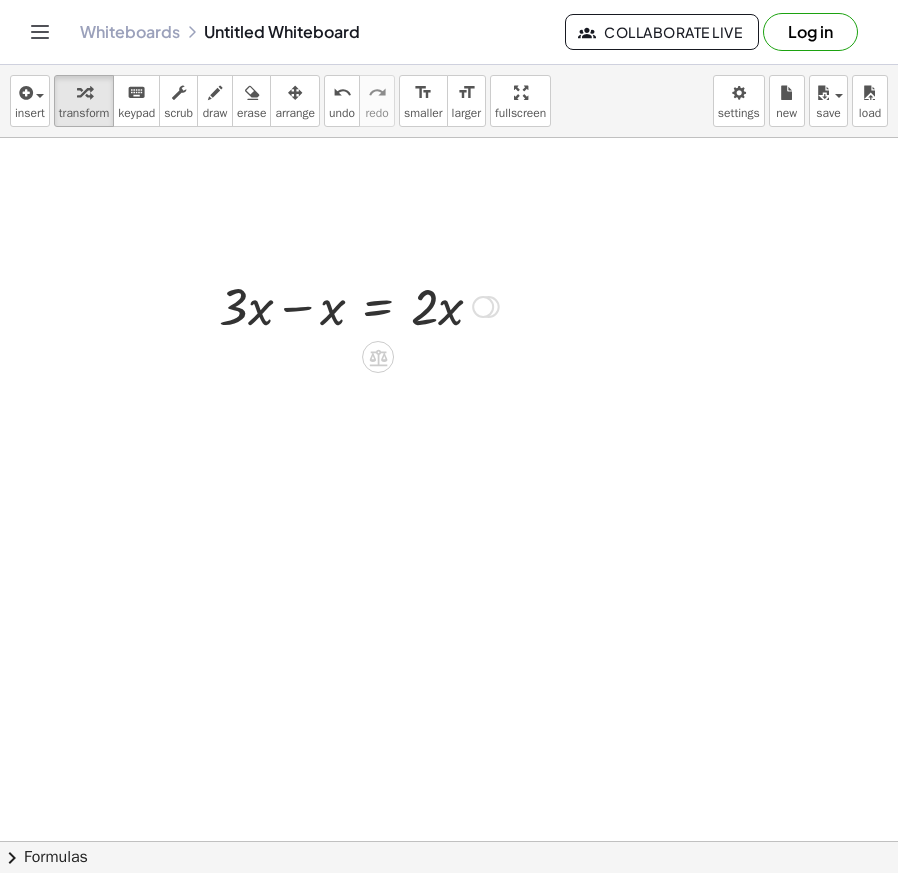 click at bounding box center (359, 305) 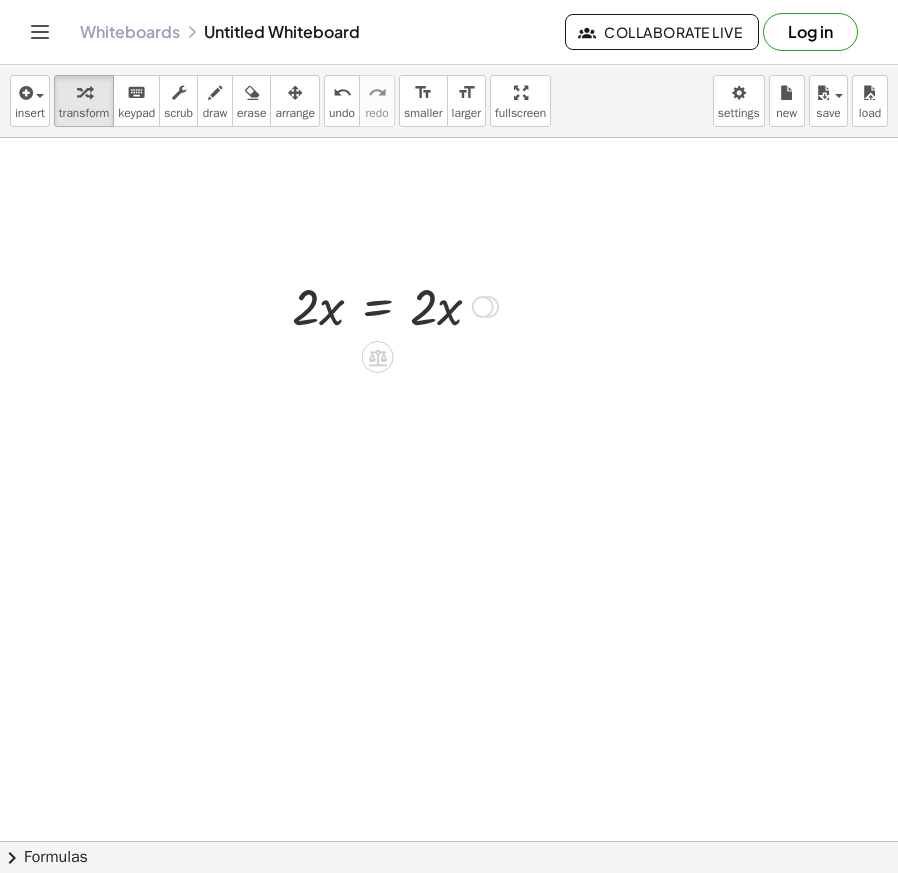 click on "Transform line Copy line as LaTeX Copy derivation as LaTeX Expand new lines: Off" at bounding box center (483, 307) 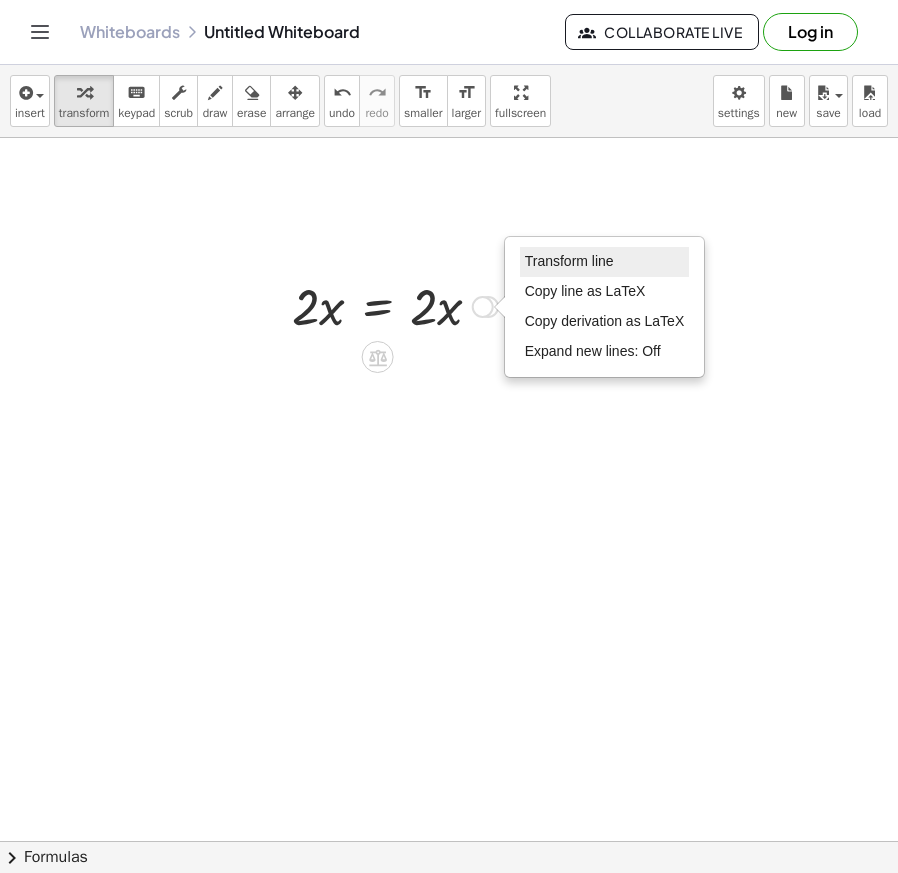 click on "Transform line" at bounding box center [605, 262] 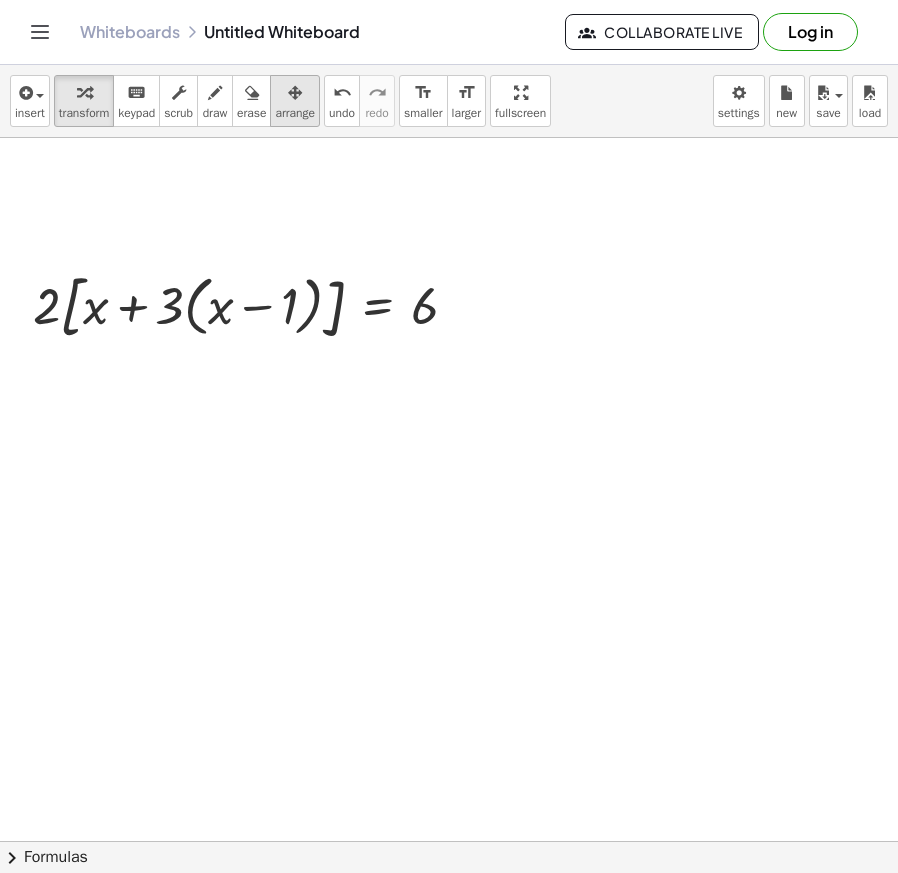 click at bounding box center [295, 93] 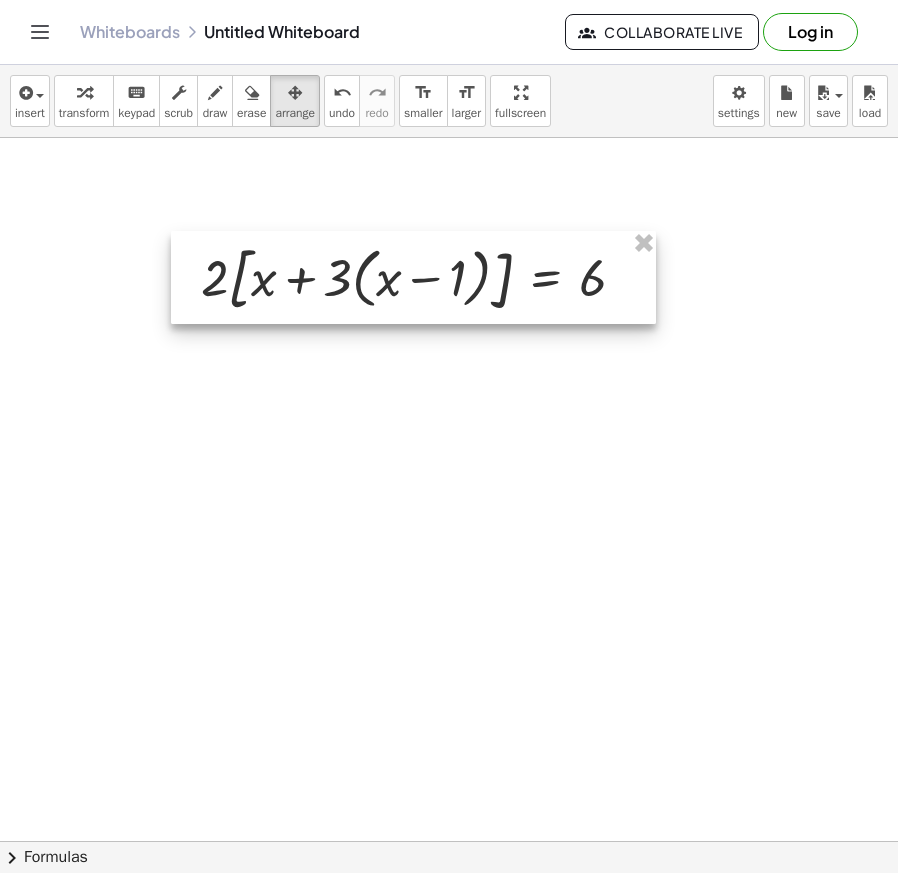 drag, startPoint x: 354, startPoint y: 268, endPoint x: 564, endPoint y: 227, distance: 213.96495 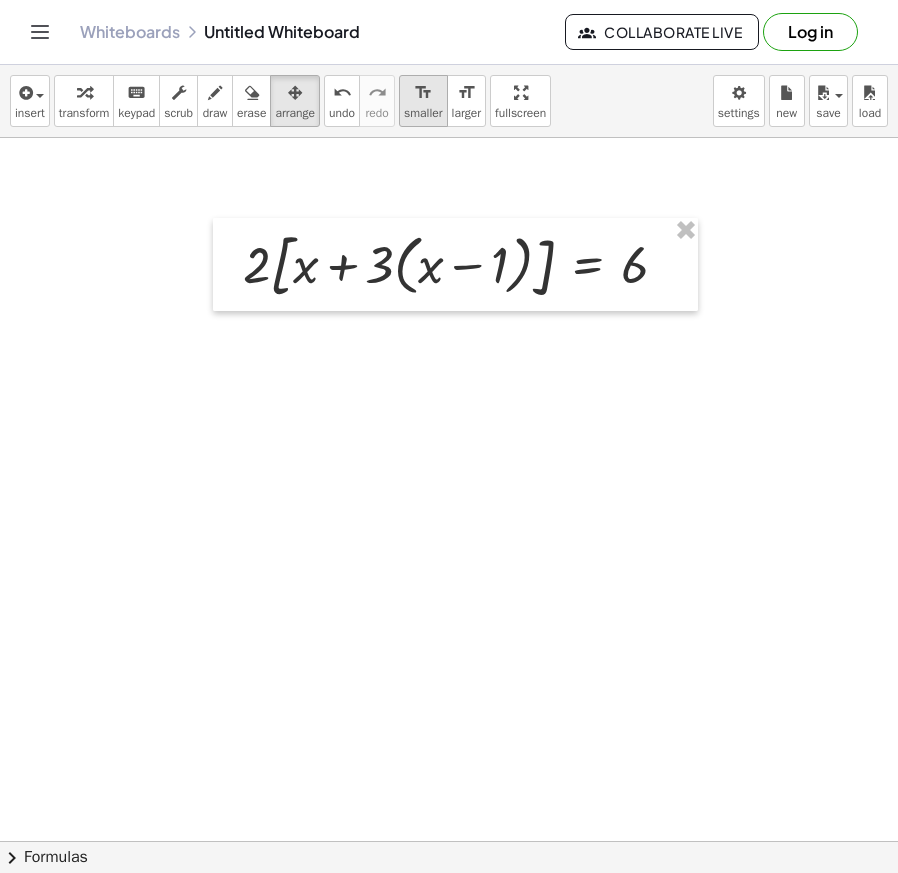 click on "format_size smaller" at bounding box center [423, 101] 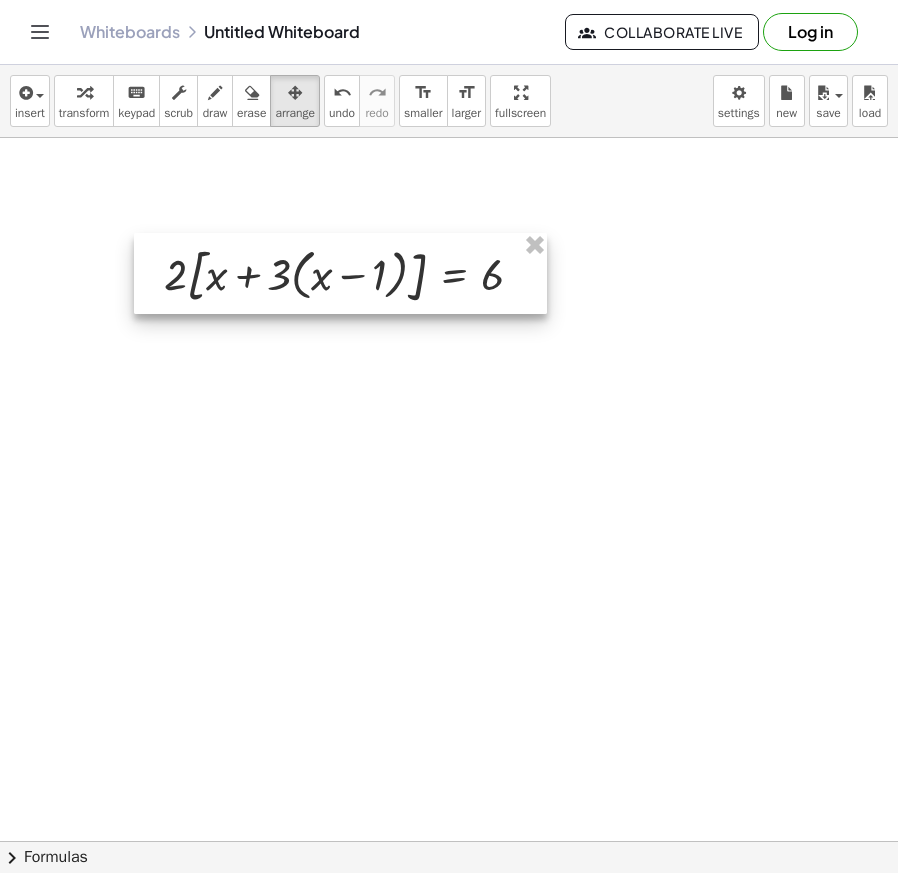 drag, startPoint x: 553, startPoint y: 234, endPoint x: 416, endPoint y: 244, distance: 137.36447 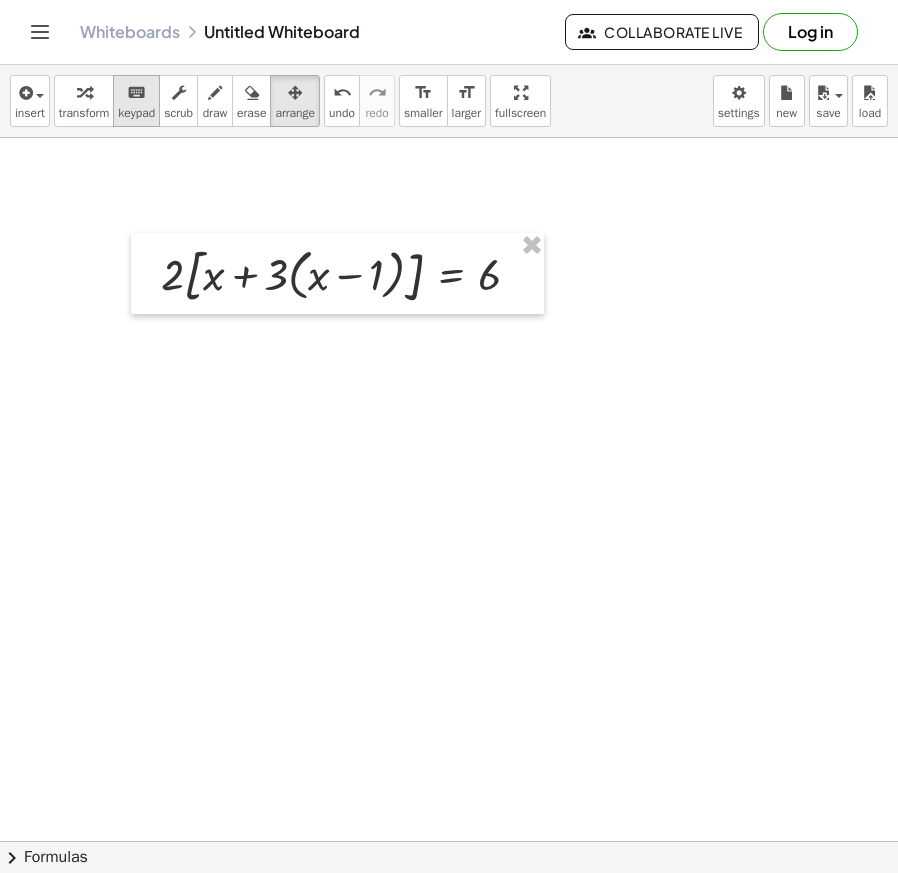 click on "keypad" at bounding box center (136, 113) 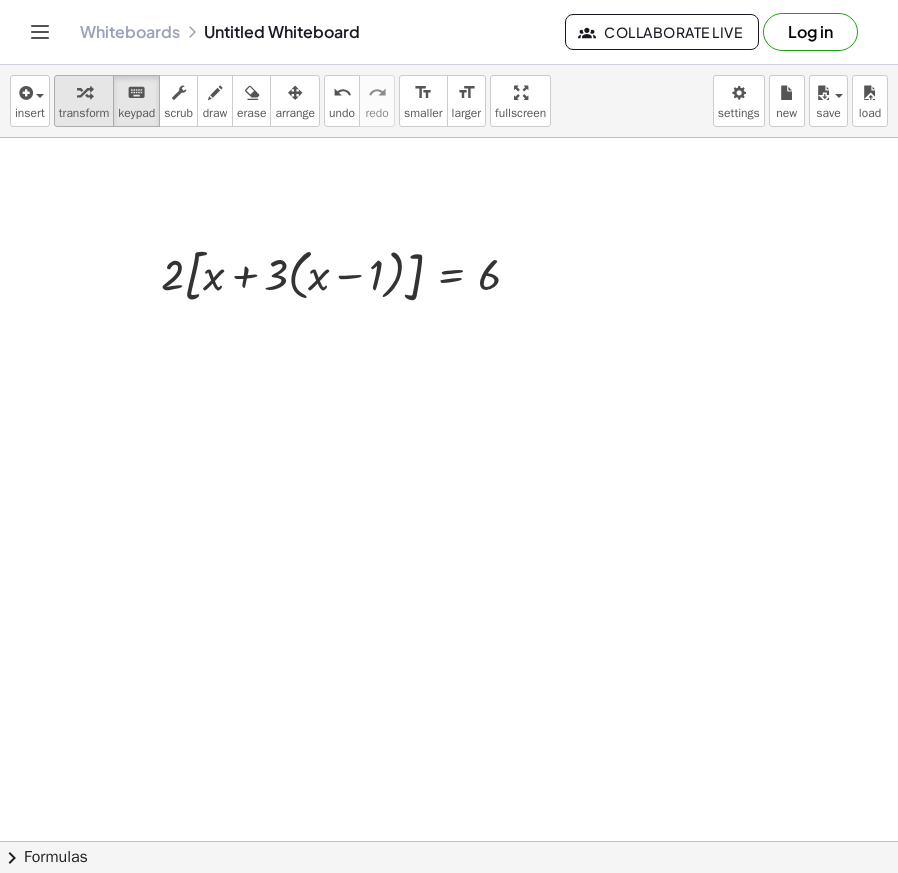 click at bounding box center [84, 92] 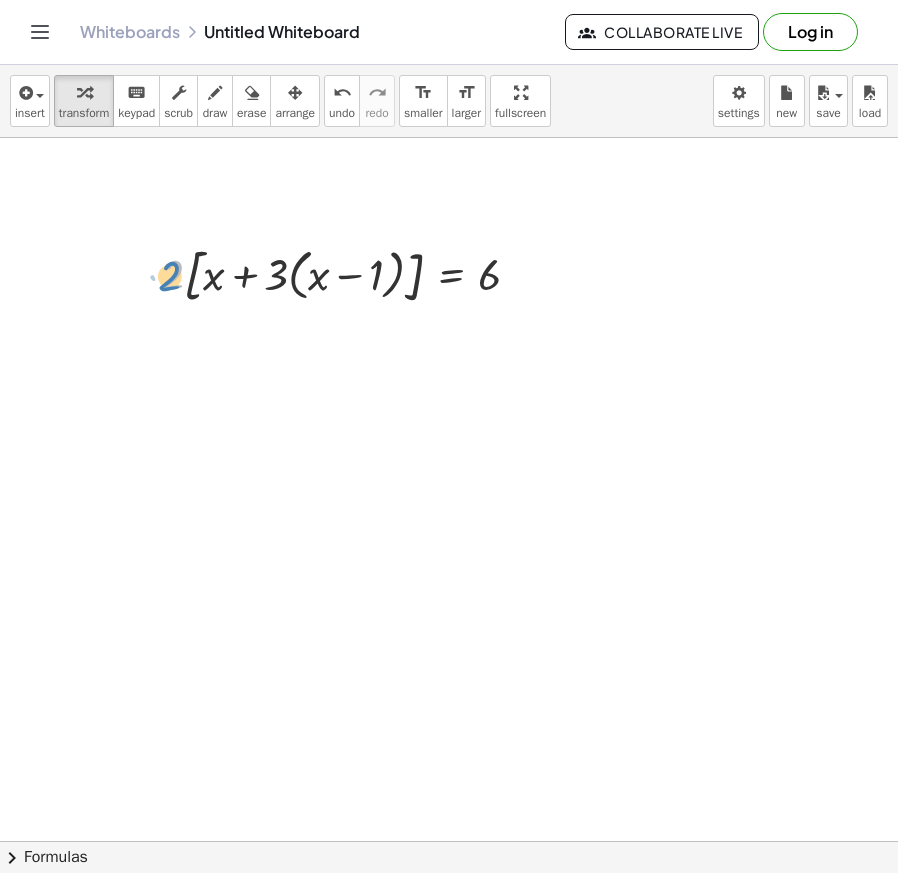 drag, startPoint x: 172, startPoint y: 274, endPoint x: 166, endPoint y: 264, distance: 11.661903 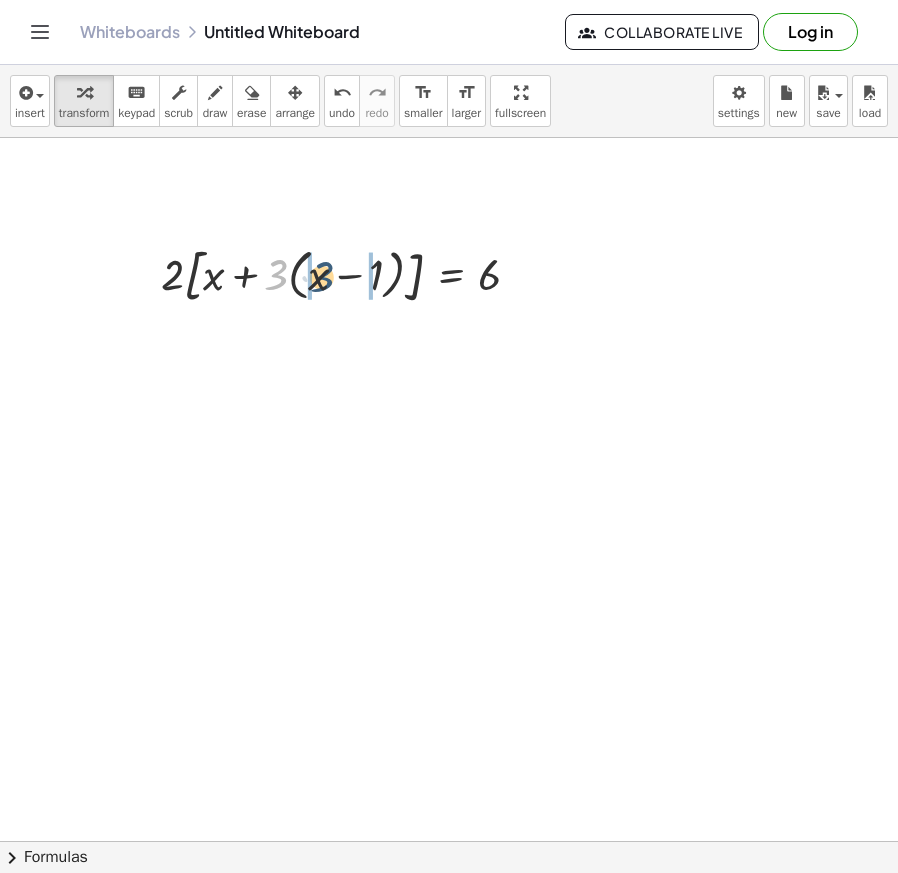 drag, startPoint x: 276, startPoint y: 284, endPoint x: 308, endPoint y: 280, distance: 32.24903 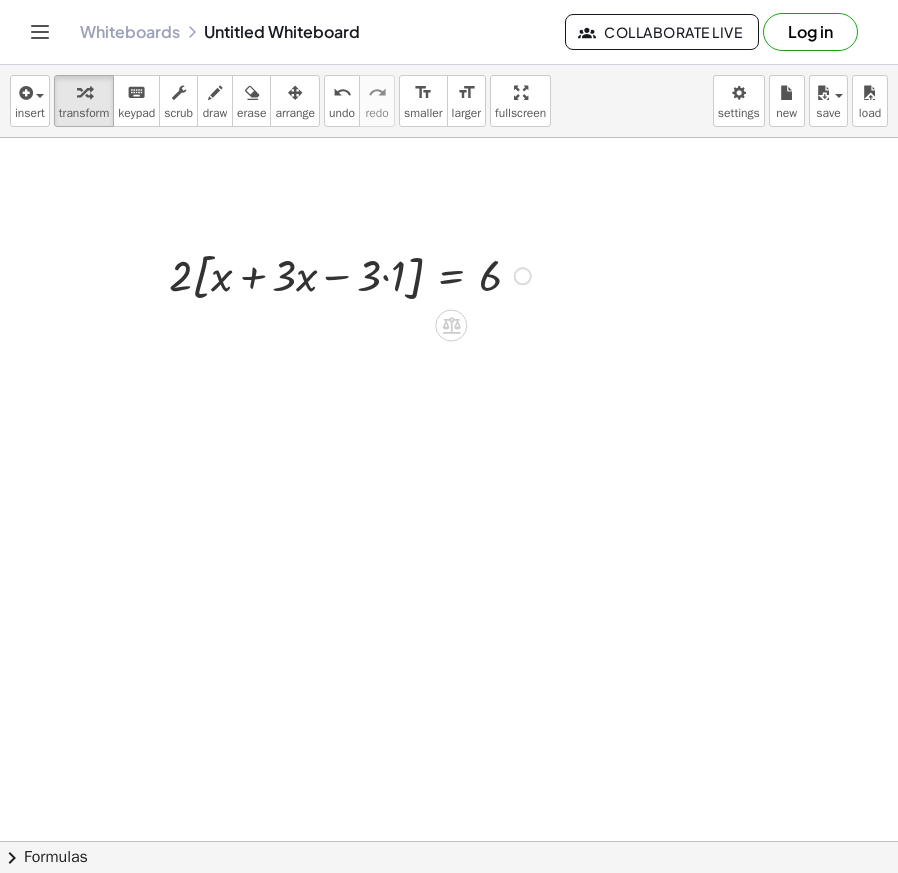 click at bounding box center [353, 274] 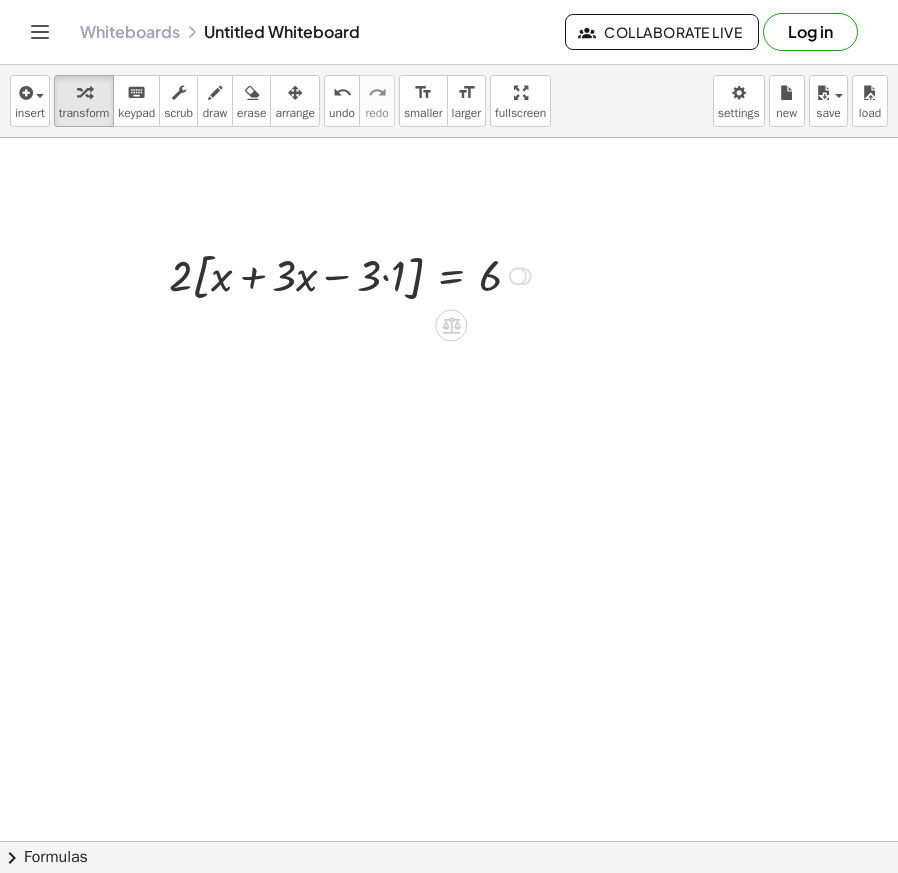 click at bounding box center [353, 274] 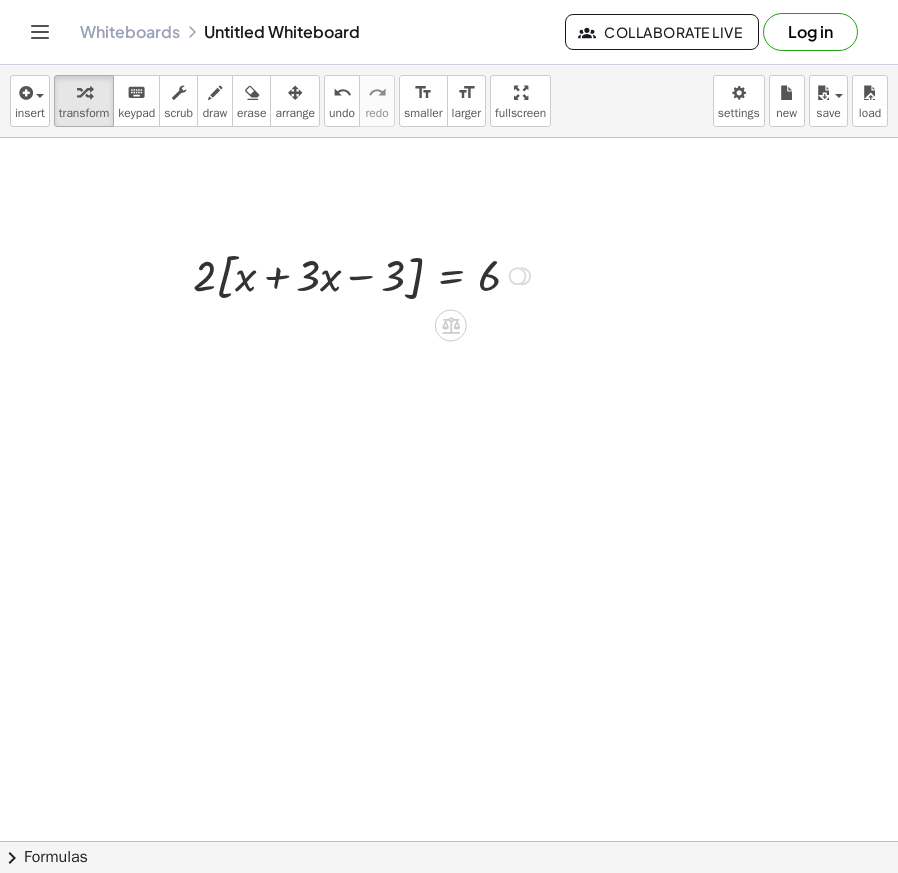 click at bounding box center [364, 274] 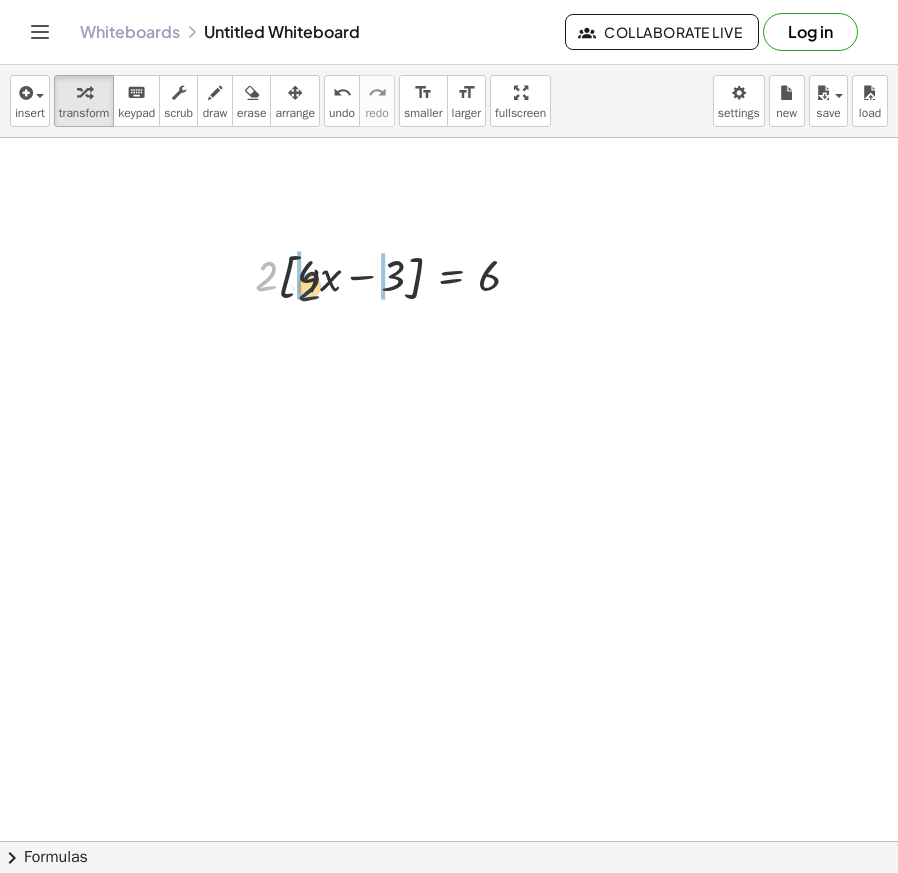 drag, startPoint x: 256, startPoint y: 283, endPoint x: 294, endPoint y: 296, distance: 40.16217 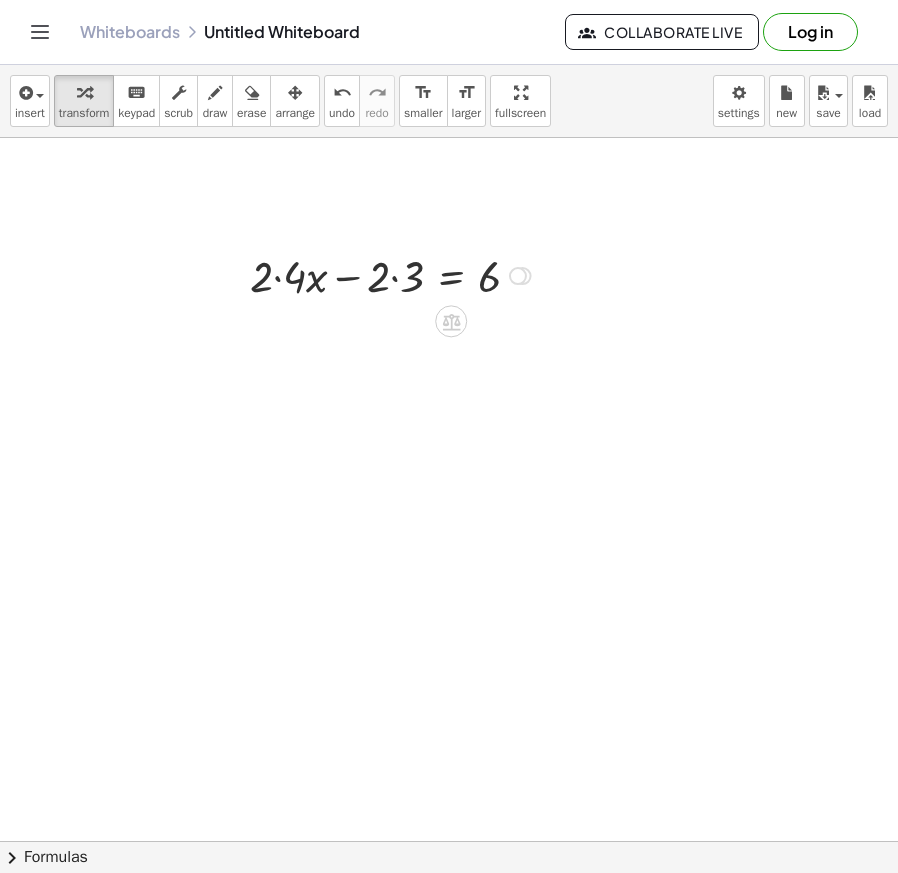click at bounding box center (393, 274) 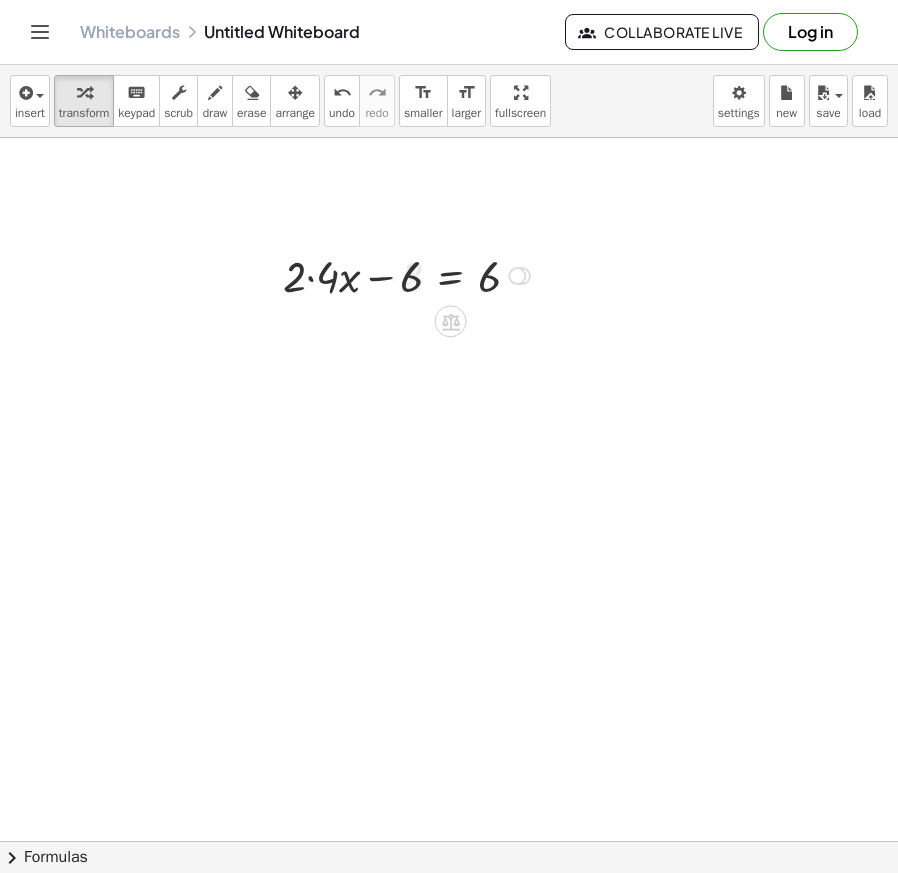 click at bounding box center [409, 274] 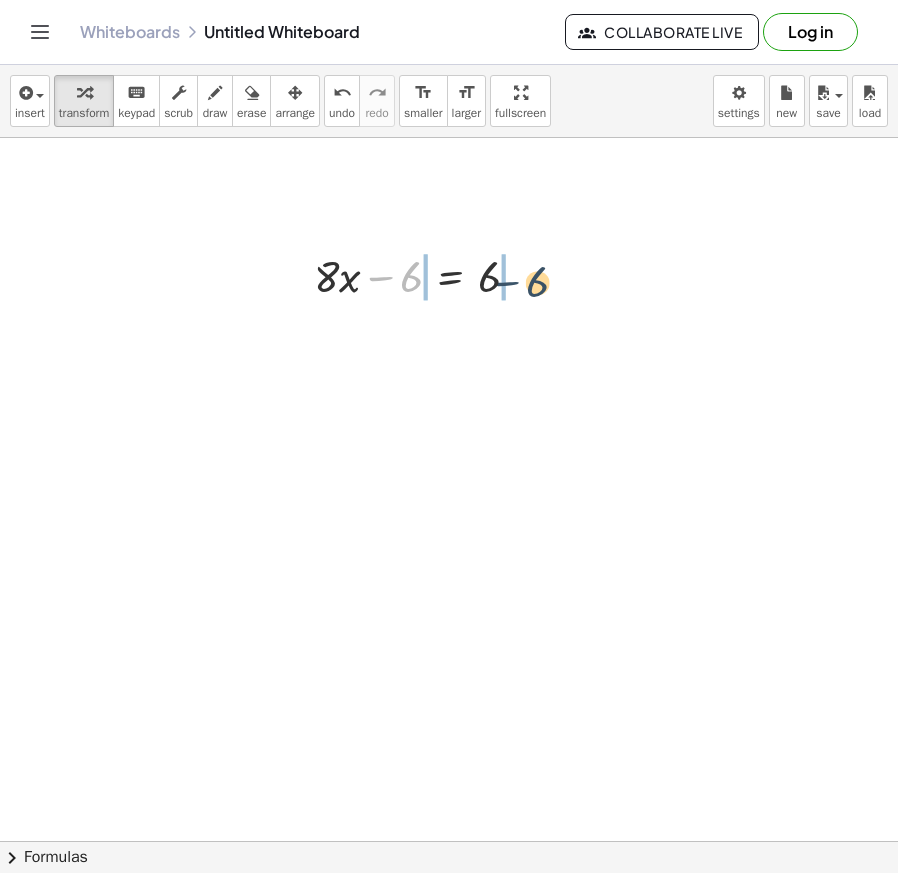 drag, startPoint x: 399, startPoint y: 280, endPoint x: 529, endPoint y: 285, distance: 130.09612 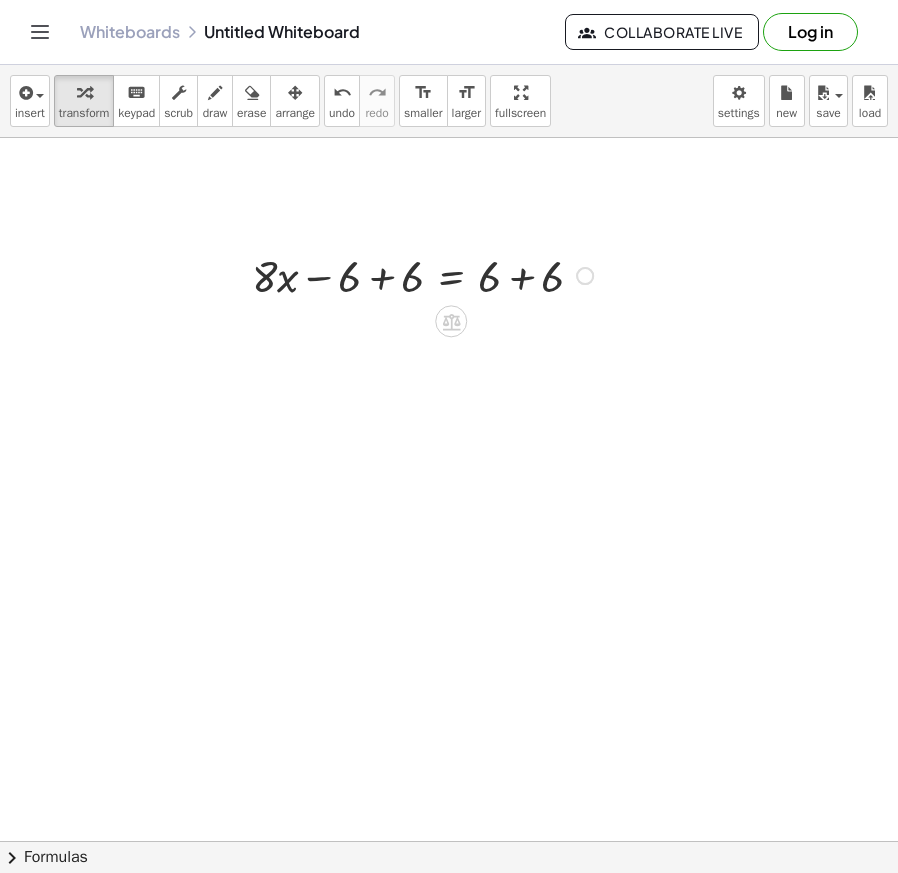 click at bounding box center (425, 274) 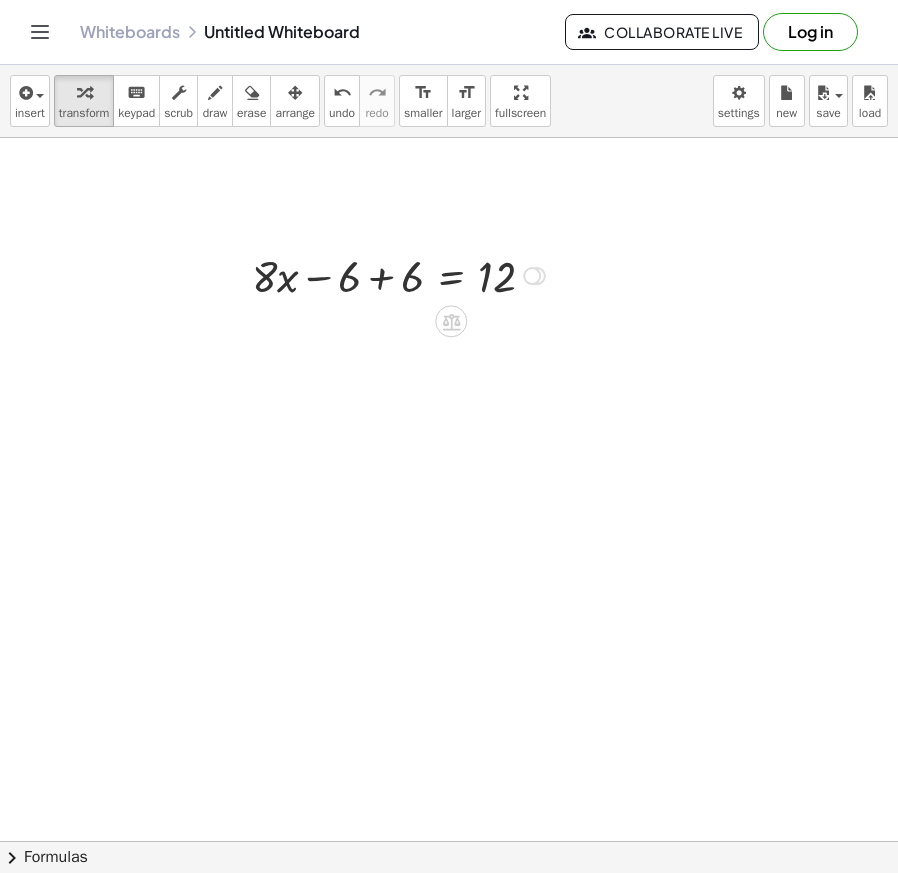 click at bounding box center [401, 274] 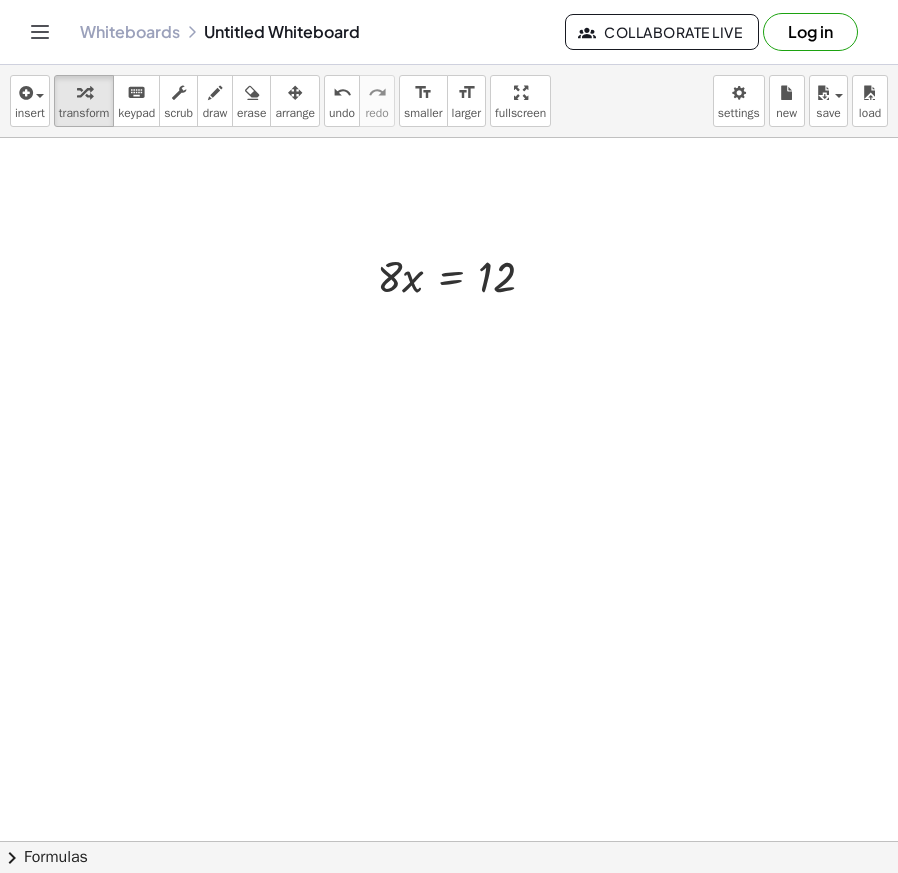 click at bounding box center [449, 841] 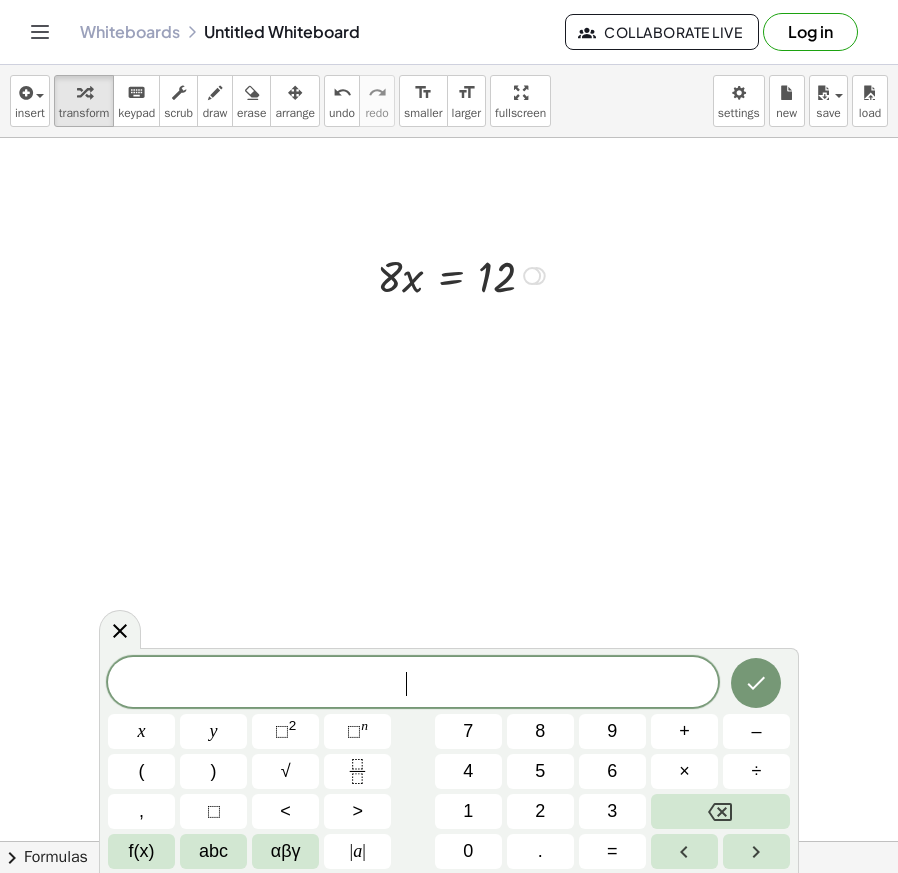 click at bounding box center (449, 841) 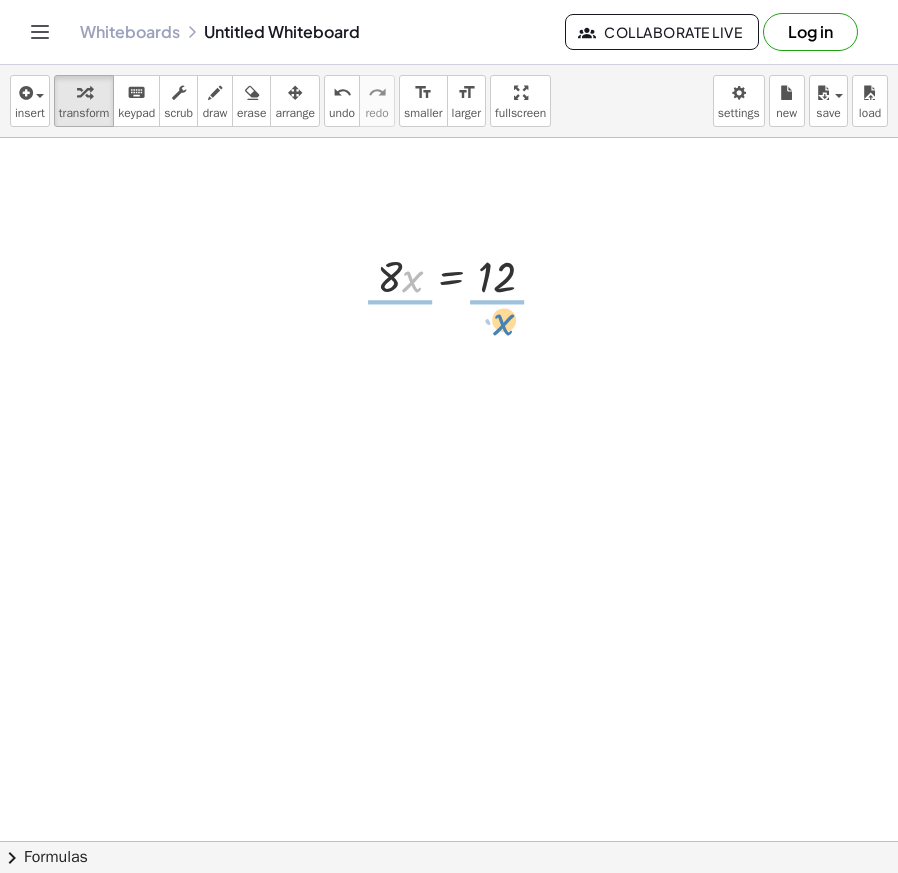 drag, startPoint x: 412, startPoint y: 285, endPoint x: 501, endPoint y: 328, distance: 98.84331 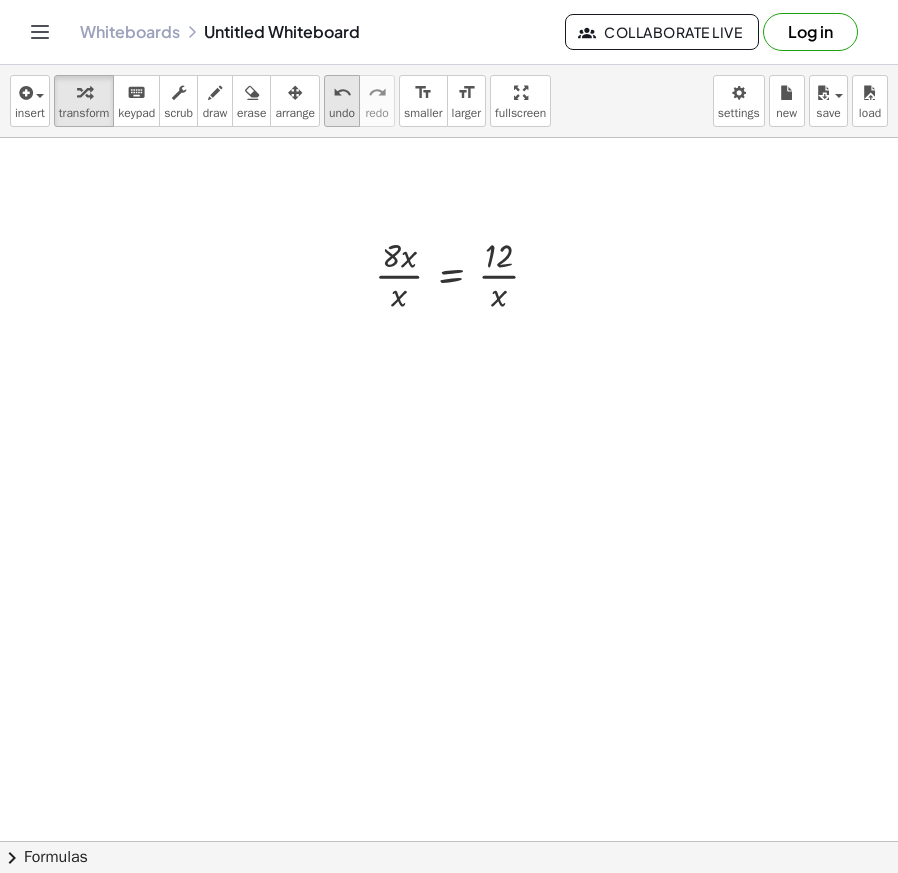 click on "undo" at bounding box center [342, 113] 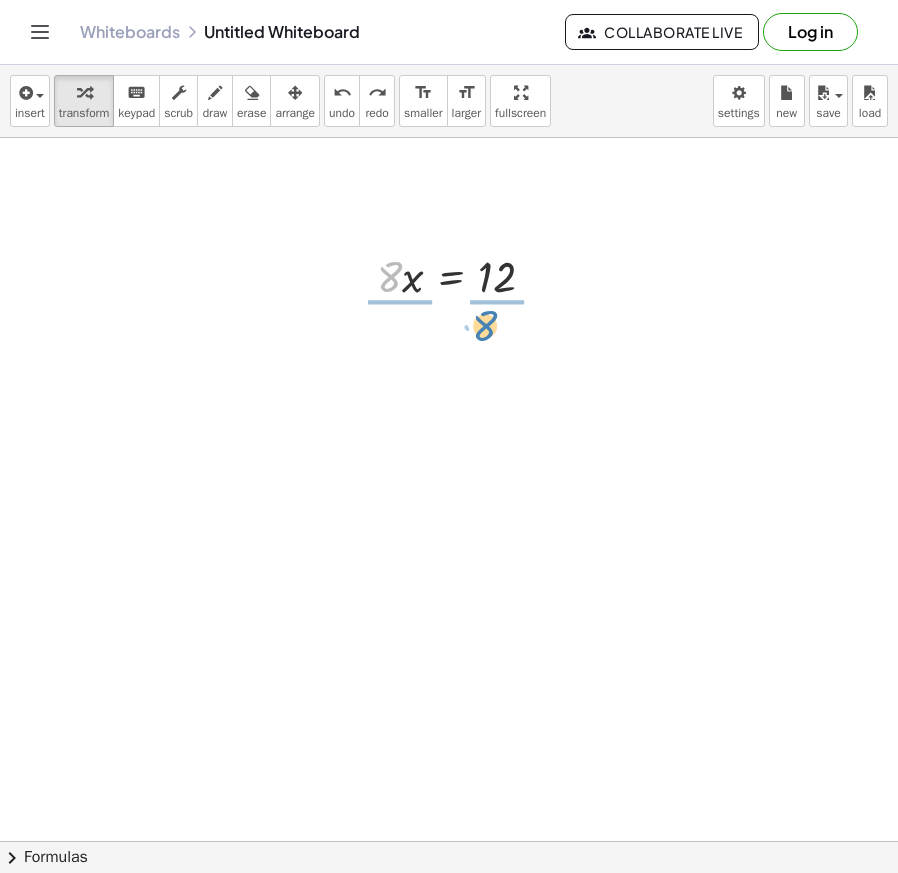 drag, startPoint x: 389, startPoint y: 282, endPoint x: 498, endPoint y: 331, distance: 119.507324 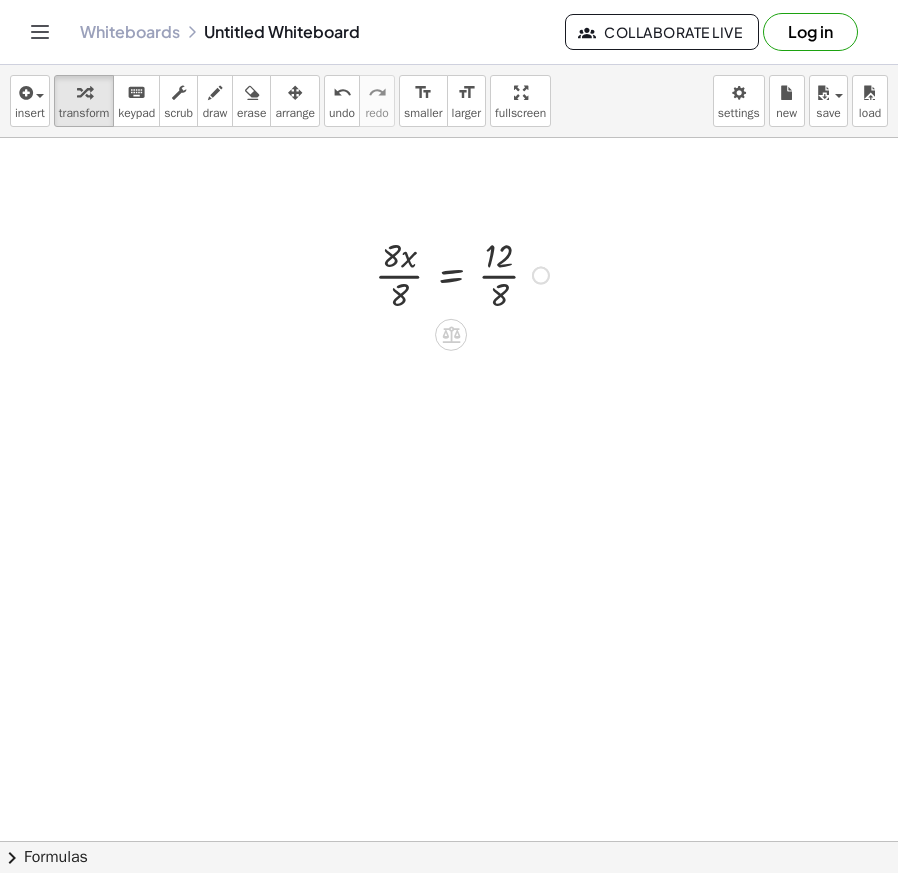 click at bounding box center [465, 274] 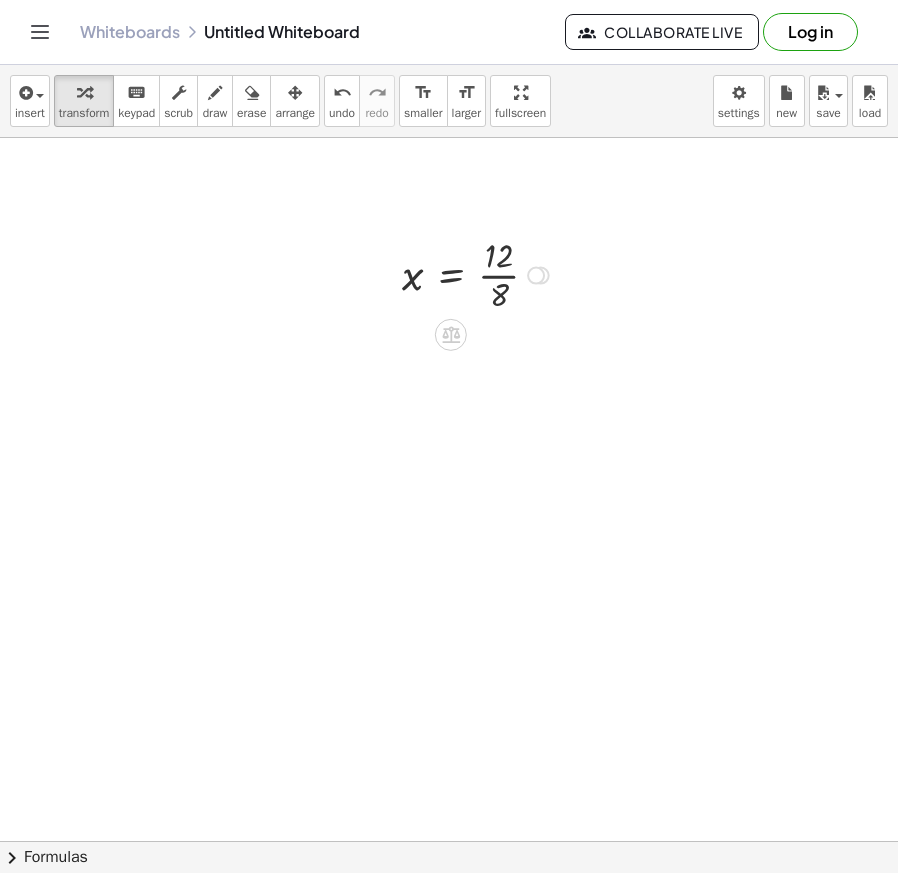 click at bounding box center [478, 274] 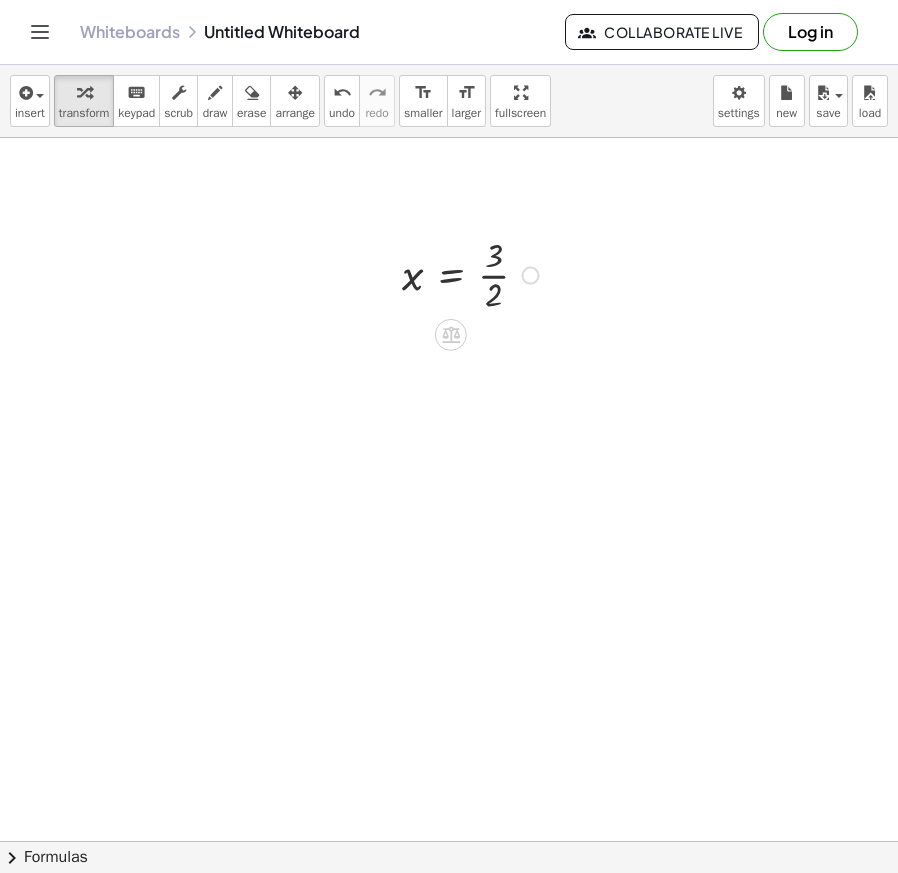 click at bounding box center (473, 274) 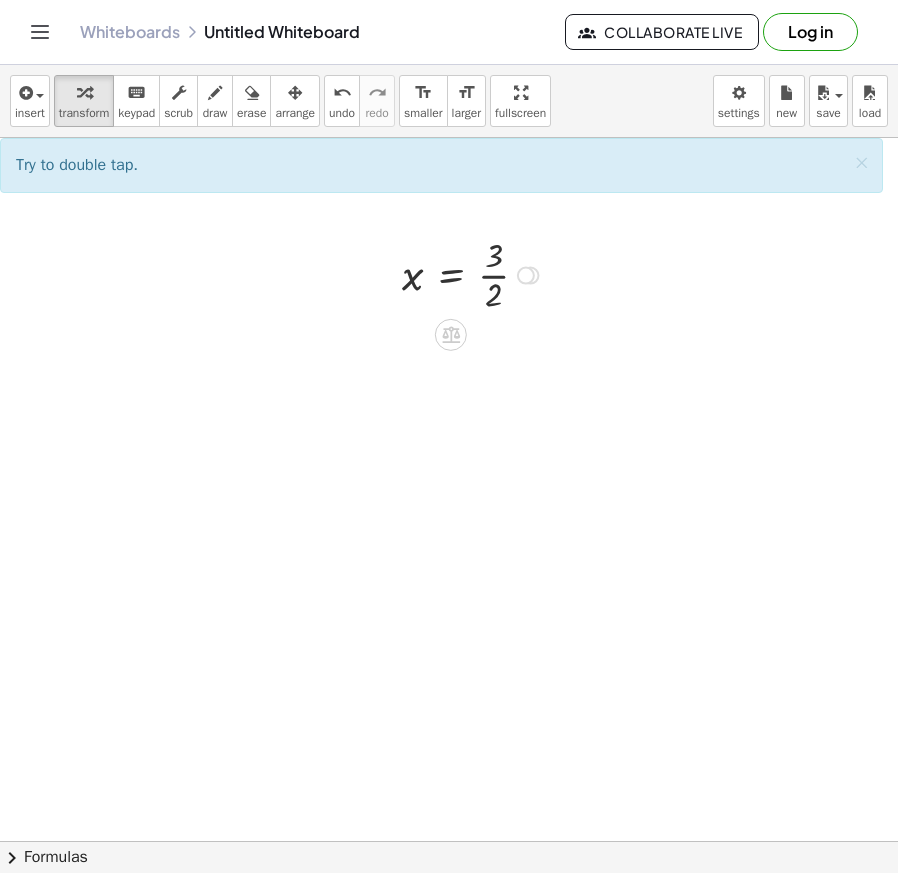 click at bounding box center [526, 276] 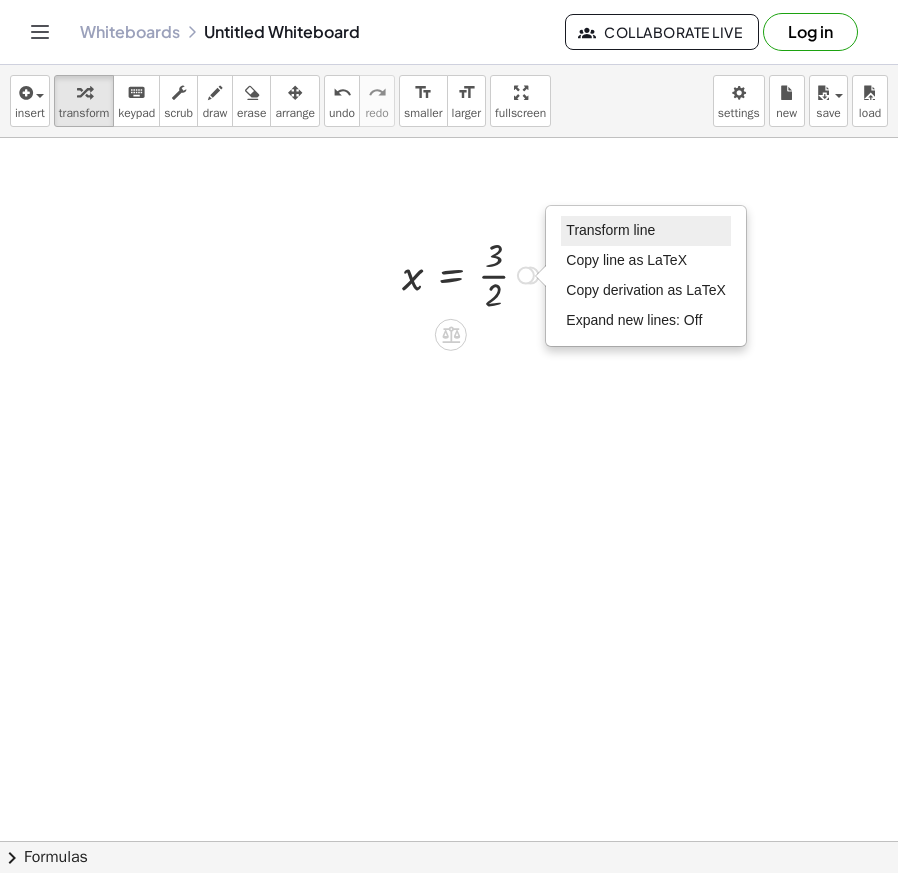 click on "Transform line" at bounding box center [646, 231] 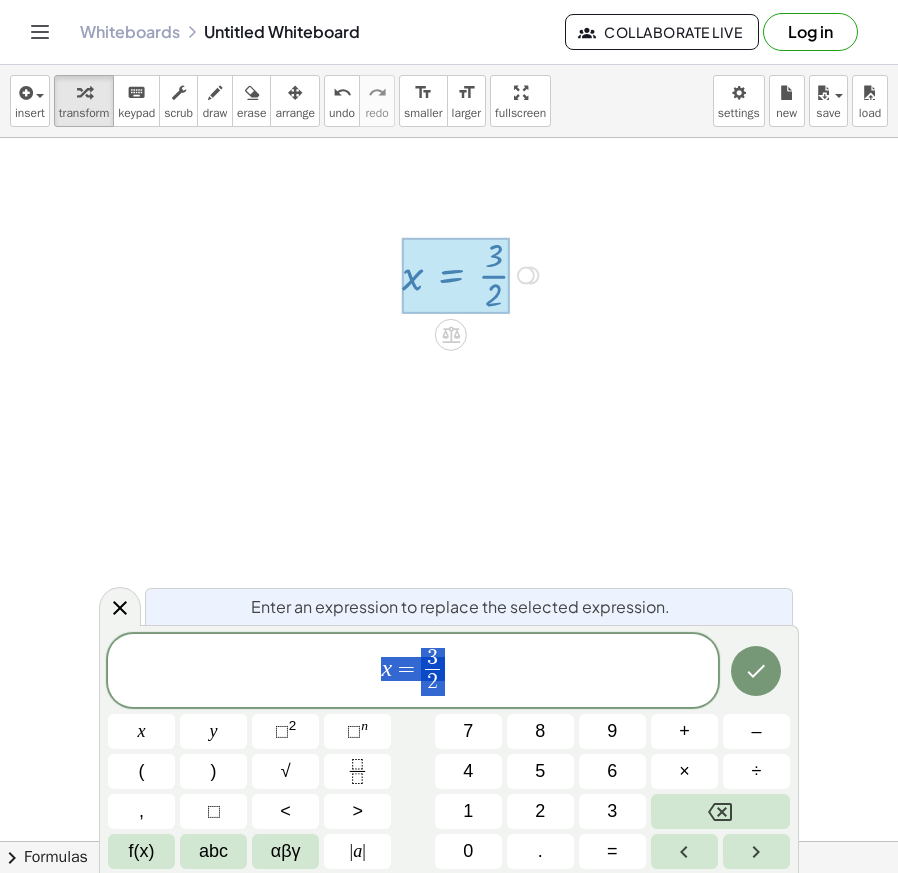 drag, startPoint x: 309, startPoint y: 208, endPoint x: 350, endPoint y: 162, distance: 61.6198 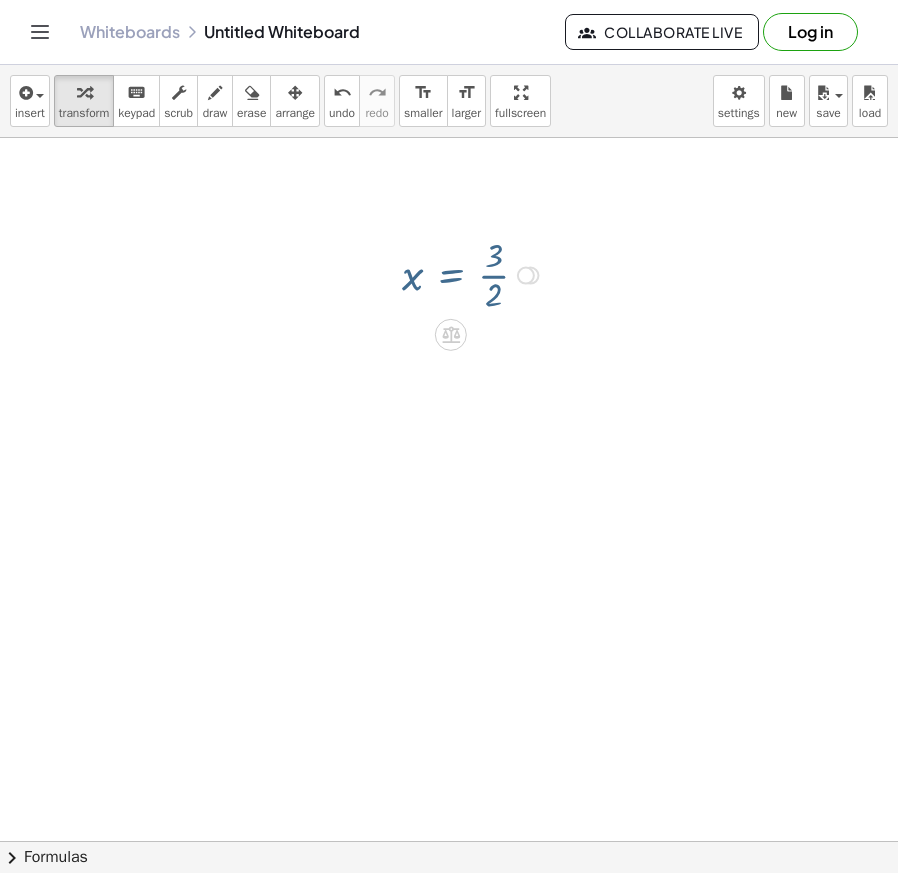 click on "arrange" at bounding box center (295, 113) 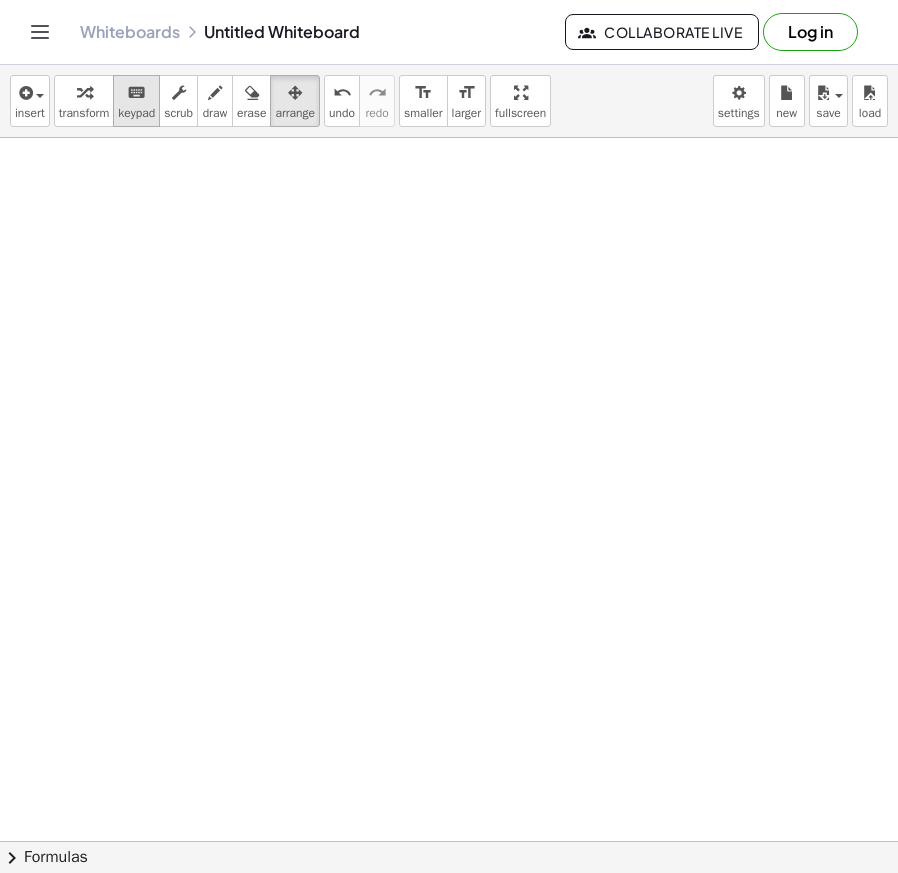 click on "keypad" at bounding box center [136, 113] 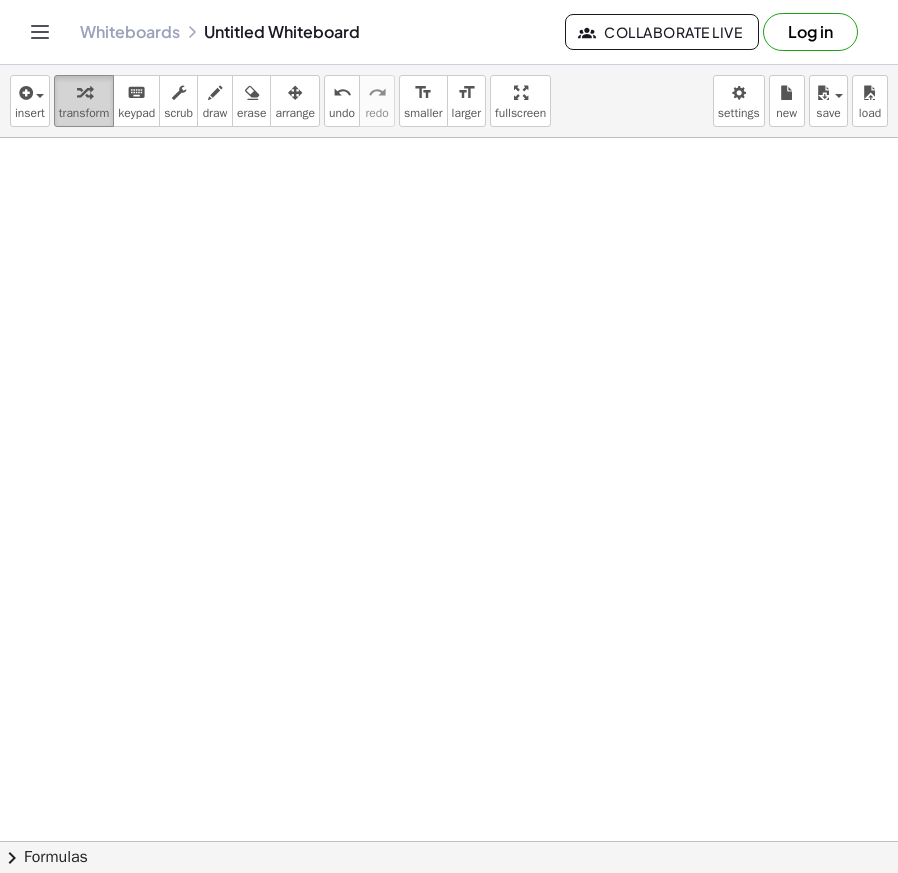 click on "transform" at bounding box center (84, 113) 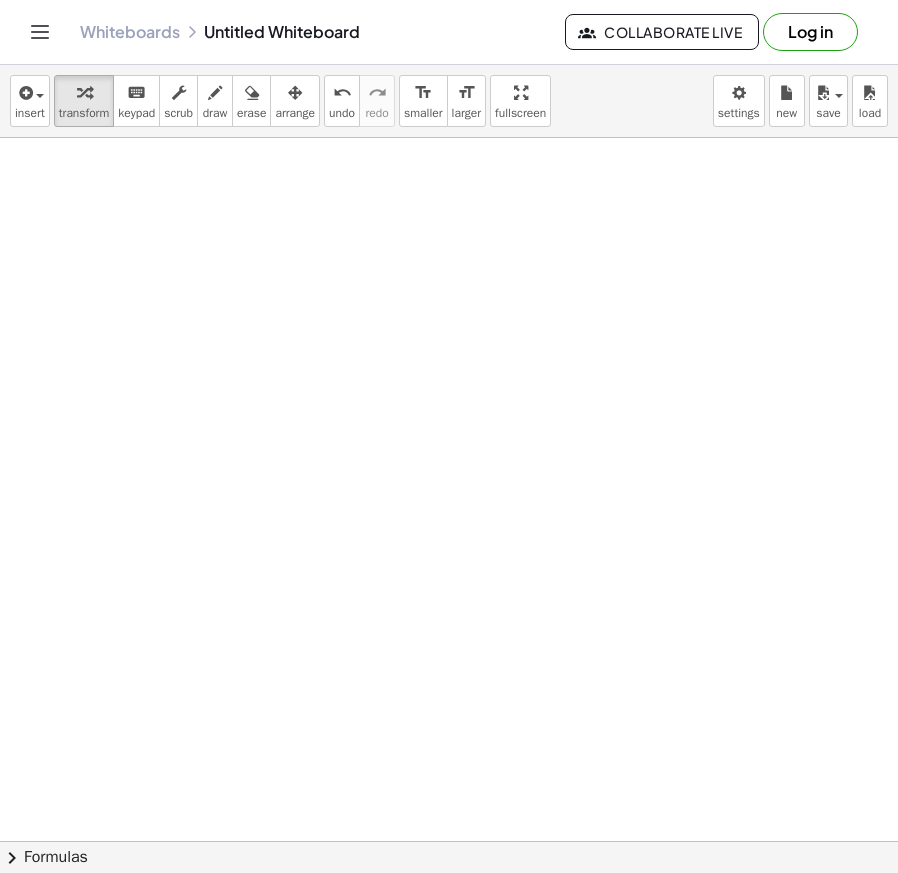 click at bounding box center (449, 841) 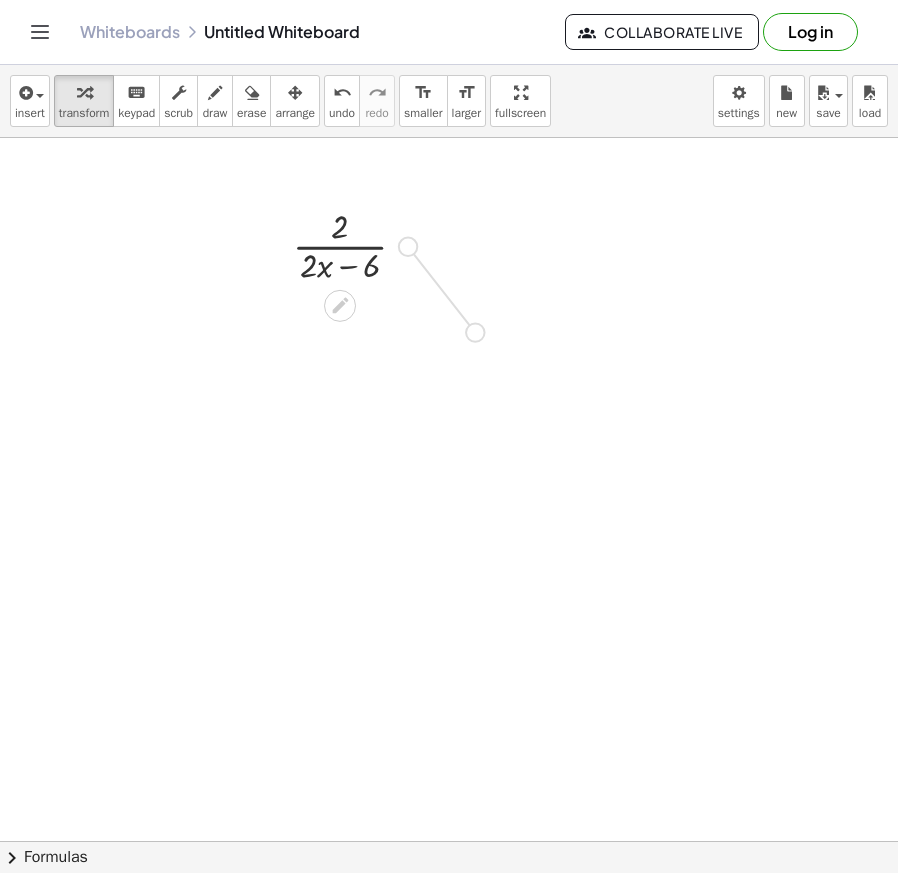 drag, startPoint x: 407, startPoint y: 246, endPoint x: 536, endPoint y: 431, distance: 225.53491 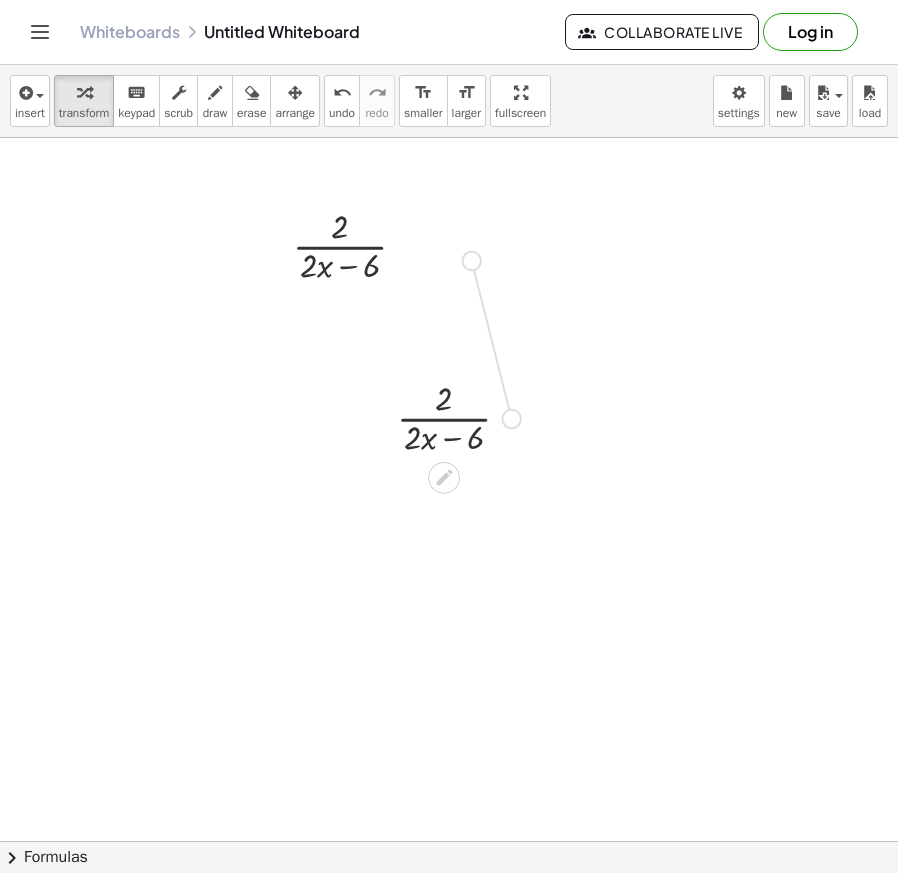 drag, startPoint x: 514, startPoint y: 414, endPoint x: 482, endPoint y: 261, distance: 156.3106 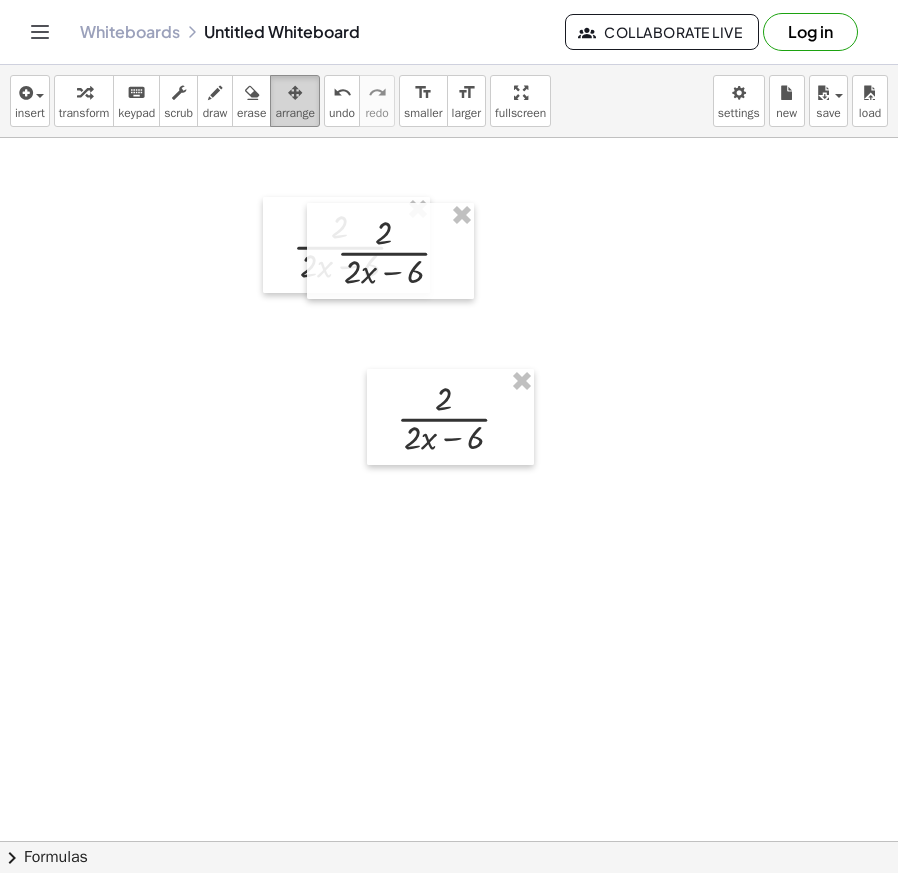 click on "arrange" at bounding box center [295, 113] 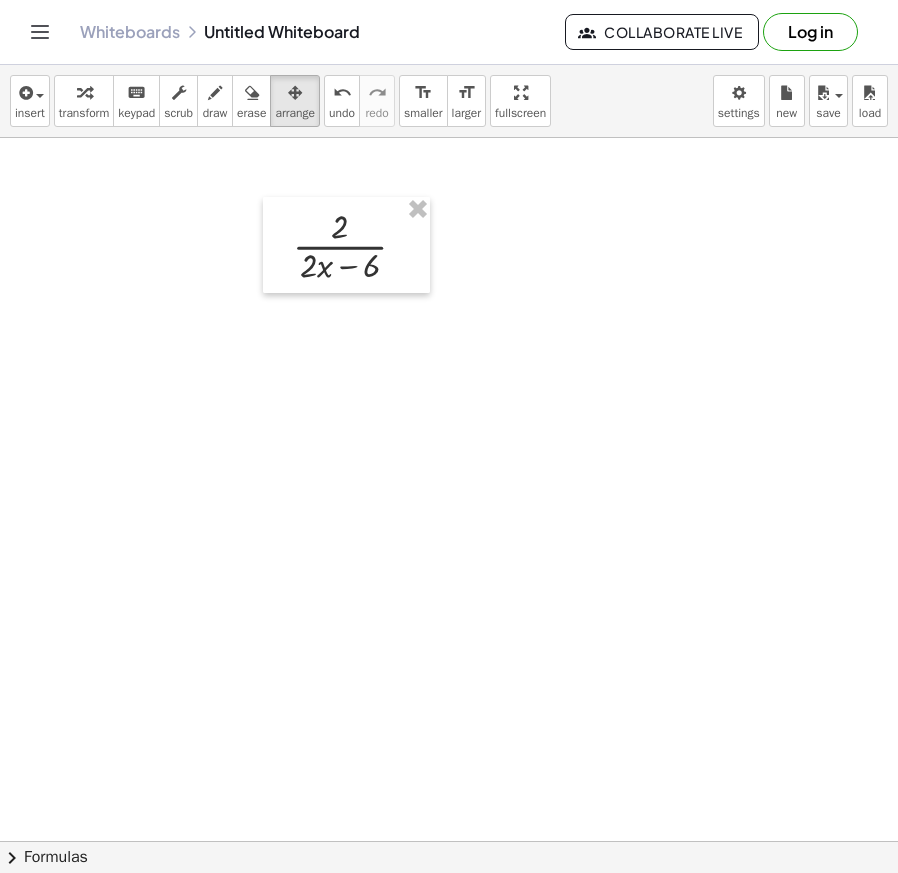 drag, startPoint x: 684, startPoint y: 370, endPoint x: 475, endPoint y: 300, distance: 220.41098 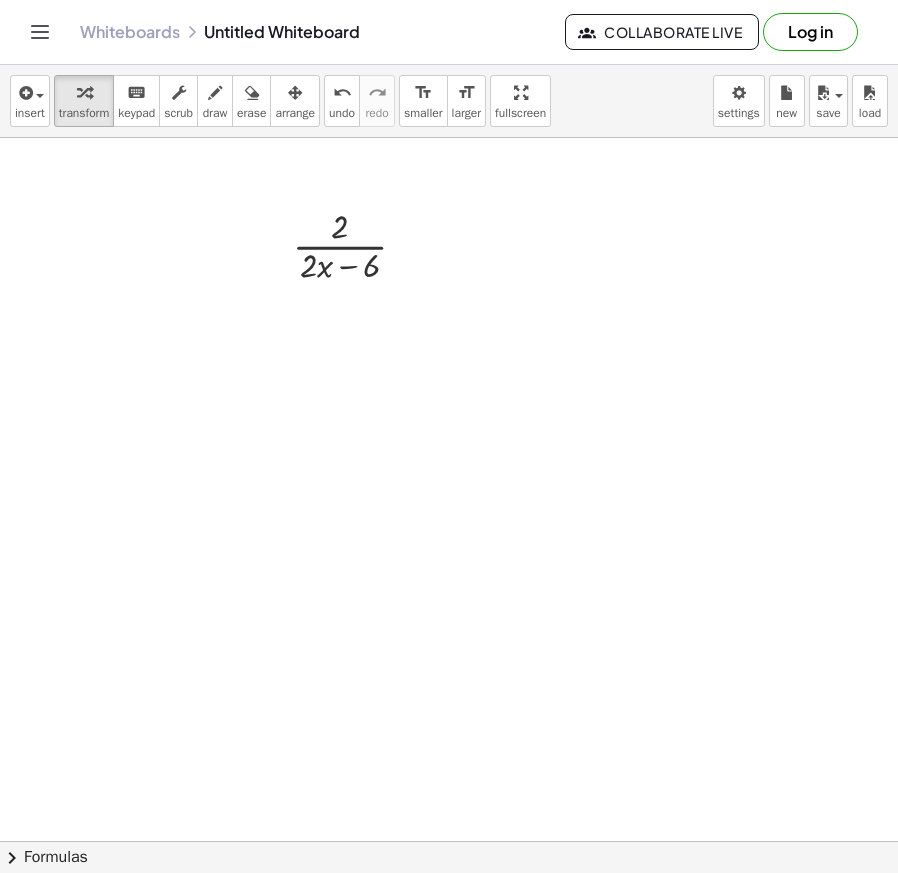 drag, startPoint x: 87, startPoint y: 106, endPoint x: 220, endPoint y: 127, distance: 134.64769 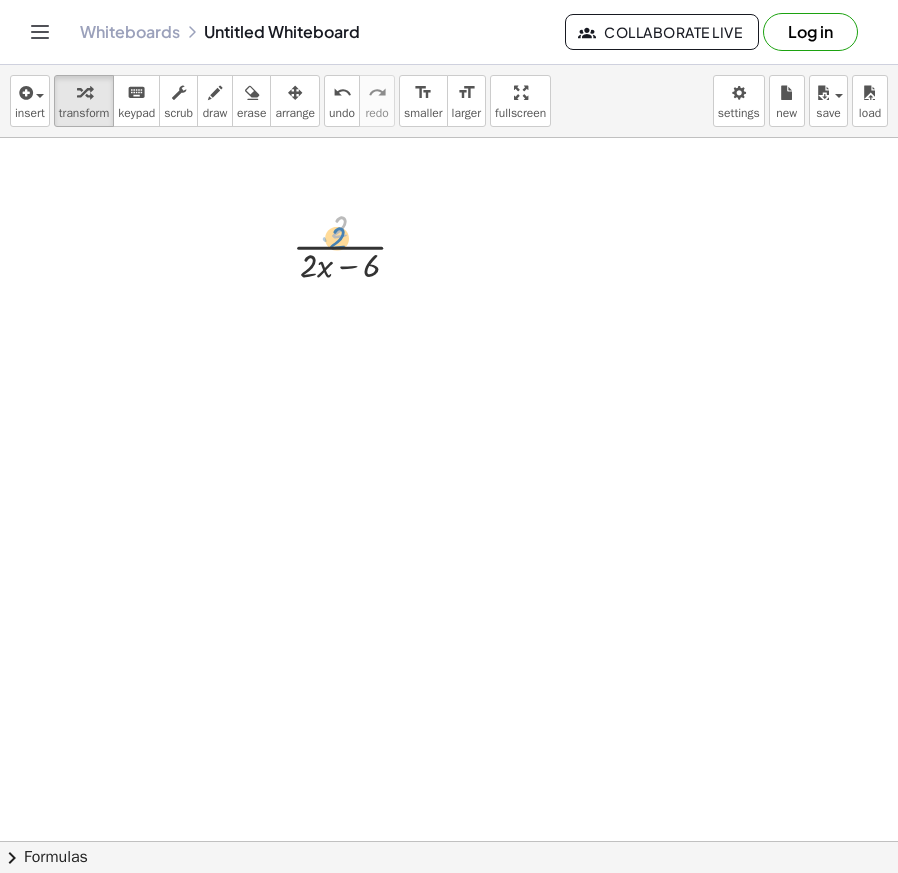 drag, startPoint x: 372, startPoint y: 226, endPoint x: 388, endPoint y: 234, distance: 17.888544 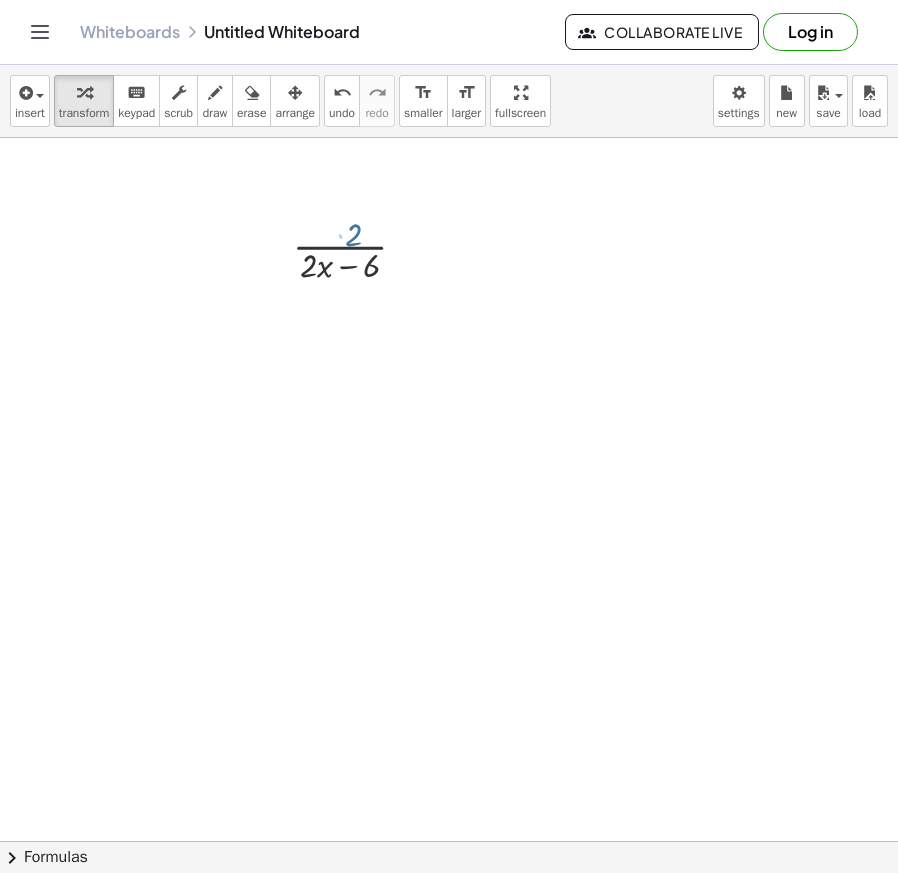 click at bounding box center (449, 841) 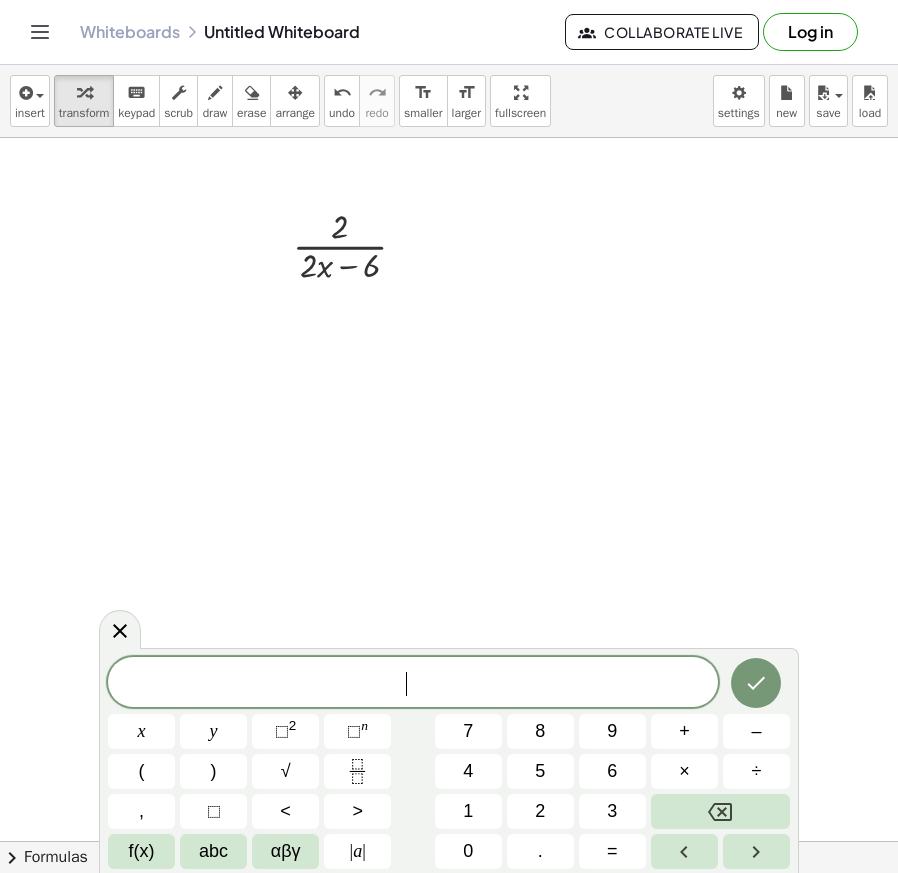 click at bounding box center (449, 841) 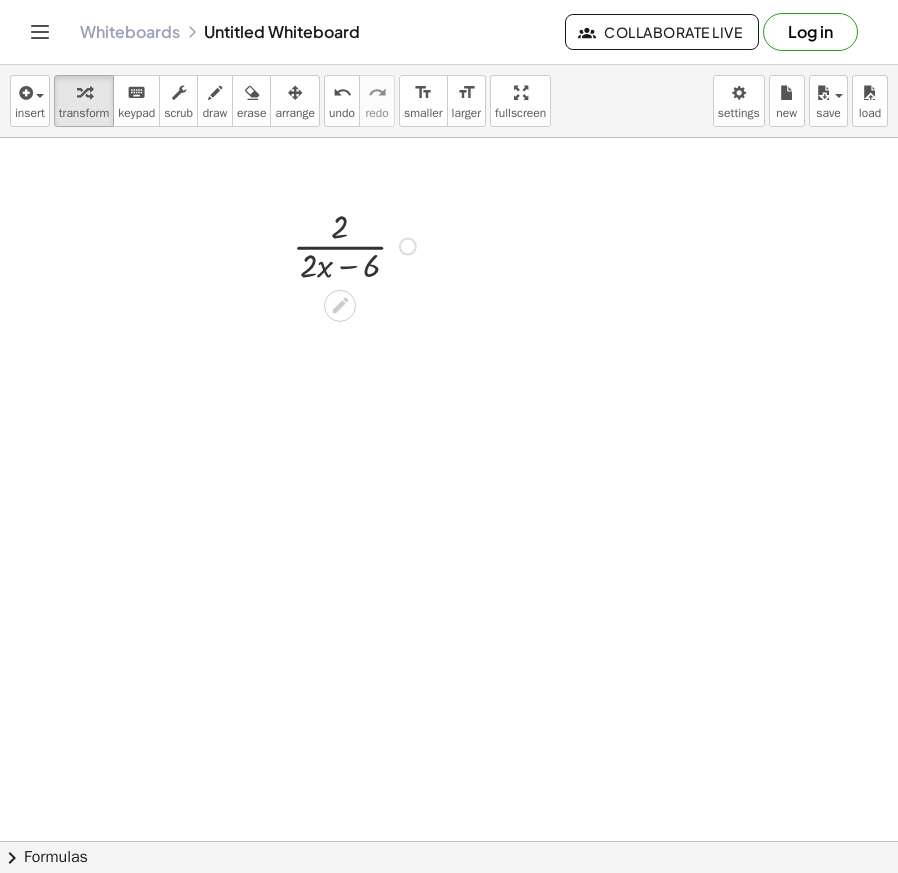 click at bounding box center (408, 247) 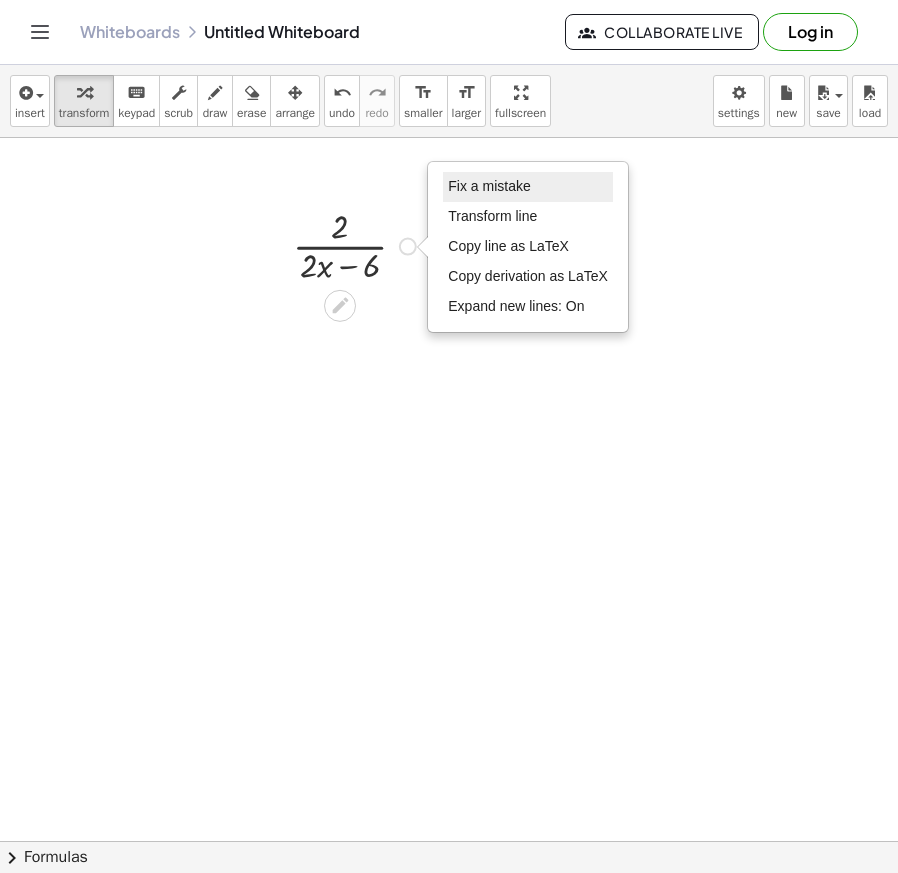 click on "Fix a mistake" at bounding box center [528, 187] 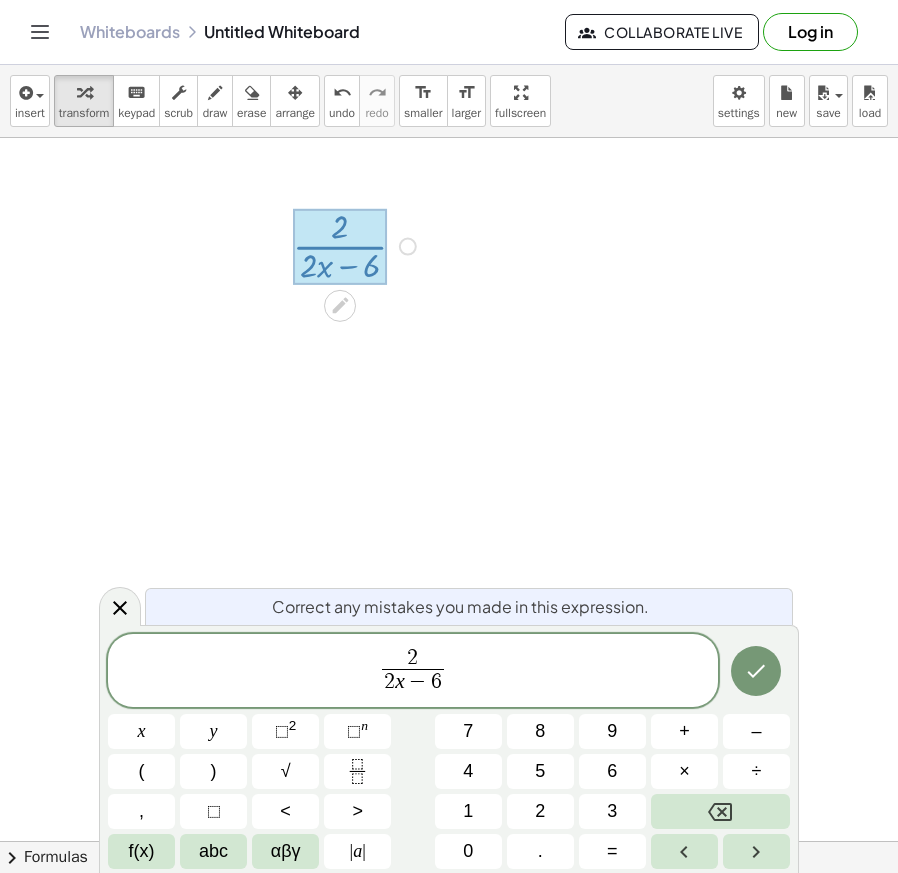 drag, startPoint x: 483, startPoint y: 691, endPoint x: 265, endPoint y: 685, distance: 218.08255 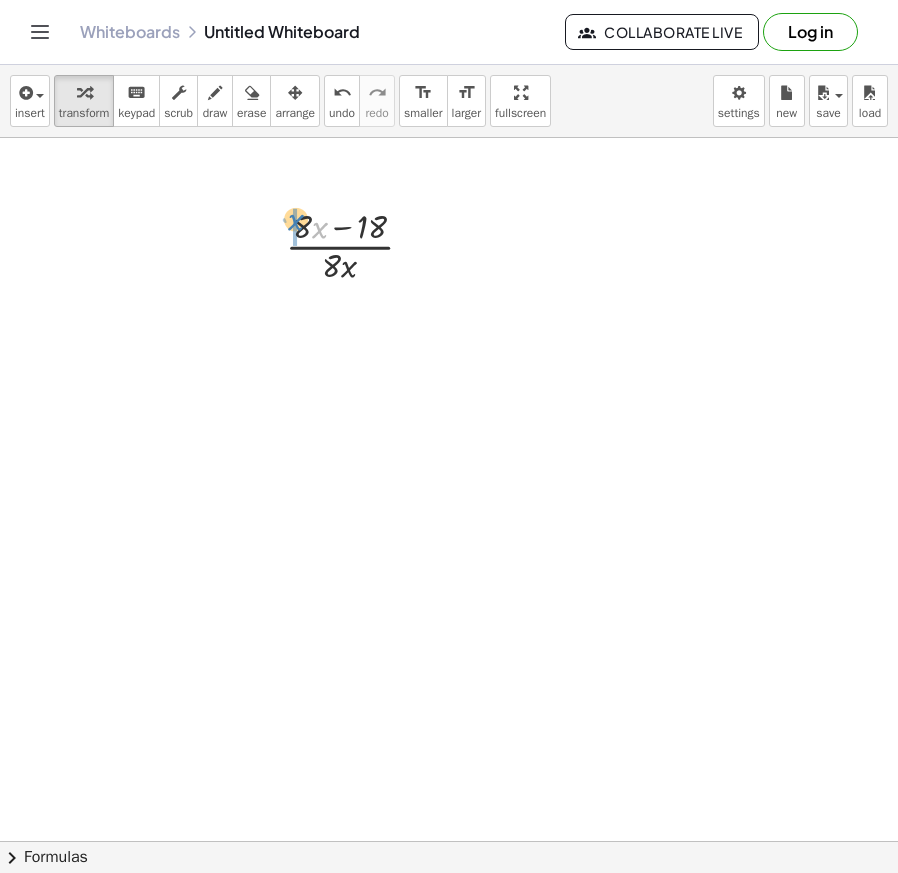 drag, startPoint x: 317, startPoint y: 239, endPoint x: 298, endPoint y: 231, distance: 20.615528 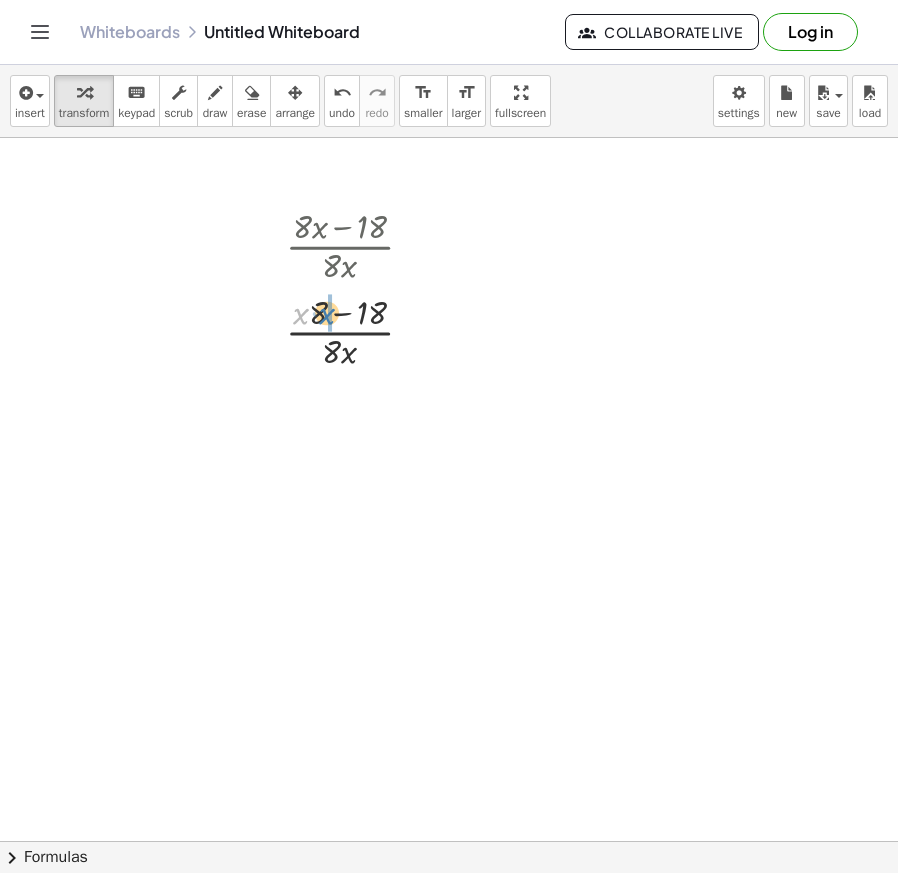 drag, startPoint x: 295, startPoint y: 236, endPoint x: 321, endPoint y: 236, distance: 26 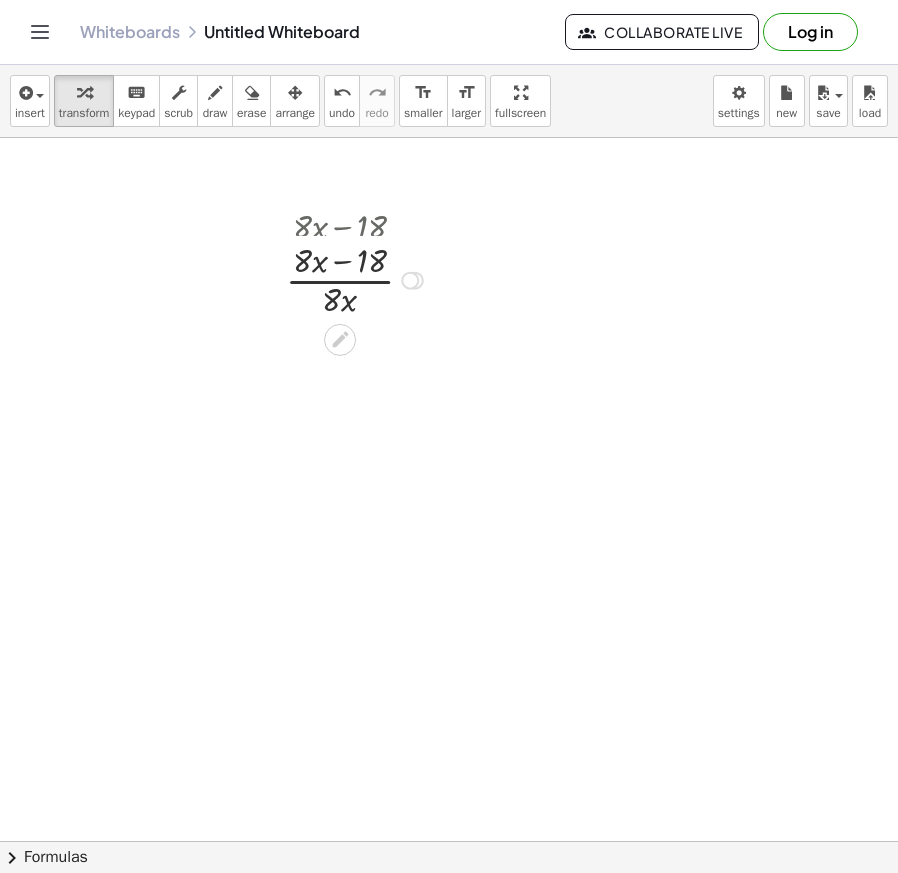 drag, startPoint x: 408, startPoint y: 328, endPoint x: 403, endPoint y: 236, distance: 92.13577 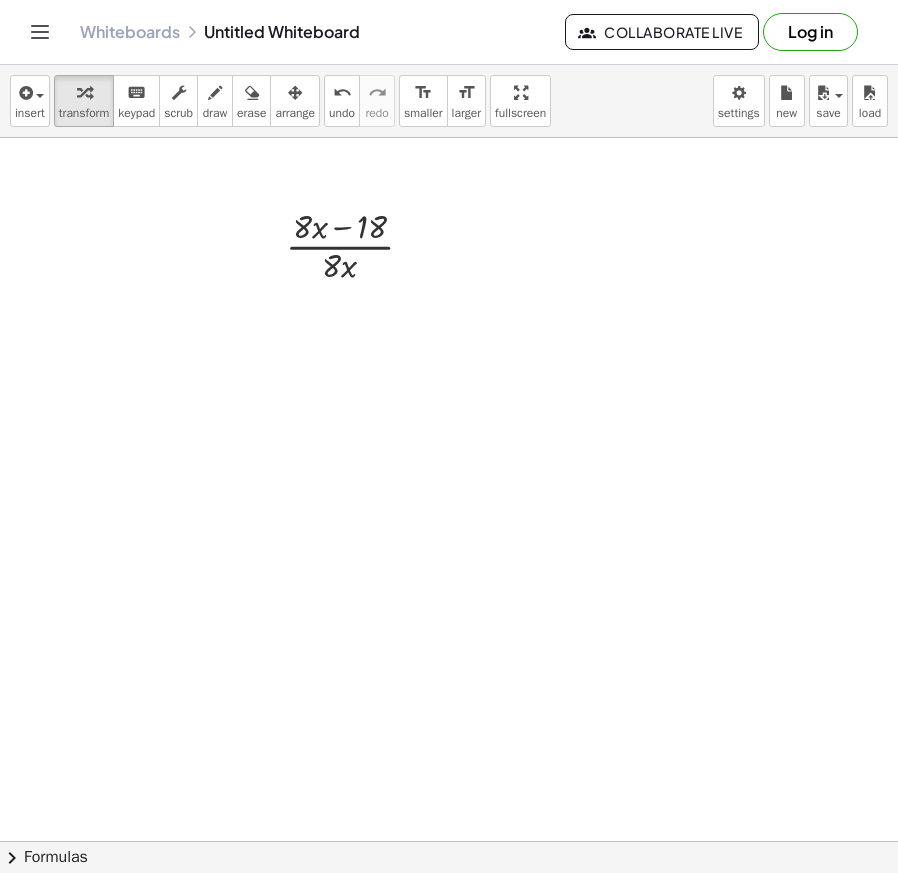 click at bounding box center [449, 841] 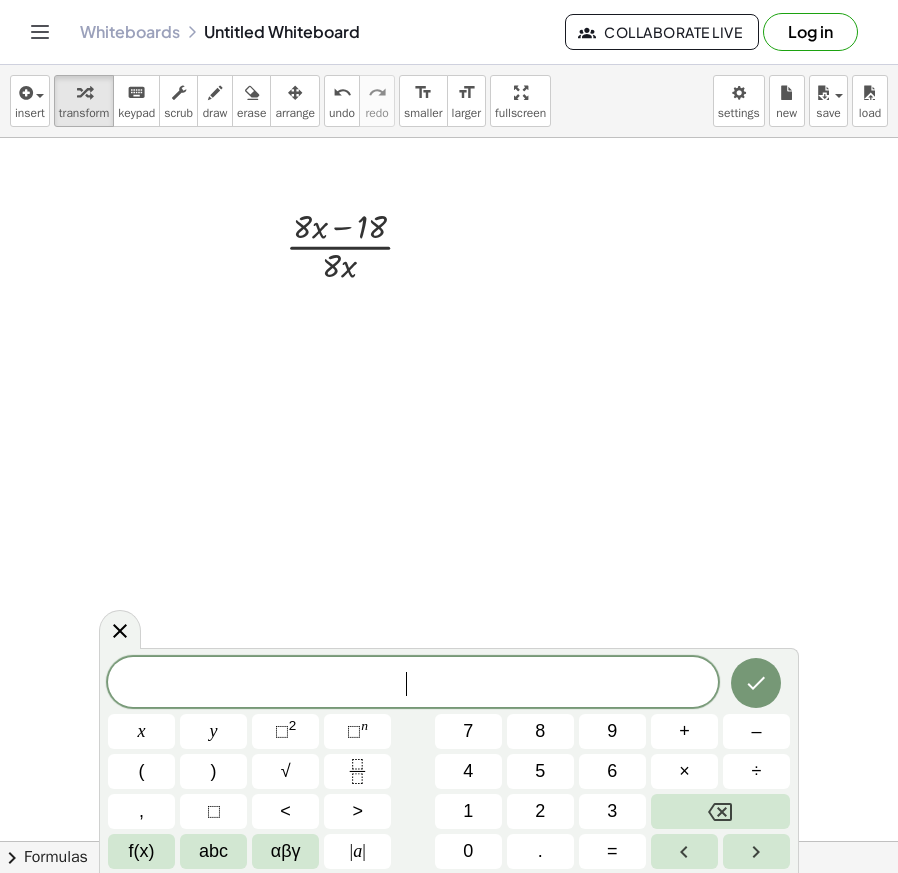 drag, startPoint x: 625, startPoint y: 385, endPoint x: 581, endPoint y: 360, distance: 50.606323 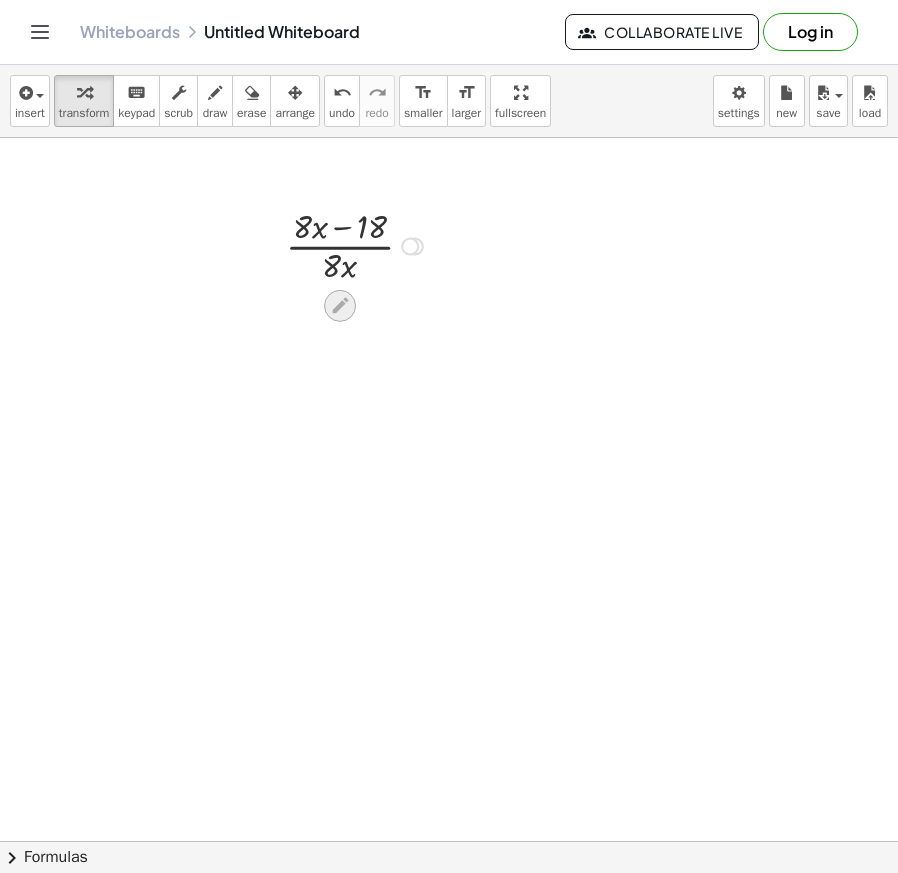 click 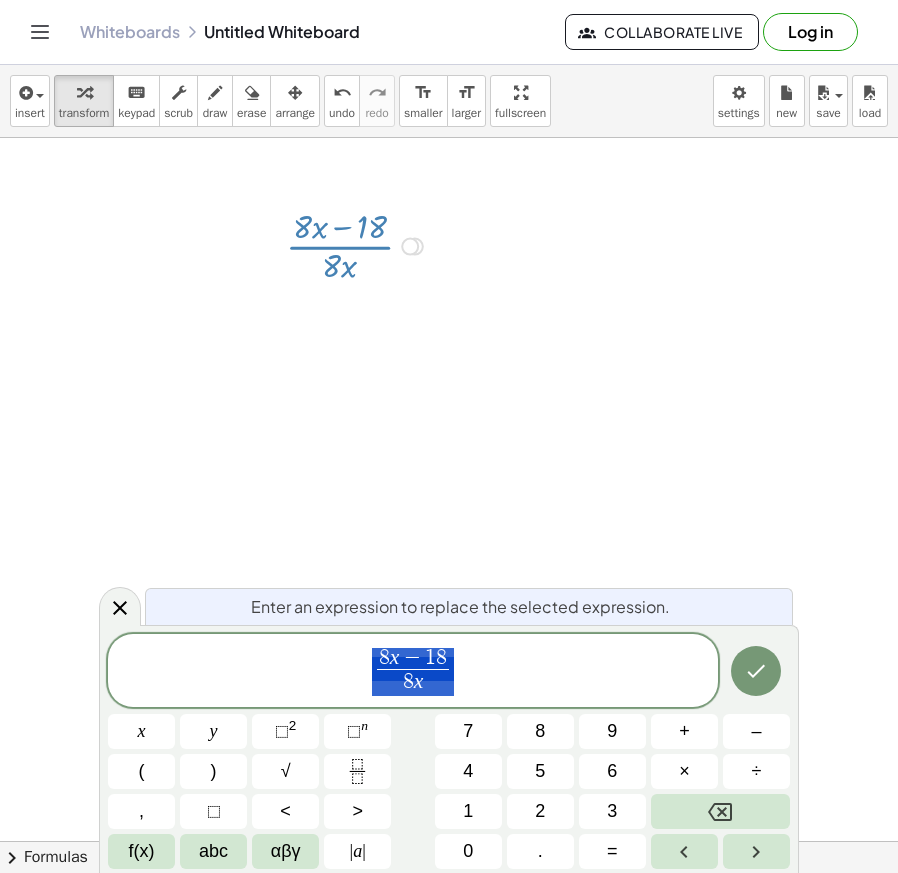click at bounding box center [449, 841] 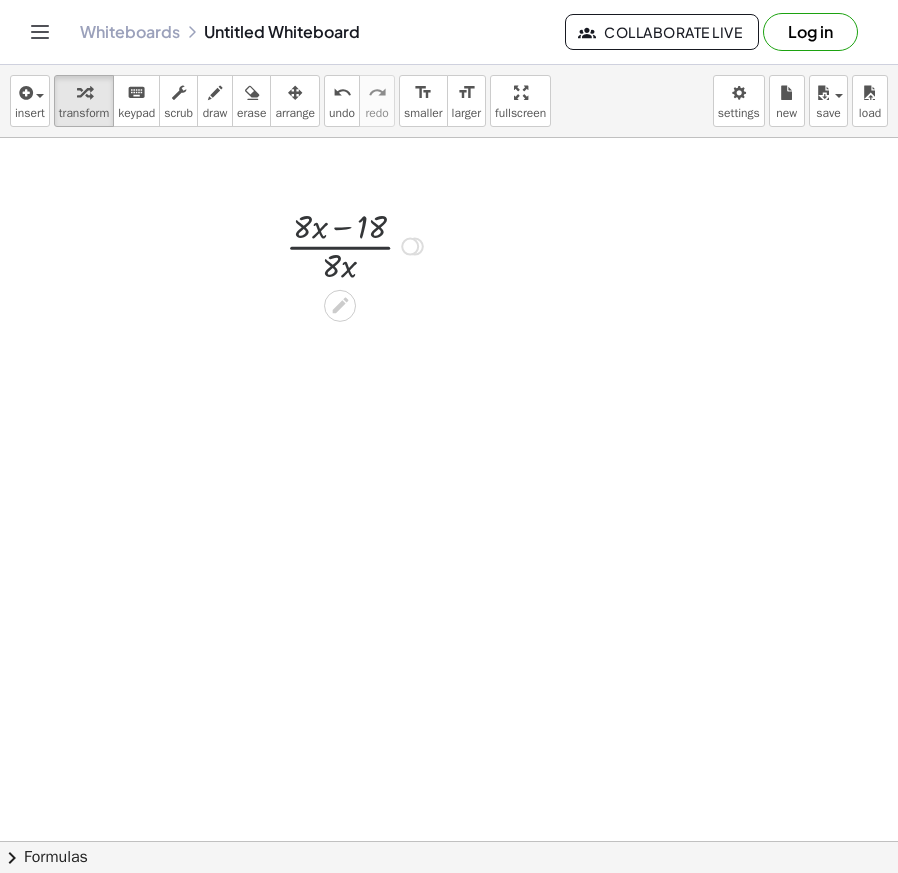 click at bounding box center (410, 247) 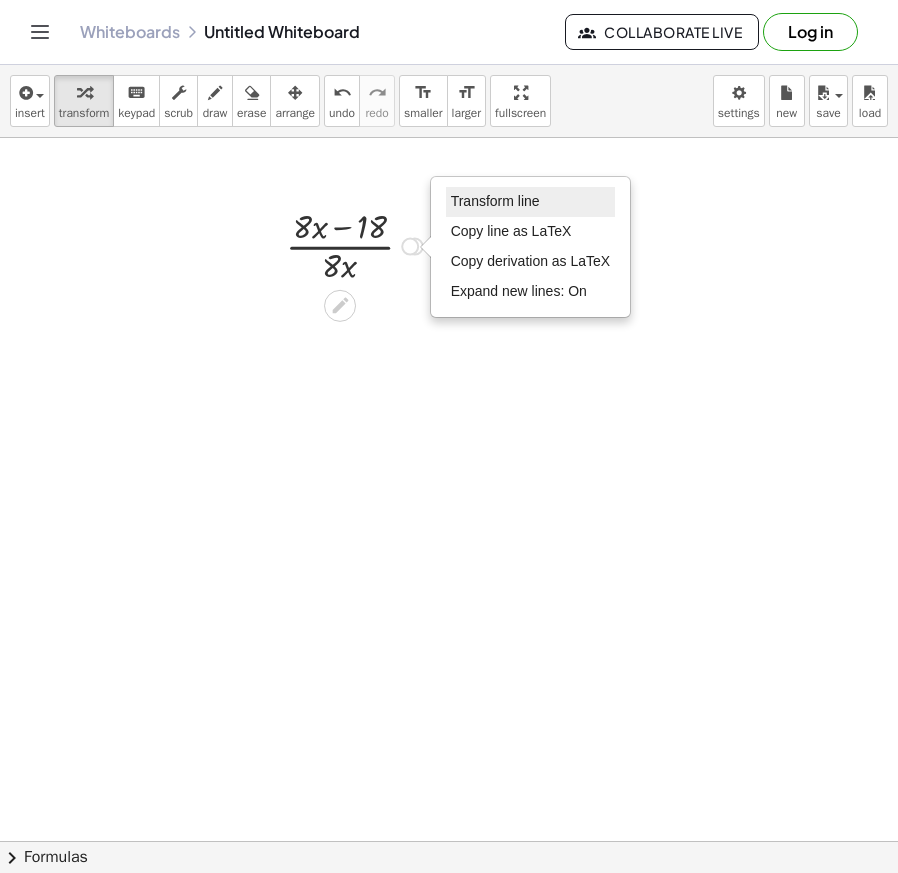 click on "Transform line" at bounding box center (495, 201) 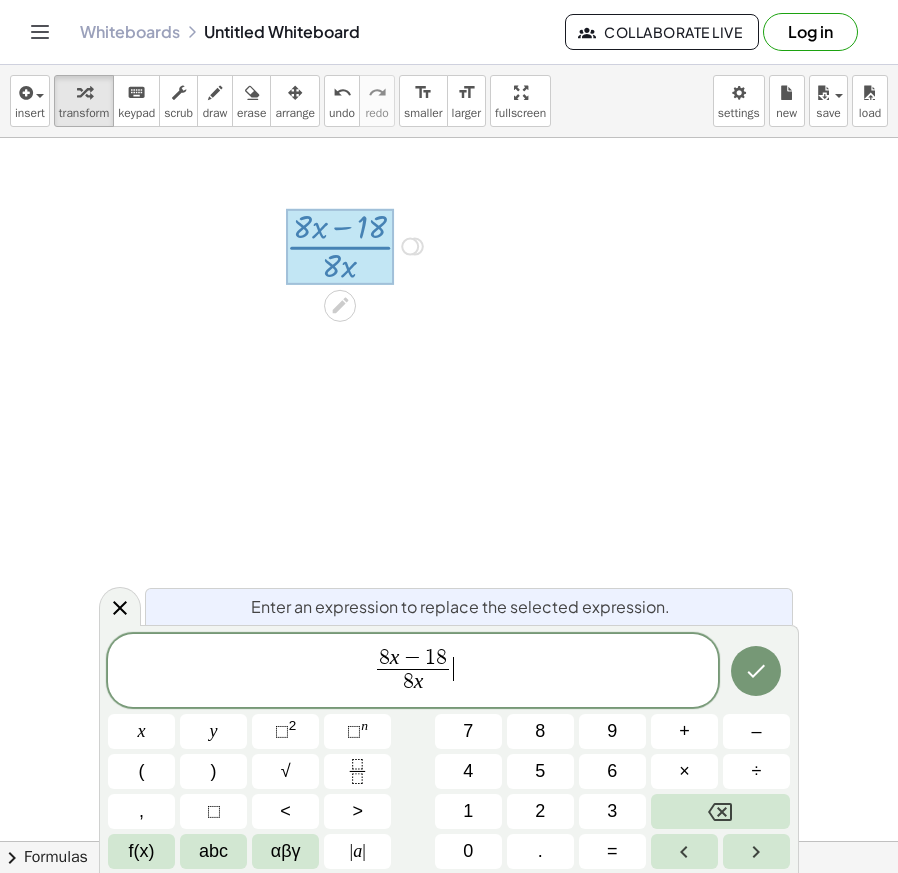 click on "8 x − 1 8 8 x ​ ​" at bounding box center [413, 672] 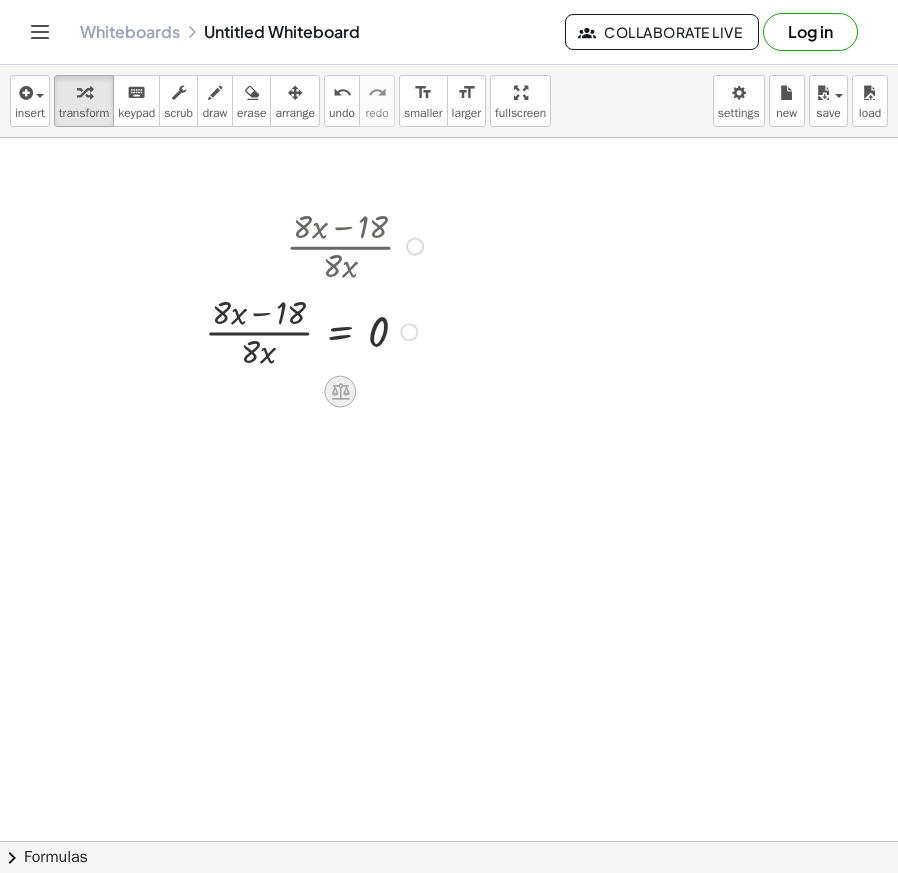 click 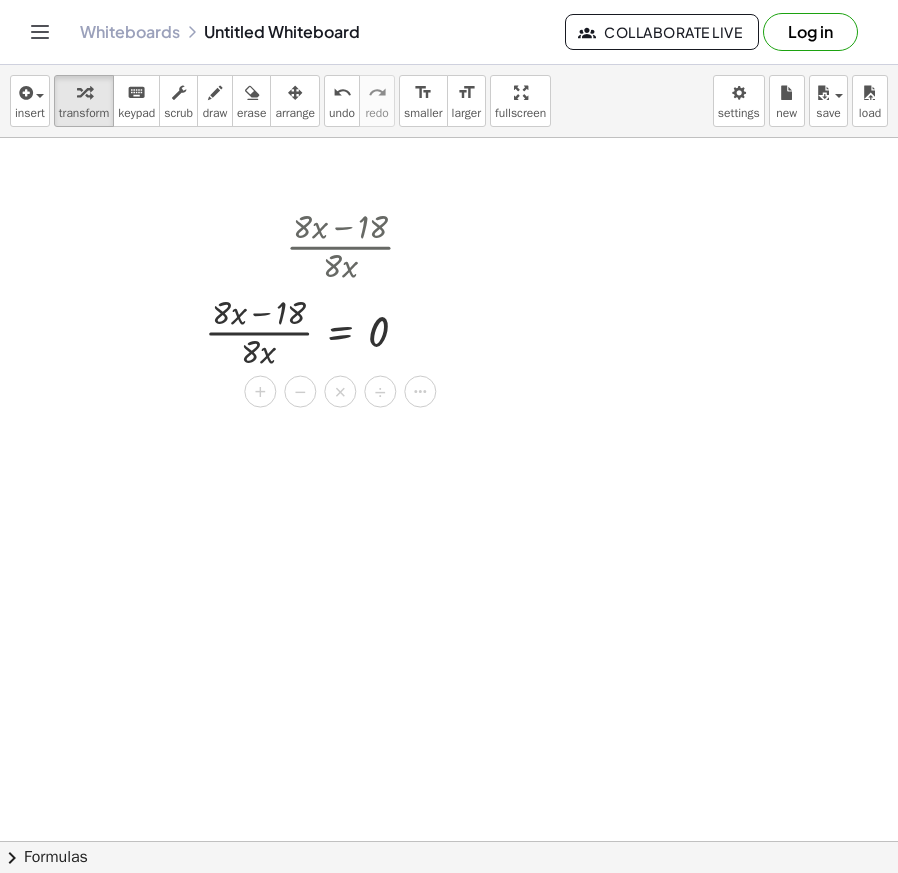 click at bounding box center (449, 841) 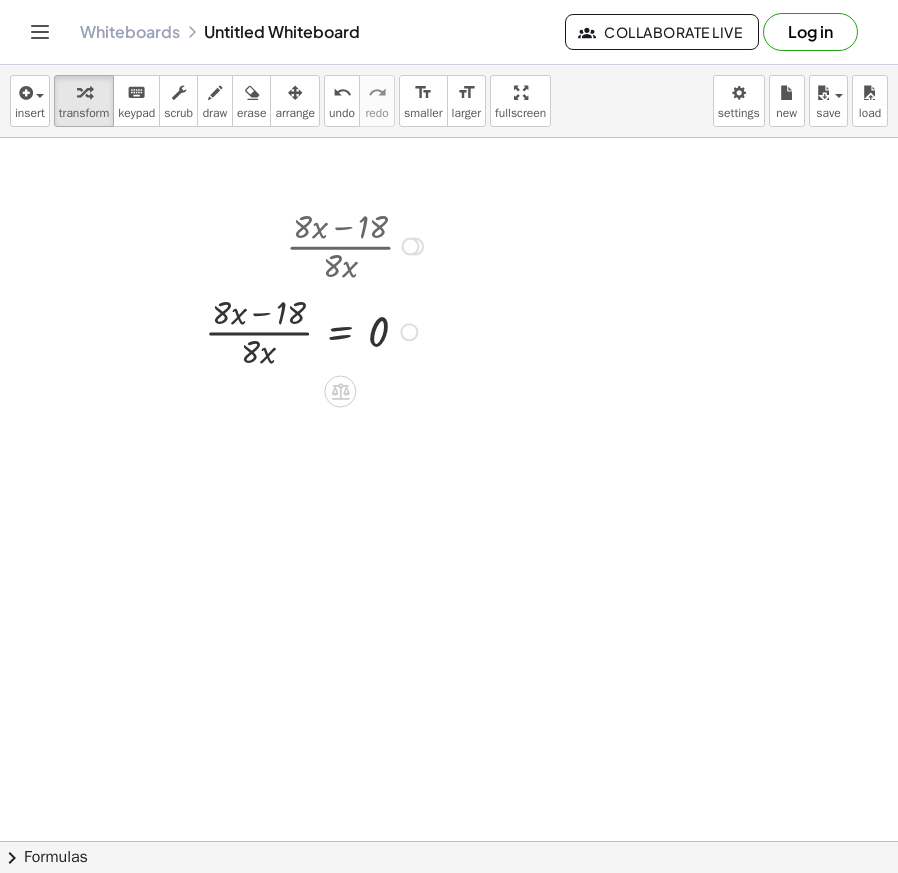 drag, startPoint x: 410, startPoint y: 241, endPoint x: 421, endPoint y: 211, distance: 31.95309 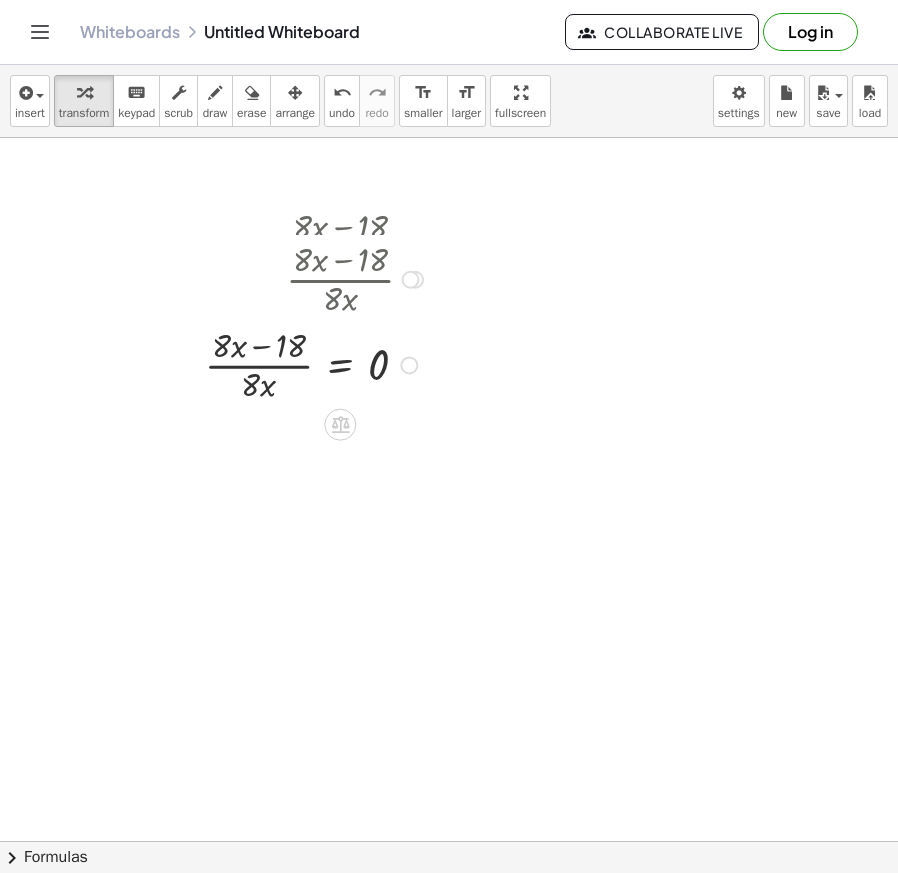 drag, startPoint x: 406, startPoint y: 249, endPoint x: 408, endPoint y: 321, distance: 72.02777 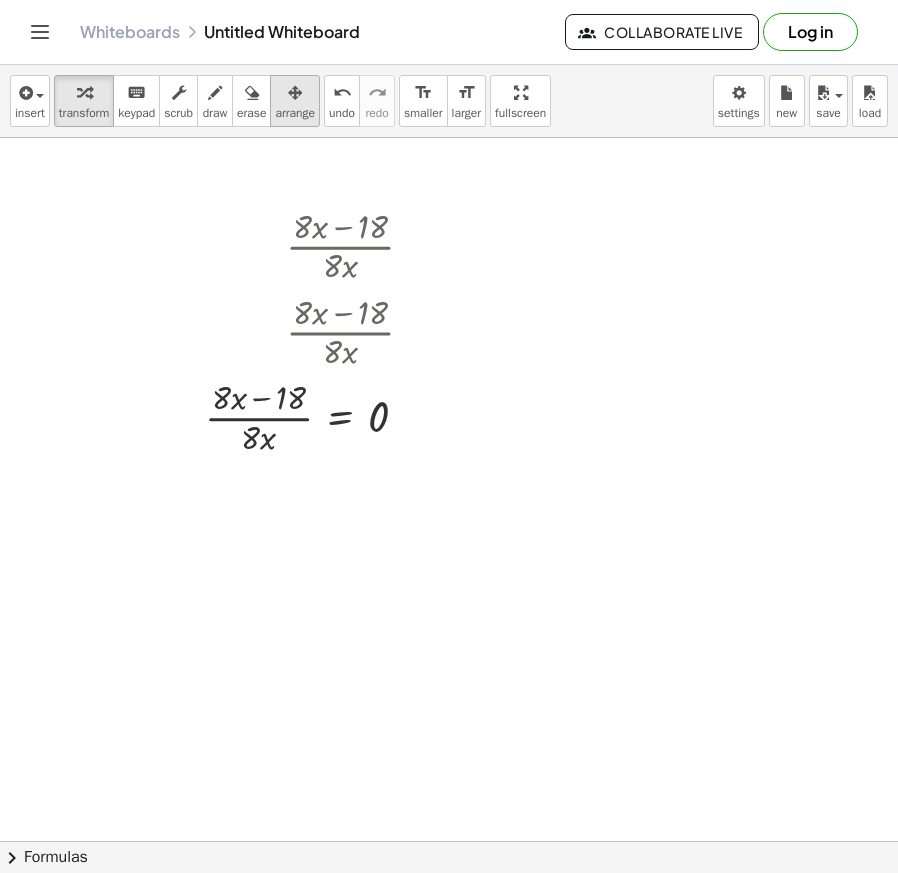 click on "arrange" at bounding box center [295, 113] 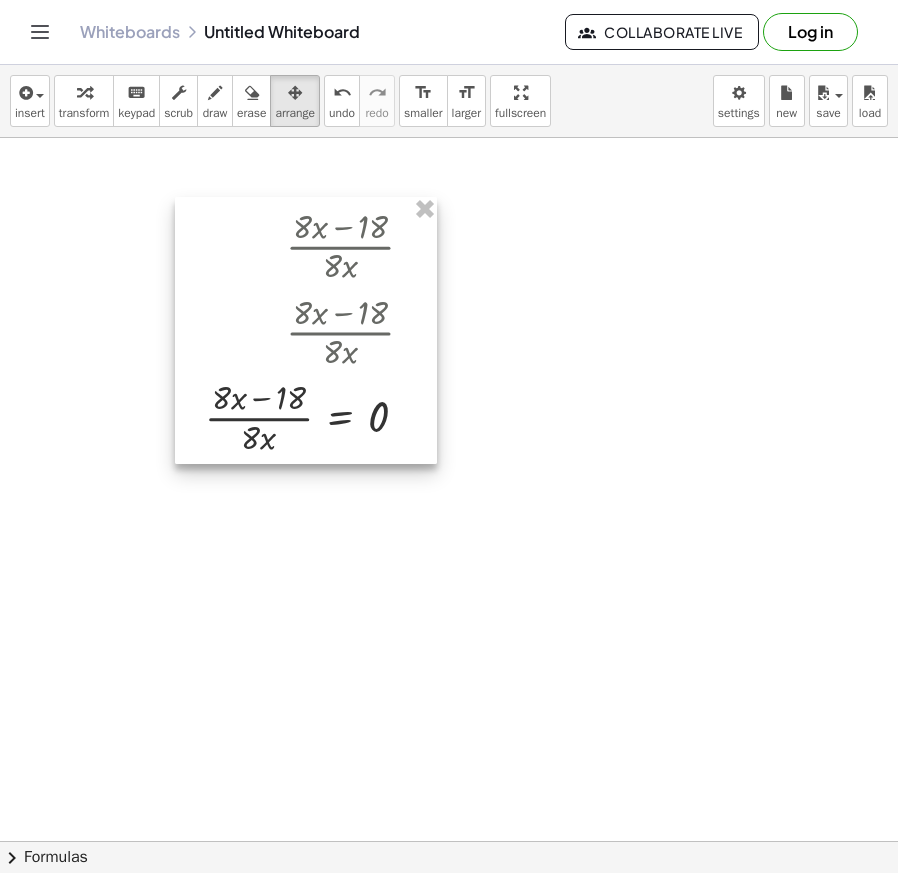 click at bounding box center [306, 330] 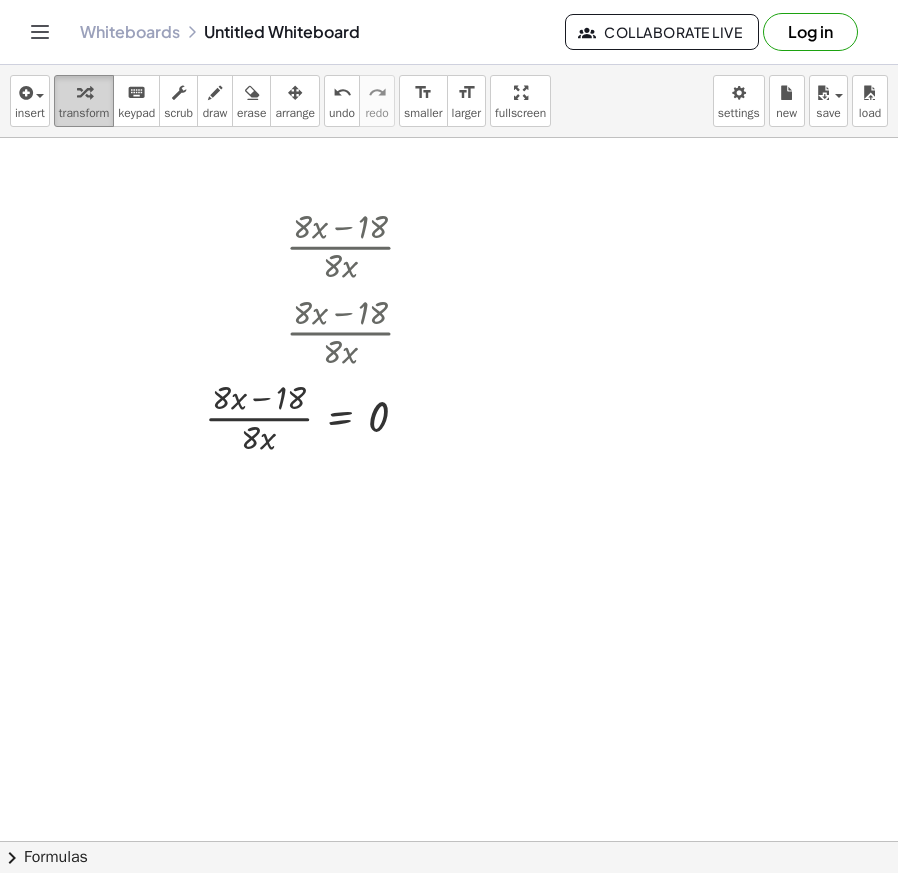 click at bounding box center [84, 92] 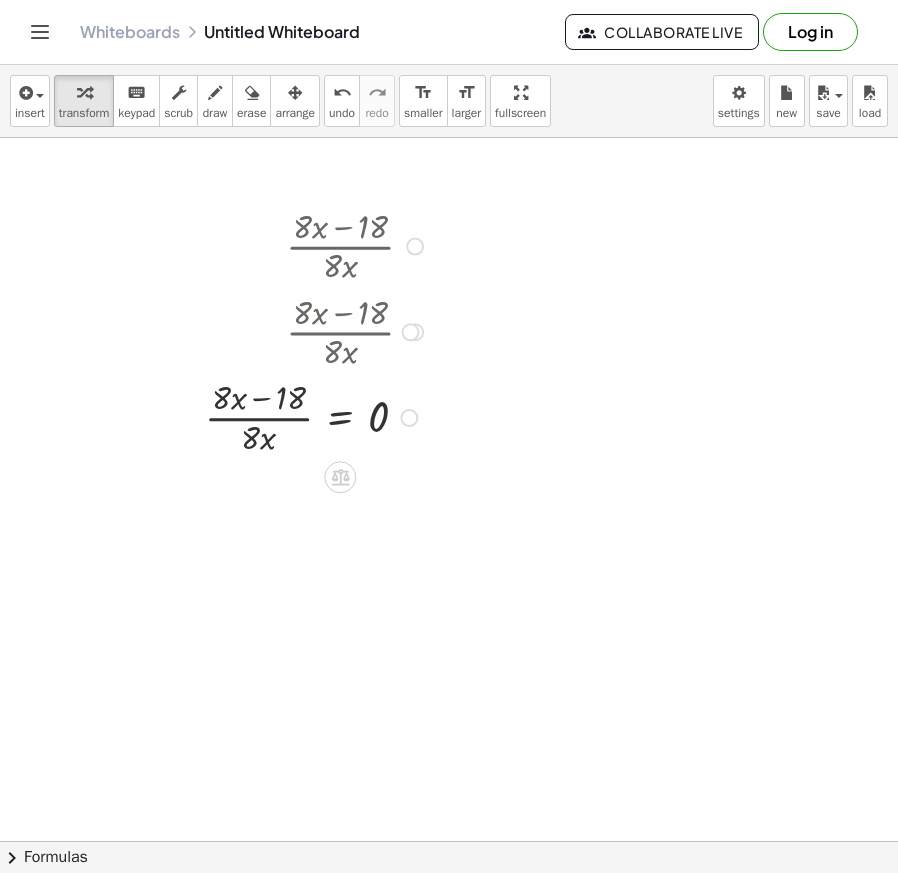 click at bounding box center (415, 247) 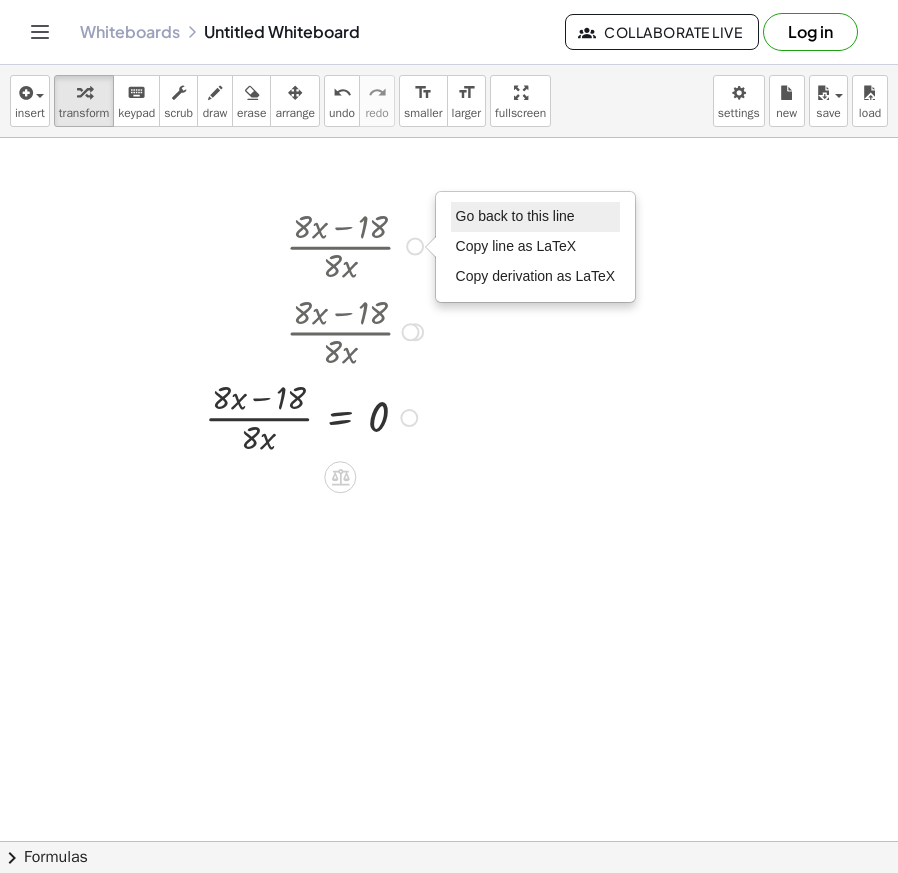 click on "Go back to this line" at bounding box center [515, 216] 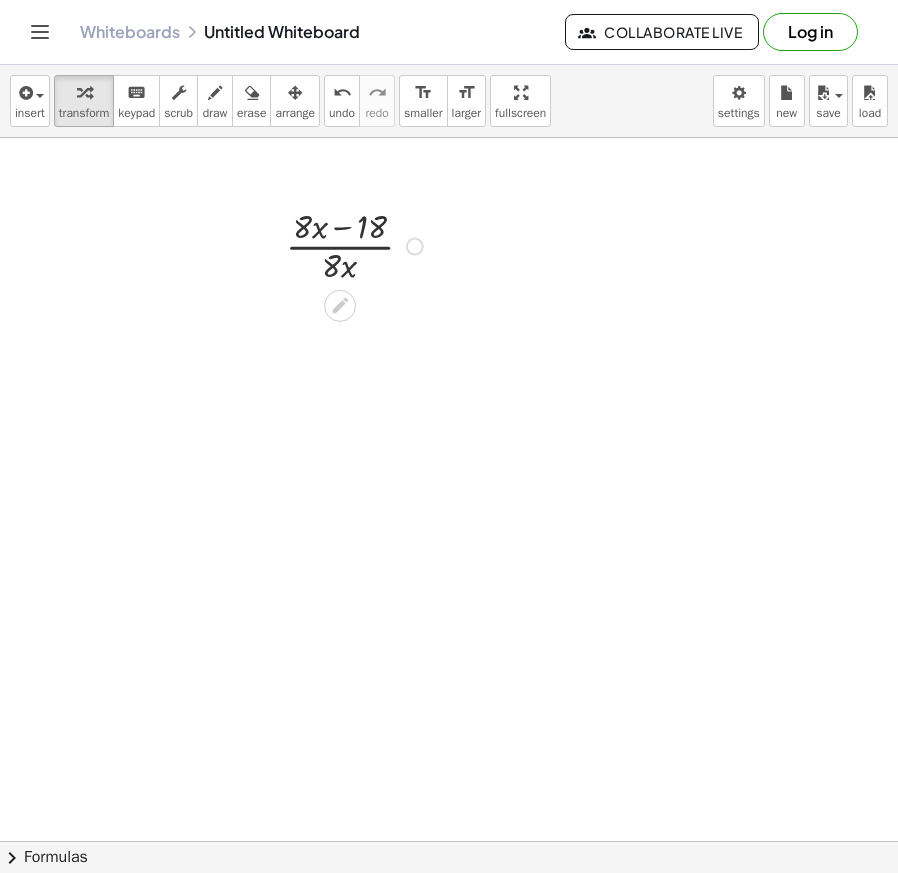 click at bounding box center [357, 245] 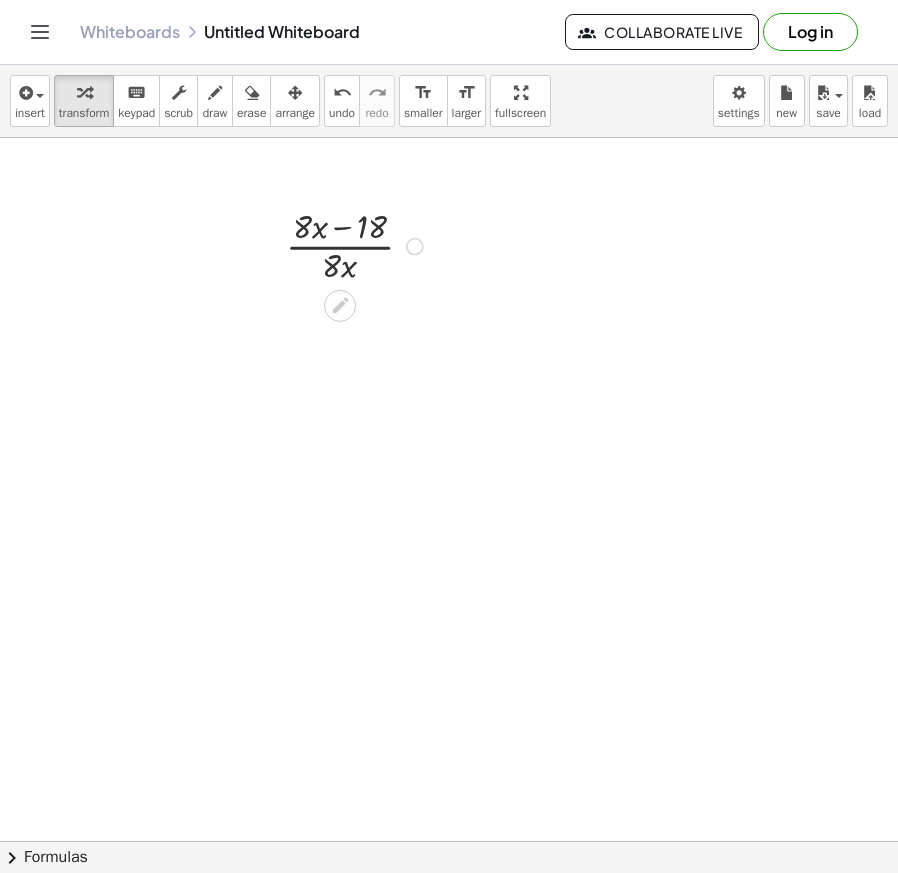click at bounding box center [357, 245] 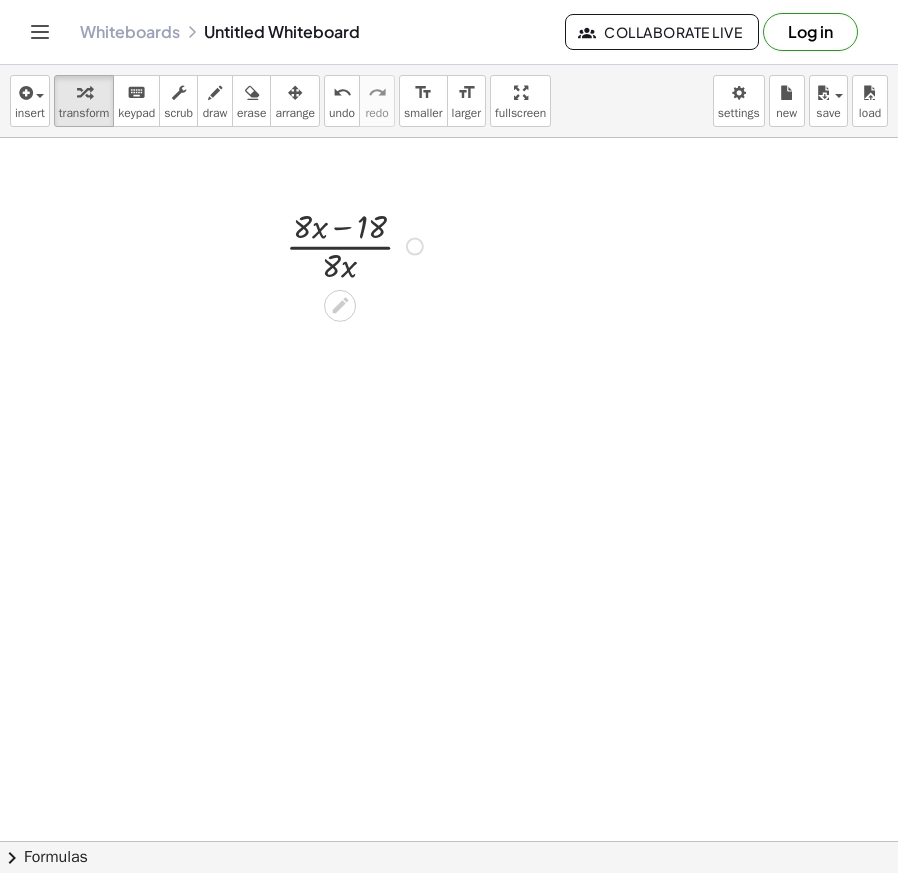 drag, startPoint x: 334, startPoint y: 326, endPoint x: 359, endPoint y: 311, distance: 29.15476 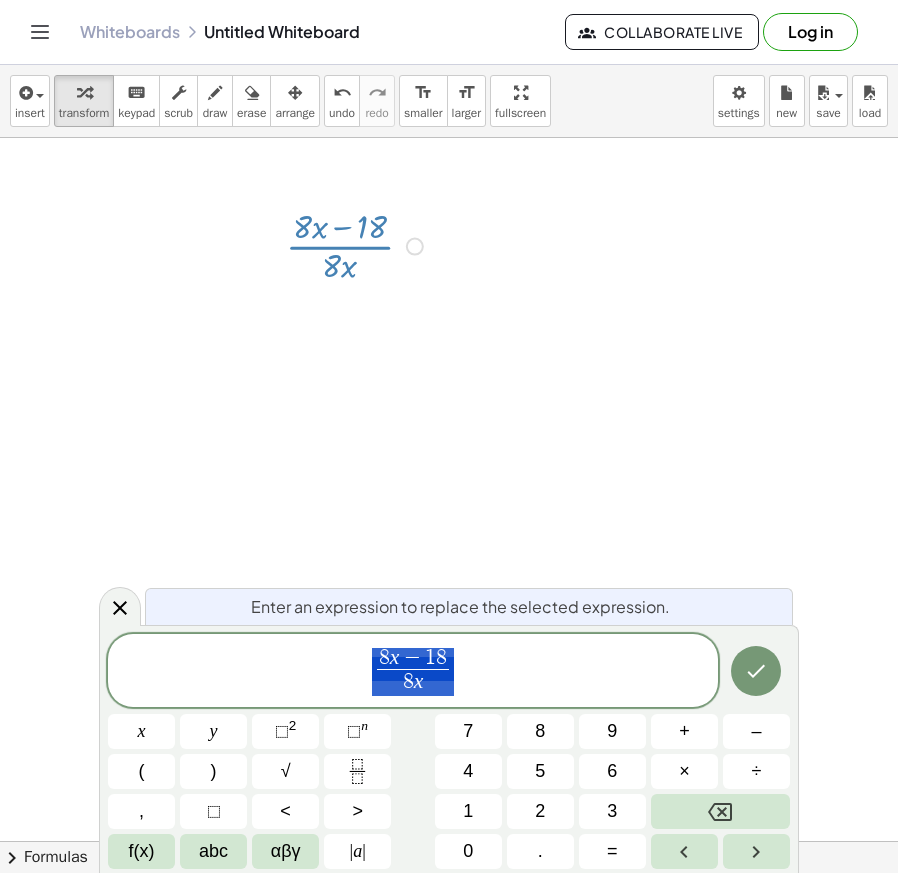 click at bounding box center (449, 841) 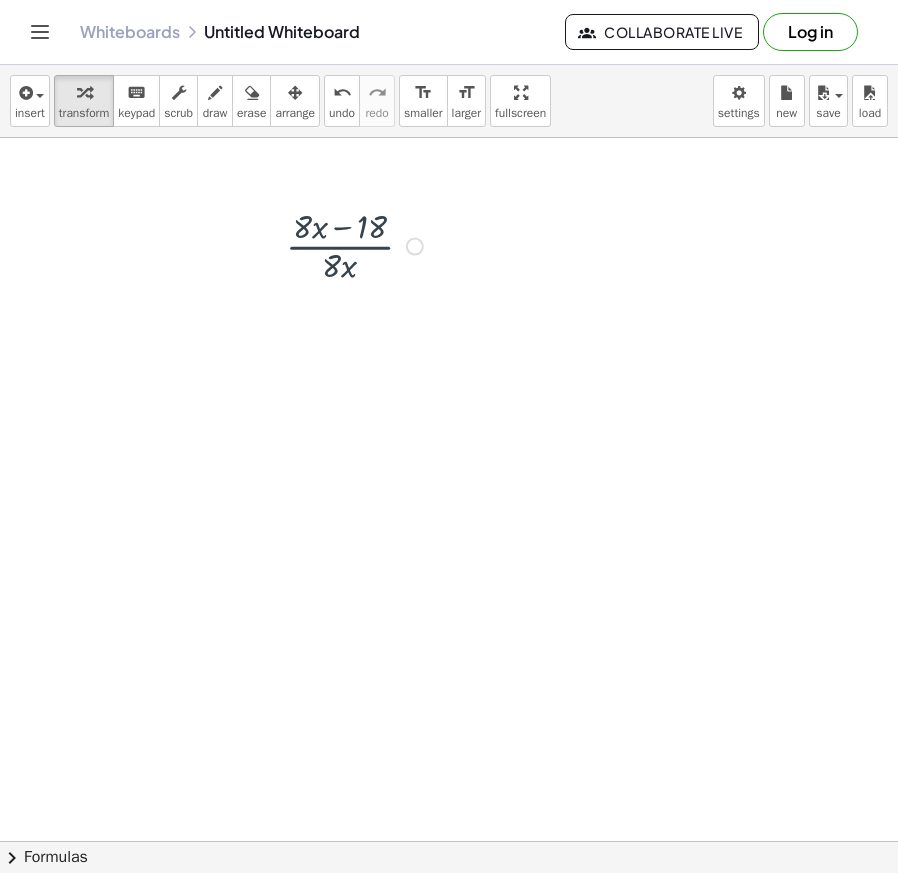 click at bounding box center [357, 245] 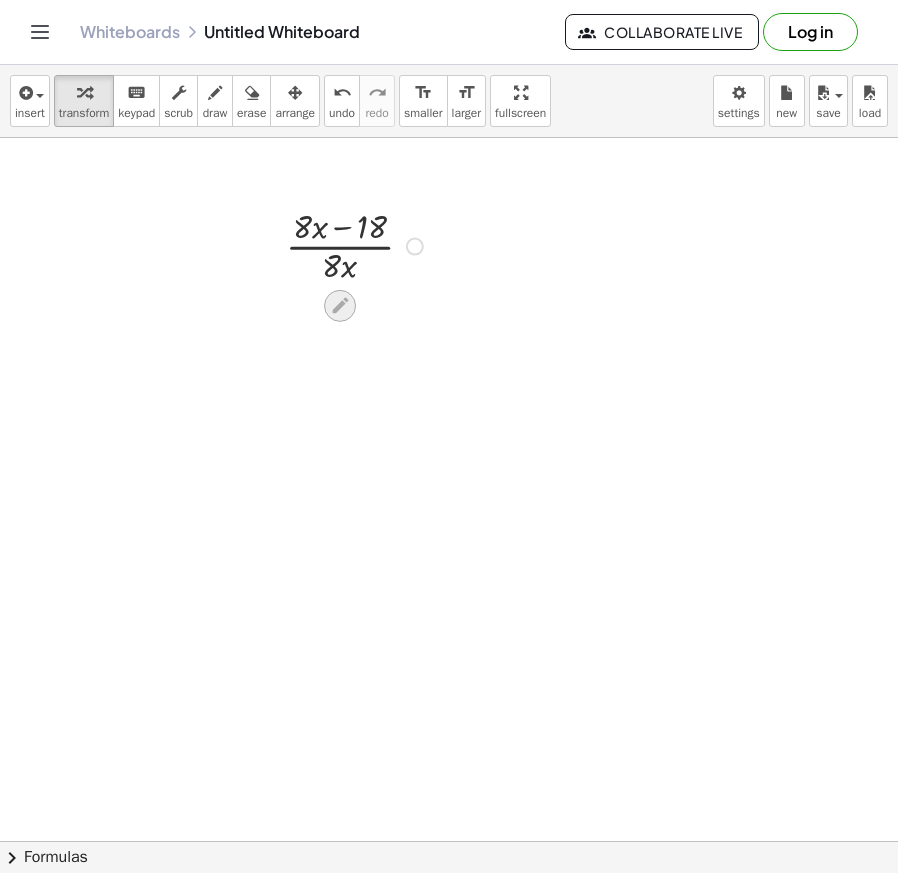 click 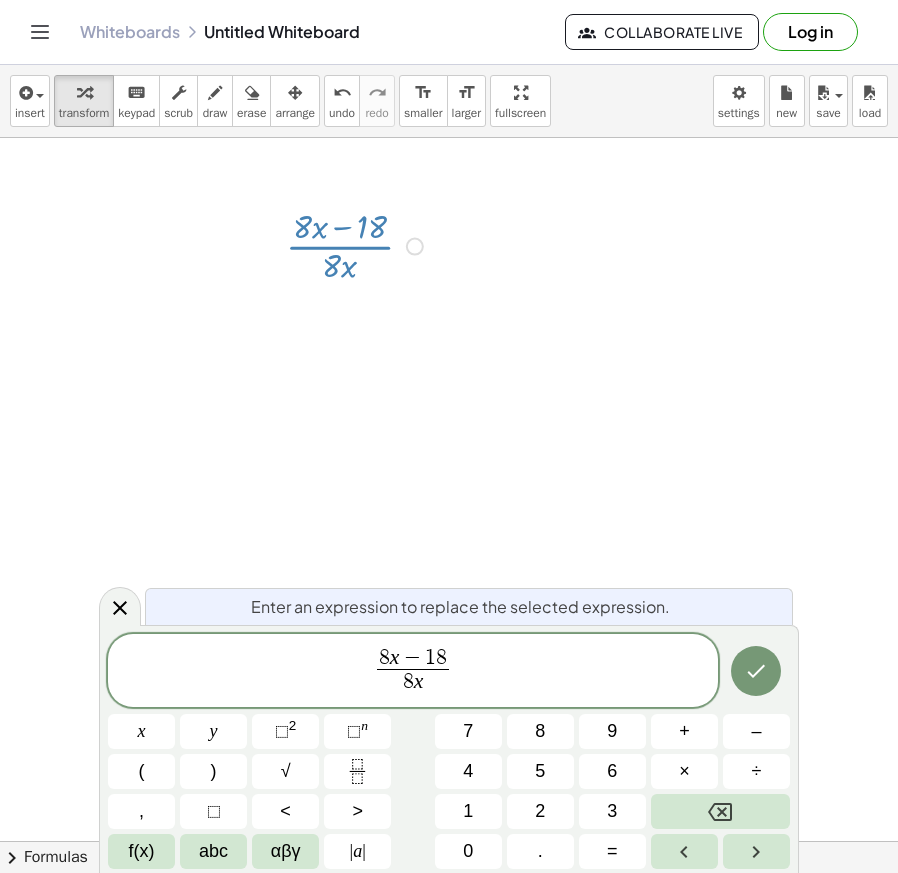 click on "x" at bounding box center [395, 657] 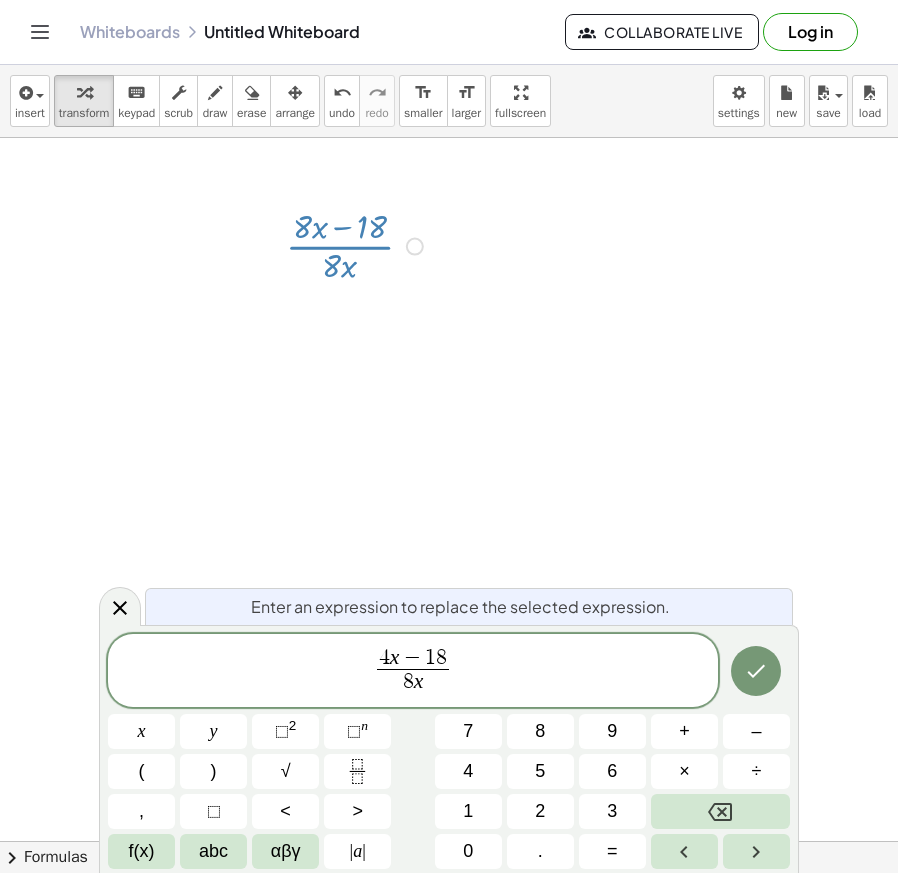 click on "x" at bounding box center (419, 681) 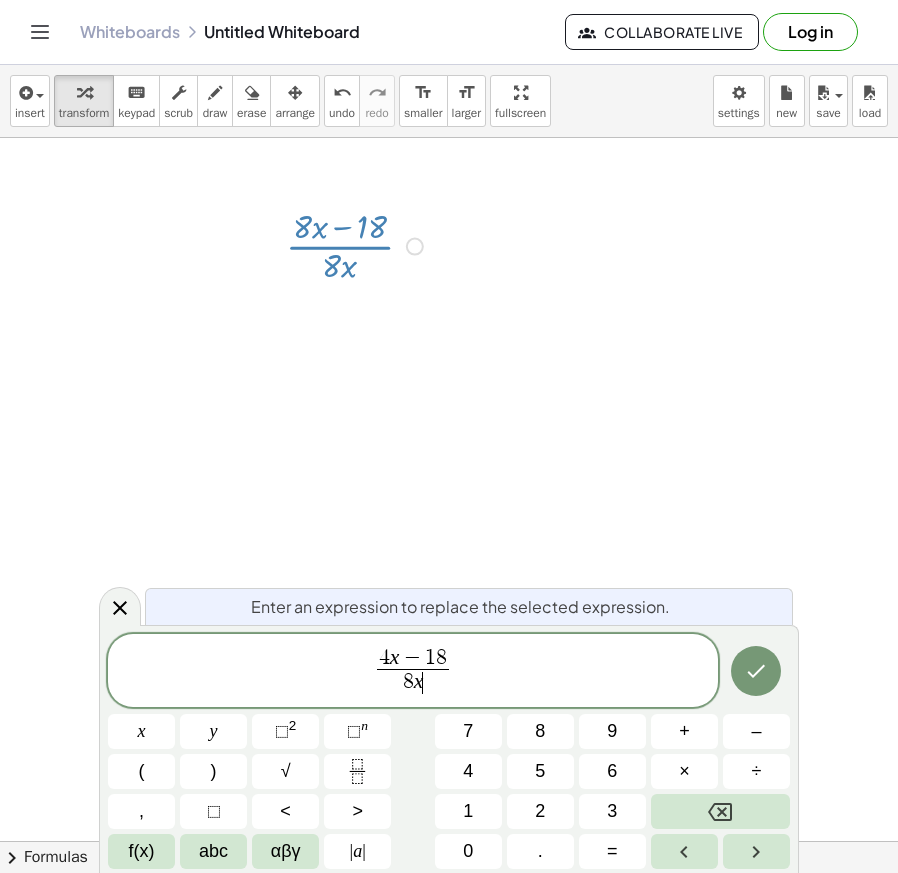 click on "8" at bounding box center [408, 682] 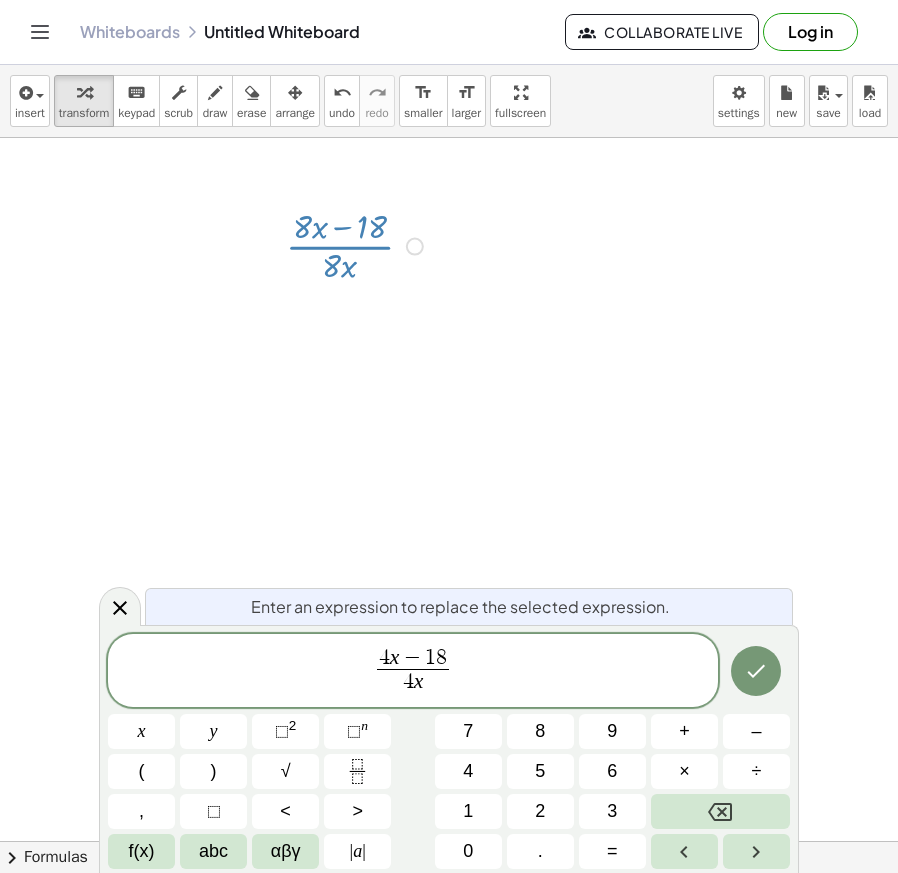 click on "4 x − 1 8 4 ​ x ​" at bounding box center [413, 672] 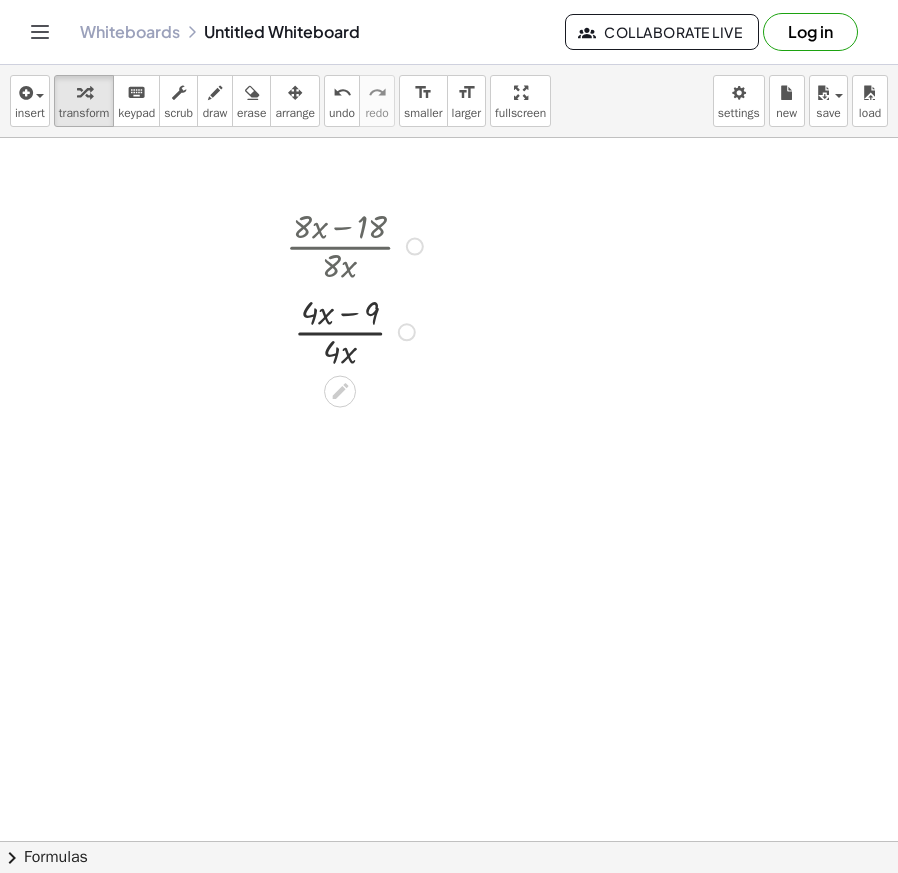 drag, startPoint x: 400, startPoint y: 335, endPoint x: 408, endPoint y: 191, distance: 144.22205 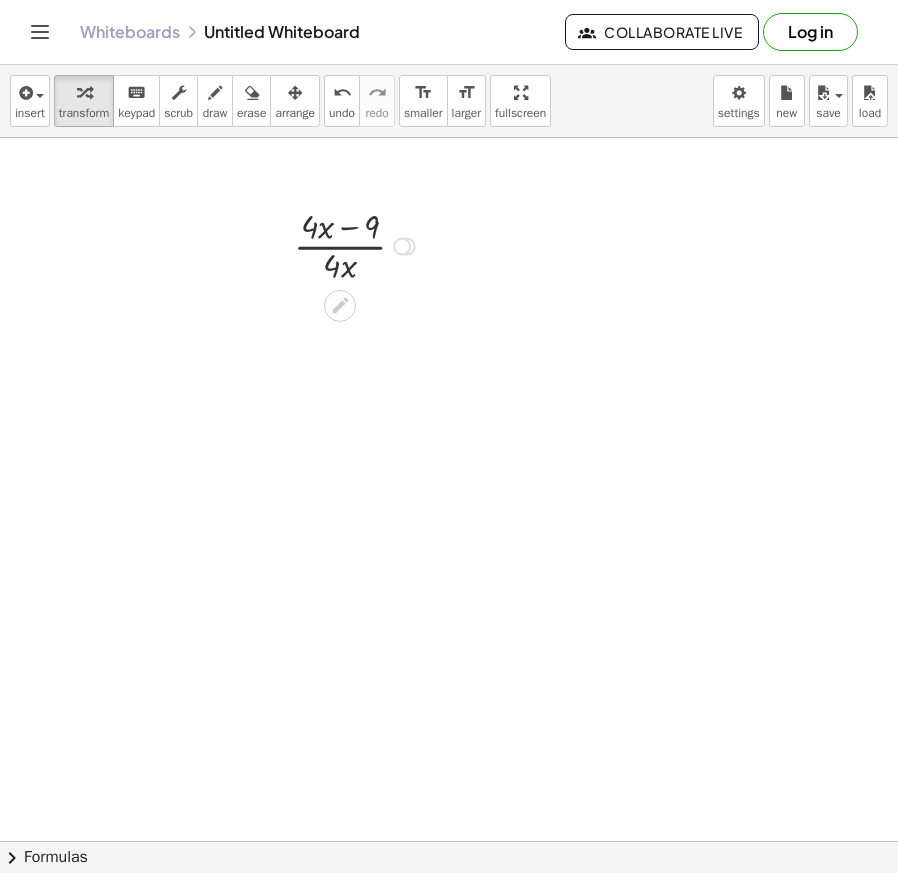 click 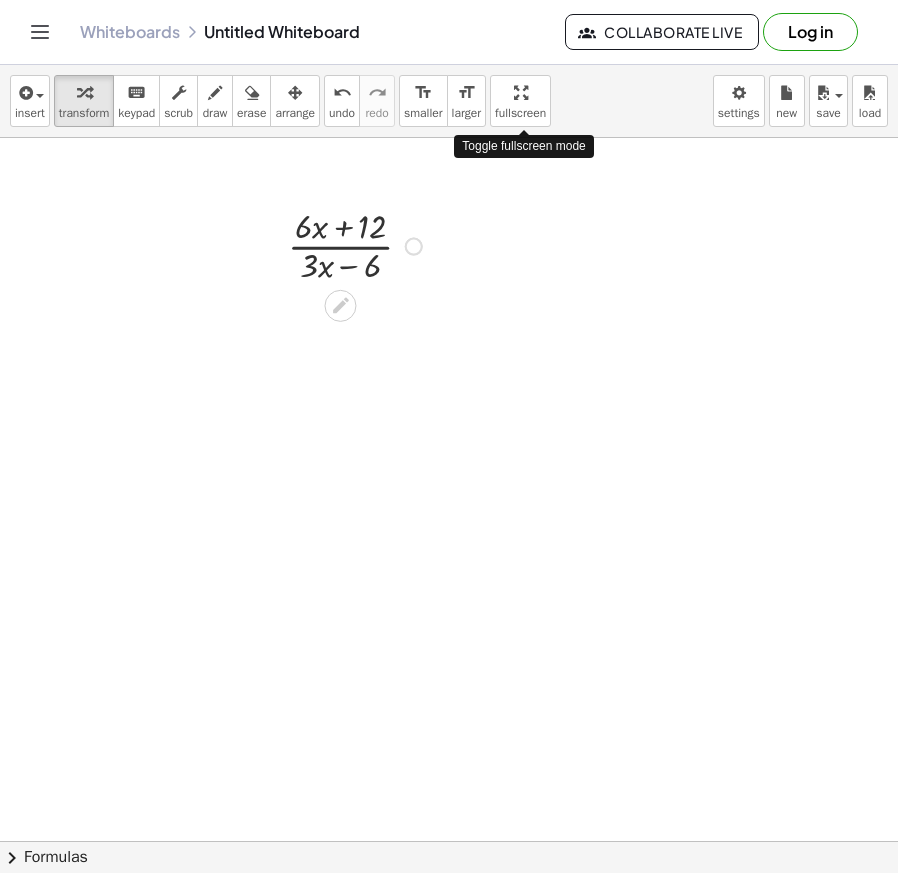 drag, startPoint x: 522, startPoint y: 103, endPoint x: 579, endPoint y: 223, distance: 132.84953 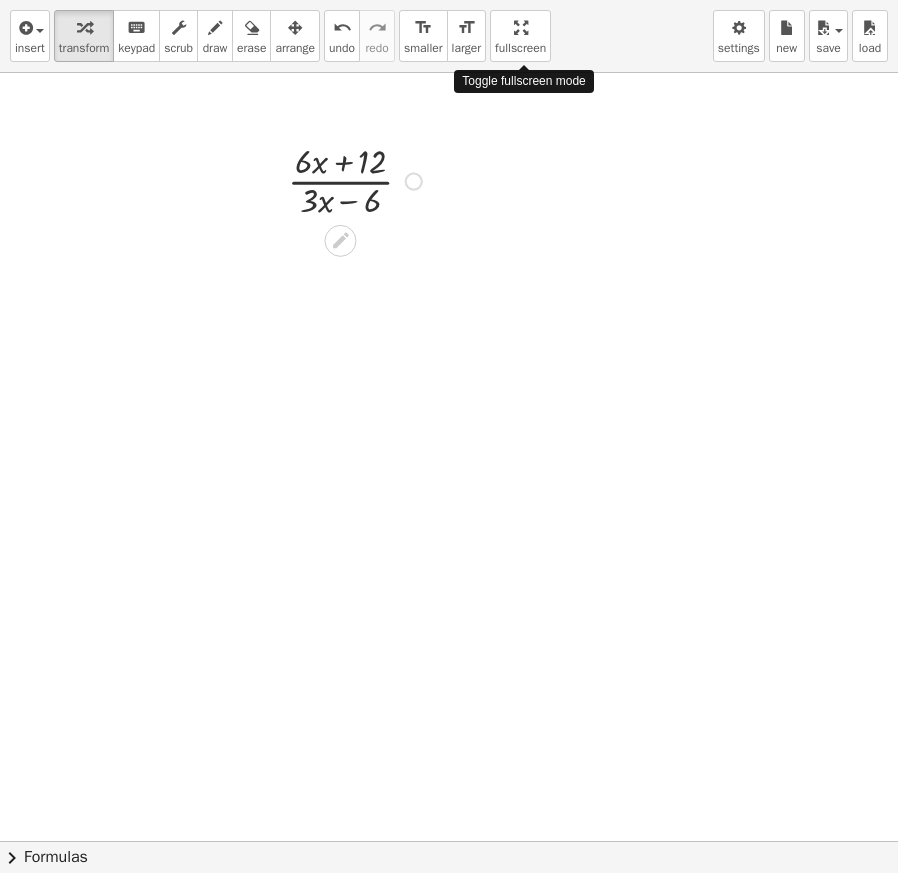 click on "insert select one: Math Expression Function Text Youtube Video Graphing Geometry Geometry 3D transform keyboard keypad scrub draw erase arrange undo undo redo redo format_size smaller format_size larger fullscreen load   save new settings Toggle fullscreen mode · ( + · 8 · x − 18 ) · 8 · x · ( + · 4 · x − 9 ) · 4 · x · ( + · 6 · x + 12 ) · ( + · 3 · x − 6 ) Go back to this line Copy line as LaTeX Copy derivation as LaTeX Try to double tap. × chevron_right  Formulas
Drag one side of a formula onto a highlighted expression on the canvas to apply it.
Quadratic Formula
+ · a · x 2 + · b · x + c = 0
⇔
x = · ( − b ± 2 √ ( + b 2 − · 4 · a · c ) ) · 2 · a
+ x 2 + · p · x + q = 0
⇔
x" at bounding box center (449, 436) 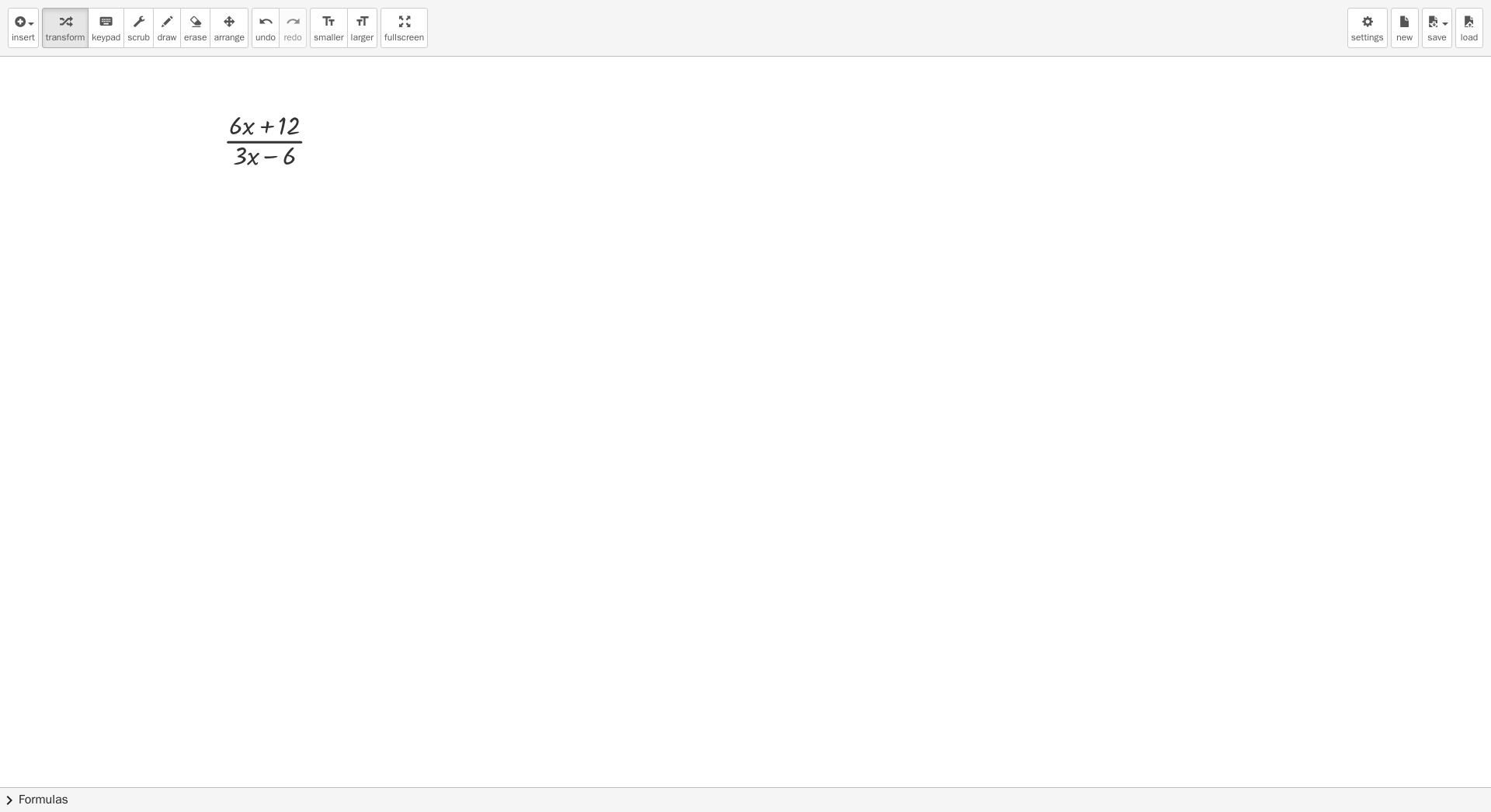 click on "Graspable Math Activities Get Started Activity Bank Assigned Work Classes Whiteboards Reference v1.28.1 | Privacy policy © 2025 | Graspable, Inc. Whiteboards Untitled Whiteboard Collaborate Live  Log in    insert select one: Math Expression Function Text Youtube Video Graphing Geometry Geometry 3D transform keyboard keypad scrub draw erase arrange undo undo redo redo format_size smaller format_size larger fullscreen load   save new settings · ( + · 8 · x − 18 ) · 8 · x · ( + · 4 · x − 9 ) · 4 · x · ( + · 6 · x + 12 ) · ( + · 3 · x − 6 ) Go back to this line Copy line as LaTeX Copy derivation as LaTeX Try to double tap. × chevron_right  Formulas
Drag one side of a formula onto a highlighted expression on the canvas to apply it.
Quadratic Formula
+ · a · x 2 + · b · x + c = 0
⇔
x = · ( − b ± 2 √ ( + b 2 − · 4 · a · c" at bounding box center [746, 406] 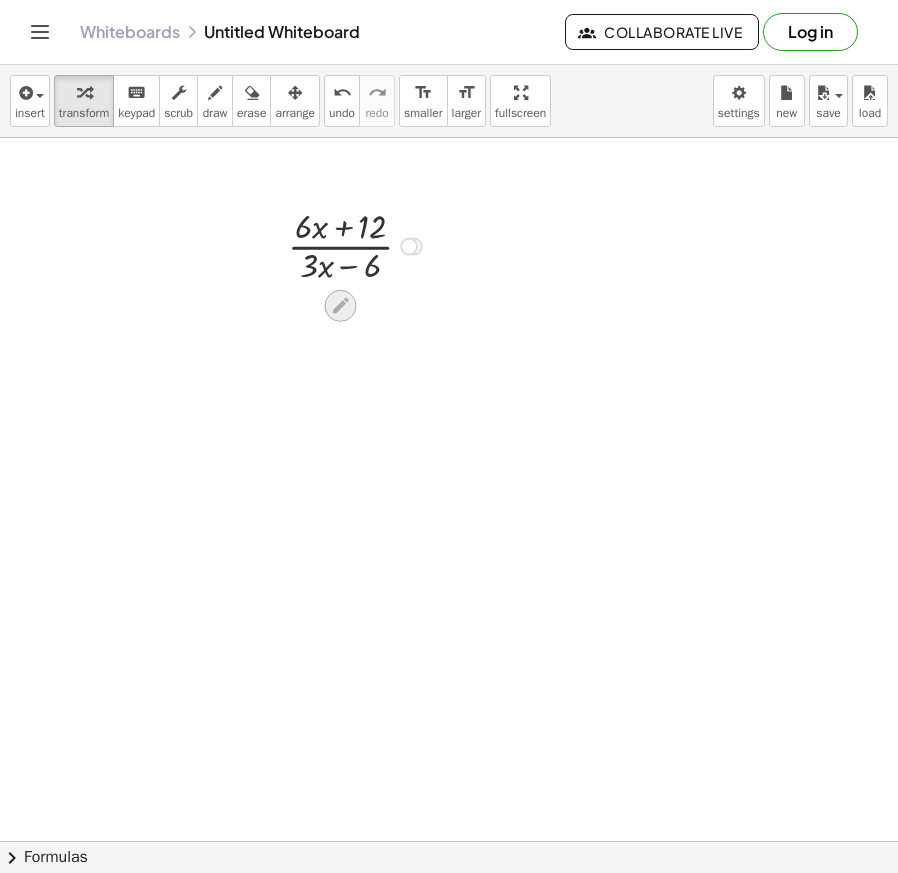 click 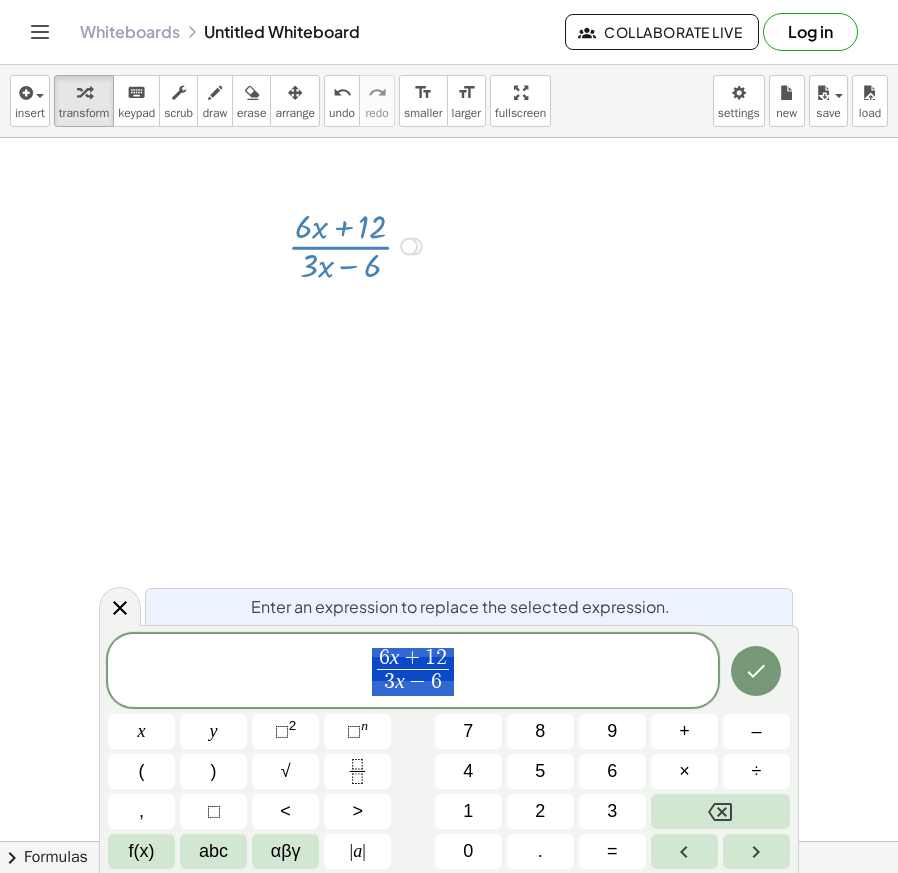 click on "6 x + 1 2 3 x − 6 ​" at bounding box center (413, 672) 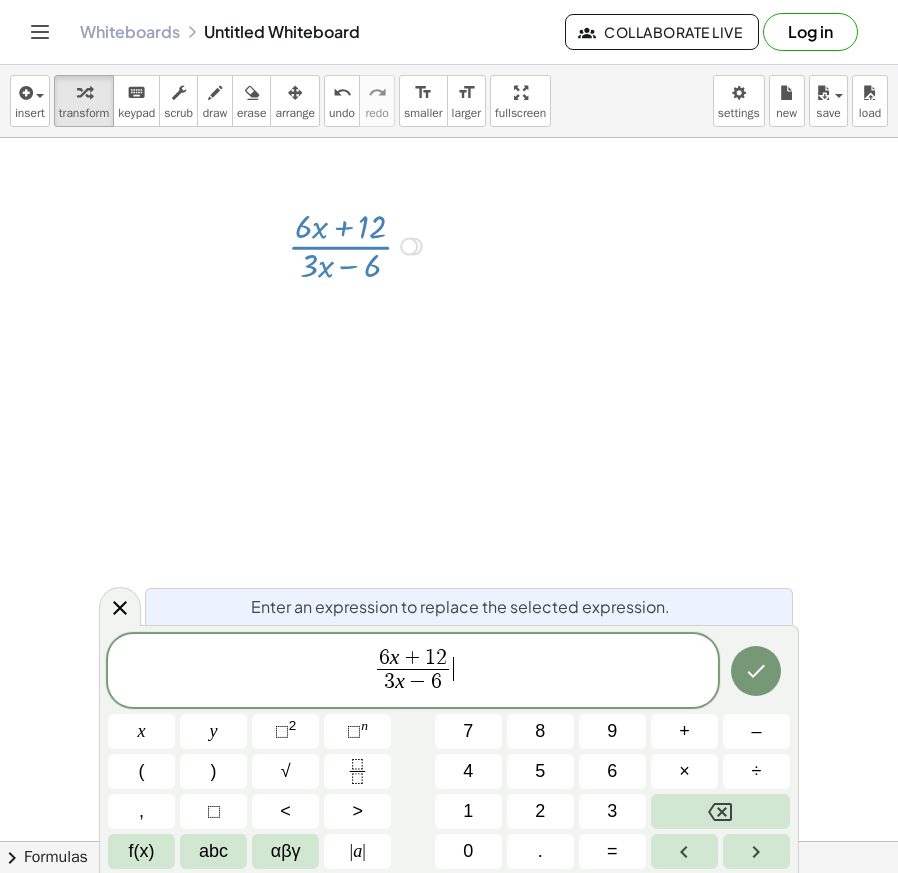 click on "6 x + 1 2 3 x − 6 ​ ​" at bounding box center [413, 672] 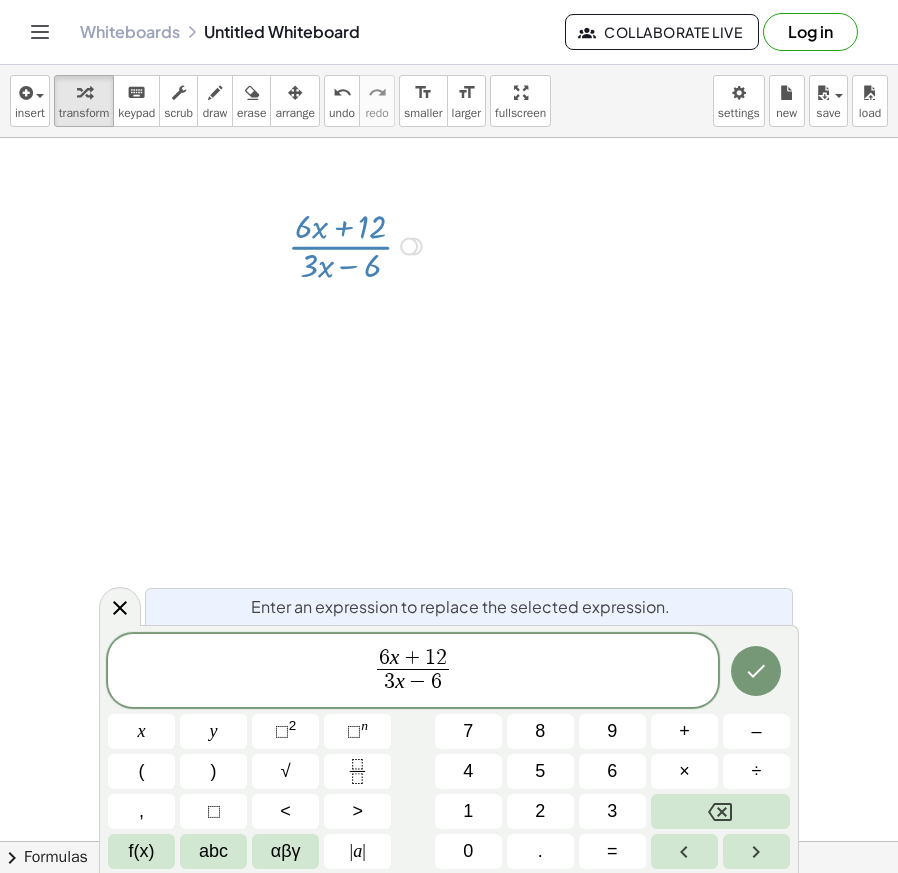click on "x" at bounding box center [395, 657] 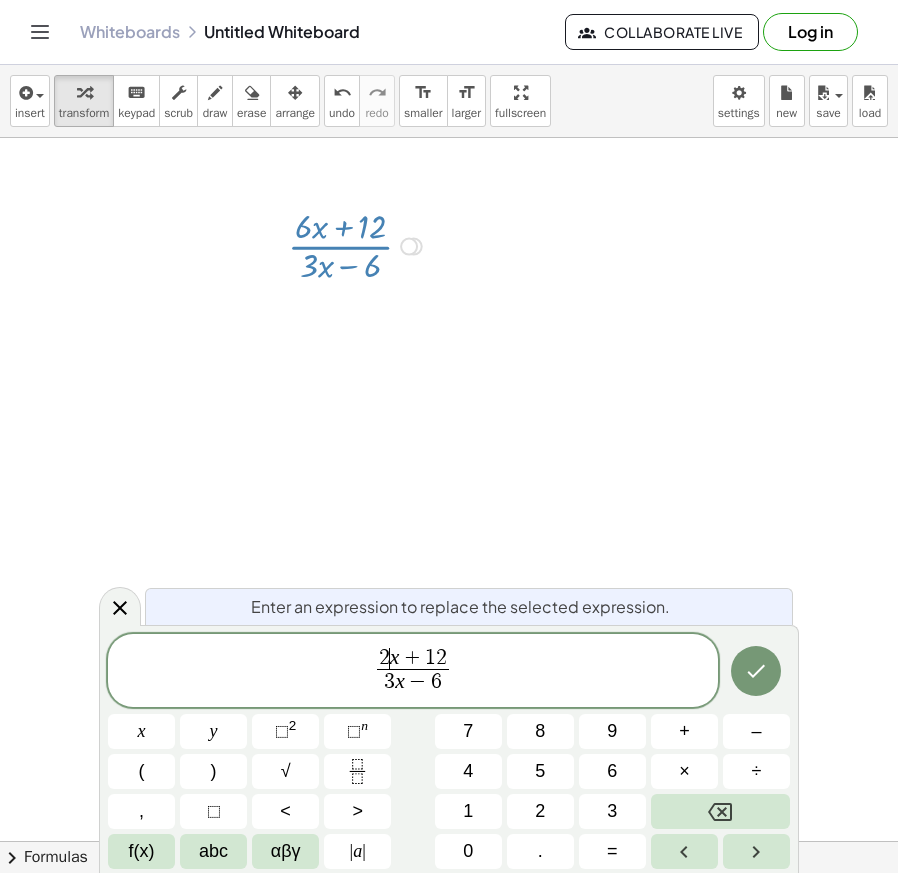 click on "x" at bounding box center (400, 681) 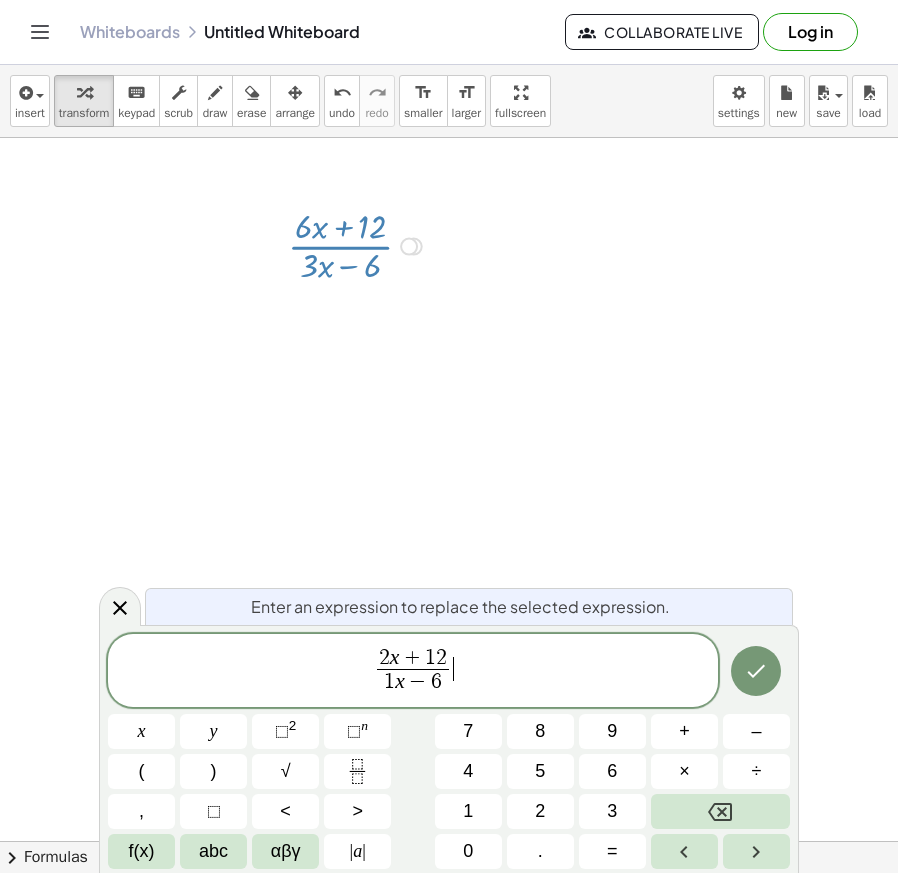 click on "1 x − 6" at bounding box center [413, 682] 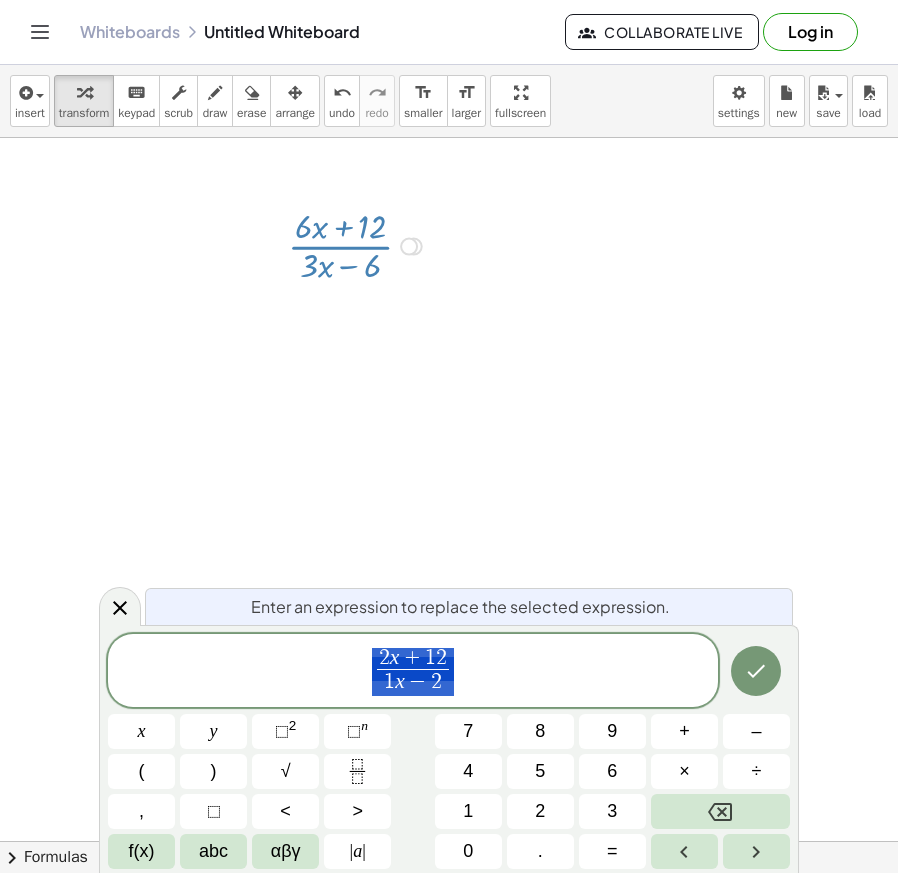 click on "2 x + 1 2 1 x − 2 ​" at bounding box center [413, 672] 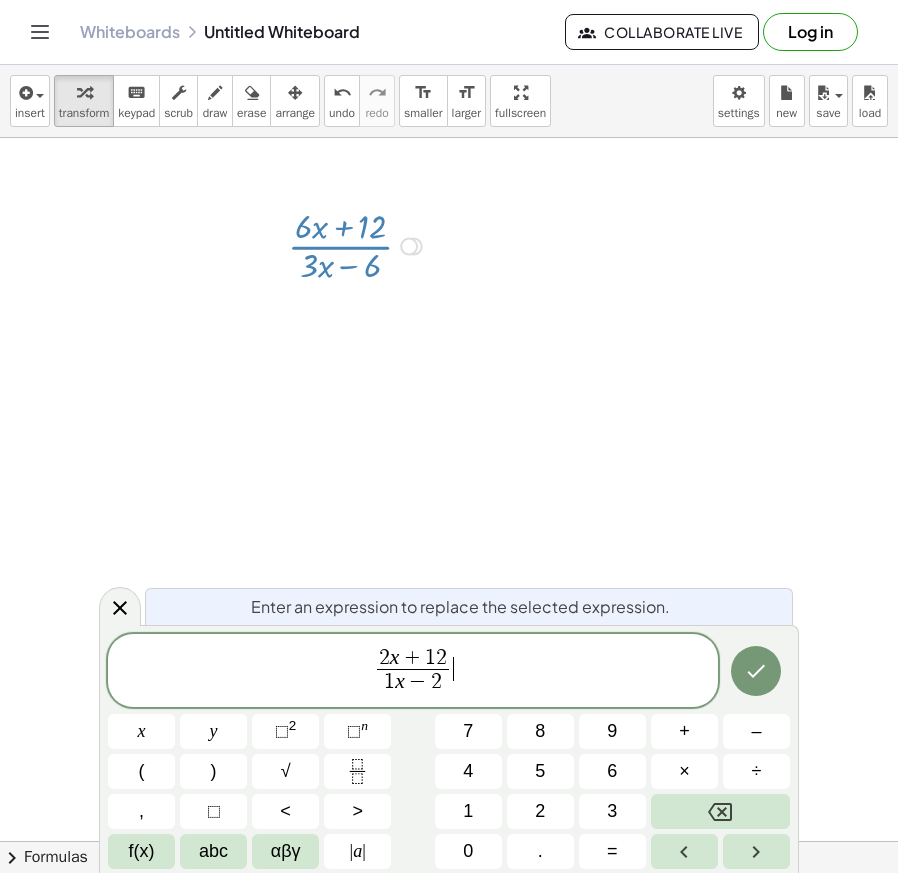 click on "2 x + 1 2 1 x − 2 ​ ​" at bounding box center [413, 672] 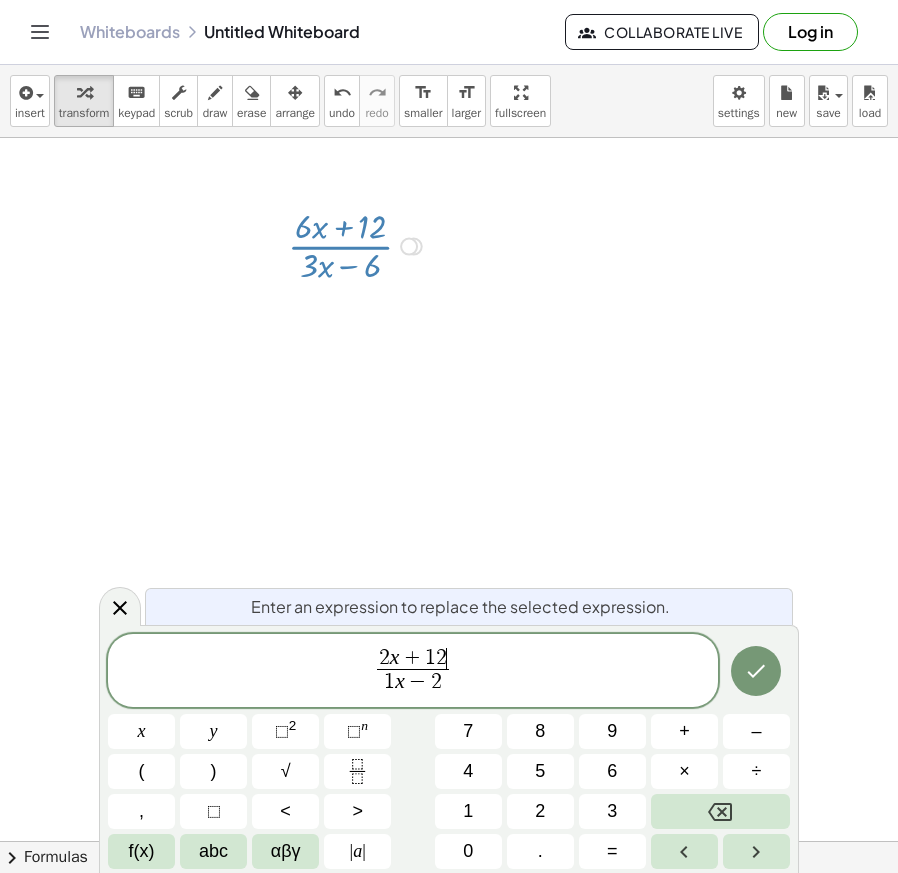 click on "2 x + 1 2 ​" at bounding box center (413, 659) 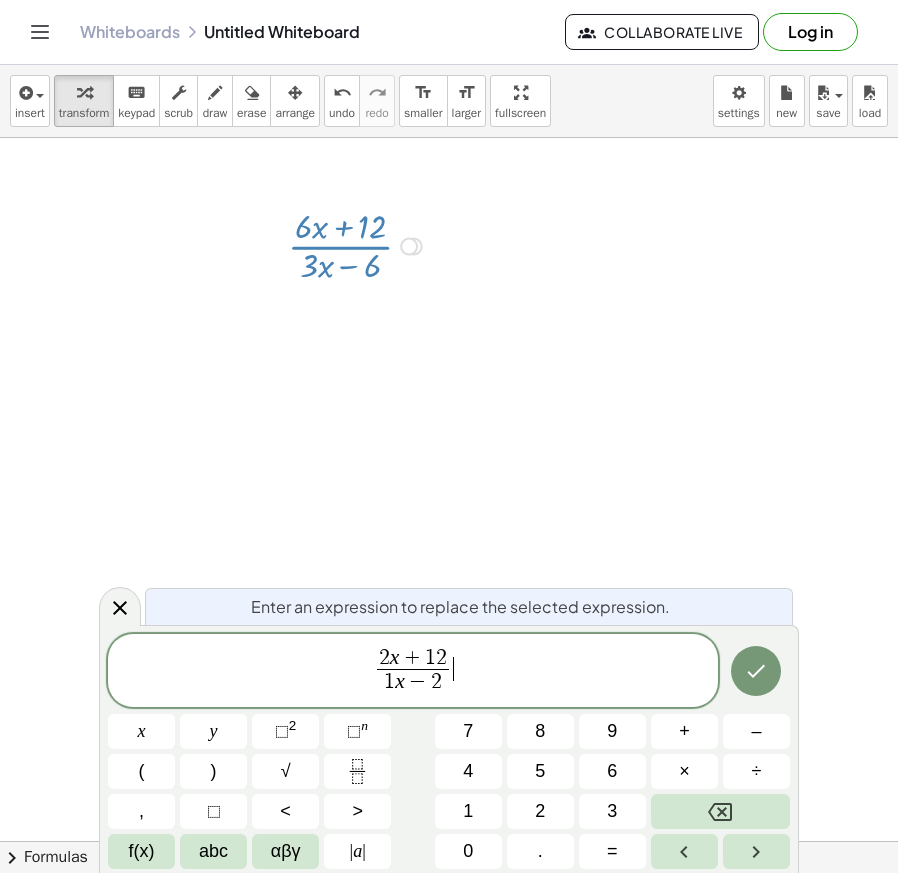 click on "2 x + 1 2 1 x − 2 ​ ​" at bounding box center [413, 672] 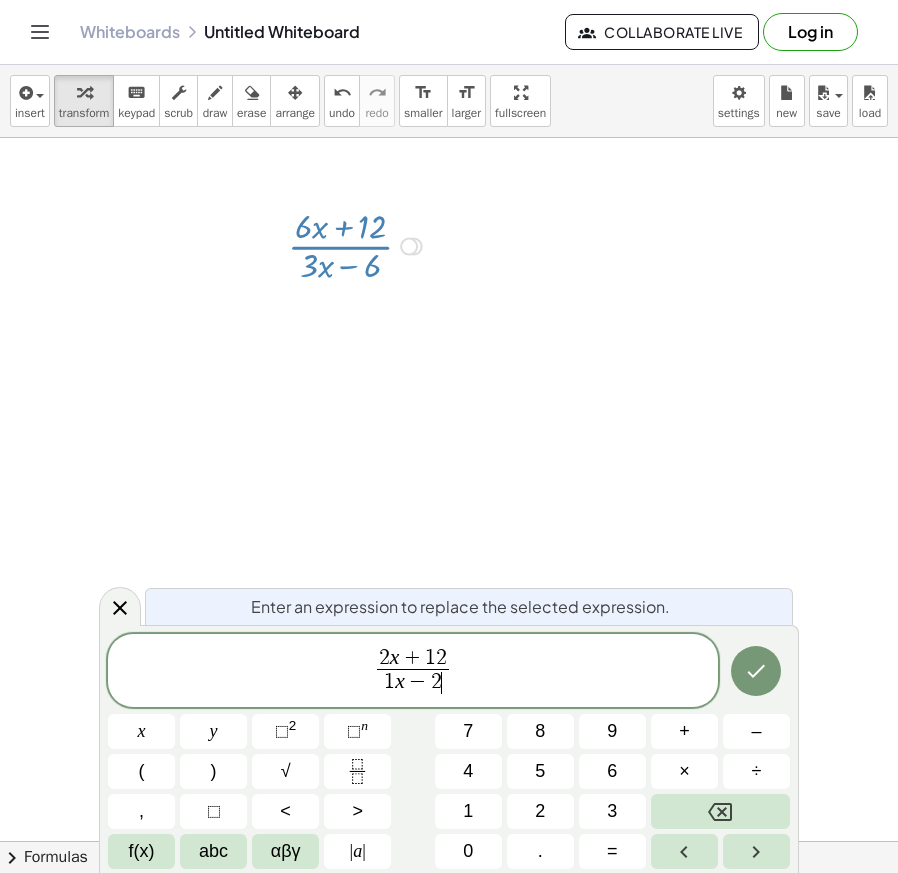 click on "2 x + 1 2" at bounding box center [413, 659] 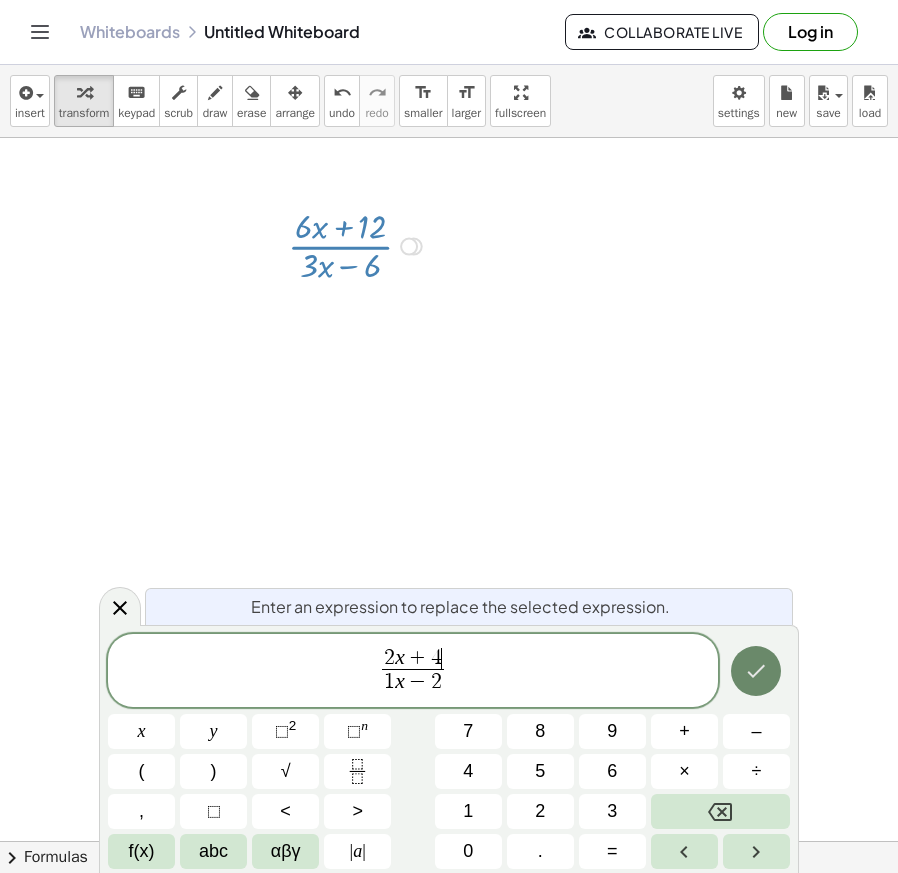 click 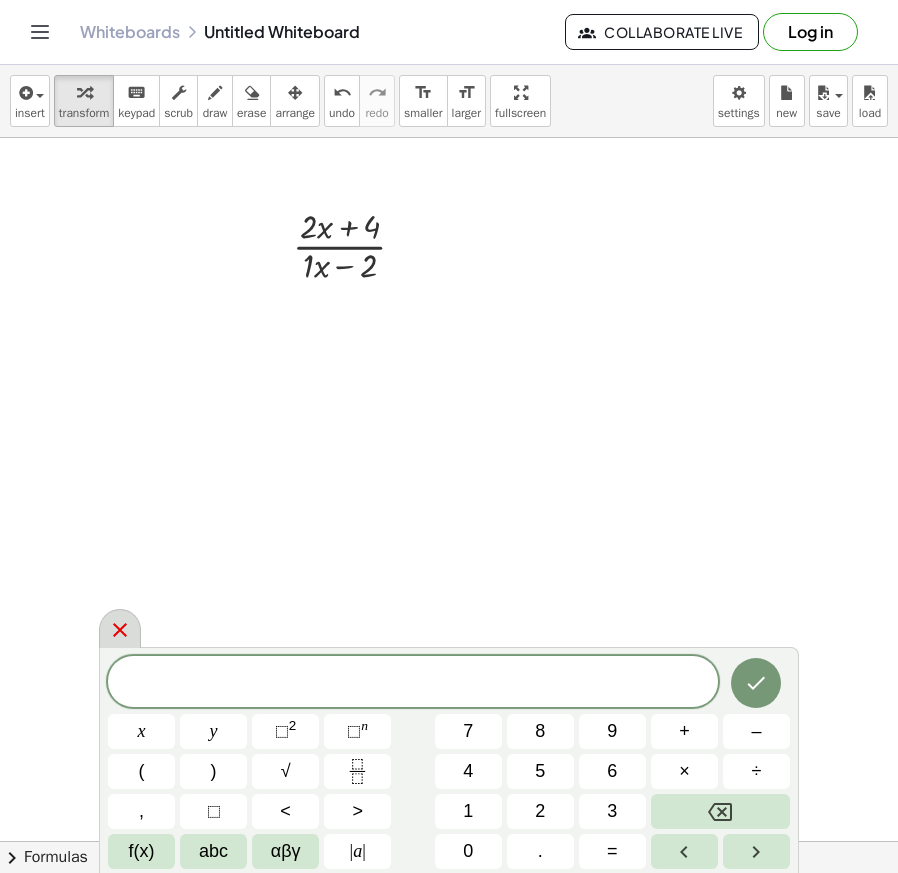 click at bounding box center [120, 628] 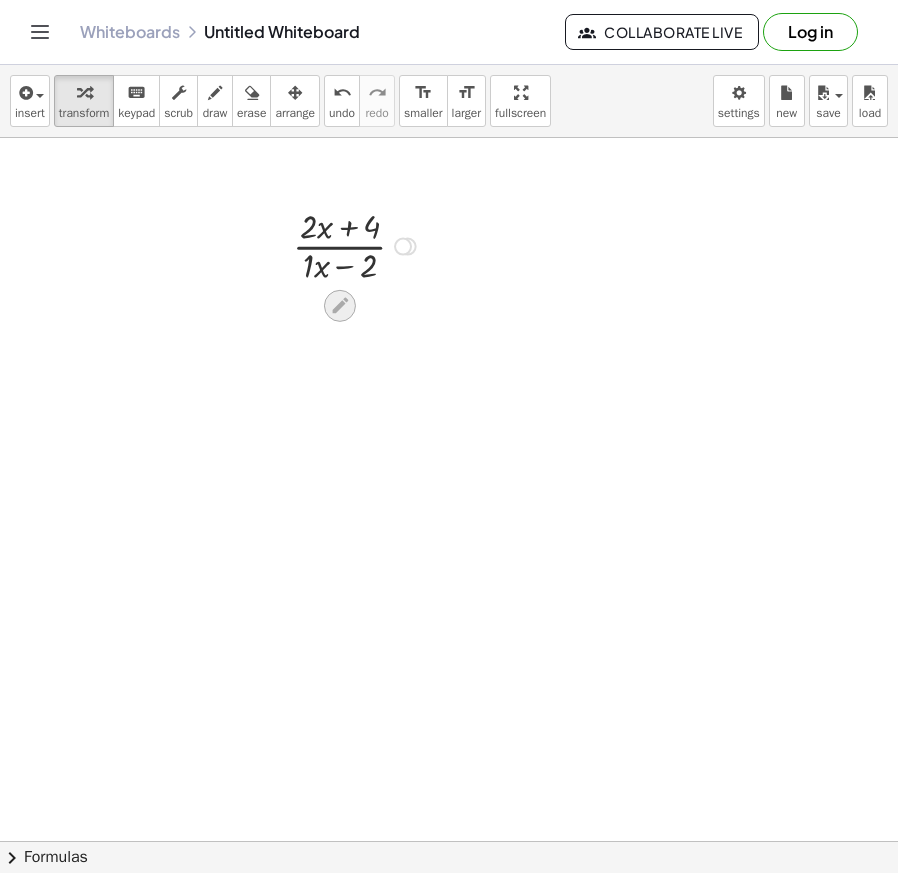 click 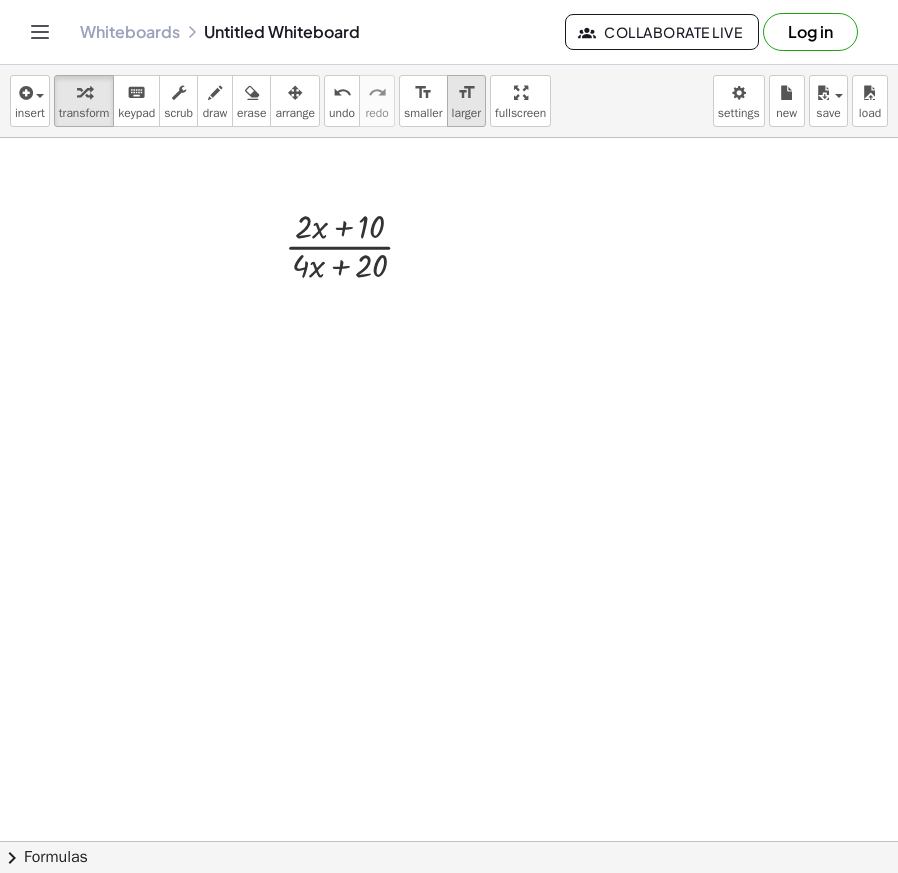 click on "format_size" at bounding box center (466, 92) 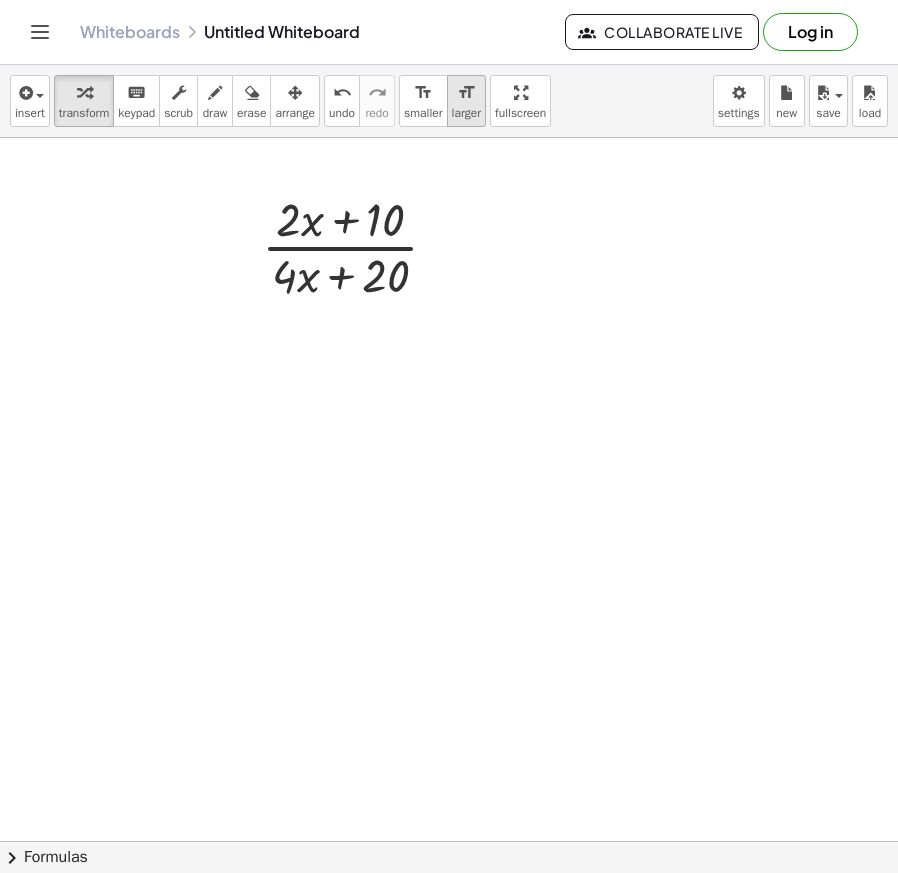 click on "format_size" at bounding box center (466, 92) 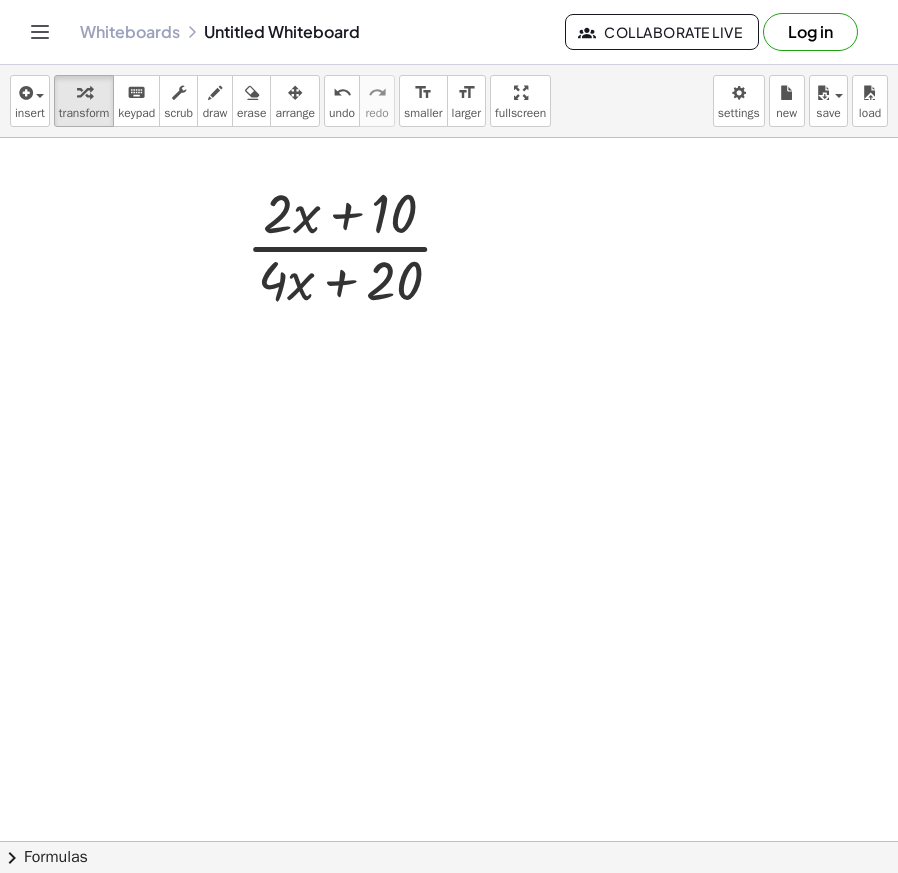 click at bounding box center (295, 92) 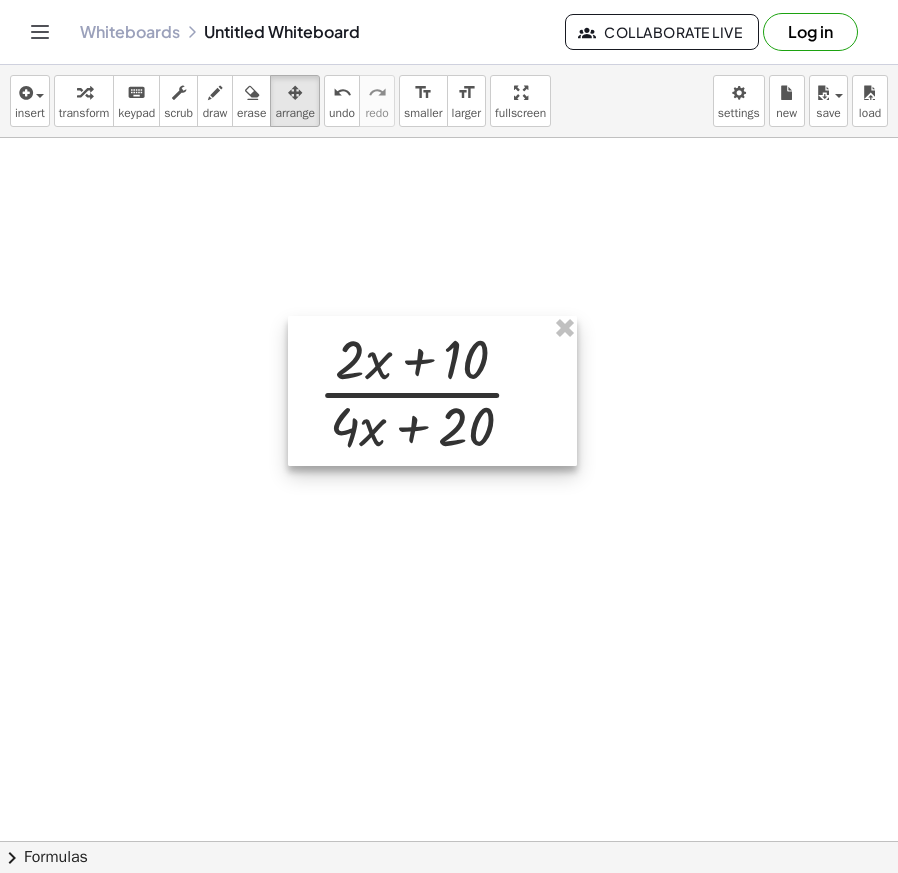 drag, startPoint x: 454, startPoint y: 291, endPoint x: 510, endPoint y: 448, distance: 166.68834 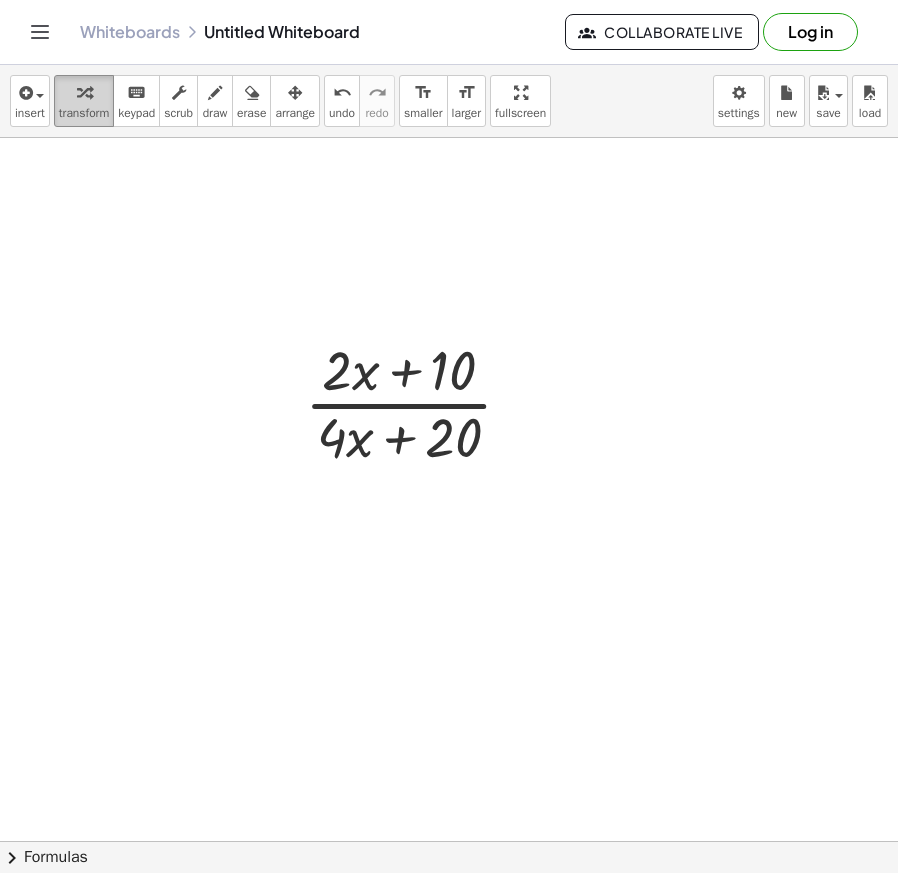 click on "transform" at bounding box center [84, 101] 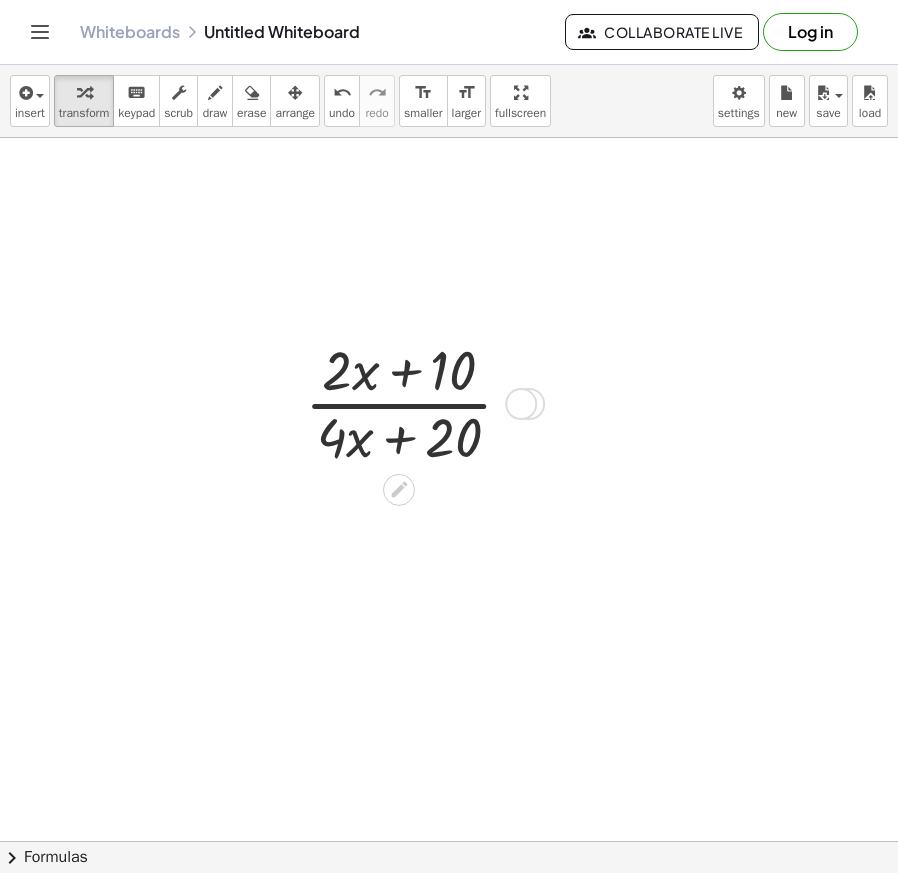 click 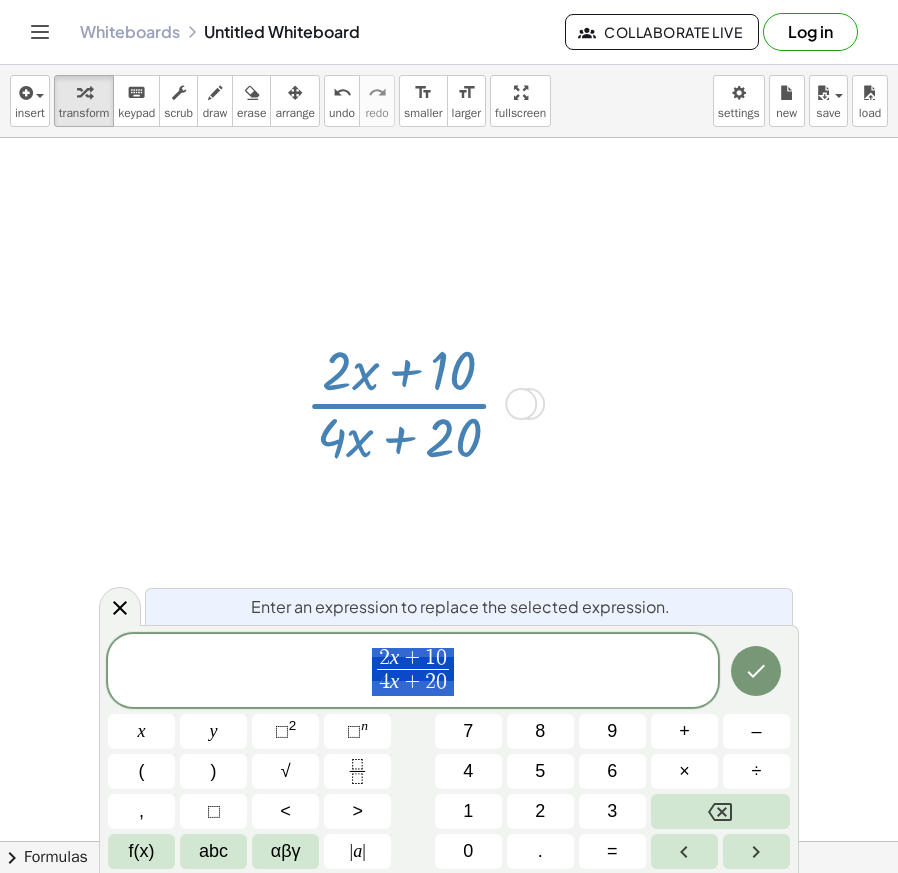 click on "2 x + 1 0 4 x + 2 0 ​" at bounding box center (413, 672) 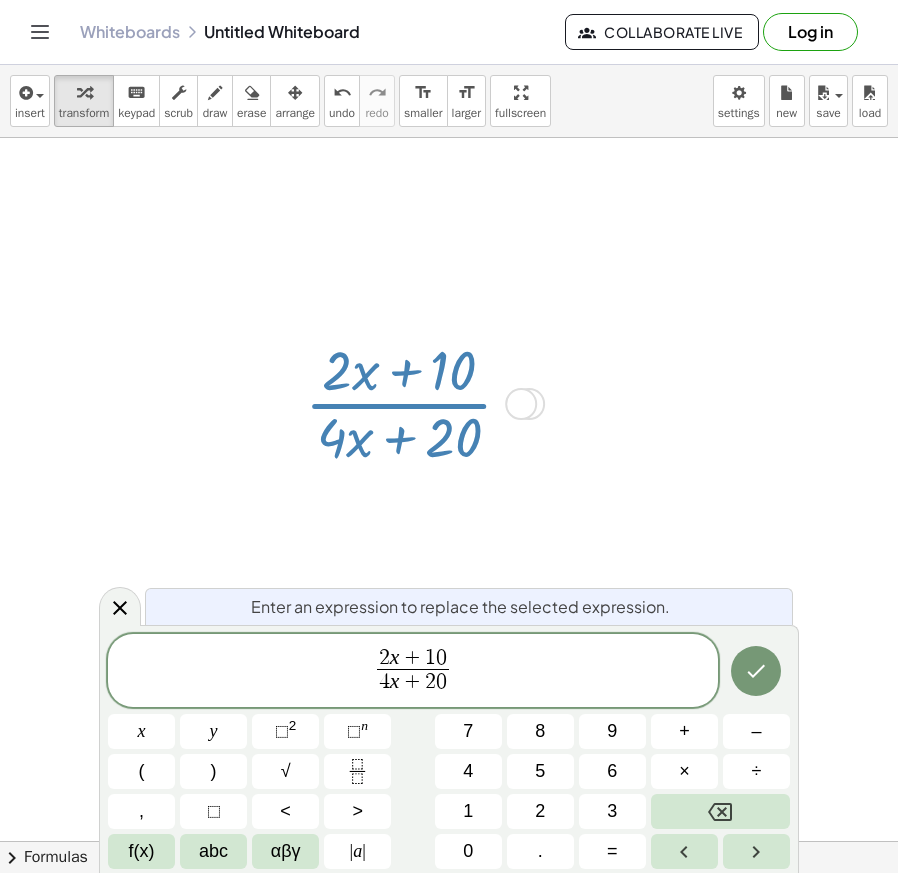 click on "x" at bounding box center (395, 657) 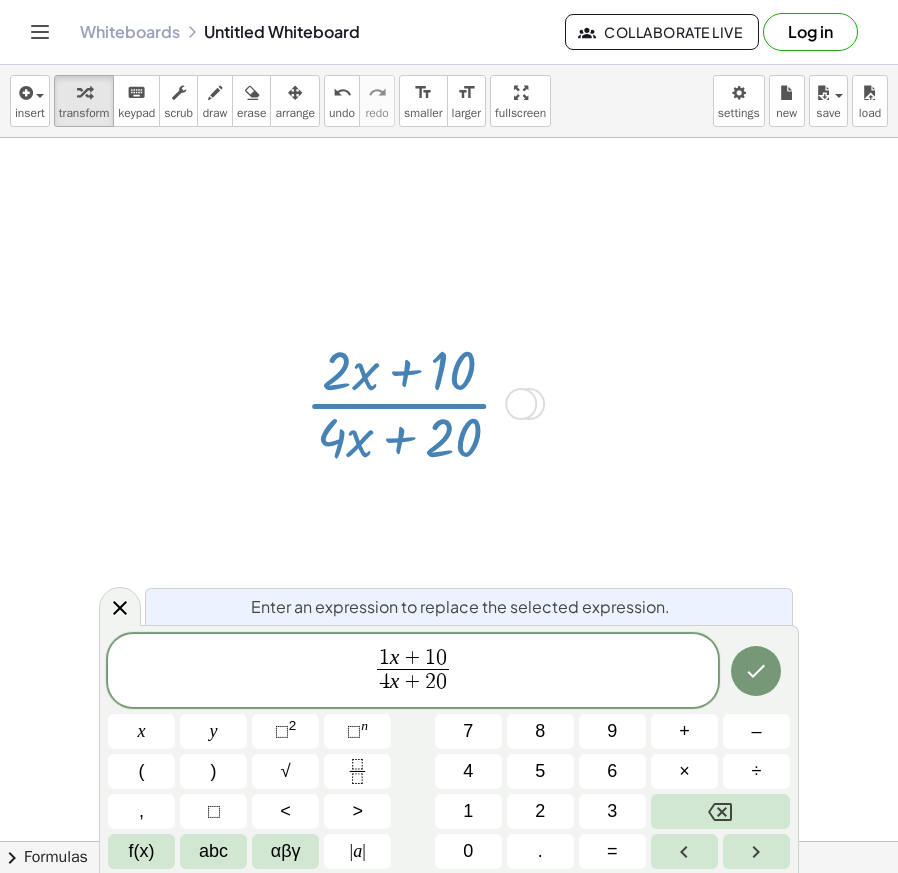 click on "4 x + 2 0" at bounding box center (413, 682) 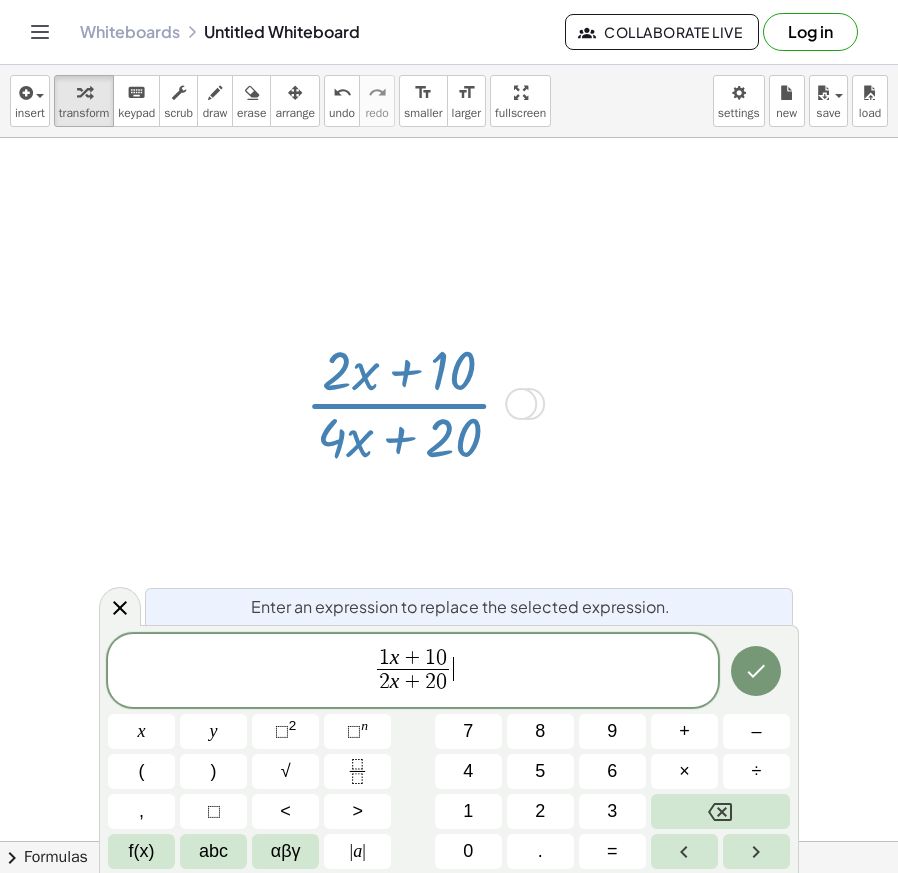 click on "1 x + 1 0 2 x + 2 0 ​ ​" at bounding box center (413, 672) 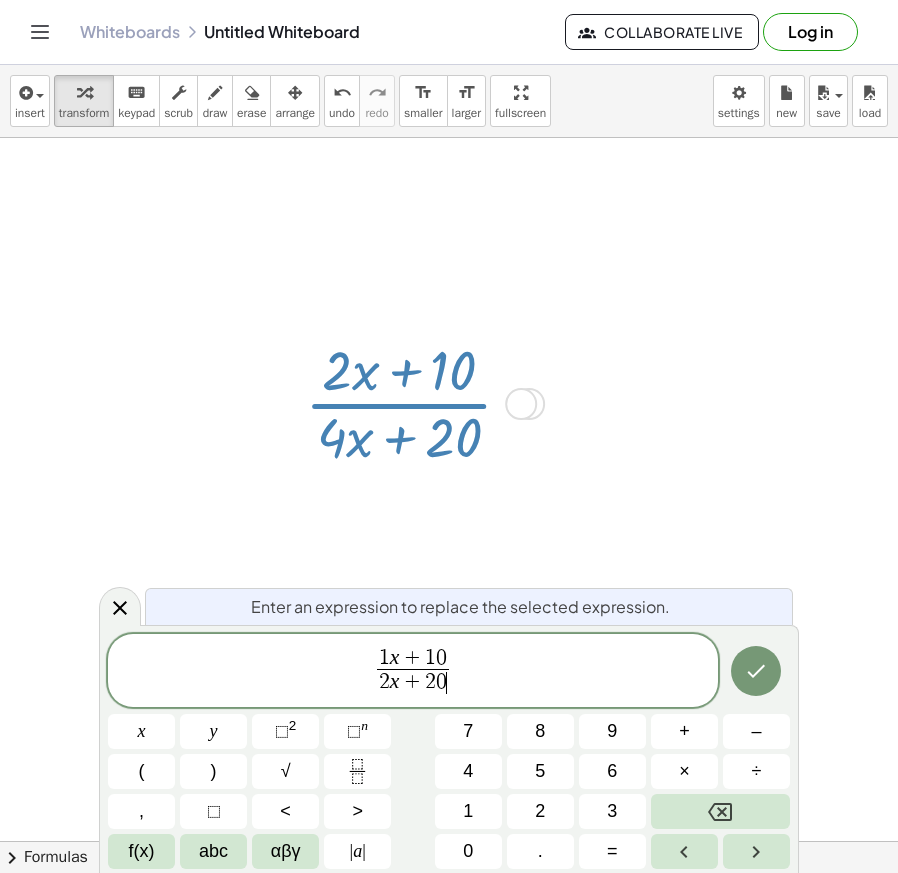 click on "1 x + 1 0 2 x + 2 0 ​ ​" at bounding box center [412, 672] 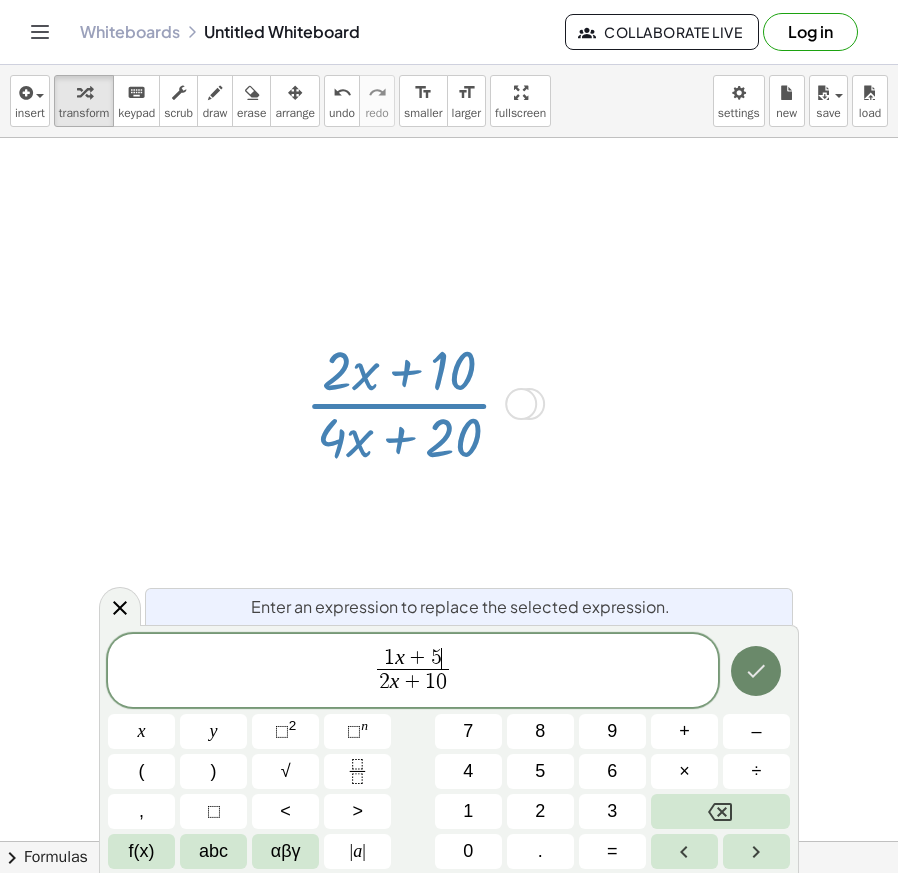 click at bounding box center [756, 671] 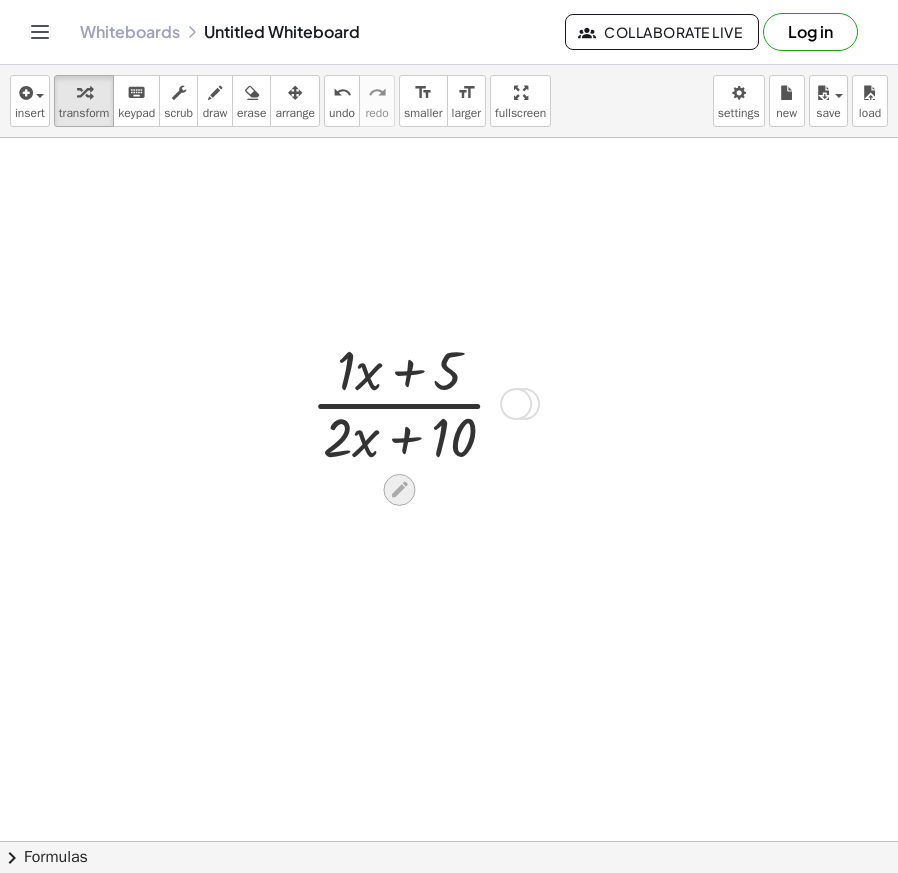 click 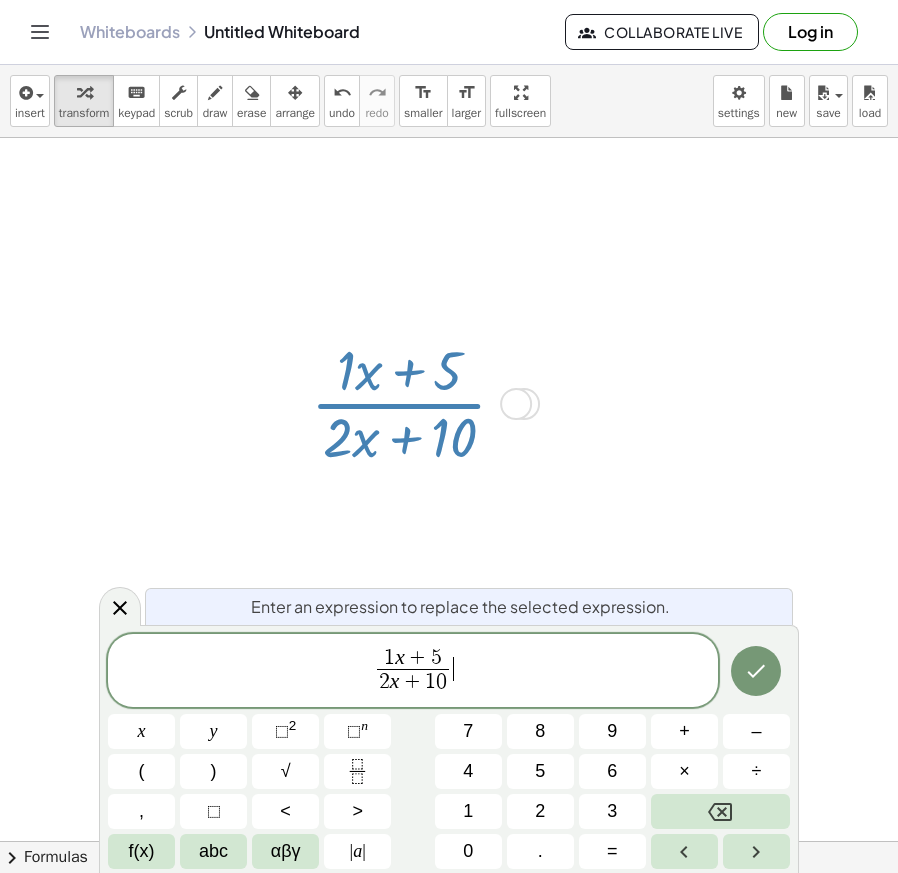 drag, startPoint x: 474, startPoint y: 660, endPoint x: 192, endPoint y: 679, distance: 282.63934 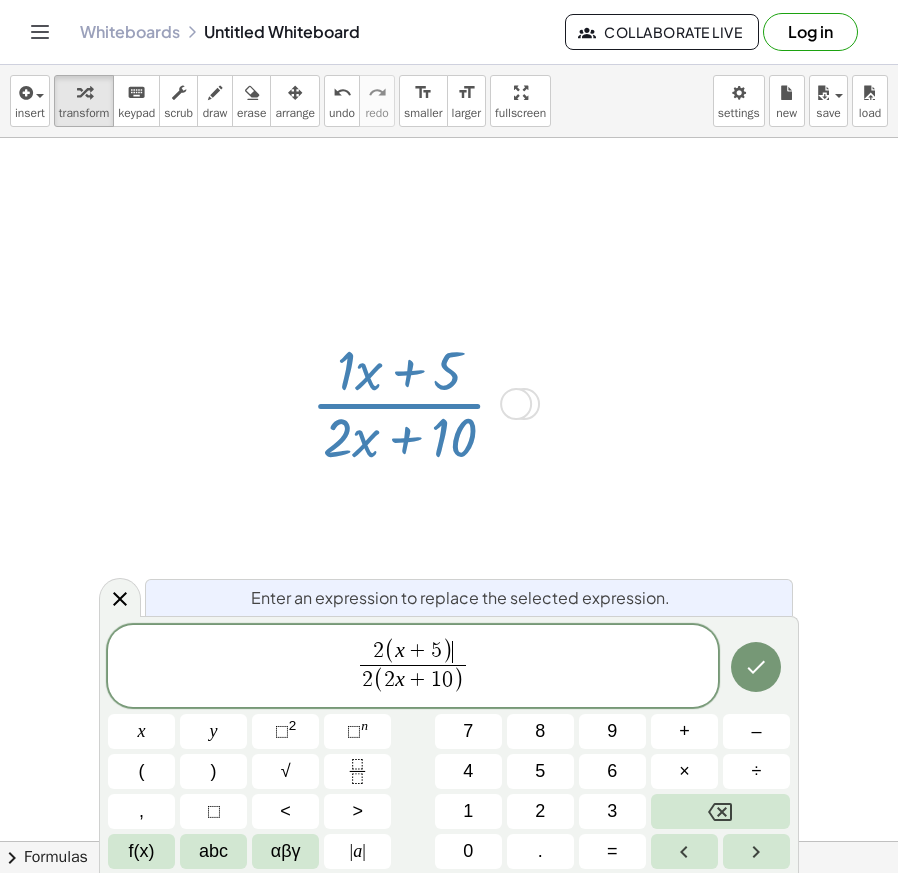 click at bounding box center (756, 667) 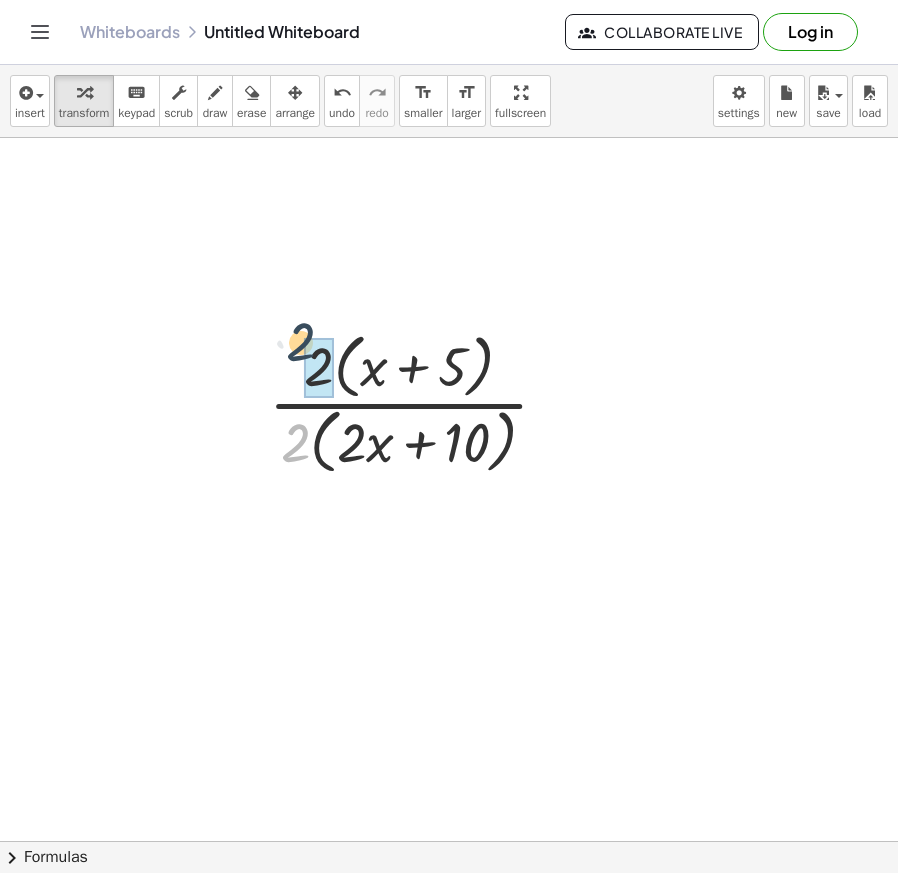 drag, startPoint x: 289, startPoint y: 357, endPoint x: 300, endPoint y: 327, distance: 31.95309 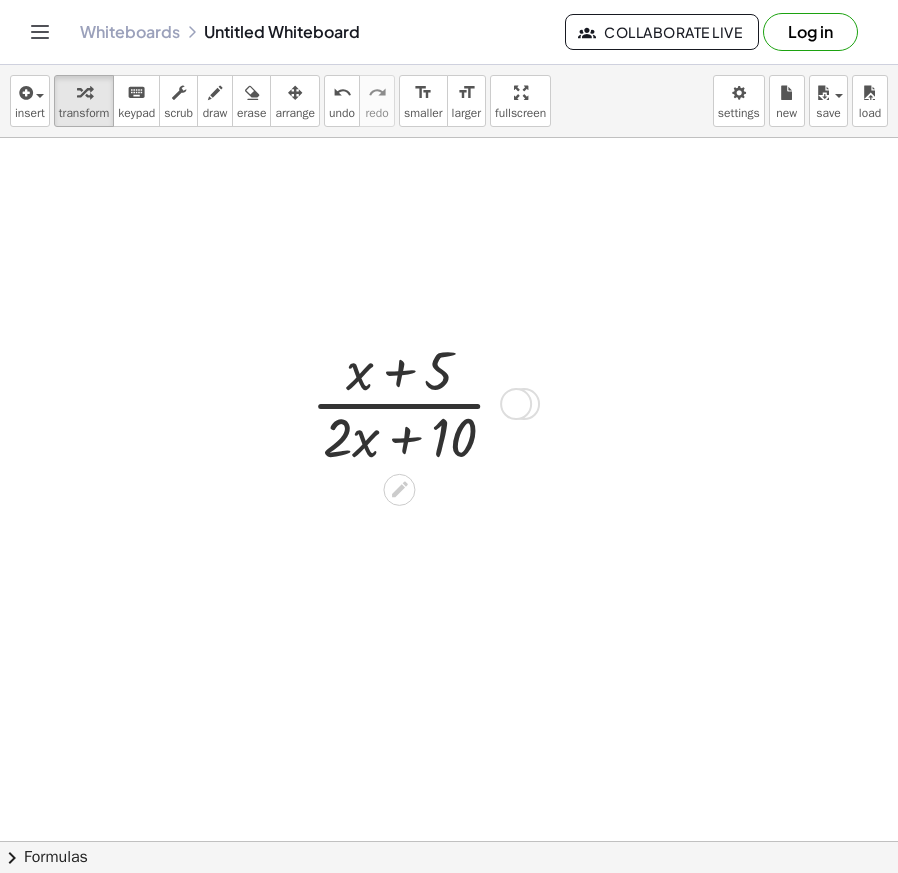 click at bounding box center (417, 402) 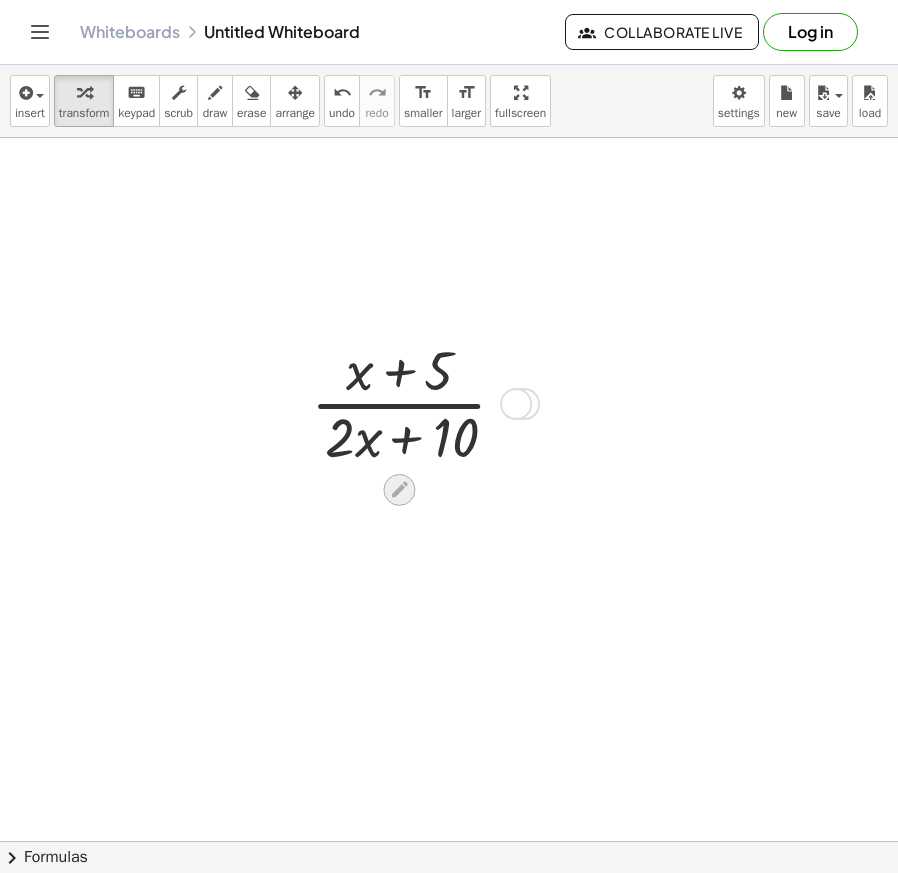 click 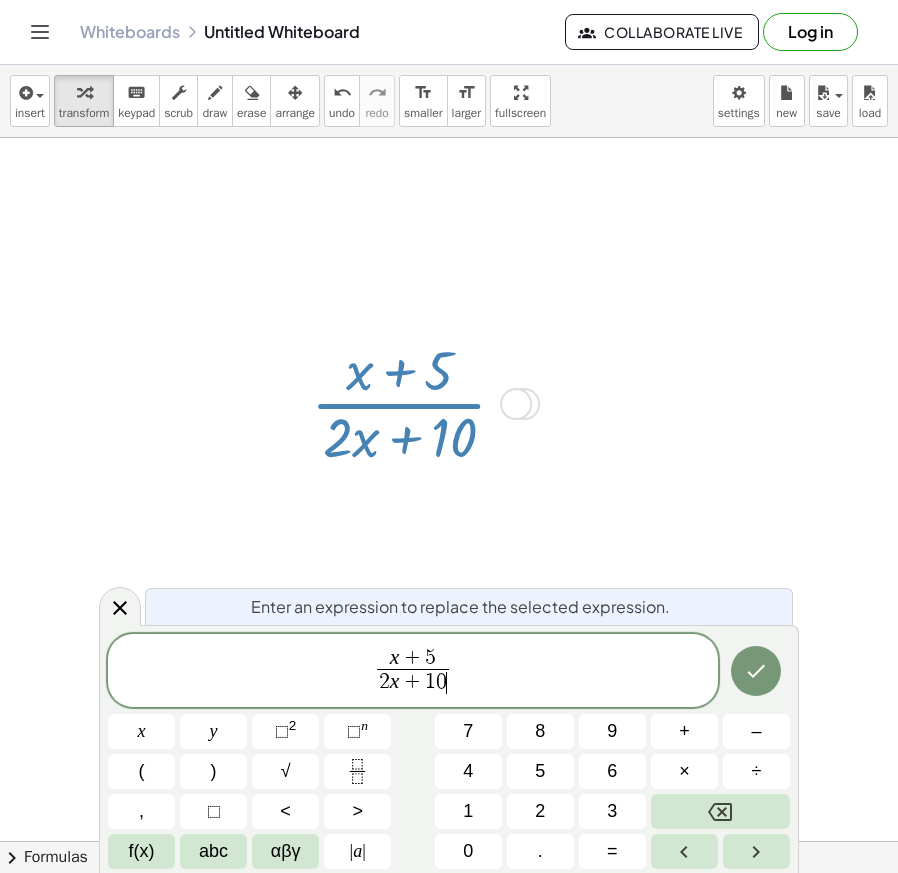 click on "2" at bounding box center (384, 682) 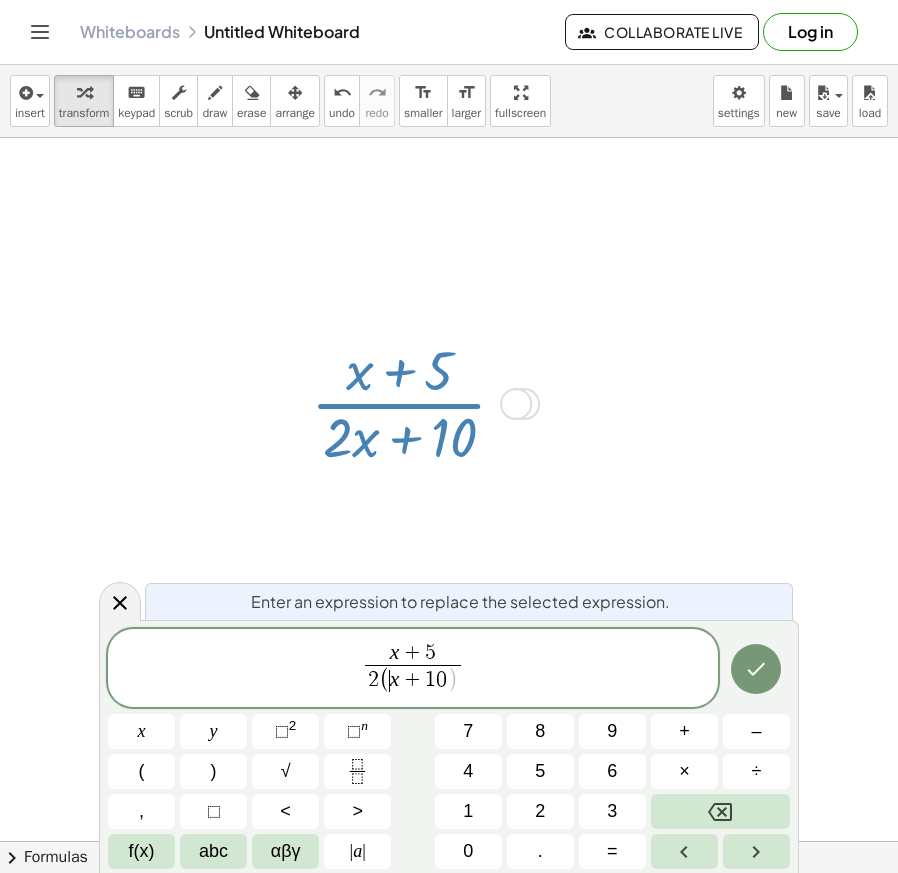 click on "​ x + 1 0" at bounding box center (418, 681) 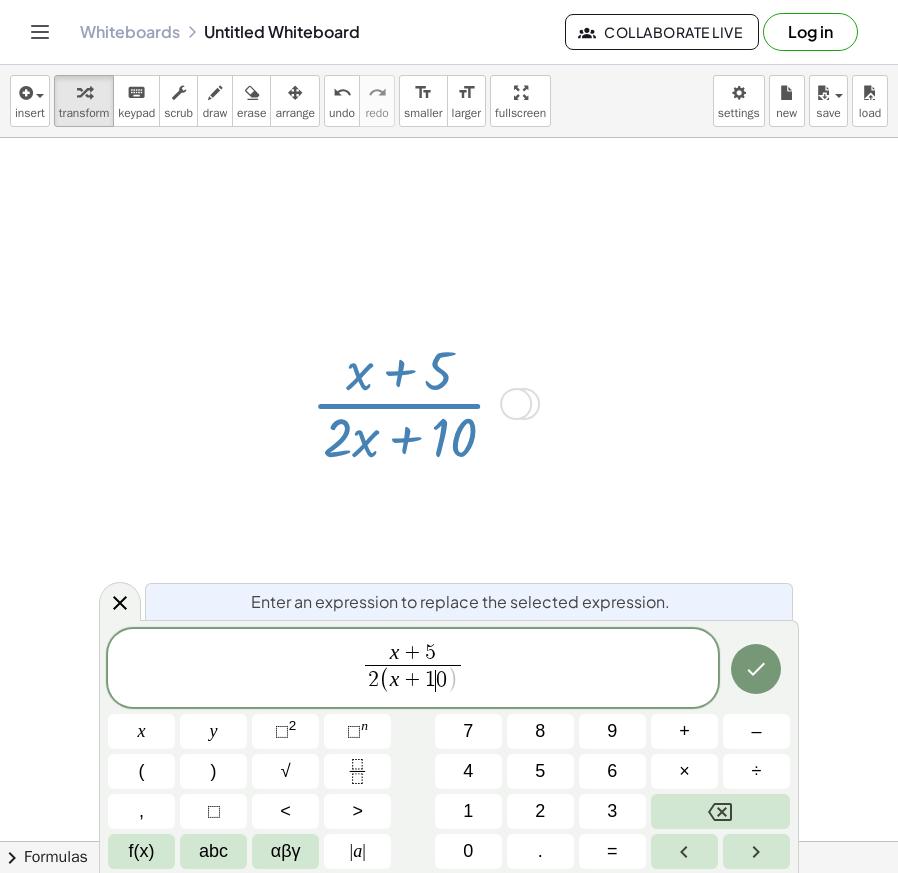click on "x + 5 2 ( x + 1 ​ 0 ) ​" at bounding box center (413, 669) 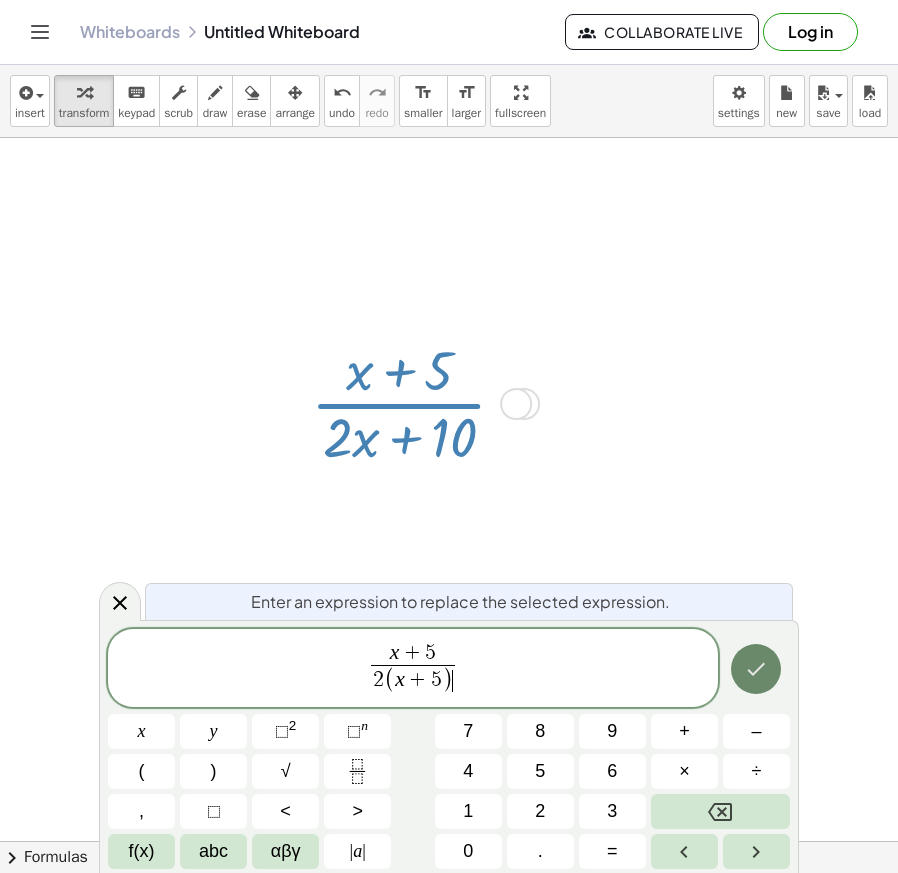 click at bounding box center [756, 669] 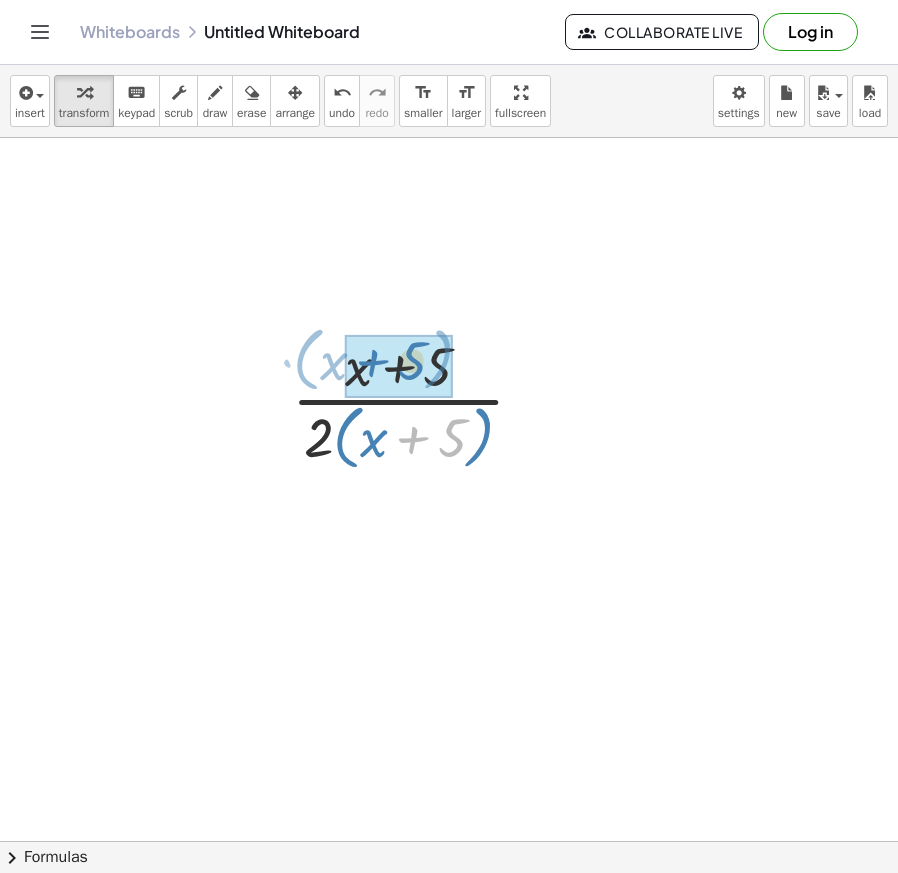 drag, startPoint x: 463, startPoint y: 434, endPoint x: 423, endPoint y: 356, distance: 87.658424 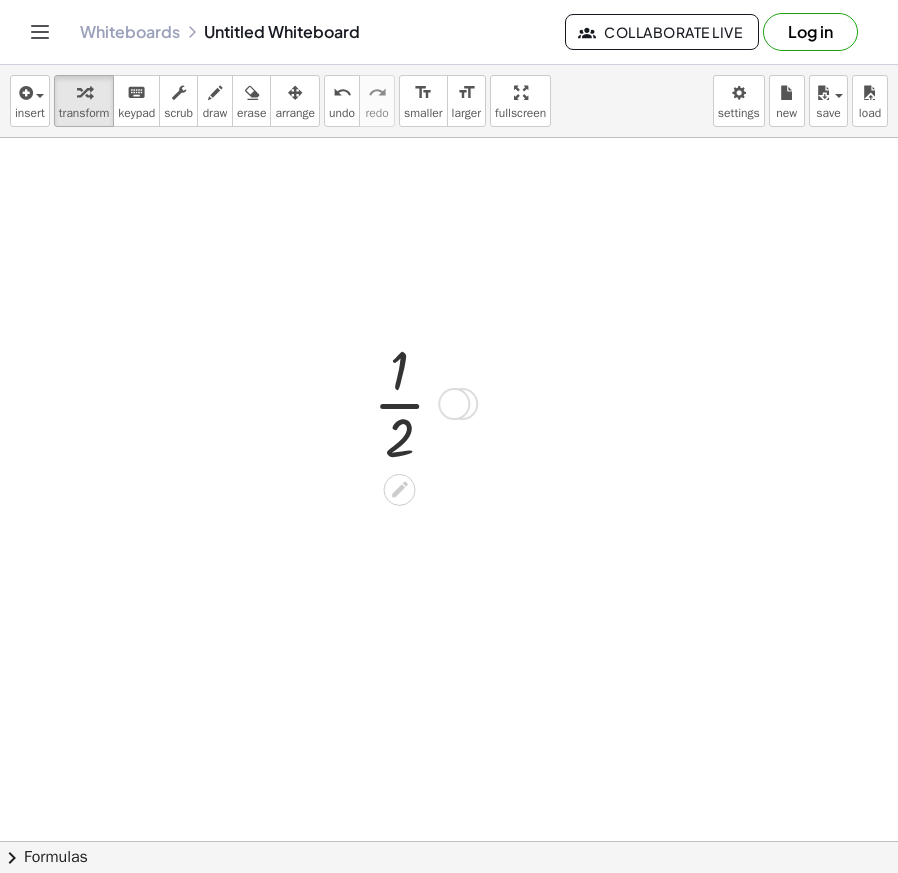 drag, startPoint x: 402, startPoint y: 499, endPoint x: 432, endPoint y: 508, distance: 31.320919 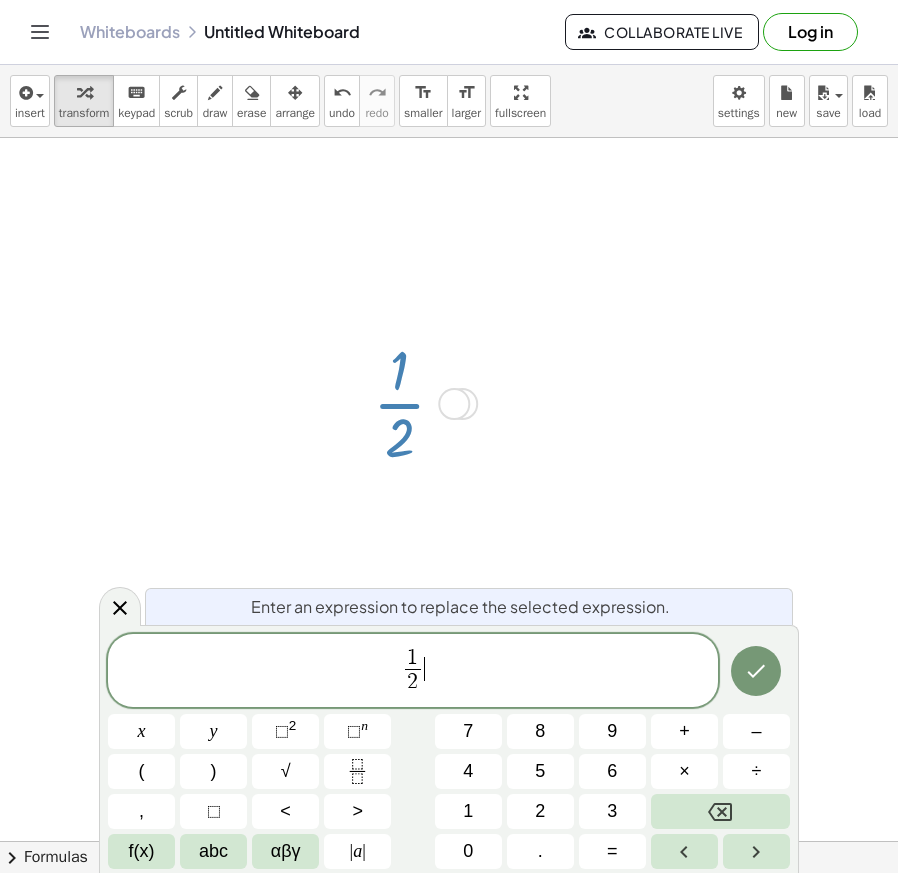 drag, startPoint x: 485, startPoint y: 675, endPoint x: 280, endPoint y: 681, distance: 205.08778 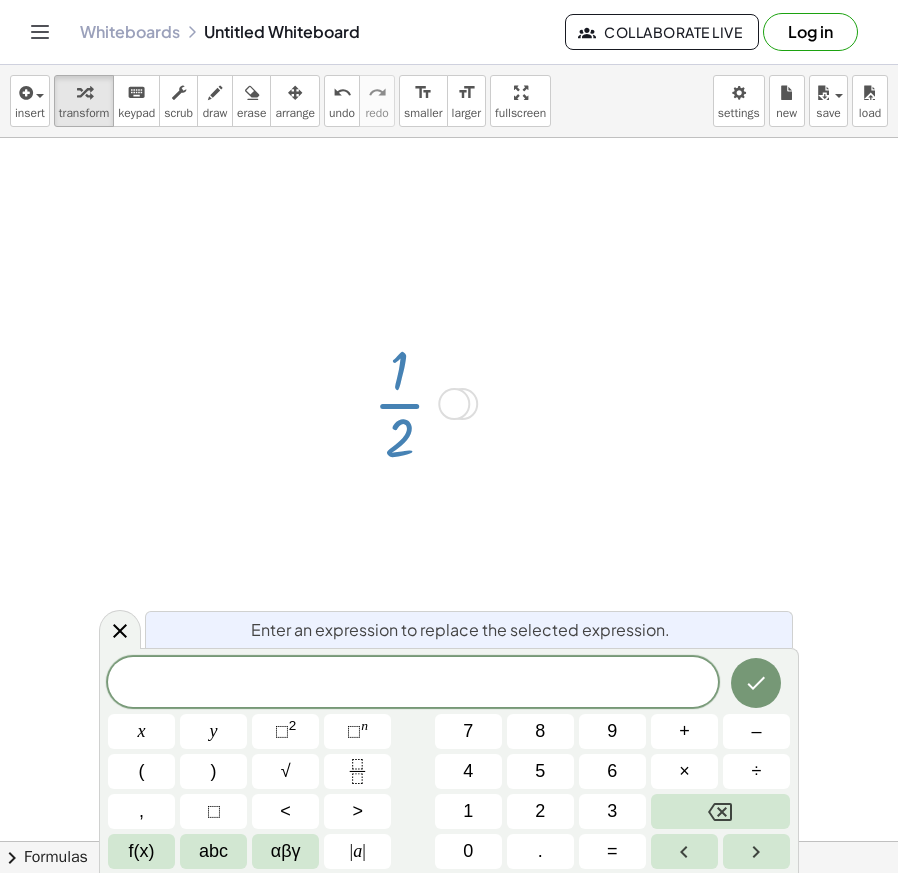 click at bounding box center [449, 841] 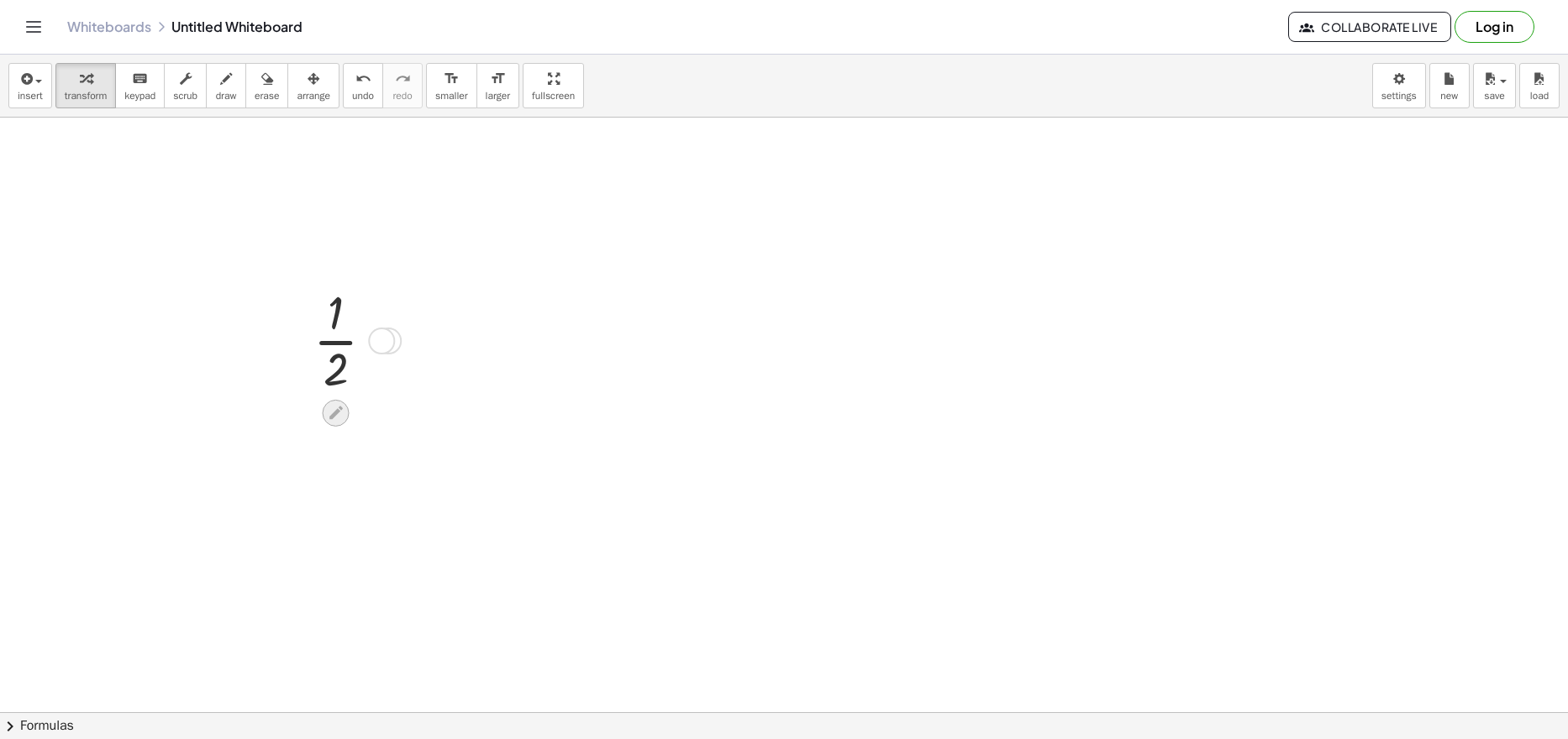 click 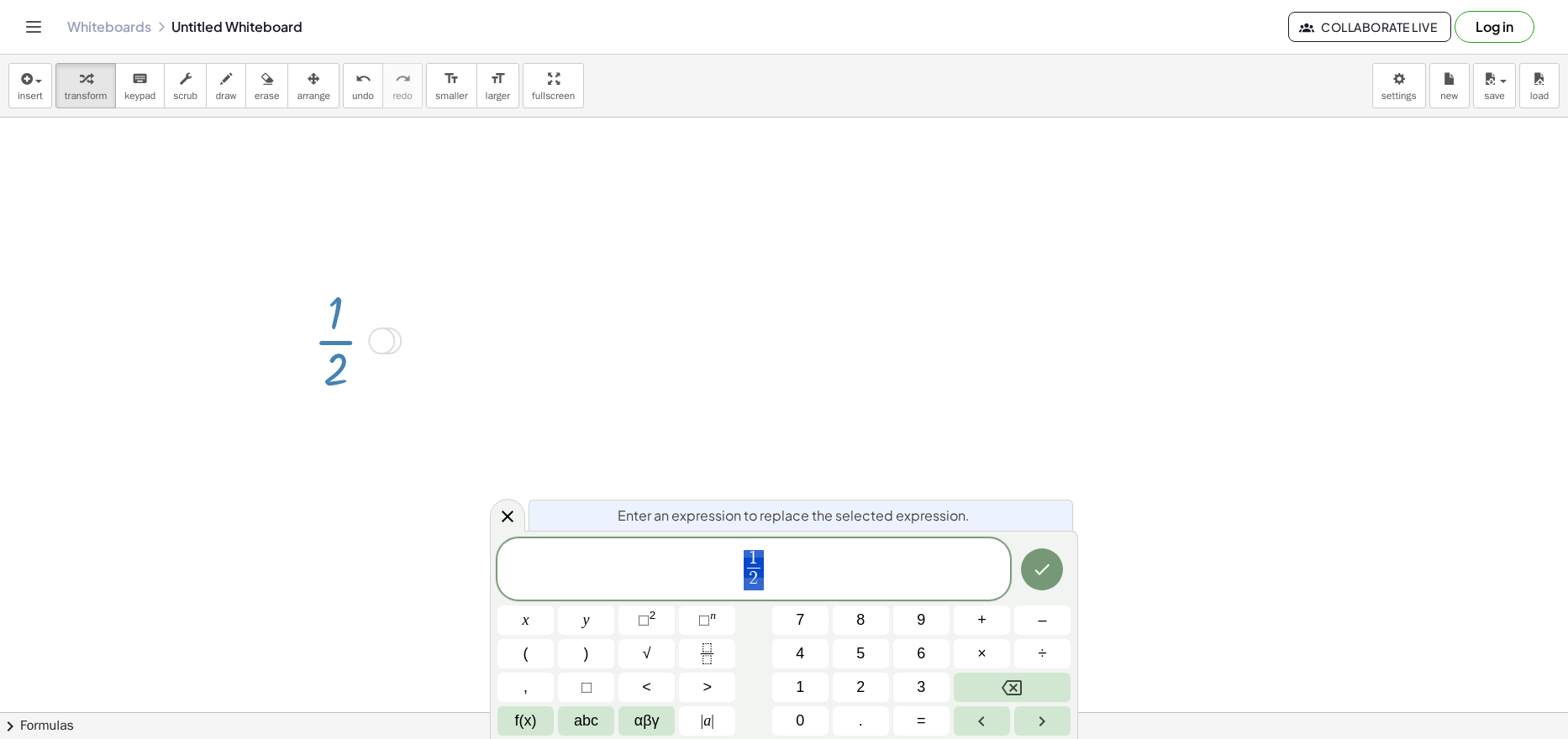 drag, startPoint x: 782, startPoint y: 568, endPoint x: 480, endPoint y: 554, distance: 302.32433 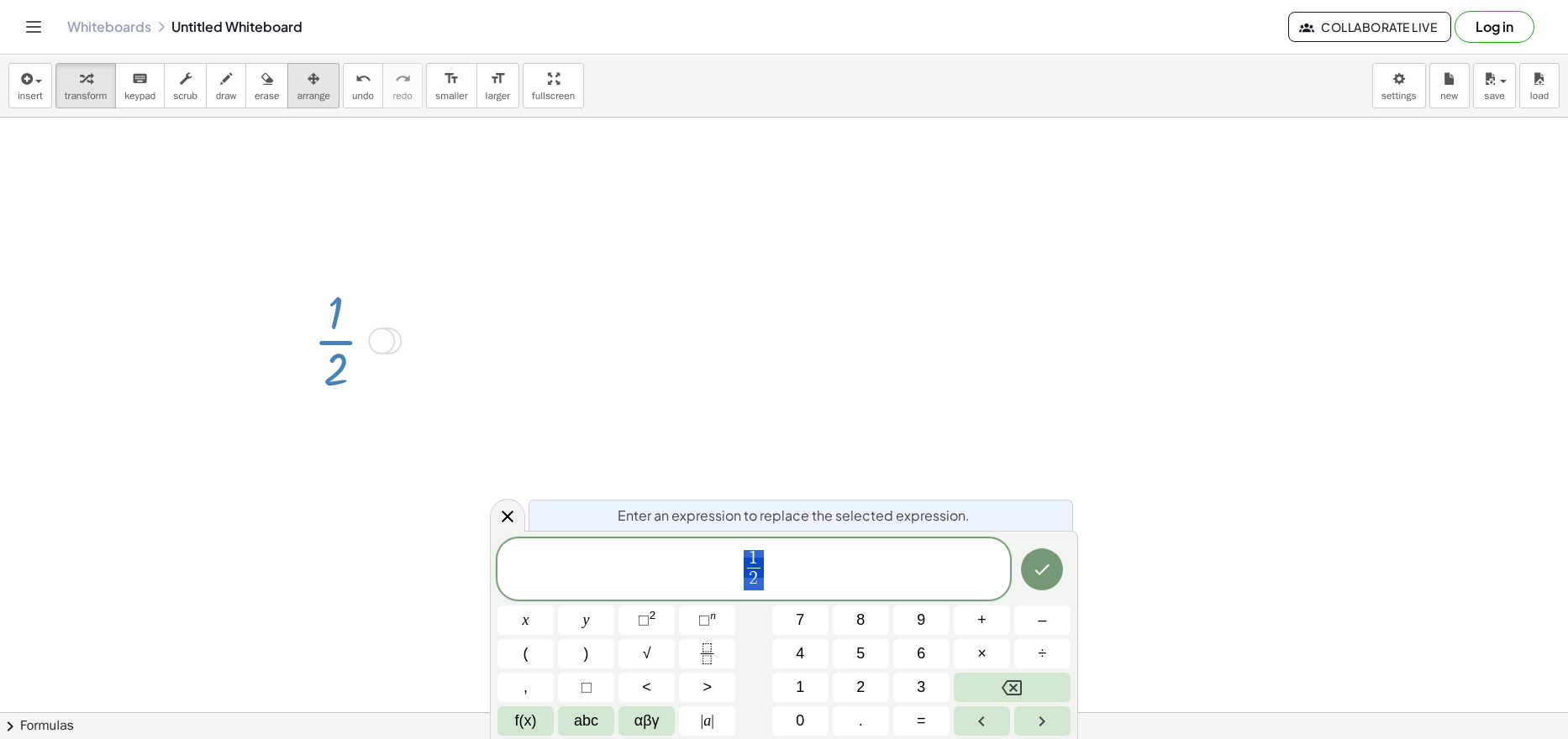 click on "arrange" at bounding box center (313, 86) 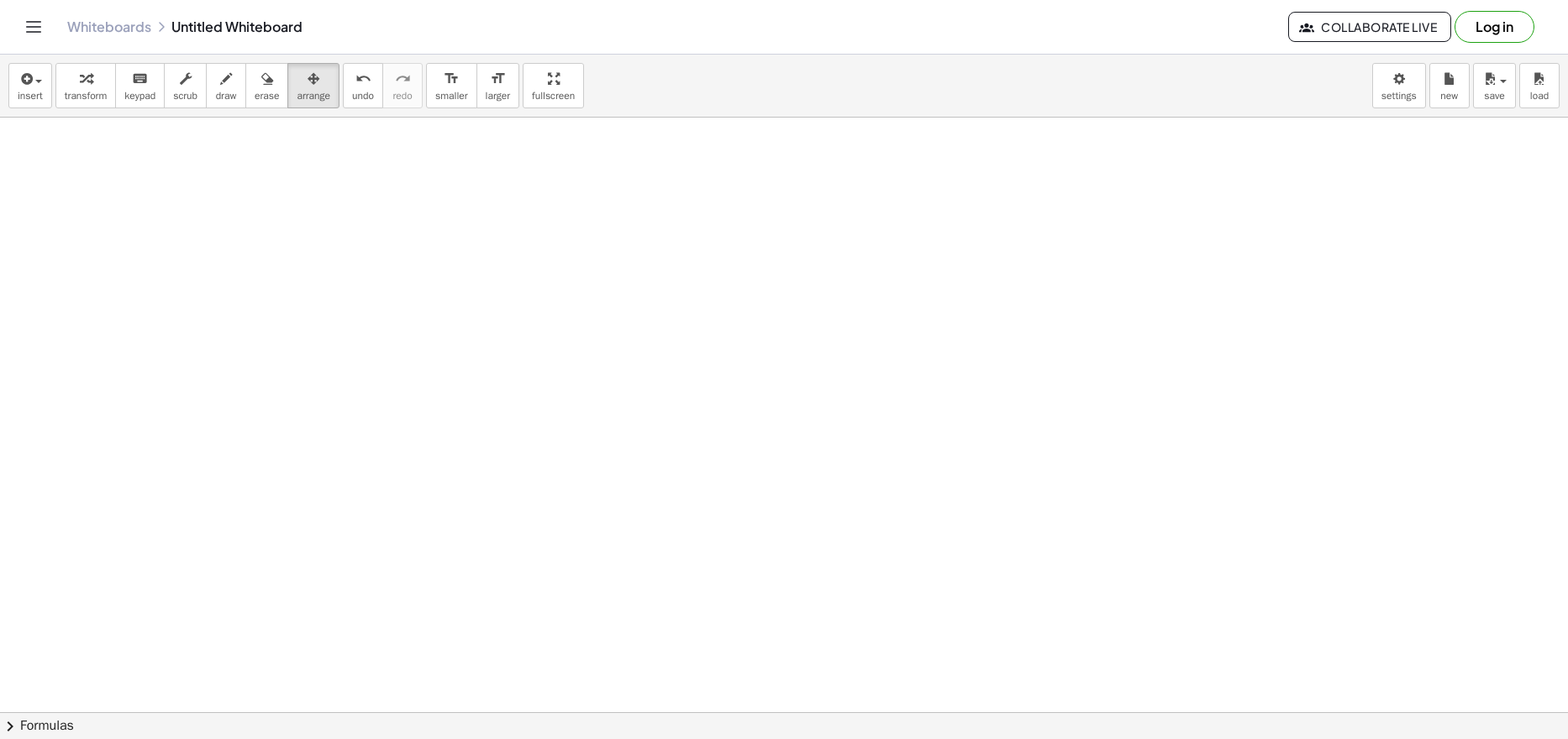 drag, startPoint x: 94, startPoint y: 90, endPoint x: 118, endPoint y: 120, distance: 38.418745 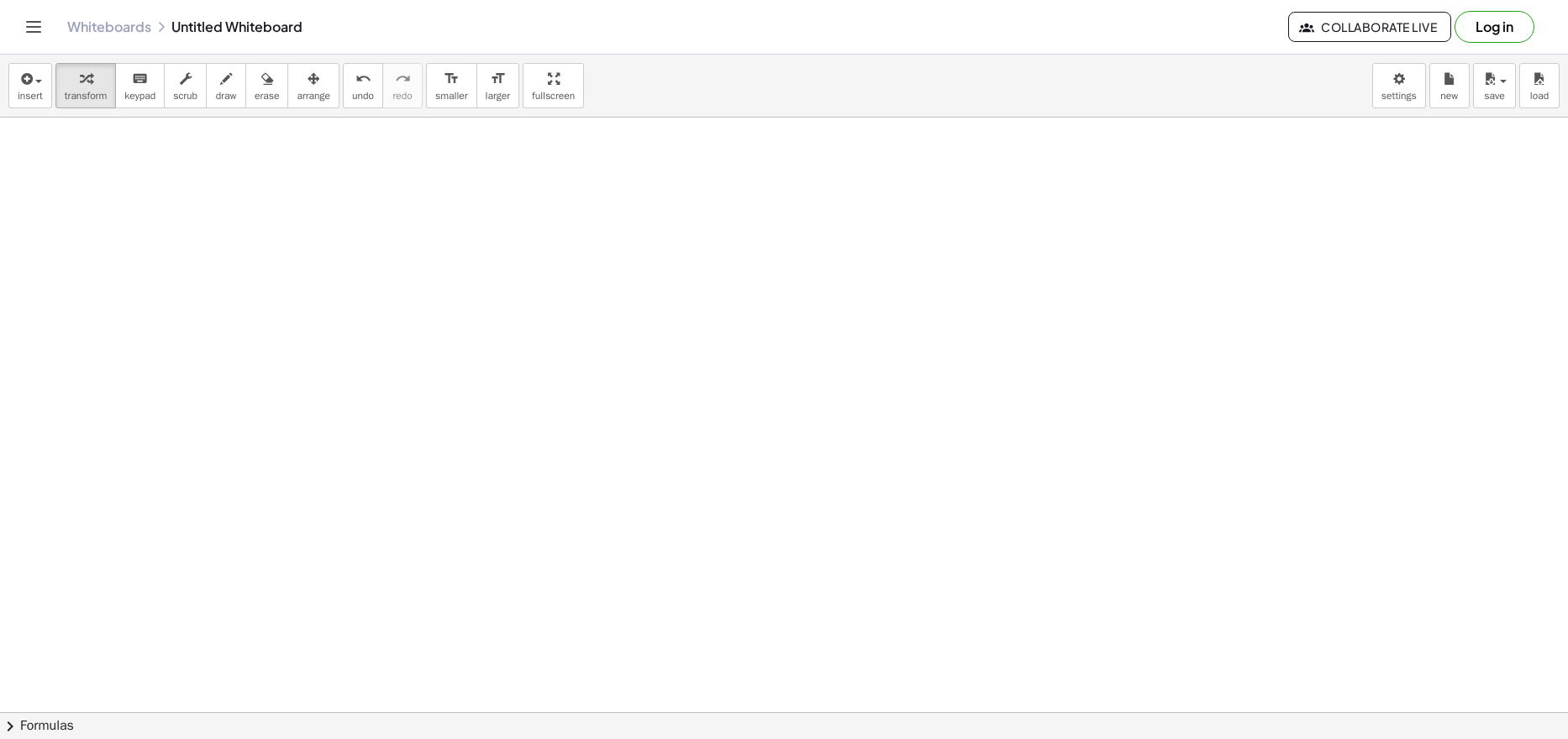 click on "Collaborate Live" 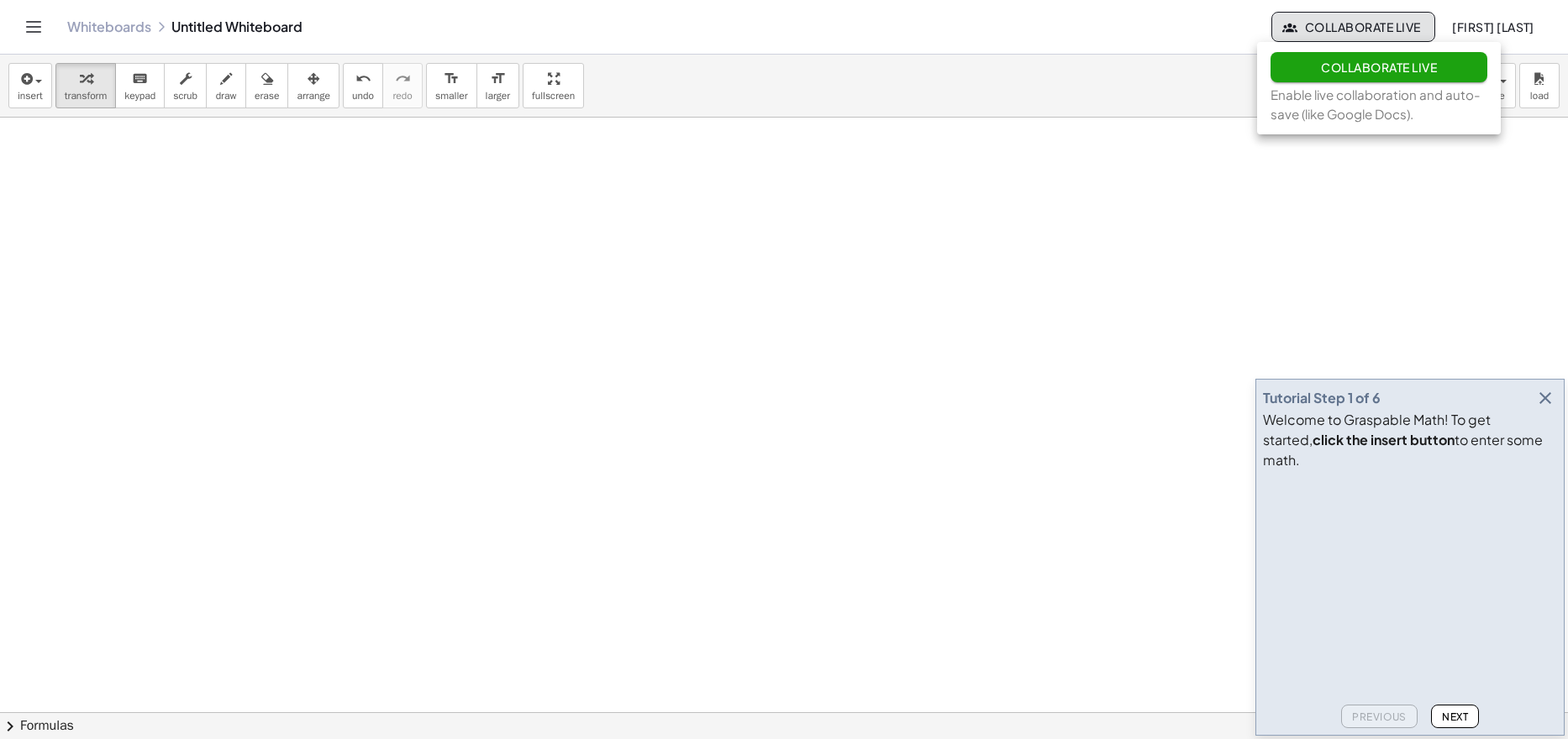 click on "Next" 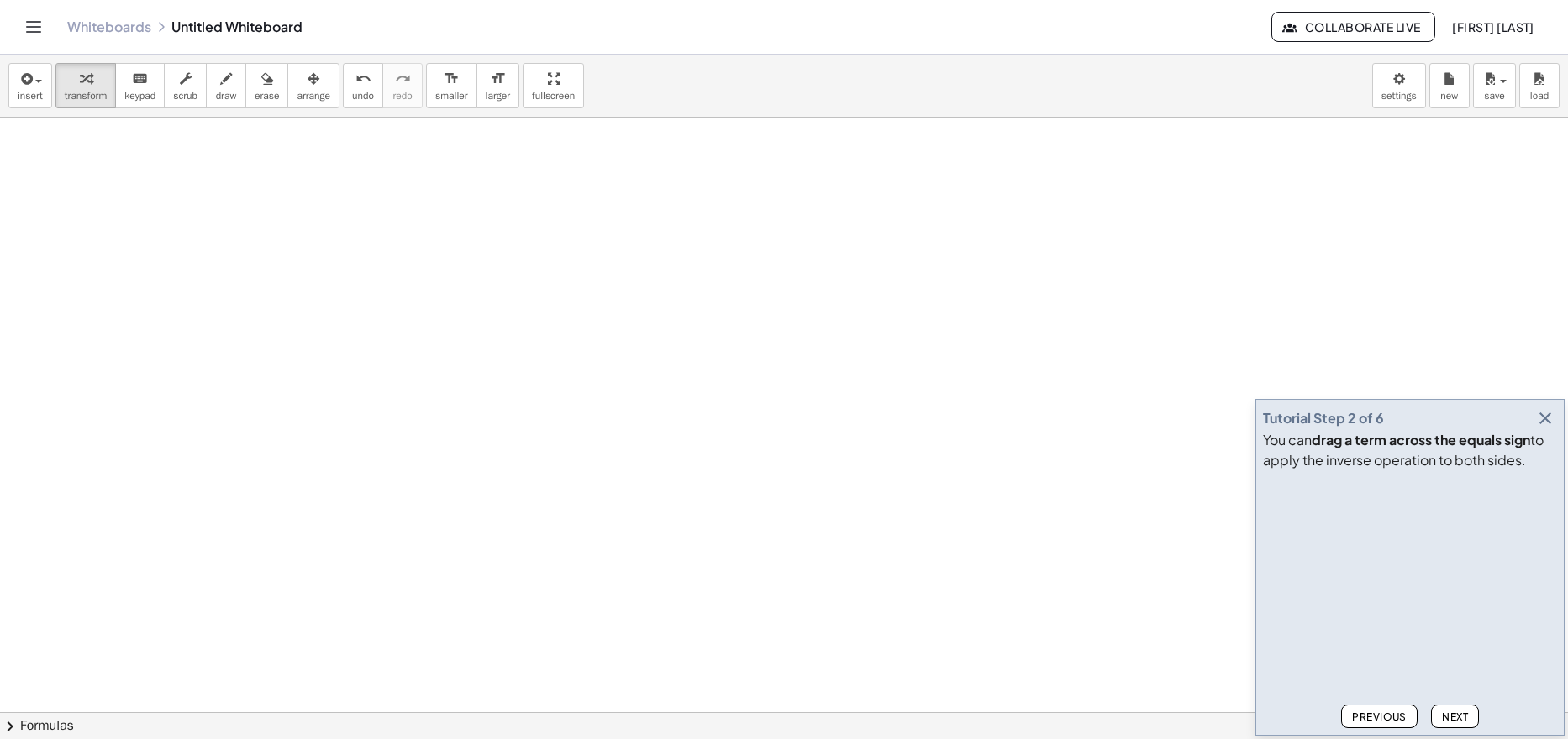 click on "Next" 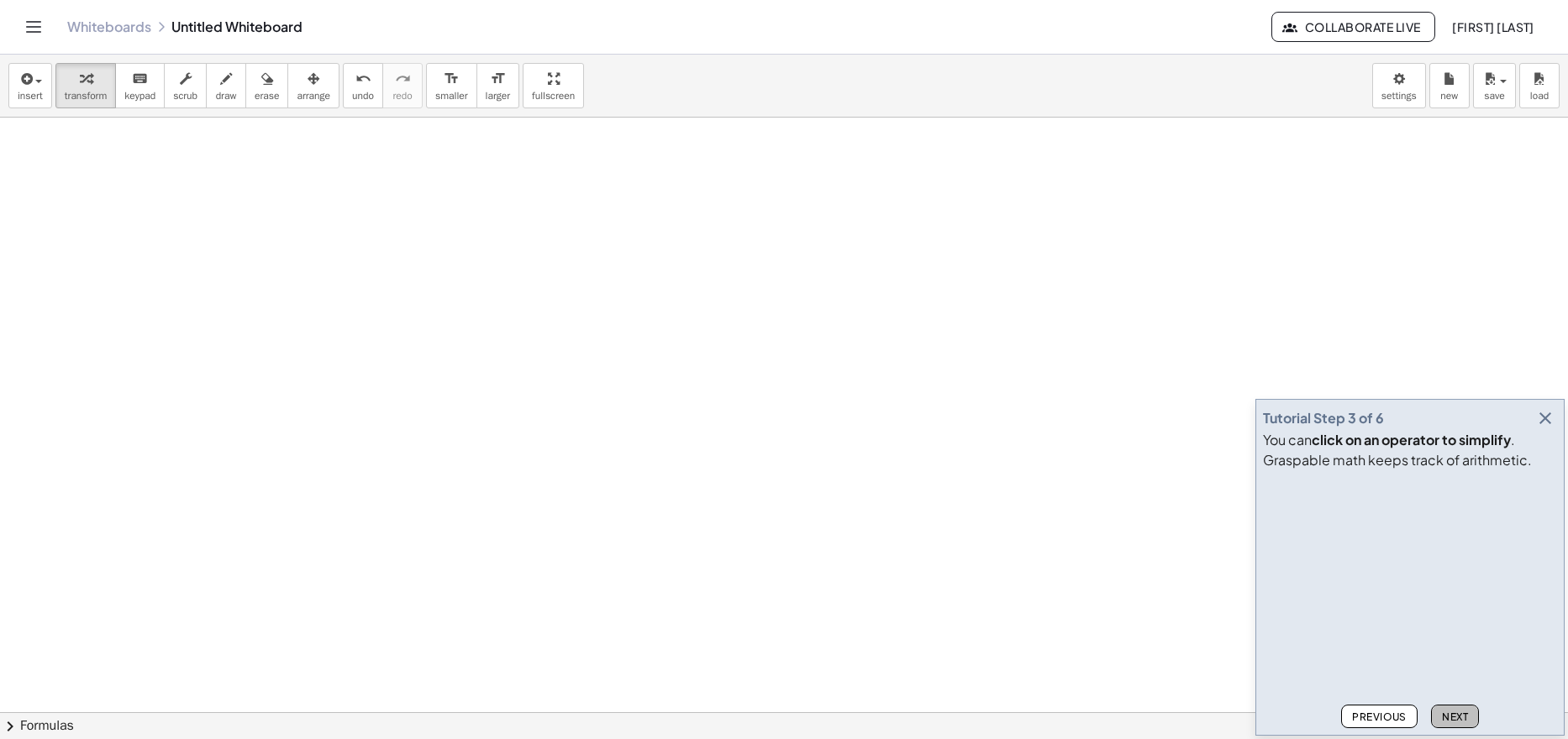 click on "Next" 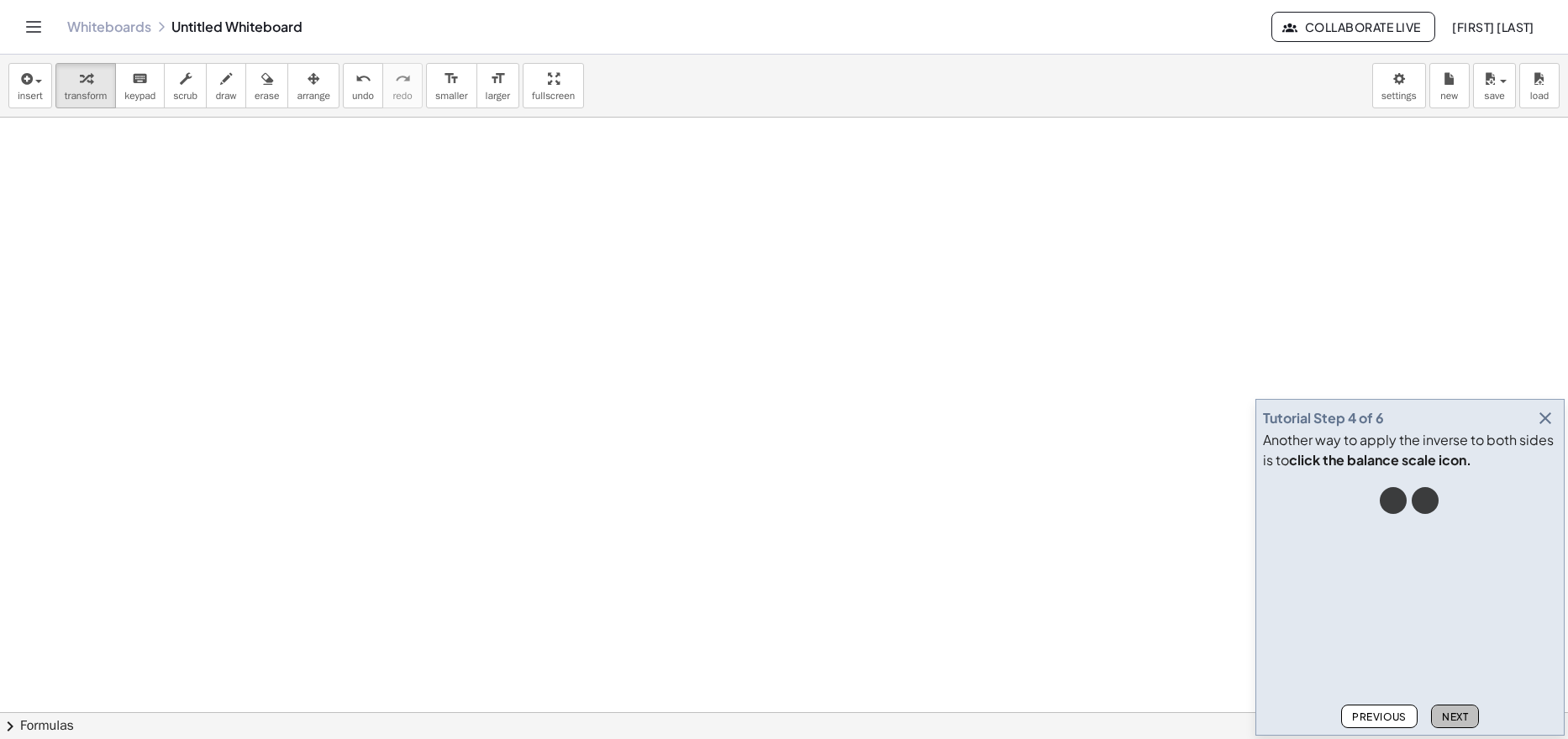 click on "Next" at bounding box center [1455, 716] 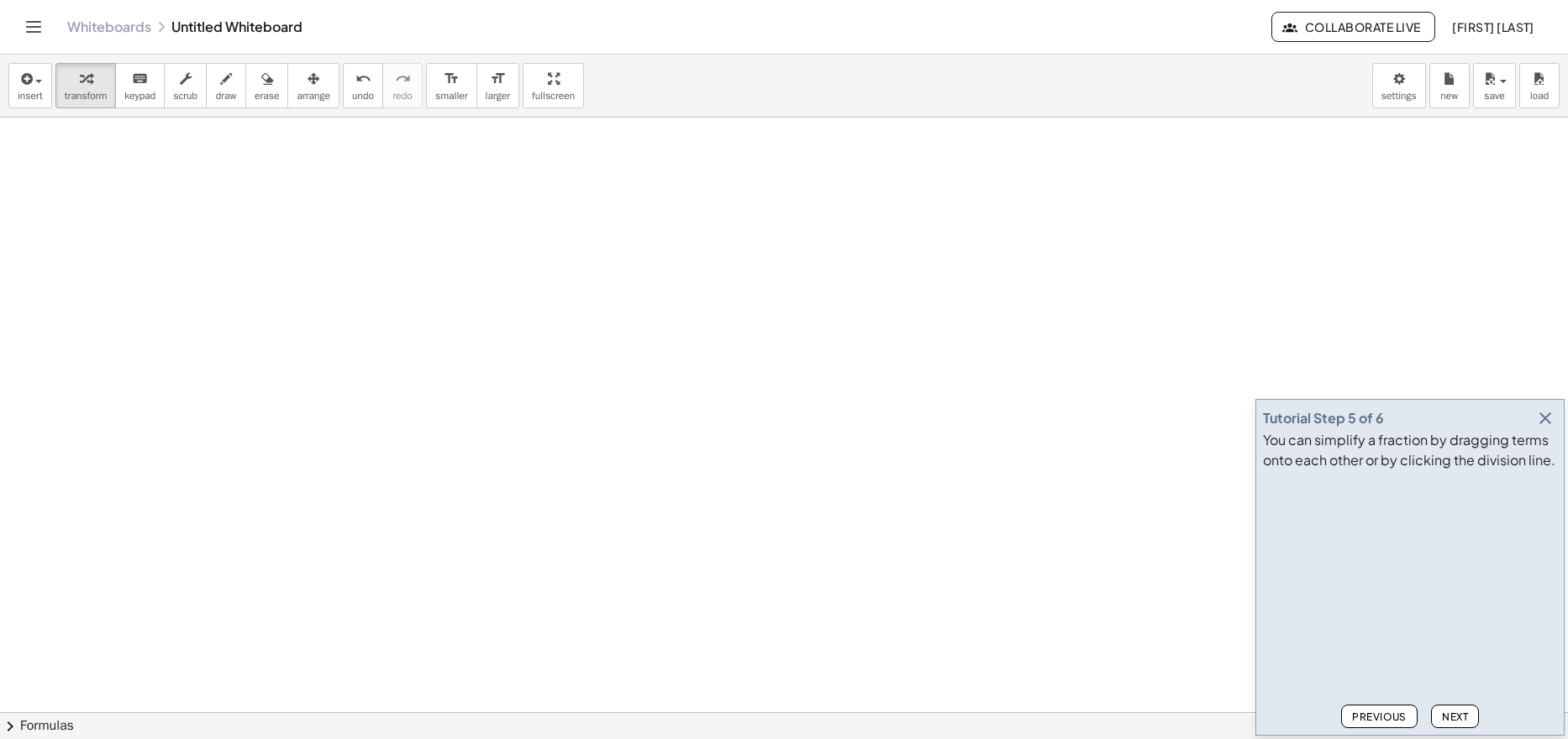 click on "Next" at bounding box center [1455, 716] 